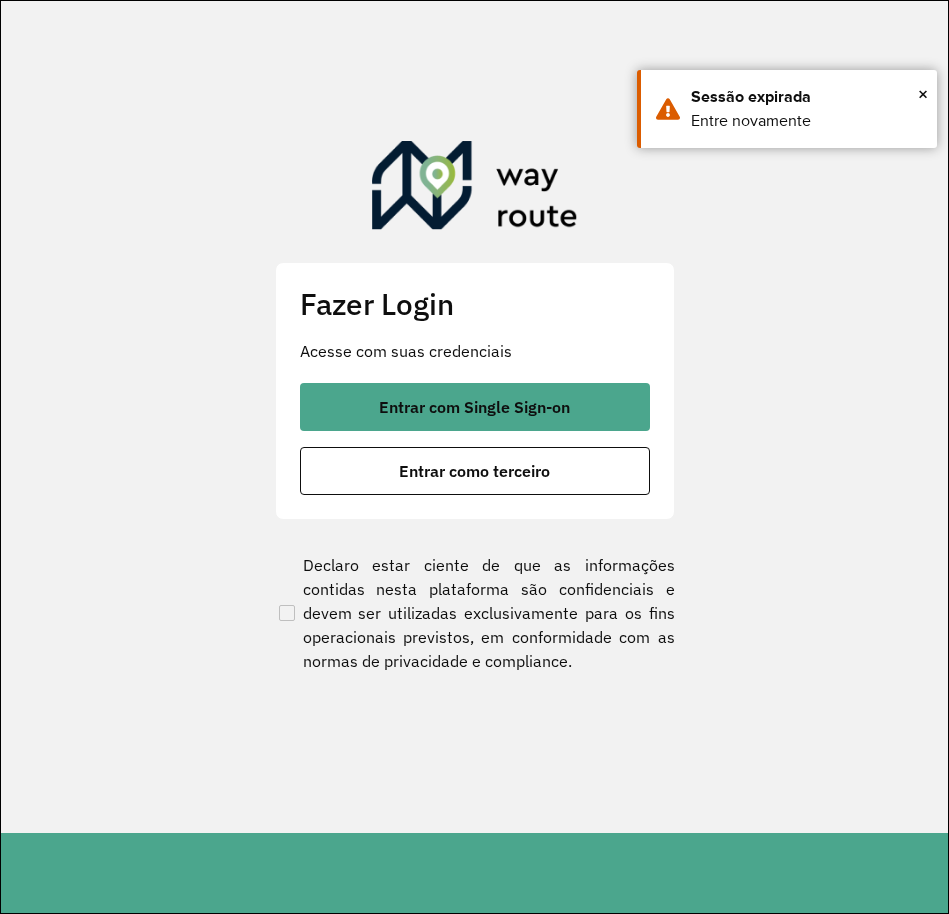 scroll, scrollTop: 0, scrollLeft: 0, axis: both 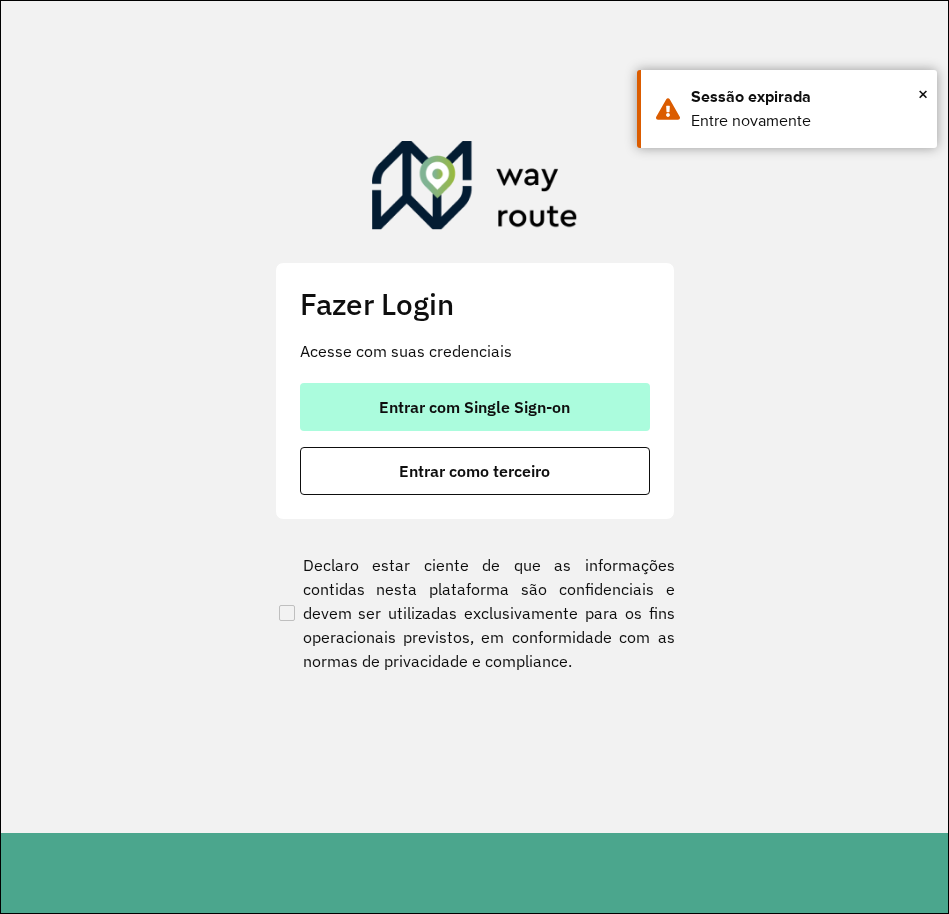 click on "Entrar com Single Sign-on" at bounding box center (474, 407) 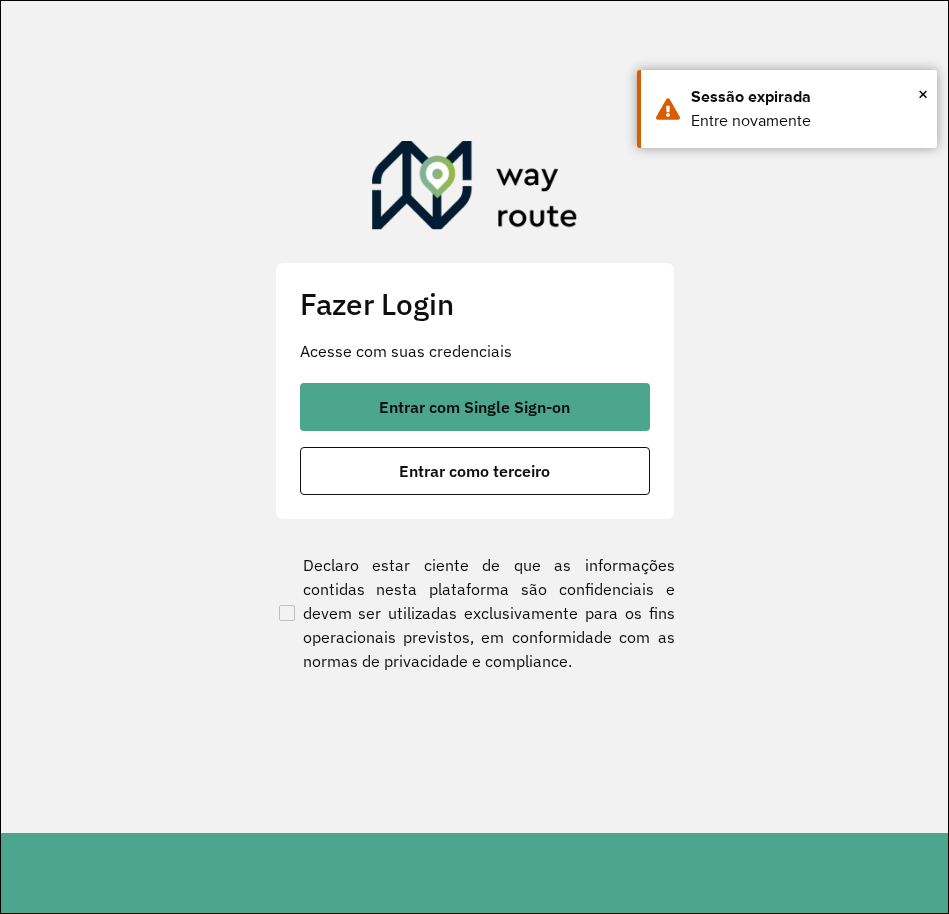scroll, scrollTop: 0, scrollLeft: 0, axis: both 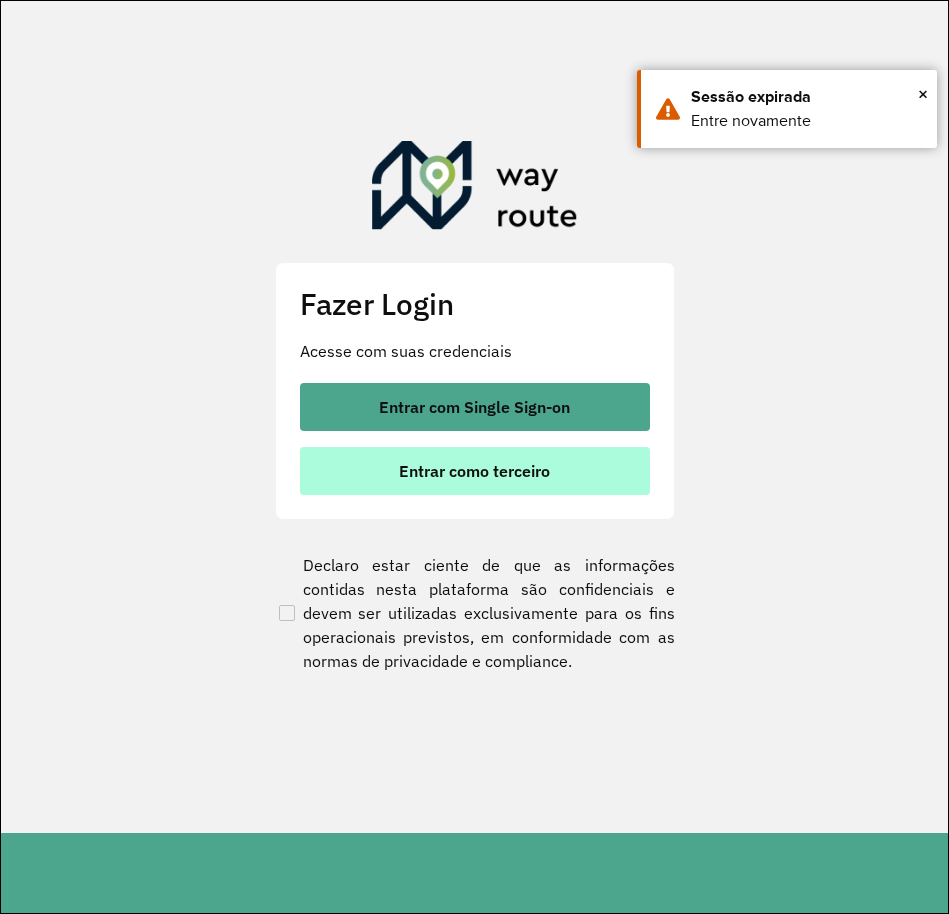 click on "Entrar como terceiro" at bounding box center (475, 471) 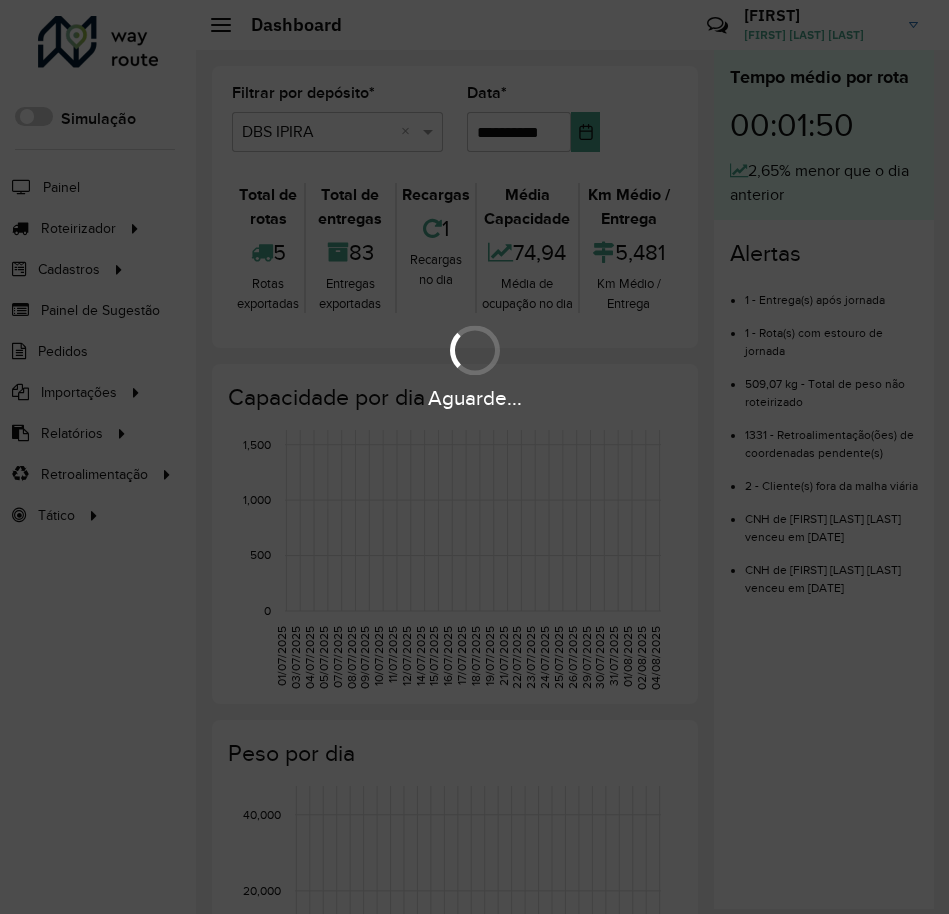 scroll, scrollTop: 0, scrollLeft: 0, axis: both 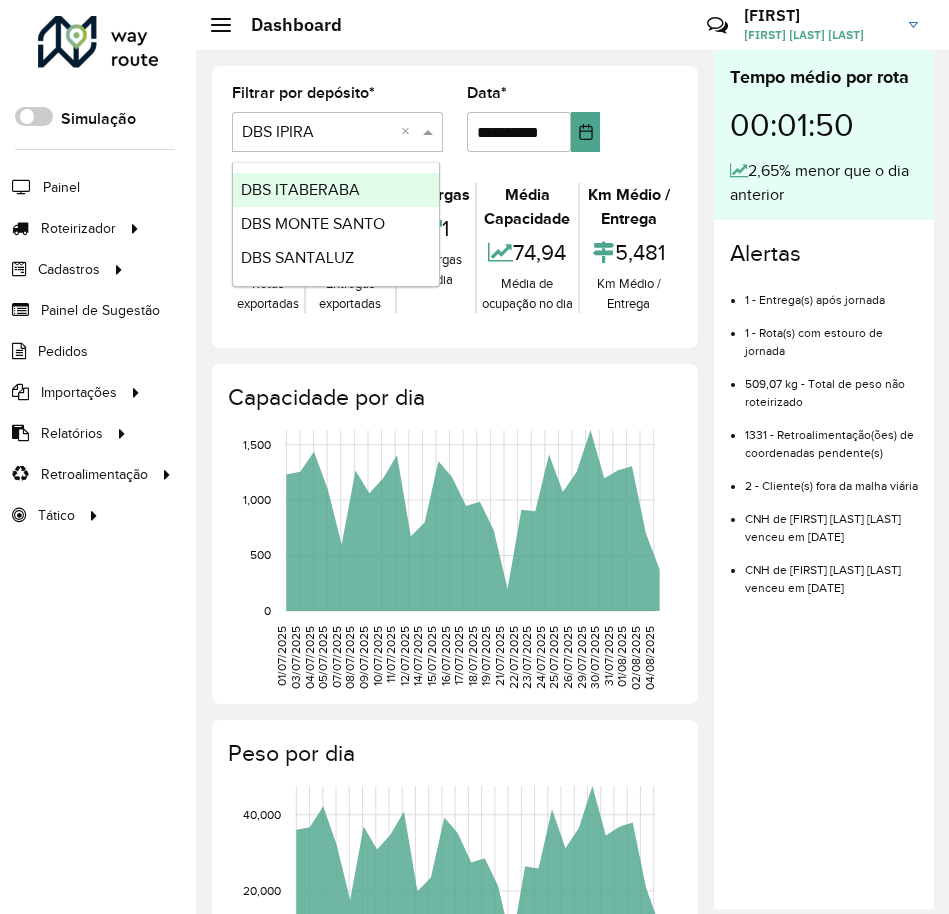 click at bounding box center (317, 133) 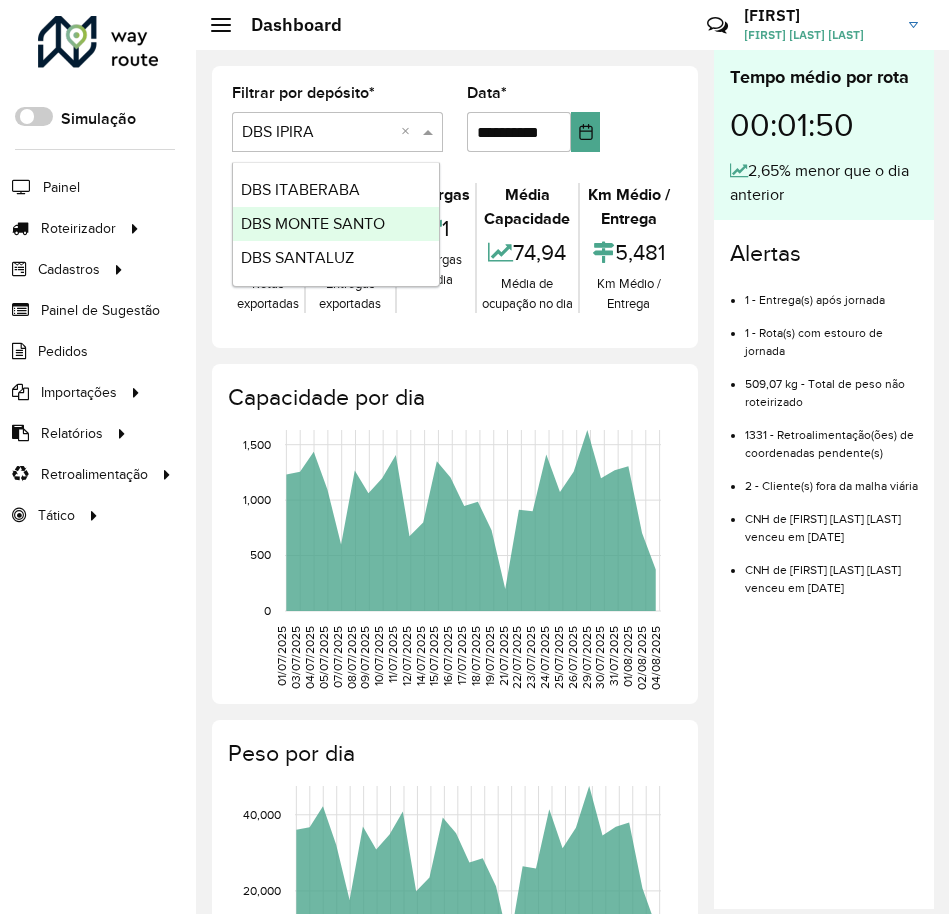 click on "DBS MONTE SANTO" at bounding box center [336, 224] 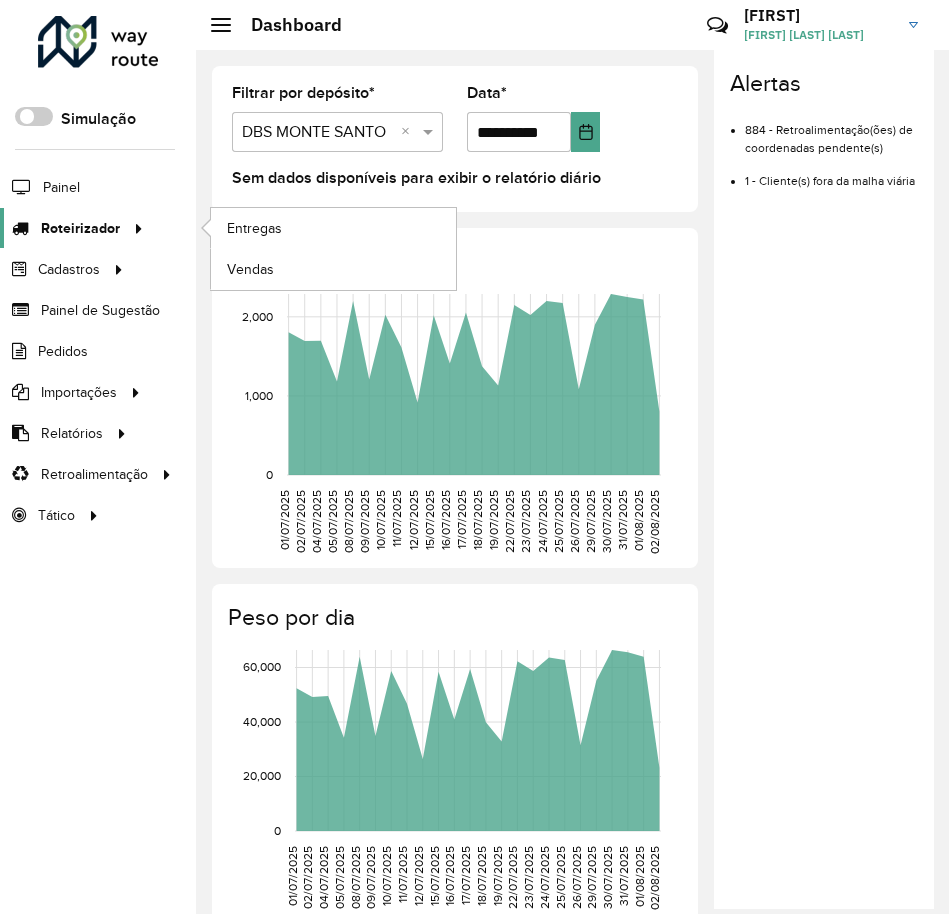 click on "Roteirizador" 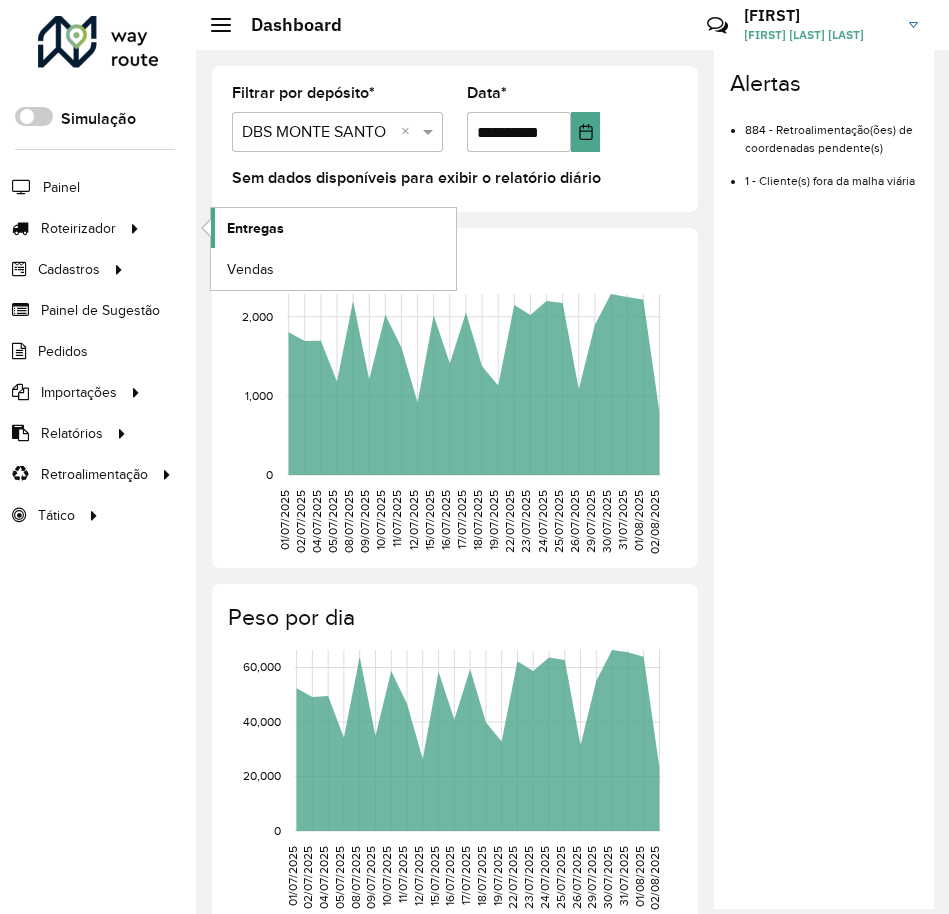 click on "Entregas" 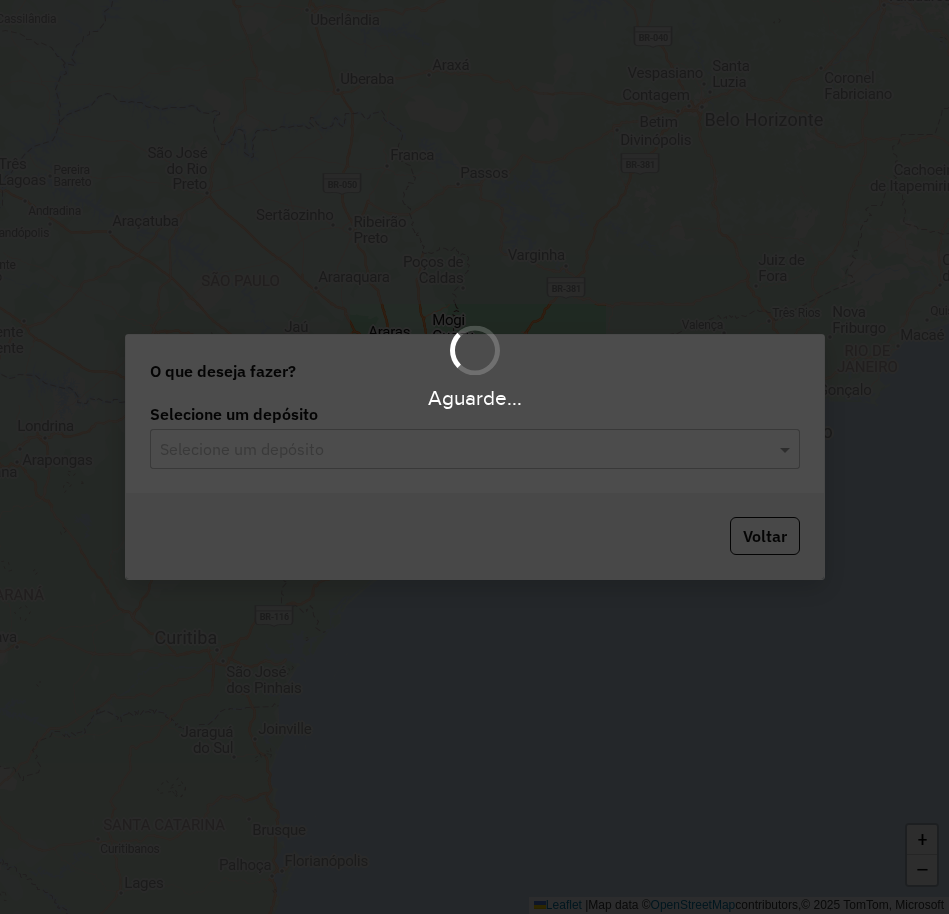 scroll, scrollTop: 0, scrollLeft: 0, axis: both 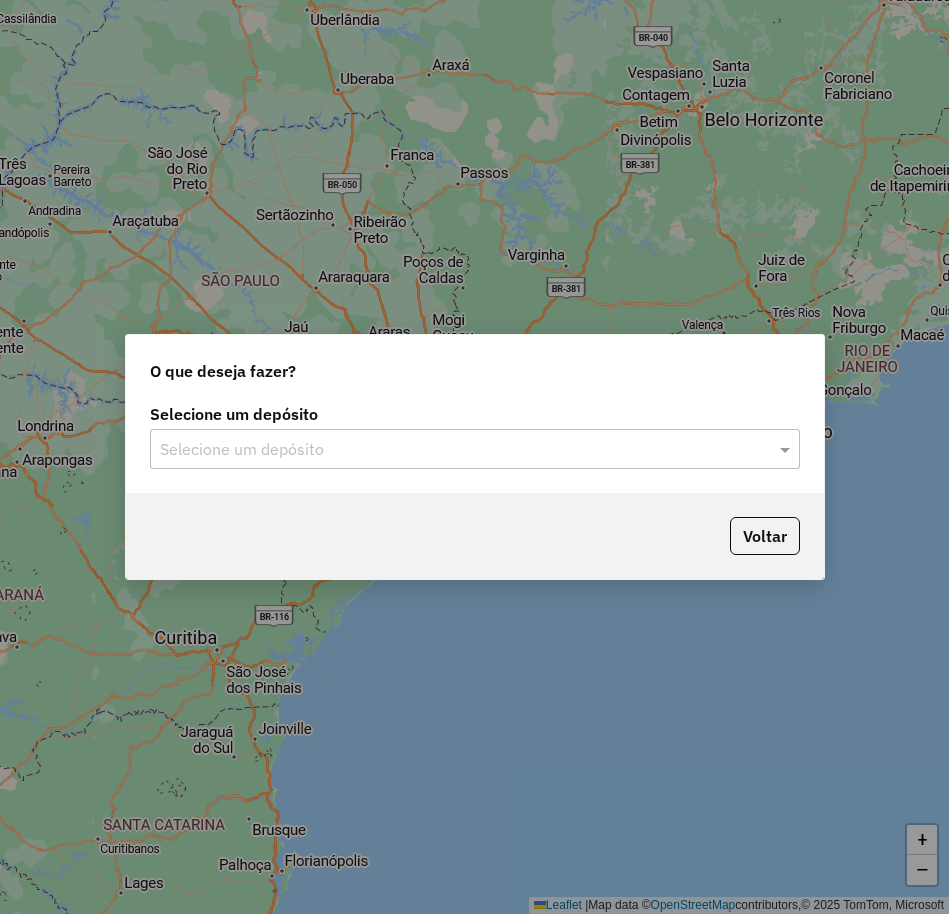 click 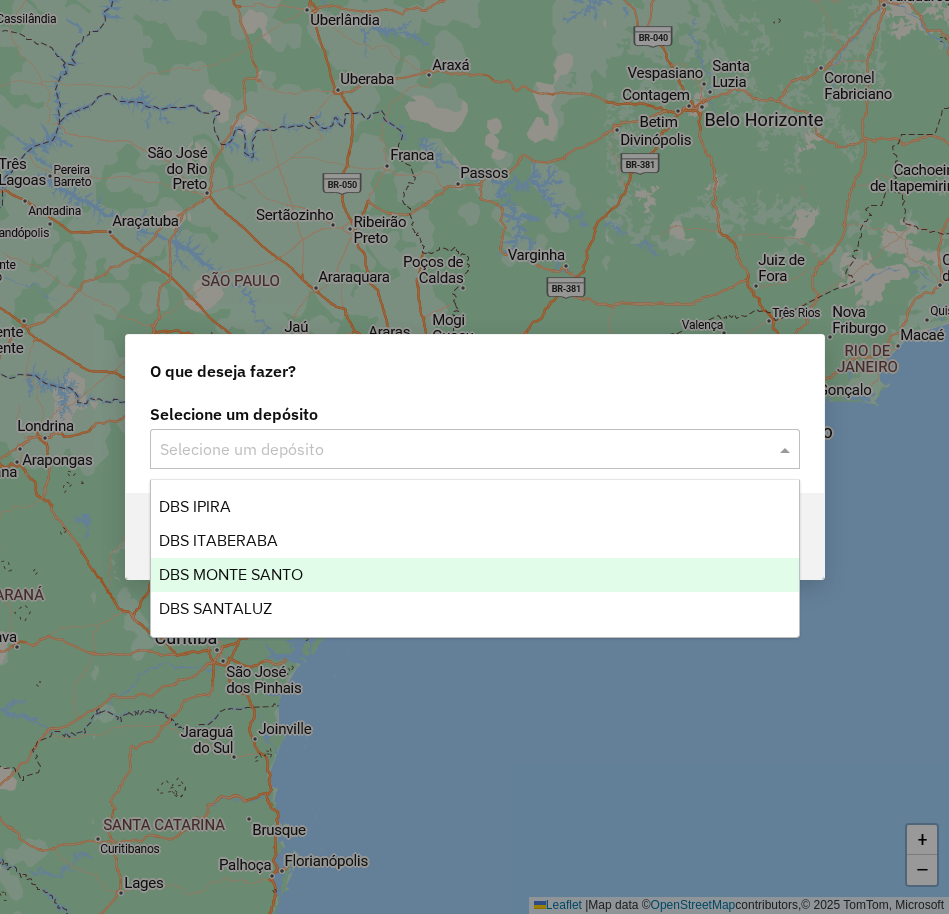 click on "DBS MONTE SANTO" at bounding box center (231, 574) 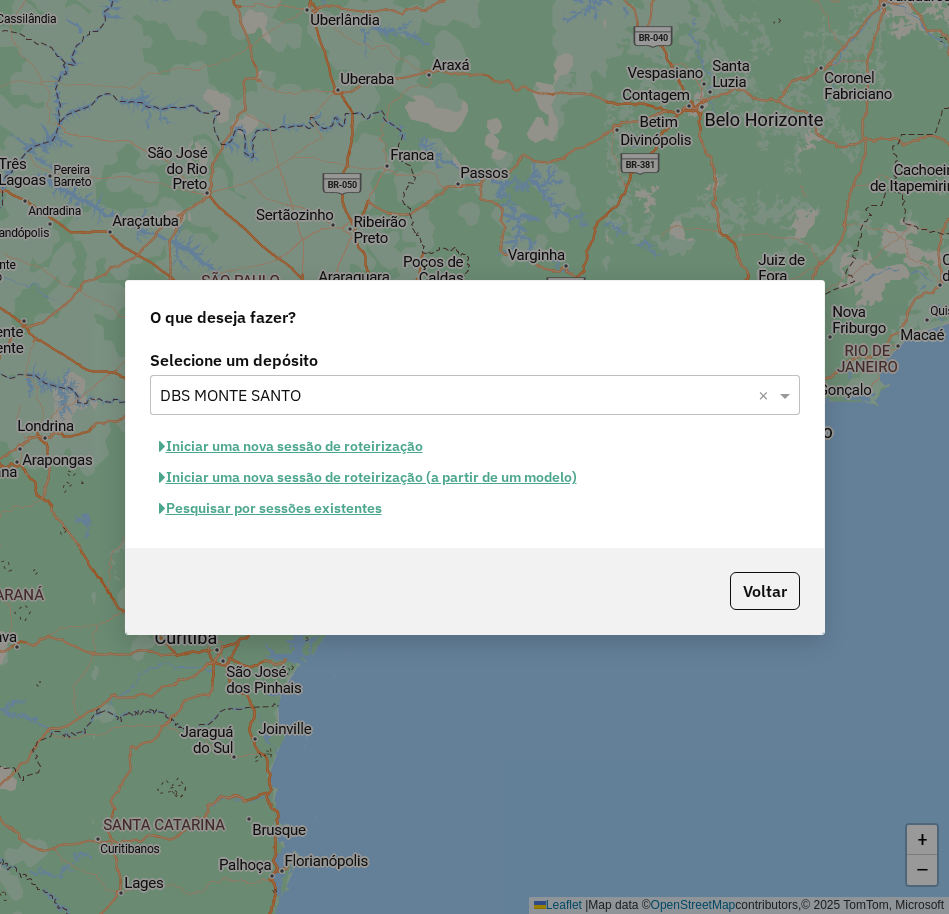 click on "Iniciar uma nova sessão de roteirização" 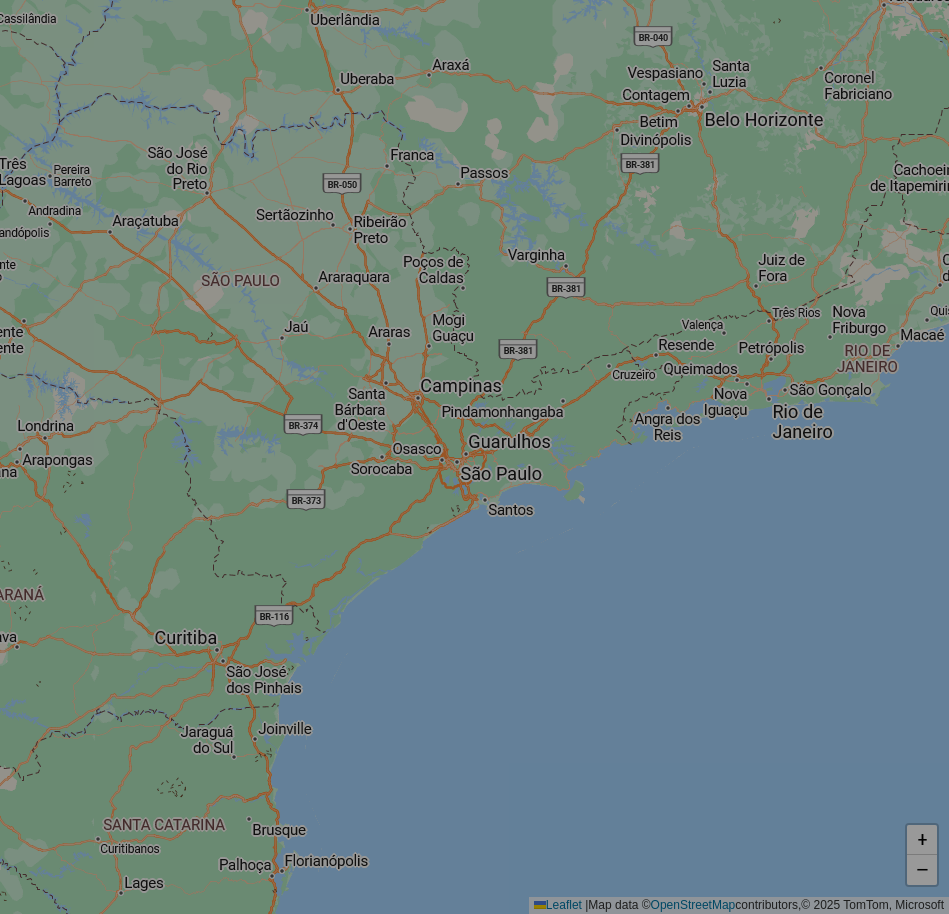 select on "*" 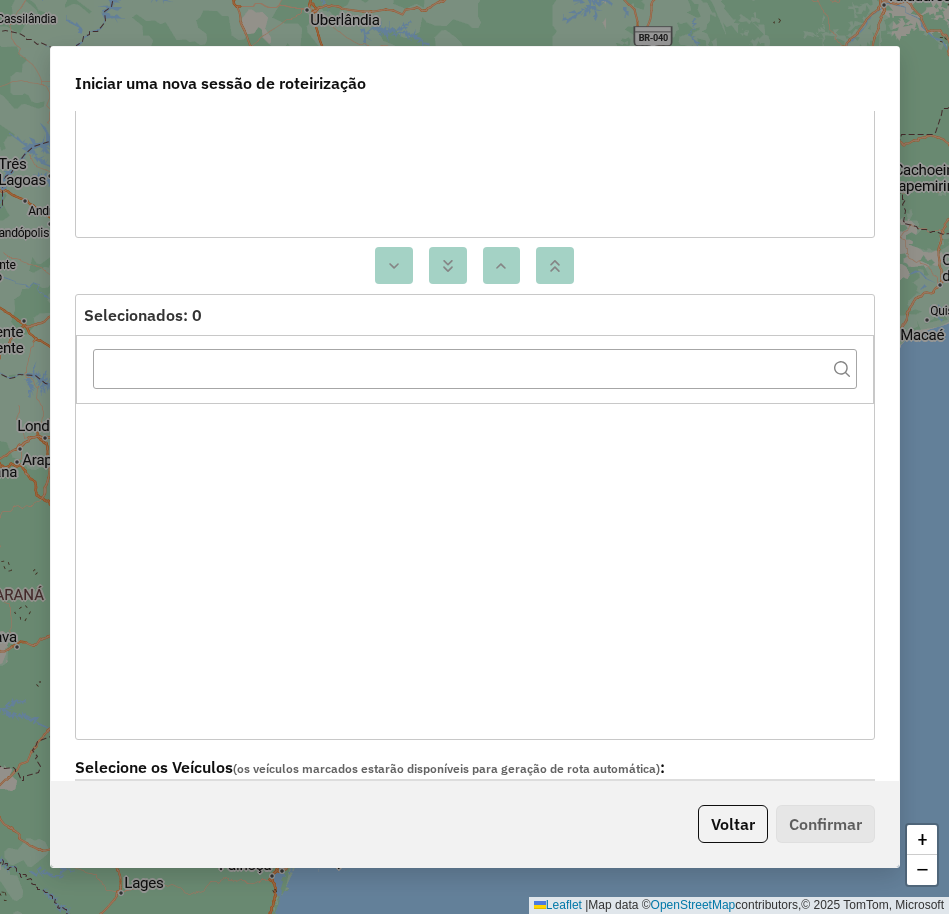 scroll, scrollTop: 875, scrollLeft: 0, axis: vertical 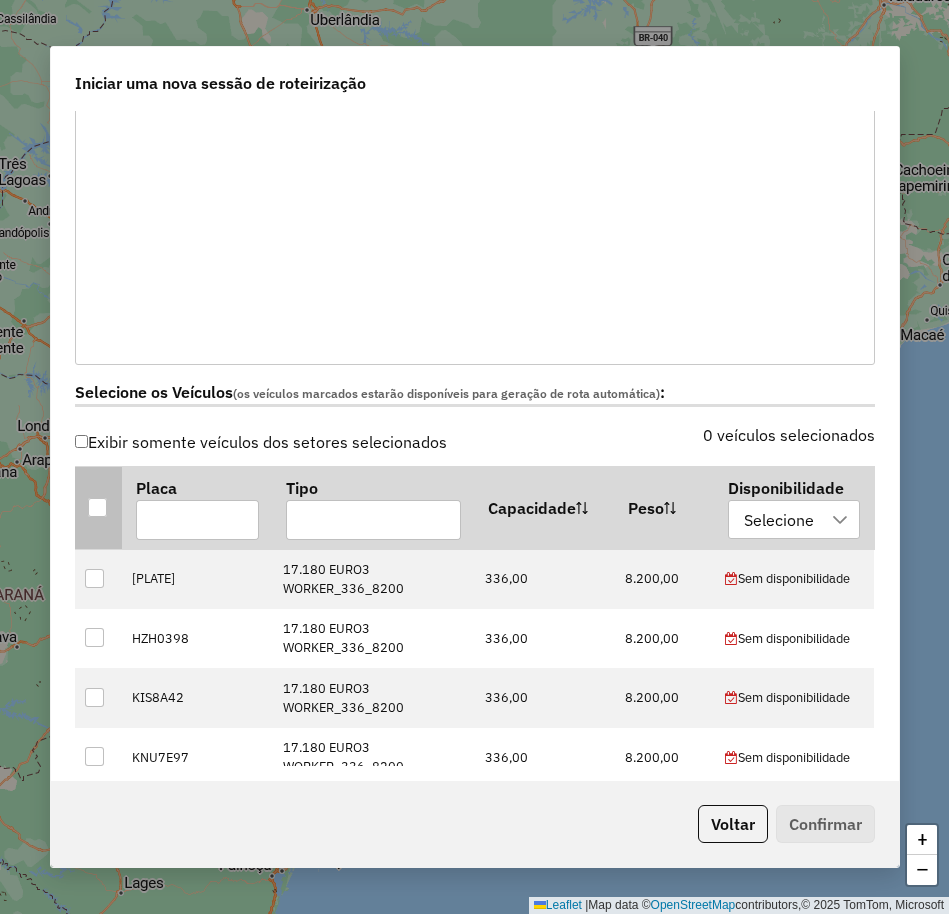 click at bounding box center [97, 507] 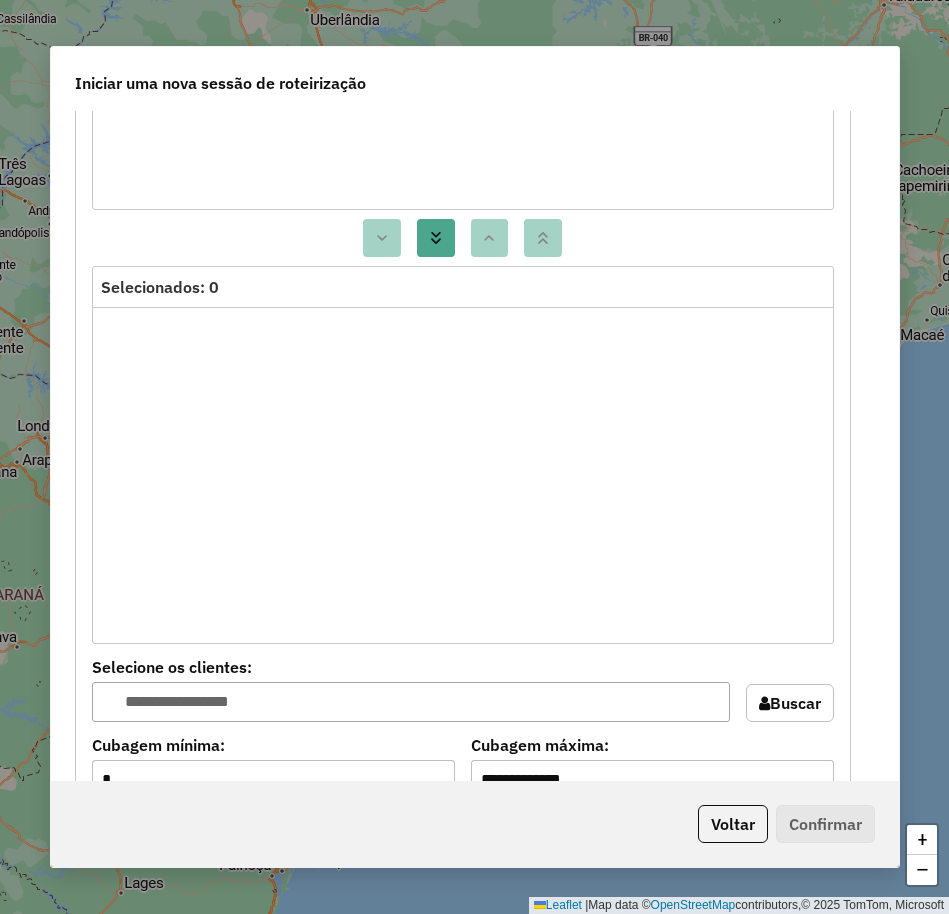 scroll, scrollTop: 2801, scrollLeft: 0, axis: vertical 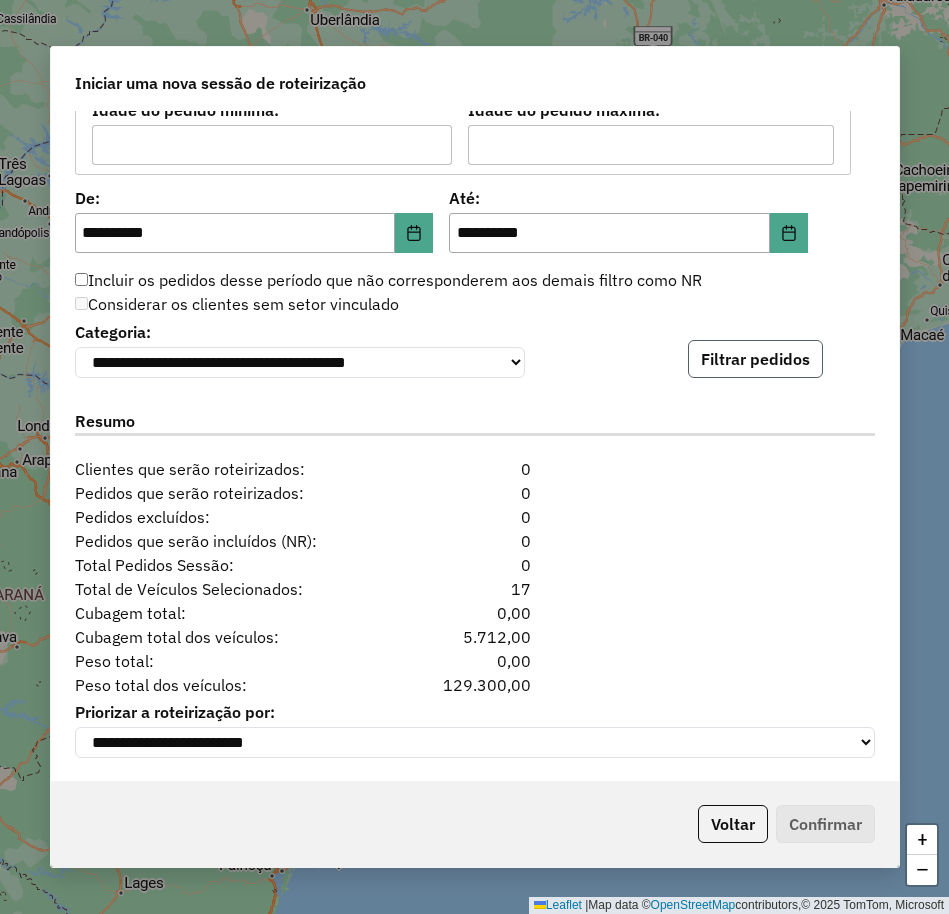 click on "Filtrar pedidos" 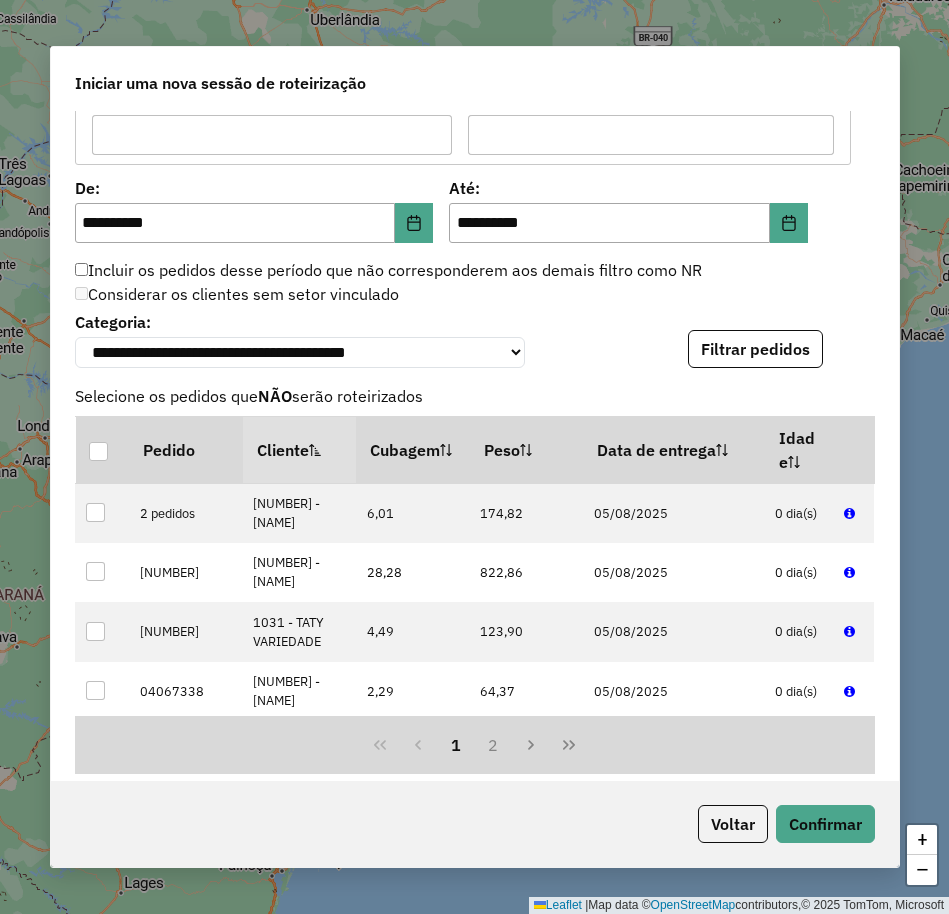scroll, scrollTop: 1125, scrollLeft: 0, axis: vertical 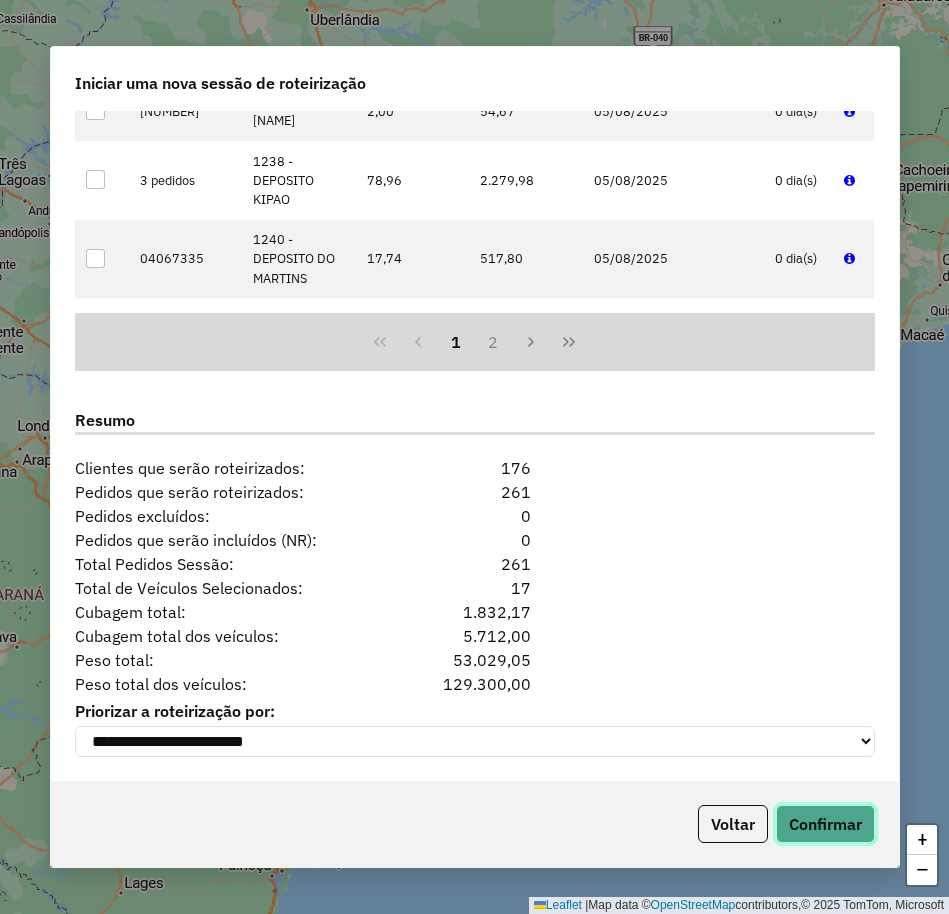 click on "Confirmar" 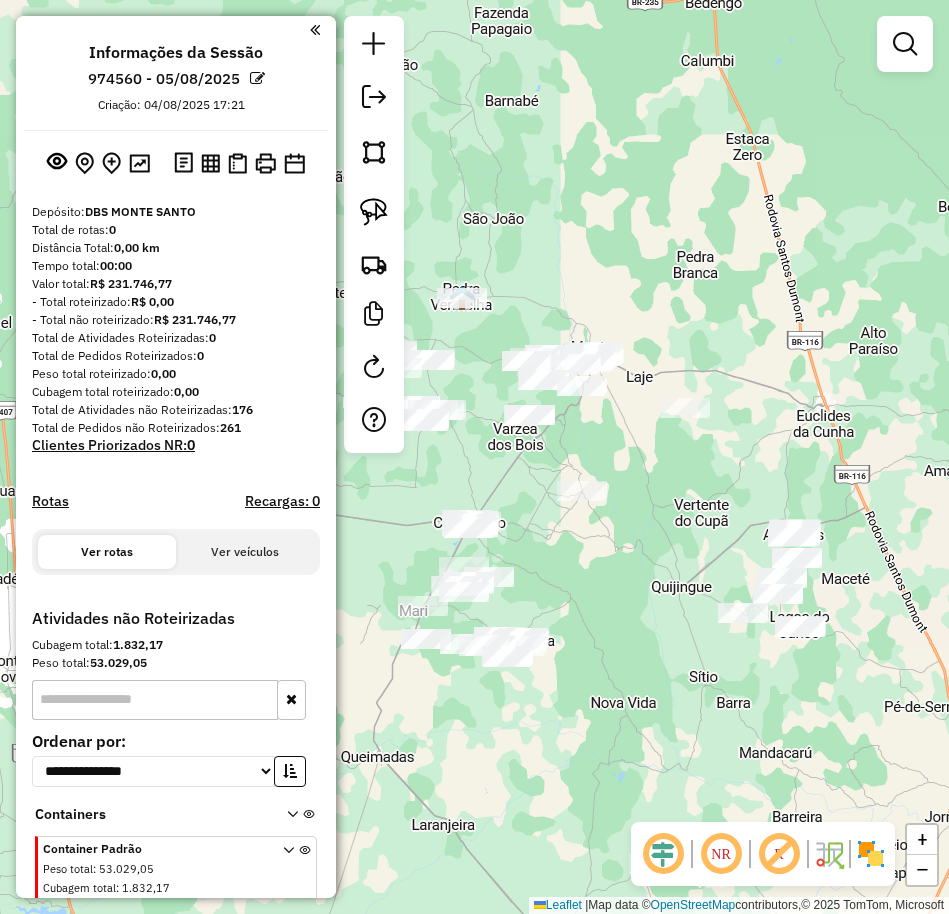 drag, startPoint x: 714, startPoint y: 282, endPoint x: 838, endPoint y: 190, distance: 154.40207 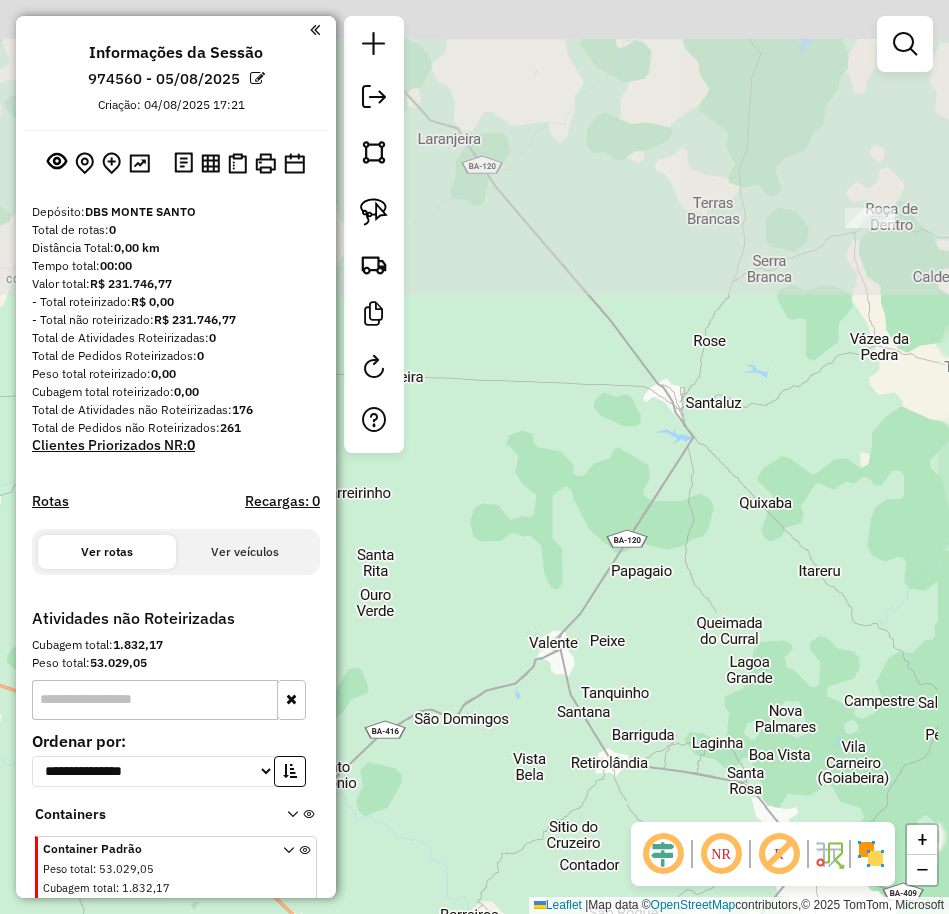 drag, startPoint x: 768, startPoint y: 374, endPoint x: 767, endPoint y: 420, distance: 46.010868 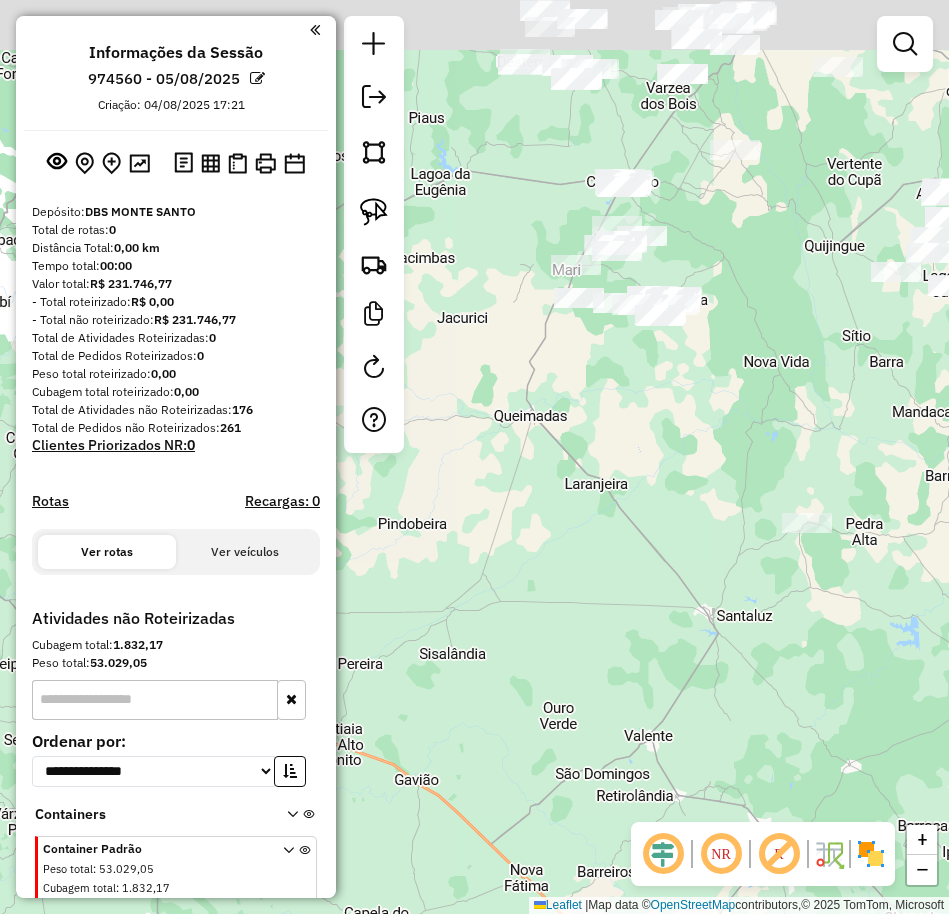 drag, startPoint x: 746, startPoint y: 244, endPoint x: 731, endPoint y: 576, distance: 332.33868 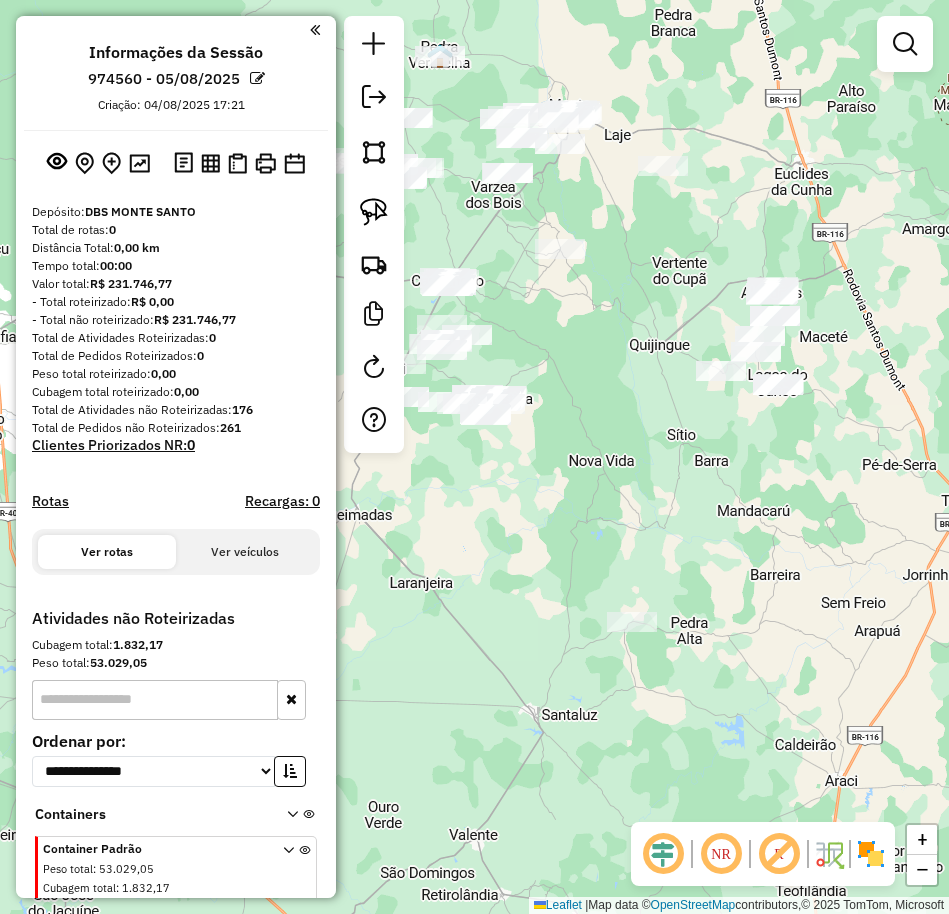drag, startPoint x: 745, startPoint y: 346, endPoint x: 570, endPoint y: 336, distance: 175.28548 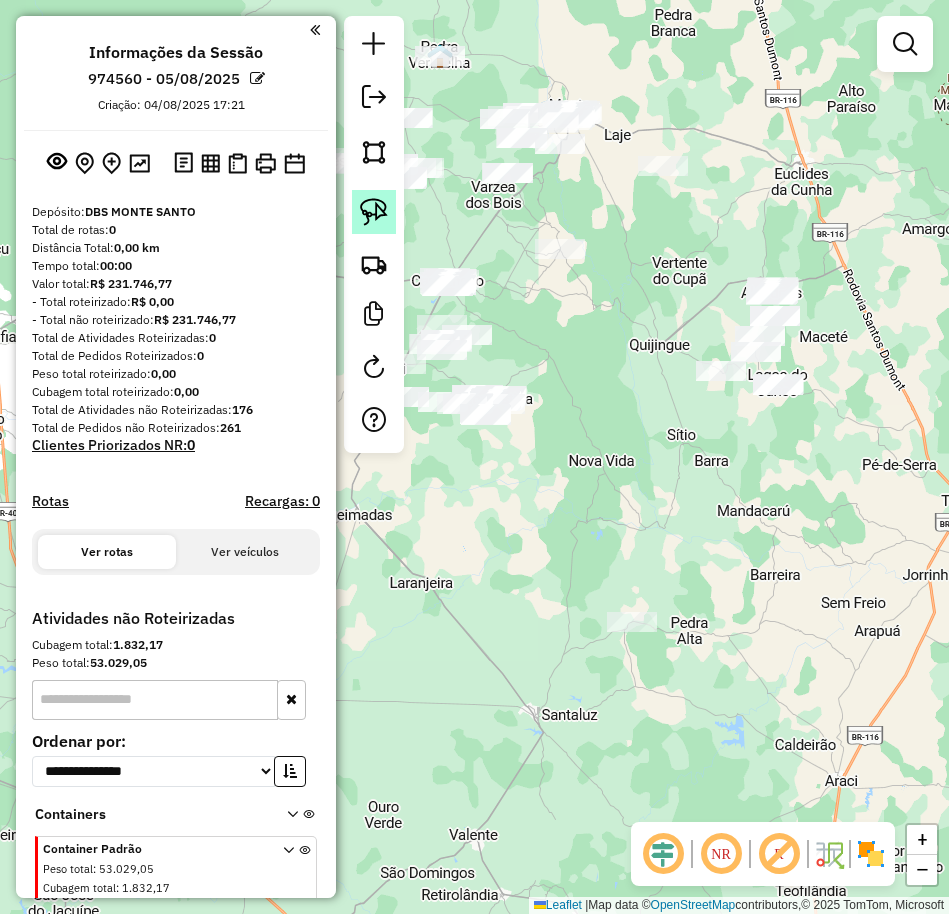 click 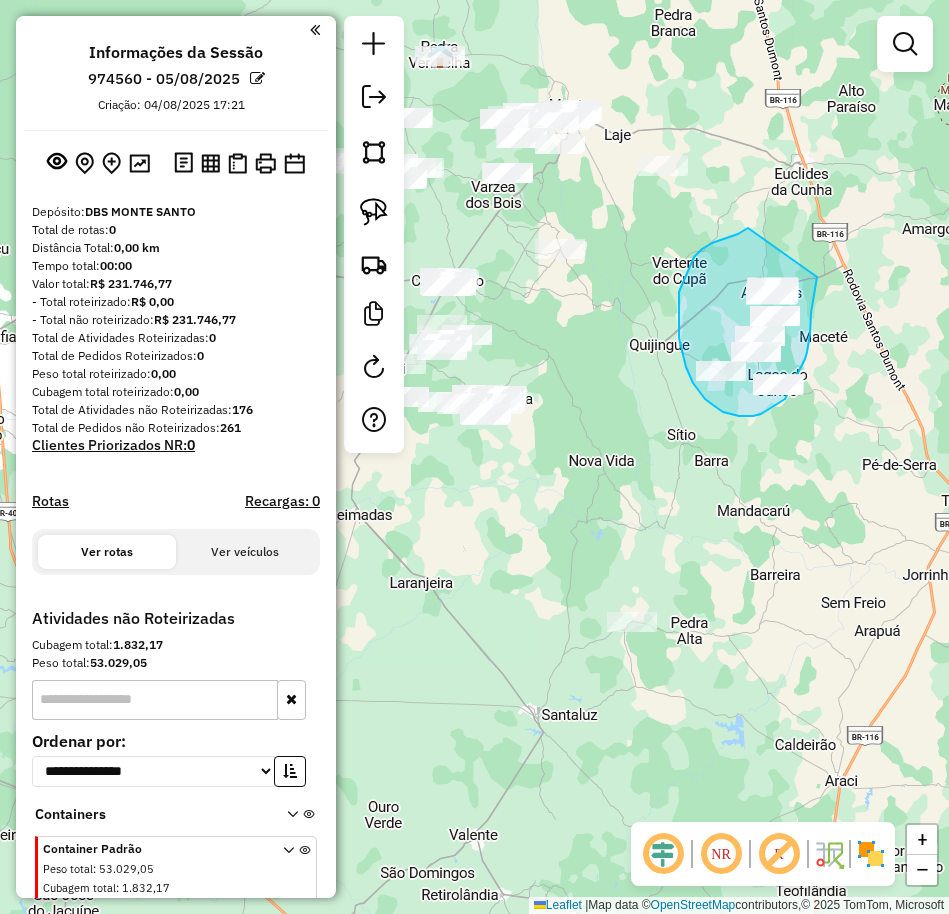 drag, startPoint x: 748, startPoint y: 228, endPoint x: 817, endPoint y: 277, distance: 84.6286 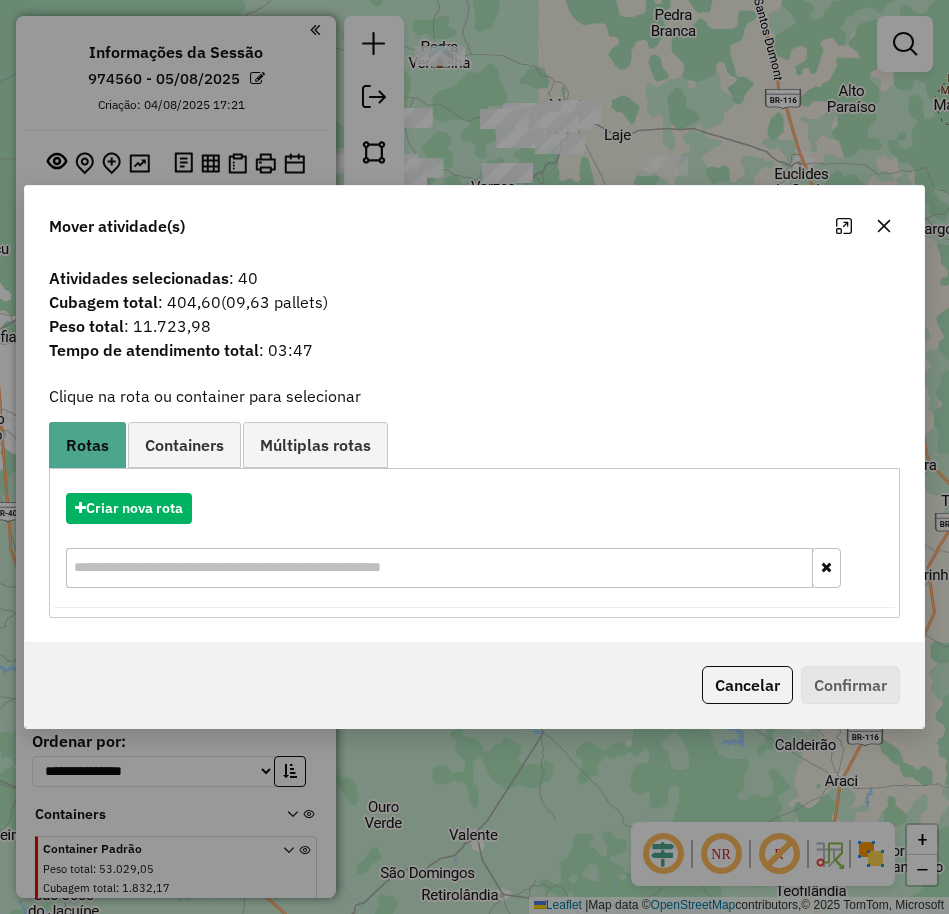 click 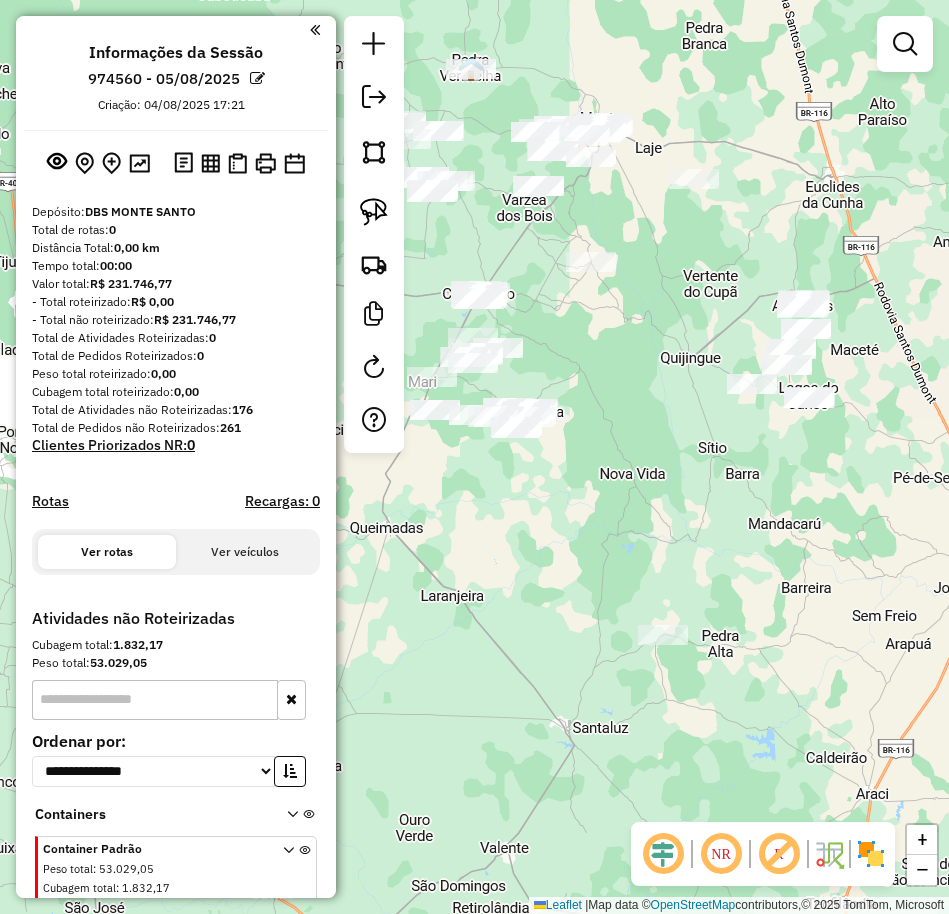 drag, startPoint x: 650, startPoint y: 309, endPoint x: 736, endPoint y: 340, distance: 91.416626 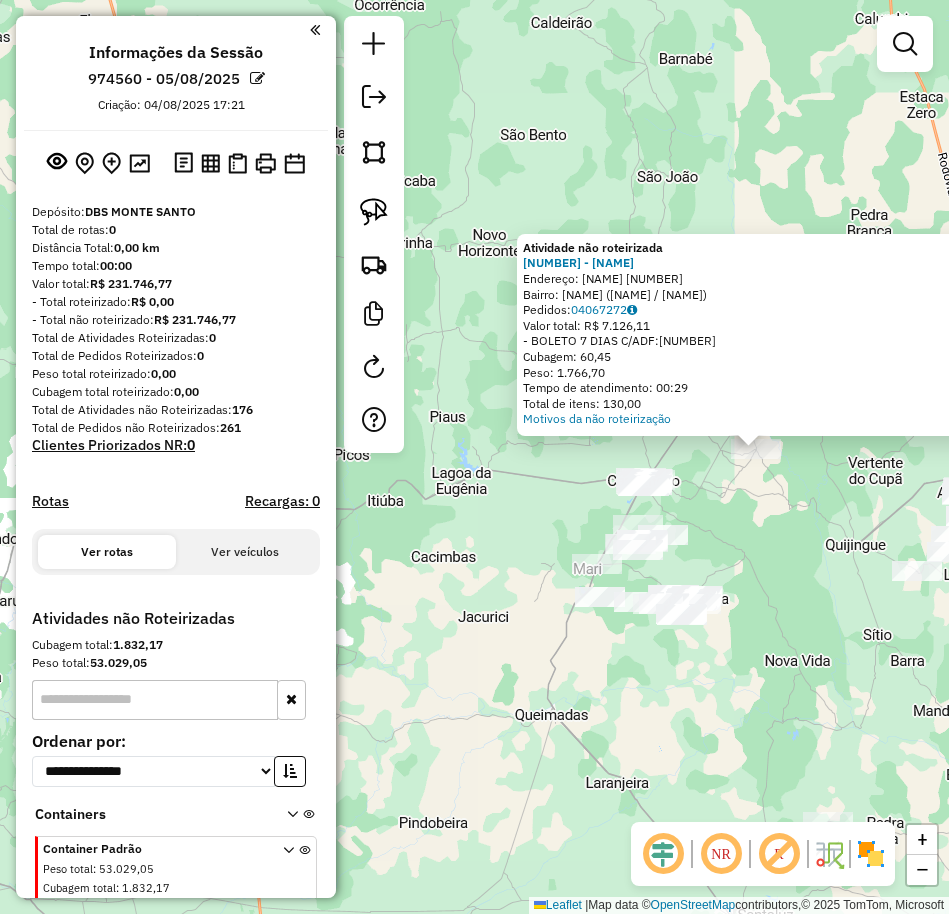 drag, startPoint x: 579, startPoint y: 467, endPoint x: 860, endPoint y: 459, distance: 281.11386 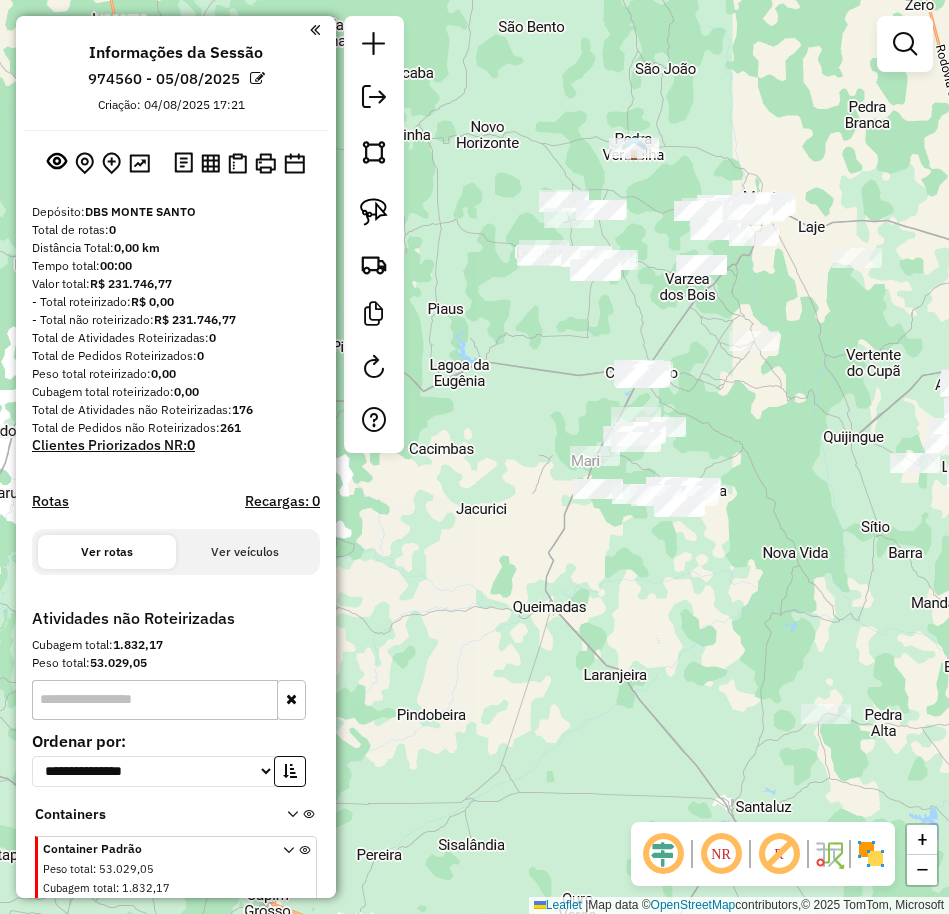 drag, startPoint x: 711, startPoint y: 517, endPoint x: 708, endPoint y: 404, distance: 113.03982 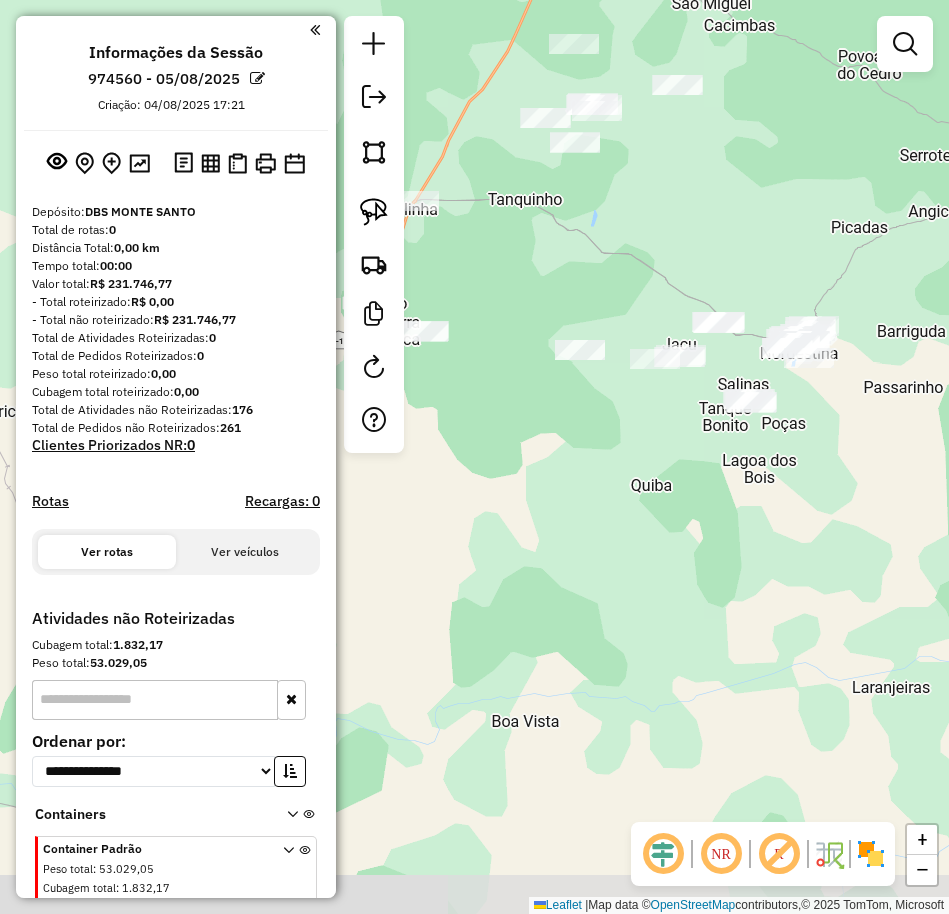 drag, startPoint x: 665, startPoint y: 475, endPoint x: 763, endPoint y: 277, distance: 220.92532 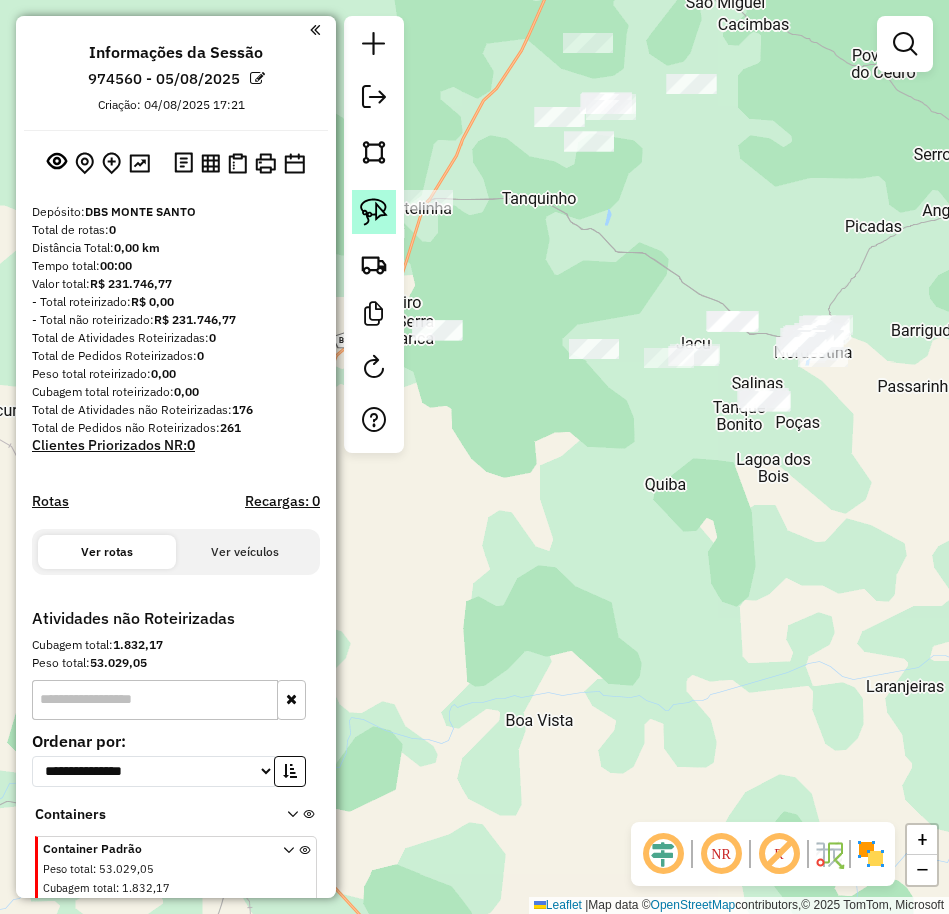 click 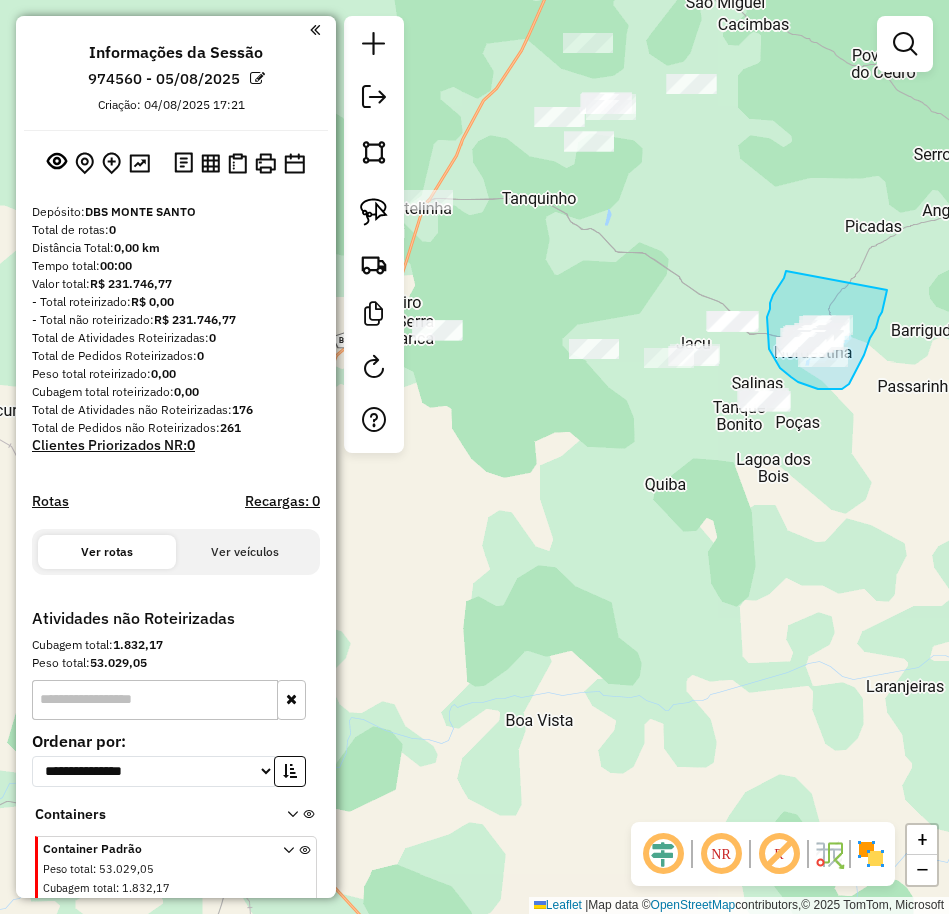 drag, startPoint x: 785, startPoint y: 271, endPoint x: 887, endPoint y: 290, distance: 103.75452 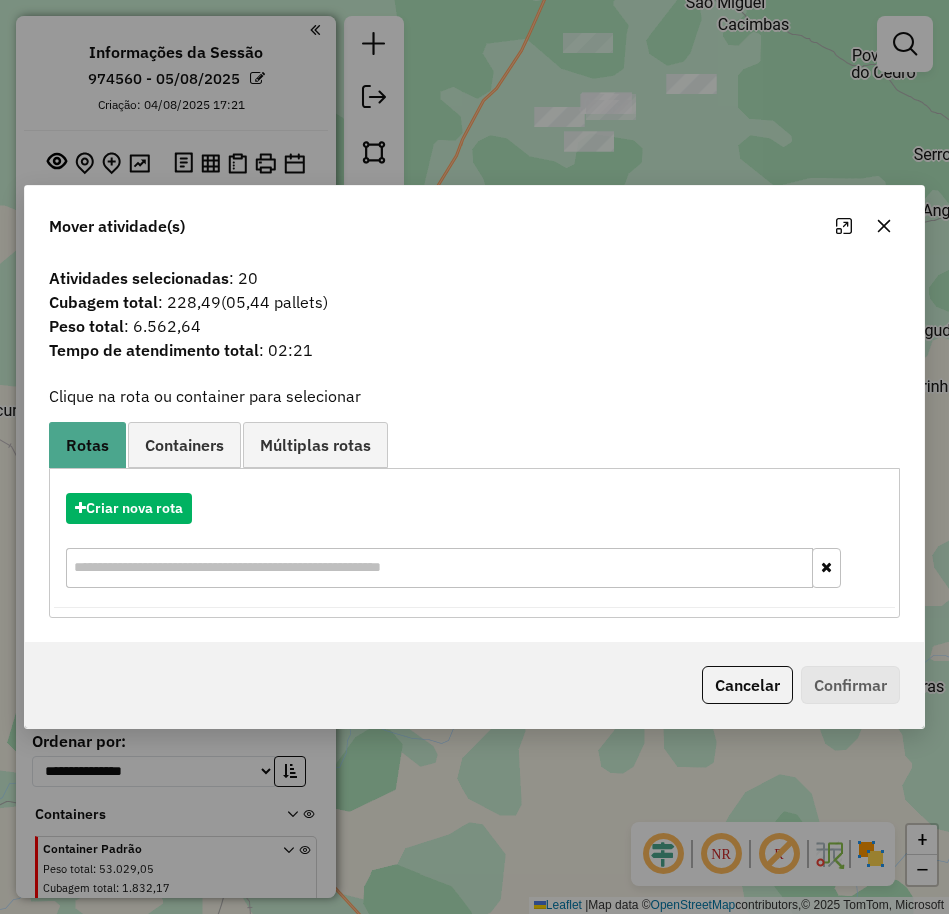 click 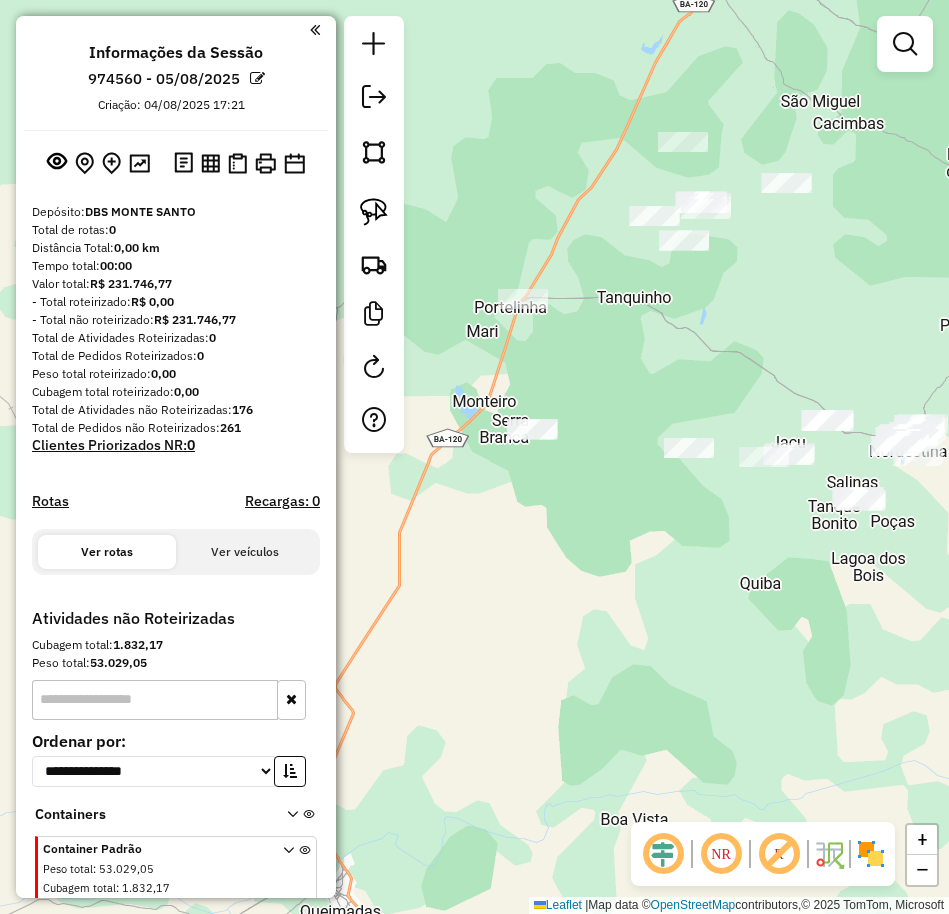 drag, startPoint x: 792, startPoint y: 221, endPoint x: 887, endPoint y: 320, distance: 137.20787 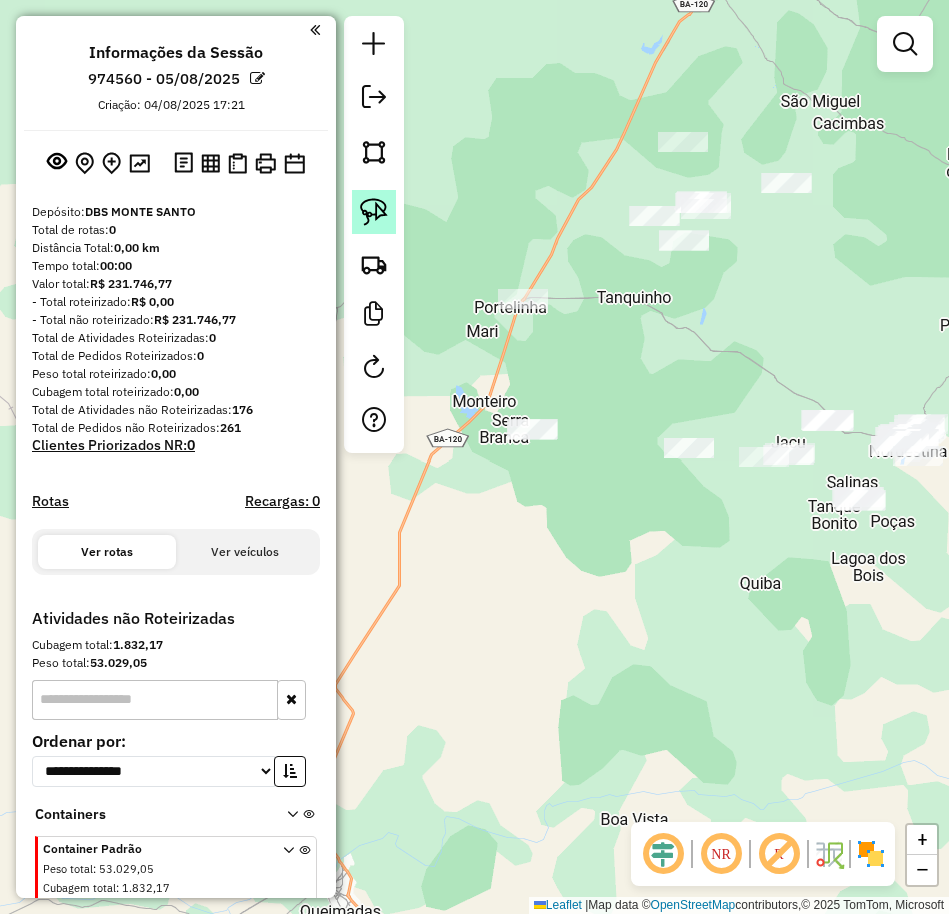 click 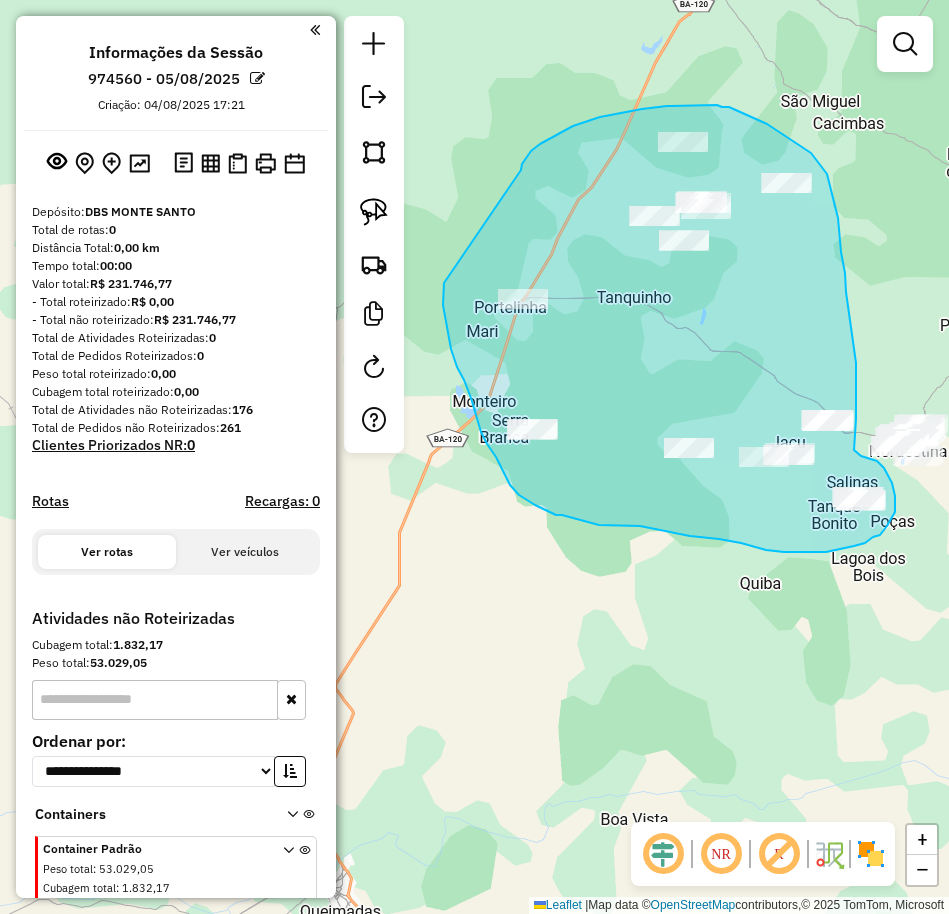 drag, startPoint x: 521, startPoint y: 170, endPoint x: 444, endPoint y: 283, distance: 136.74063 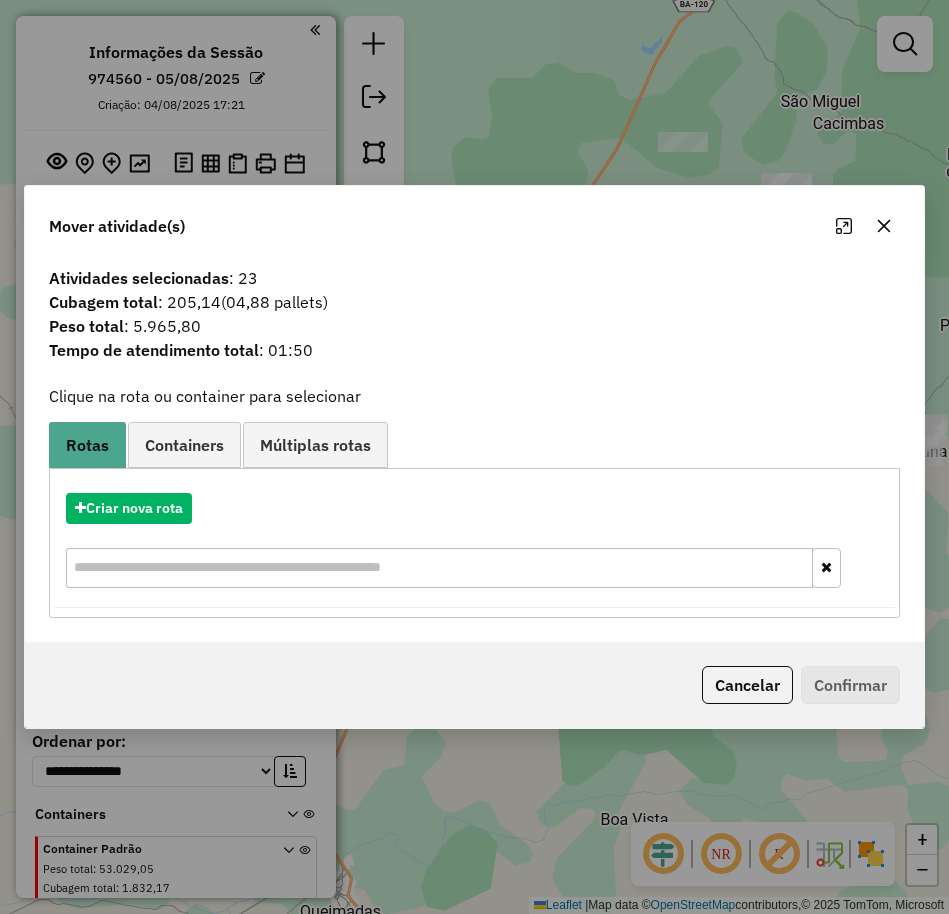 click 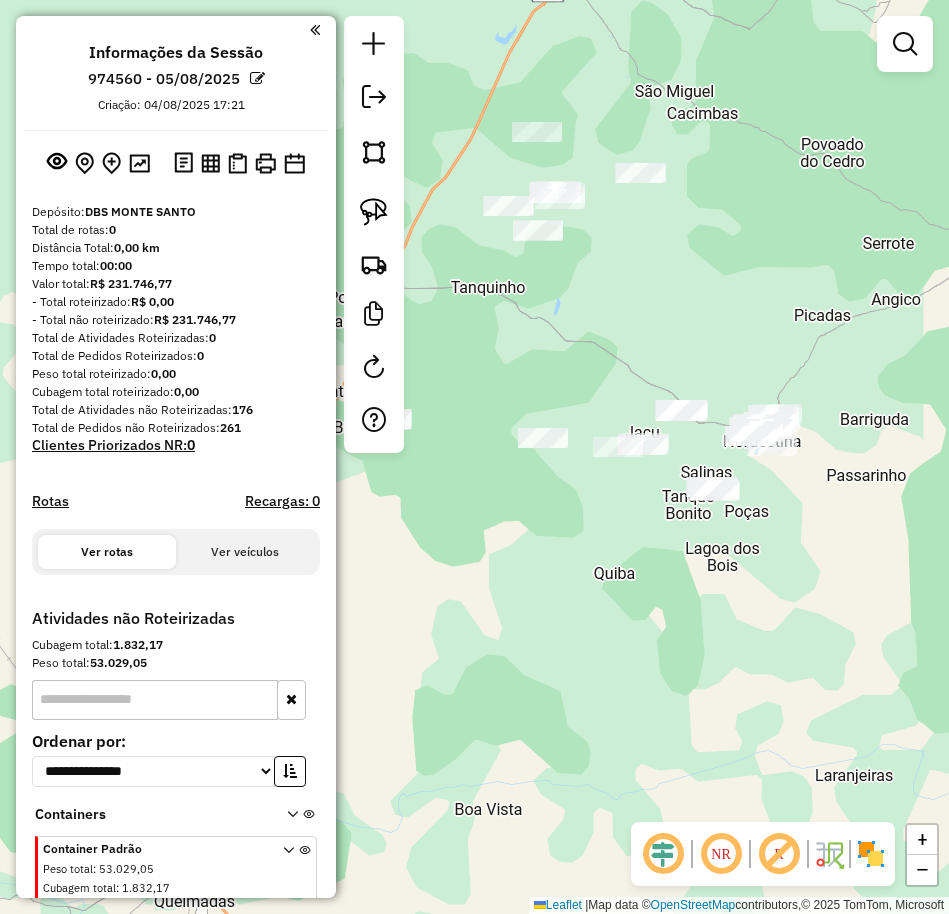 drag, startPoint x: 686, startPoint y: 547, endPoint x: 540, endPoint y: 537, distance: 146.34207 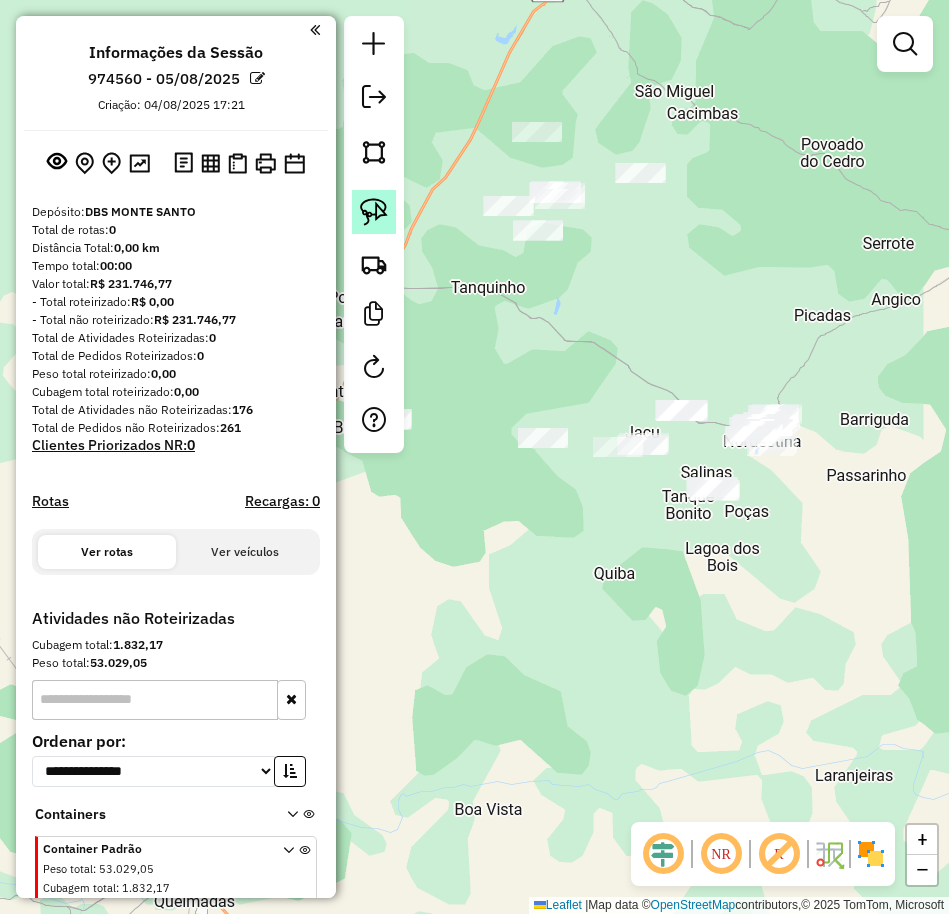 click 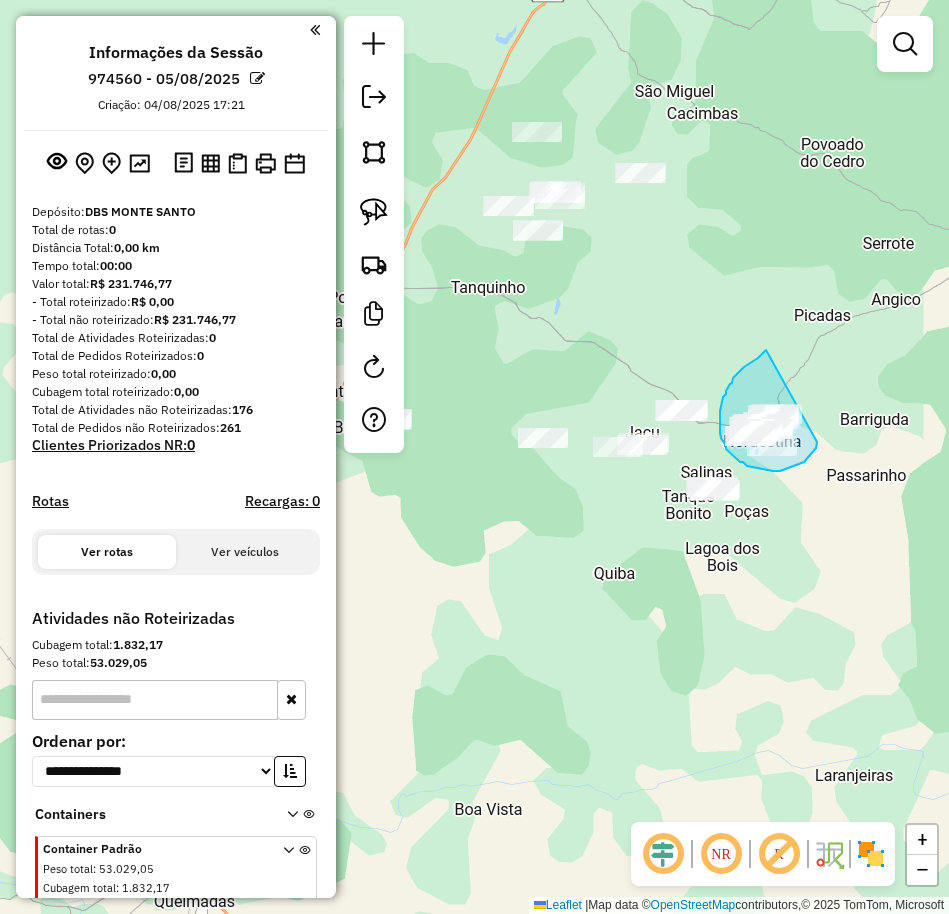 drag, startPoint x: 766, startPoint y: 350, endPoint x: 819, endPoint y: 433, distance: 98.478424 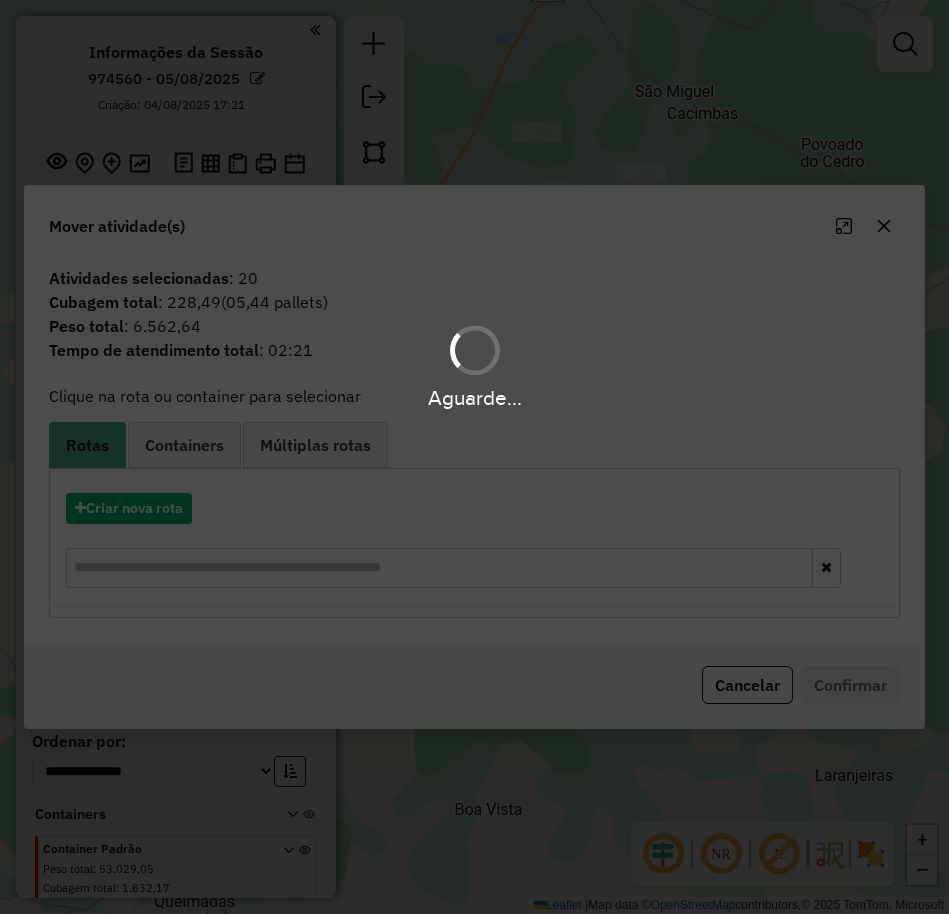 click on "**********" at bounding box center (474, 457) 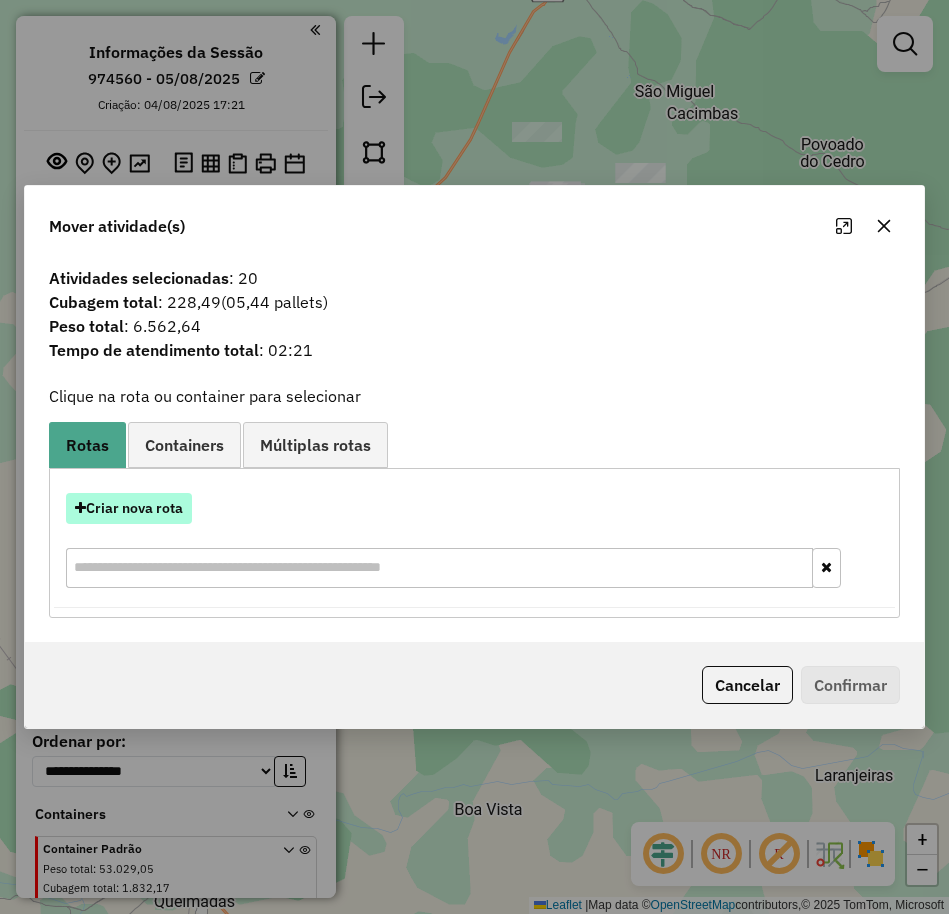 click on "Criar nova rota" at bounding box center [129, 508] 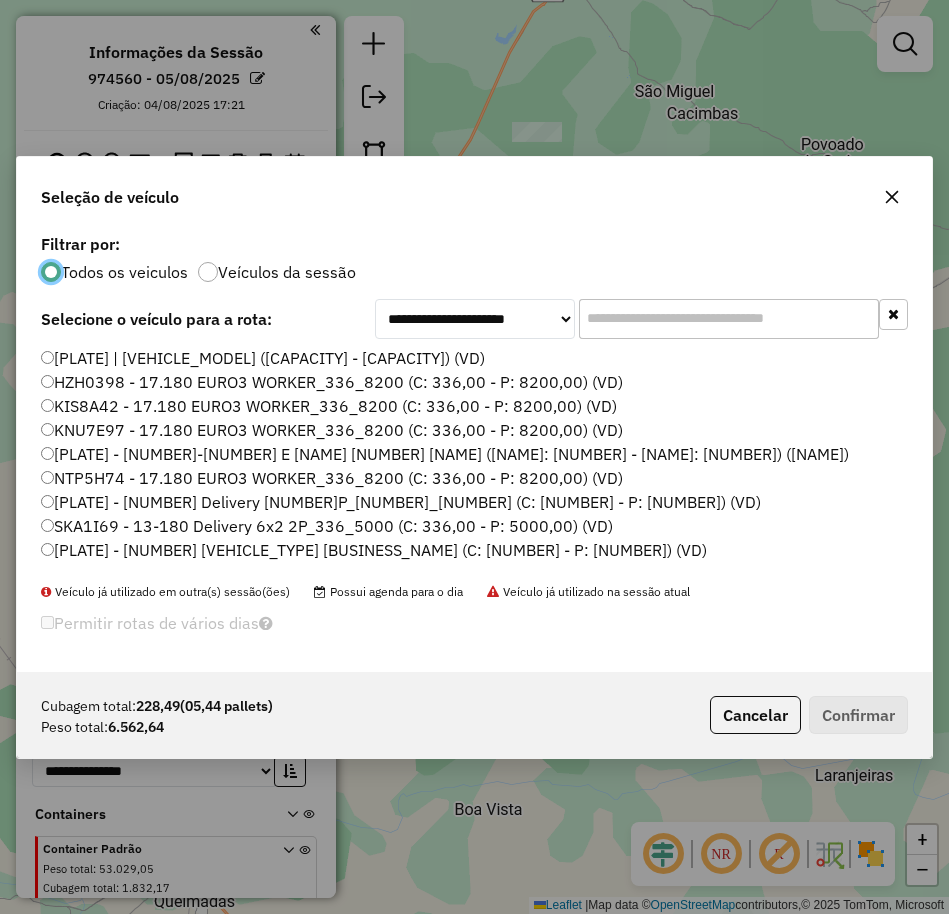 scroll, scrollTop: 11, scrollLeft: 6, axis: both 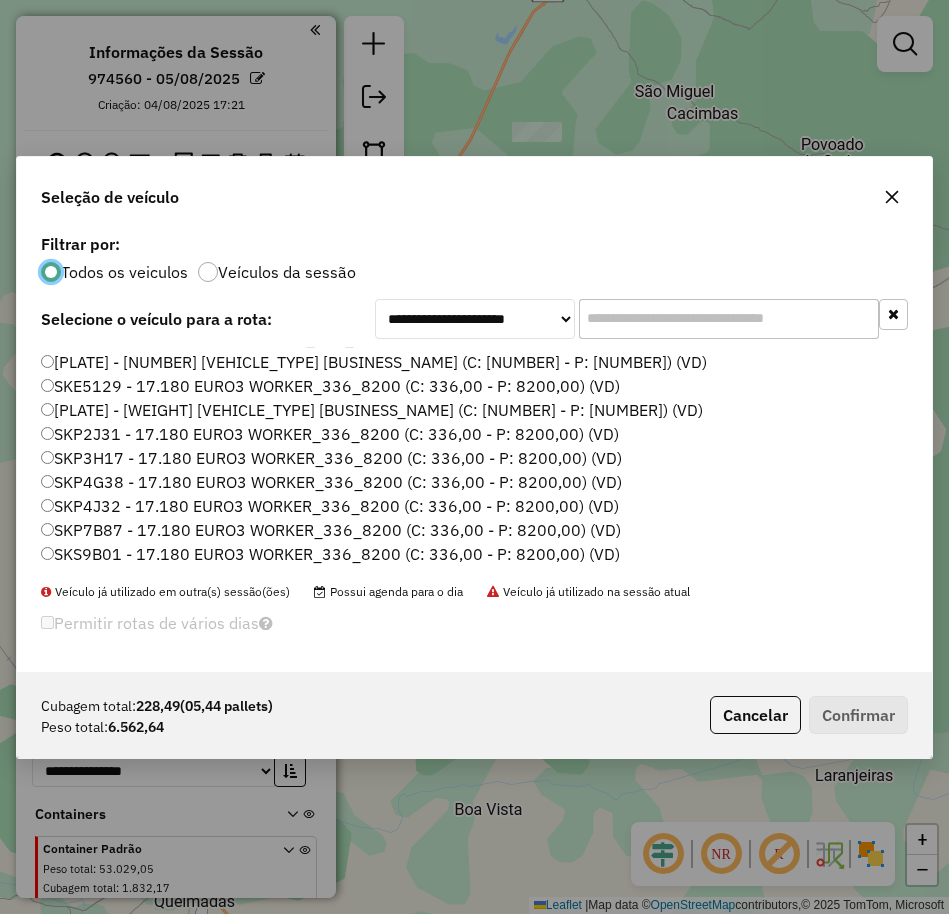 click on "SKP2J31 - 17.180 EURO3 WORKER_336_8200 (C: 336,00 - P: 8200,00) (VD)" 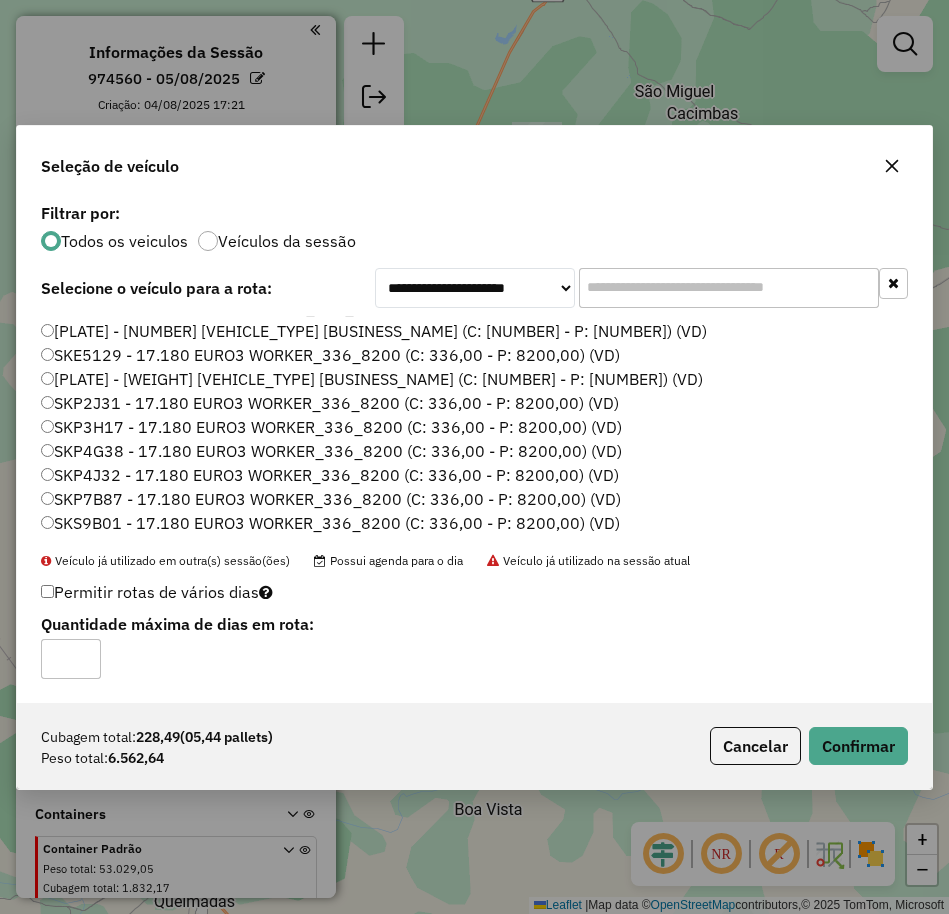 click 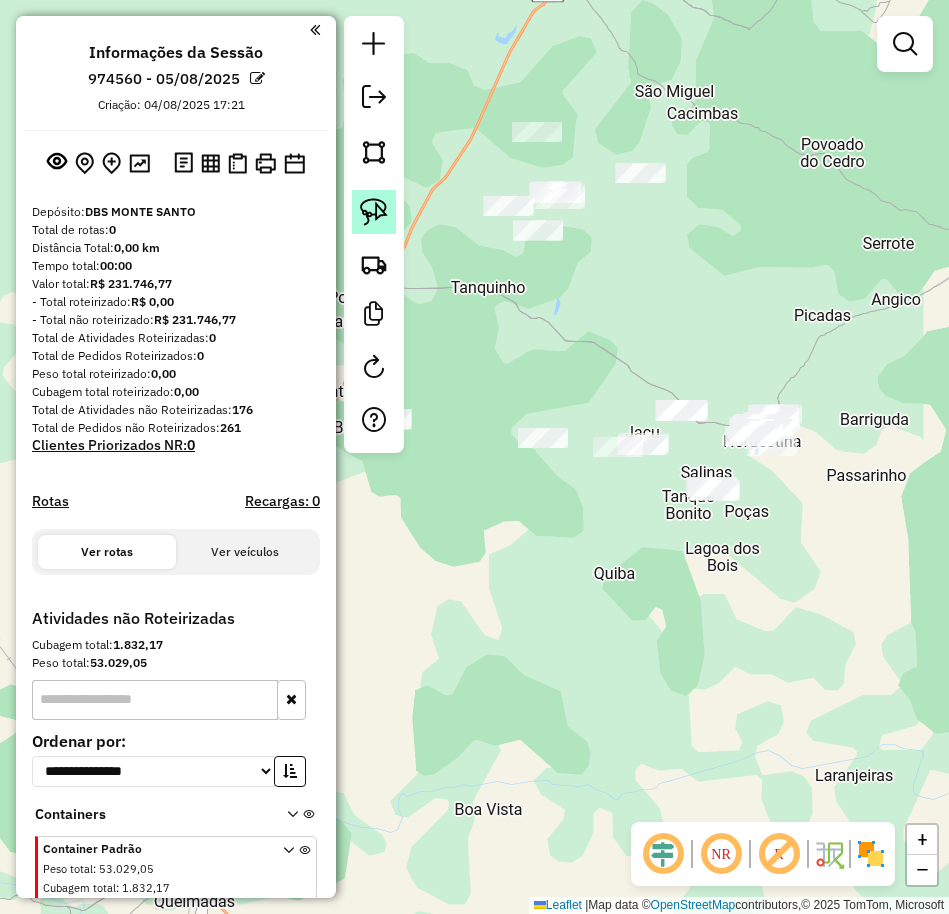 click 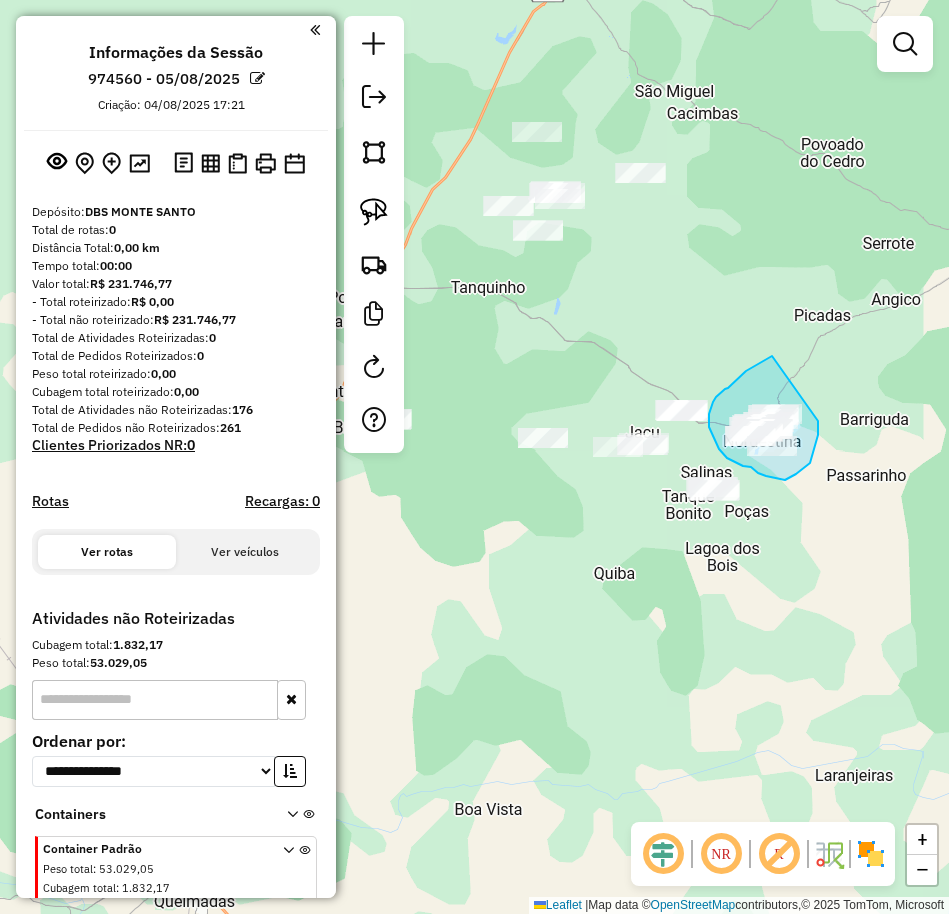 drag, startPoint x: 772, startPoint y: 356, endPoint x: 818, endPoint y: 421, distance: 79.630394 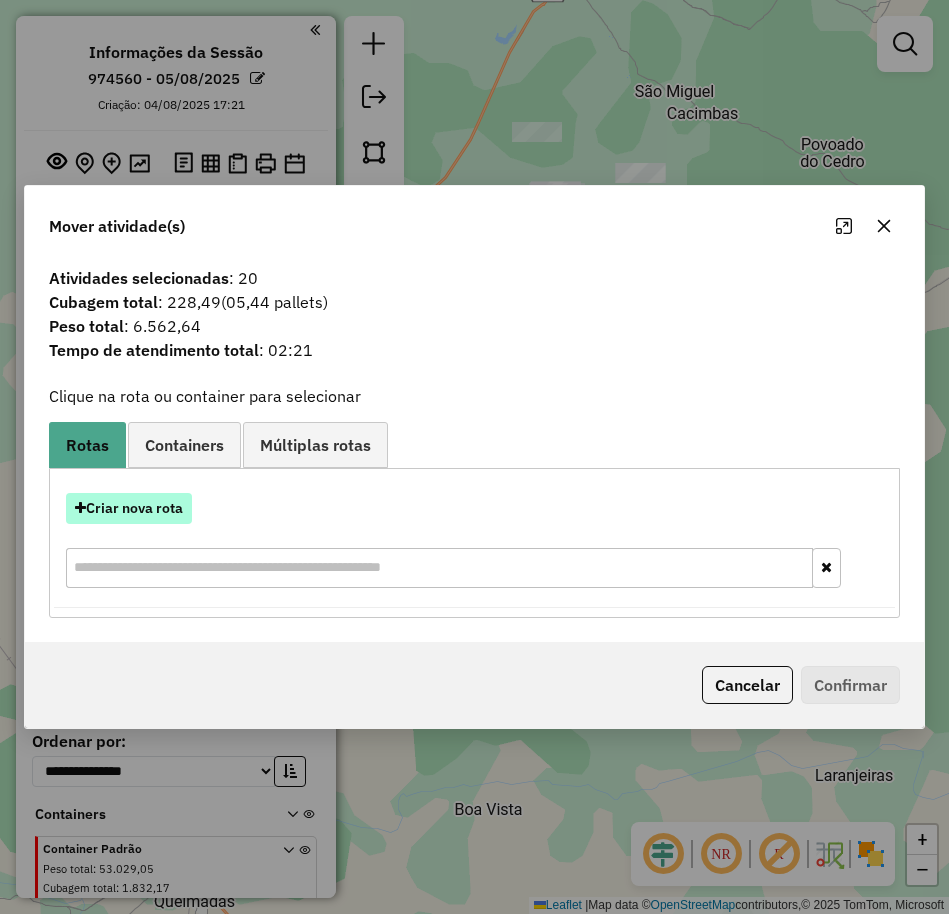 click on "Criar nova rota" at bounding box center (129, 508) 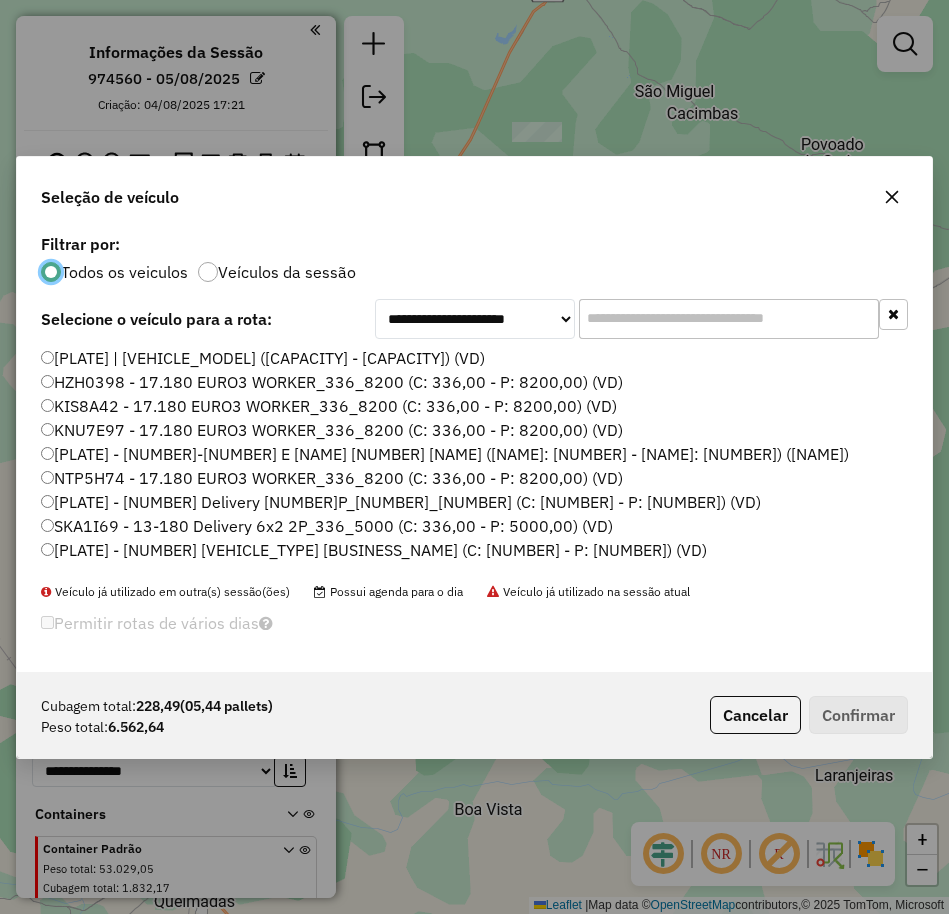 scroll, scrollTop: 11, scrollLeft: 6, axis: both 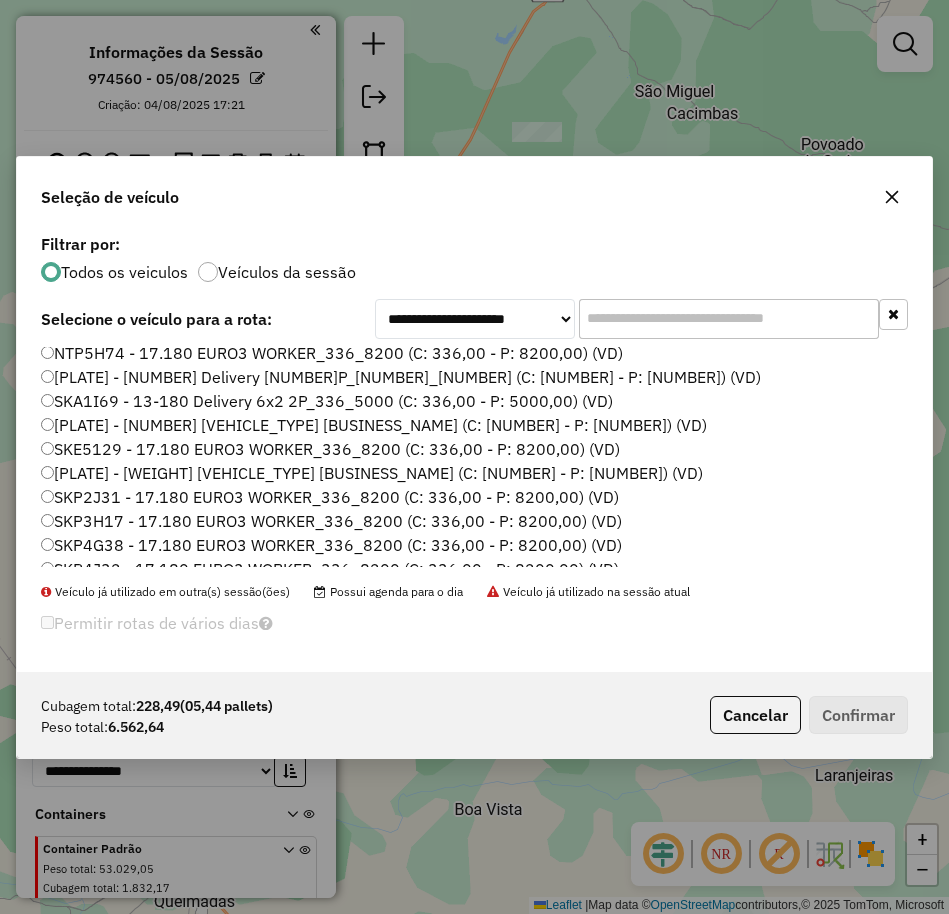 click on "SKE5129 - 17.180 EURO3 WORKER_336_8200 (C: 336,00 - P: 8200,00) (VD)" 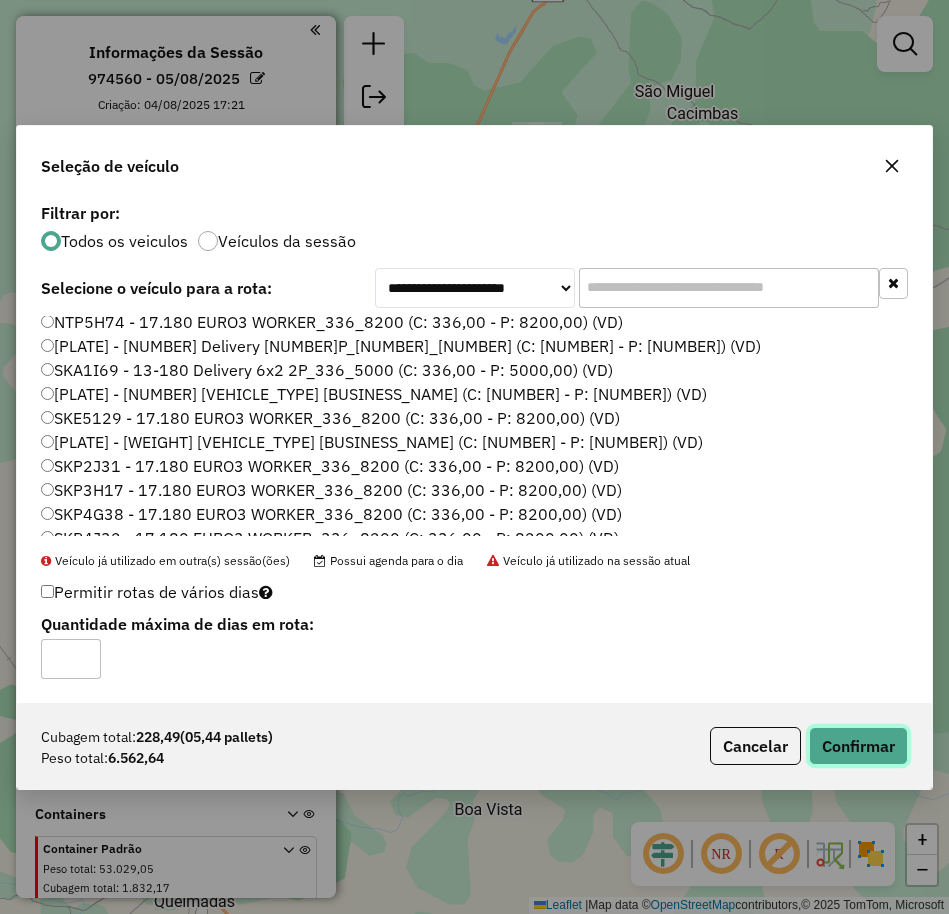 click on "Confirmar" 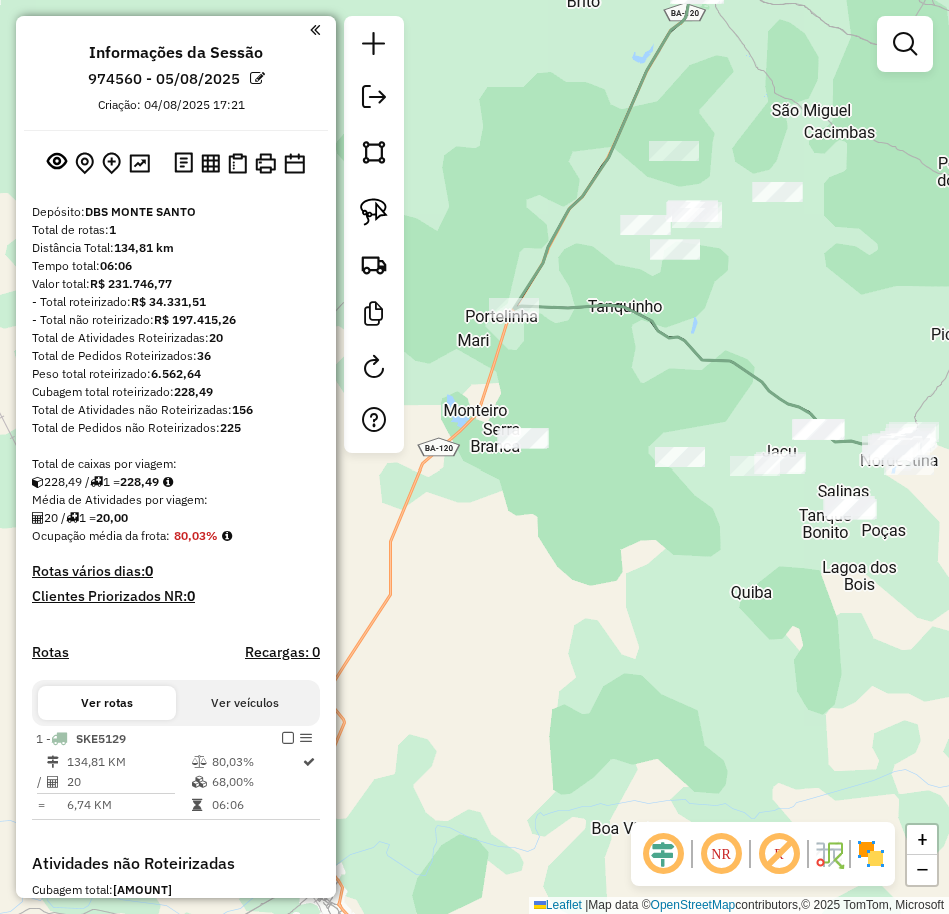 drag, startPoint x: 723, startPoint y: 296, endPoint x: 858, endPoint y: 340, distance: 141.98944 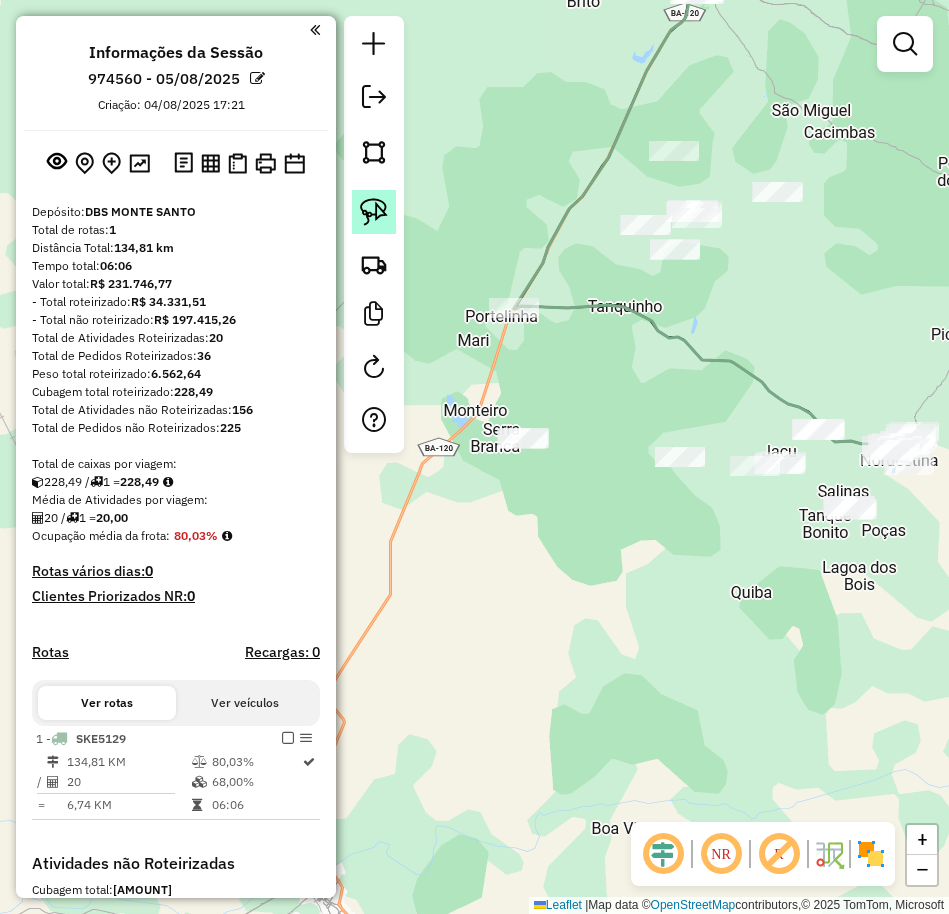 click 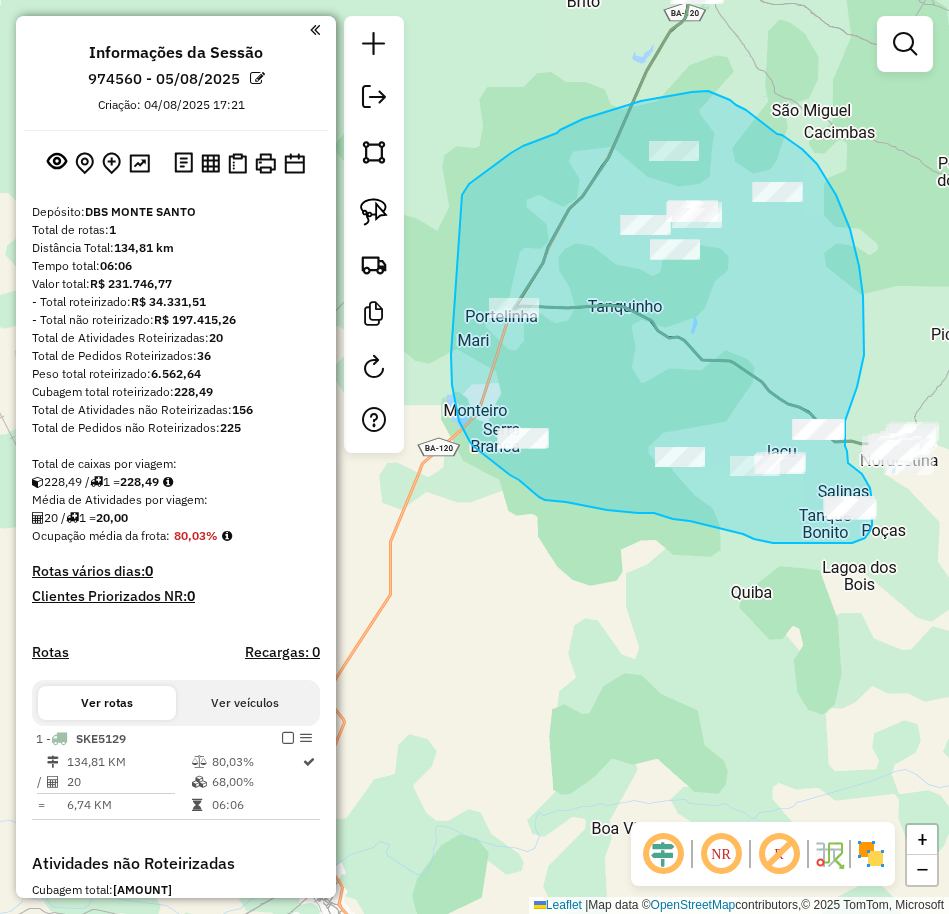 drag, startPoint x: 474, startPoint y: 180, endPoint x: 451, endPoint y: 355, distance: 176.50496 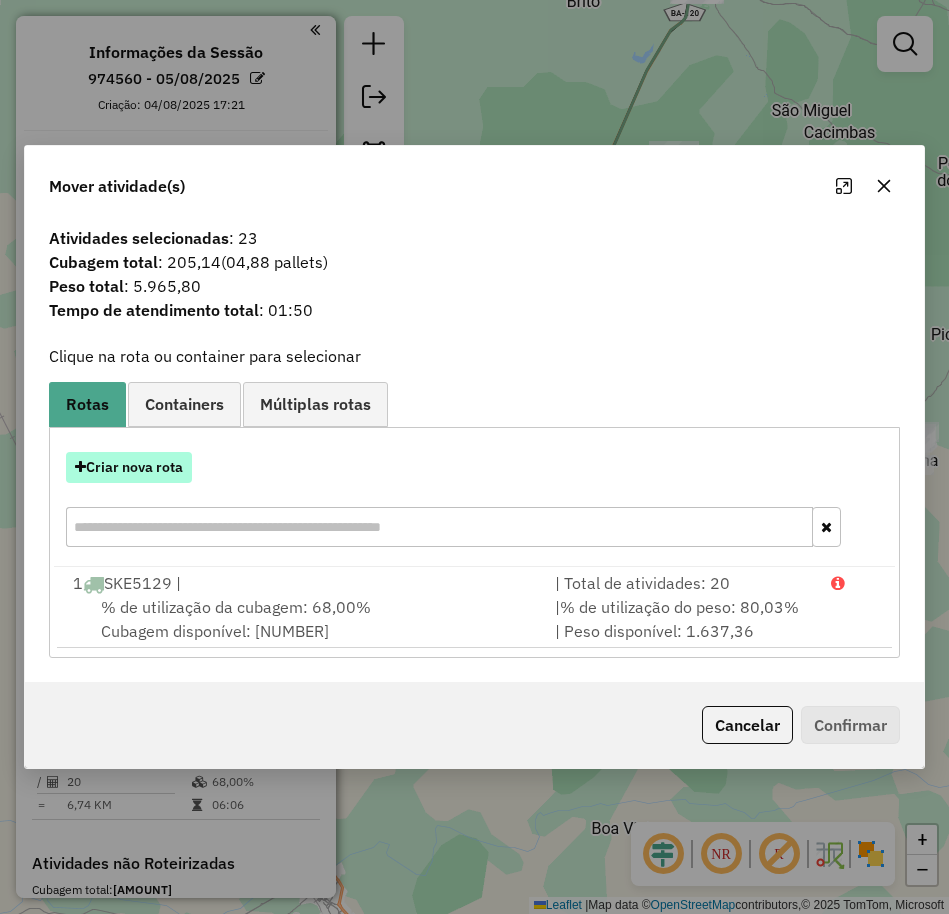 click on "Criar nova rota" at bounding box center (129, 467) 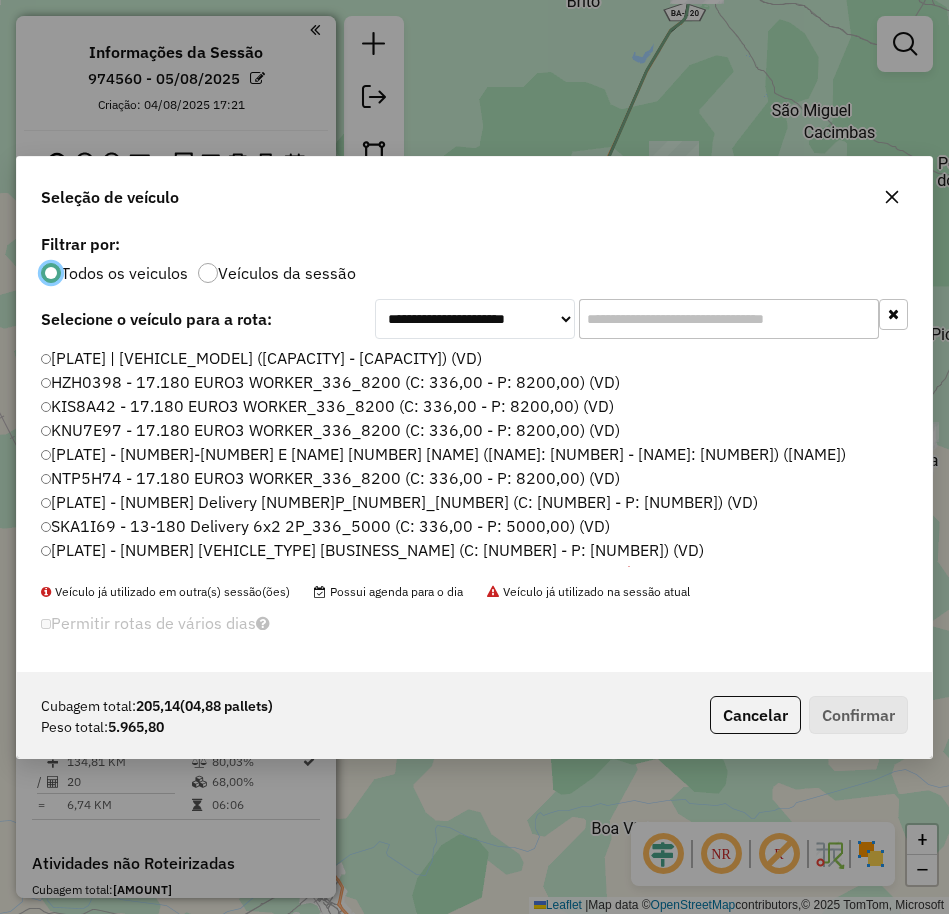 scroll, scrollTop: 11, scrollLeft: 6, axis: both 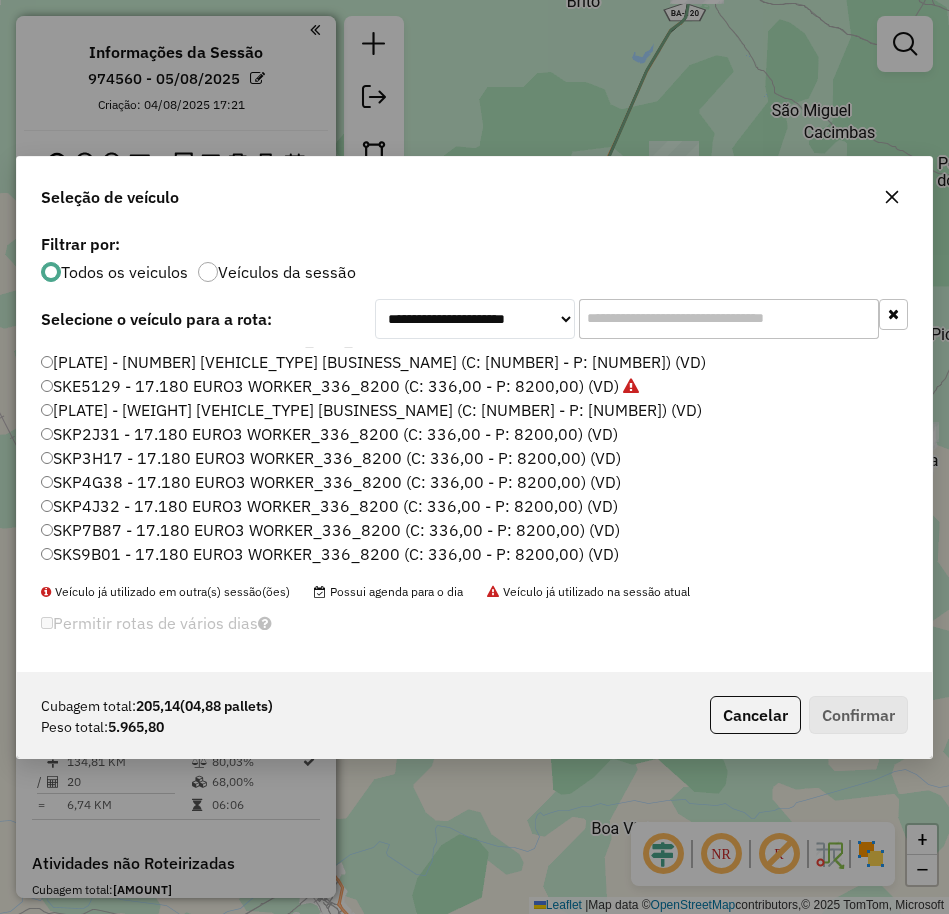 click on "SKP3H17 - 17.180 EURO3 WORKER_336_8200 (C: 336,00 - P: 8200,00) (VD)" 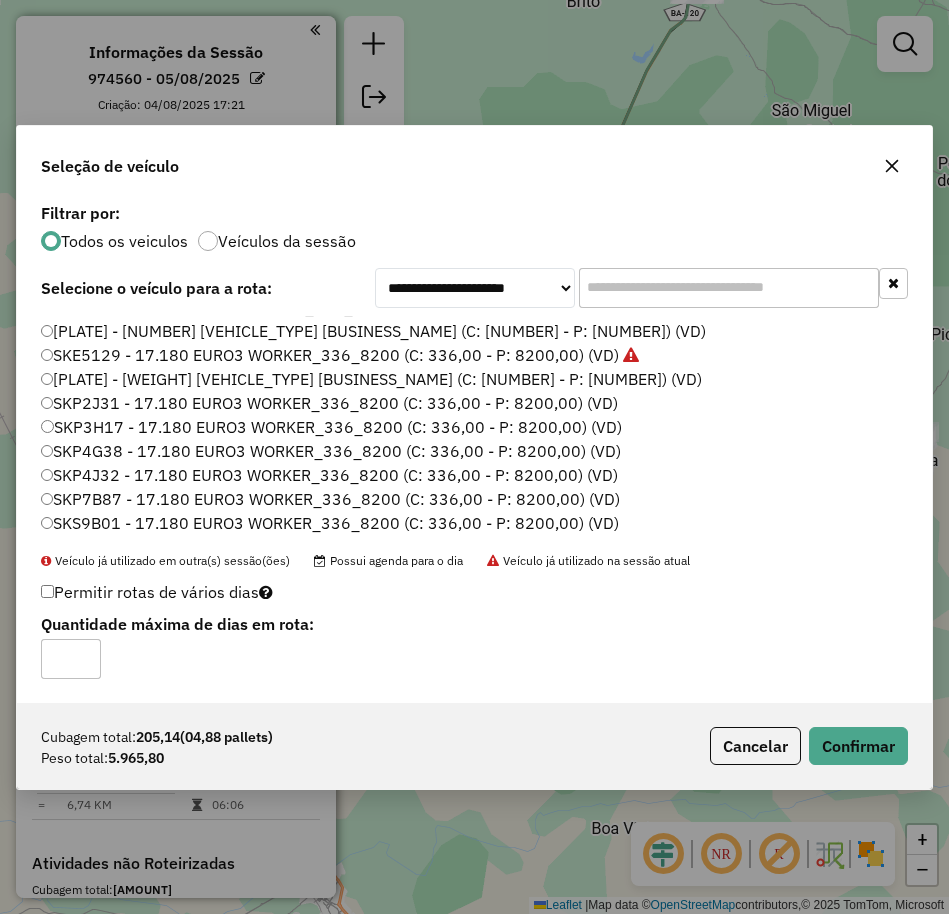 click on "SKP2J31 - 17.180 EURO3 WORKER_336_8200 (C: 336,00 - P: 8200,00) (VD)" 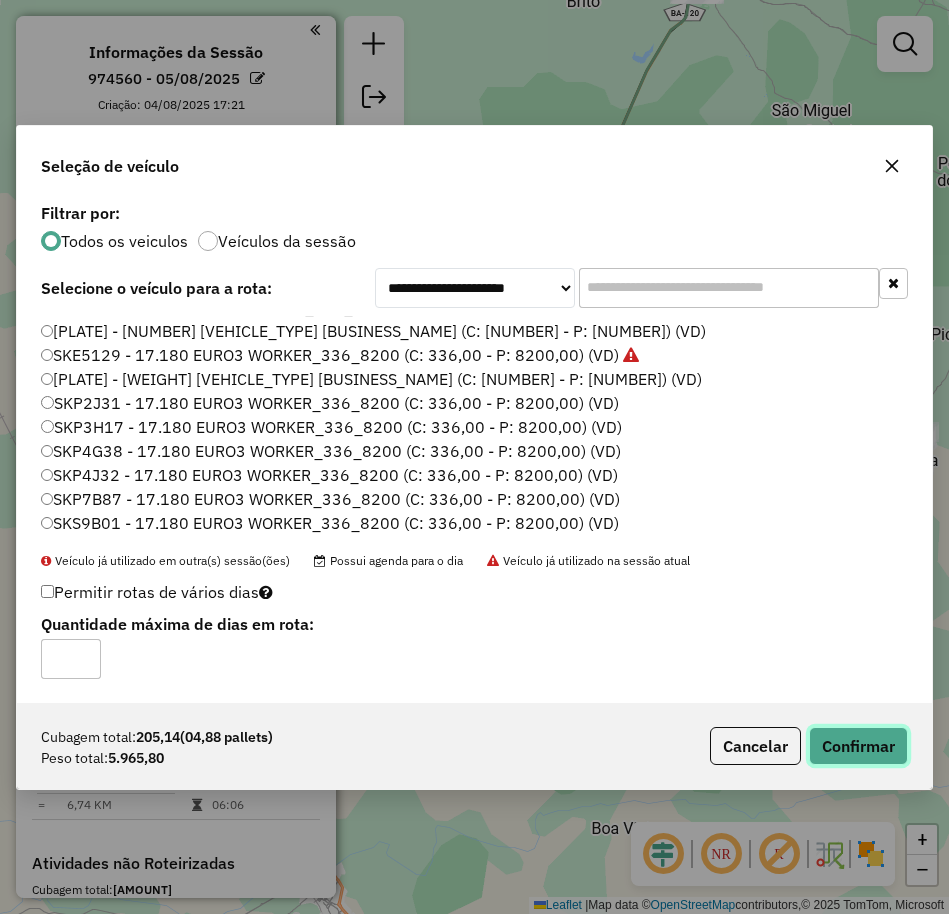 click on "Confirmar" 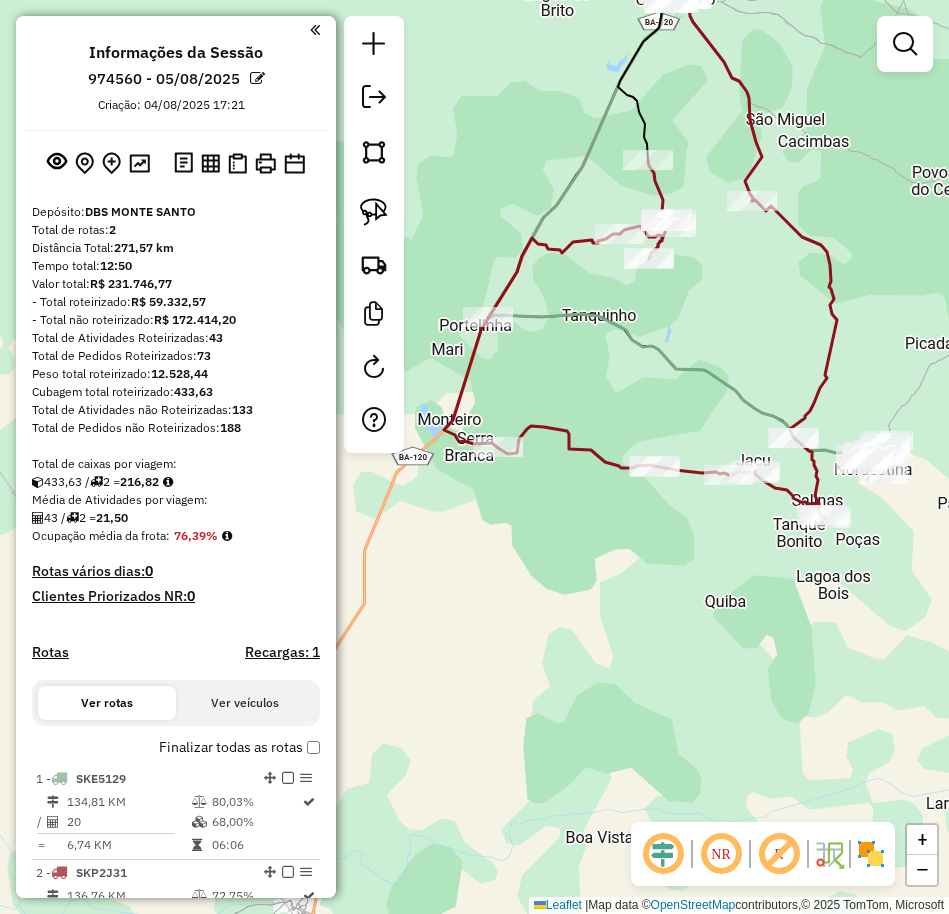 drag, startPoint x: 786, startPoint y: 337, endPoint x: 760, endPoint y: 346, distance: 27.513634 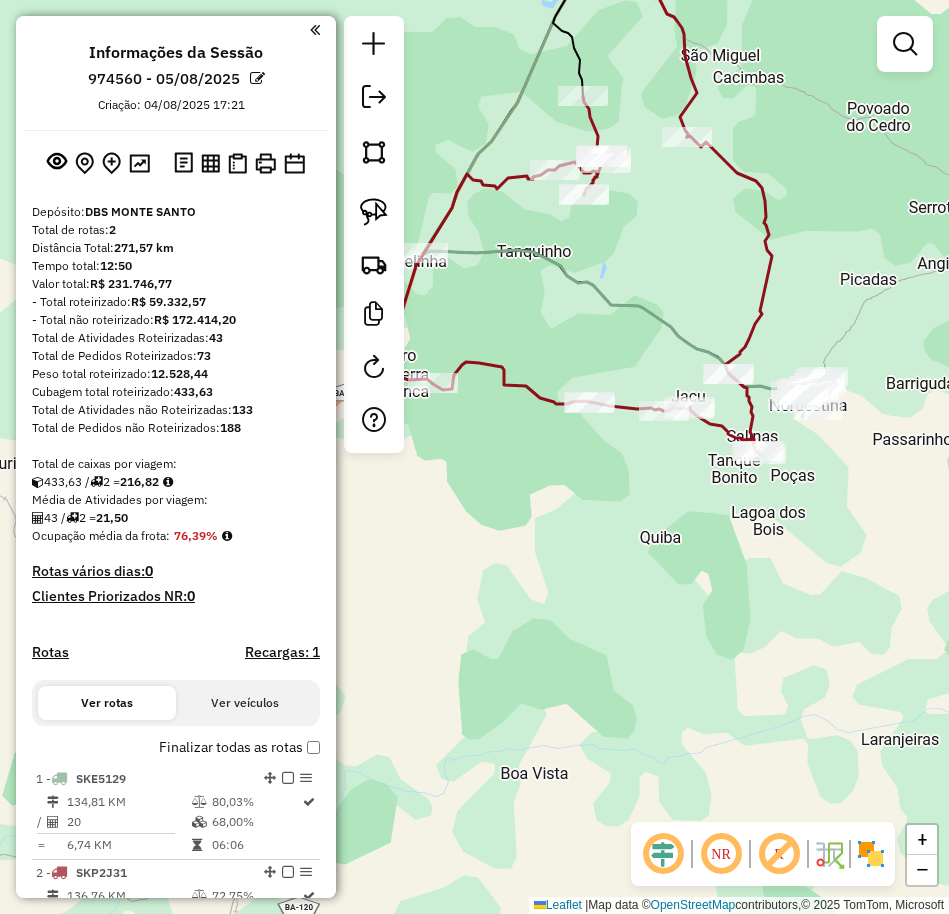 drag, startPoint x: 599, startPoint y: 308, endPoint x: 616, endPoint y: 338, distance: 34.48188 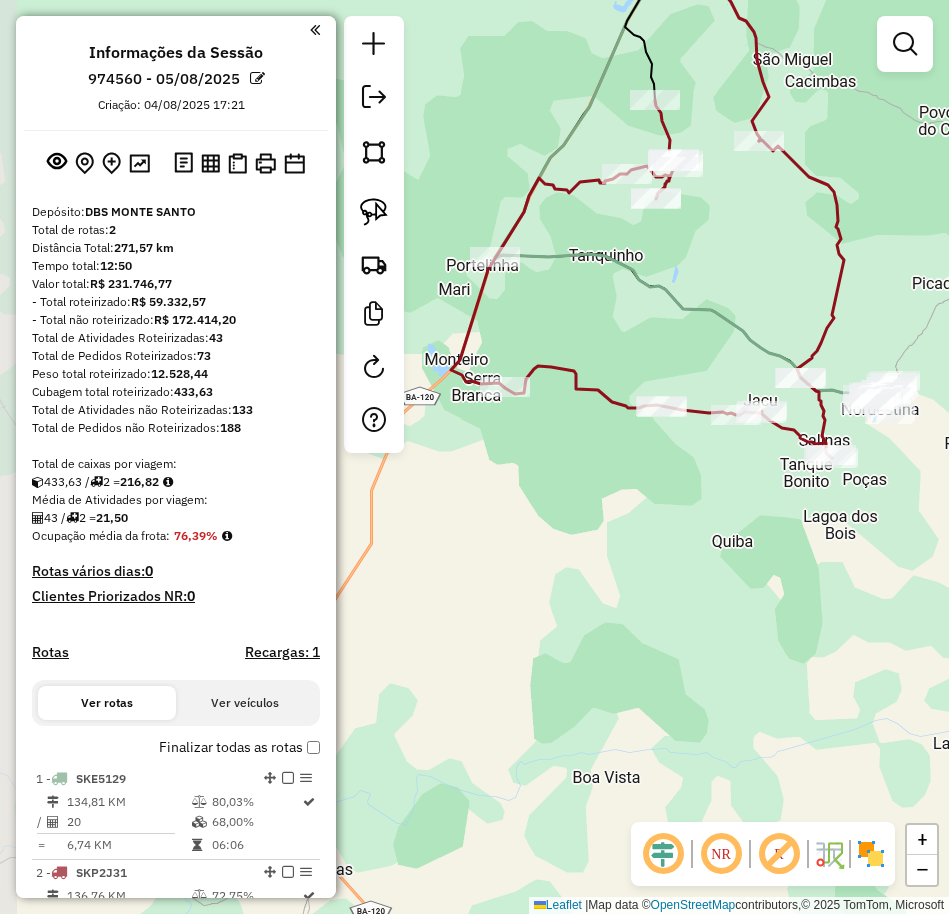 drag, startPoint x: 566, startPoint y: 326, endPoint x: 645, endPoint y: 330, distance: 79.101204 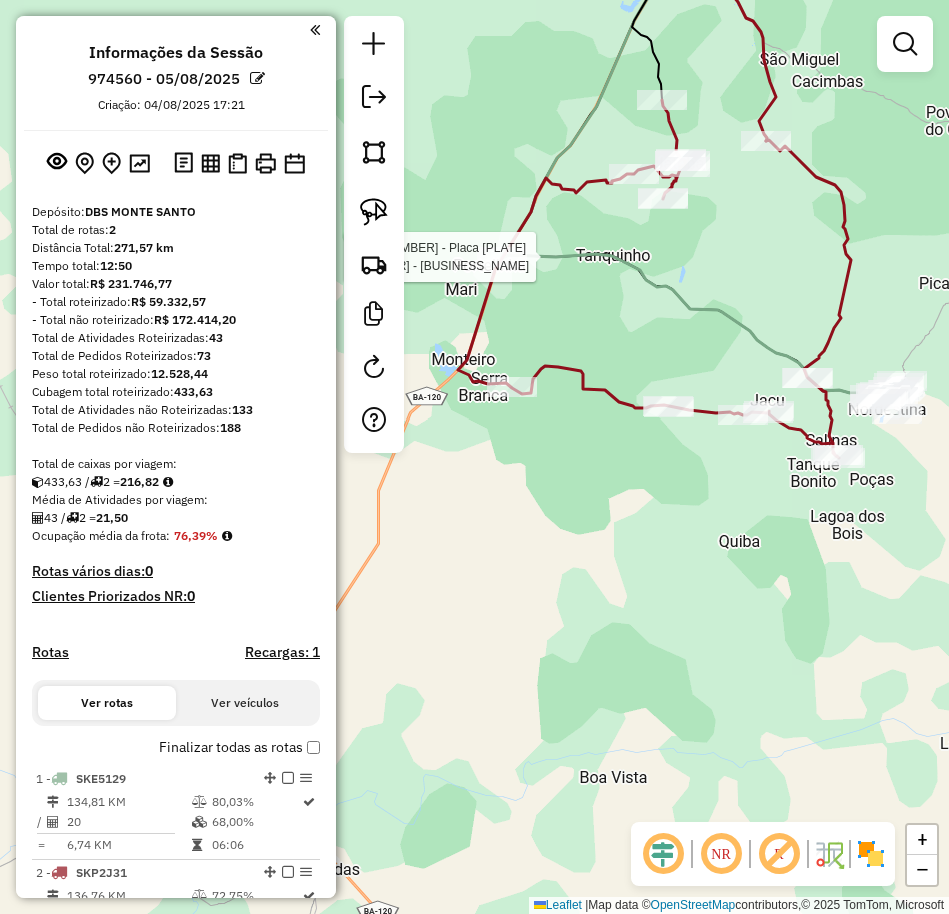 select on "**********" 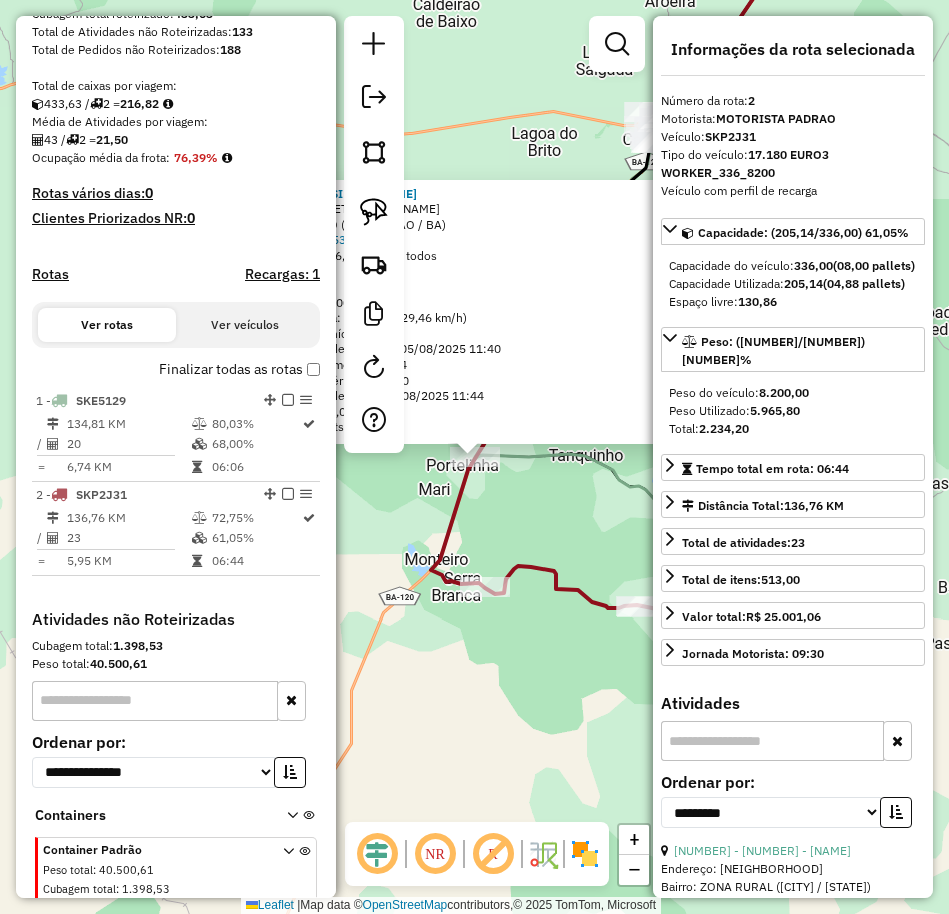 scroll, scrollTop: 449, scrollLeft: 0, axis: vertical 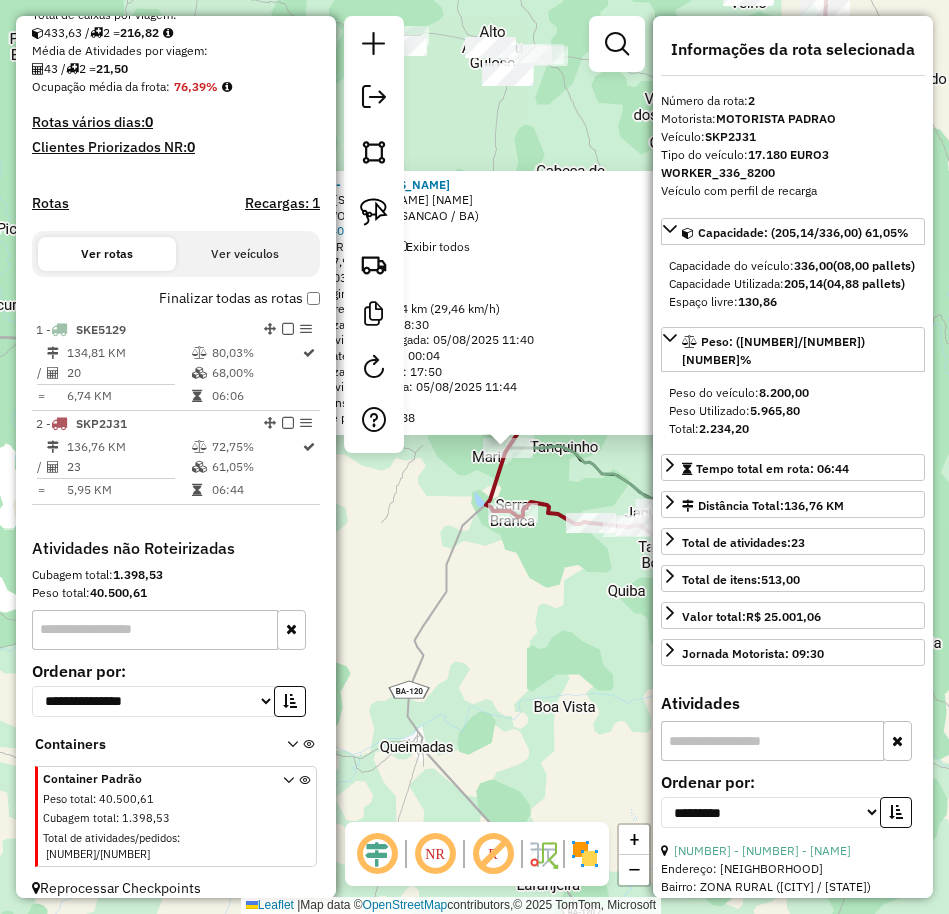 click on "2203 - BAR DA AUDENIR Endereço: LAGOA DO JUIZ LAGOA DA ROCA Bairro: POVOADO ([CITY] / [STATE]) Pedidos: 04067253 Valor total: R$ 916,30 Exibir todos Cubagem: 7,91 Peso: 231,03 Tempo dirigindo: 00:14 Distância prevista: 6,874 km (29,46 km/h) Janela utilizada início: 08:30 Horário previsto de chegada: 05/08/2025 11:40 Tempo de atendimento: 00:04 Janela utilizada término: 17:50 Horário previsto de saída: 05/08/2025 11:44 Total de itens: 17,00 Quantidade pallets: 0,188 × Janela de atendimento Grade de atendimento Capacidade Transportadoras Veículos Cliente Pedidos Rotas Selecione os dias de semana para filtrar as janelas de atendimento Seg Ter Qua Qui Sex Sáb Dom Informe o período da janela de atendimento: De: Até: Filtrar exatamente a janela do cliente Considerar janela de atendimento padrão Selecione os dias de semana para filtrar as grades de atendimento Seg Ter Qua Qui Sex Sáb Dom Considerar clientes sem dia de atendimento cadastrado" 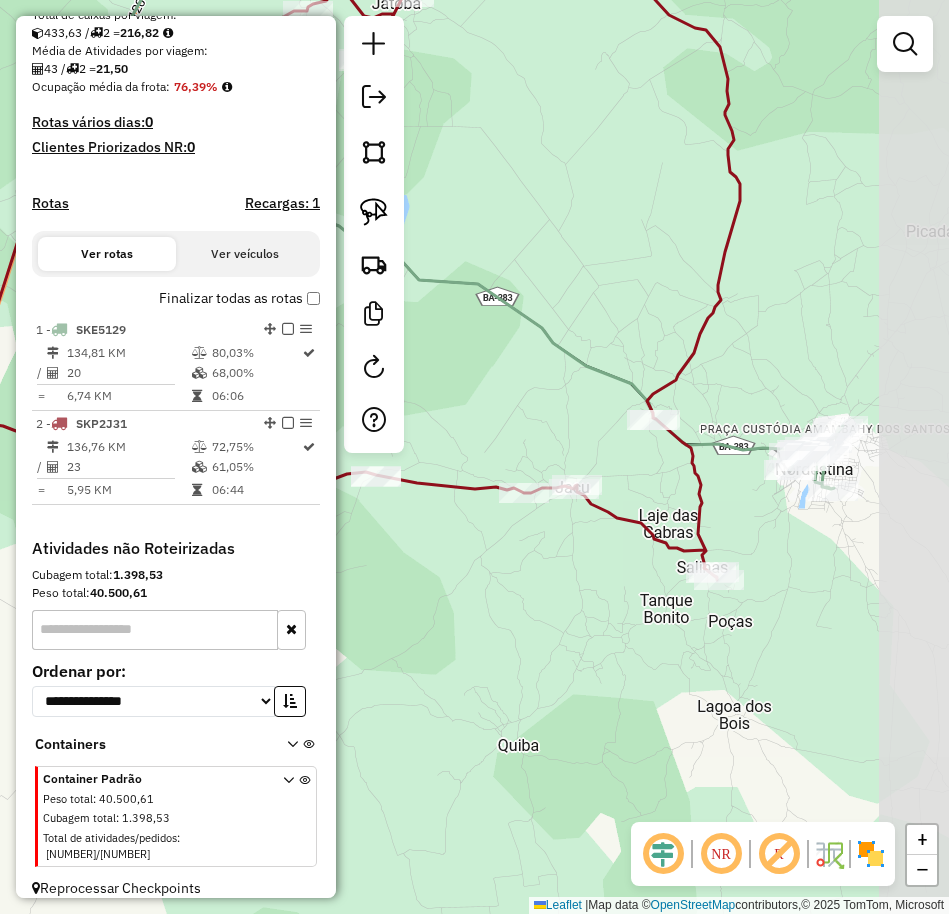 drag, startPoint x: 659, startPoint y: 491, endPoint x: 513, endPoint y: 335, distance: 213.66328 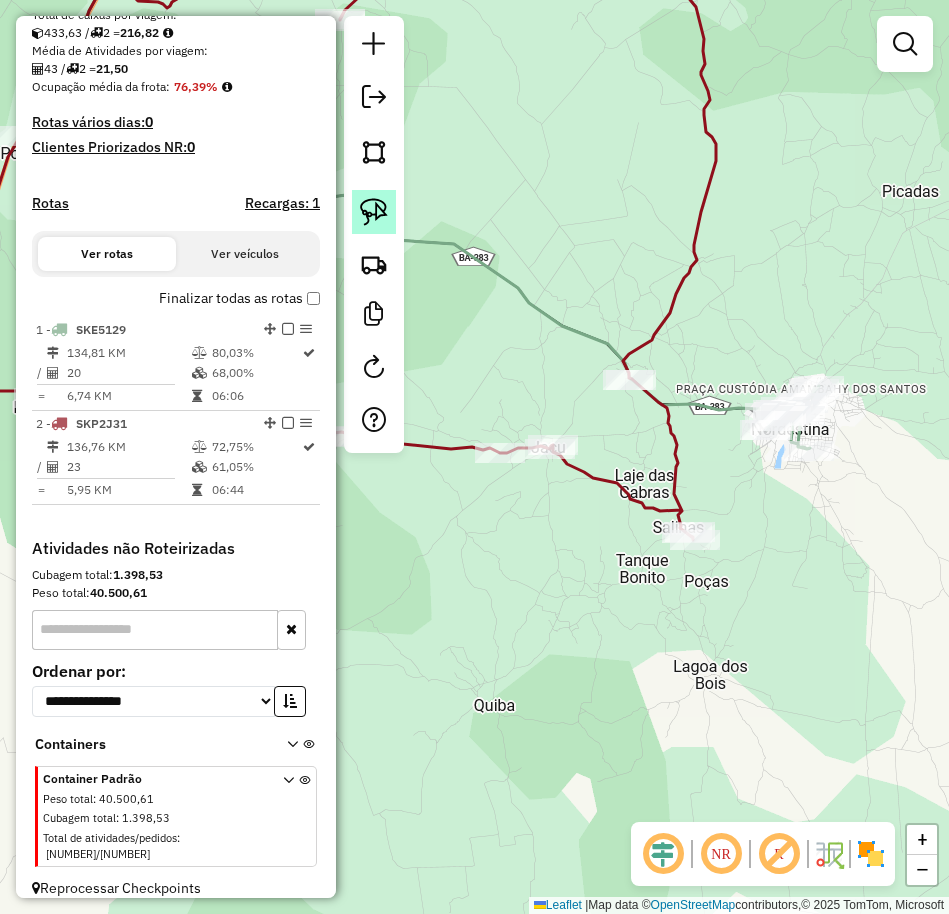 click 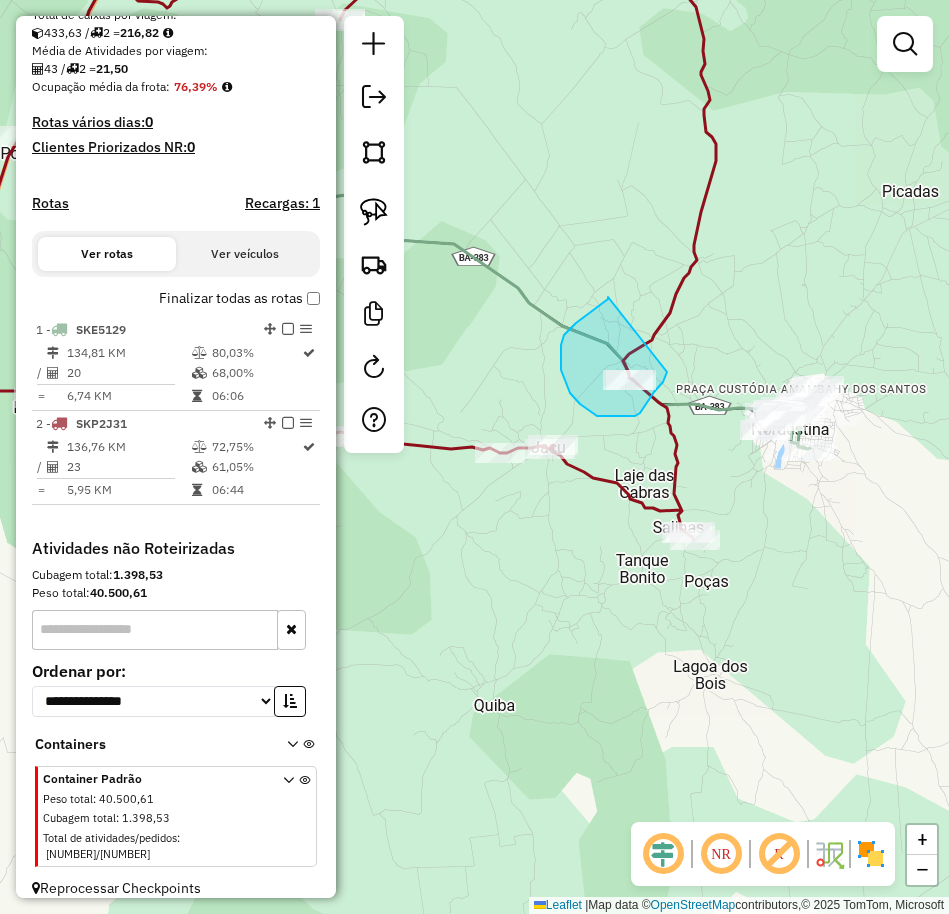 drag, startPoint x: 589, startPoint y: 313, endPoint x: 671, endPoint y: 360, distance: 94.51455 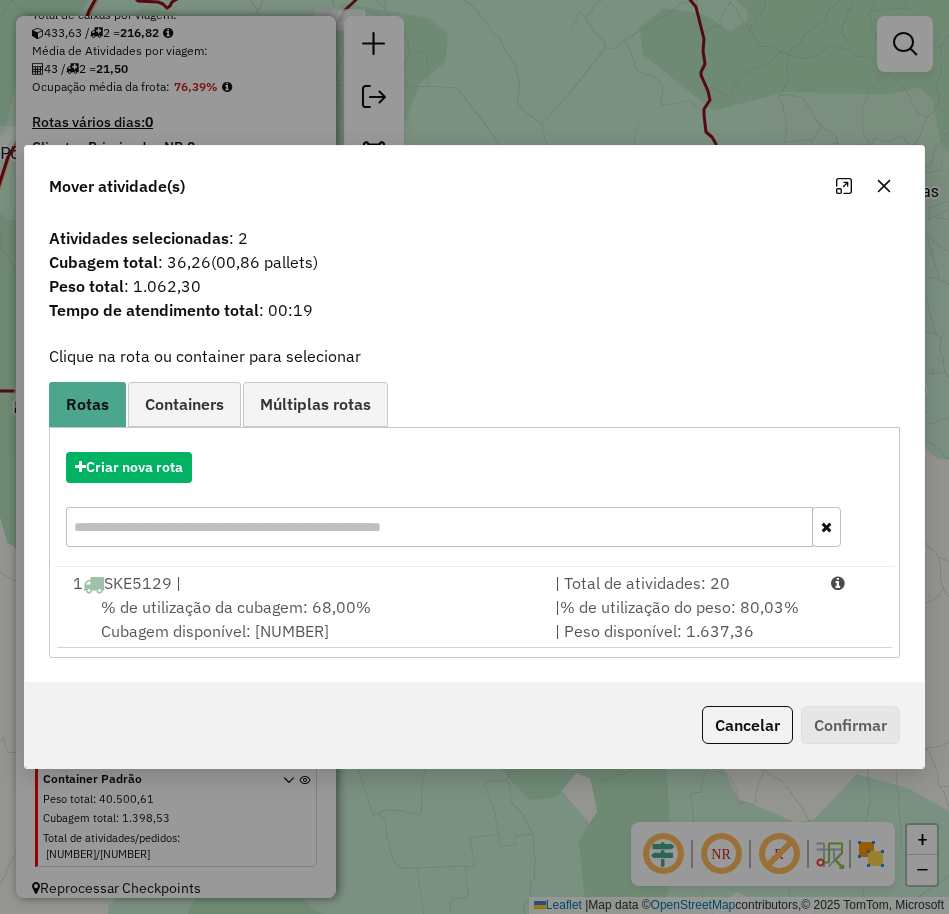 click 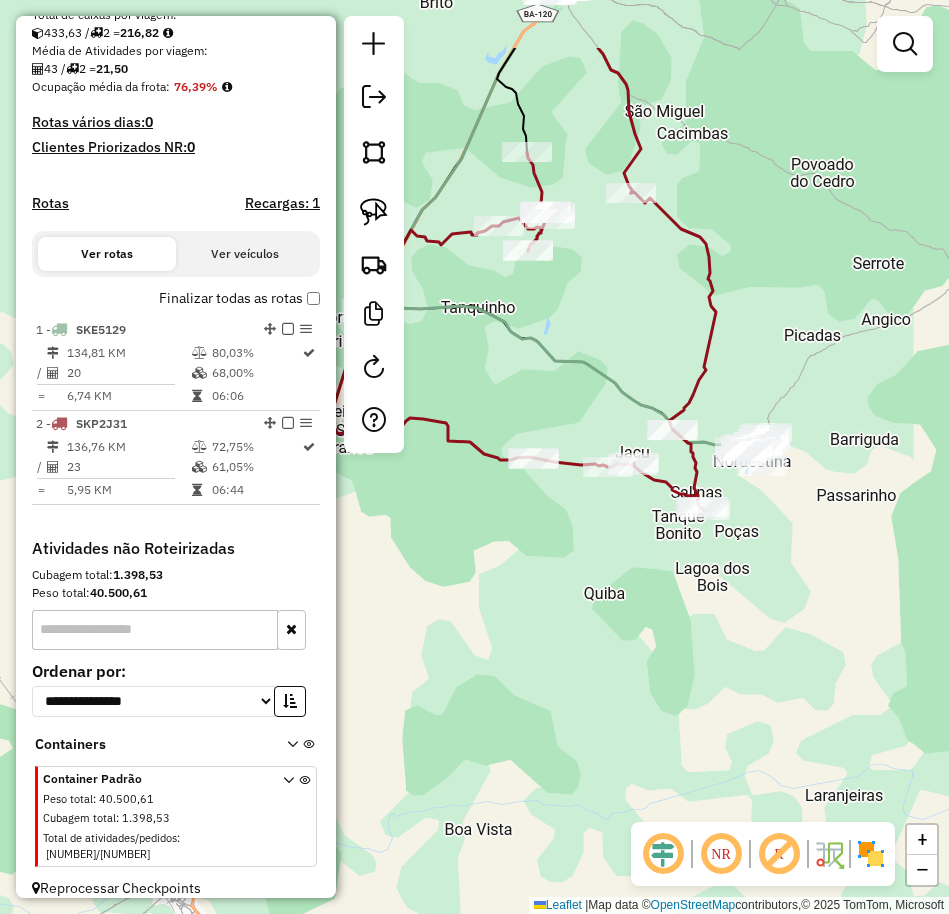 drag, startPoint x: 550, startPoint y: 150, endPoint x: 675, endPoint y: 510, distance: 381.08398 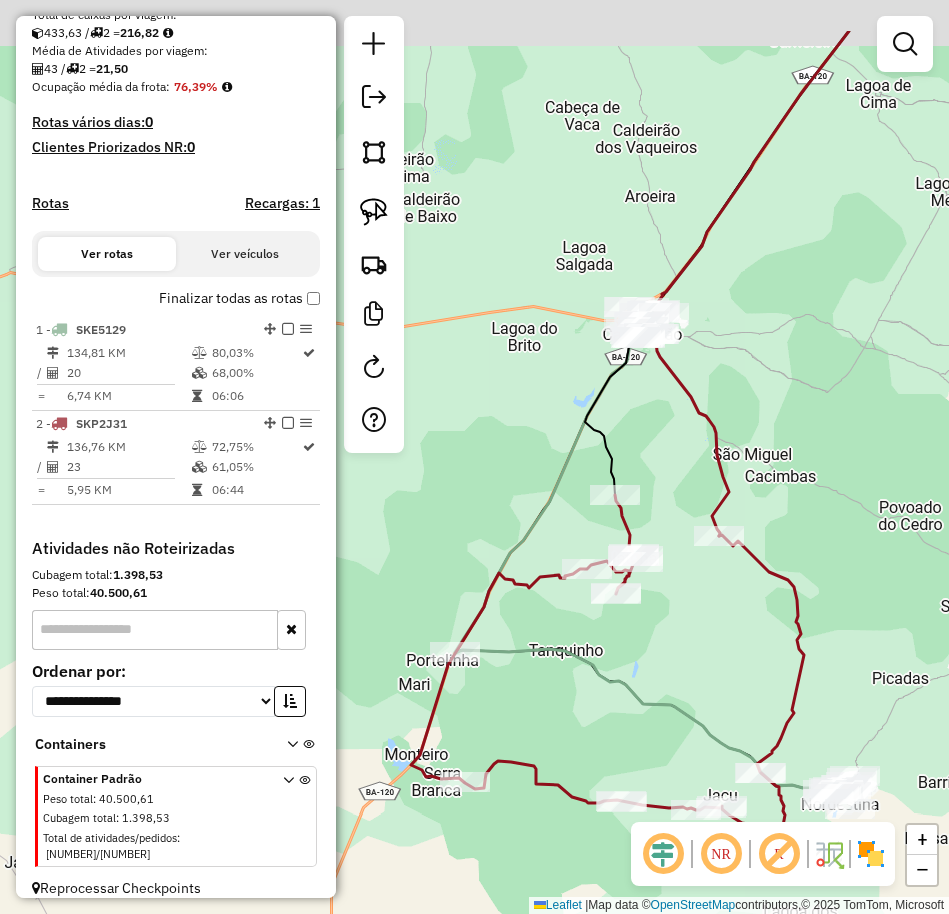 drag, startPoint x: 629, startPoint y: 258, endPoint x: 628, endPoint y: 378, distance: 120.004166 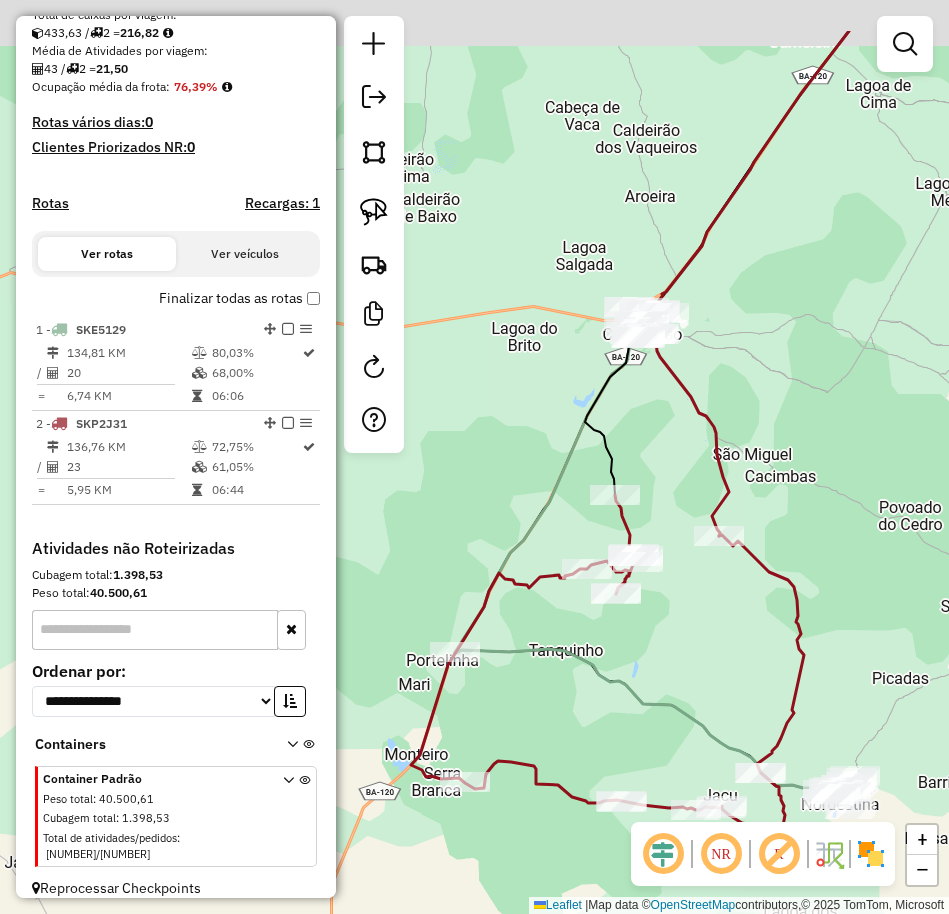 click on "Janela de atendimento Grade de atendimento Capacidade Transportadoras Veículos Cliente Pedidos  Rotas Selecione os dias de semana para filtrar as janelas de atendimento  Seg   Ter   Qua   Qui   Sex   Sáb   Dom  Informe o período da janela de atendimento: De: Até:  Filtrar exatamente a janela do cliente  Considerar janela de atendimento padrão  Selecione os dias de semana para filtrar as grades de atendimento  Seg   Ter   Qua   Qui   Sex   Sáb   Dom   Considerar clientes sem dia de atendimento cadastrado  Clientes fora do dia de atendimento selecionado Filtrar as atividades entre os valores definidos abaixo:  Peso mínimo:   Peso máximo:   Cubagem mínima:   Cubagem máxima:   De:   Até:  Filtrar as atividades entre o tempo de atendimento definido abaixo:  De:   Até:   Considerar capacidade total dos clientes não roteirizados Transportadora: Selecione um ou mais itens Tipo de veículo: Selecione um ou mais itens Veículo: Selecione um ou mais itens Motorista: Selecione um ou mais itens Nome: Rótulo:" 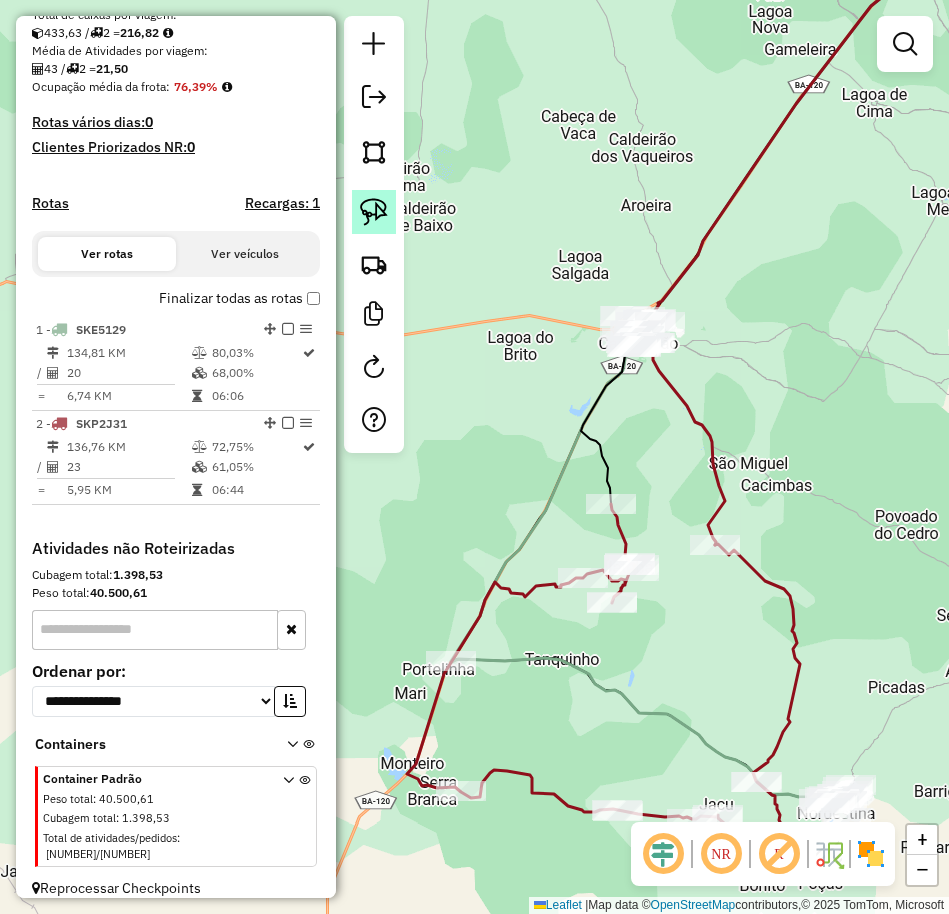click 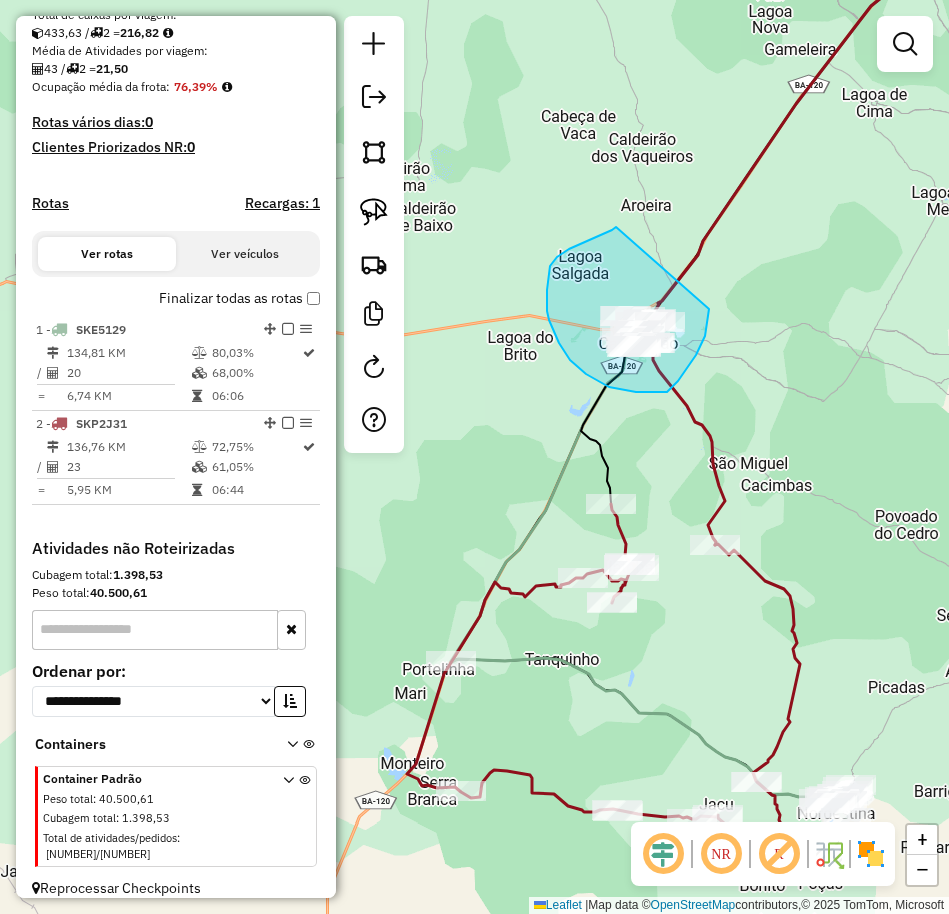 drag, startPoint x: 616, startPoint y: 227, endPoint x: 709, endPoint y: 305, distance: 121.37957 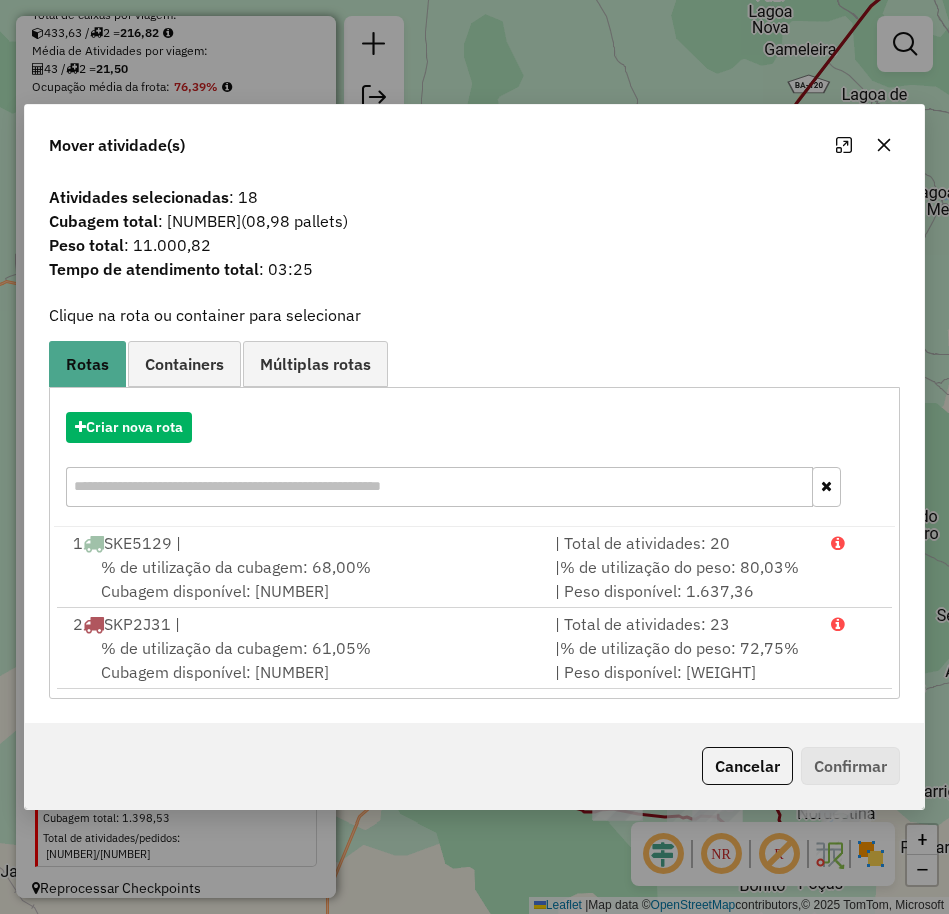 click 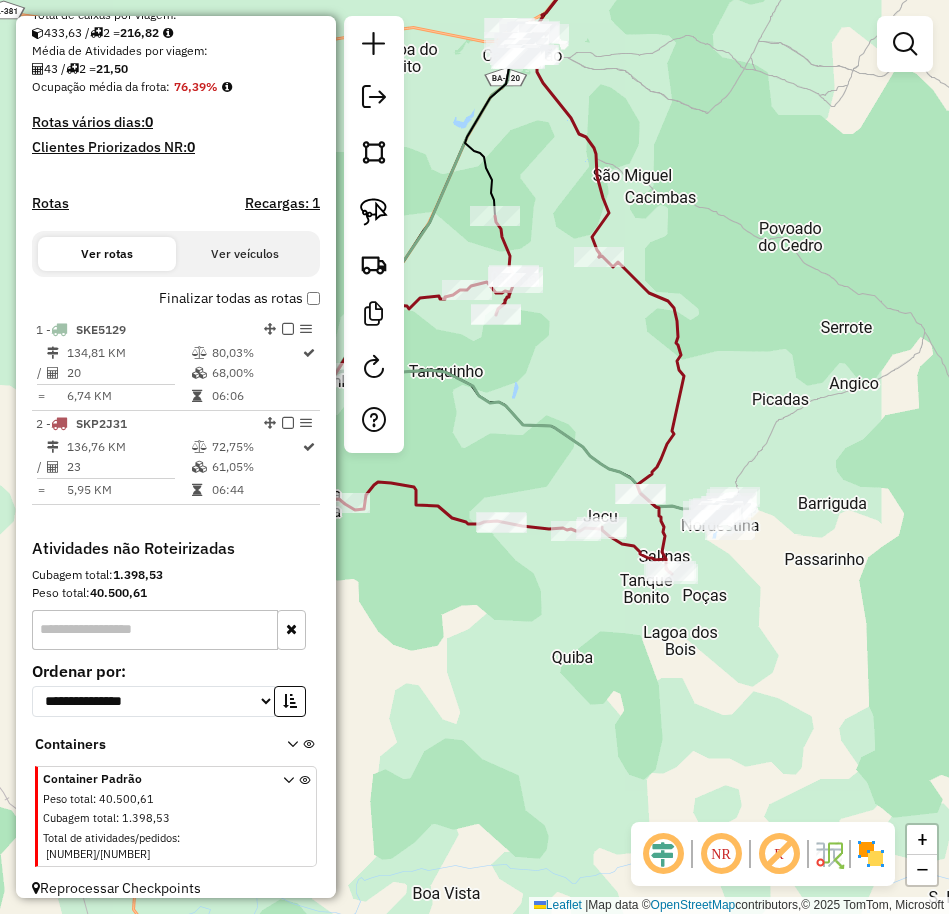 drag, startPoint x: 661, startPoint y: 661, endPoint x: 545, endPoint y: 373, distance: 310.4835 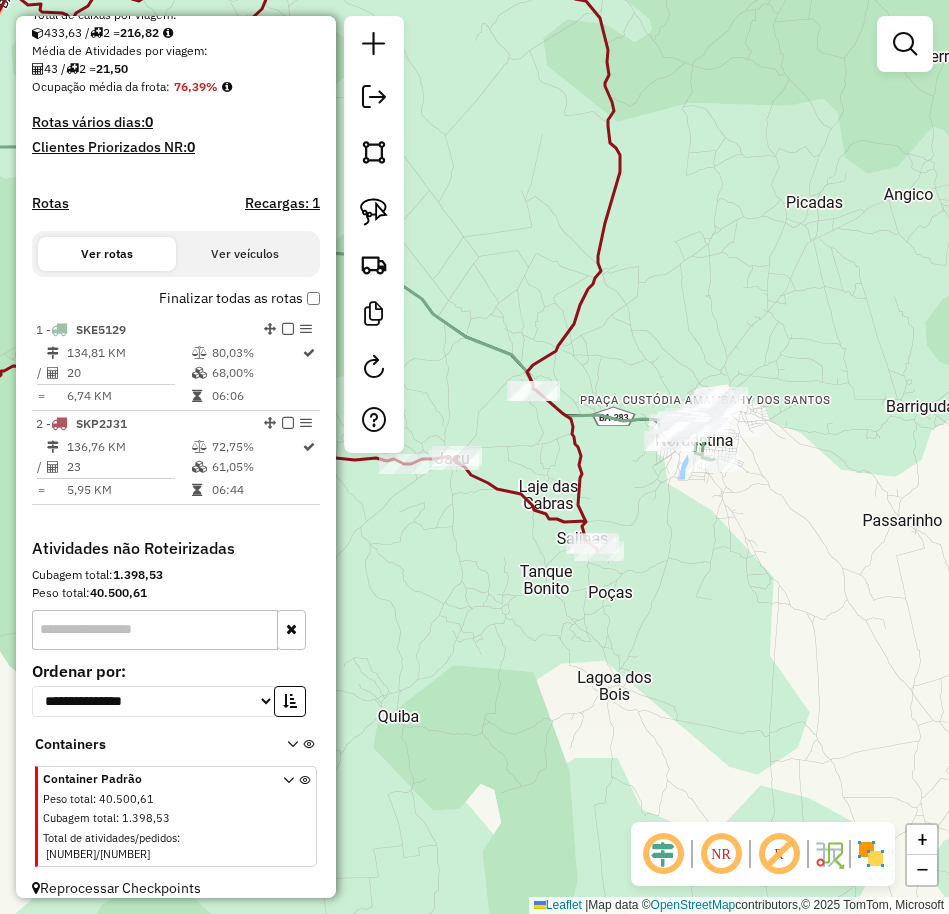 drag, startPoint x: 711, startPoint y: 472, endPoint x: 706, endPoint y: 308, distance: 164.0762 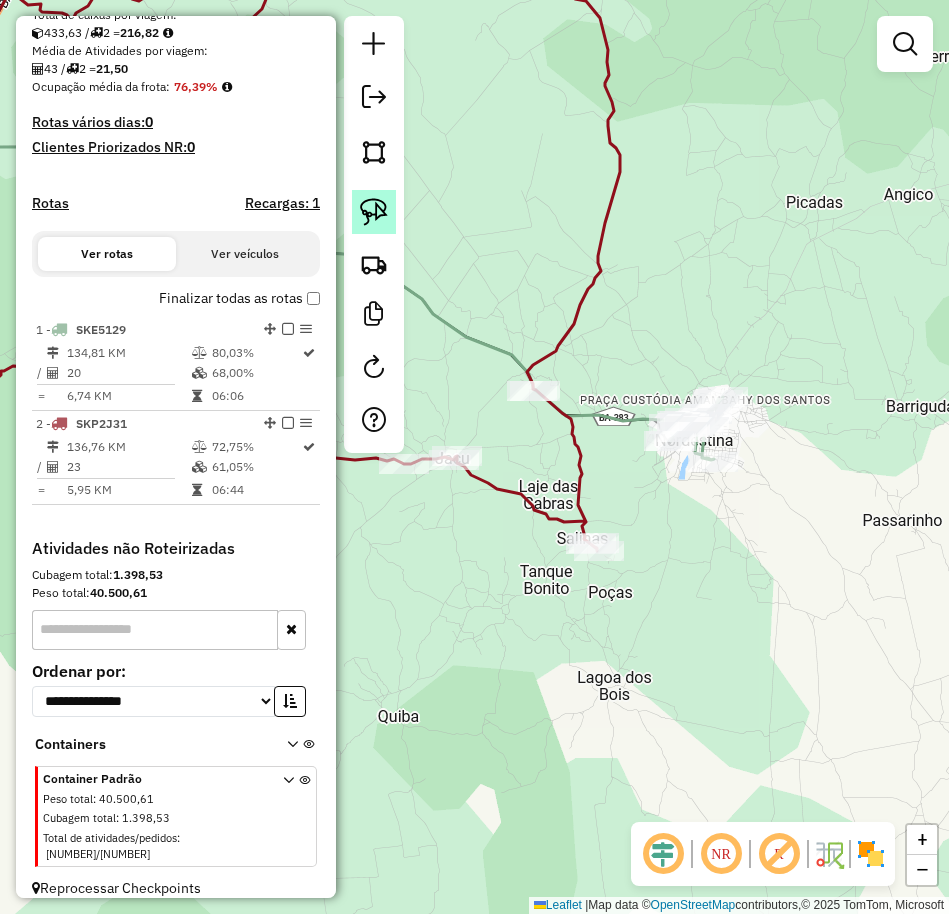 click 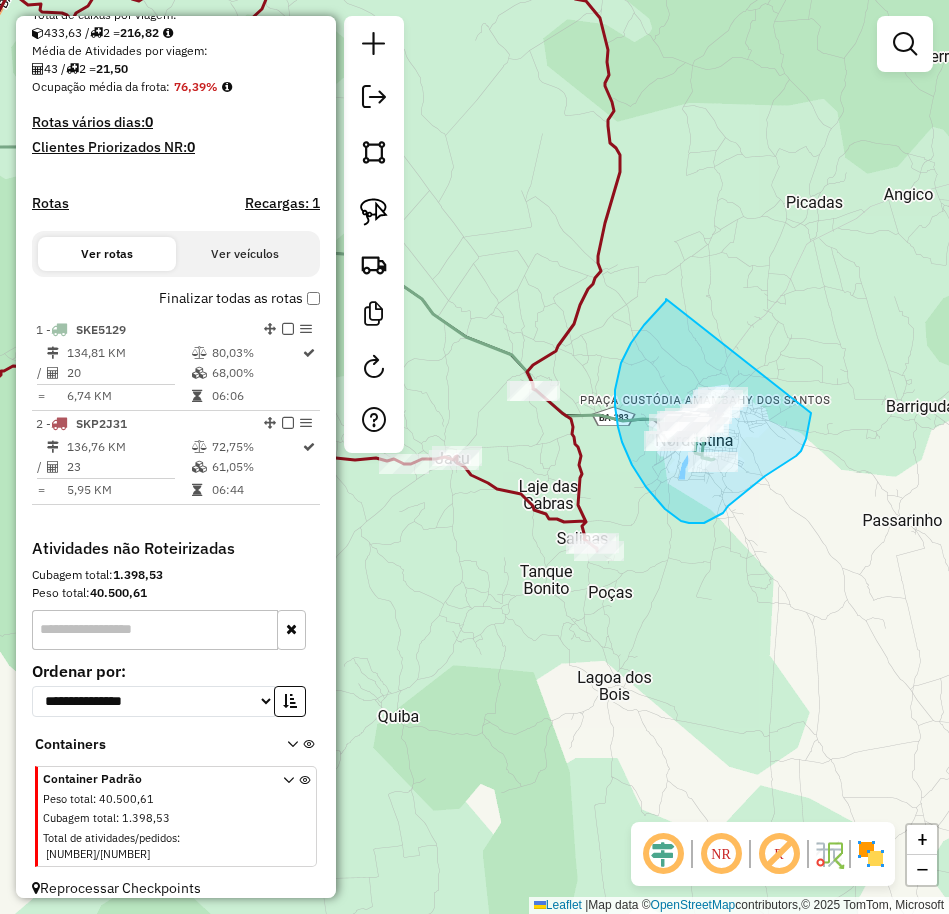 drag, startPoint x: 665, startPoint y: 299, endPoint x: 811, endPoint y: 413, distance: 185.23499 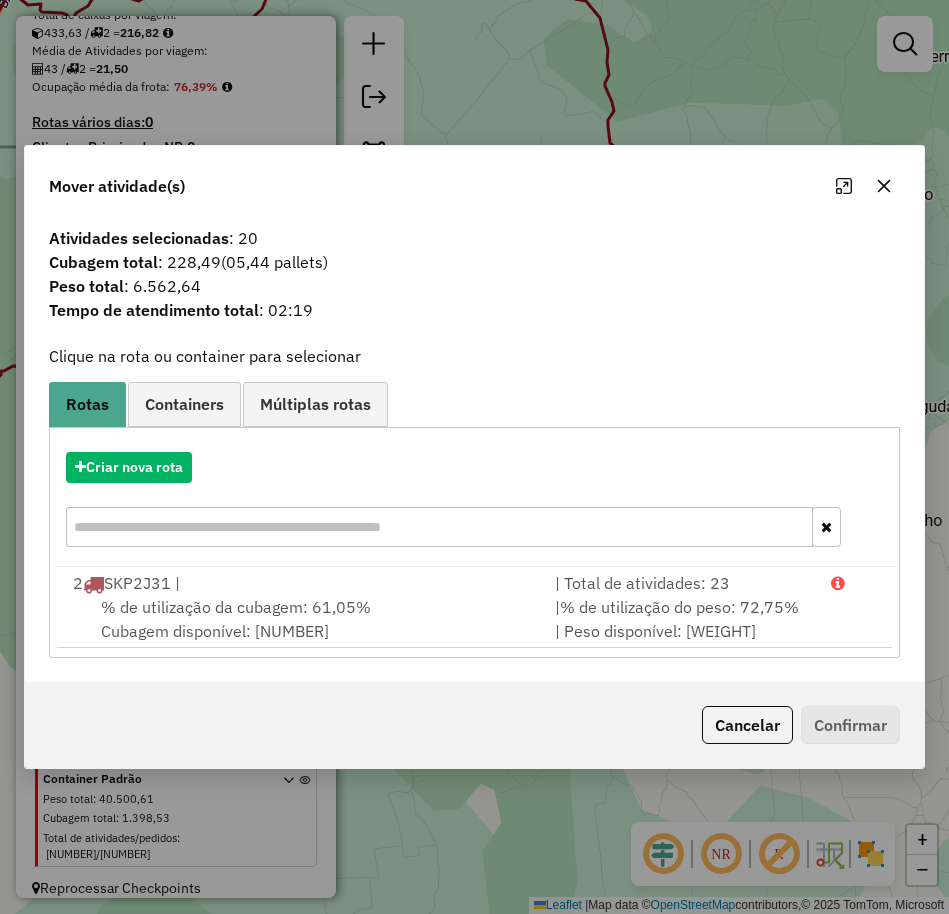 click 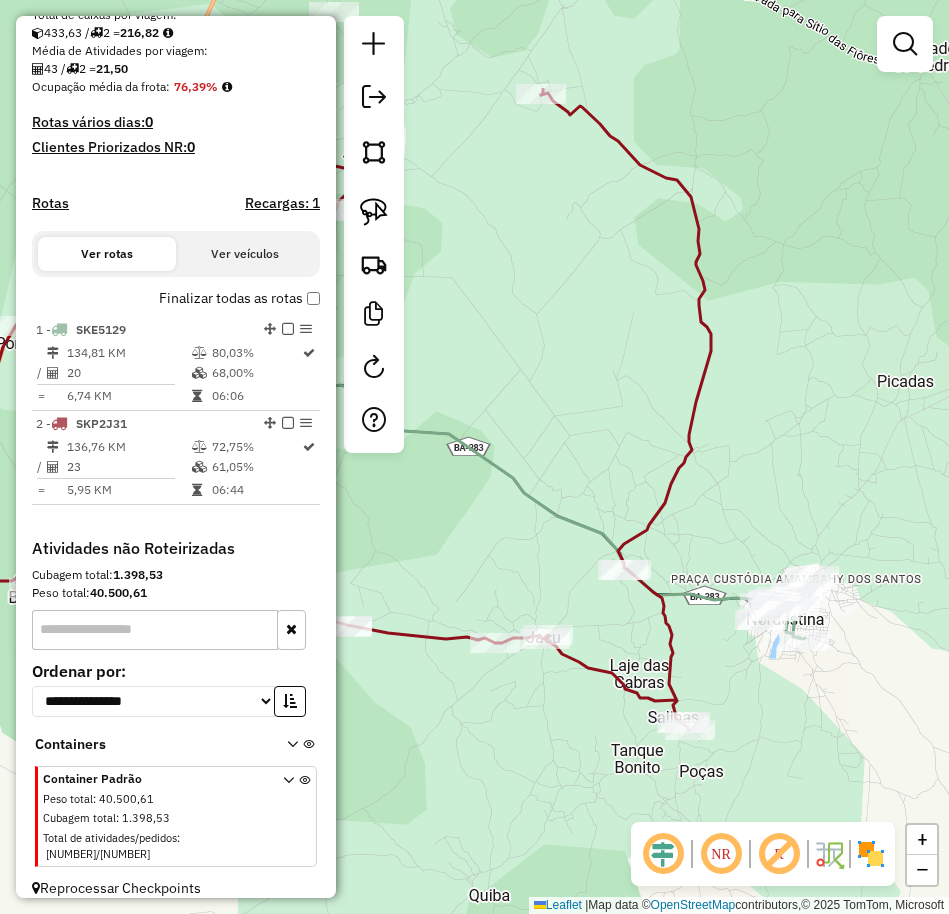 drag, startPoint x: 719, startPoint y: 181, endPoint x: 810, endPoint y: 360, distance: 200.80339 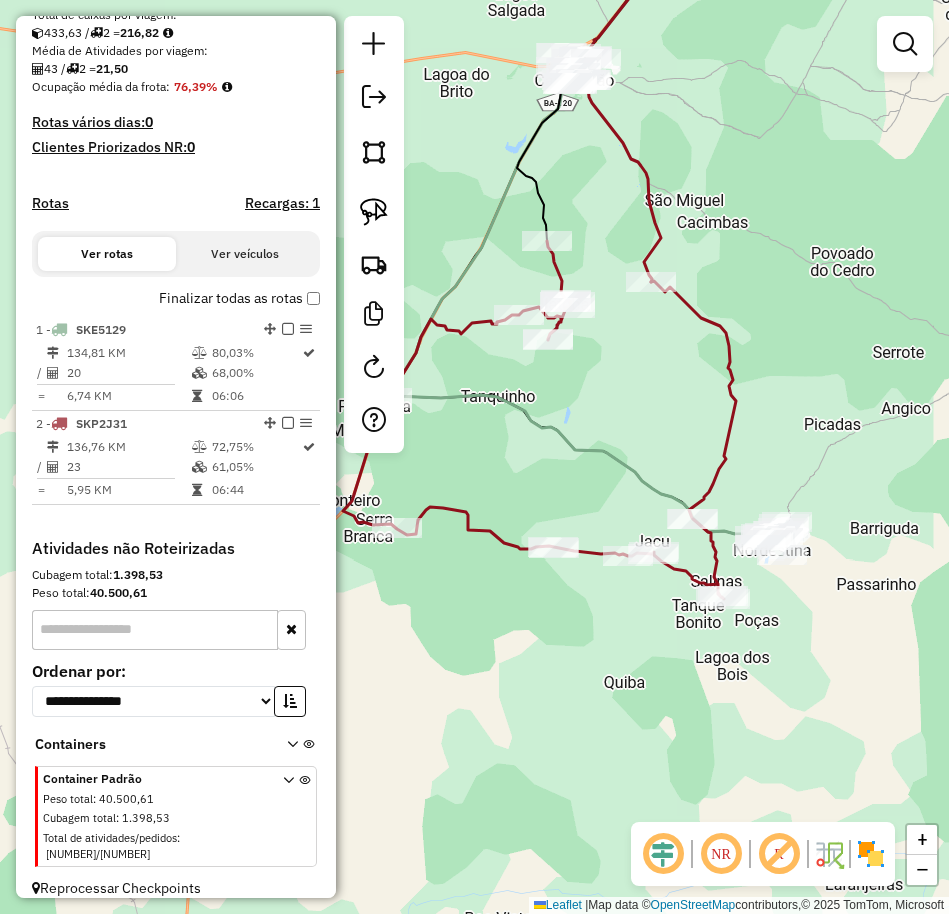 drag, startPoint x: 556, startPoint y: 172, endPoint x: 587, endPoint y: 198, distance: 40.459858 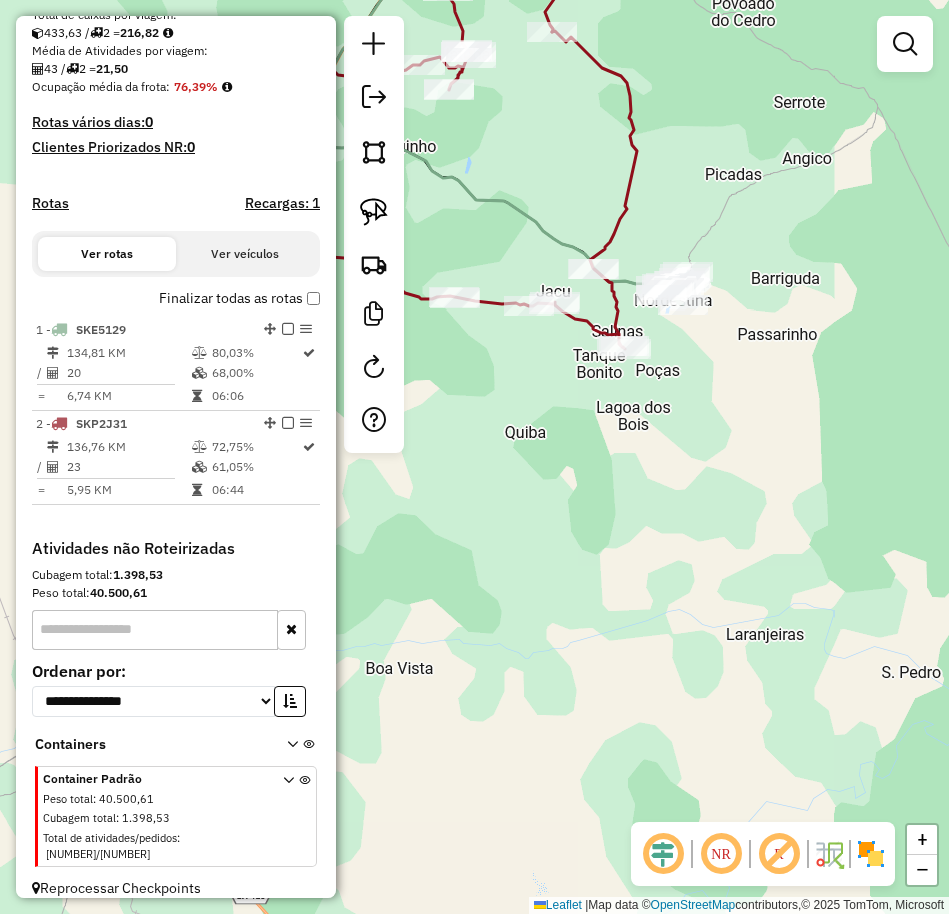 drag, startPoint x: 763, startPoint y: 489, endPoint x: 664, endPoint y: 241, distance: 267.02997 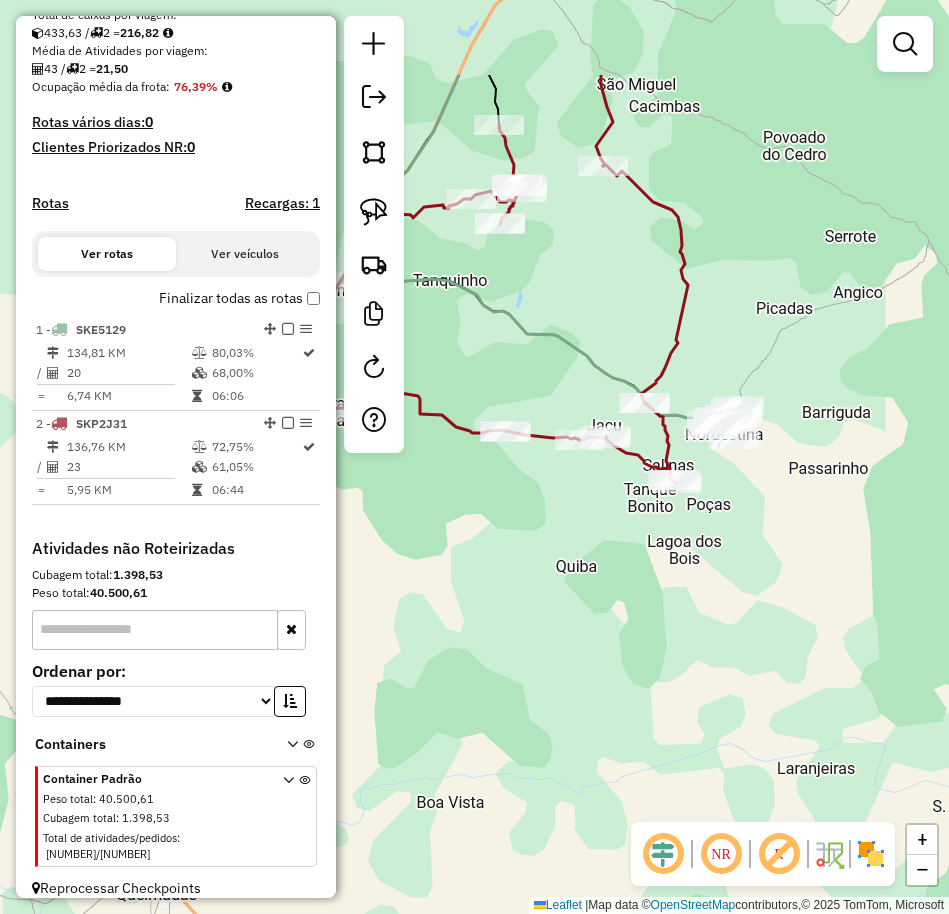 drag, startPoint x: 553, startPoint y: 121, endPoint x: 650, endPoint y: 355, distance: 253.3081 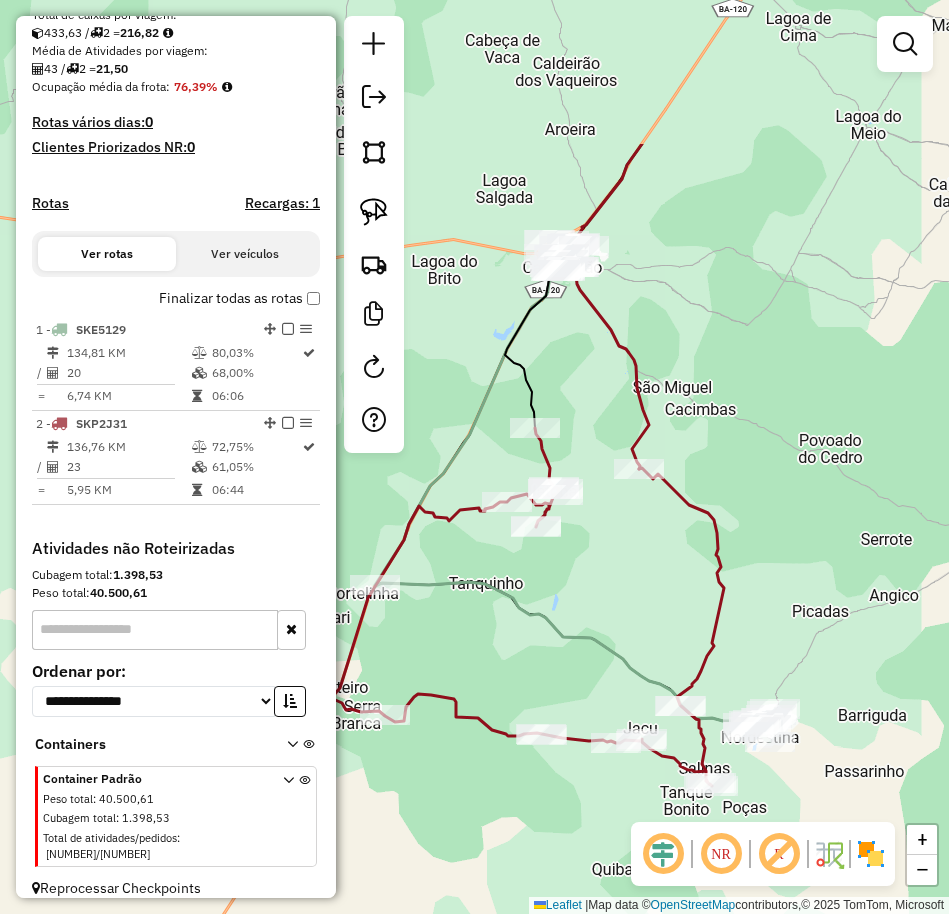 drag, startPoint x: 633, startPoint y: 71, endPoint x: 640, endPoint y: 305, distance: 234.10468 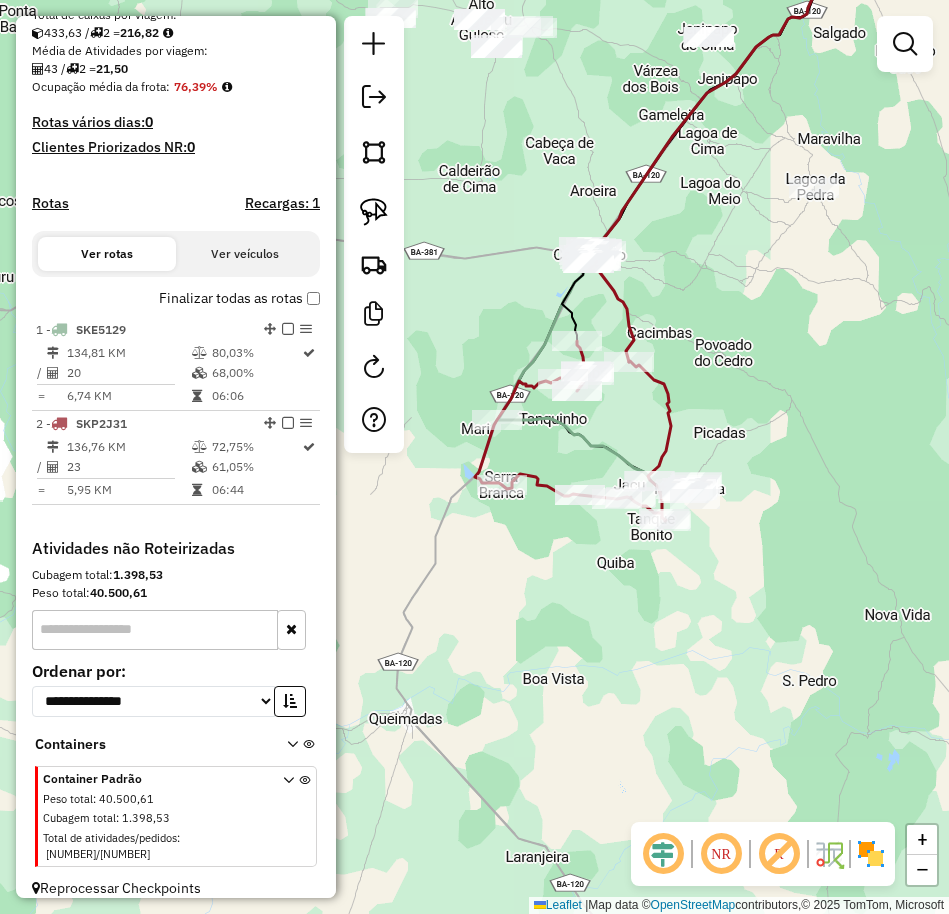drag, startPoint x: 699, startPoint y: 206, endPoint x: 691, endPoint y: 178, distance: 29.12044 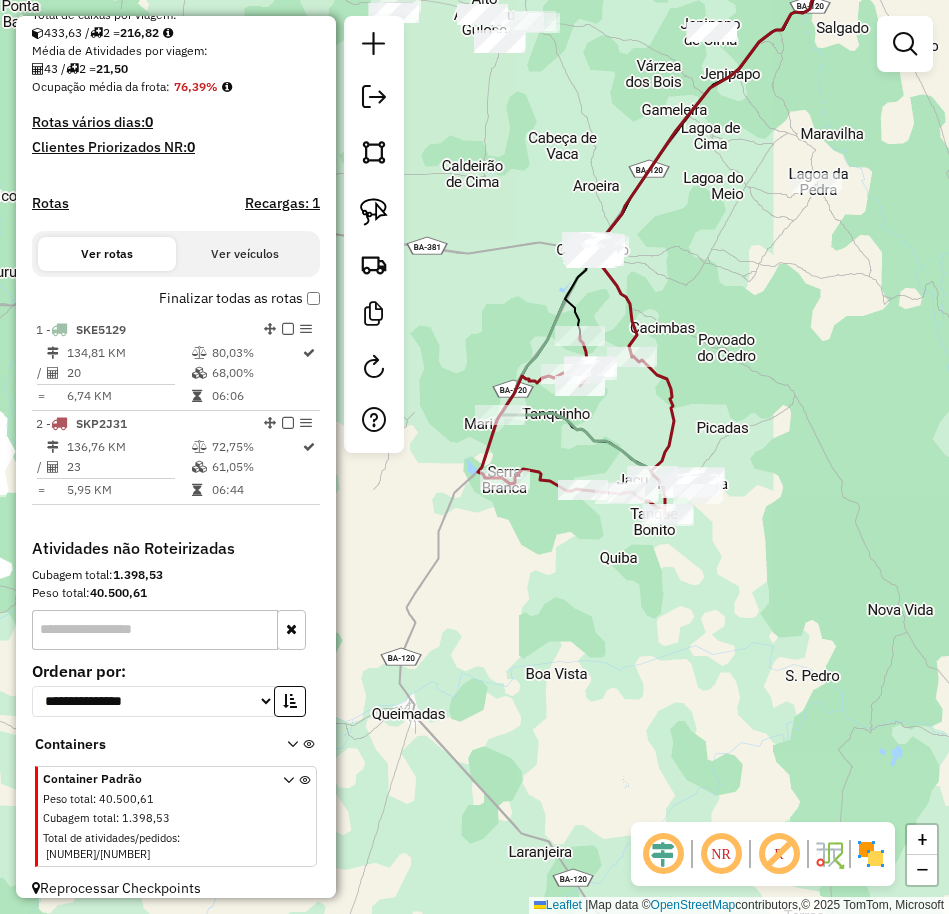 drag, startPoint x: 373, startPoint y: 219, endPoint x: 426, endPoint y: 221, distance: 53.037724 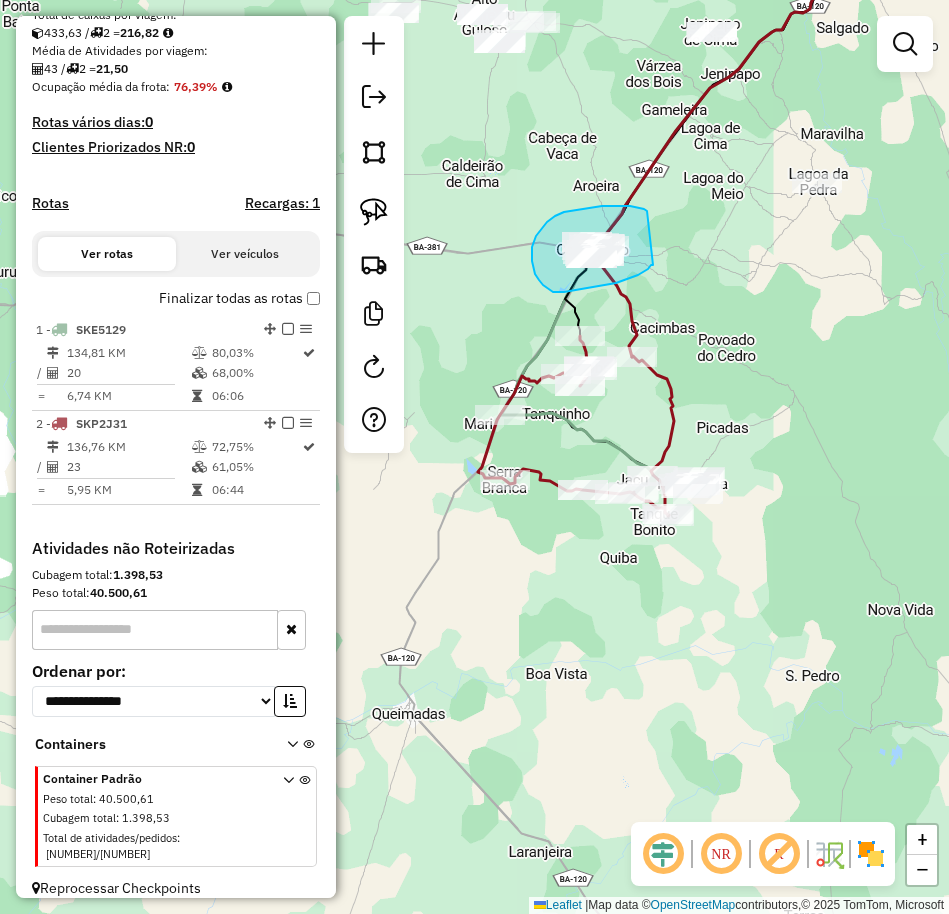 drag, startPoint x: 646, startPoint y: 211, endPoint x: 653, endPoint y: 265, distance: 54.451813 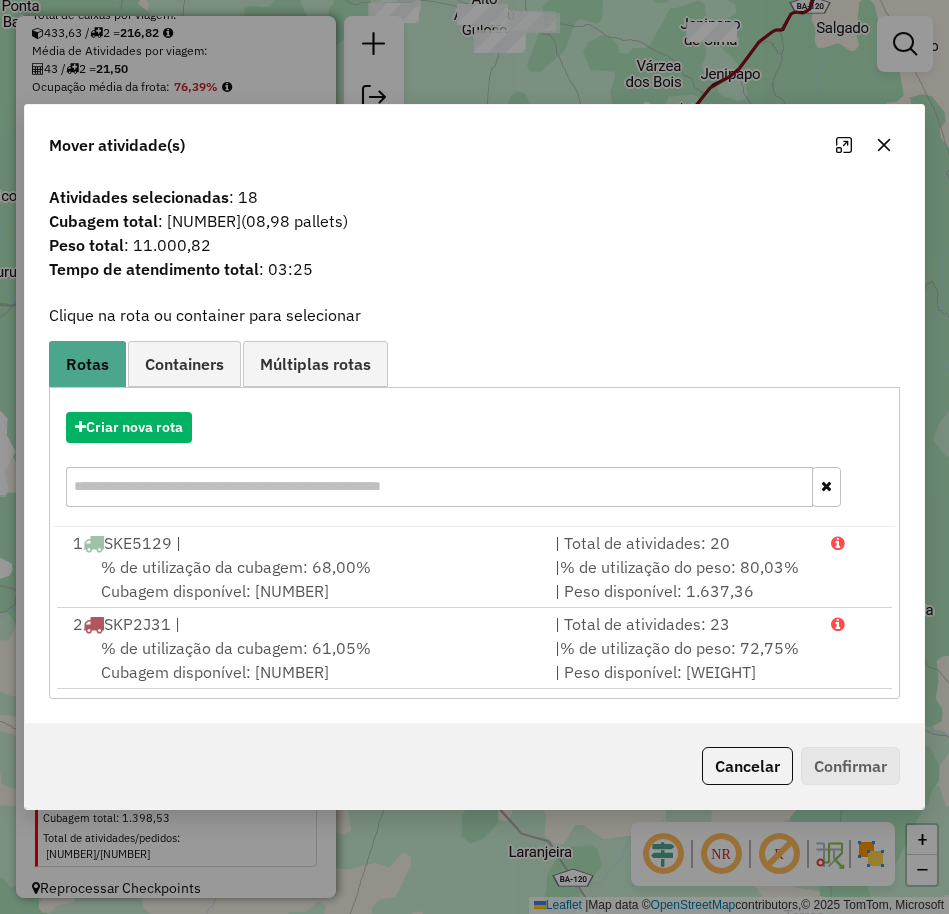 click 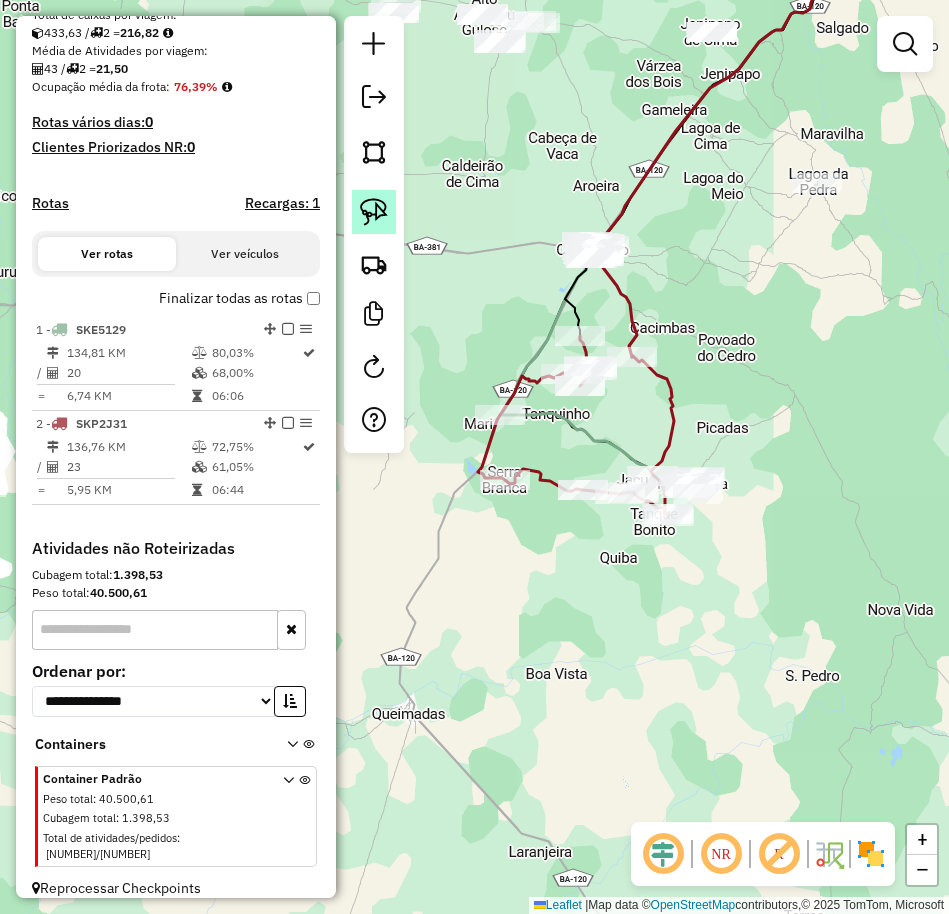 click 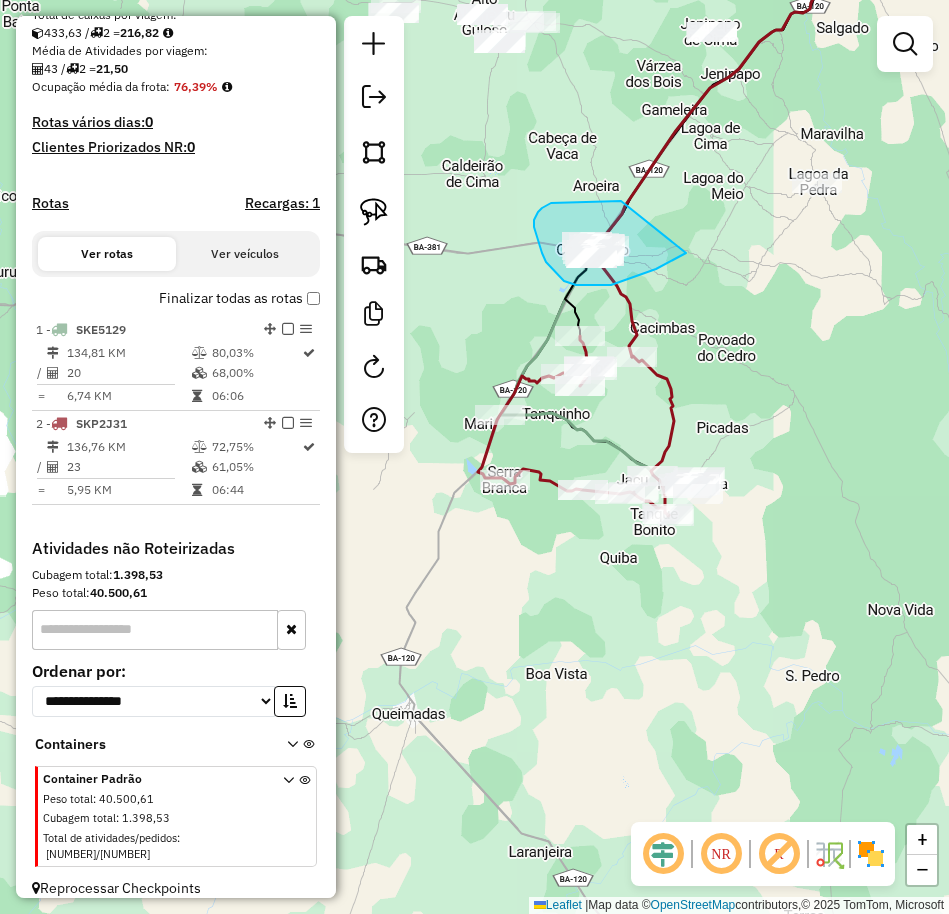 drag, startPoint x: 620, startPoint y: 201, endPoint x: 686, endPoint y: 252, distance: 83.40863 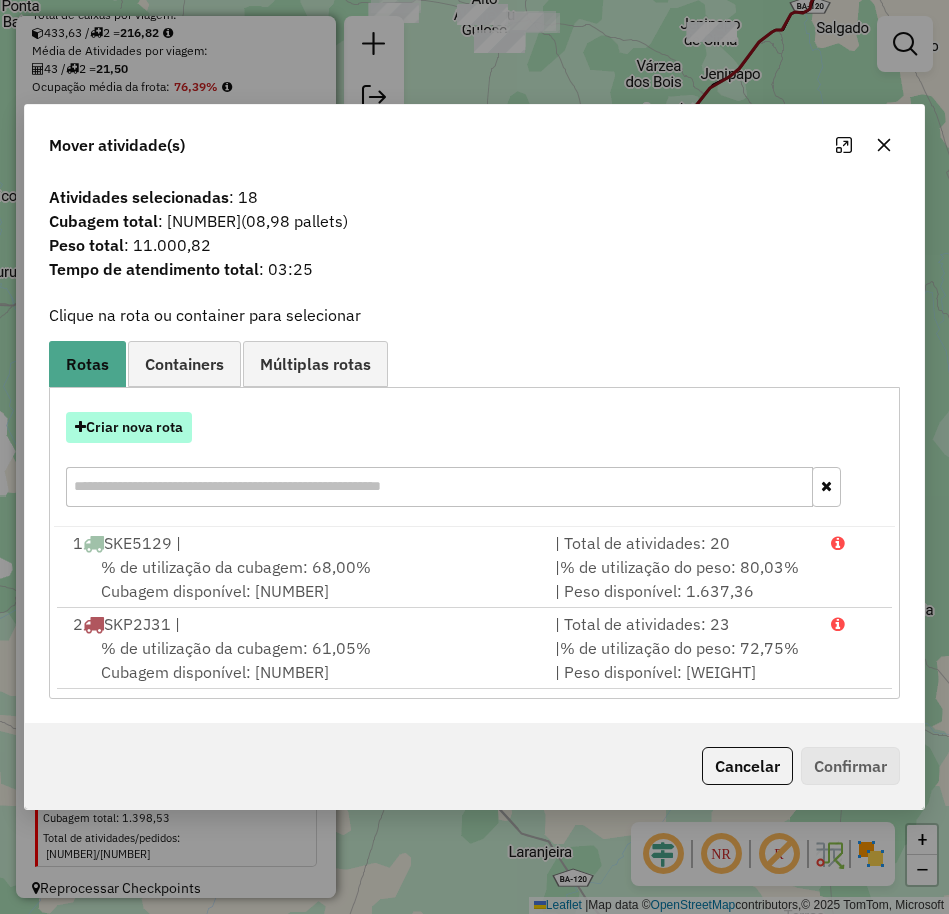 click on "Criar nova rota" at bounding box center [129, 427] 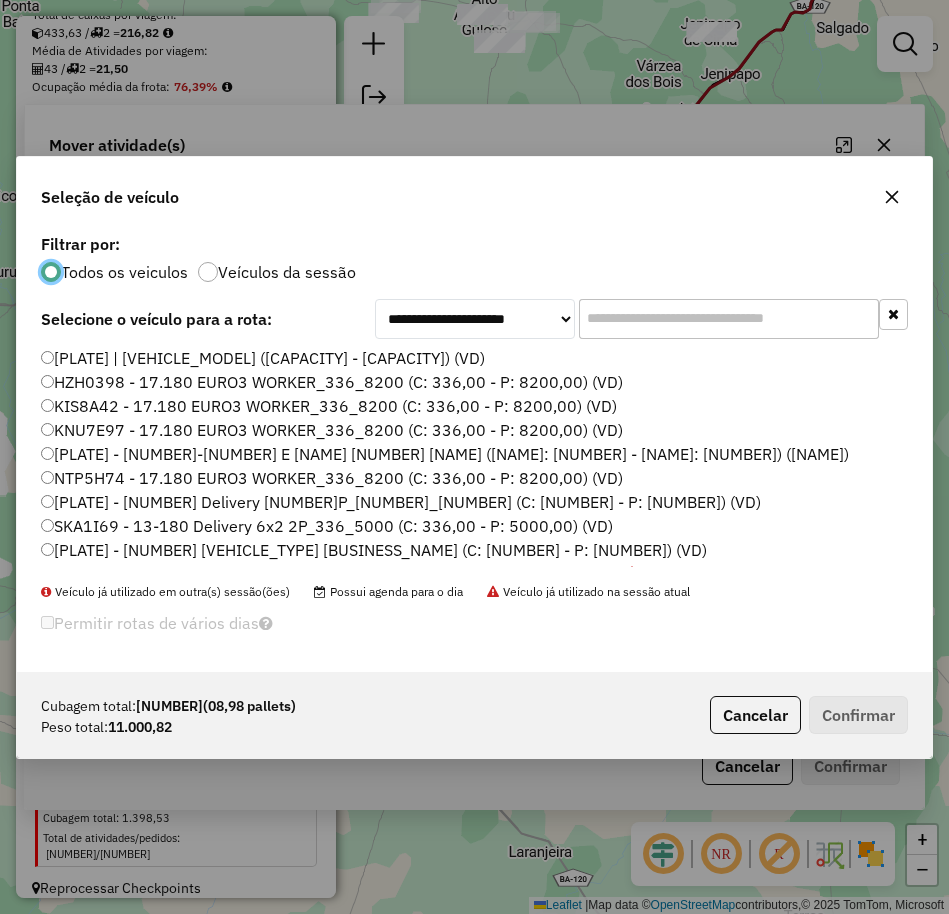 scroll, scrollTop: 11, scrollLeft: 6, axis: both 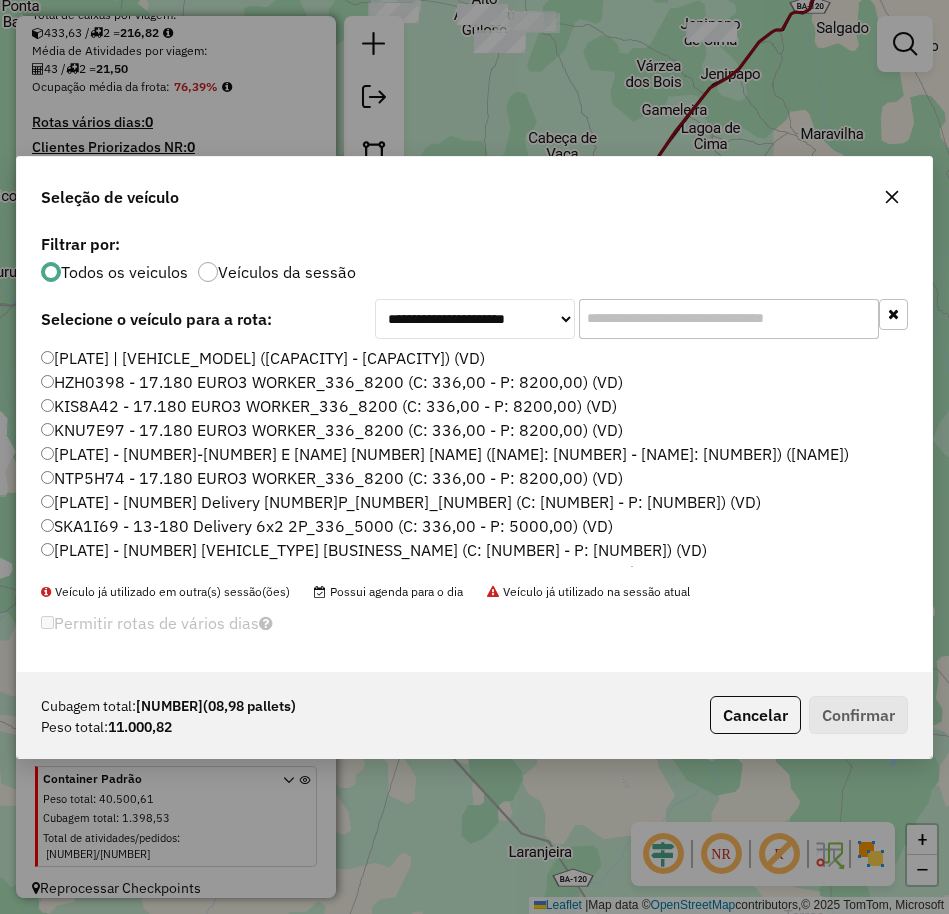 click on "KNU7E97 - 17.180 EURO3 WORKER_336_8200 (C: 336,00 - P: 8200,00) (VD)" 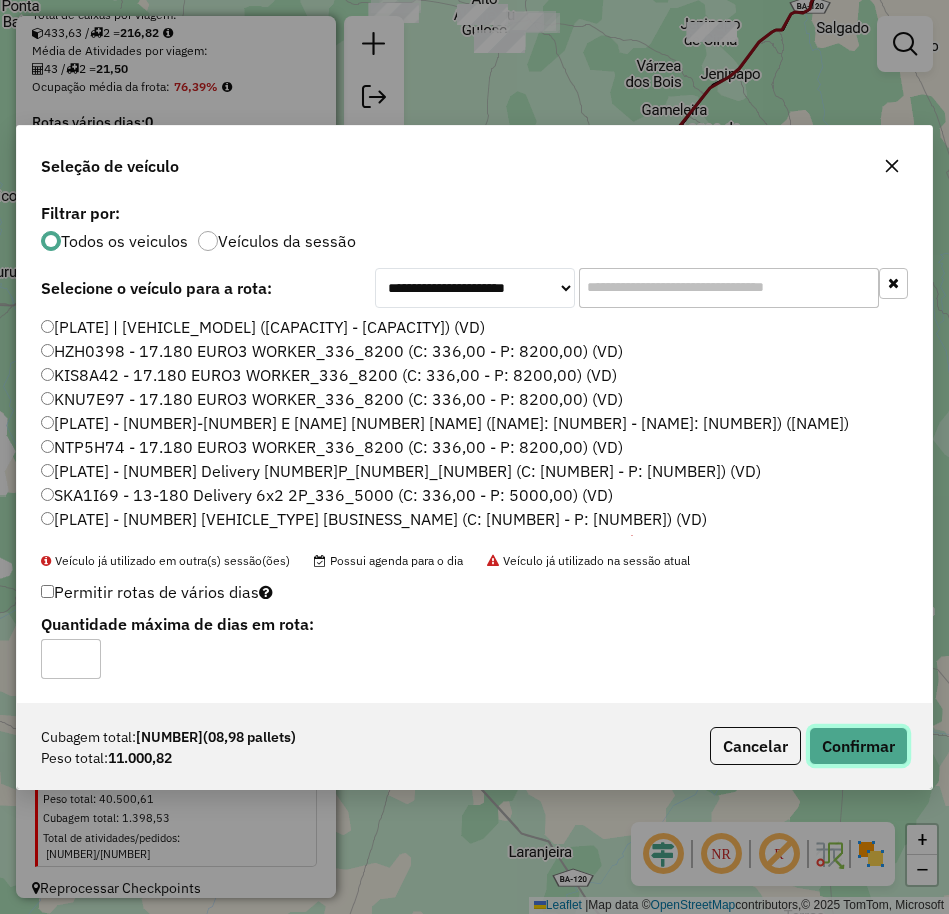 click on "Confirmar" 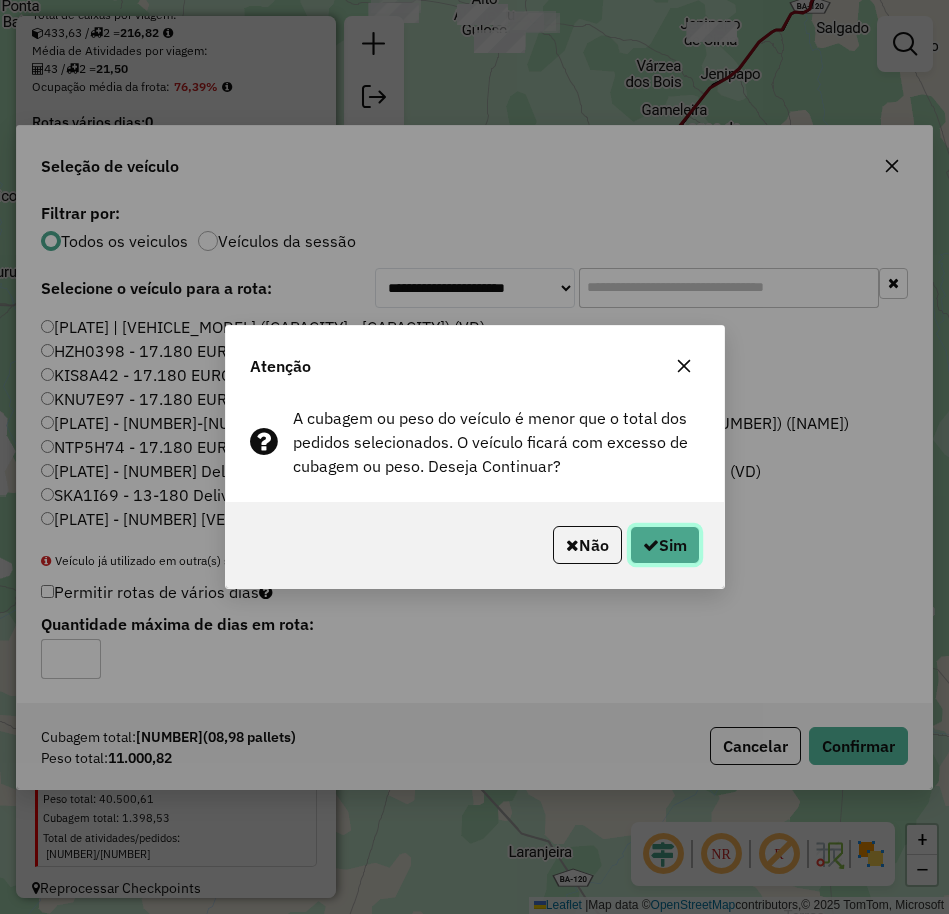 click on "Sim" 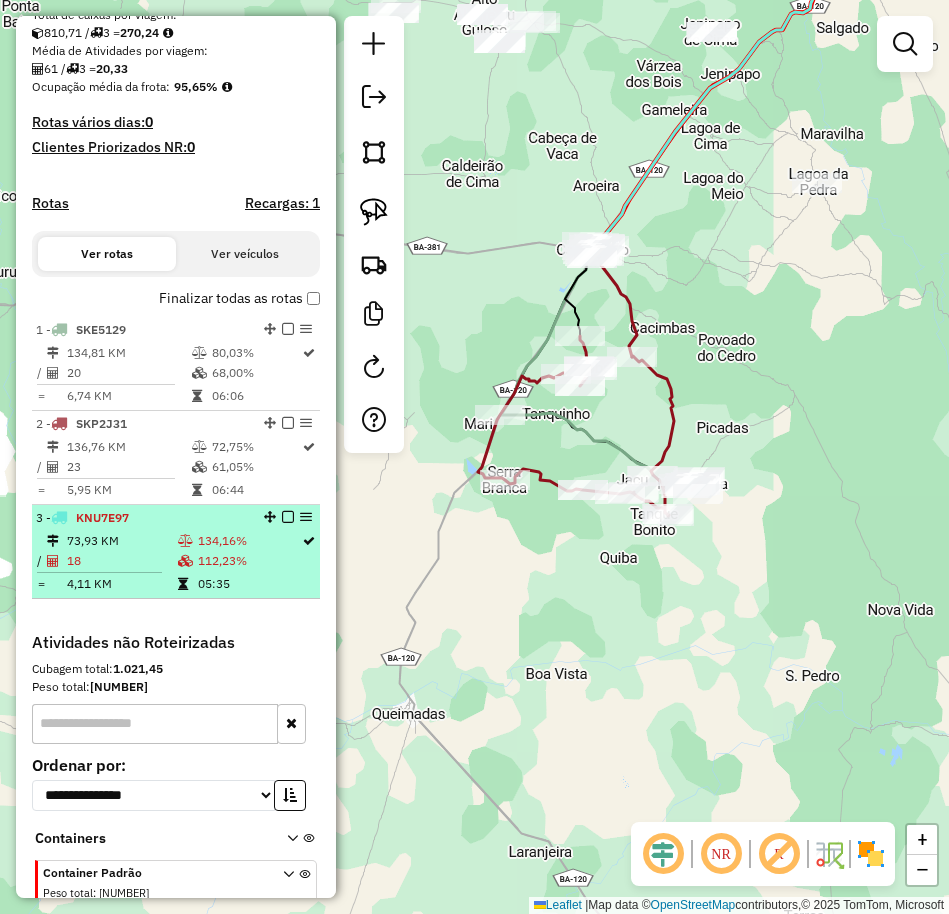click on "73,93 KM" at bounding box center (121, 541) 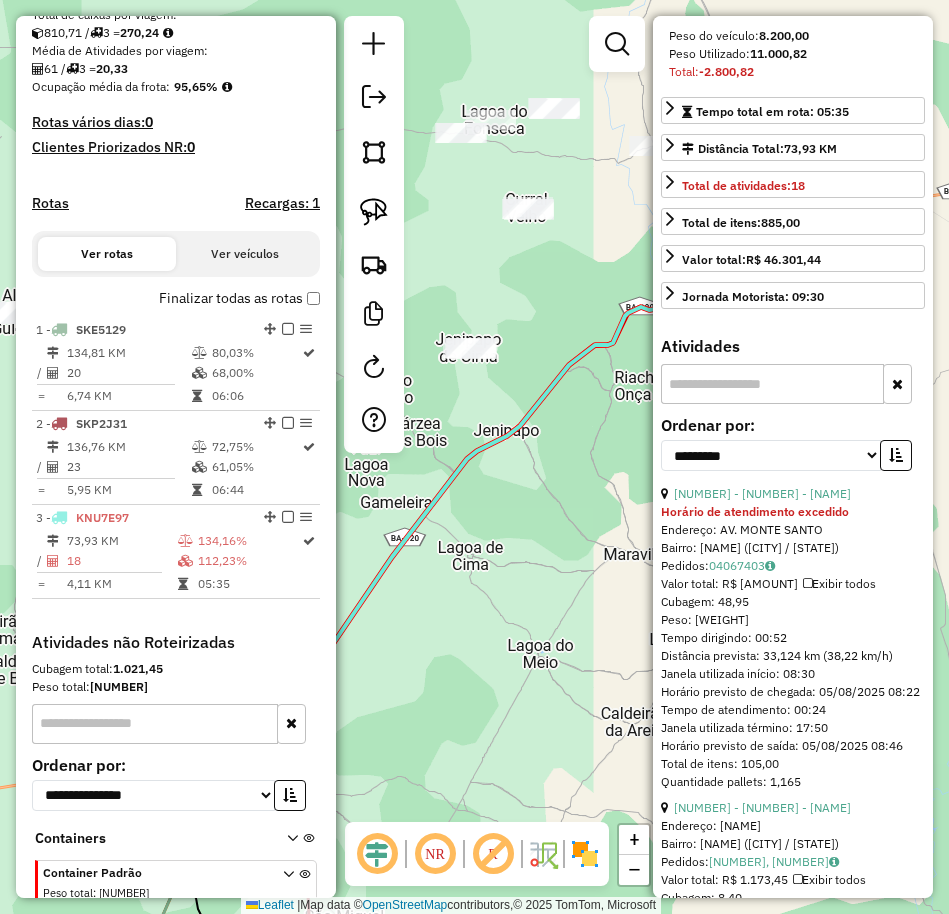 scroll, scrollTop: 500, scrollLeft: 0, axis: vertical 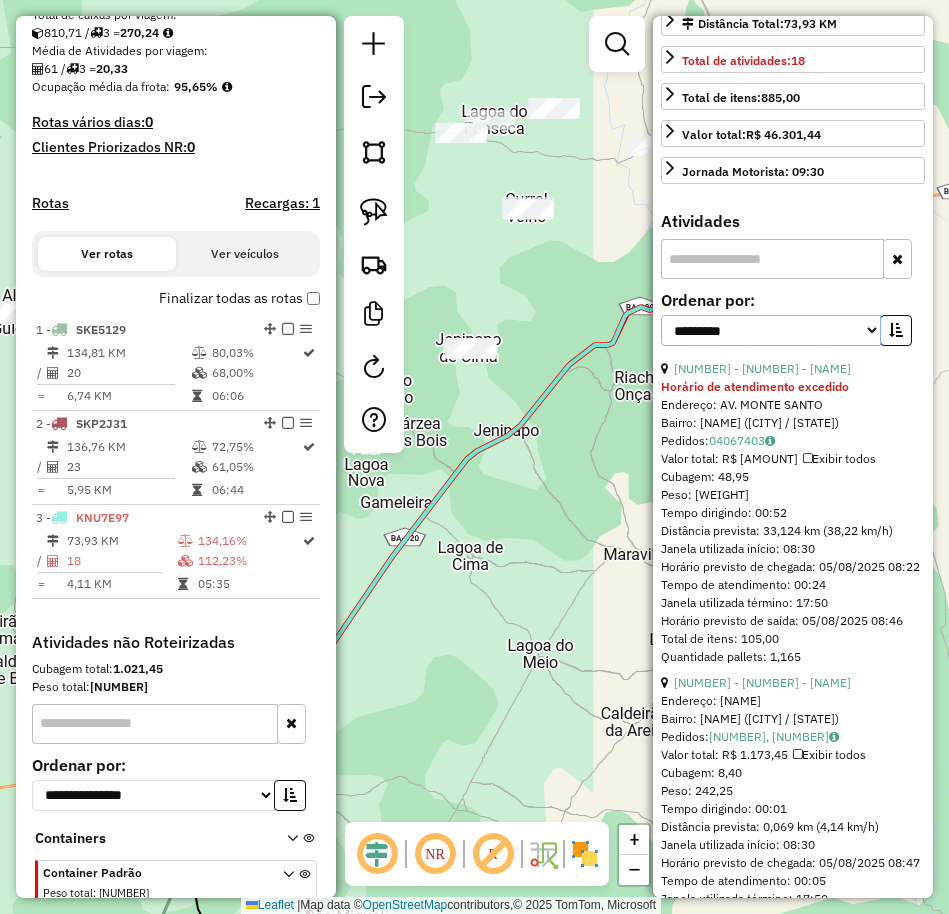 click on "**********" at bounding box center [771, 330] 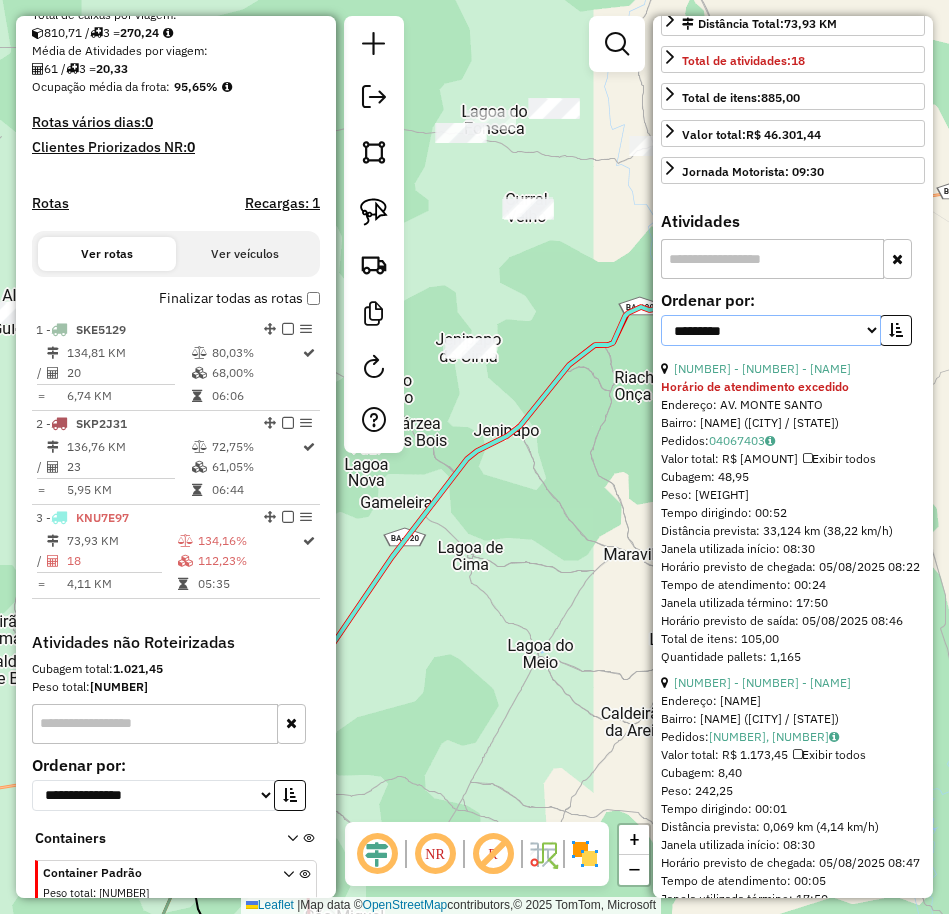 select on "*********" 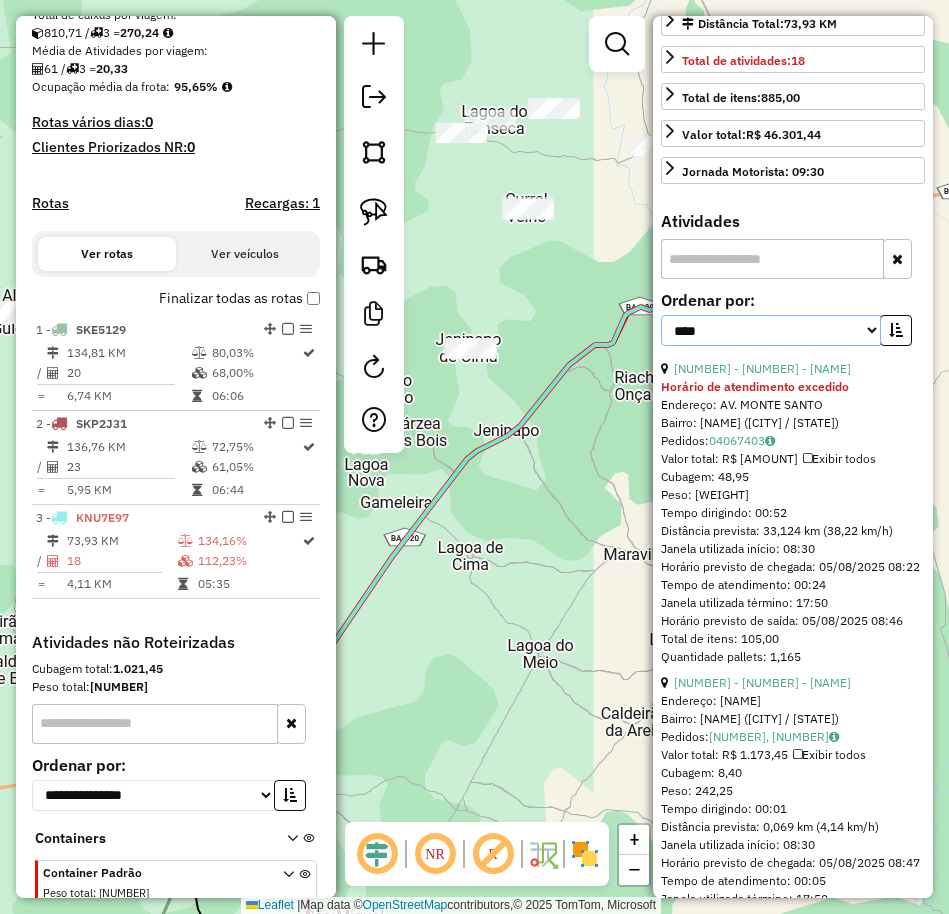click on "**********" at bounding box center [771, 330] 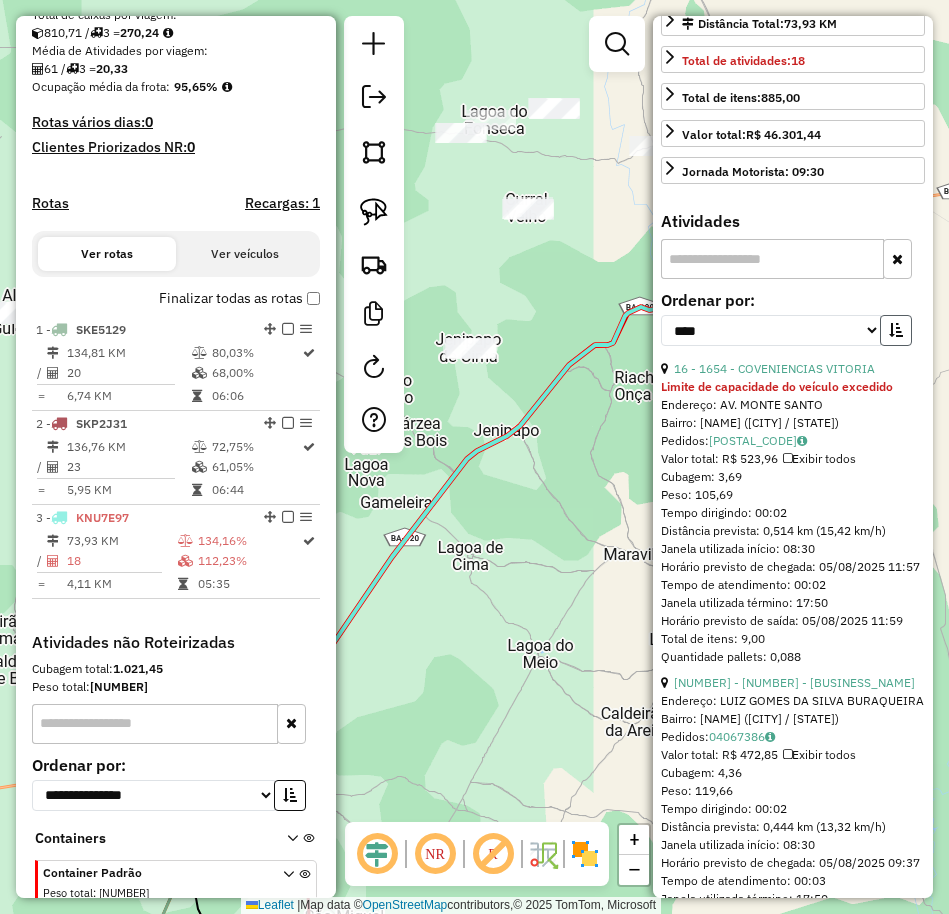 click at bounding box center (896, 330) 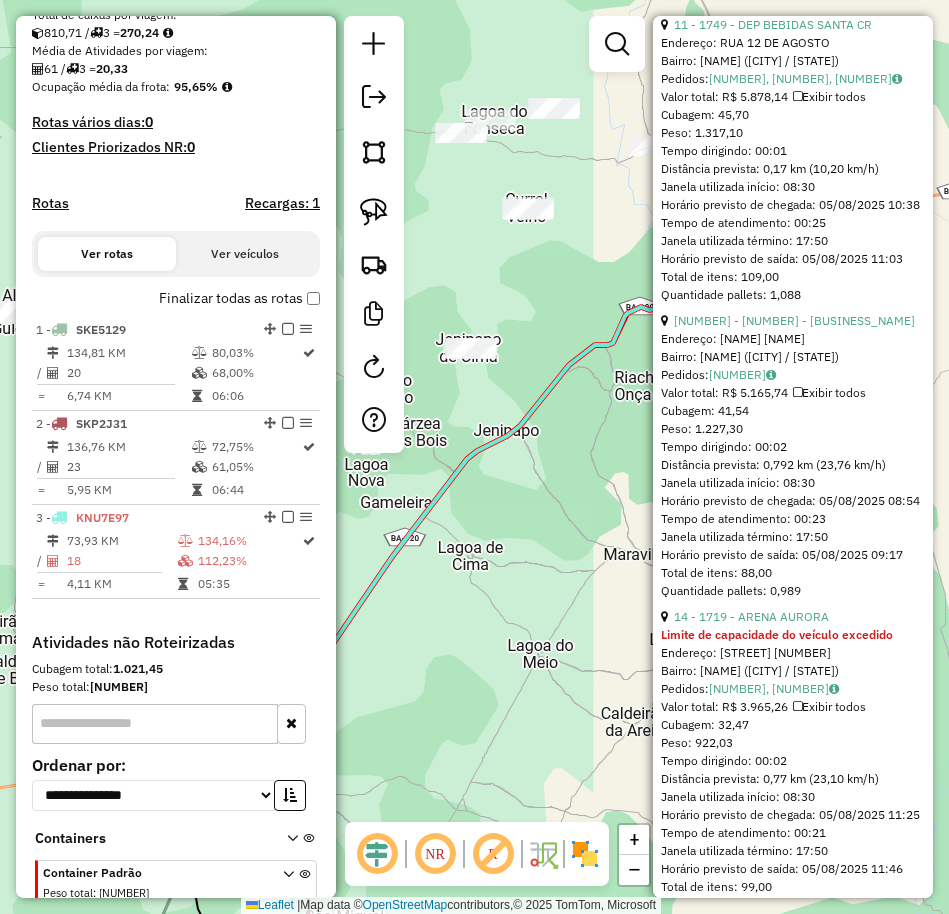 scroll, scrollTop: 1875, scrollLeft: 0, axis: vertical 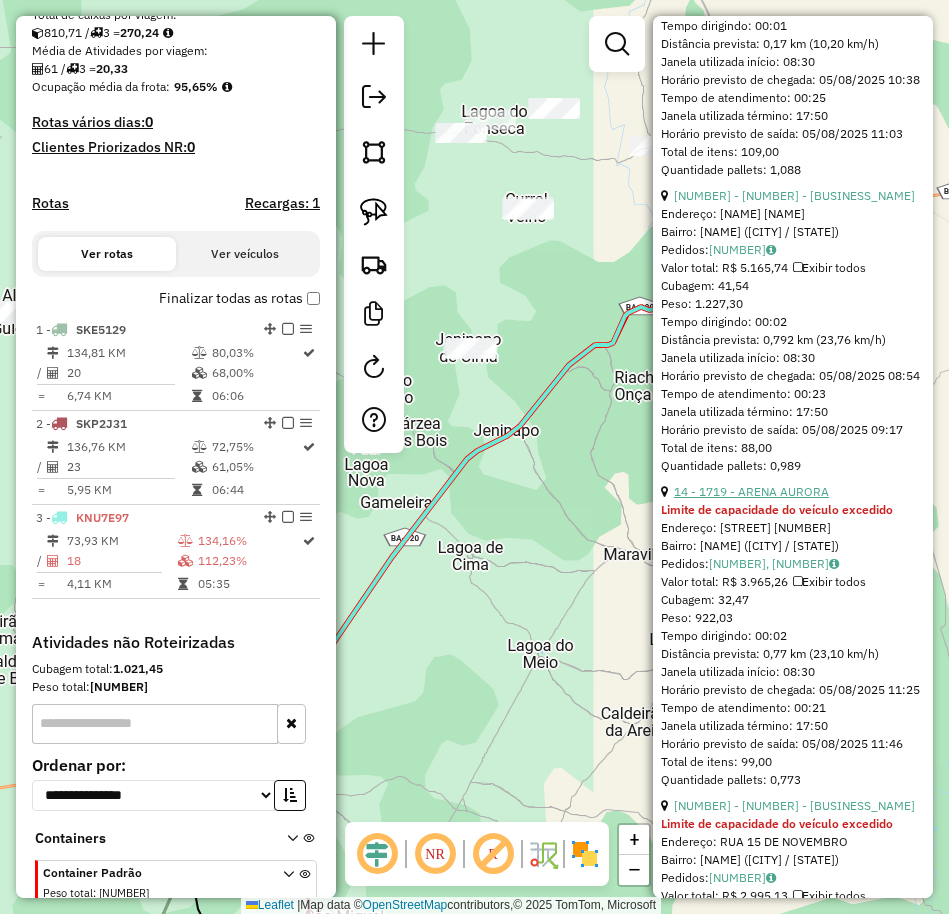 click on "14 - 1719 - ARENA AURORA" at bounding box center (751, 491) 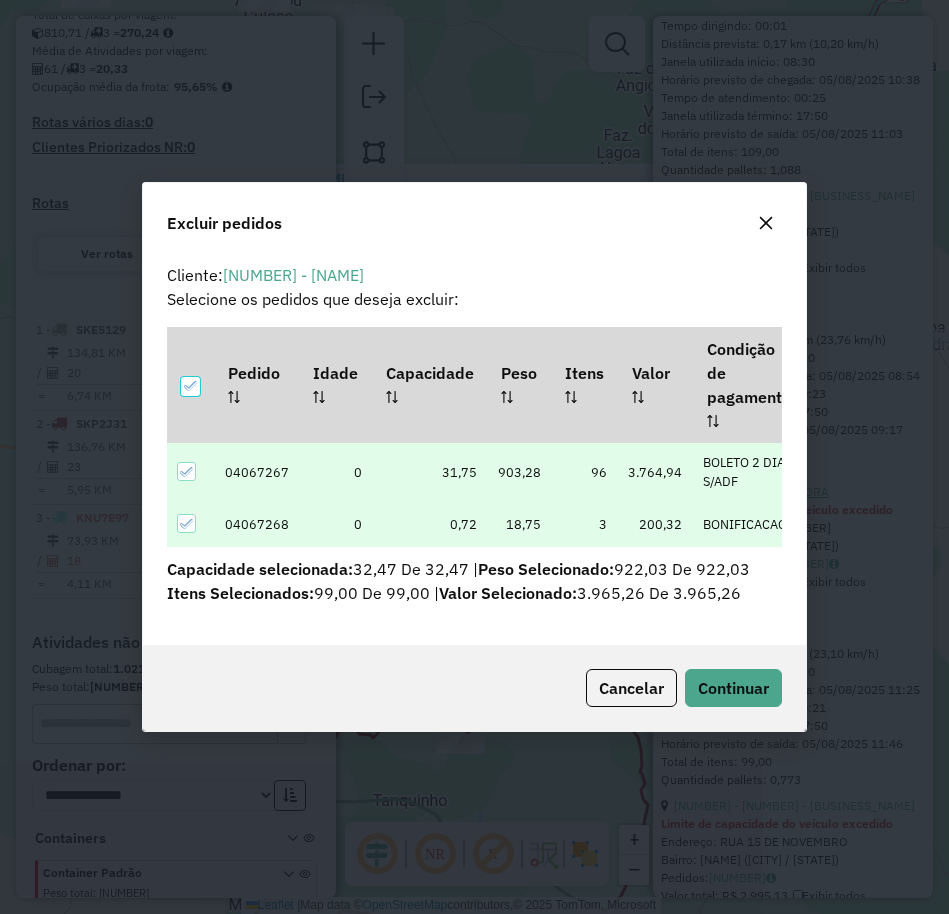 scroll, scrollTop: 11, scrollLeft: 6, axis: both 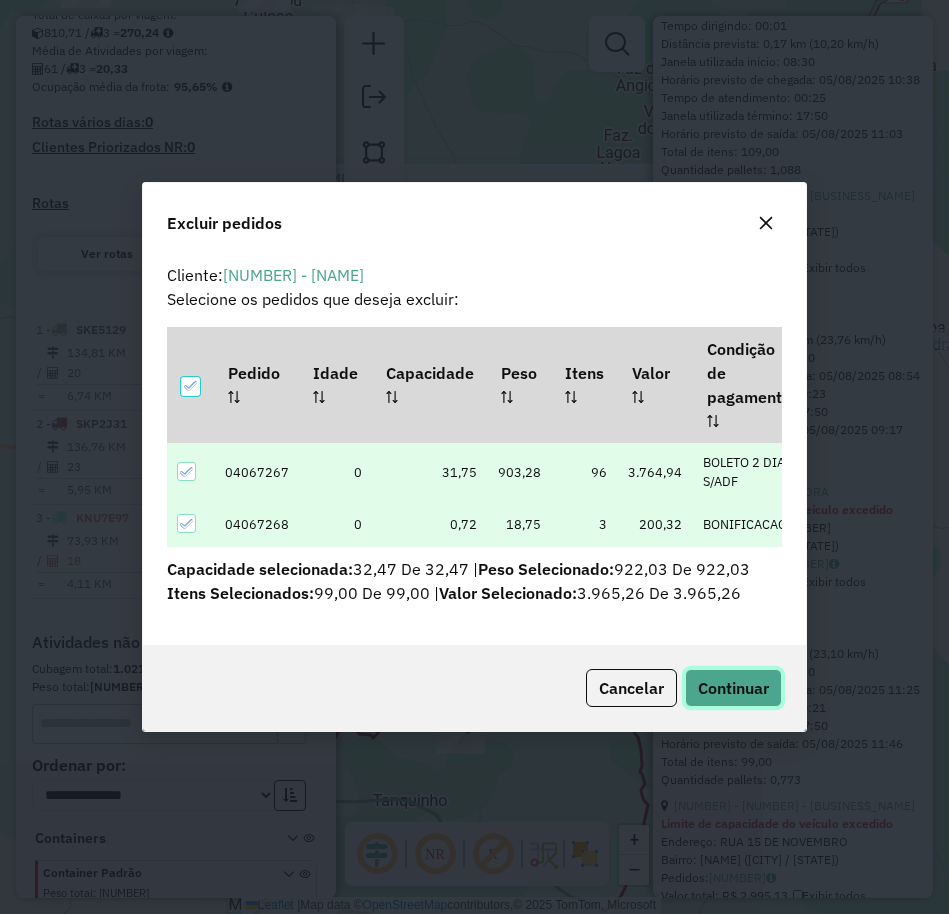 click on "Continuar" 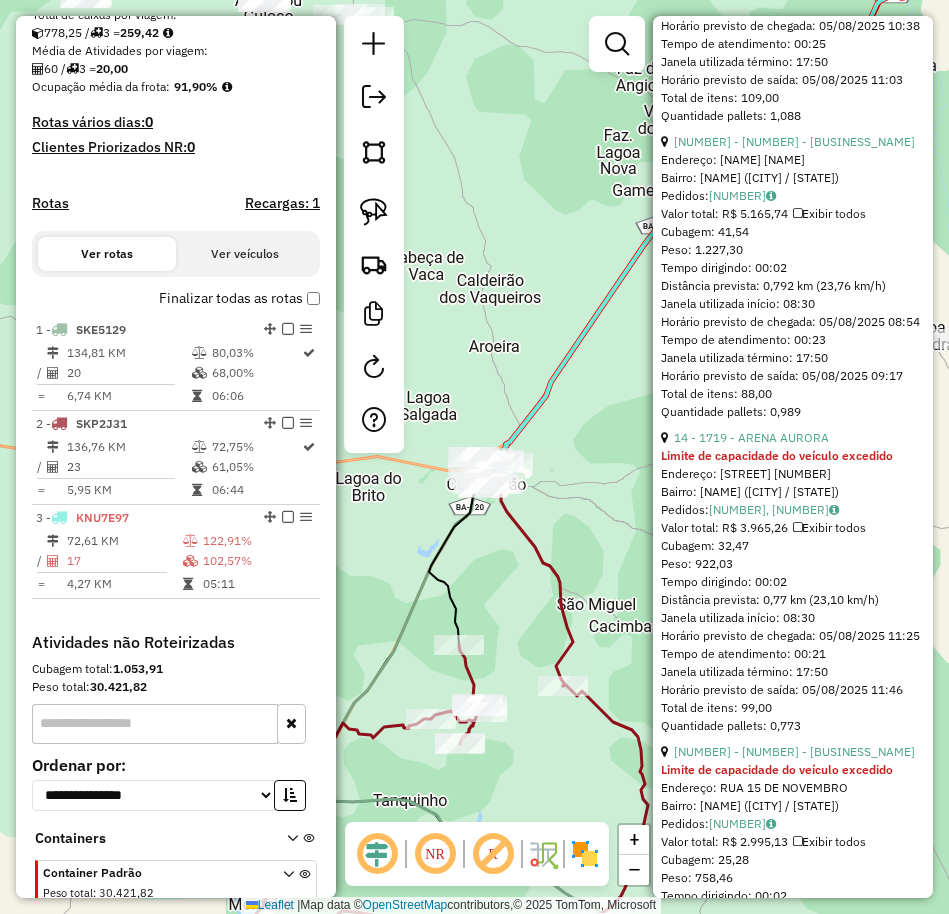 scroll, scrollTop: 269, scrollLeft: 0, axis: vertical 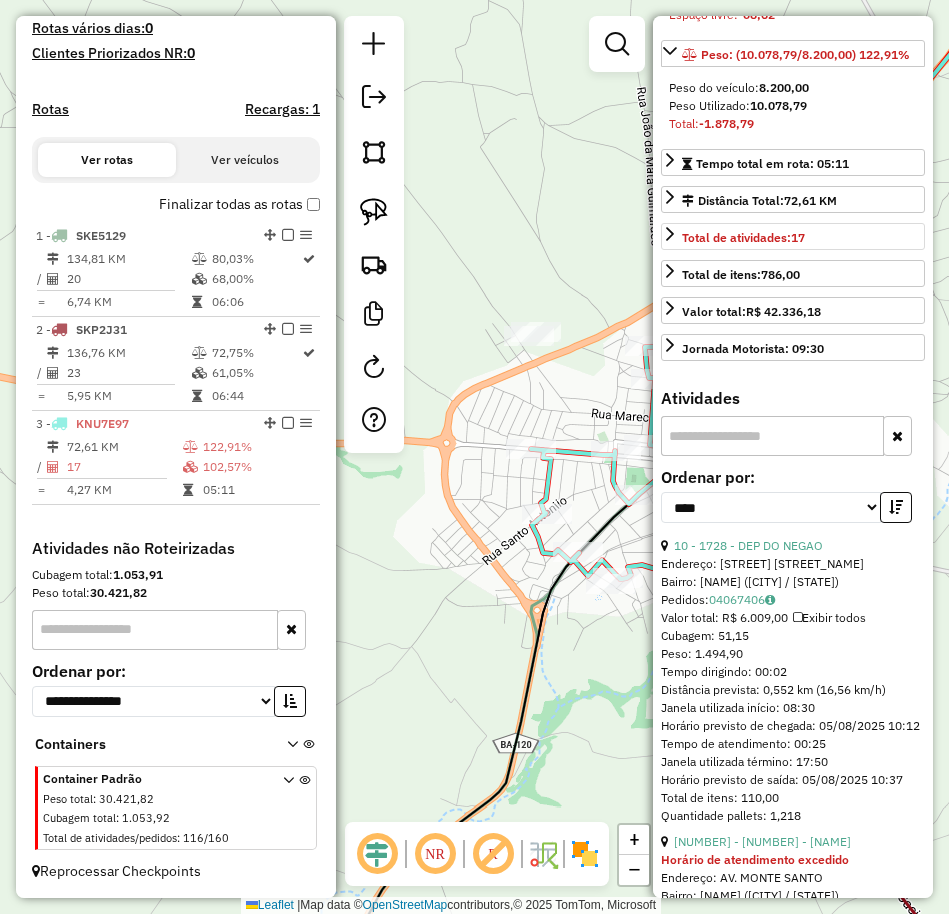 drag, startPoint x: 471, startPoint y: 354, endPoint x: 662, endPoint y: 294, distance: 200.2024 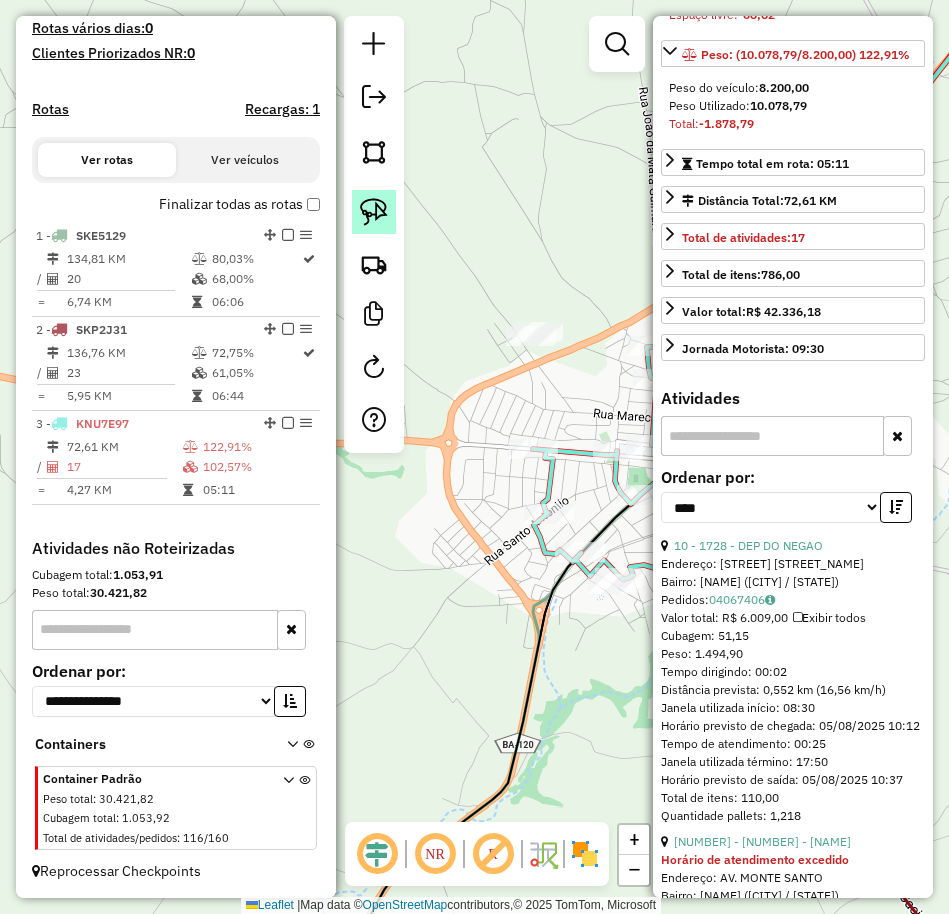 click 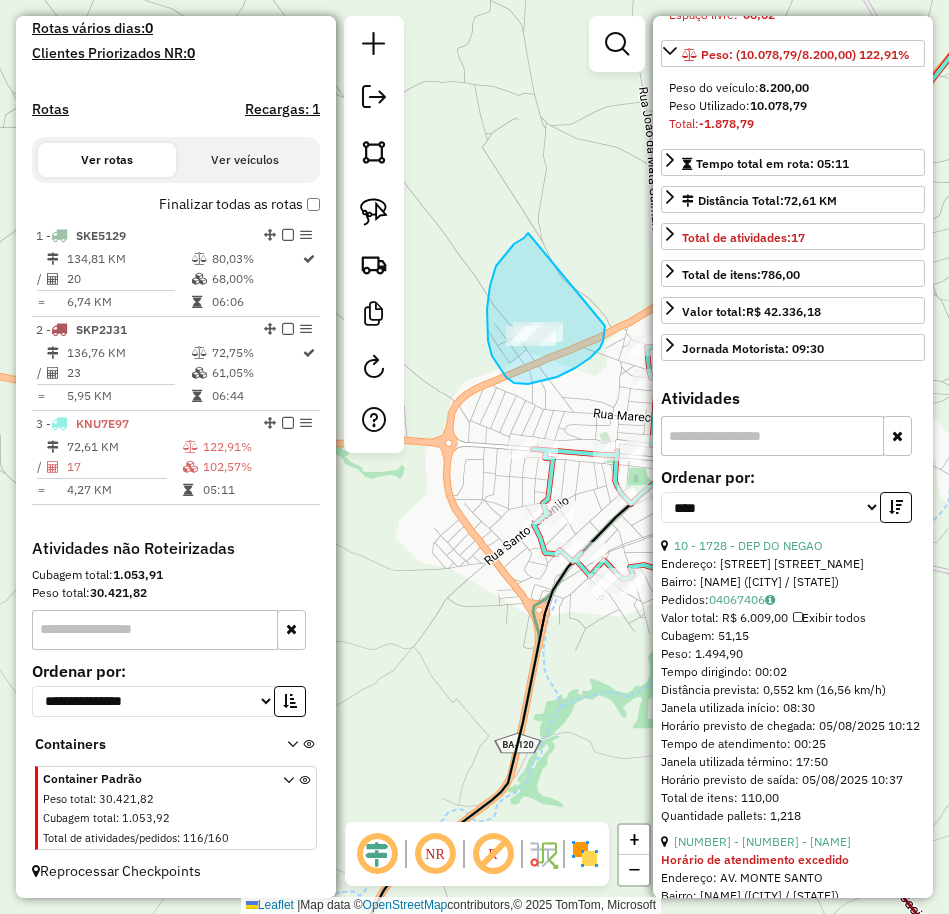 drag, startPoint x: 521, startPoint y: 239, endPoint x: 605, endPoint y: 324, distance: 119.503136 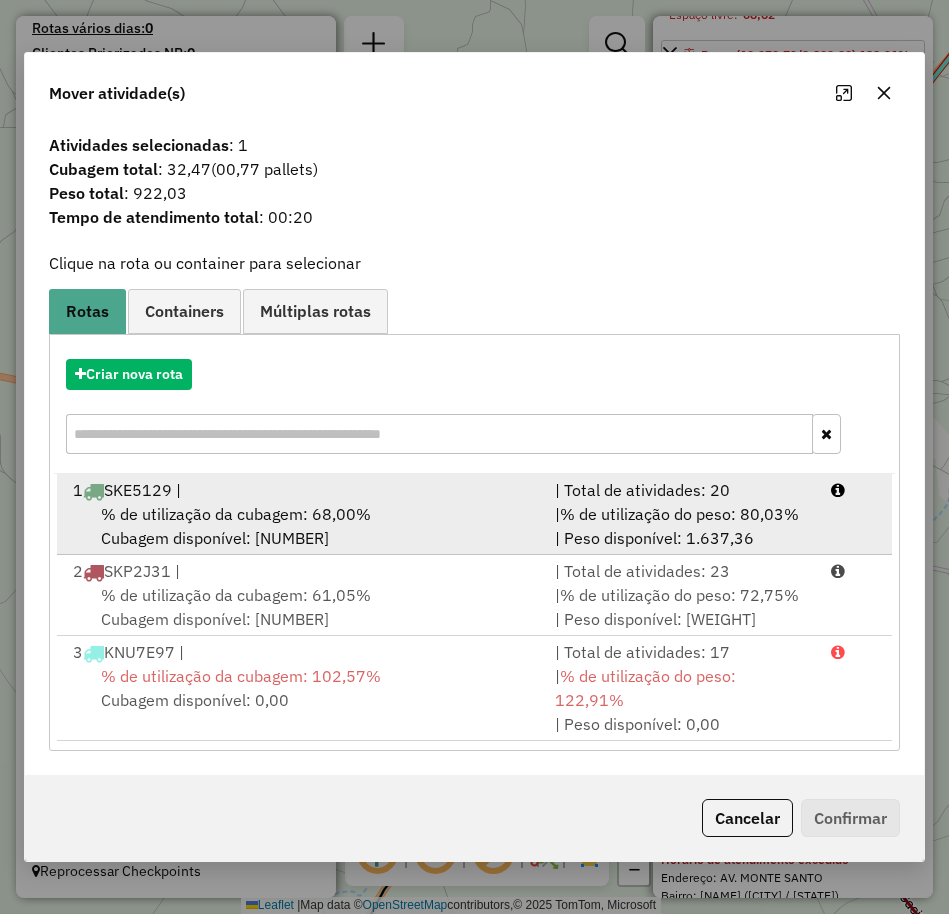 click on "% de utilização da cubagem: 68,00%" at bounding box center (236, 514) 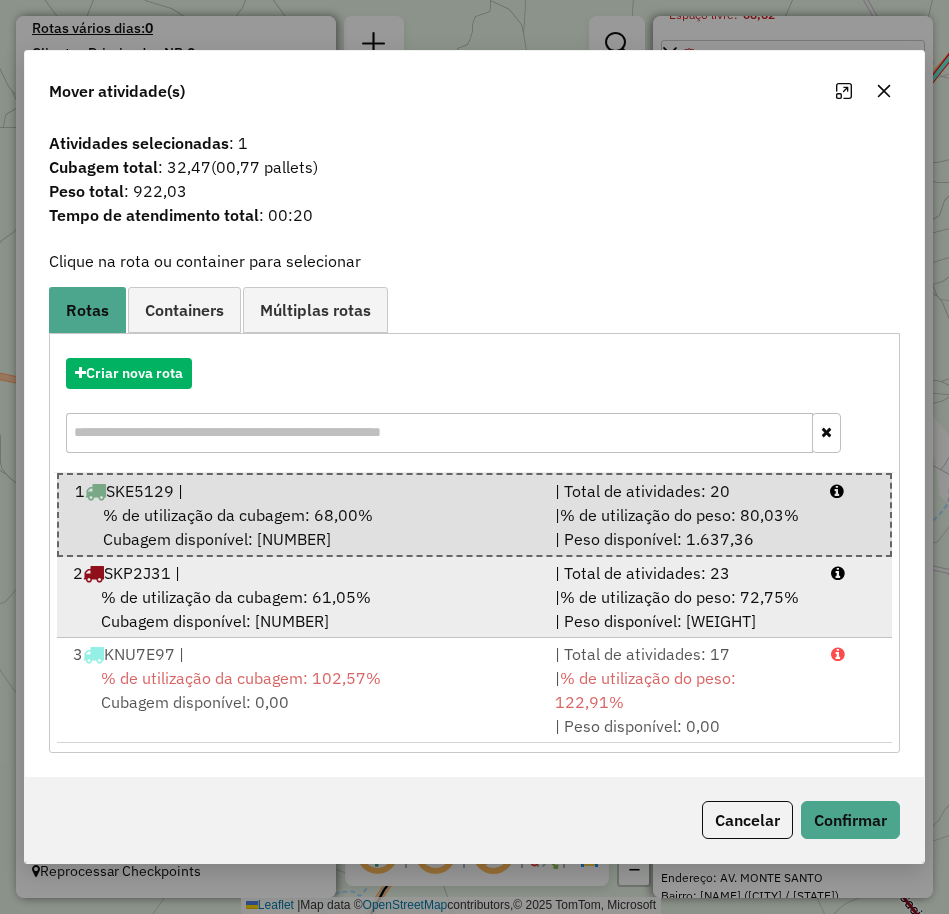 click on "[NUMBER] [PLATE] |" at bounding box center [302, 573] 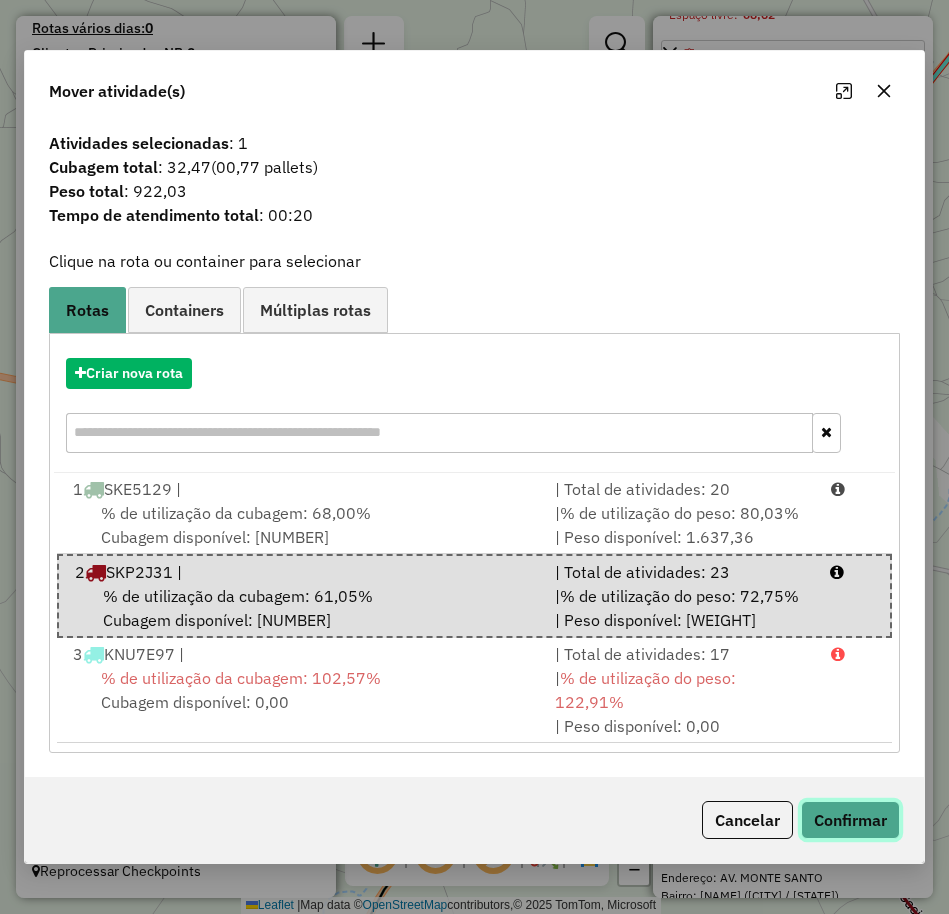 click on "Confirmar" 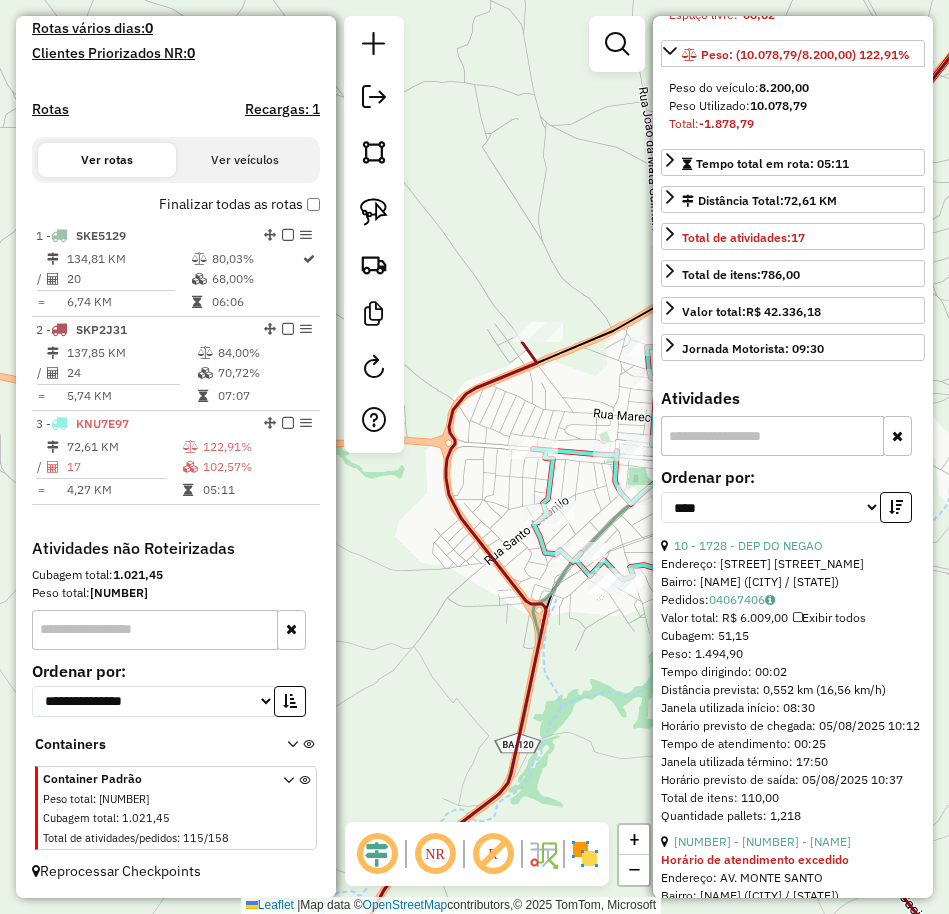 click on "Janela de atendimento Grade de atendimento Capacidade Transportadoras Veículos Cliente Pedidos  Rotas Selecione os dias de semana para filtrar as janelas de atendimento  Seg   Ter   Qua   Qui   Sex   Sáb   Dom  Informe o período da janela de atendimento: De: Até:  Filtrar exatamente a janela do cliente  Considerar janela de atendimento padrão  Selecione os dias de semana para filtrar as grades de atendimento  Seg   Ter   Qua   Qui   Sex   Sáb   Dom   Considerar clientes sem dia de atendimento cadastrado  Clientes fora do dia de atendimento selecionado Filtrar as atividades entre os valores definidos abaixo:  Peso mínimo:   Peso máximo:   Cubagem mínima:   Cubagem máxima:   De:   Até:  Filtrar as atividades entre o tempo de atendimento definido abaixo:  De:   Até:   Considerar capacidade total dos clientes não roteirizados Transportadora: Selecione um ou mais itens Tipo de veículo: Selecione um ou mais itens Veículo: Selecione um ou mais itens Motorista: Selecione um ou mais itens Nome: Rótulo:" 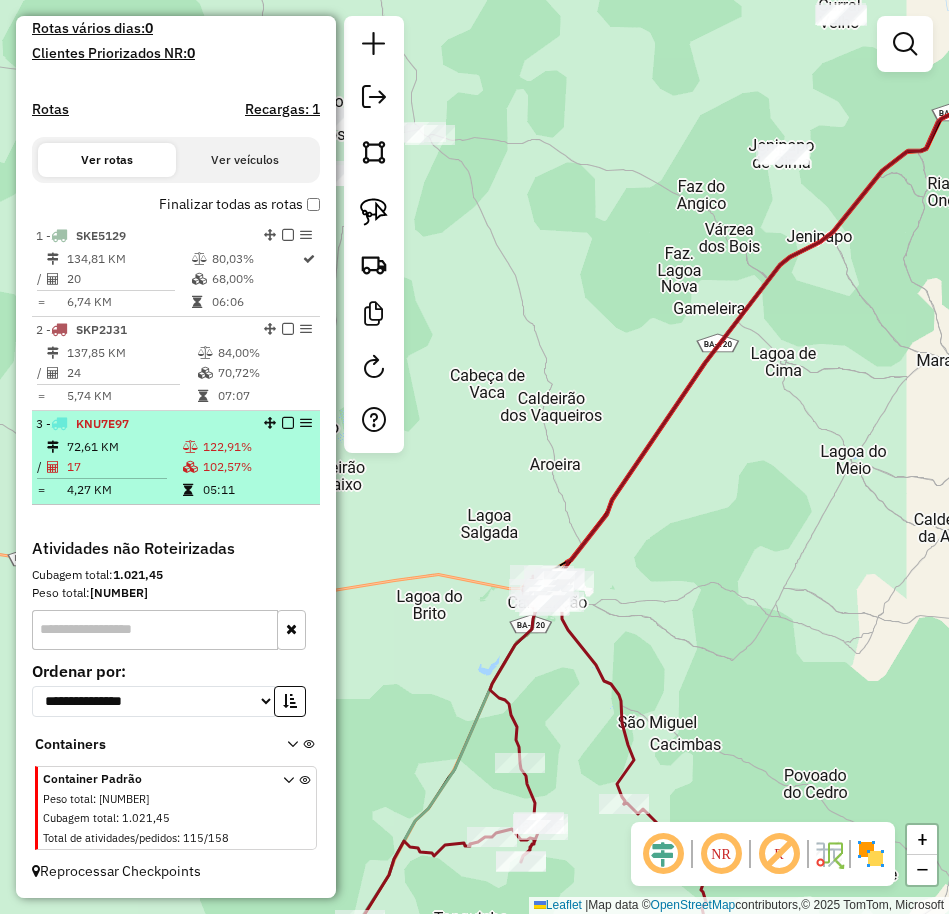 click on "KNU7E97" at bounding box center (102, 423) 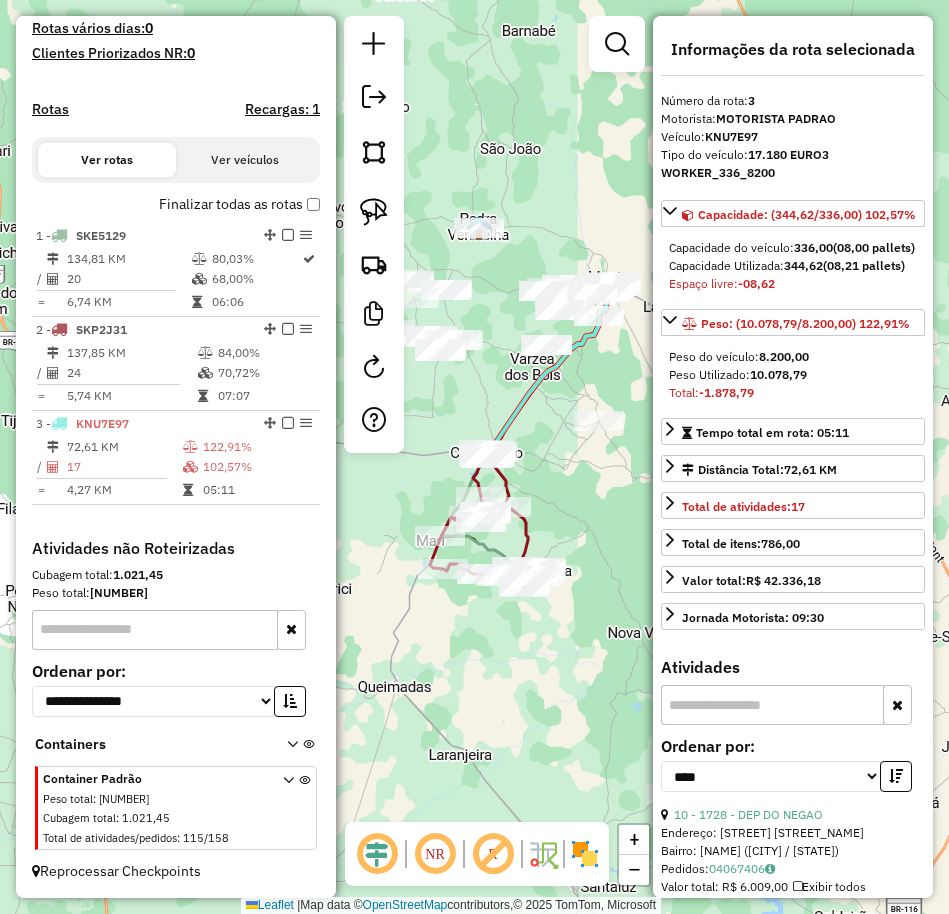 drag, startPoint x: 590, startPoint y: 546, endPoint x: 580, endPoint y: 491, distance: 55.9017 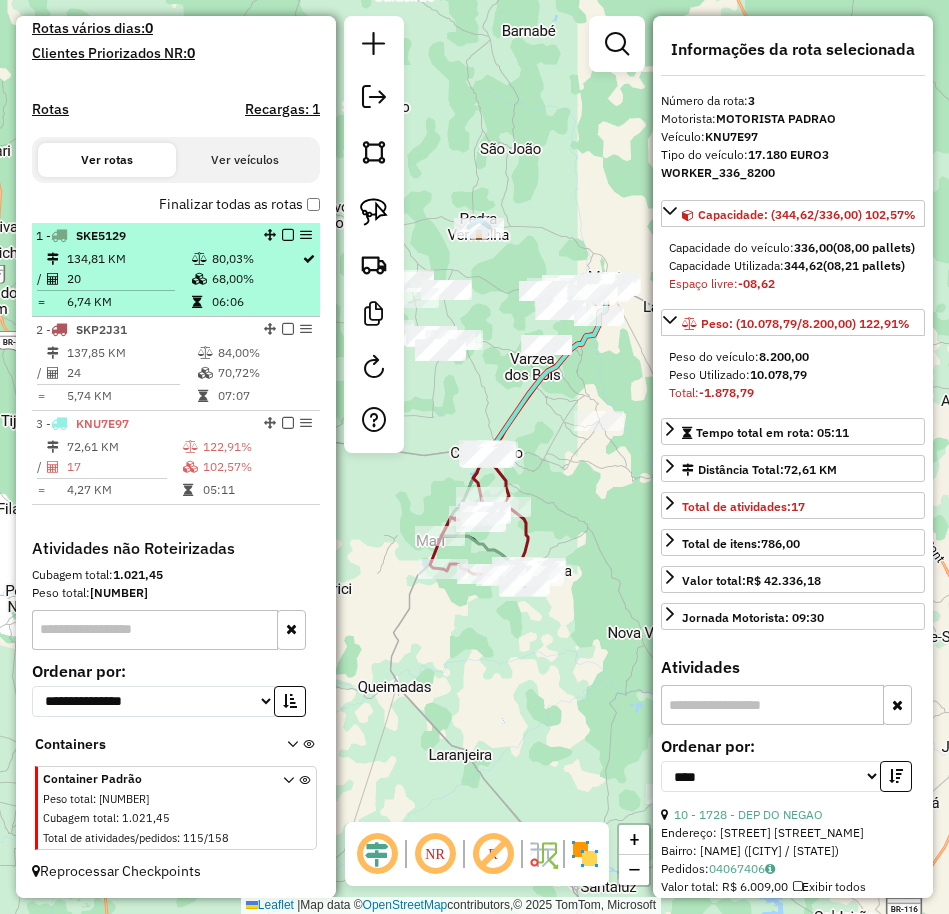 click on "134,81 KM" at bounding box center (128, 259) 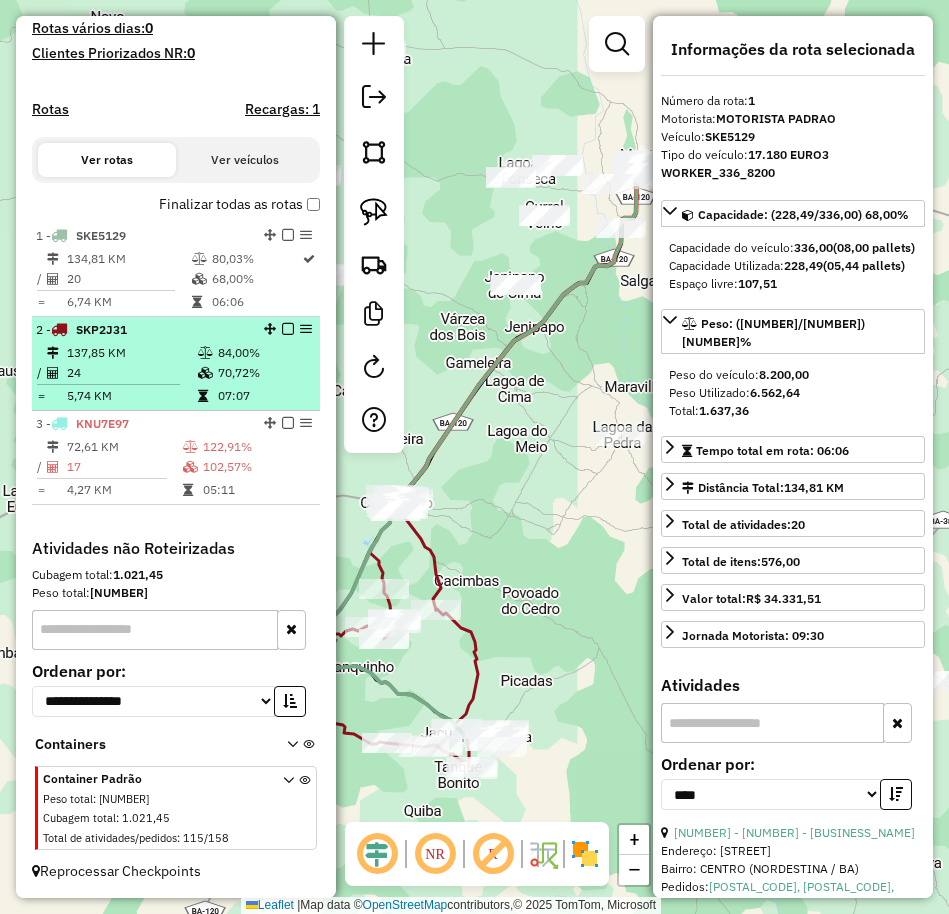 click on "137,85 KM" at bounding box center (131, 353) 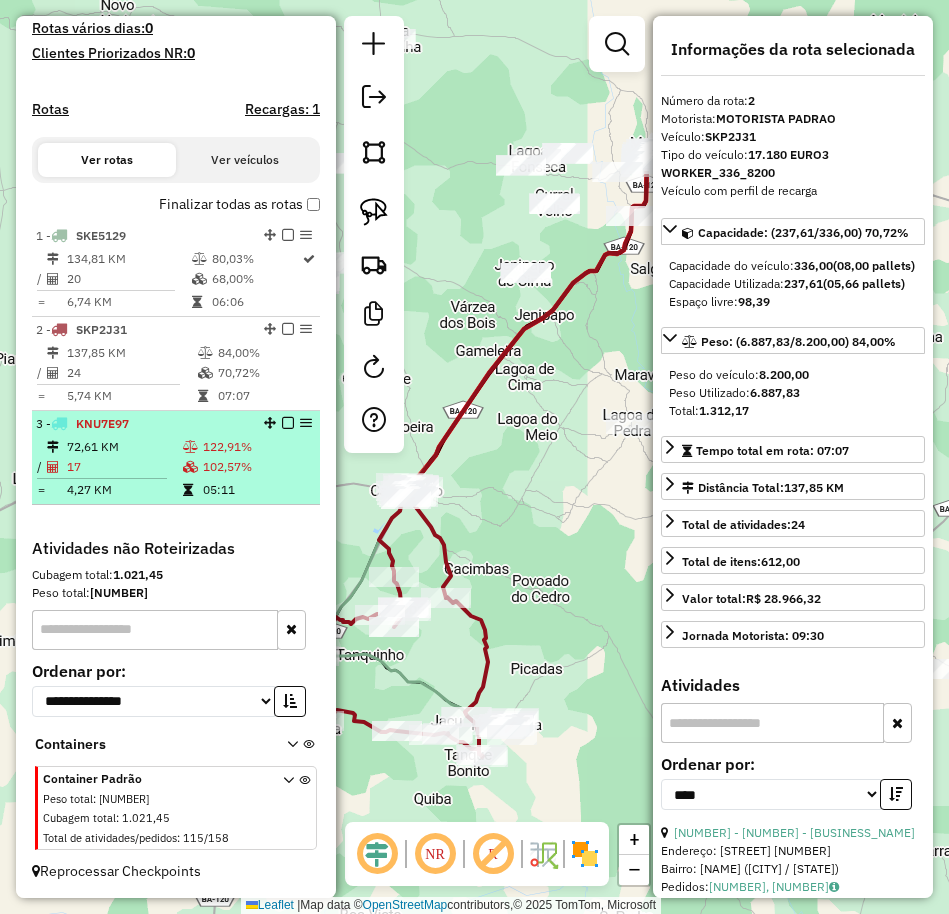 click on "[NUMBER] - [PLATE]" at bounding box center (142, 424) 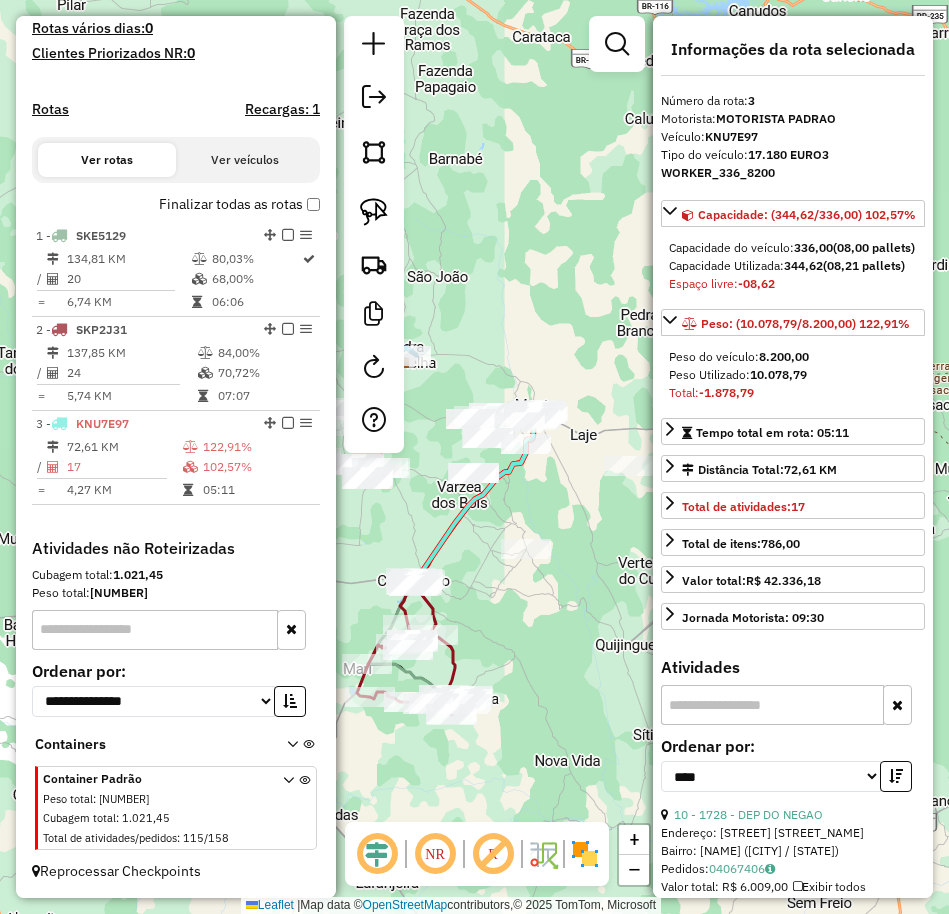drag, startPoint x: 490, startPoint y: 643, endPoint x: 505, endPoint y: 576, distance: 68.65858 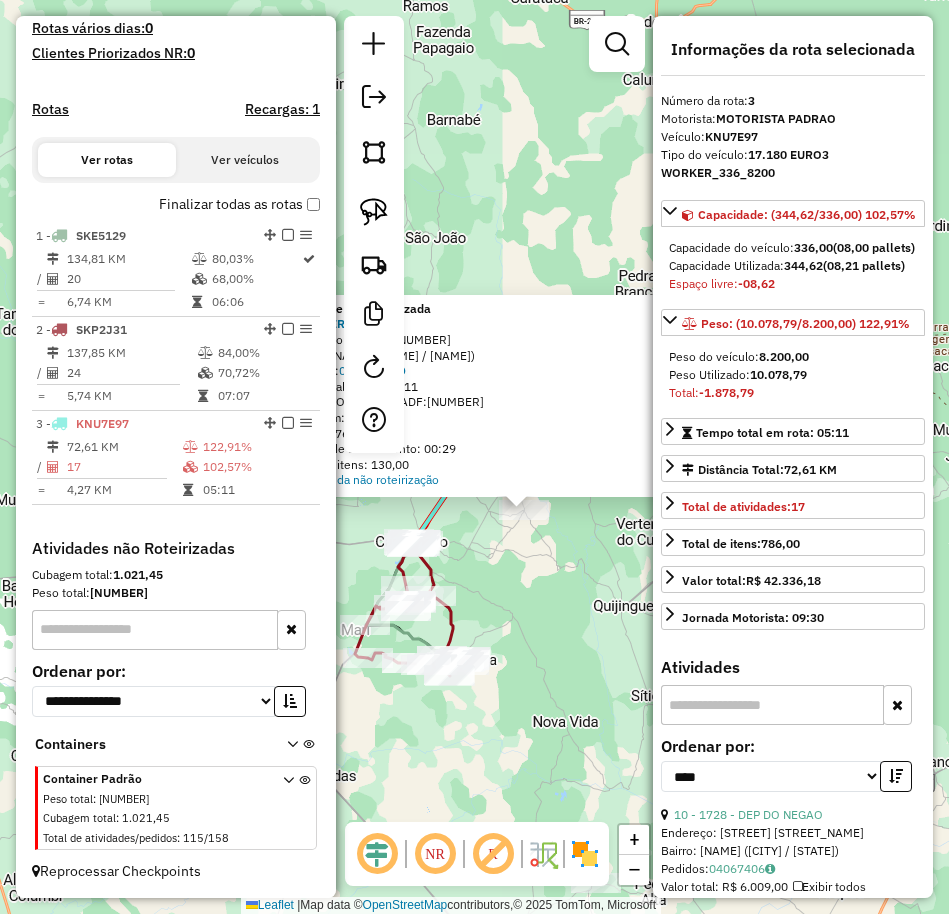 drag, startPoint x: 508, startPoint y: 539, endPoint x: 557, endPoint y: 584, distance: 66.52819 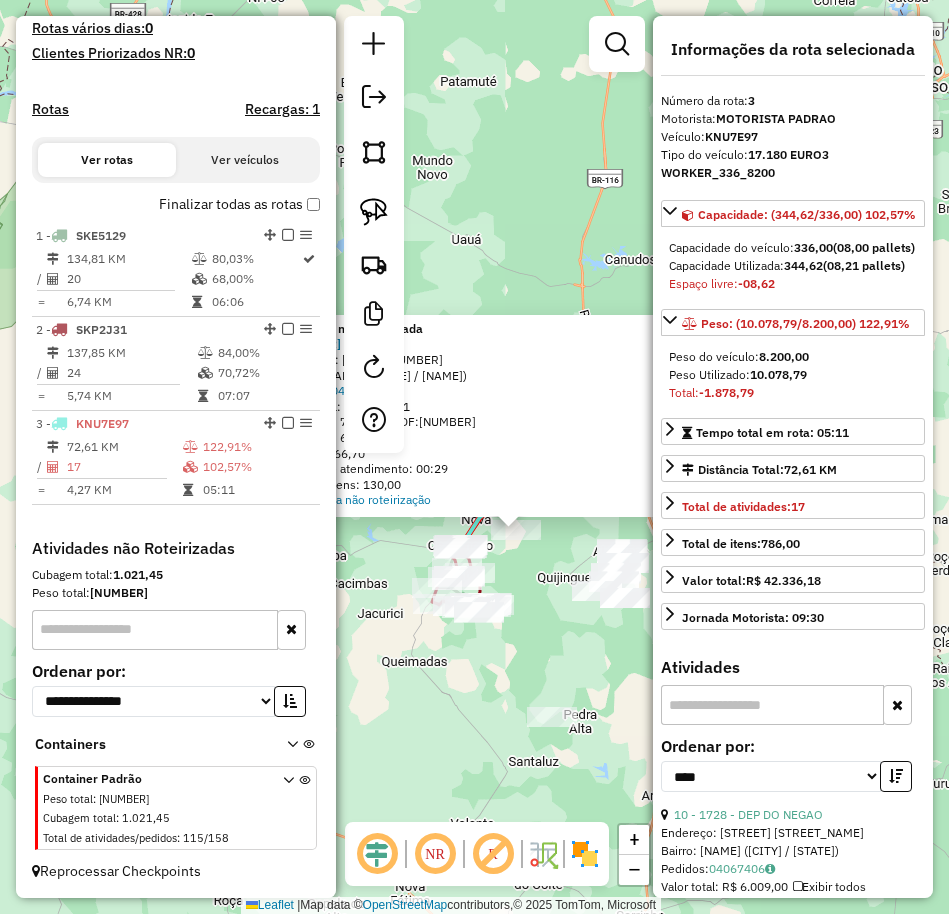 click on "Atividade não roteirizada [NUMBER] - [BUSINESS_NAME]  Endereço:  [STREET] [NAME] [NUMBER]   Bairro: [NEIGHBORHOOD] ([CITY] / [STATE])   Pedidos:  [POSTAL_CODE]   Valor total: R$ [AMOUNT]   - BOLETO 7 DIAS C/ADF:  R$ [AMOUNT]   Cubagem: [WEIGHT]   Peso: [WEIGHT]   Tempo de atendimento: [TIME]   Total de itens: [NUMBER]  Motivos da não roteirização × Janela de atendimento Grade de atendimento Capacidade Transportadoras Veículos Cliente Pedidos  Rotas Selecione os dias de semana para filtrar as janelas de atendimento  Seg   Ter   Qua   Qui   Sex   Sáb   Dom  Informe o período da janela de atendimento: De: Até:  Filtrar exatamente a janela do cliente  Considerar janela de atendimento padrão  Selecione os dias de semana para filtrar as grades de atendimento  Seg   Ter   Qua   Qui   Sex   Sáb   Dom   Considerar clientes sem dia de atendimento cadastrado  Clientes fora do dia de atendimento selecionado Filtrar as atividades entre os valores definidos abaixo:  Peso mínimo:   Peso máximo:   Cubagem mínima:   De:   De:" 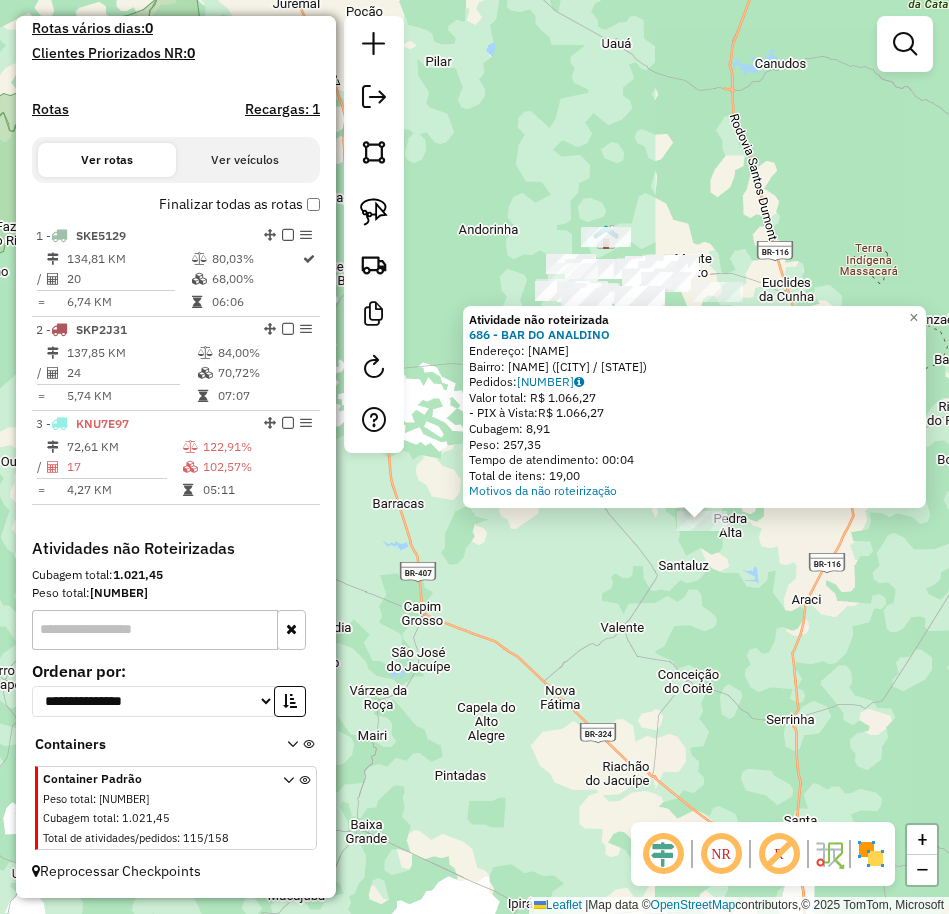 drag, startPoint x: 524, startPoint y: 635, endPoint x: 751, endPoint y: 699, distance: 235.84953 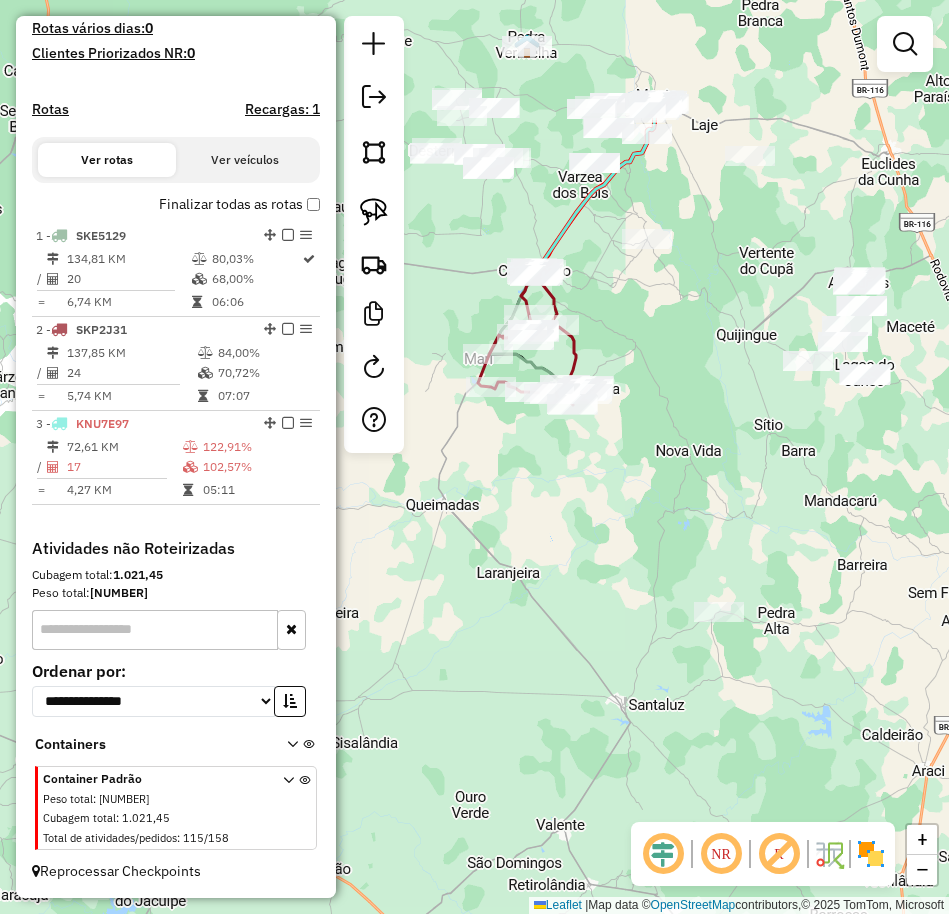 drag, startPoint x: 744, startPoint y: 311, endPoint x: 767, endPoint y: 414, distance: 105.53672 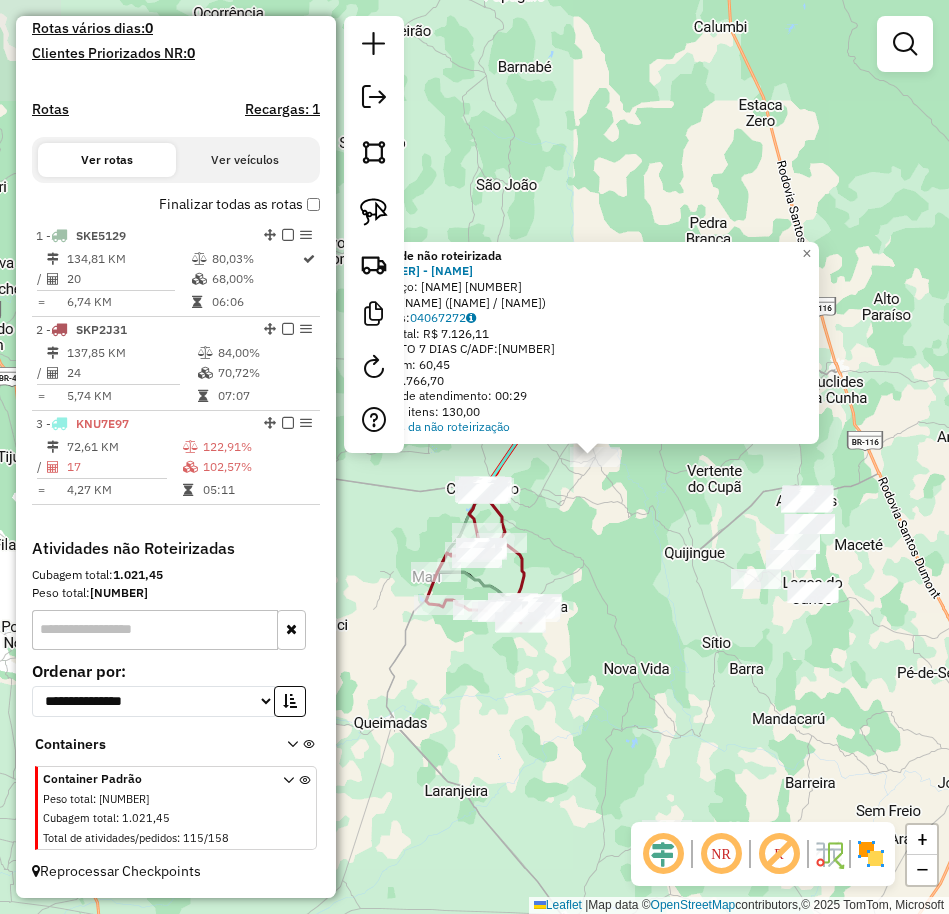 drag, startPoint x: 534, startPoint y: 517, endPoint x: 654, endPoint y: 517, distance: 120 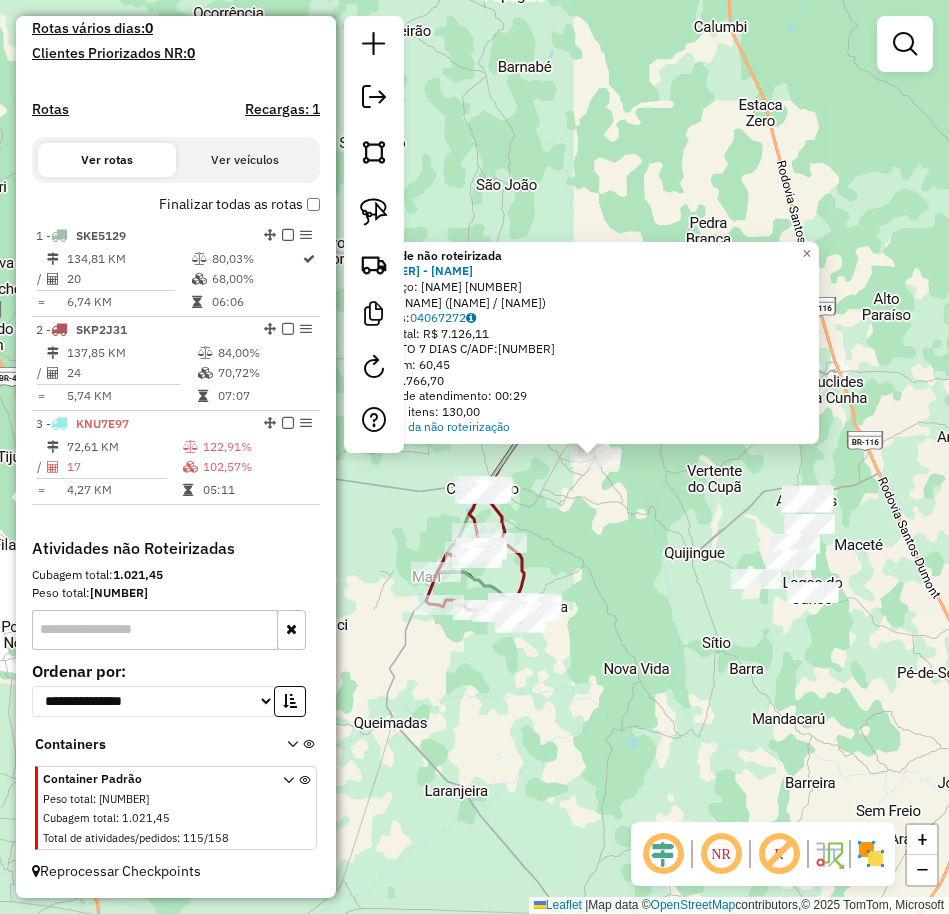 click on "Atividade não roteirizada [NUMBER] - [BUSINESS_NAME]  Endereço:  [STREET] [NAME] [NUMBER]   Bairro: [NEIGHBORHOOD] ([CITY] / [STATE])   Pedidos:  [POSTAL_CODE]   Valor total: R$ [AMOUNT]   - BOLETO 7 DIAS C/ADF:  R$ [AMOUNT]   Cubagem: [WEIGHT]   Peso: [WEIGHT]   Tempo de atendimento: [TIME]   Total de itens: [NUMBER]  Motivos da não roteirização × Janela de atendimento Grade de atendimento Capacidade Transportadoras Veículos Cliente Pedidos  Rotas Selecione os dias de semana para filtrar as janelas de atendimento  Seg   Ter   Qua   Qui   Sex   Sáb   Dom  Informe o período da janela de atendimento: De: Até:  Filtrar exatamente a janela do cliente  Considerar janela de atendimento padrão  Selecione os dias de semana para filtrar as grades de atendimento  Seg   Ter   Qua   Qui   Sex   Sáb   Dom   Considerar clientes sem dia de atendimento cadastrado  Clientes fora do dia de atendimento selecionado Filtrar as atividades entre os valores definidos abaixo:  Peso mínimo:   Peso máximo:   Cubagem mínima:   De:   De:" 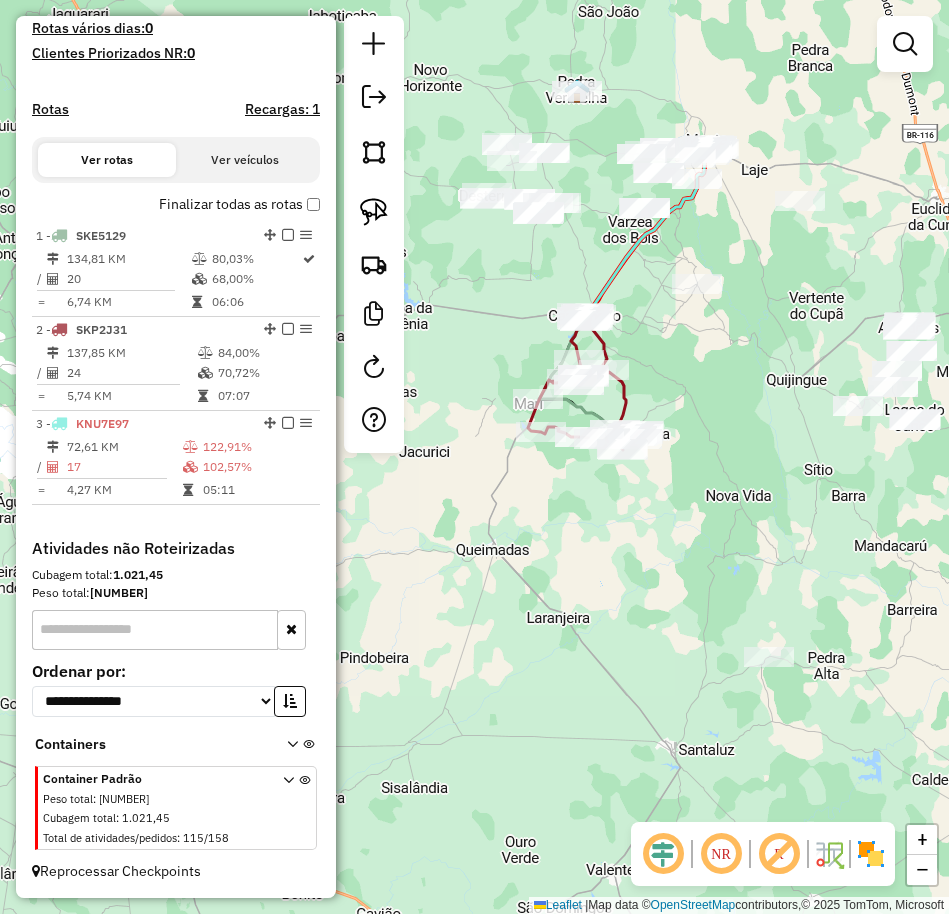 drag, startPoint x: 559, startPoint y: 539, endPoint x: 661, endPoint y: 365, distance: 201.69284 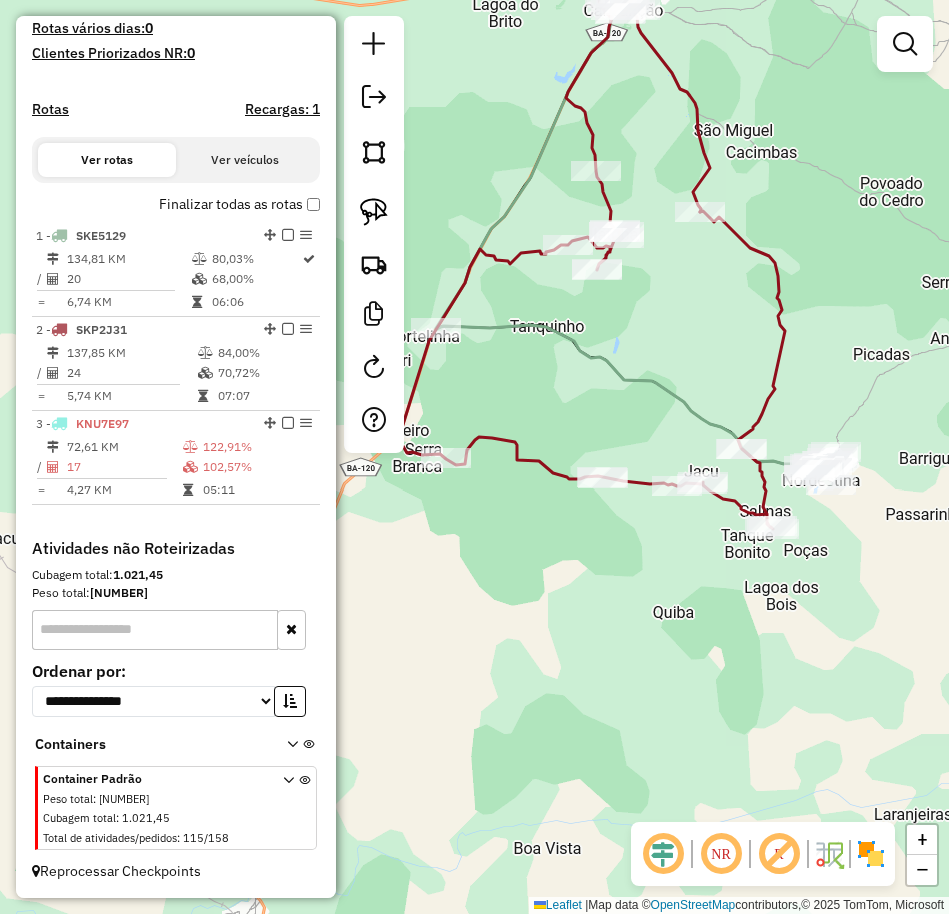 drag, startPoint x: 698, startPoint y: 393, endPoint x: 926, endPoint y: 249, distance: 269.66647 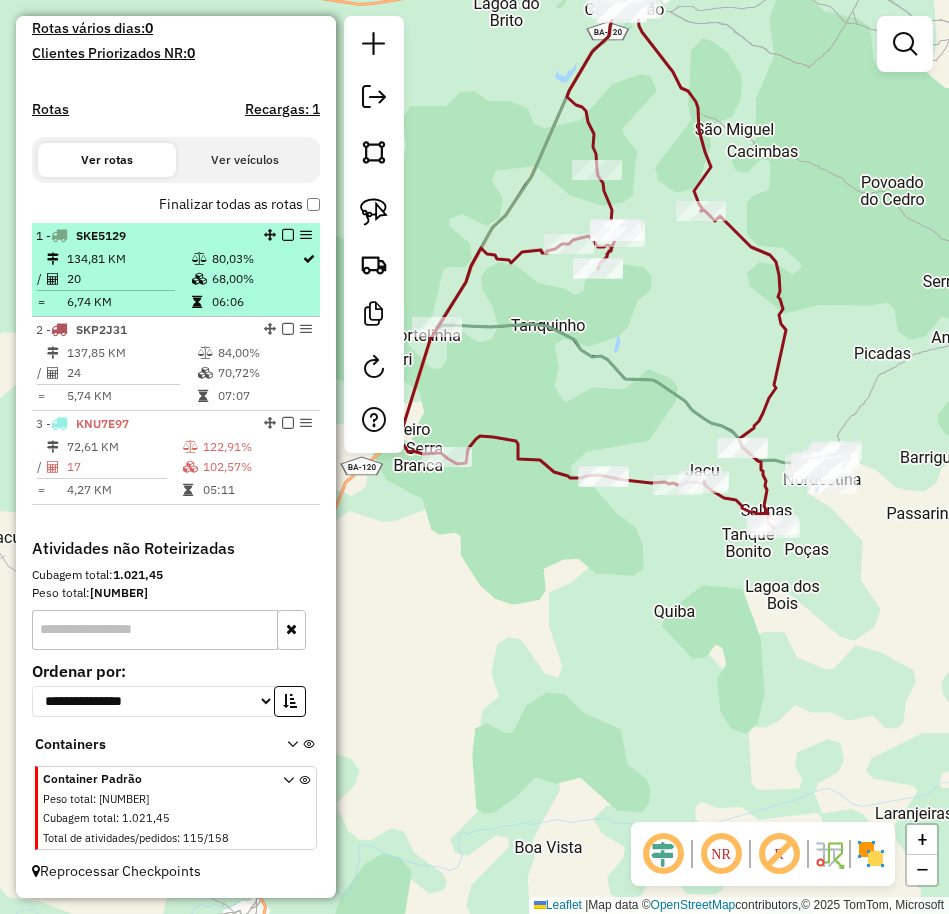 click on "134,81 KM" at bounding box center [128, 259] 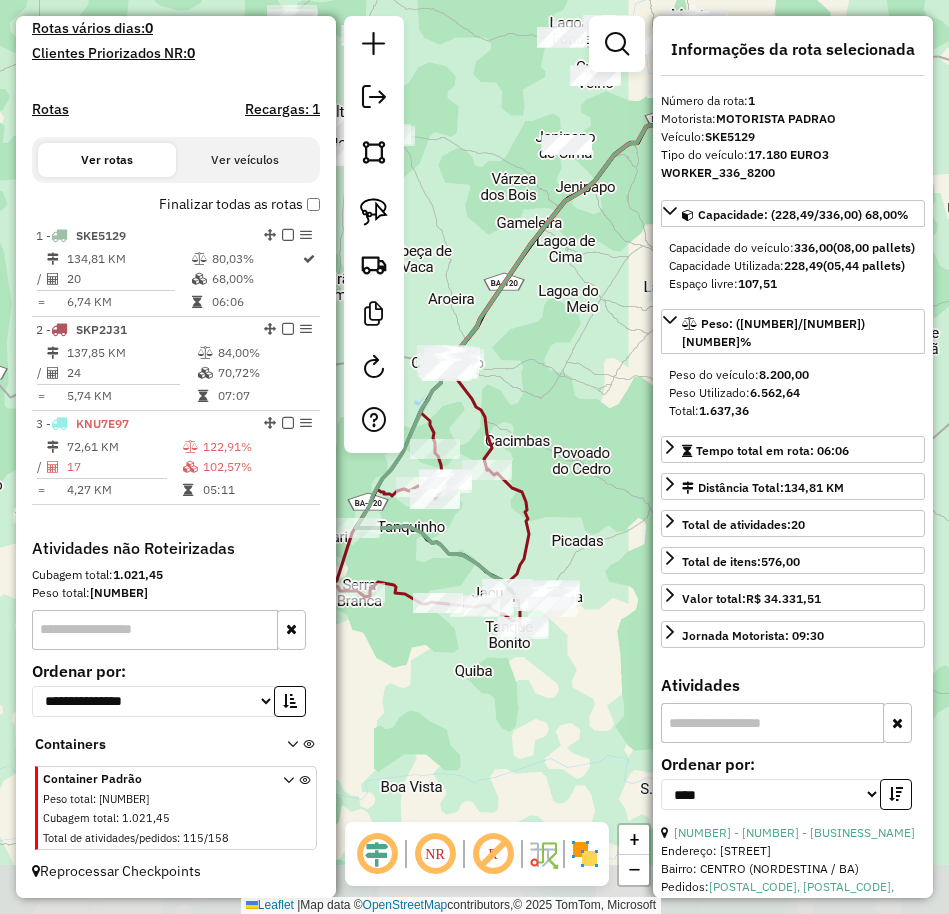 drag, startPoint x: 544, startPoint y: 586, endPoint x: 598, endPoint y: 419, distance: 175.51353 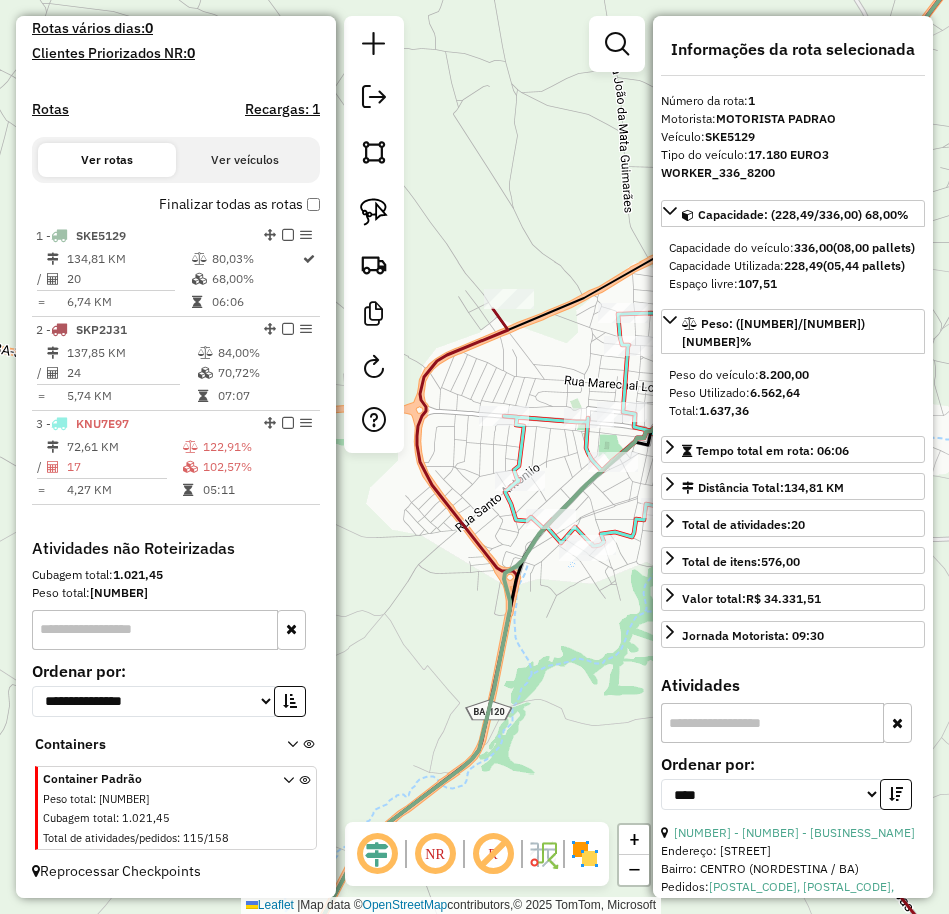 drag, startPoint x: 564, startPoint y: 382, endPoint x: 741, endPoint y: 410, distance: 179.201 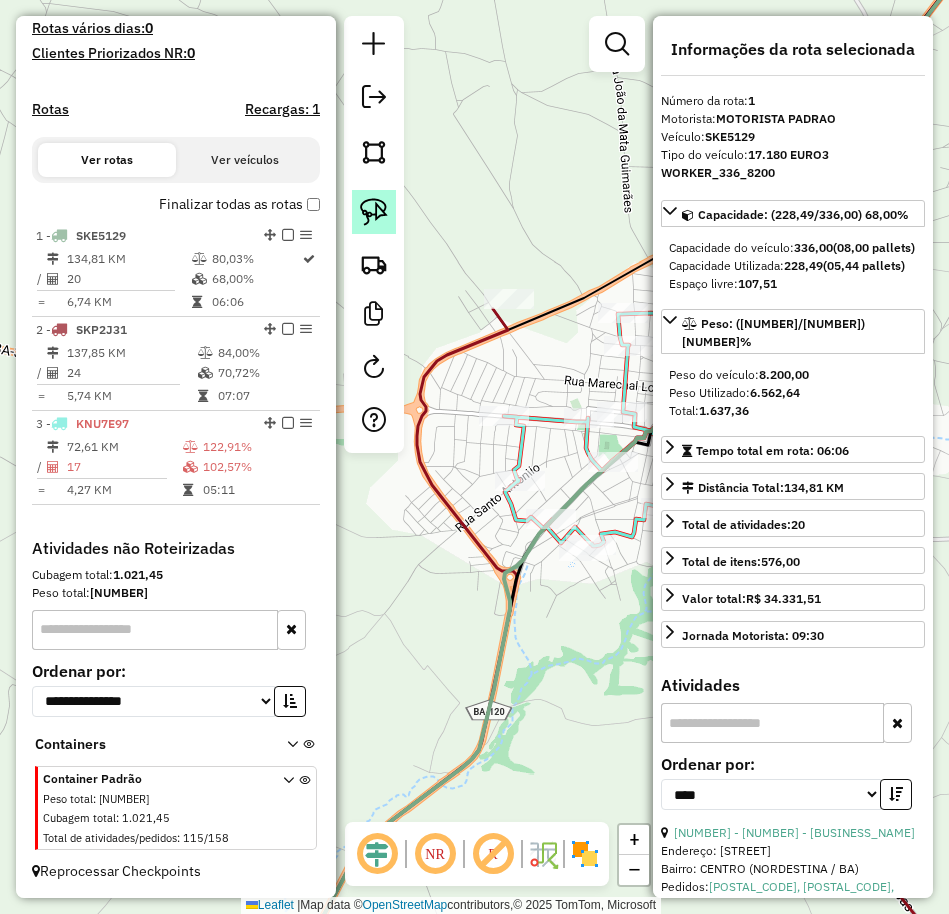 click 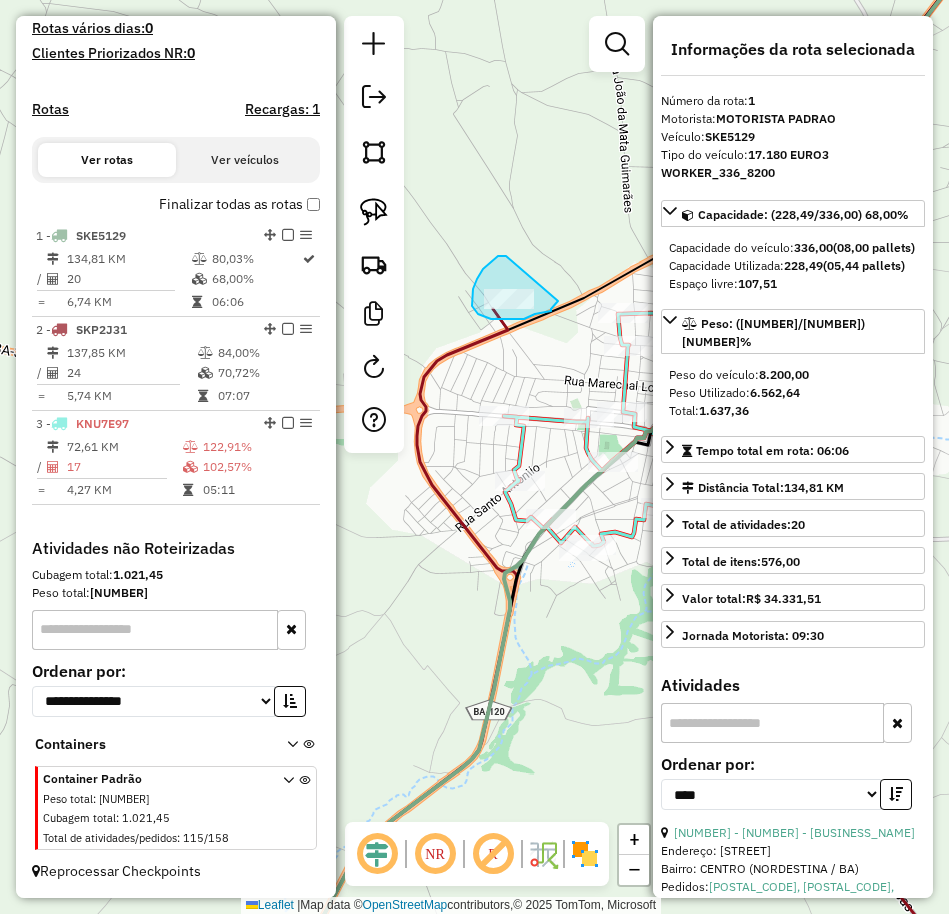 drag, startPoint x: 506, startPoint y: 256, endPoint x: 558, endPoint y: 301, distance: 68.76772 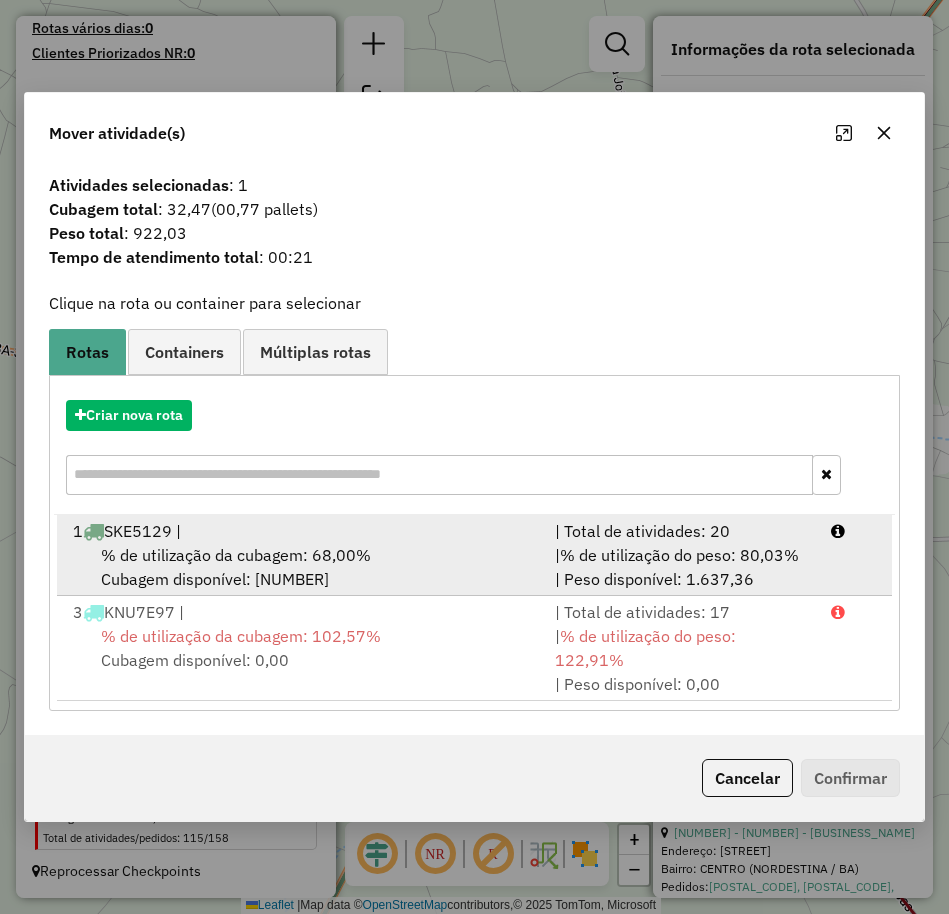 click on "% de utilização da cubagem: 68,00%" at bounding box center [236, 555] 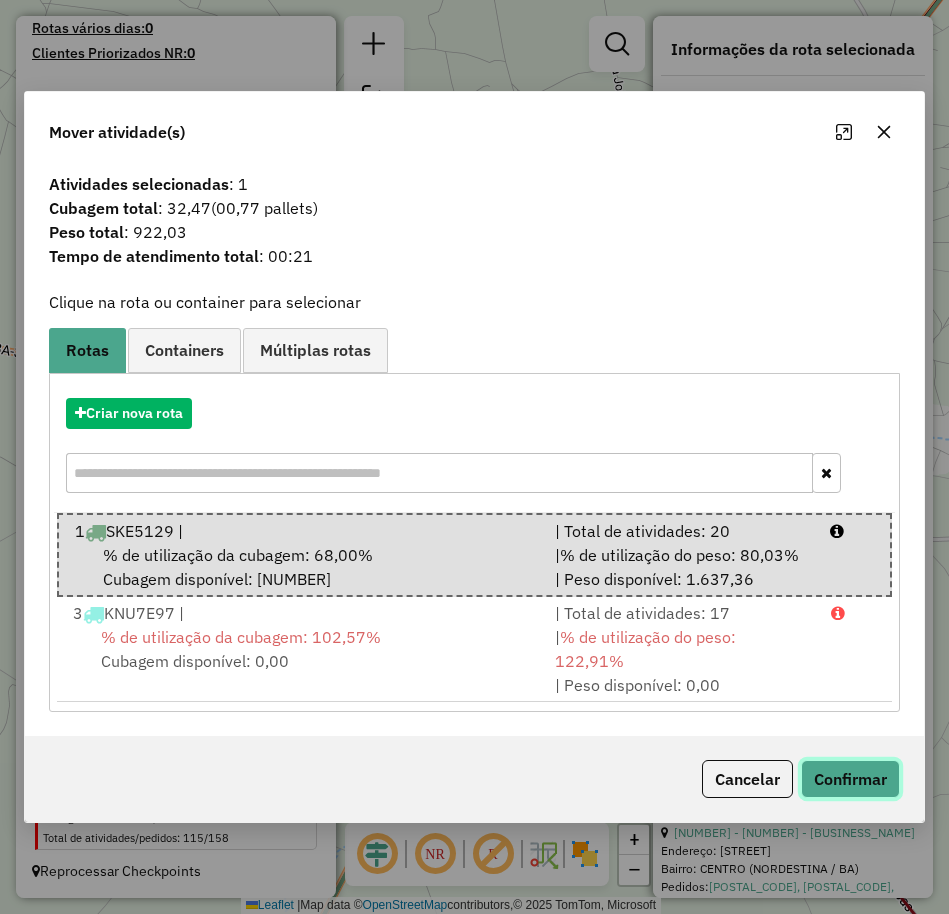 click on "Confirmar" 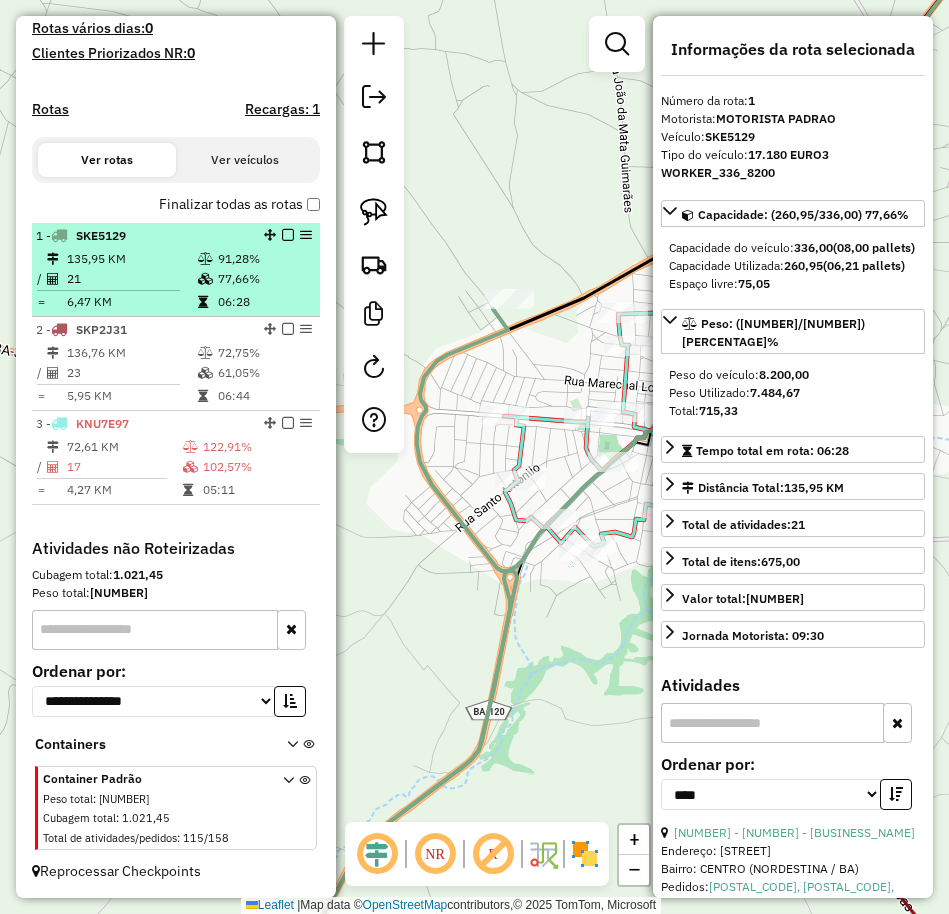click on "SKE5129" at bounding box center (101, 235) 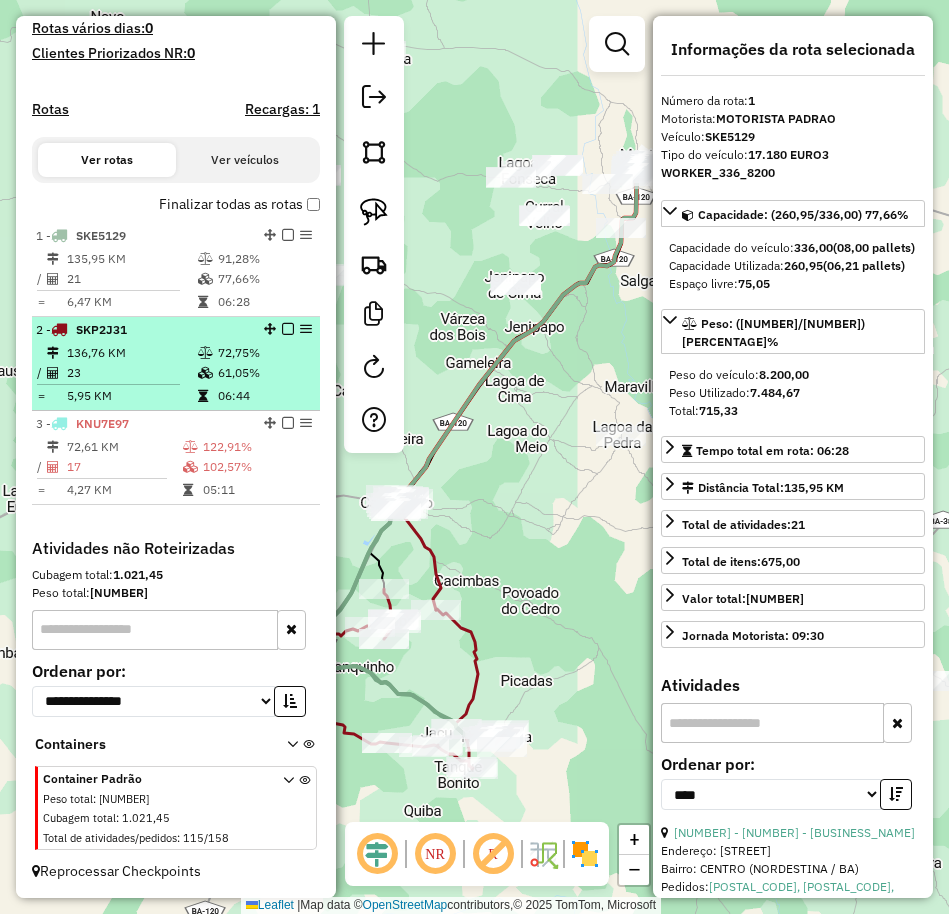 click on "2 -       [PLATE]   [NUMBER] KM   [PERCENT]  /  [NUMBER]   [PERCENT]     =  [NUMBER] KM   [TIME]" at bounding box center [176, 364] 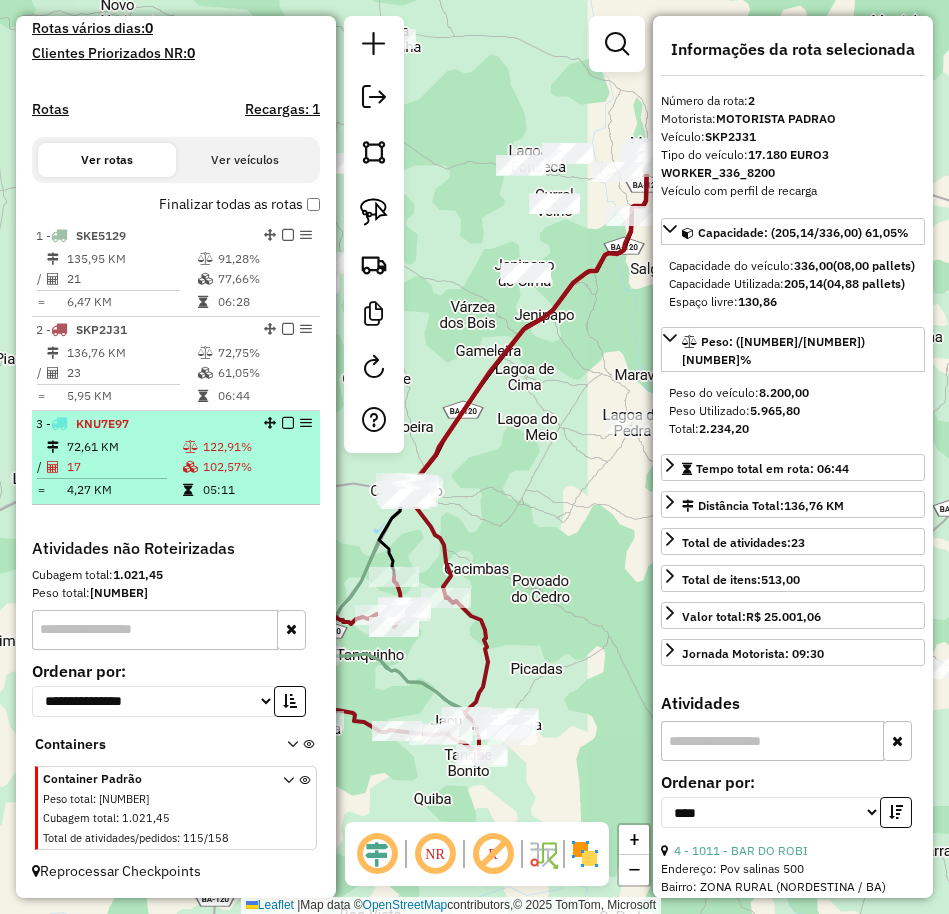 click on "72,61 KM" at bounding box center [124, 447] 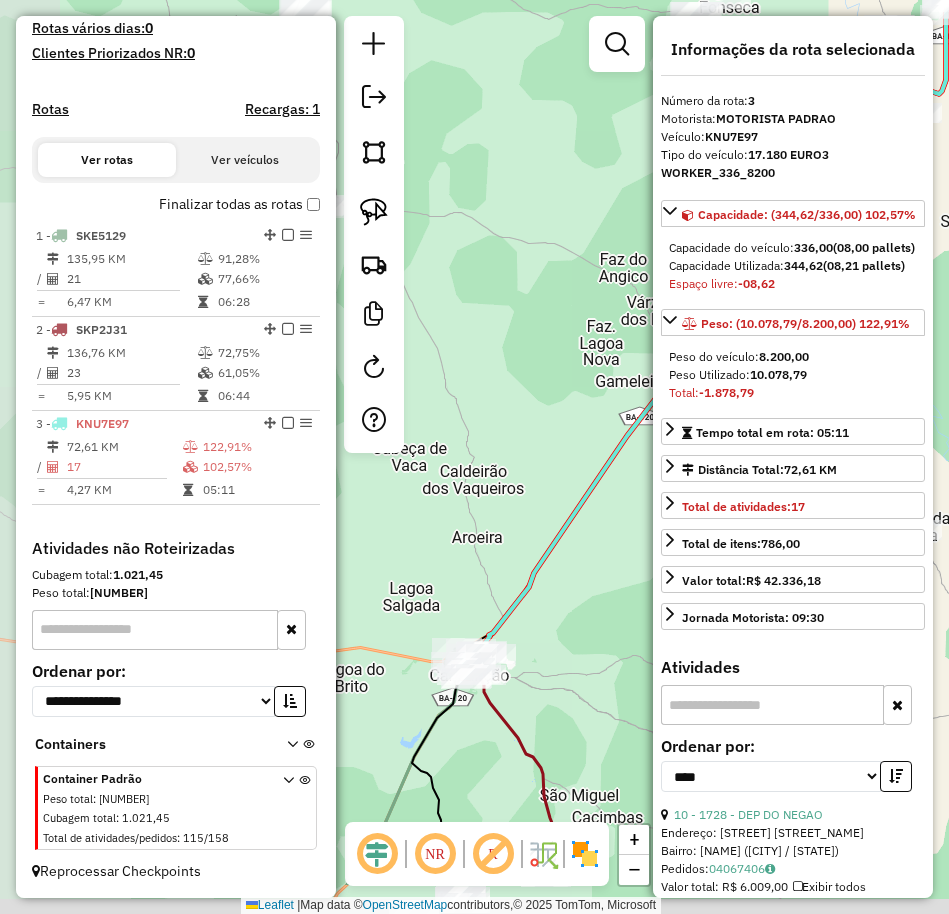 drag, startPoint x: 499, startPoint y: 546, endPoint x: 549, endPoint y: 476, distance: 86.023254 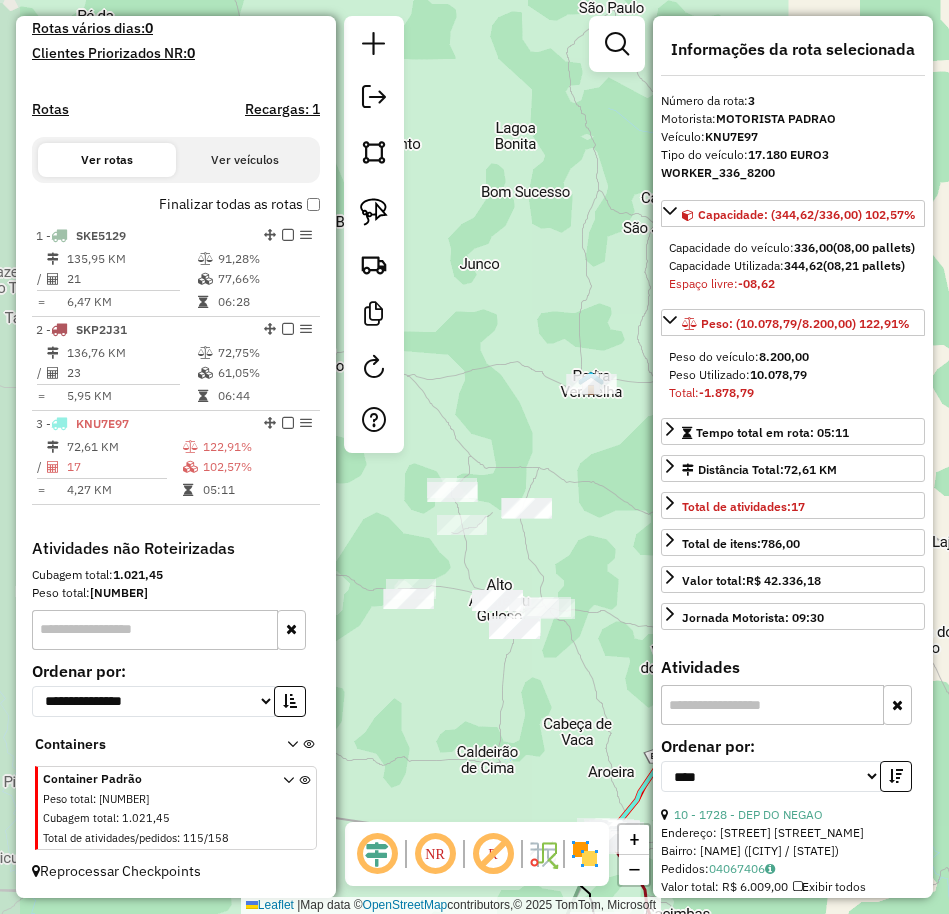 drag, startPoint x: 508, startPoint y: 433, endPoint x: 648, endPoint y: 667, distance: 272.68295 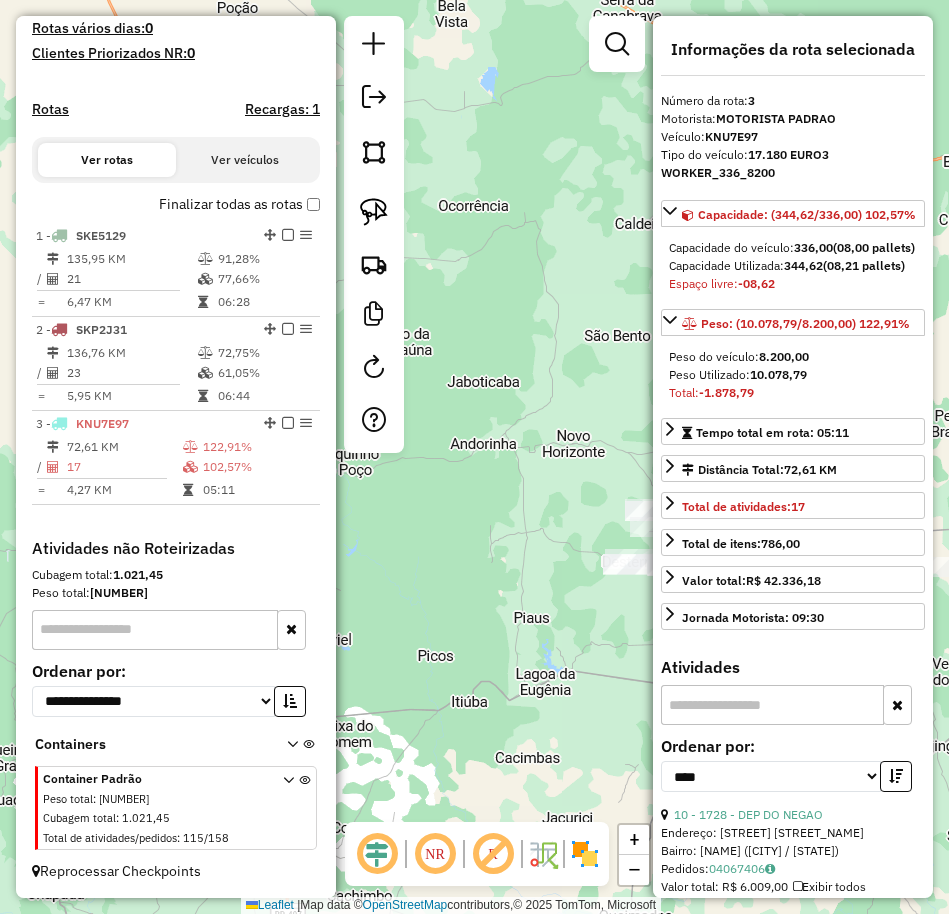 click on "Janela de atendimento Grade de atendimento Capacidade Transportadoras Veículos Cliente Pedidos  Rotas Selecione os dias de semana para filtrar as janelas de atendimento  Seg   Ter   Qua   Qui   Sex   Sáb   Dom  Informe o período da janela de atendimento: De: Até:  Filtrar exatamente a janela do cliente  Considerar janela de atendimento padrão  Selecione os dias de semana para filtrar as grades de atendimento  Seg   Ter   Qua   Qui   Sex   Sáb   Dom   Considerar clientes sem dia de atendimento cadastrado  Clientes fora do dia de atendimento selecionado Filtrar as atividades entre os valores definidos abaixo:  Peso mínimo:   Peso máximo:   Cubagem mínima:   Cubagem máxima:   De:   Até:  Filtrar as atividades entre o tempo de atendimento definido abaixo:  De:   Até:   Considerar capacidade total dos clientes não roteirizados Transportadora: Selecione um ou mais itens Tipo de veículo: Selecione um ou mais itens Veículo: Selecione um ou mais itens Motorista: Selecione um ou mais itens Nome: Rótulo:" 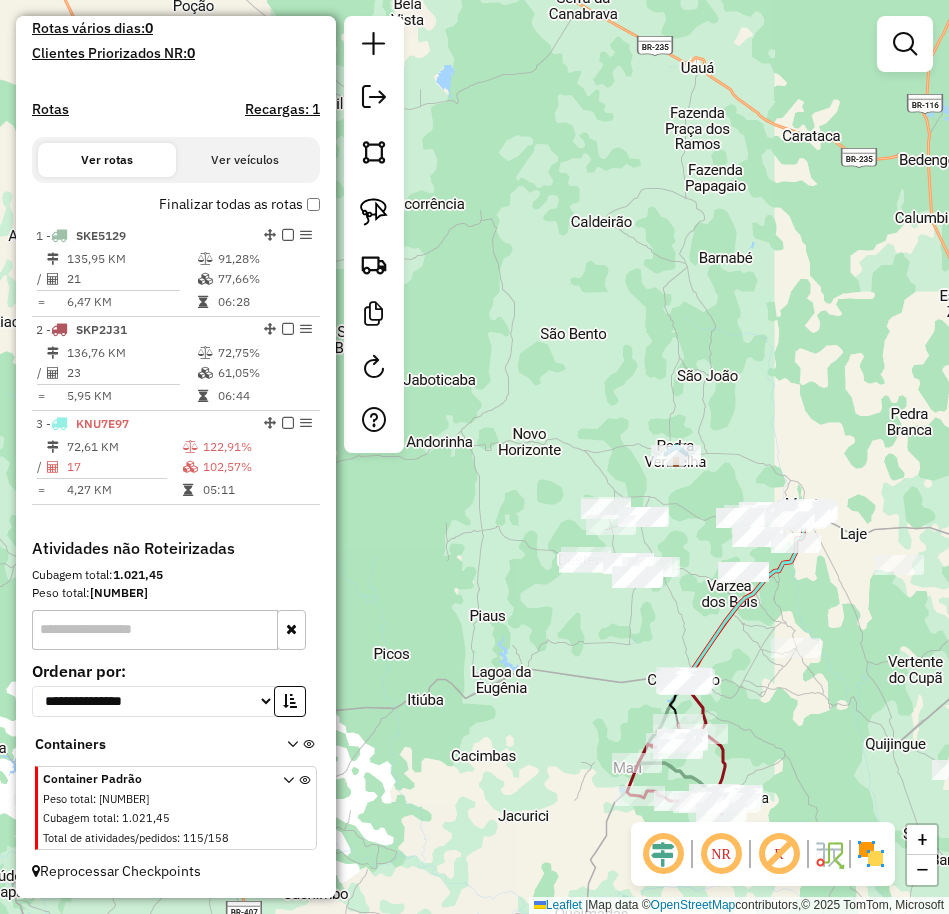 drag, startPoint x: 719, startPoint y: 625, endPoint x: 672, endPoint y: 623, distance: 47.042534 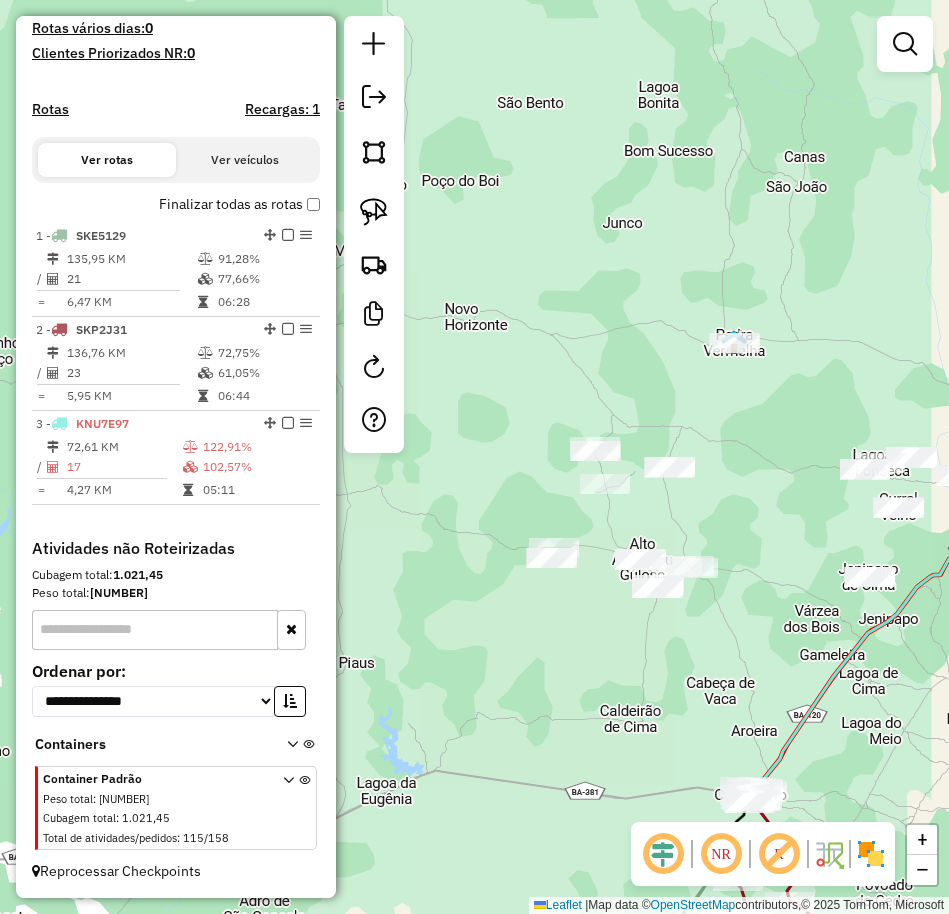 drag, startPoint x: 686, startPoint y: 464, endPoint x: 747, endPoint y: 516, distance: 80.1561 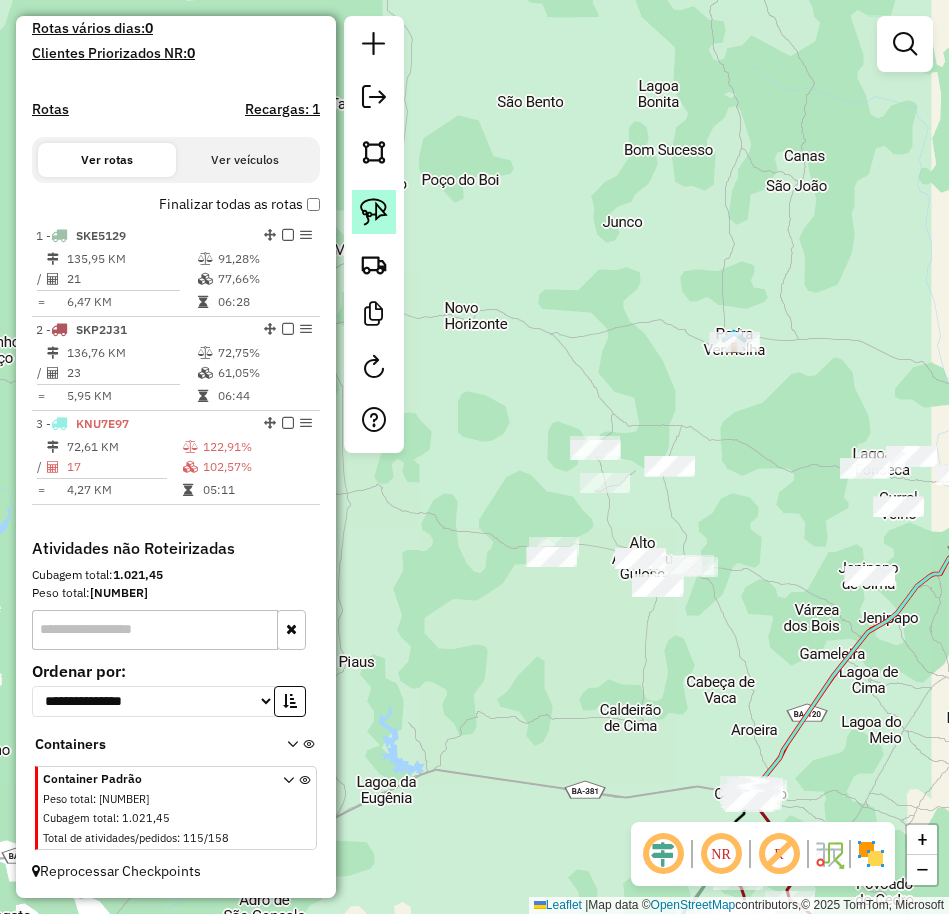 click 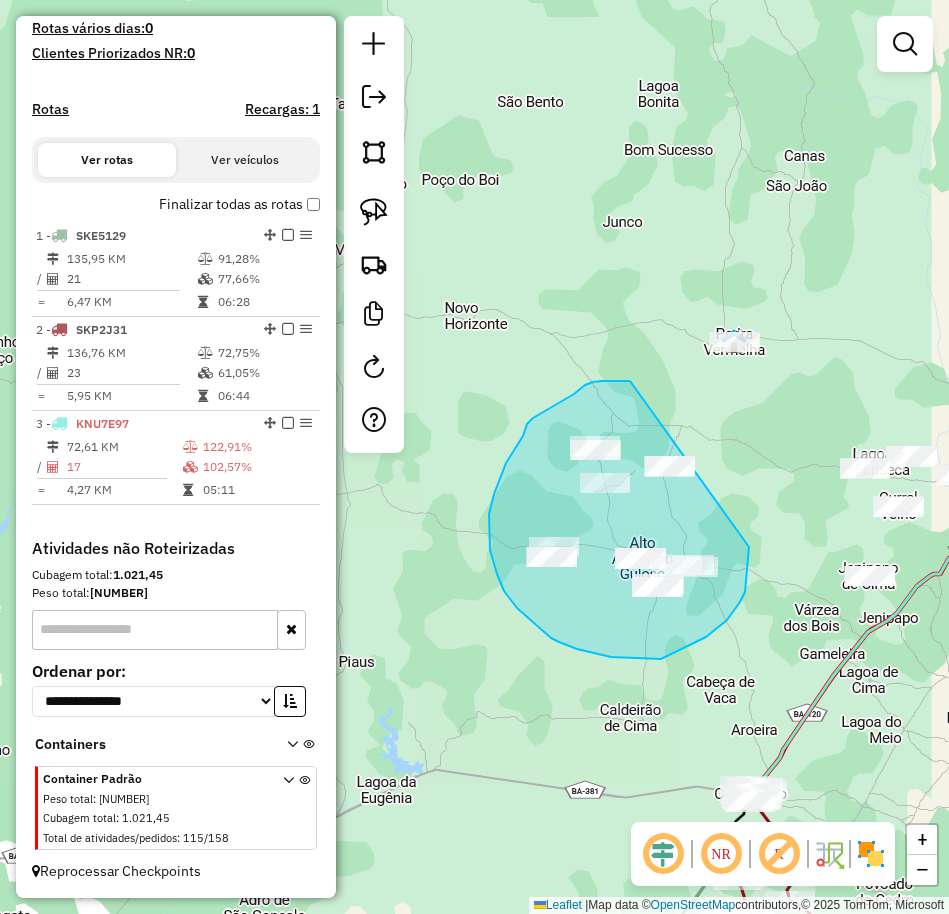 drag, startPoint x: 630, startPoint y: 381, endPoint x: 749, endPoint y: 510, distance: 175.50499 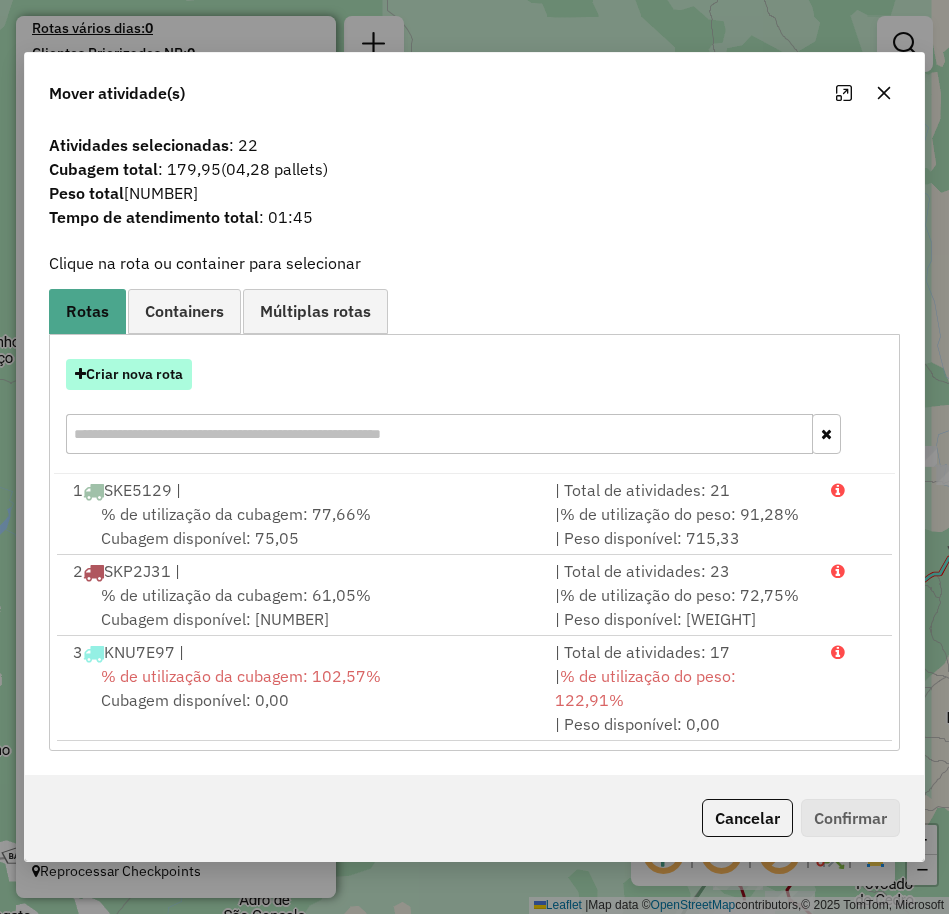 click on "Criar nova rota" at bounding box center (129, 374) 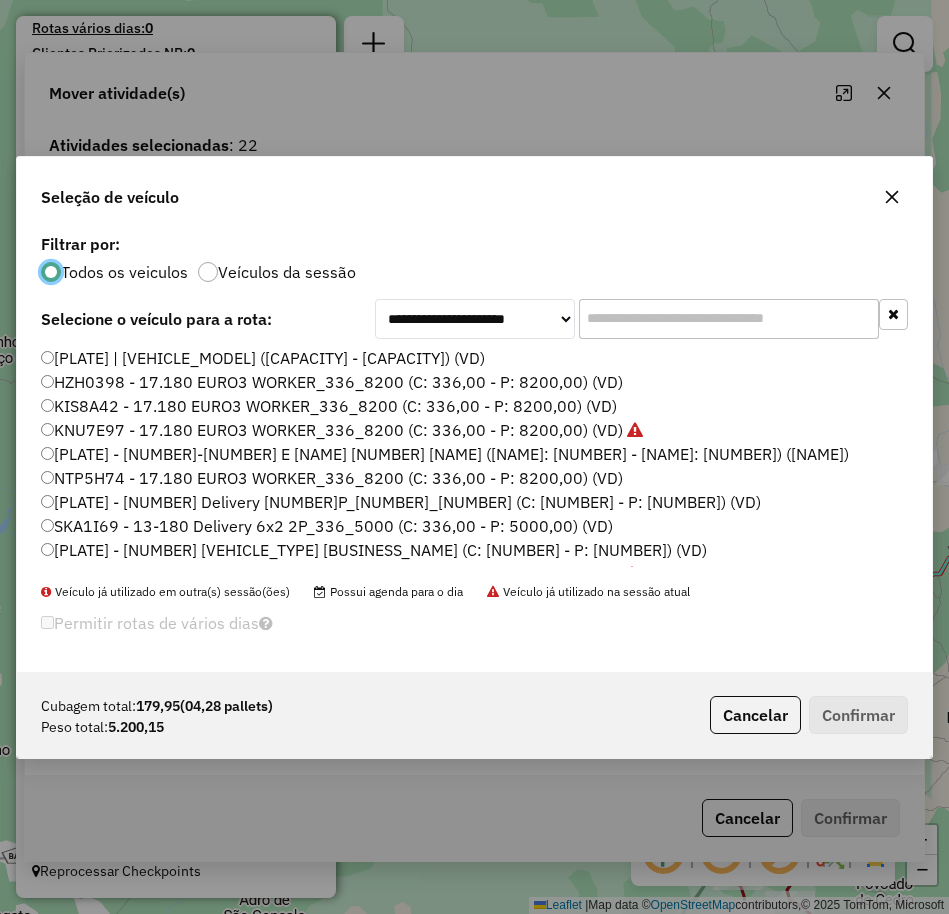 scroll, scrollTop: 11, scrollLeft: 6, axis: both 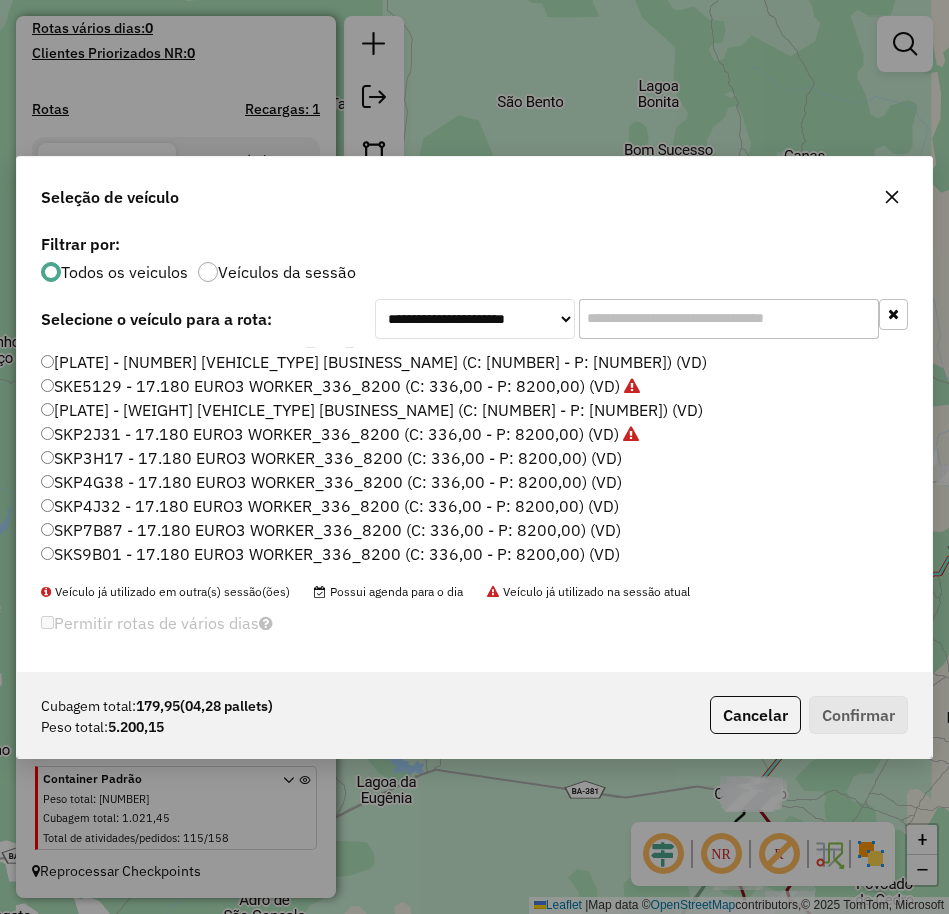click on "SKP4J32 - 17.180 EURO3 WORKER_336_8200 (C: 336,00 - P: 8200,00) (VD)" 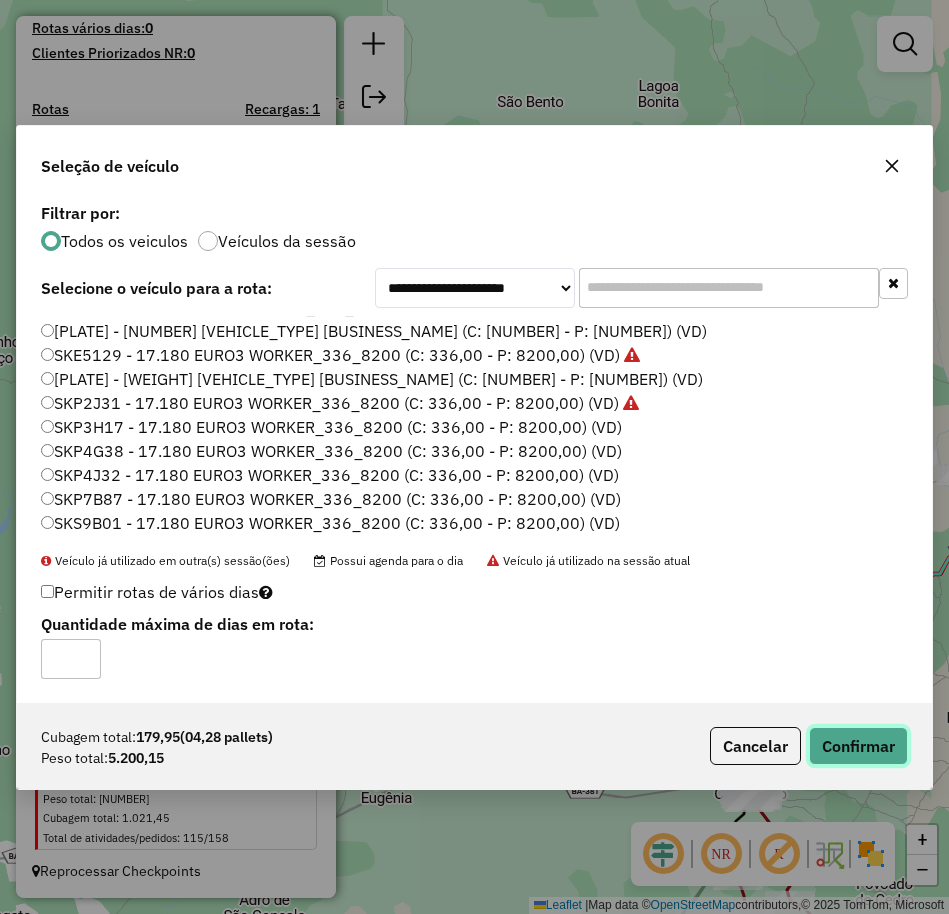 click on "Confirmar" 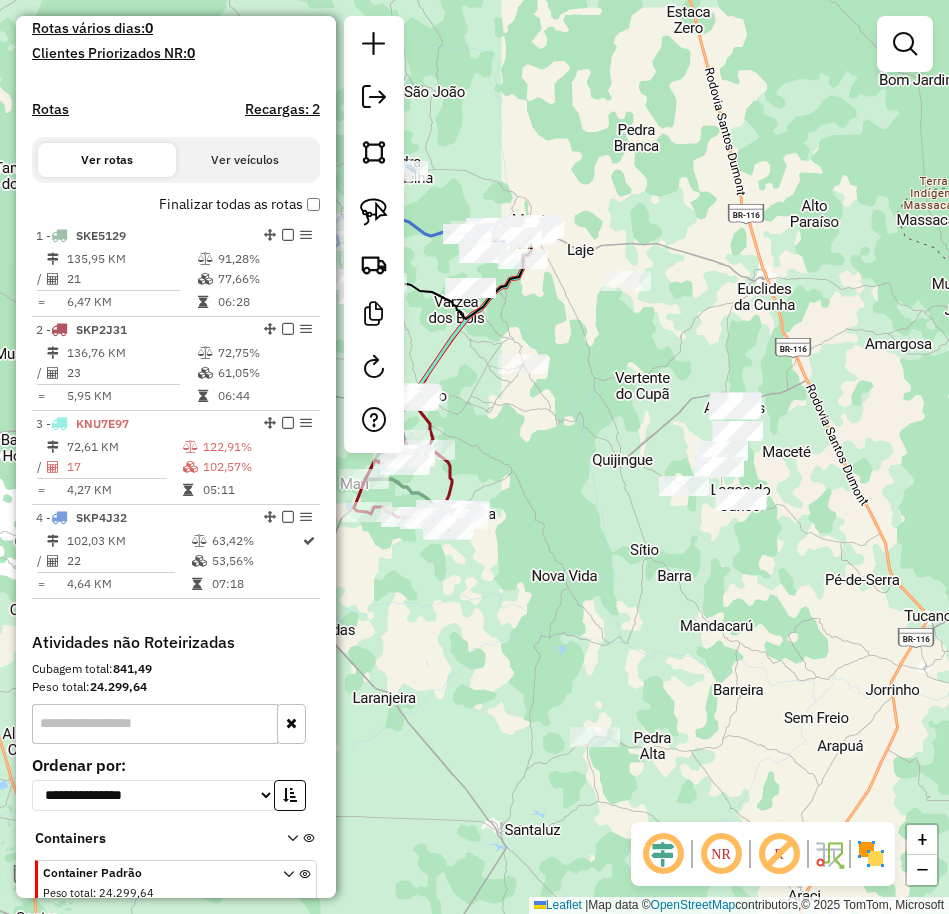 drag, startPoint x: 850, startPoint y: 507, endPoint x: 544, endPoint y: 296, distance: 371.69476 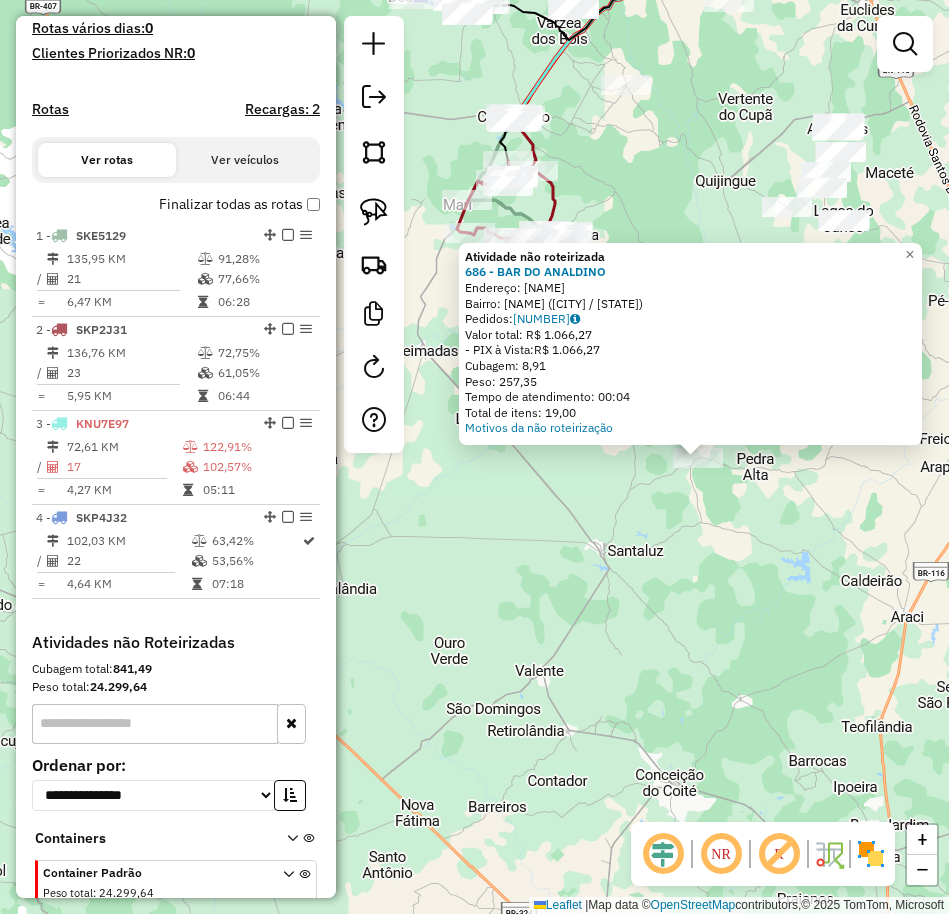 drag, startPoint x: 590, startPoint y: 526, endPoint x: 813, endPoint y: 527, distance: 223.00224 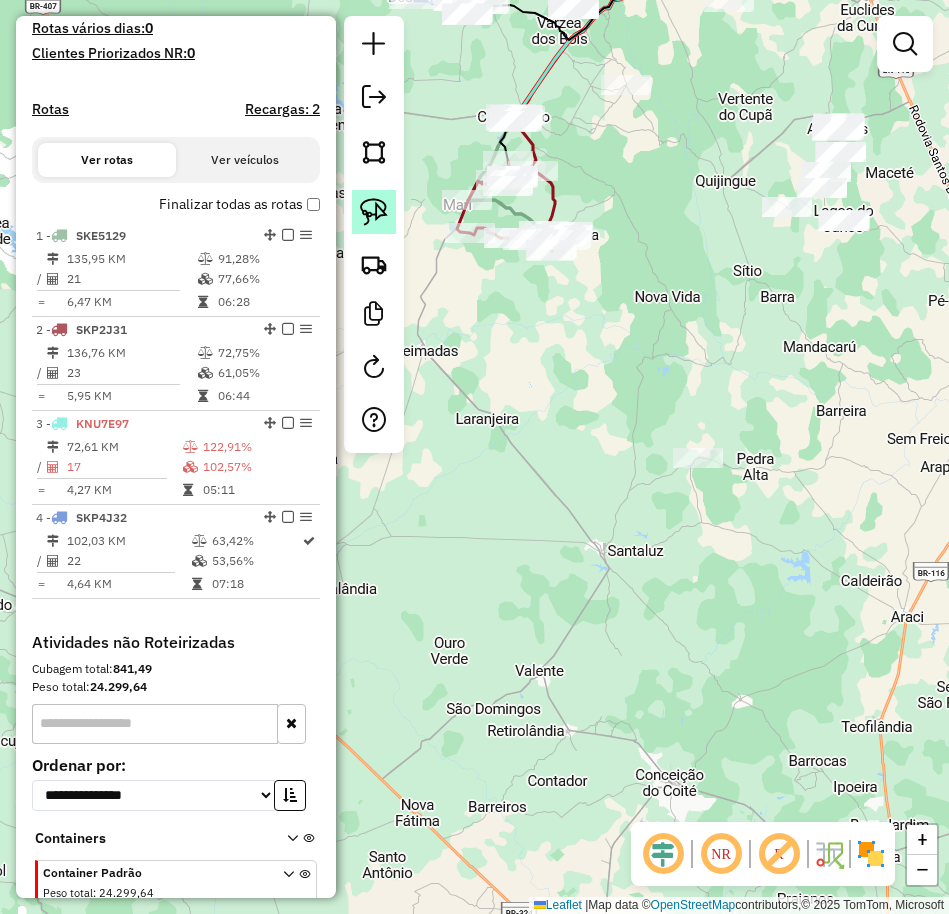 click 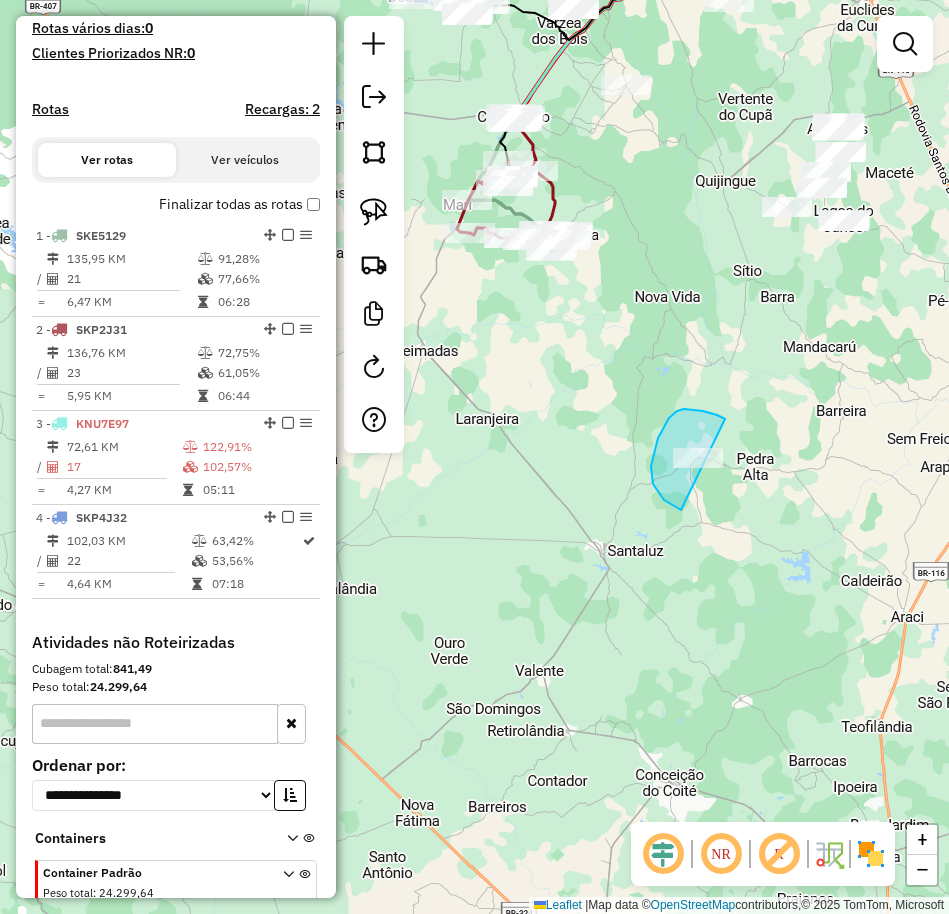 drag, startPoint x: 717, startPoint y: 415, endPoint x: 735, endPoint y: 465, distance: 53.14132 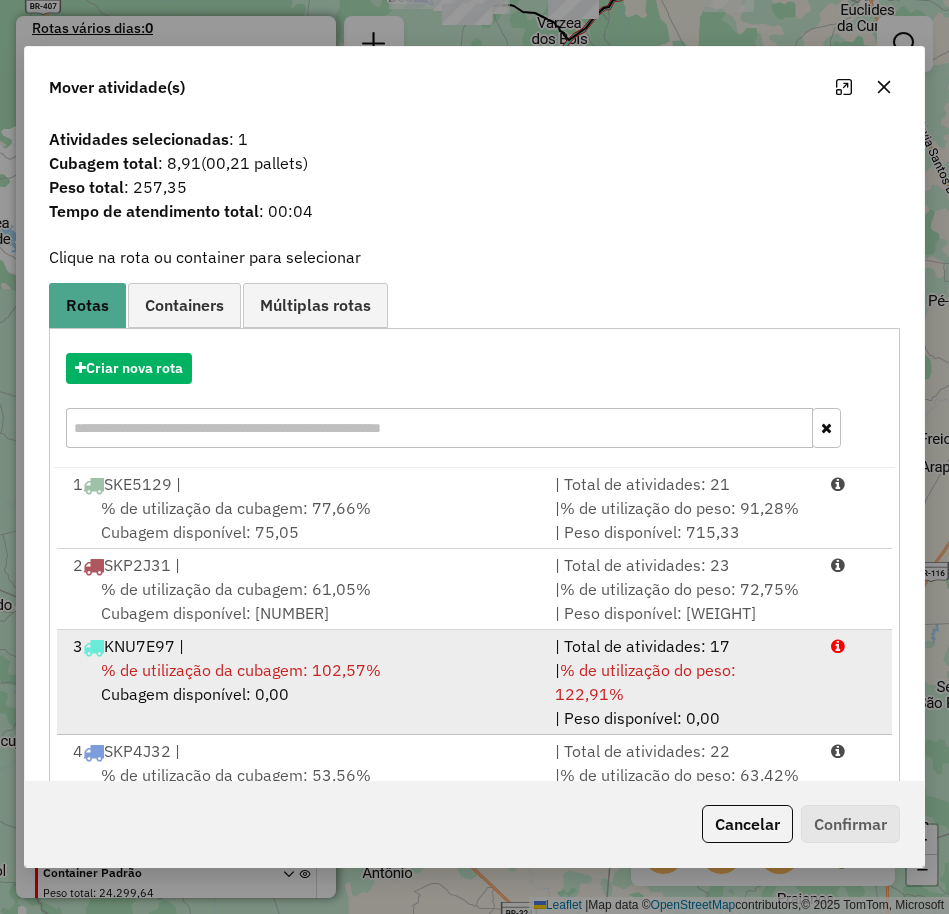 click on "% de utilização da cubagem: 102,57%" at bounding box center [241, 670] 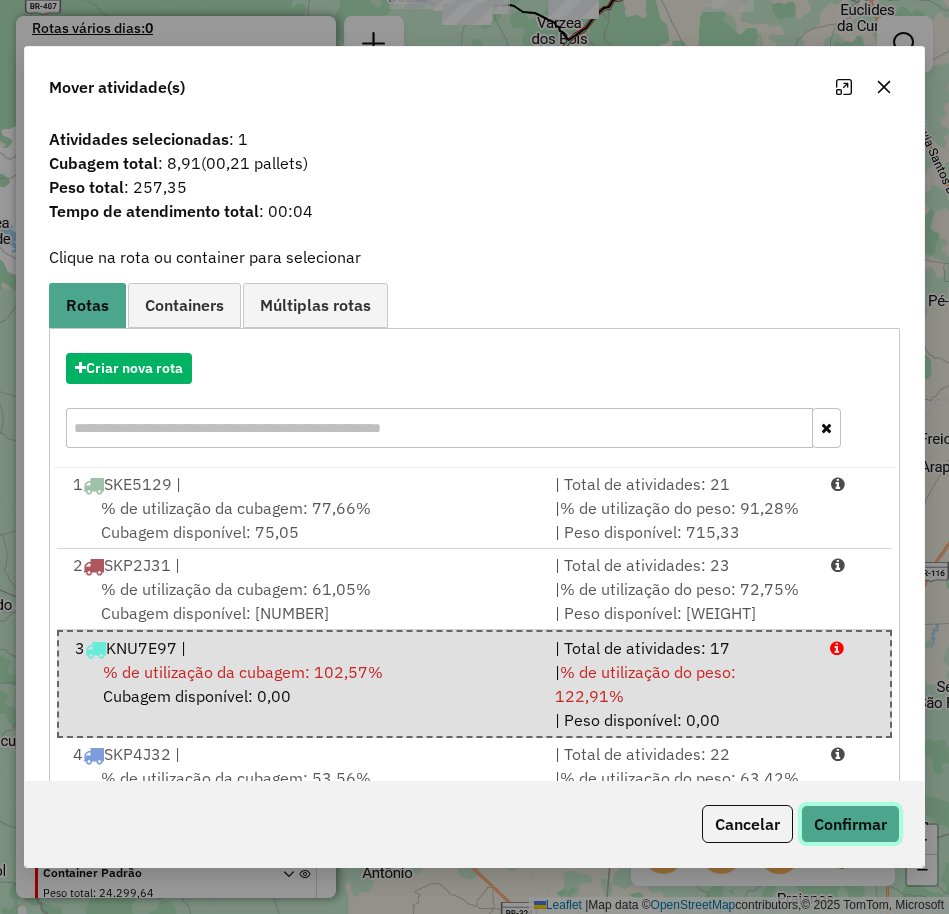 click on "Confirmar" 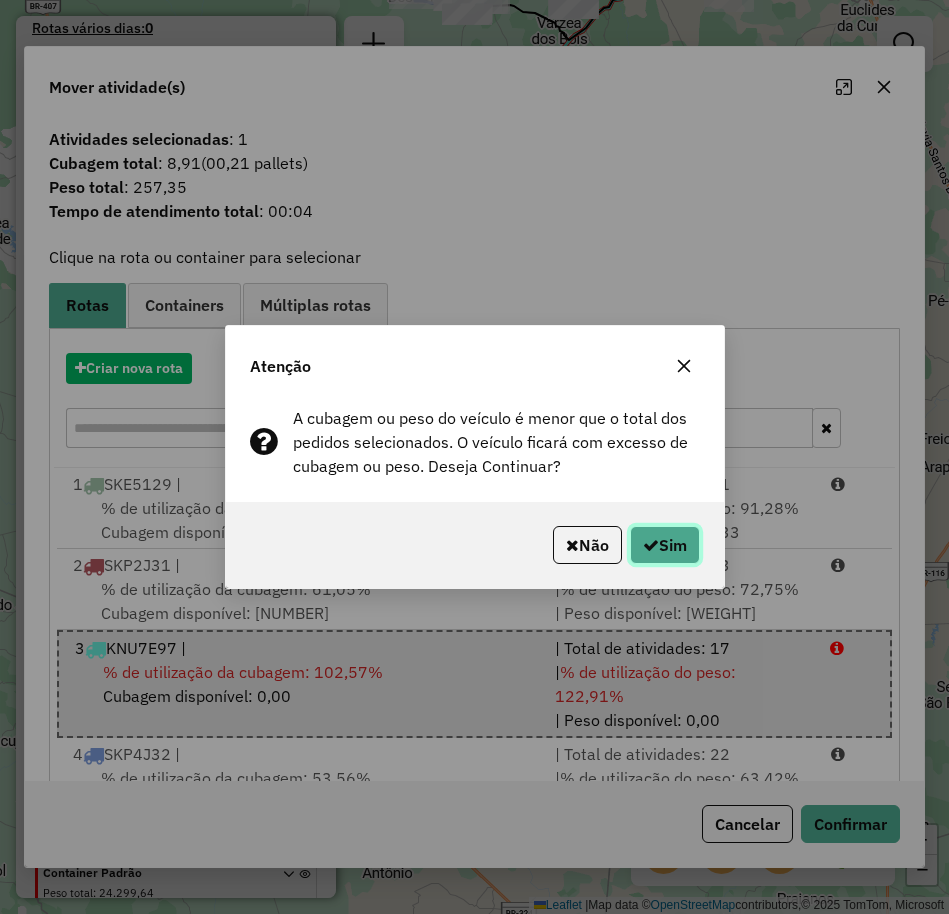 click on "Sim" 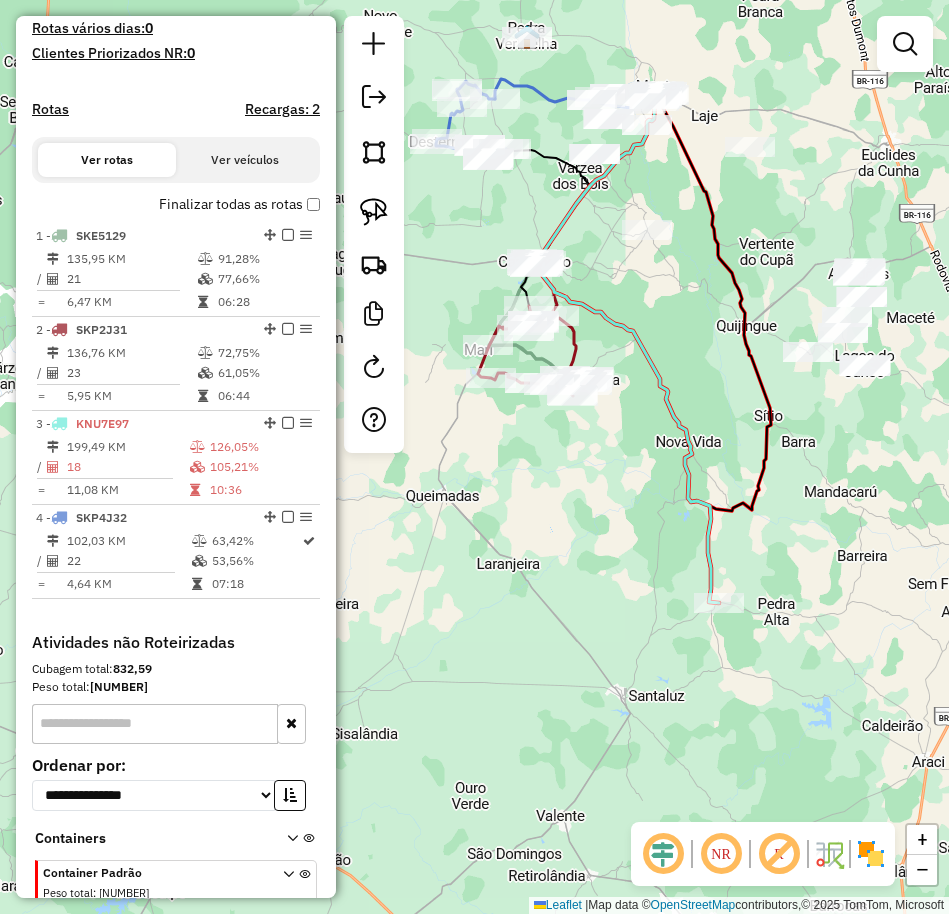 drag, startPoint x: 683, startPoint y: 250, endPoint x: 728, endPoint y: 468, distance: 222.59605 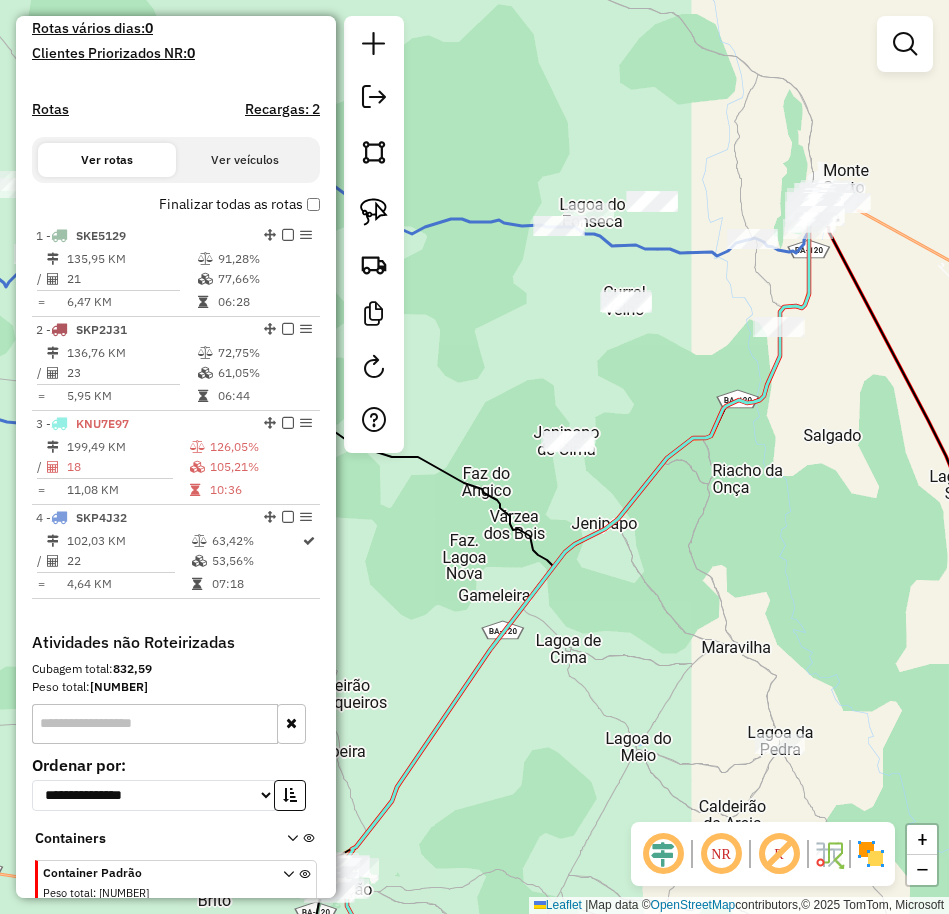 drag, startPoint x: 601, startPoint y: 177, endPoint x: 685, endPoint y: 372, distance: 212.32286 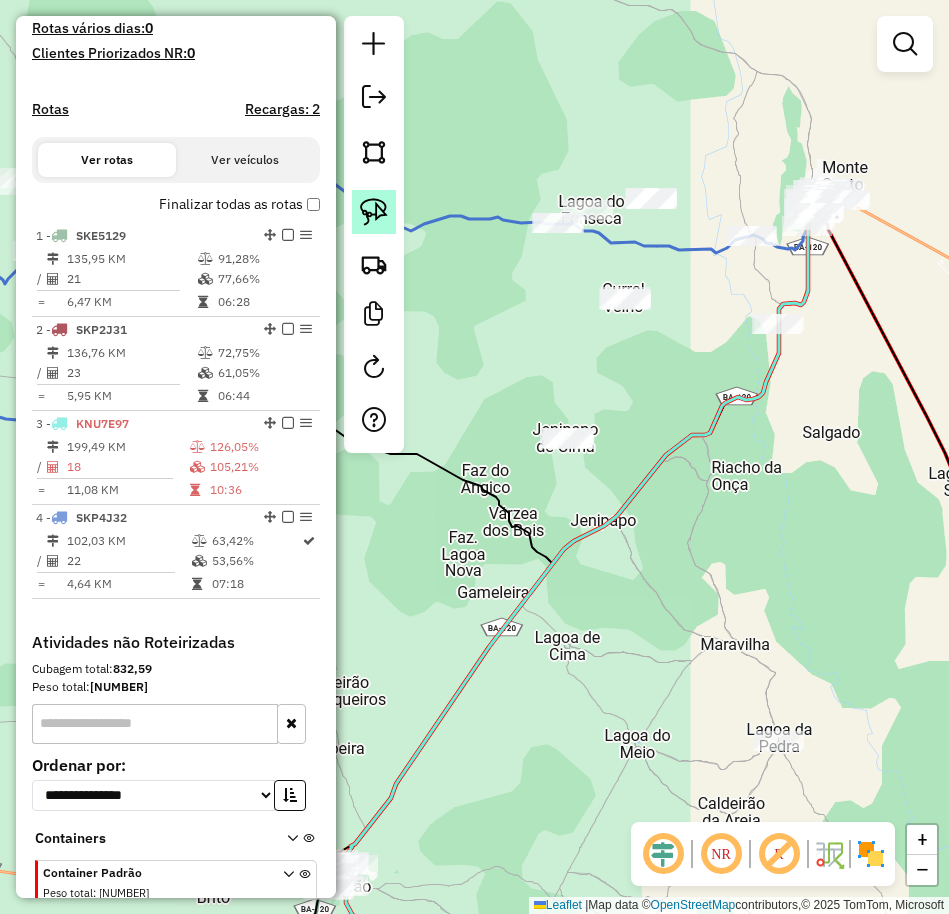 click 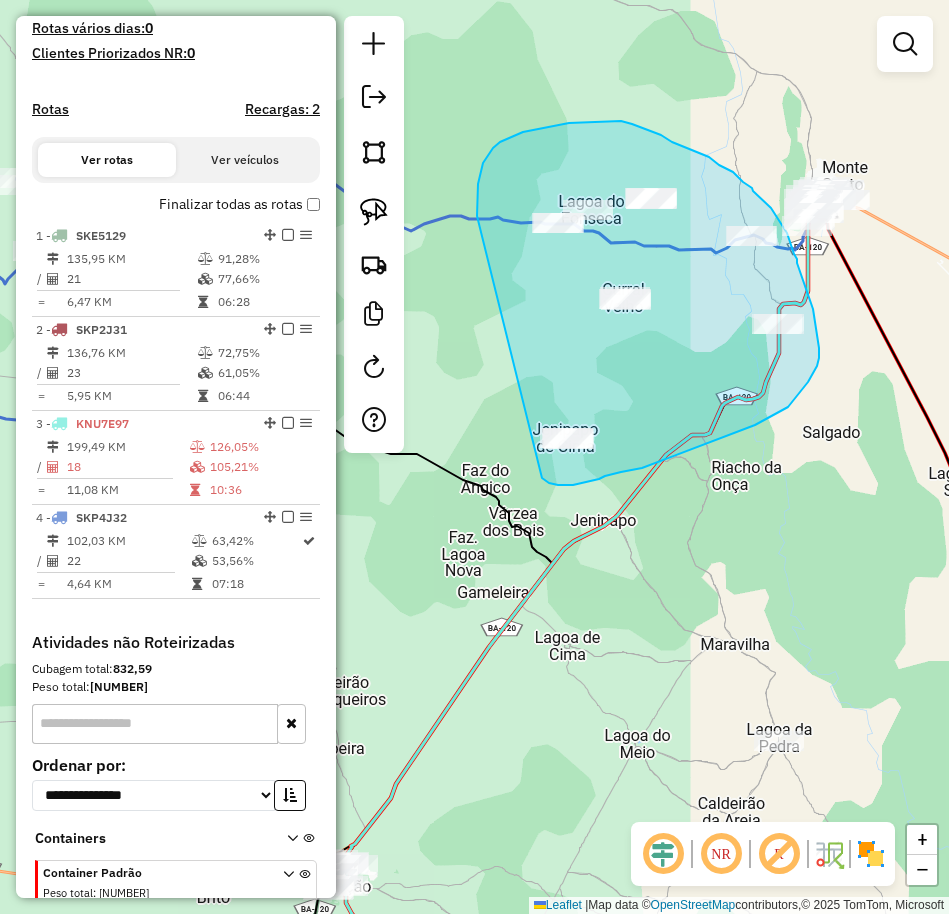 drag, startPoint x: 477, startPoint y: 216, endPoint x: 542, endPoint y: 478, distance: 269.9426 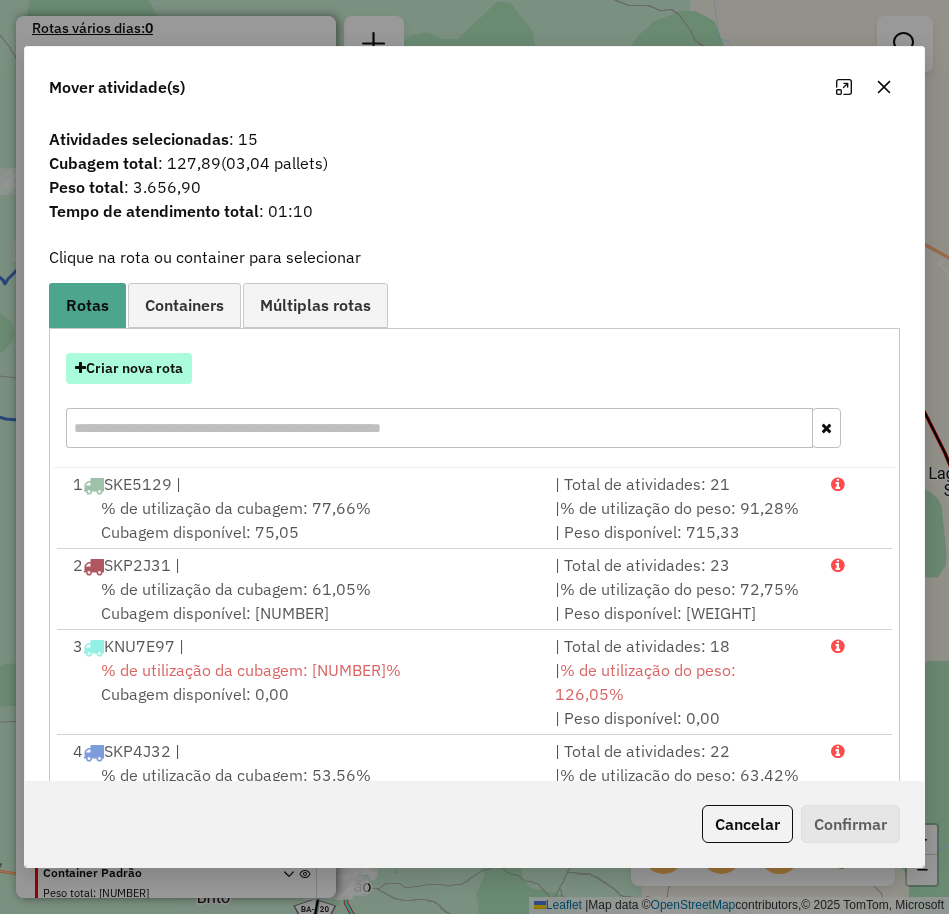 click on "Criar nova rota" at bounding box center (129, 368) 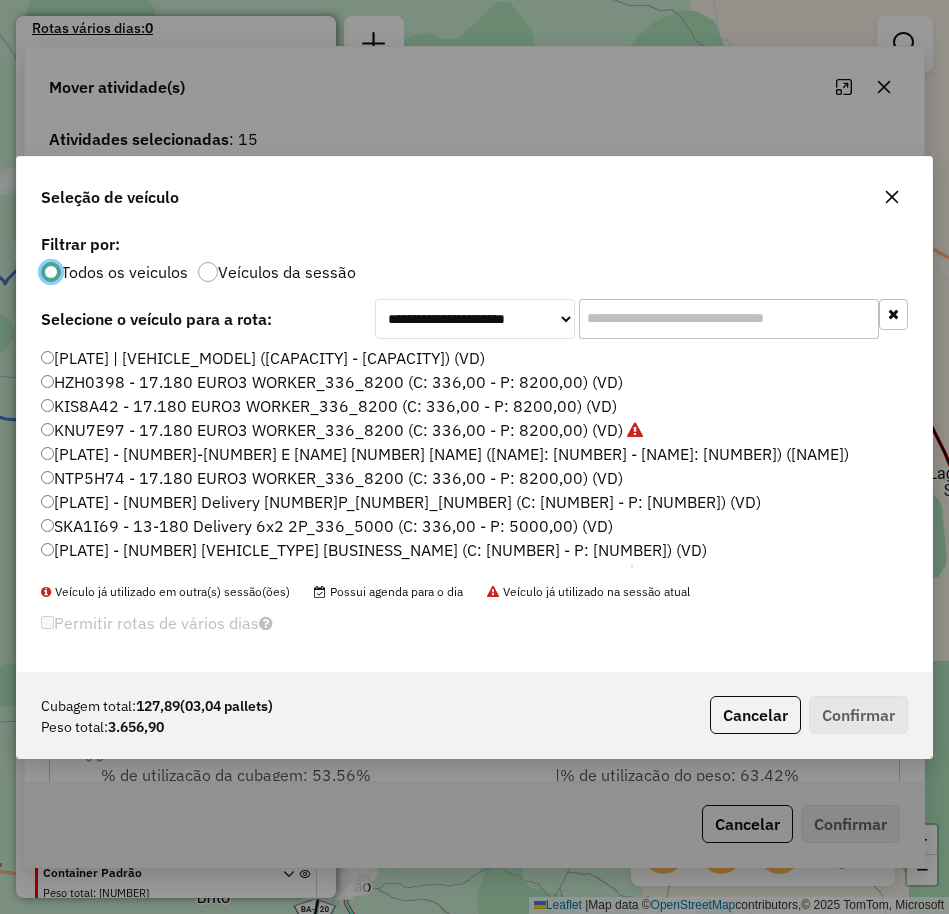 scroll, scrollTop: 11, scrollLeft: 6, axis: both 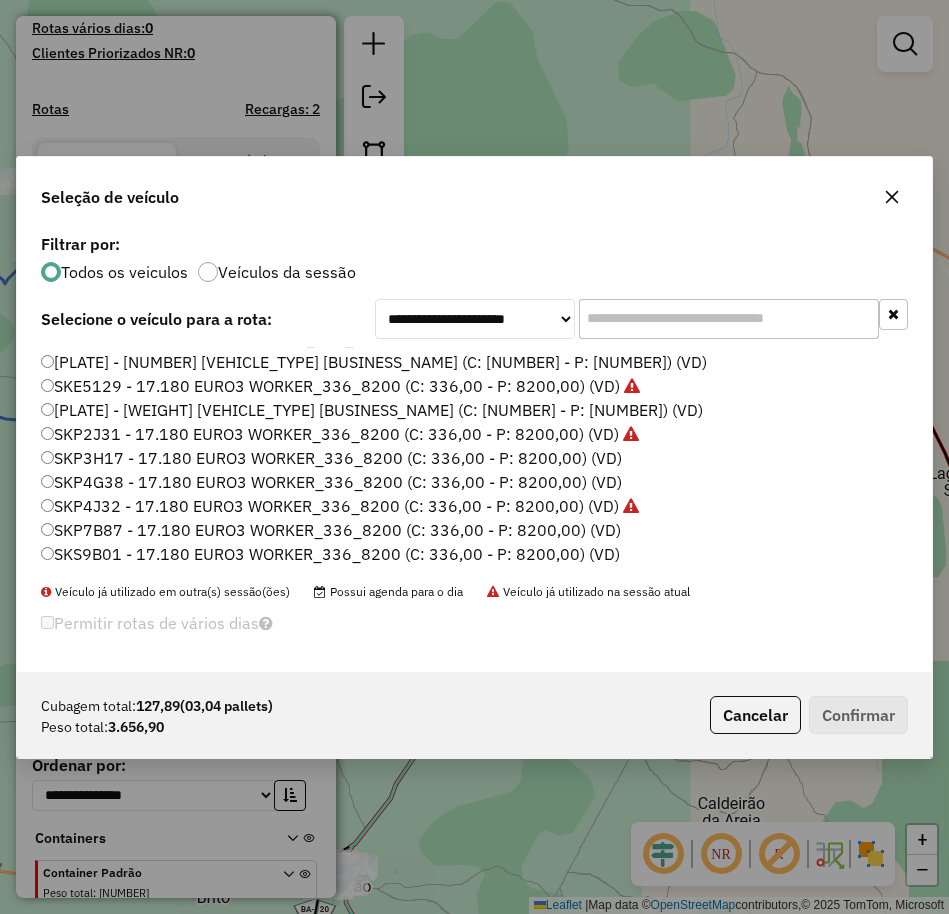 click on "SKP4G38 - 17.180 EURO3 WORKER_336_8200 (C: 336,00 - P: 8200,00) (VD)" 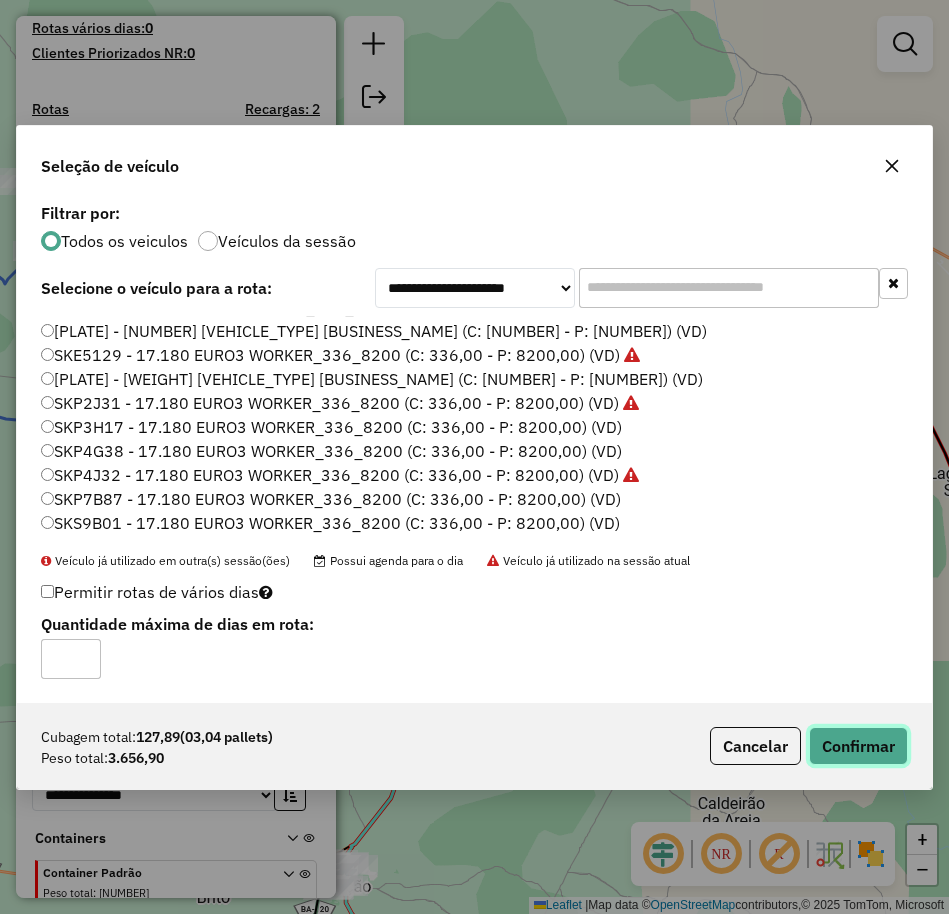 click on "Confirmar" 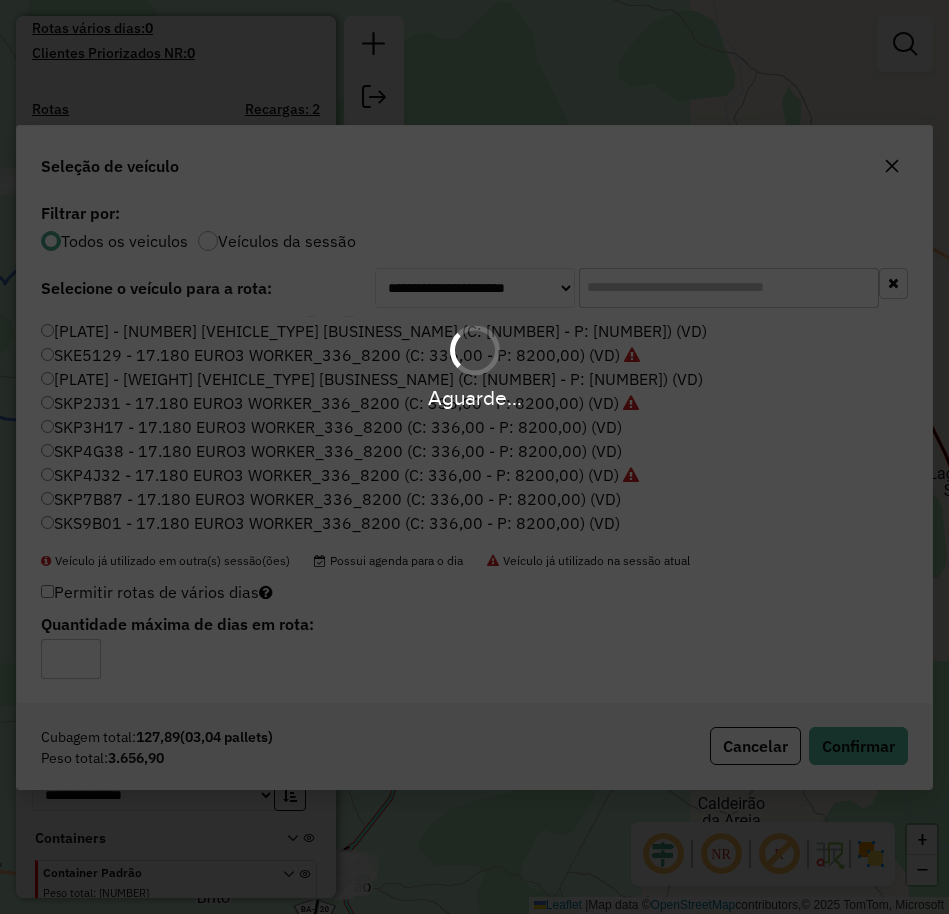 scroll, scrollTop: 568, scrollLeft: 0, axis: vertical 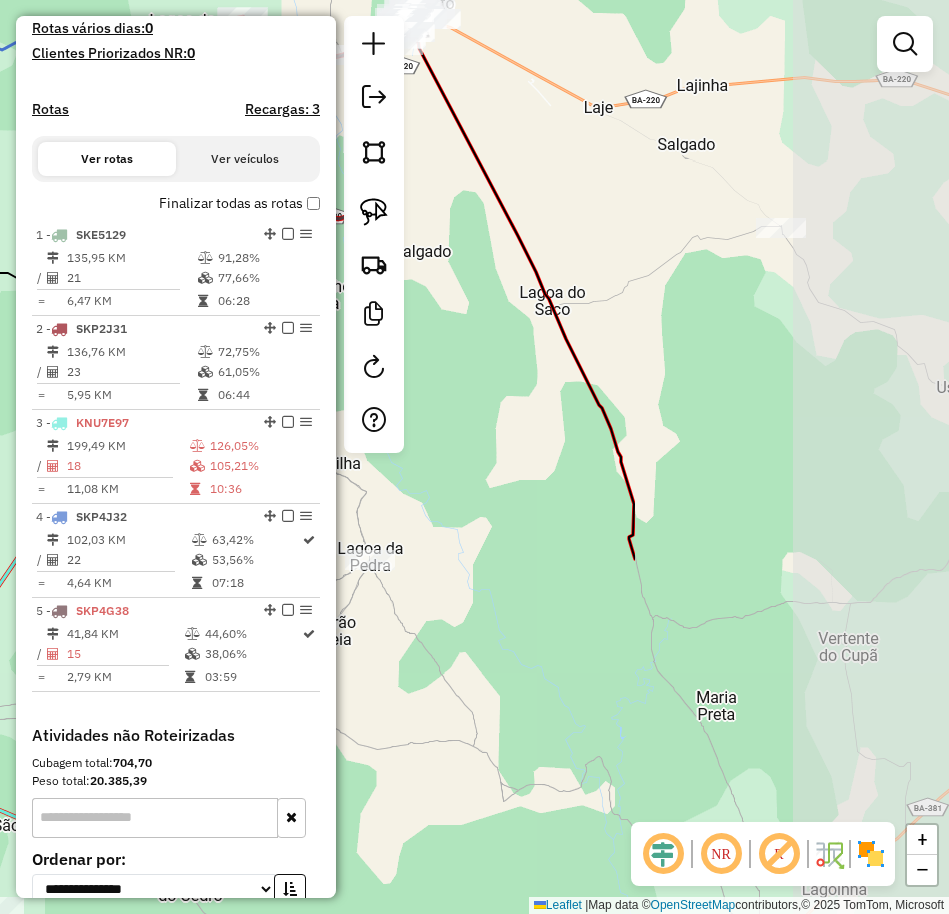 drag, startPoint x: 811, startPoint y: 618, endPoint x: 401, endPoint y: 437, distance: 448.1752 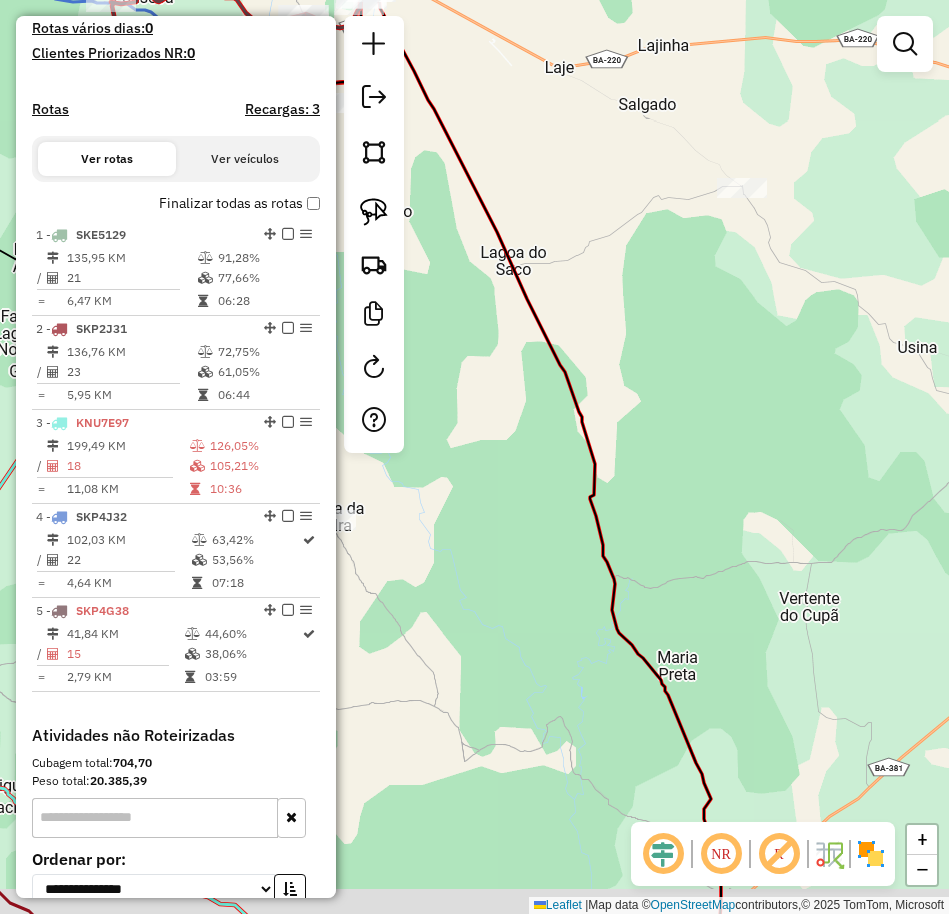 drag, startPoint x: 741, startPoint y: 335, endPoint x: 716, endPoint y: 302, distance: 41.400482 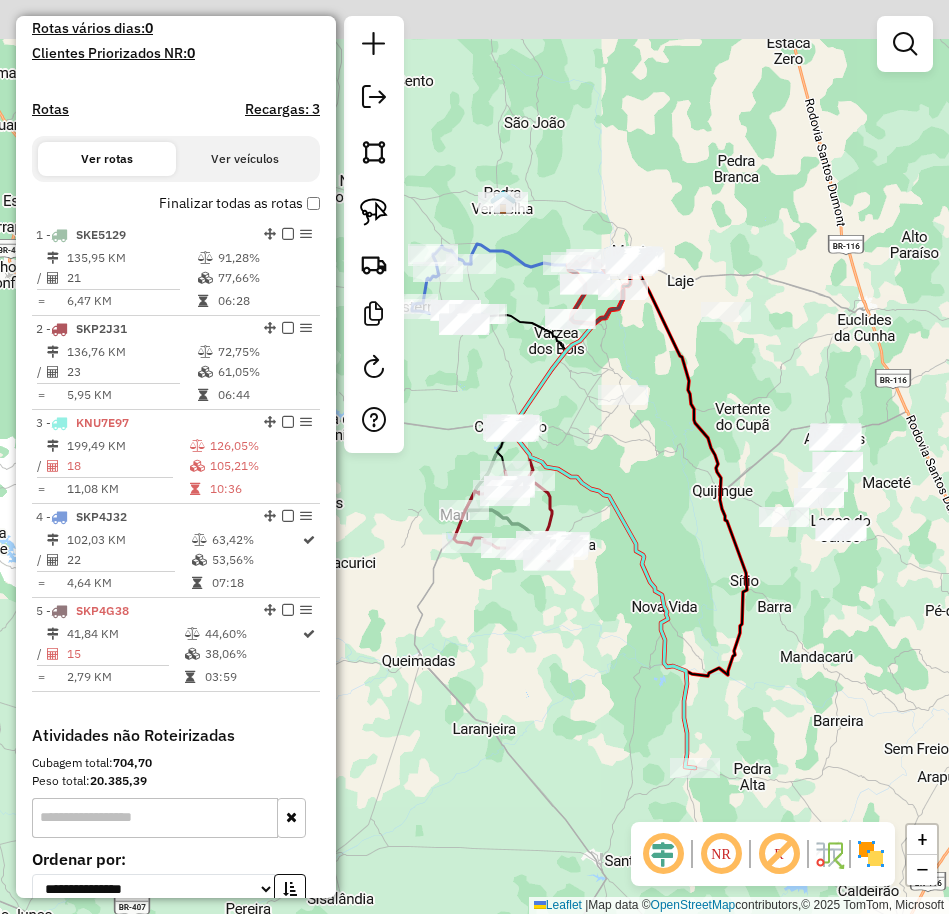 drag, startPoint x: 669, startPoint y: 230, endPoint x: 697, endPoint y: 350, distance: 123.22337 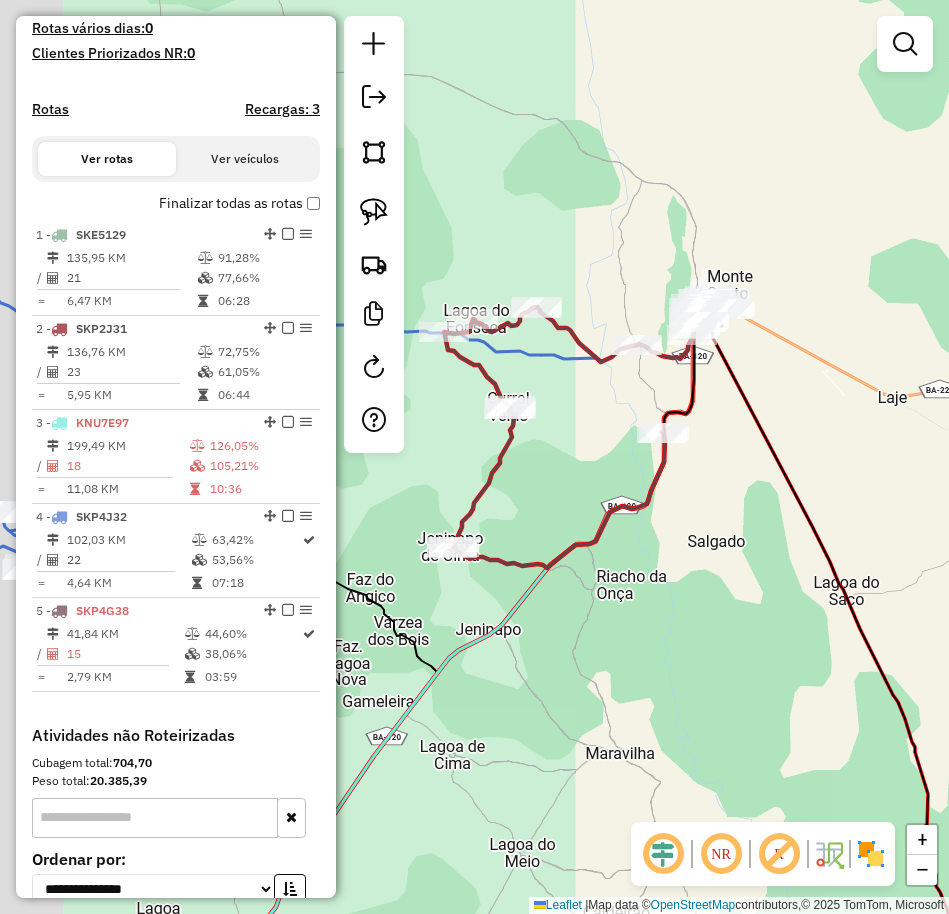 drag, startPoint x: 685, startPoint y: 433, endPoint x: 756, endPoint y: 389, distance: 83.528435 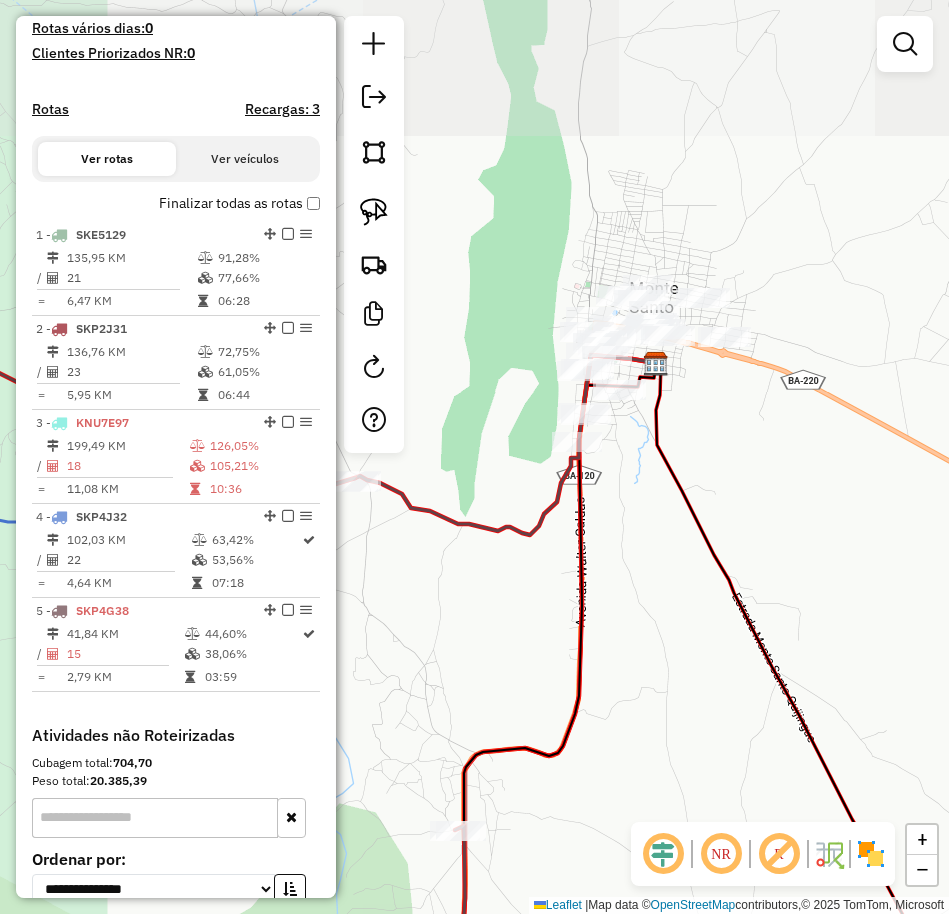 drag, startPoint x: 706, startPoint y: 286, endPoint x: 730, endPoint y: 494, distance: 209.38004 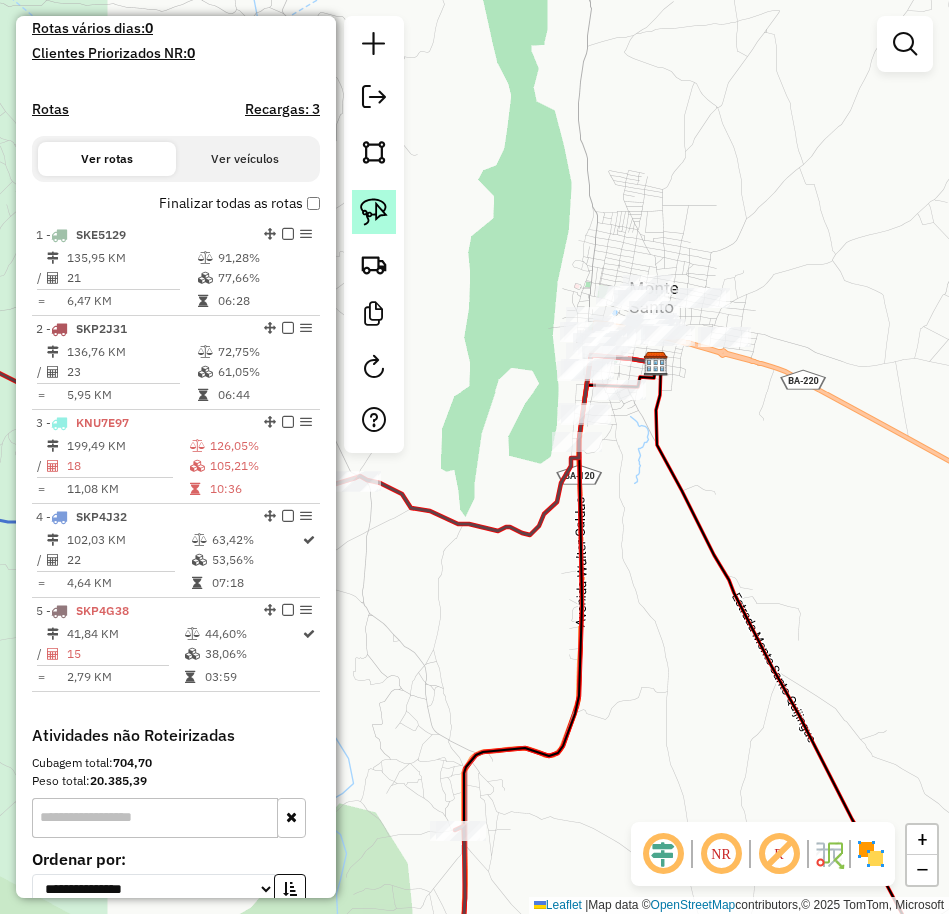 click 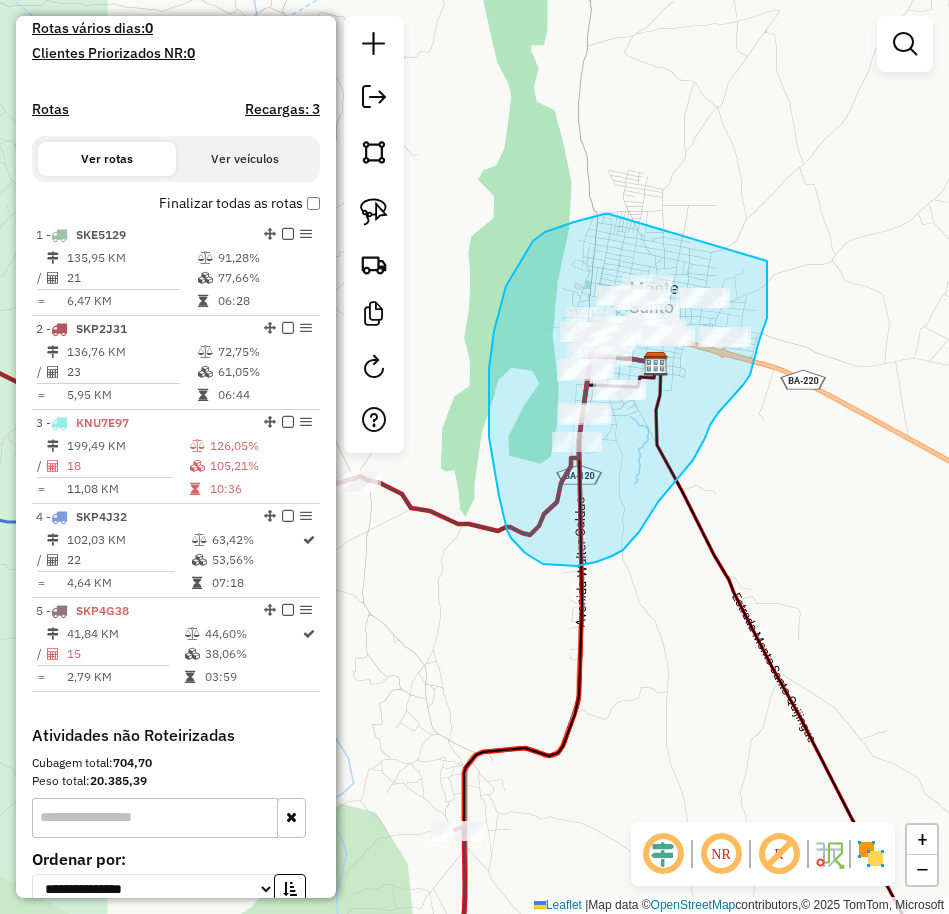 drag, startPoint x: 609, startPoint y: 214, endPoint x: 764, endPoint y: 254, distance: 160.07811 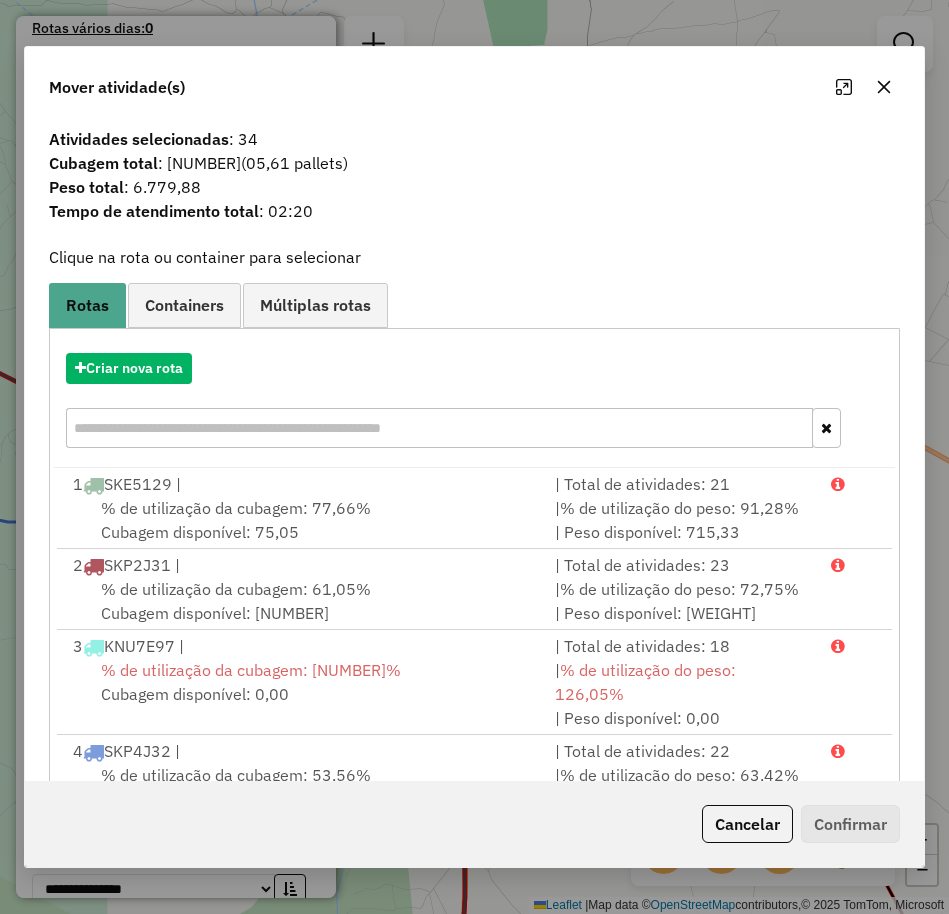 click 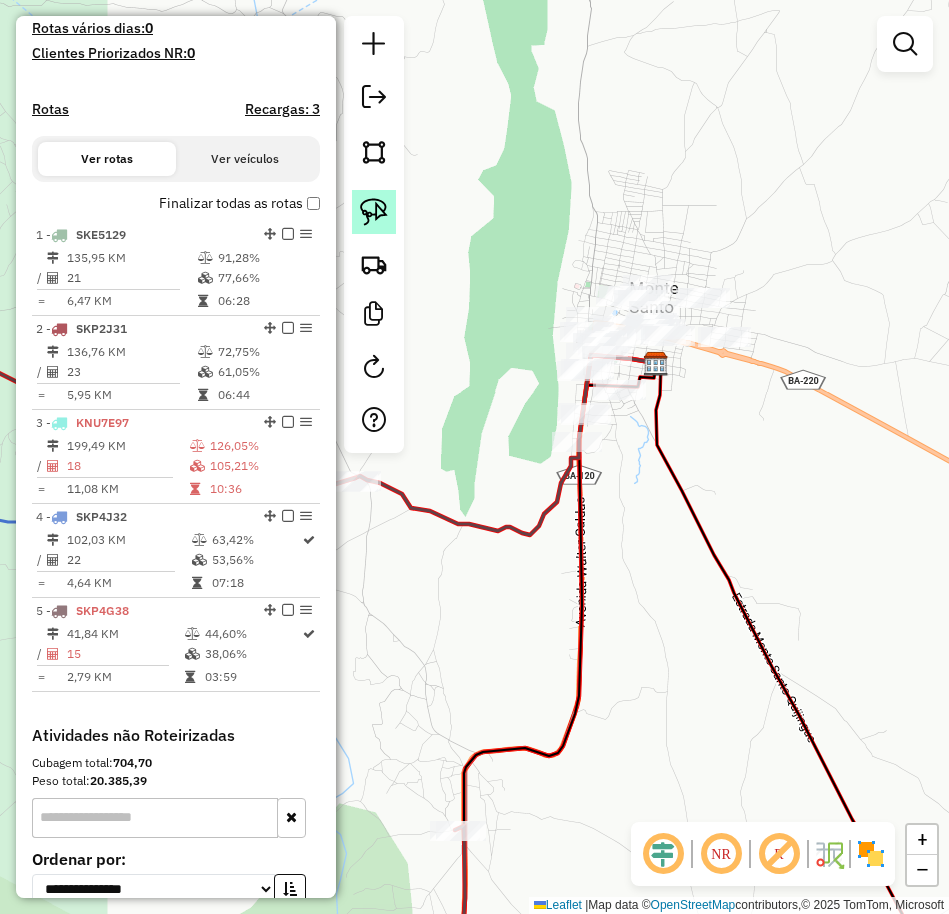 click 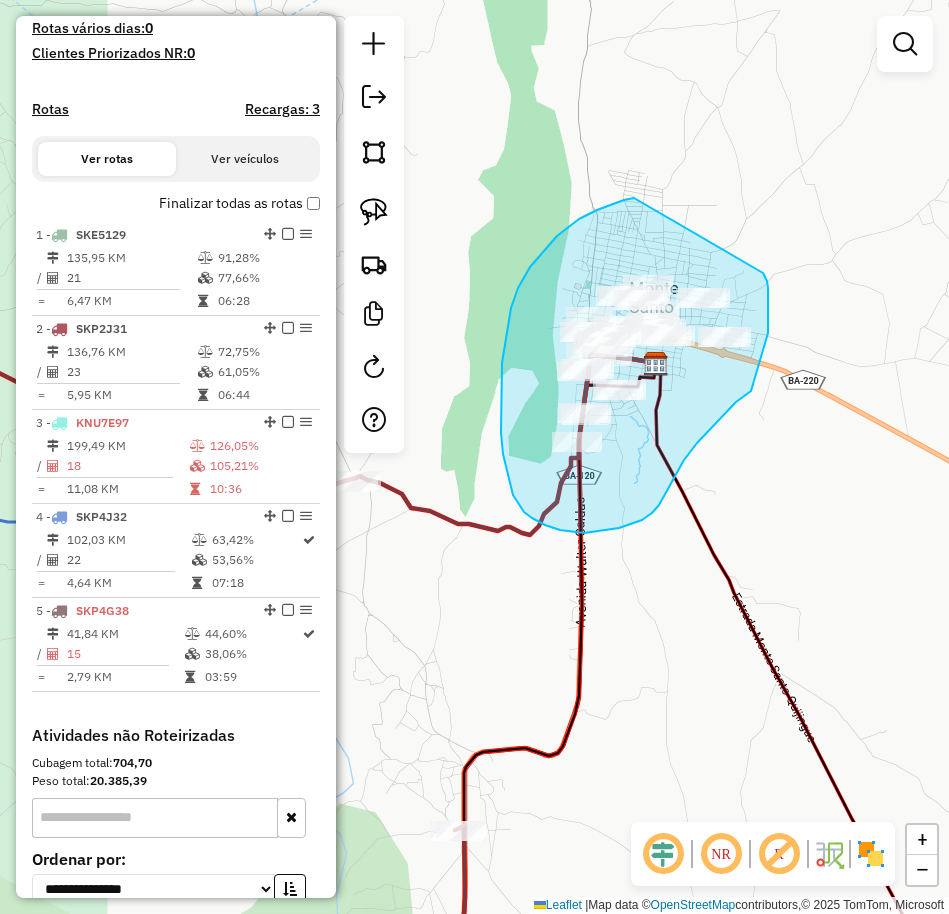 drag, startPoint x: 634, startPoint y: 198, endPoint x: 763, endPoint y: 273, distance: 149.21796 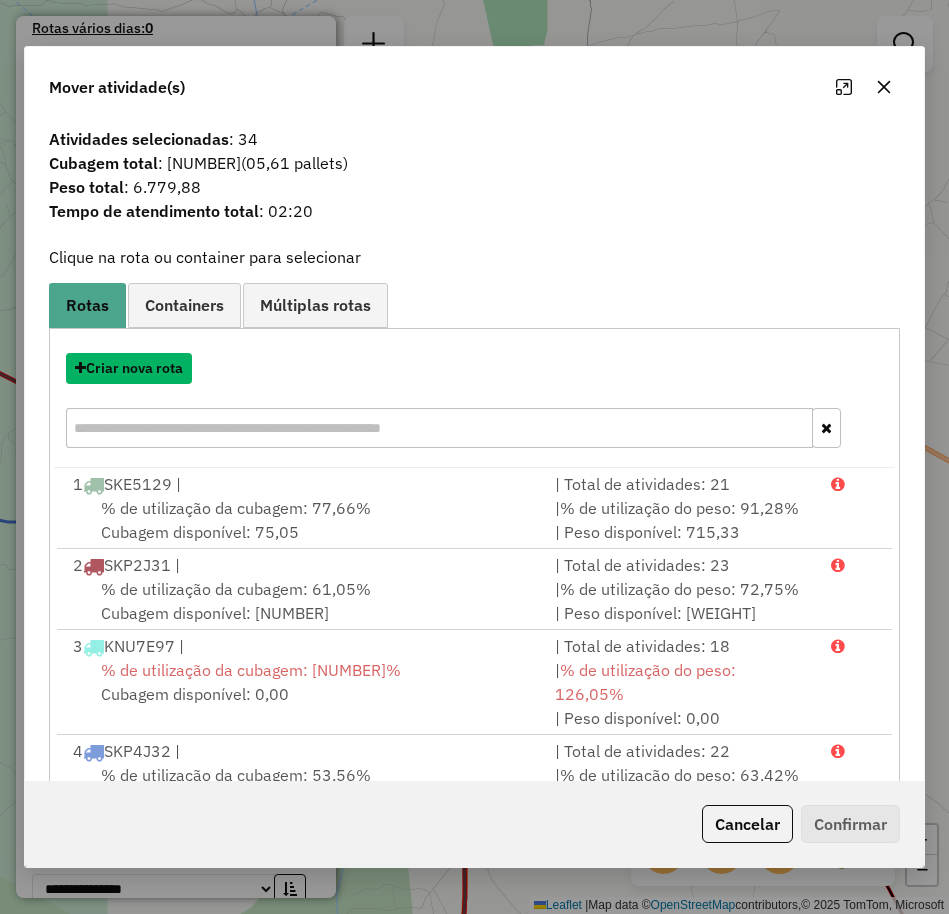 click on "Criar nova rota" at bounding box center (129, 368) 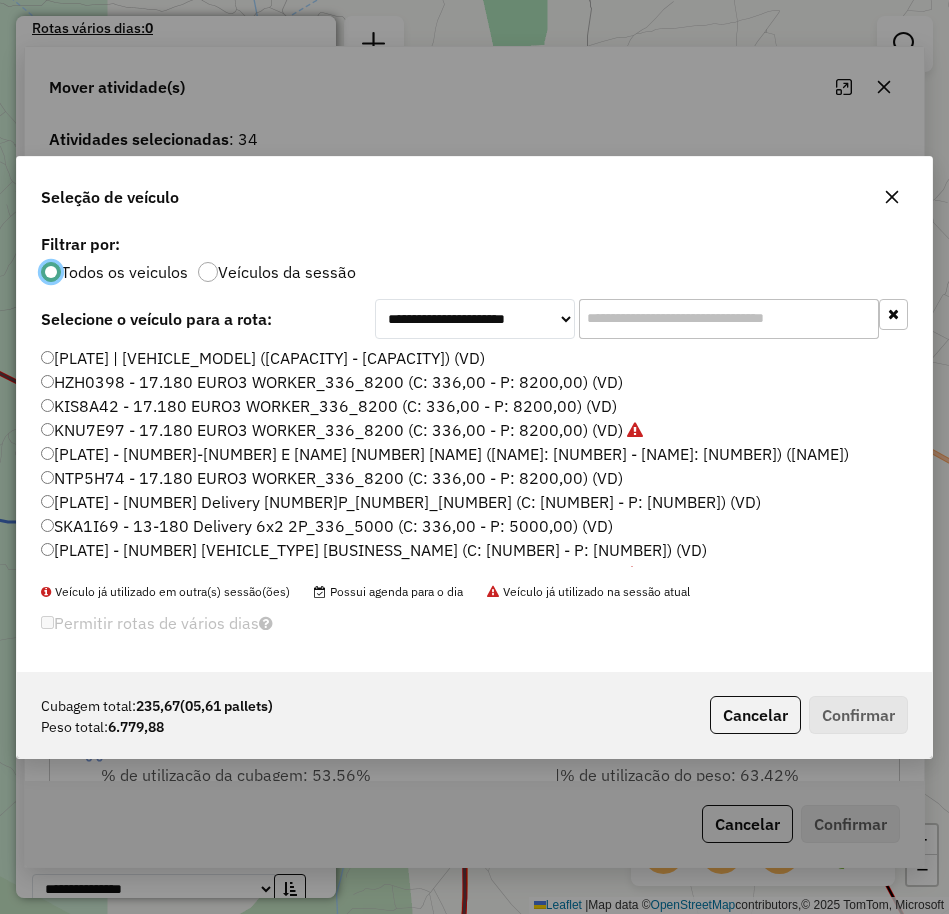 scroll, scrollTop: 11, scrollLeft: 6, axis: both 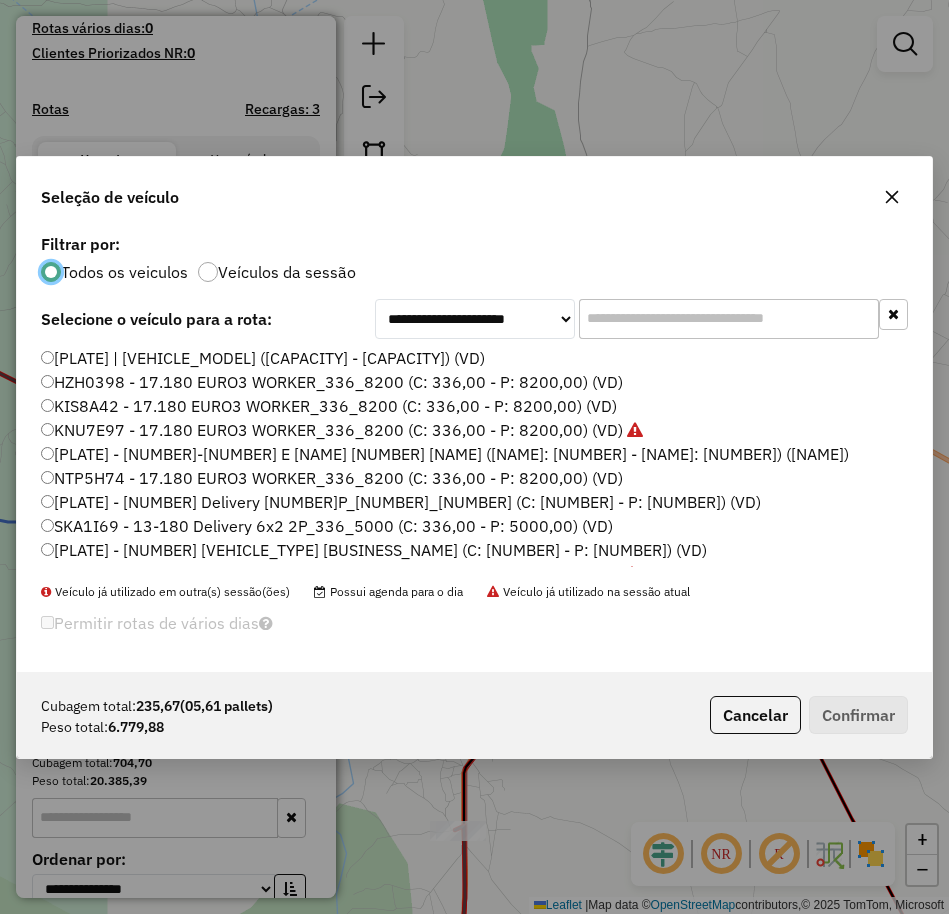 click on "SKA1I69 - 13-180 Delivery 6x2 2P_336_5000 (C: 336,00 - P: 5000,00) (VD)" 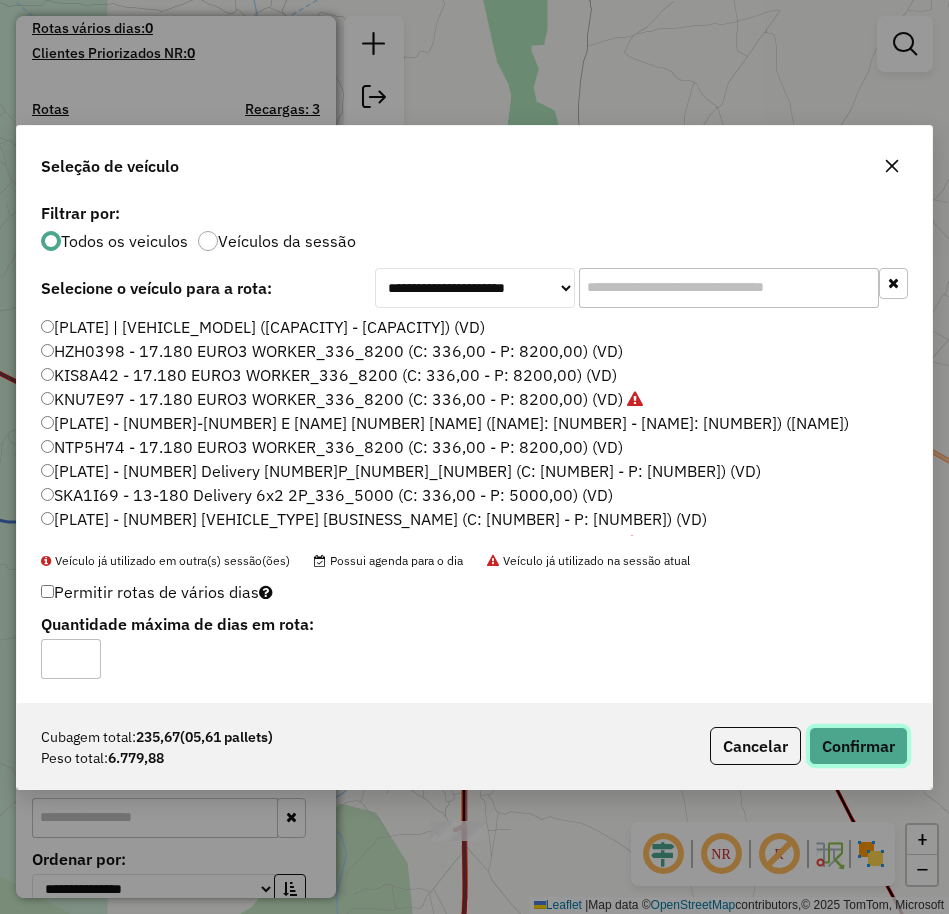 click on "Confirmar" 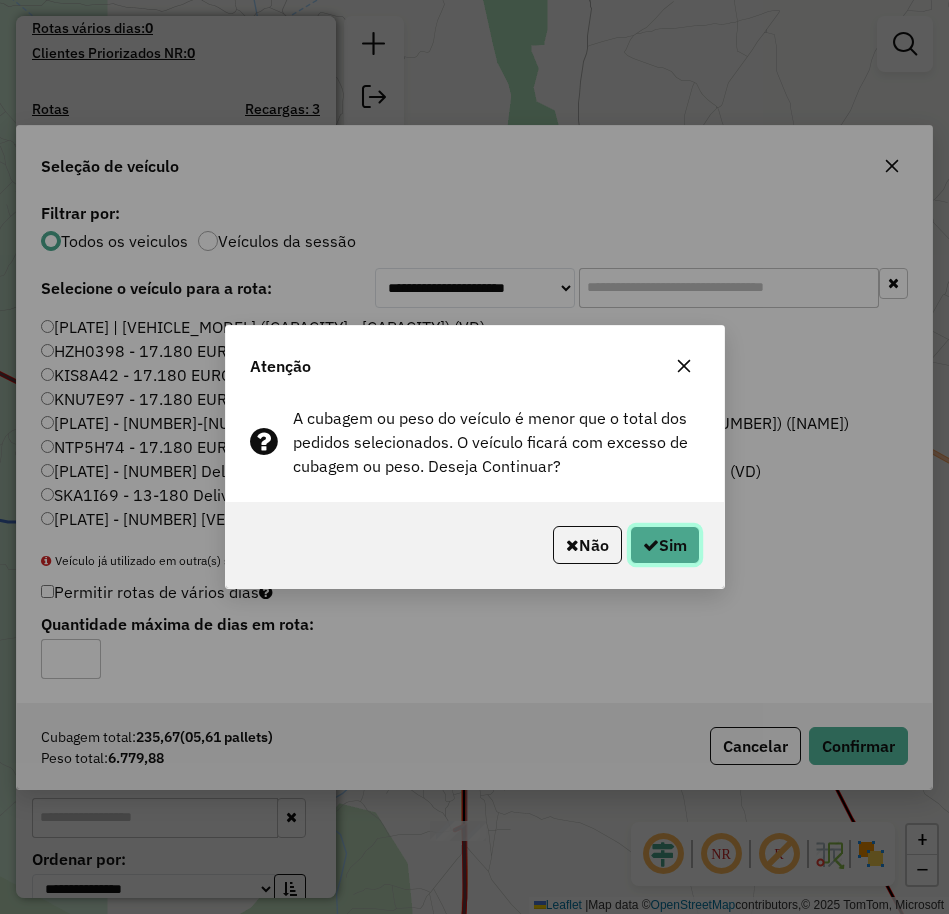 click on "Sim" 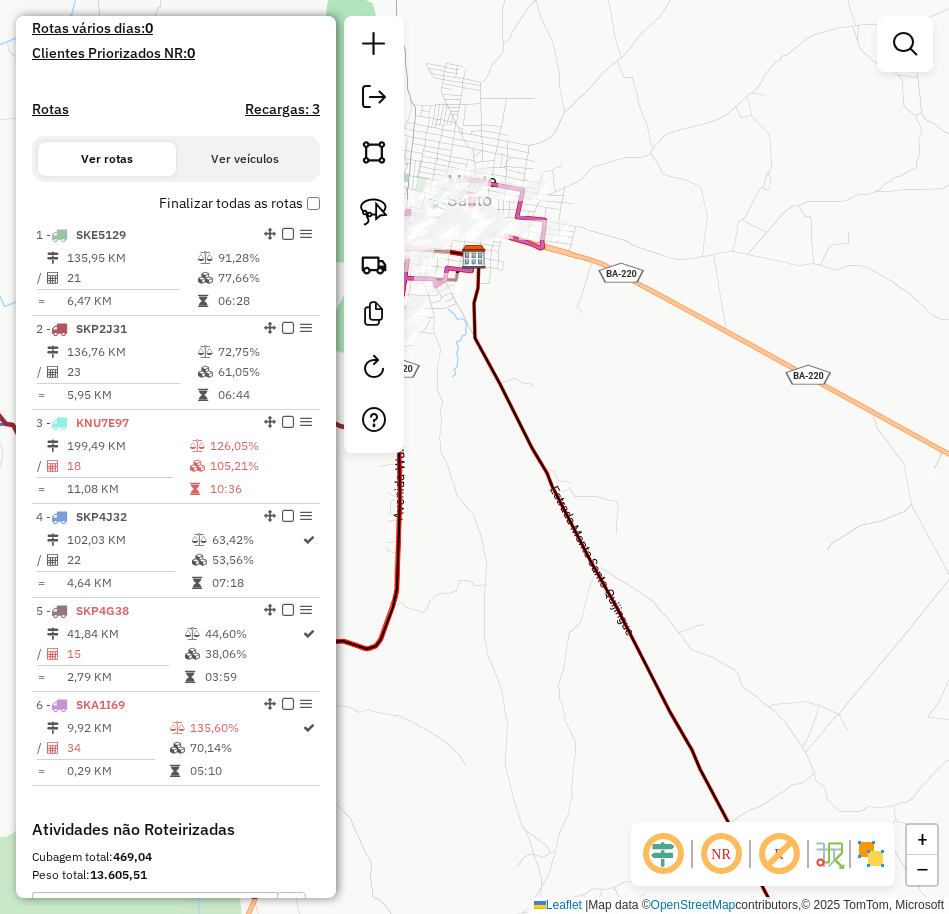 drag, startPoint x: 856, startPoint y: 540, endPoint x: 619, endPoint y: 317, distance: 325.41974 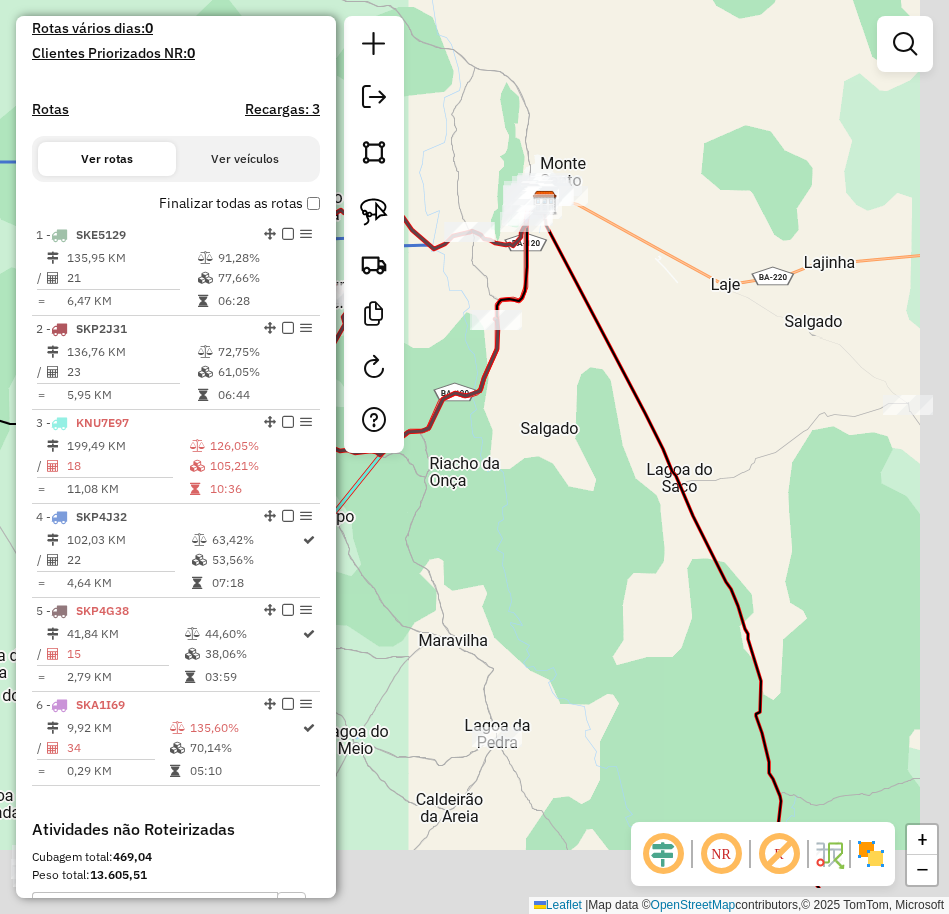 drag, startPoint x: 683, startPoint y: 706, endPoint x: 523, endPoint y: 349, distance: 391.21478 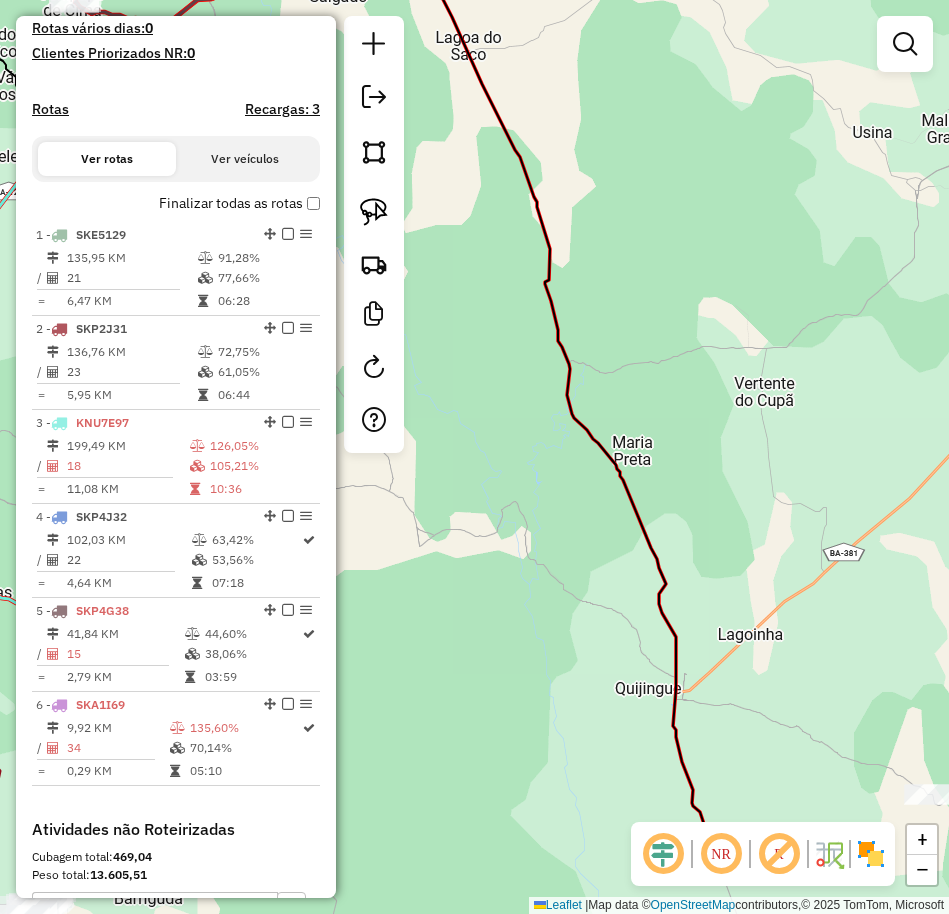 drag, startPoint x: 801, startPoint y: 489, endPoint x: 702, endPoint y: 305, distance: 208.94258 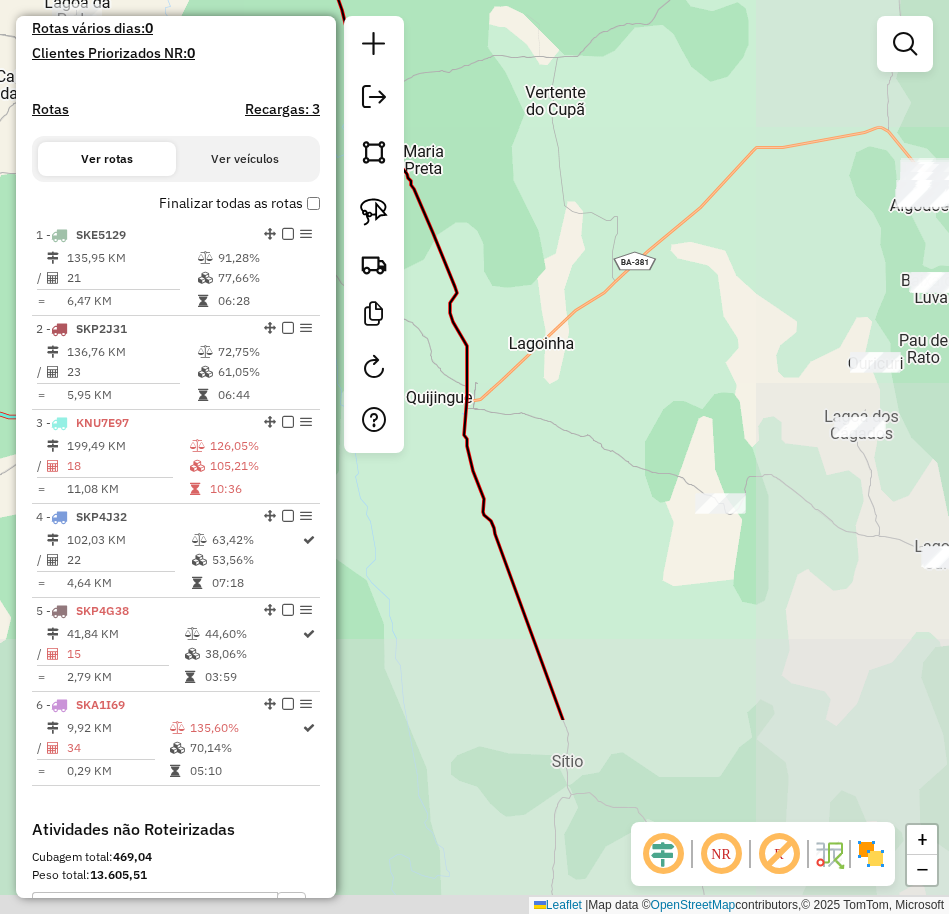 drag, startPoint x: 714, startPoint y: 415, endPoint x: 628, endPoint y: 294, distance: 148.44864 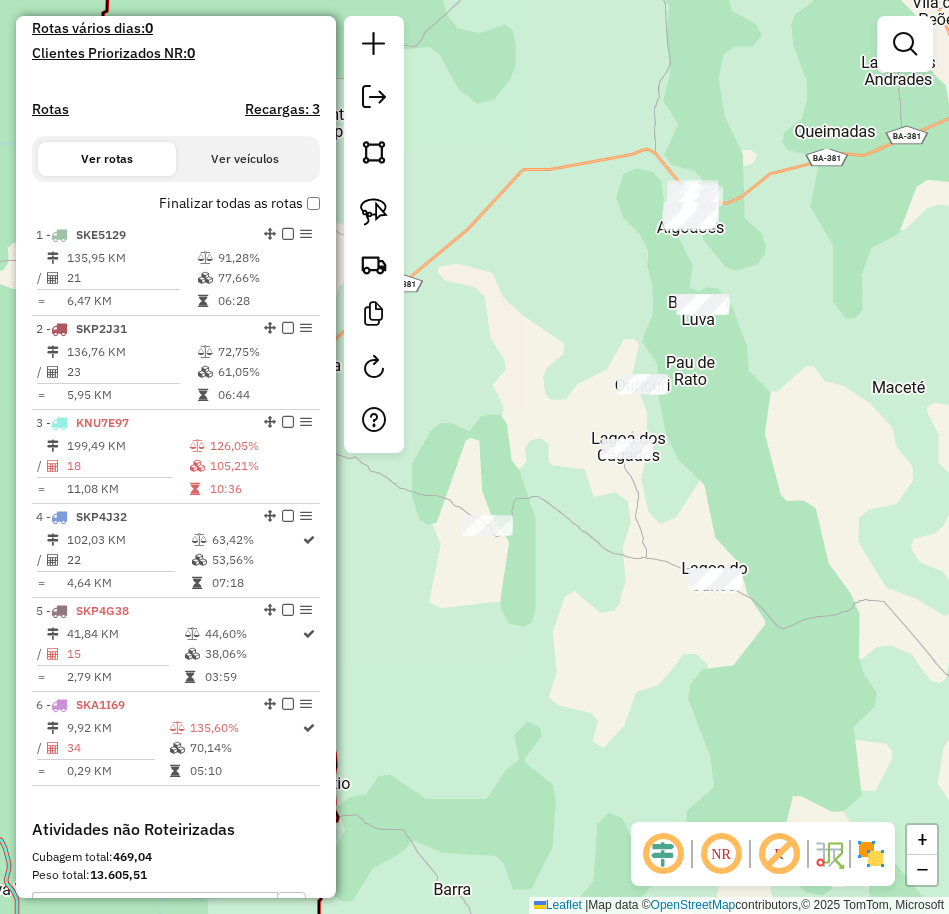 drag, startPoint x: 680, startPoint y: 391, endPoint x: 501, endPoint y: 427, distance: 182.58423 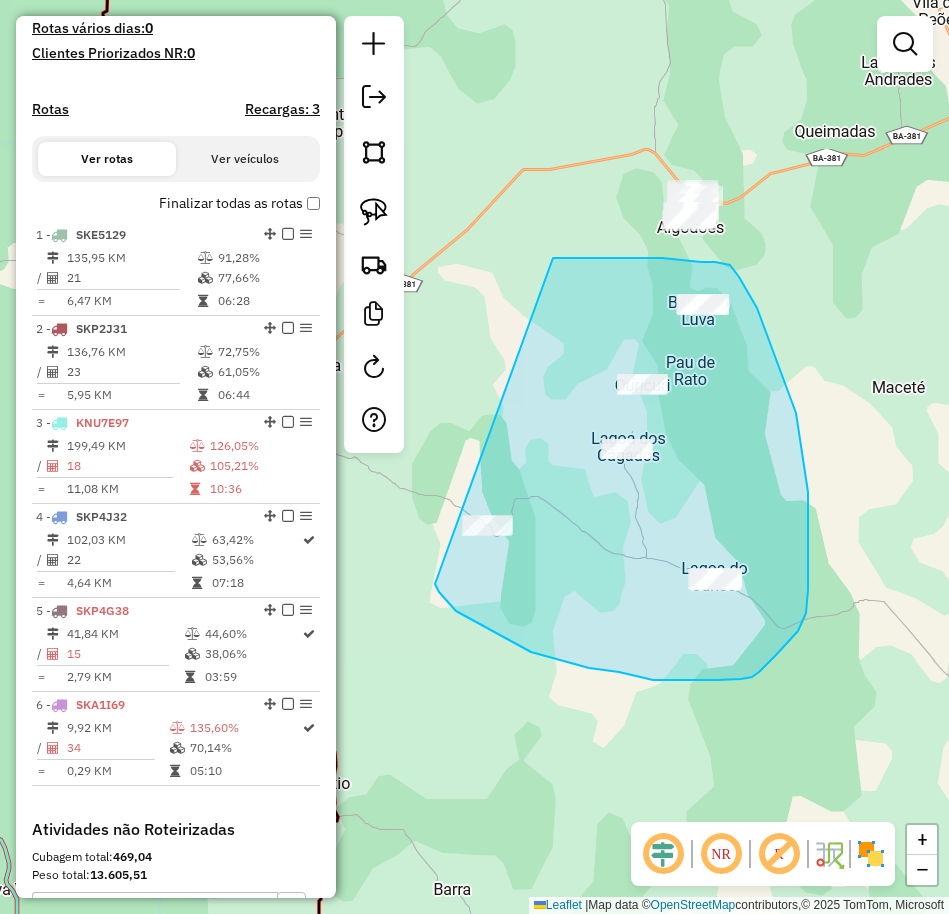 drag, startPoint x: 553, startPoint y: 258, endPoint x: 417, endPoint y: 520, distance: 295.19485 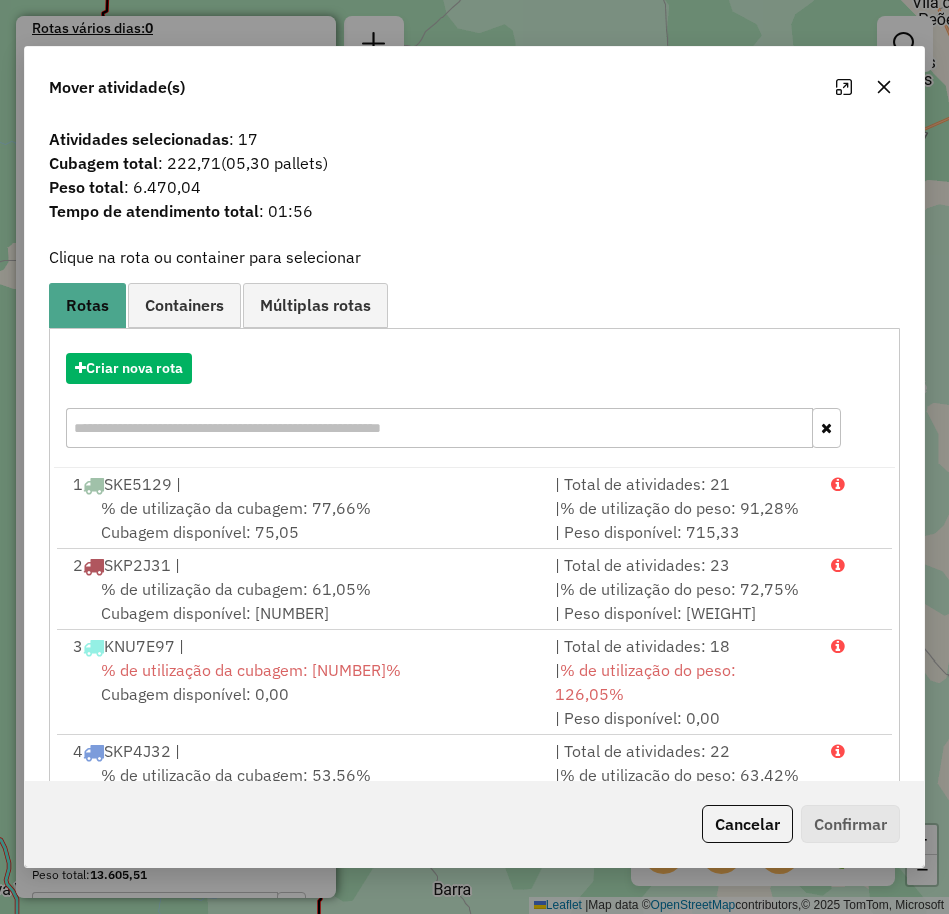 click 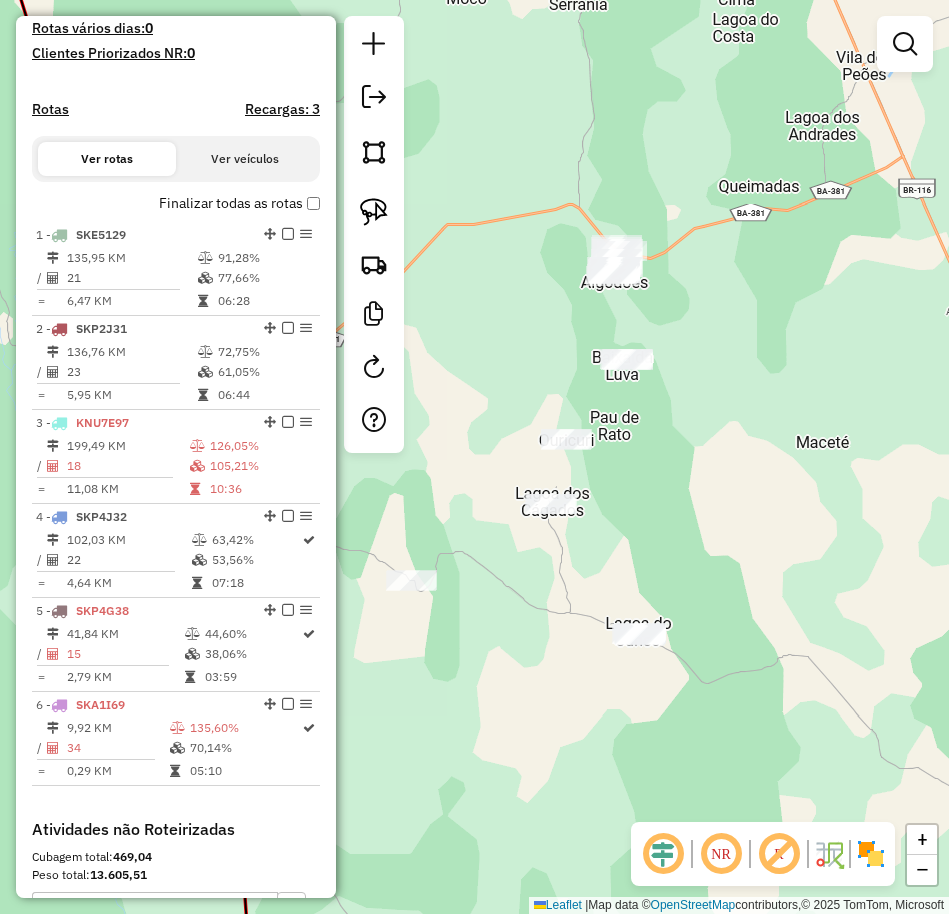 drag, startPoint x: 705, startPoint y: 124, endPoint x: 659, endPoint y: 171, distance: 65.76473 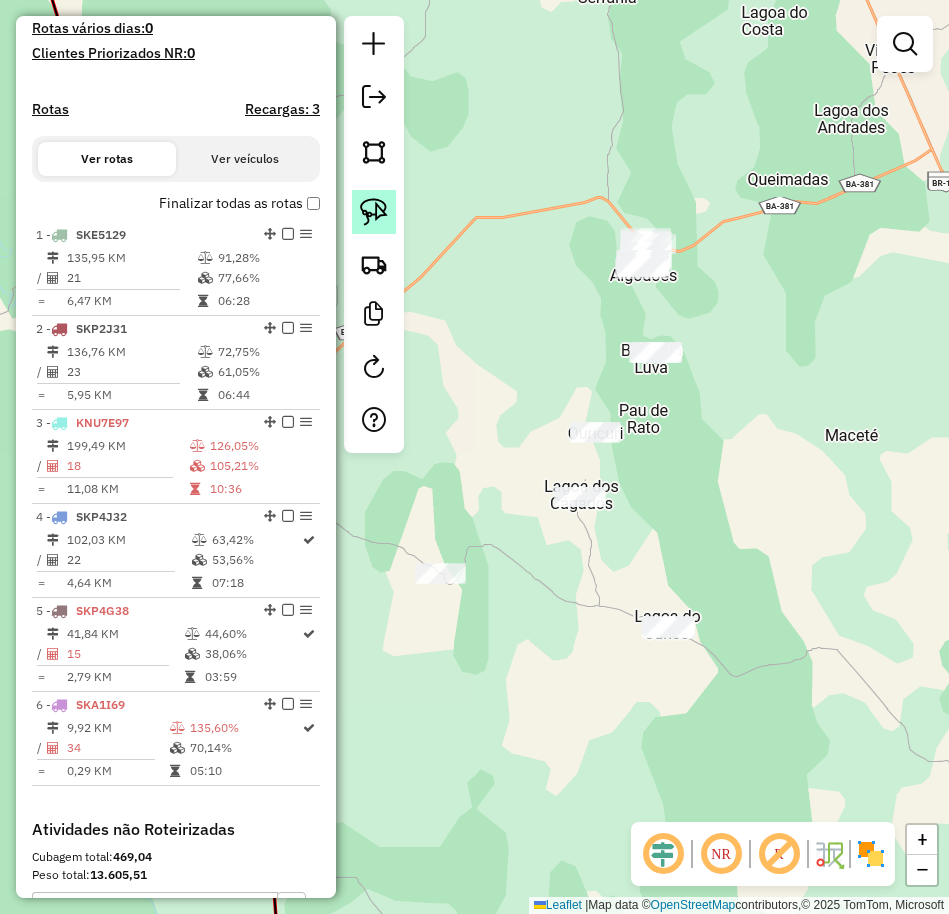 click 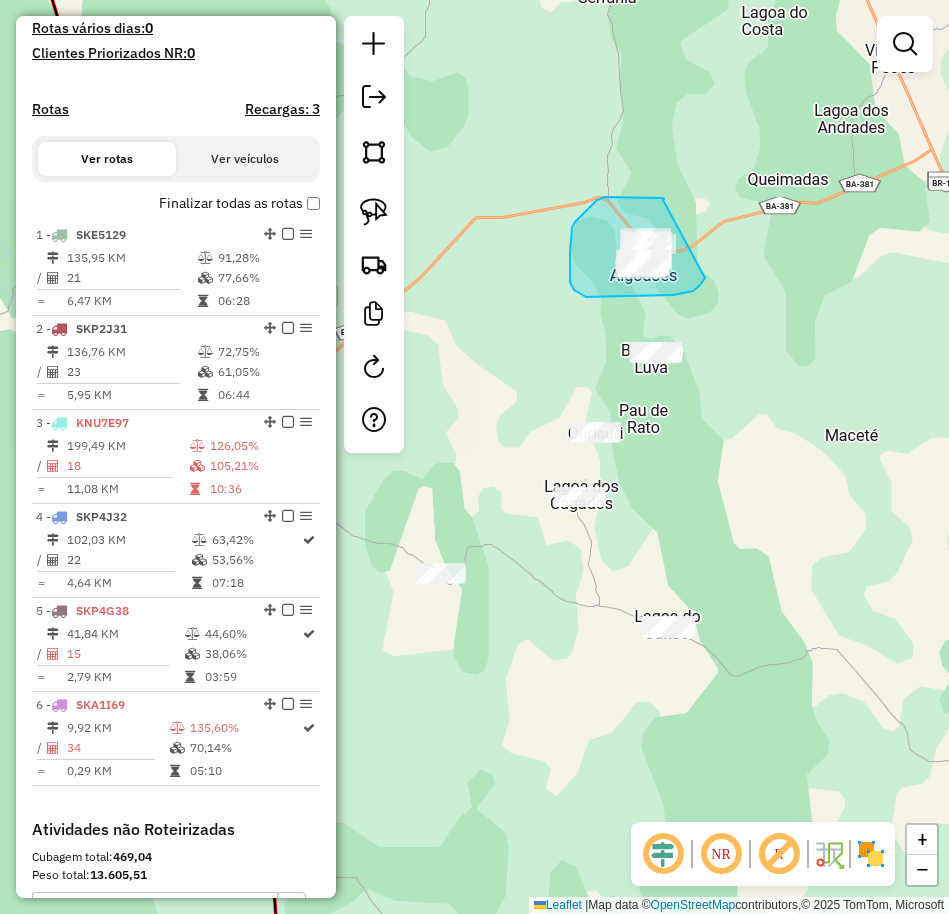 drag, startPoint x: 664, startPoint y: 199, endPoint x: 707, endPoint y: 272, distance: 84.723076 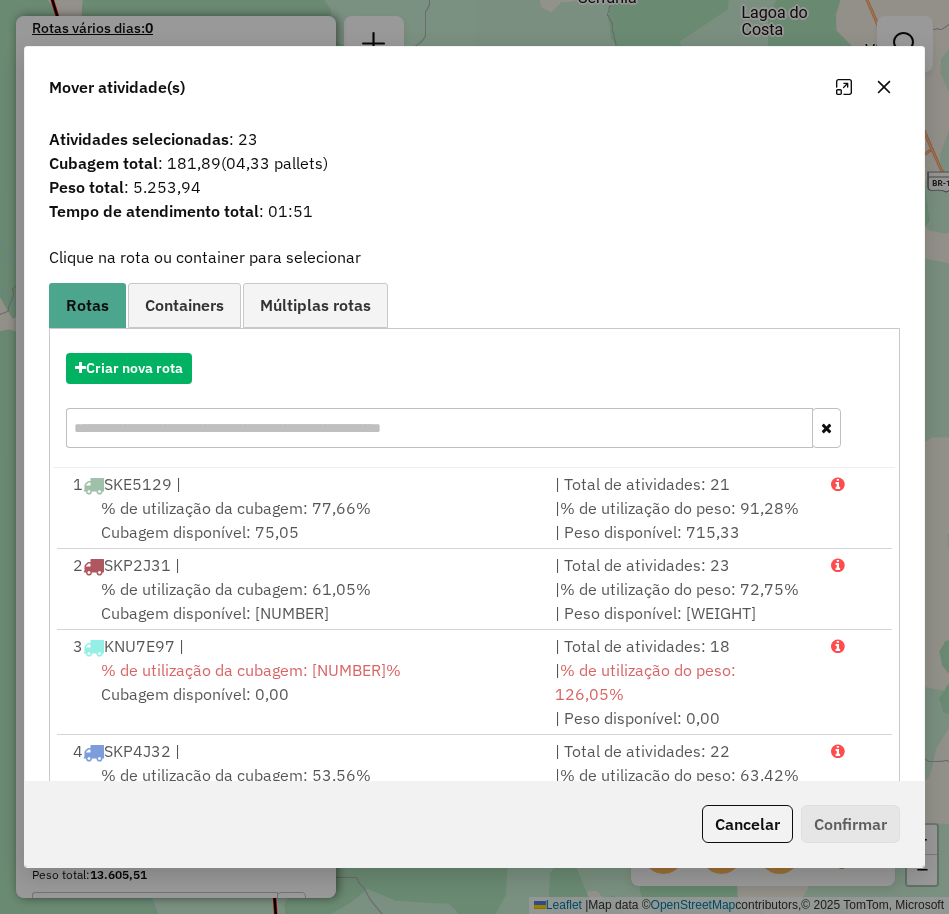 click 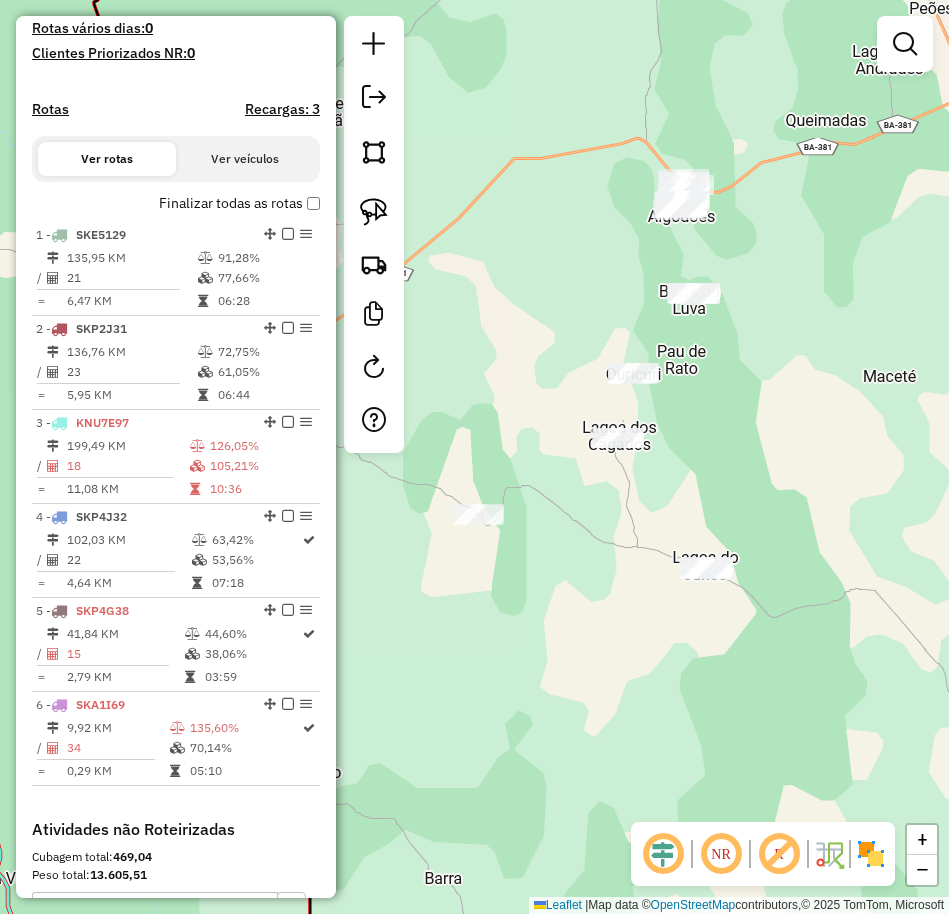 drag, startPoint x: 721, startPoint y: 366, endPoint x: 759, endPoint y: 304, distance: 72.718636 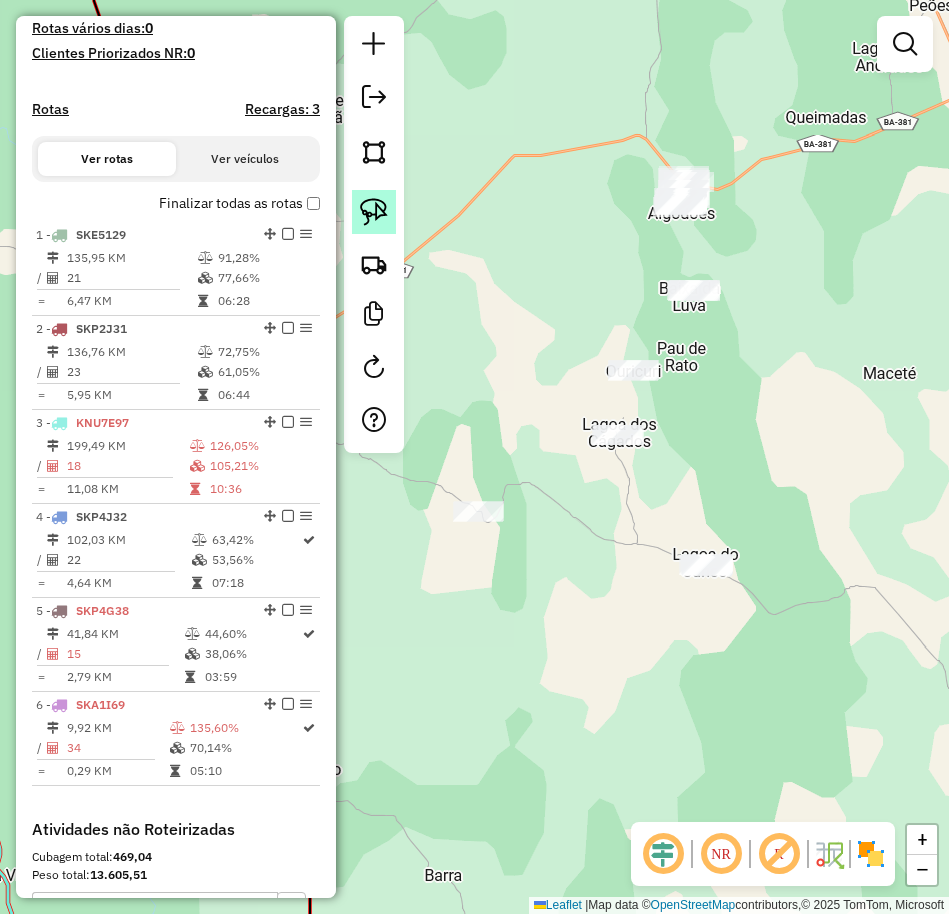 click 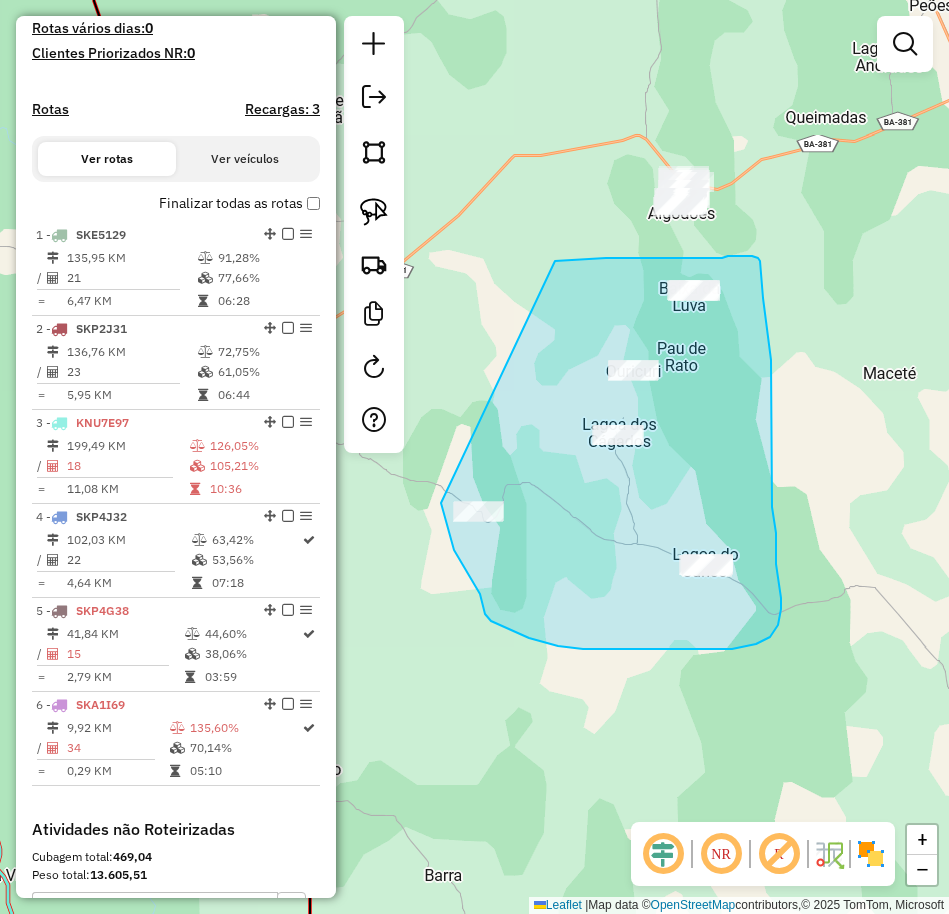 drag, startPoint x: 555, startPoint y: 261, endPoint x: 434, endPoint y: 483, distance: 252.83394 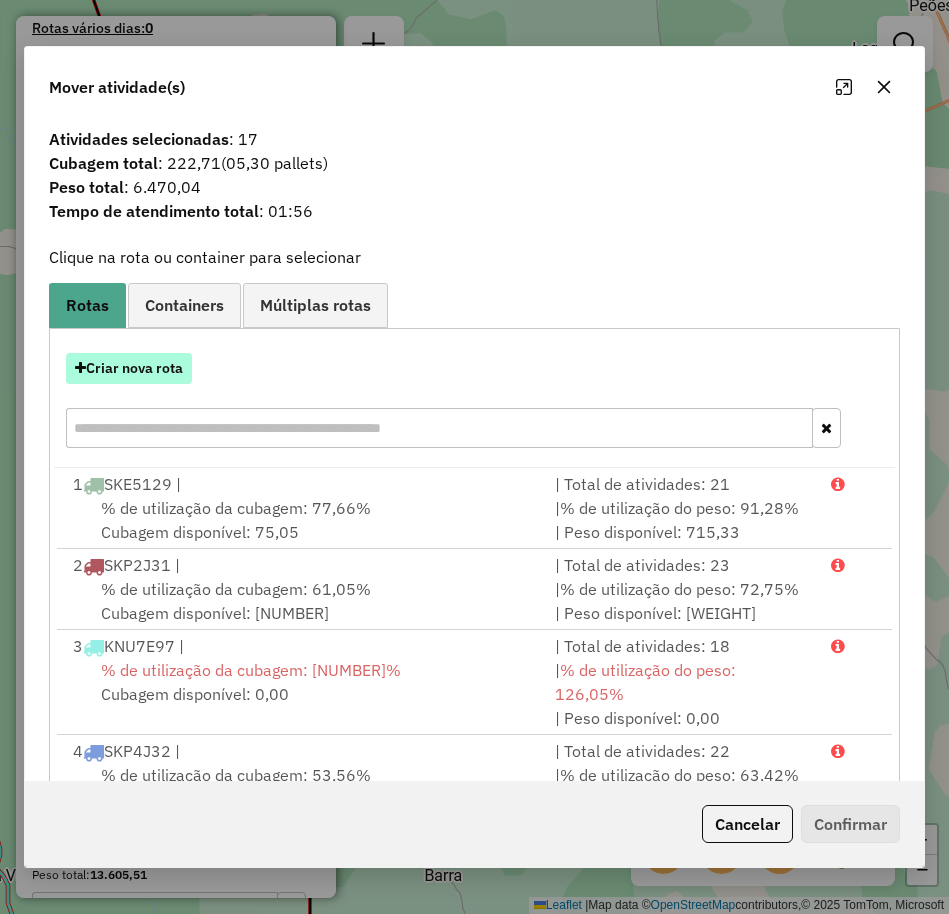 click on "Criar nova rota" at bounding box center (129, 368) 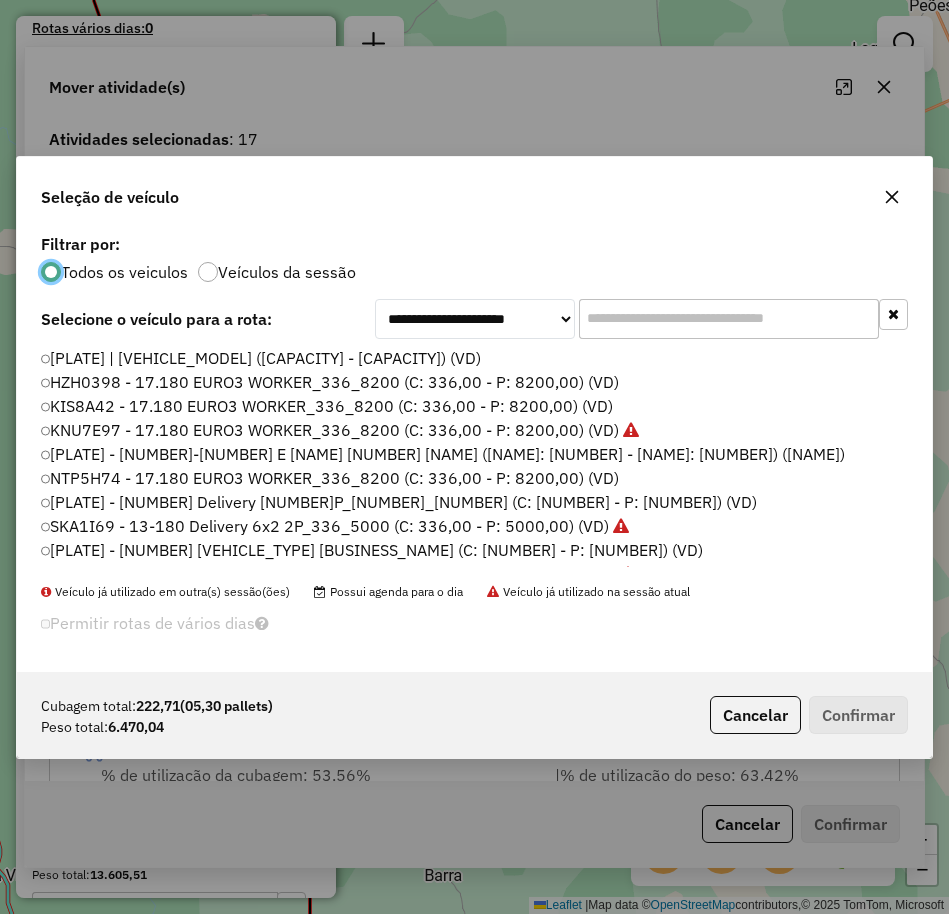 scroll, scrollTop: 11, scrollLeft: 6, axis: both 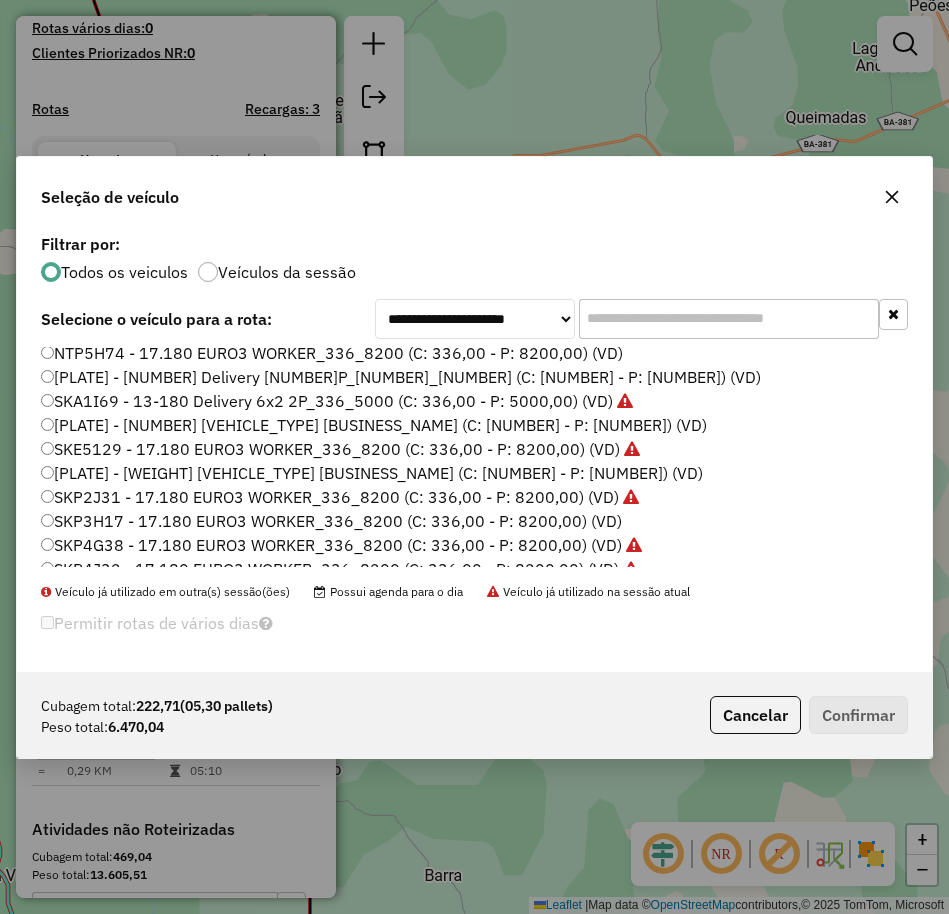 click on "[PLATE] - [WEIGHT] [VEHICLE_TYPE] [BUSINESS_NAME] (C: [NUMBER] - P: [NUMBER]) (VD)" 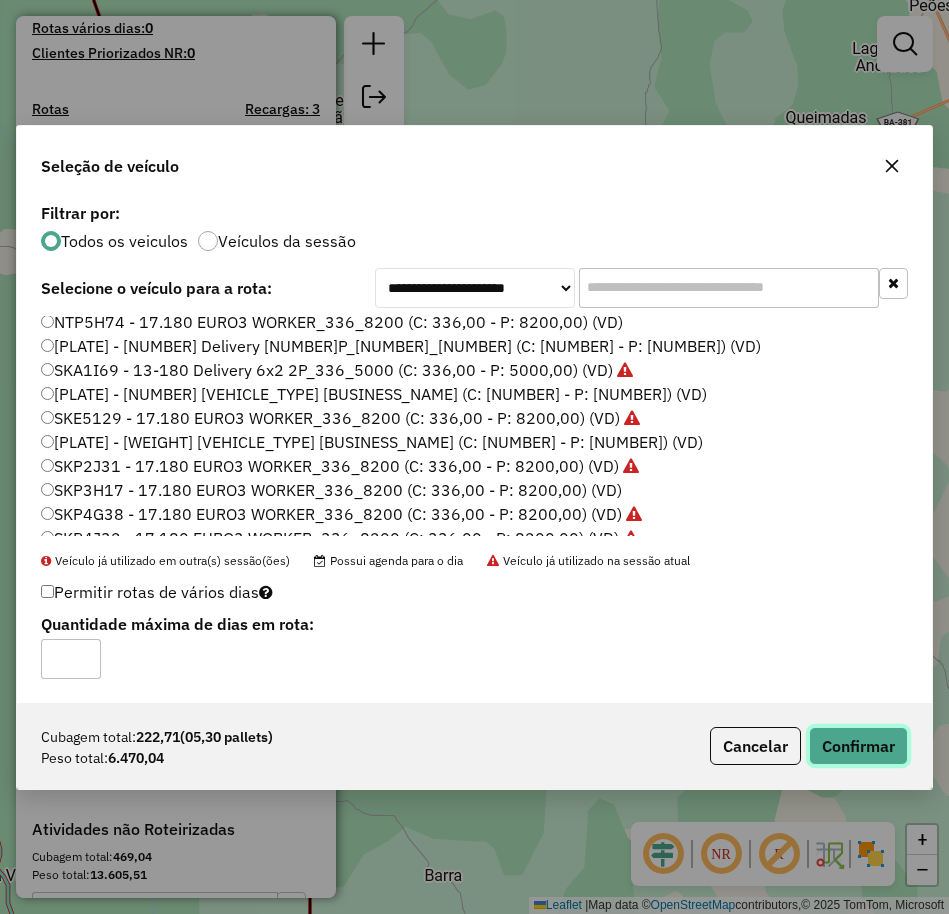click on "Confirmar" 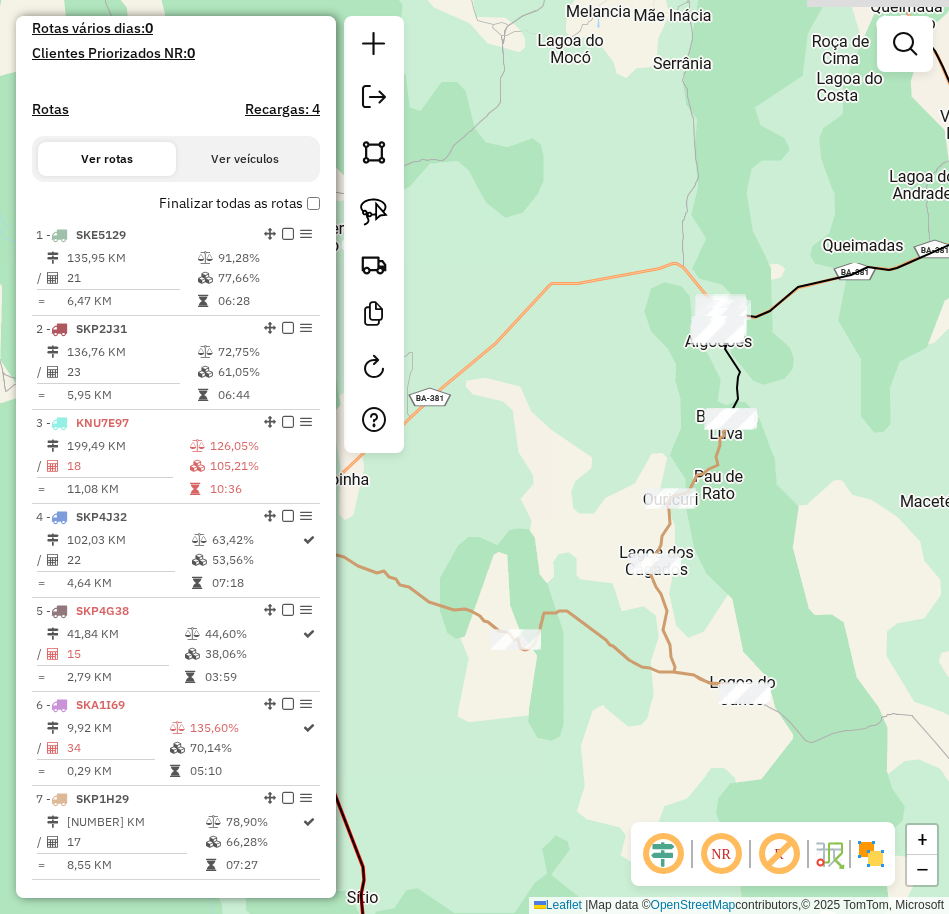 drag, startPoint x: 759, startPoint y: 283, endPoint x: 790, endPoint y: 403, distance: 123.9395 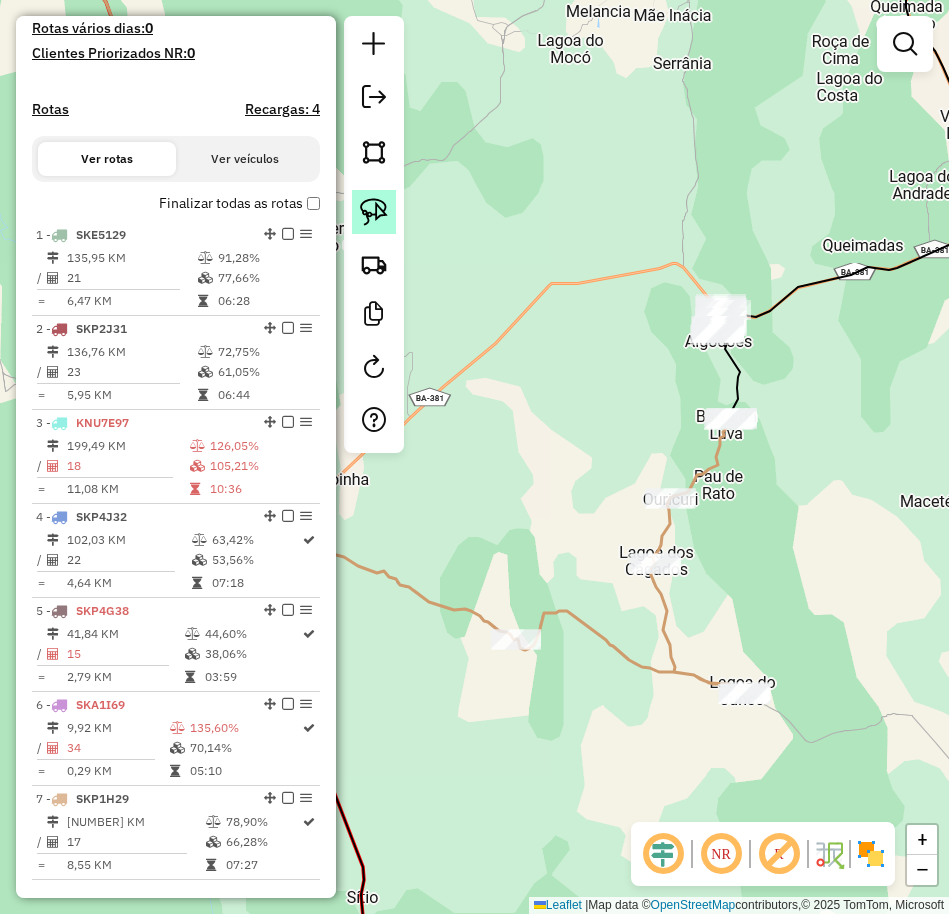 click 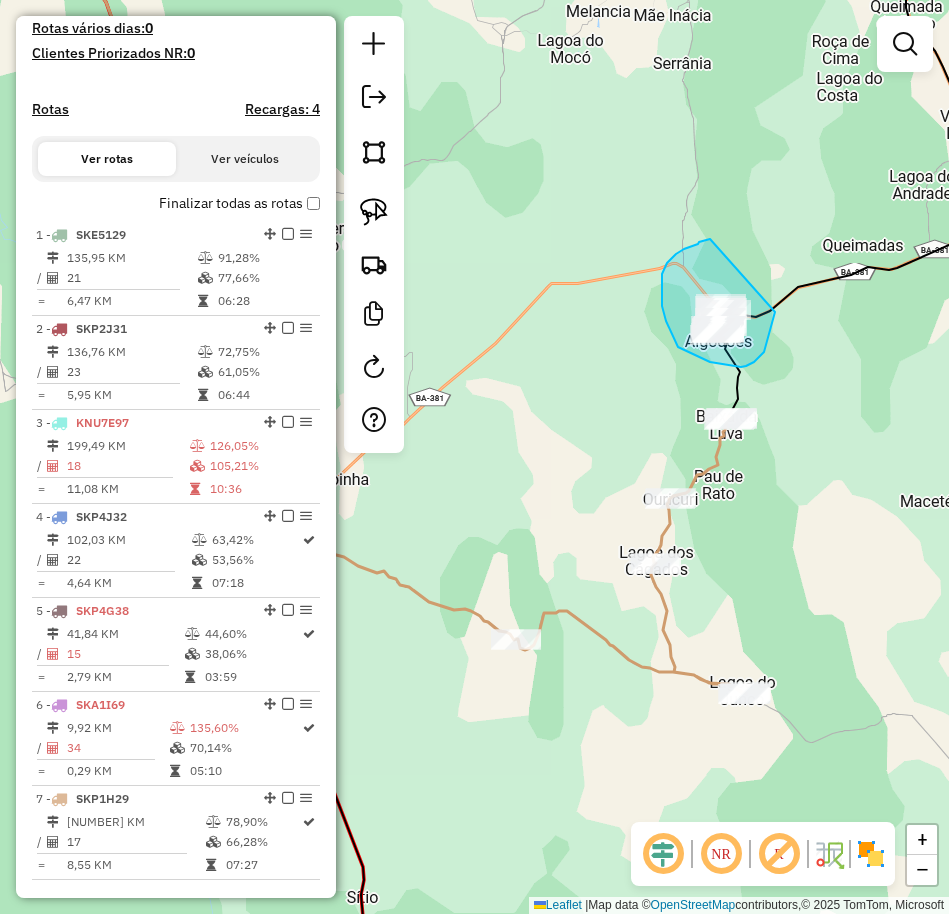 drag, startPoint x: 710, startPoint y: 239, endPoint x: 775, endPoint y: 312, distance: 97.74457 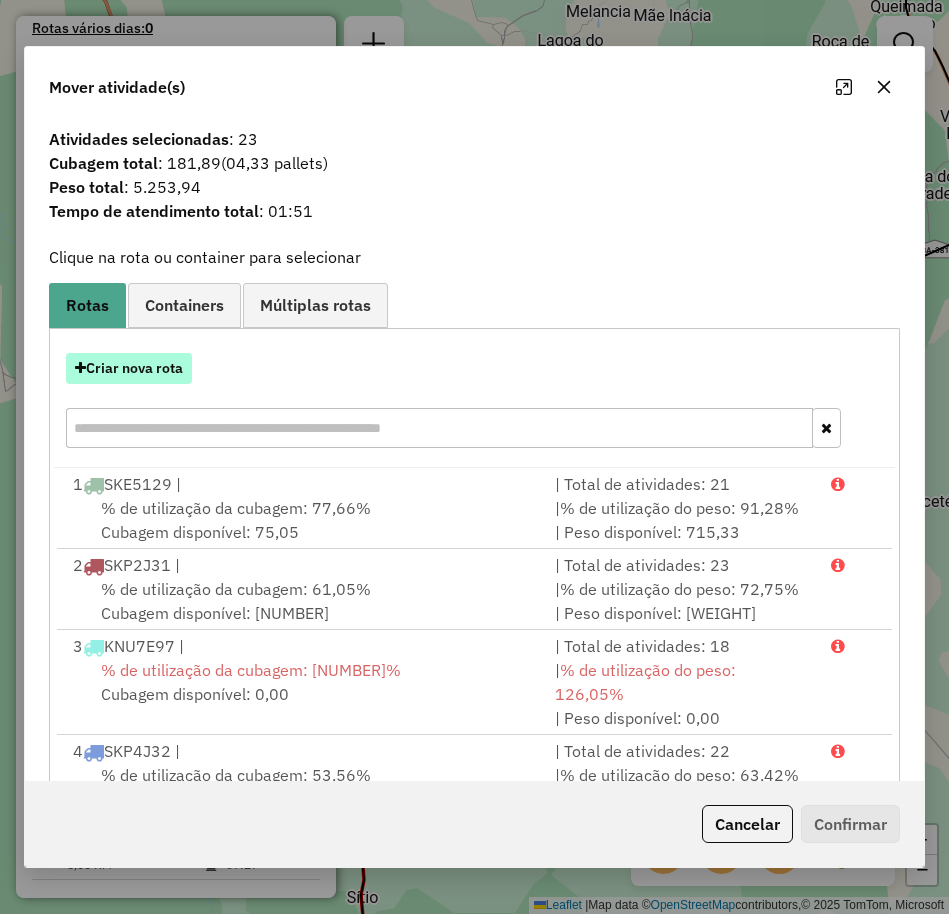click on "Criar nova rota" at bounding box center [129, 368] 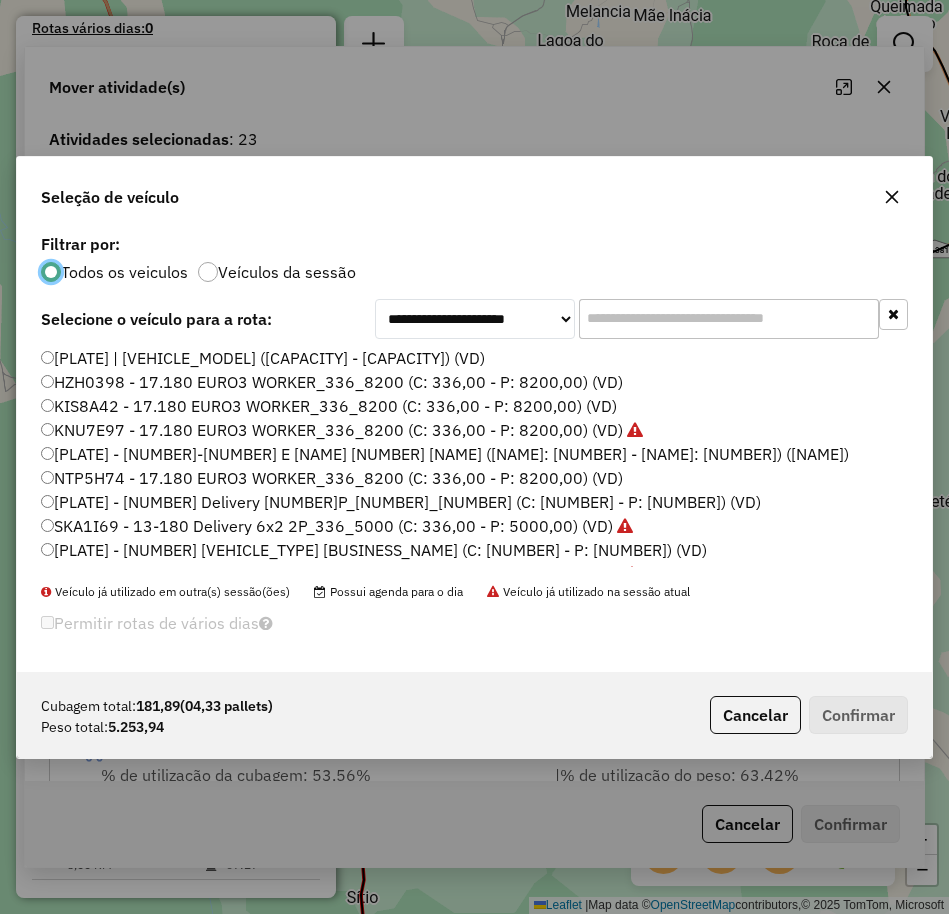 scroll, scrollTop: 11, scrollLeft: 6, axis: both 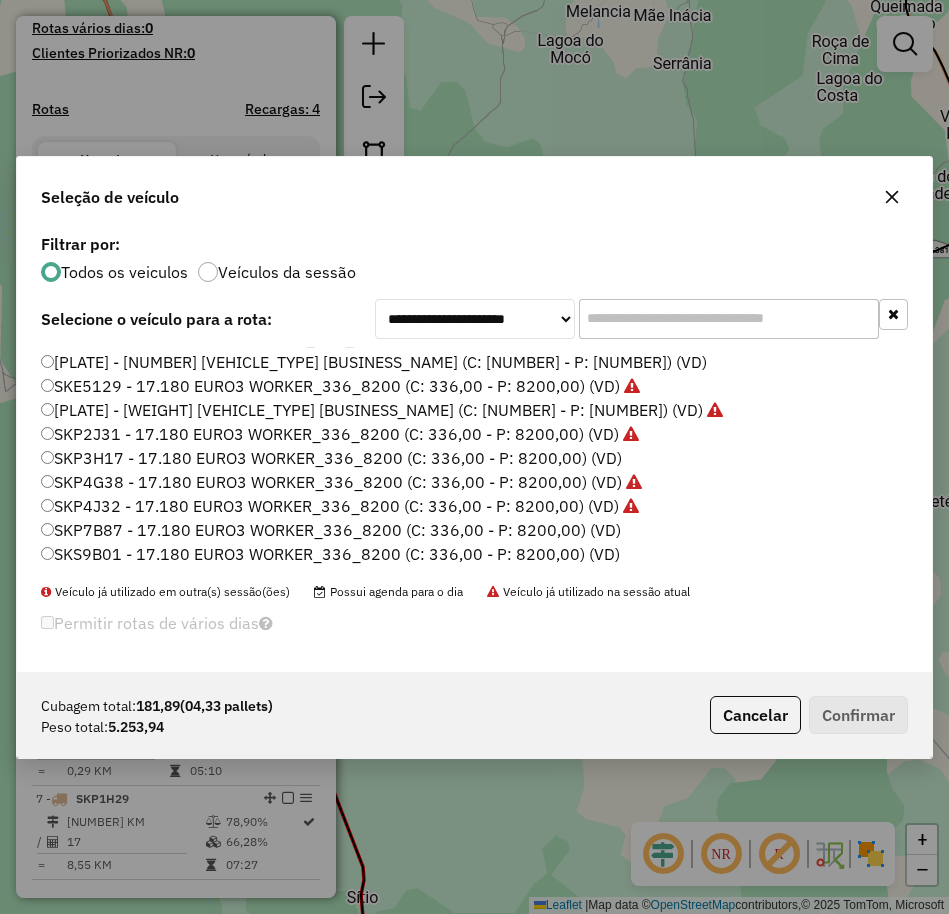 click on "SKP3H17 - 17.180 EURO3 WORKER_336_8200 (C: 336,00 - P: 8200,00) (VD)" 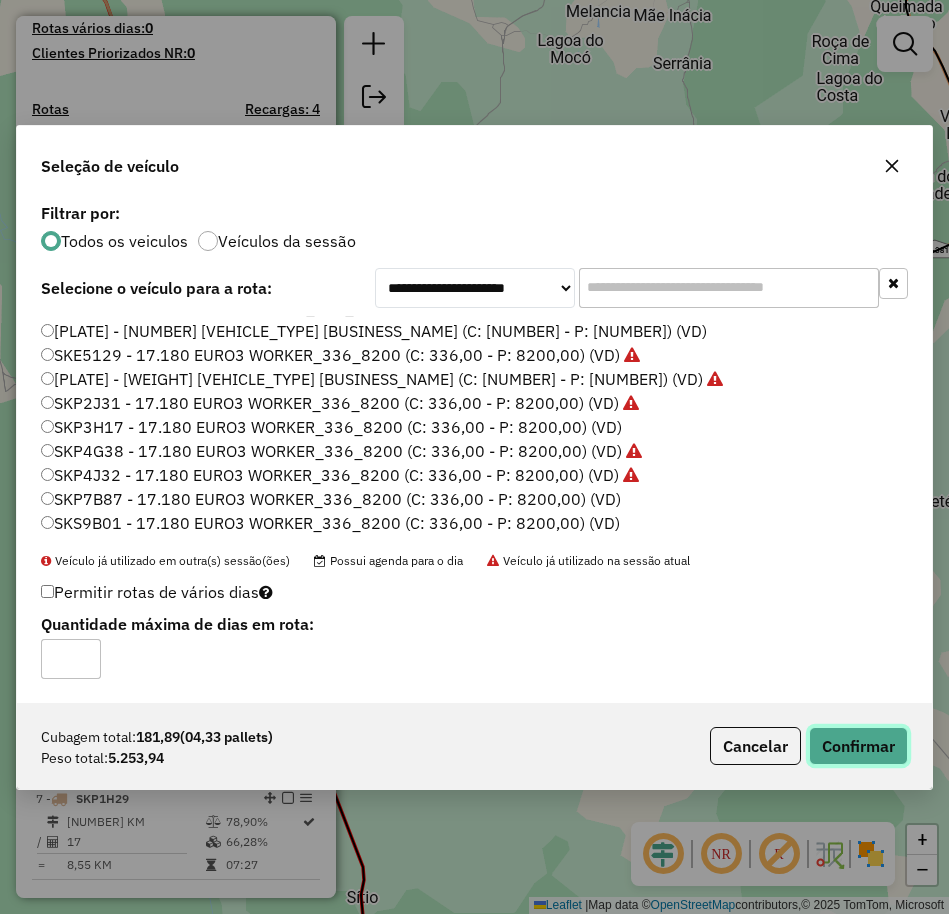 click on "Confirmar" 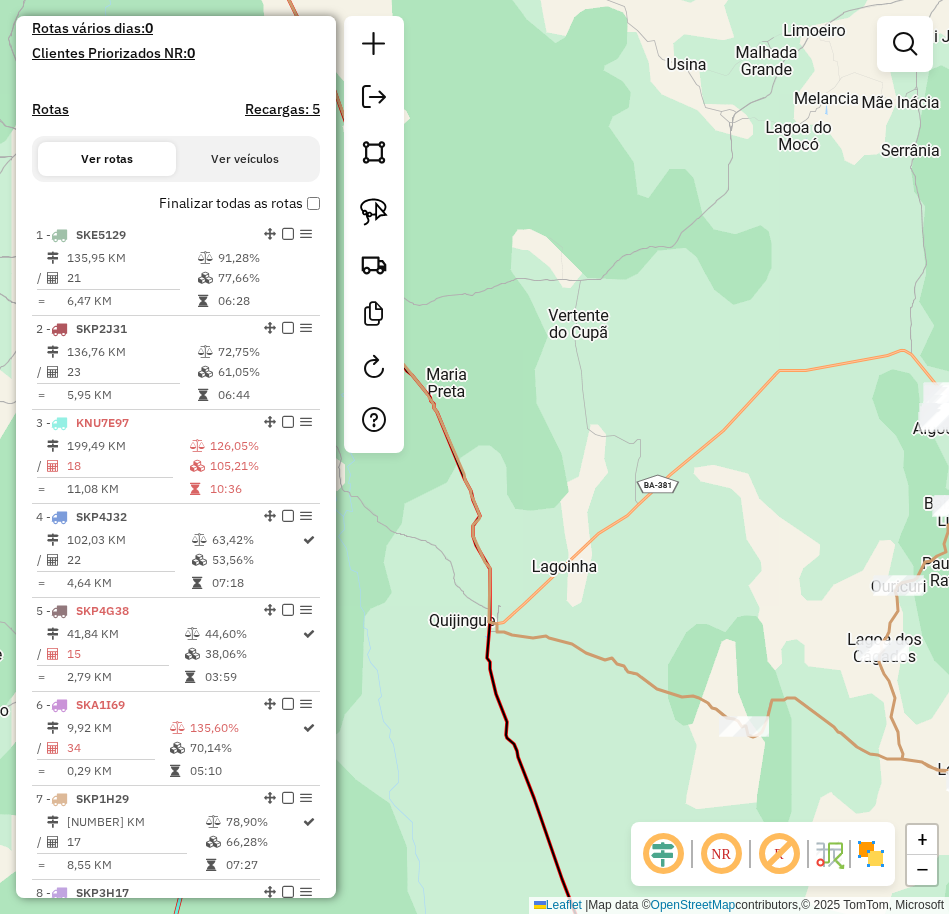 drag, startPoint x: 540, startPoint y: 416, endPoint x: 820, endPoint y: 515, distance: 296.98654 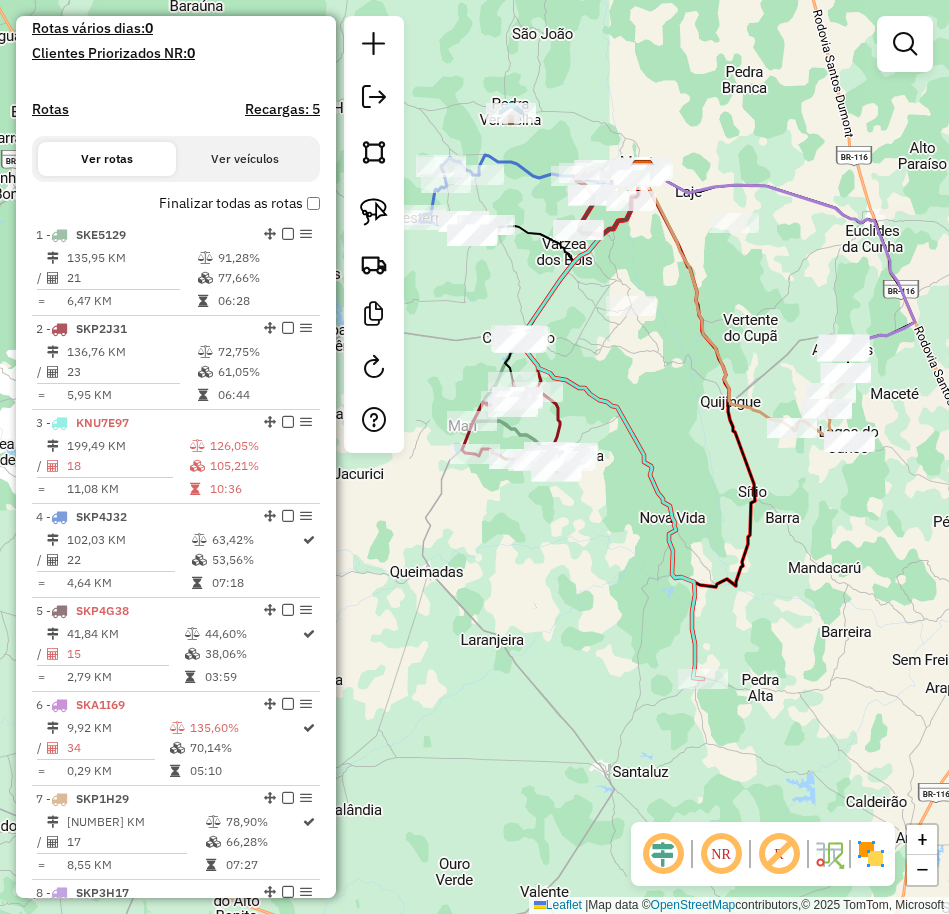 drag, startPoint x: 580, startPoint y: 585, endPoint x: 686, endPoint y: 529, distance: 119.88328 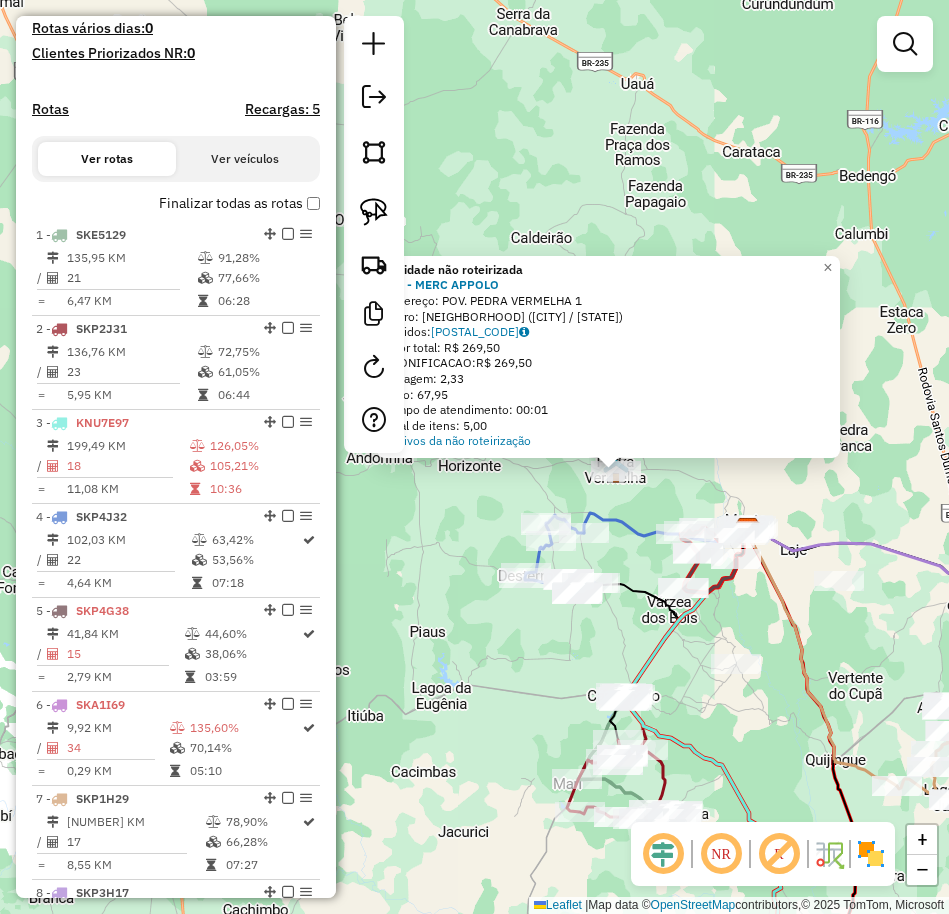 drag, startPoint x: 594, startPoint y: 457, endPoint x: 735, endPoint y: 471, distance: 141.69333 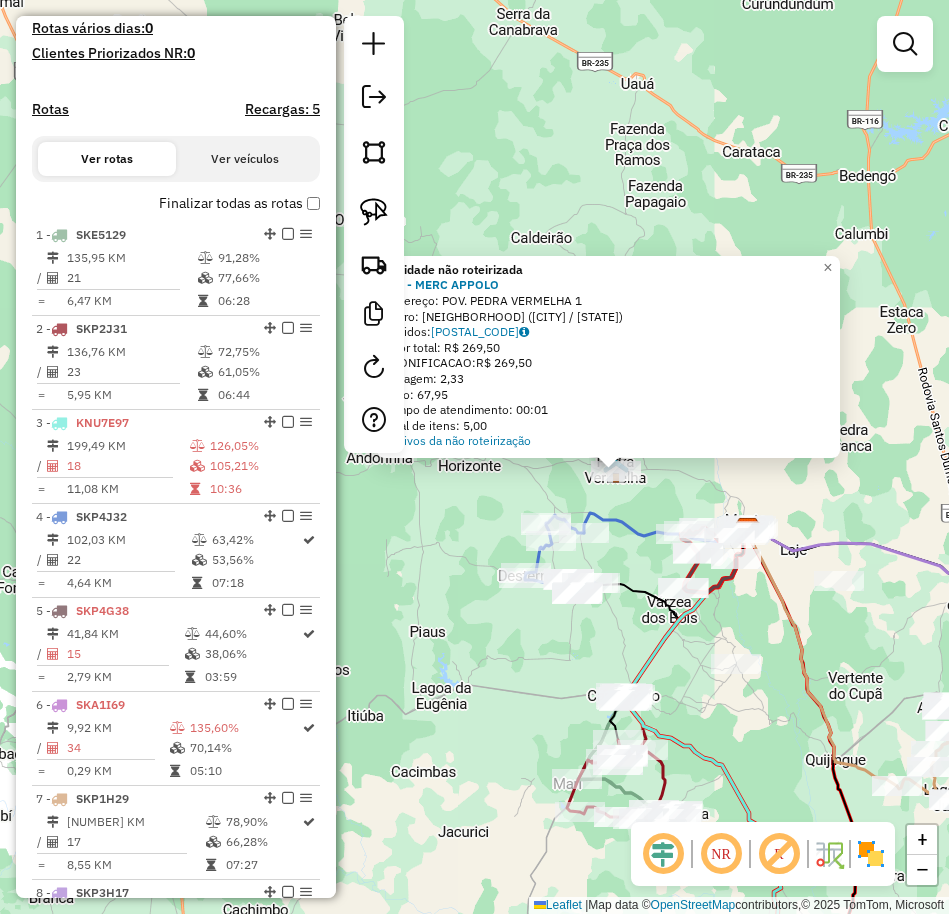 click on "Atividade não roteirizada [NUMBER] - [BUSINESS_NAME]  Endereço:  [STREET] [NAME] [NUMBER]   Bairro: [NEIGHBORHOOD] ([CITY] / [STATE])   Pedidos:  [POSTAL_CODE]   Valor total: R$ [AMOUNT]   - BONIFICACAO:  R$ [AMOUNT]   Cubagem: [WEIGHT]   Peso: [WEIGHT]   Tempo de atendimento: [TIME]   Total de itens: [NUMBER]  Motivos da não roteirização × Janela de atendimento Grade de atendimento Capacidade Transportadoras Veículos Cliente Pedidos  Rotas Selecione os dias de semana para filtrar as janelas de atendimento  Seg   Ter   Qua   Qui   Sex   Sáb   Dom  Informe o período da janela de atendimento: De: Até:  Filtrar exatamente a janela do cliente  Considerar janela de atendimento padrão  Selecione os dias de semana para filtrar as grades de atendimento  Seg   Ter   Qua   Qui   Sex   Sáb   Dom   Considerar clientes sem dia de atendimento cadastrado  Clientes fora do dia de atendimento selecionado Filtrar as atividades entre os valores definidos abaixo:  Peso mínimo:   Peso máximo:   Cubagem mínima:   Cubagem máxima:   De:   Até:   De:" 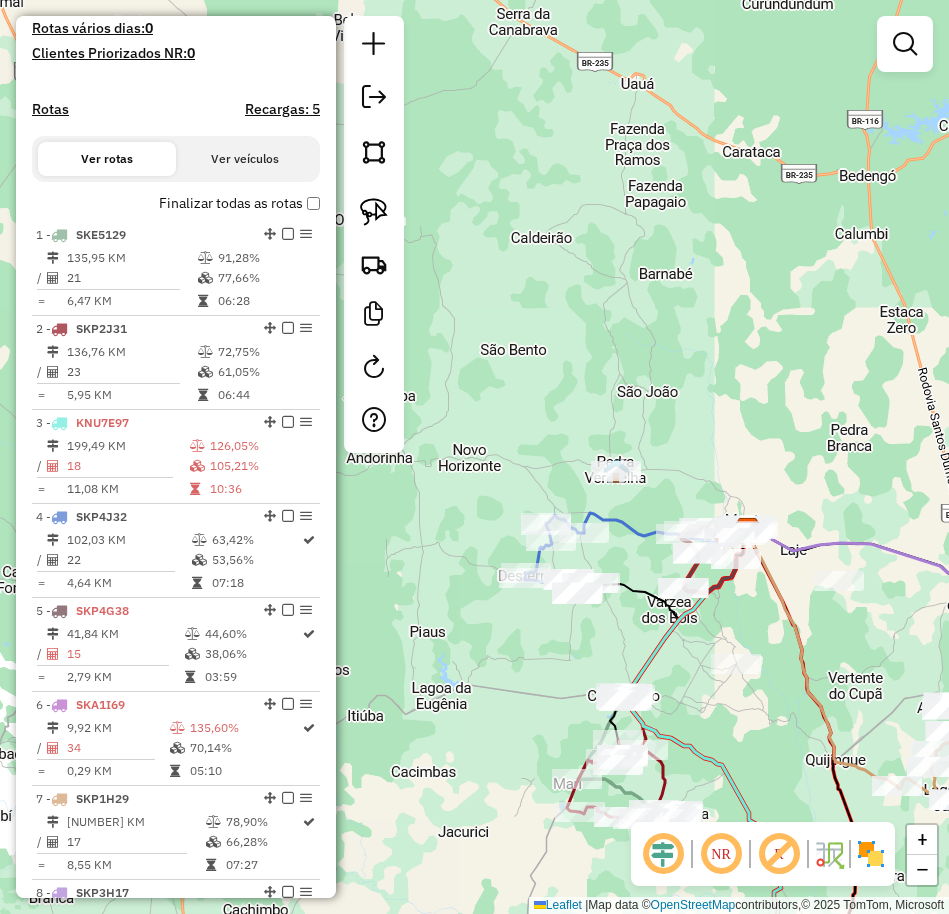 click 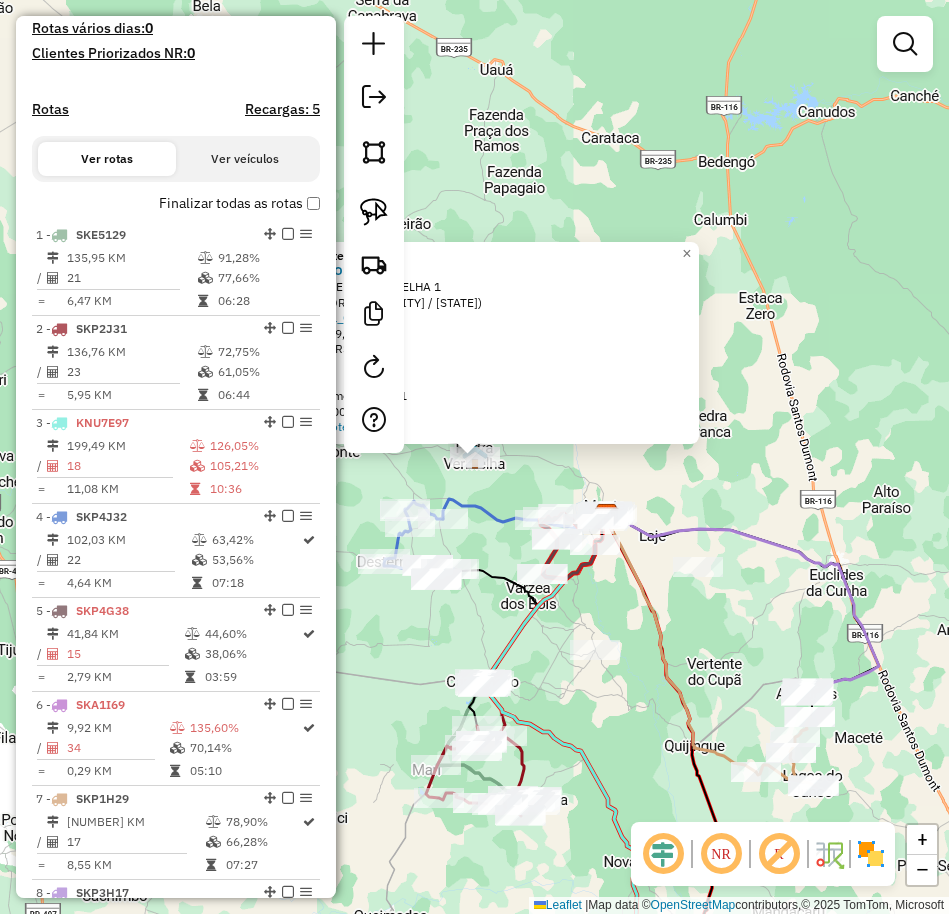 click on "Atividade não roteirizada [NUMBER] - [BUSINESS_NAME]  Endereço:  [STREET] [NAME] [NUMBER]   Bairro: [NEIGHBORHOOD] ([CITY] / [STATE])   Pedidos:  [POSTAL_CODE]   Valor total: R$ [AMOUNT]   - BONIFICACAO:  R$ [AMOUNT]   Cubagem: [WEIGHT]   Peso: [WEIGHT]   Tempo de atendimento: [TIME]   Total de itens: [NUMBER]  Motivos da não roteirização × Janela de atendimento Grade de atendimento Capacidade Transportadoras Veículos Cliente Pedidos  Rotas Selecione os dias de semana para filtrar as janelas de atendimento  Seg   Ter   Qua   Qui   Sex   Sáb   Dom  Informe o período da janela de atendimento: De: Até:  Filtrar exatamente a janela do cliente  Considerar janela de atendimento padrão  Selecione os dias de semana para filtrar as grades de atendimento  Seg   Ter   Qua   Qui   Sex   Sáb   Dom   Considerar clientes sem dia de atendimento cadastrado  Clientes fora do dia de atendimento selecionado Filtrar as atividades entre os valores definidos abaixo:  Peso mínimo:   Peso máximo:   Cubagem mínima:   Cubagem máxima:   De:   Até:   De:" 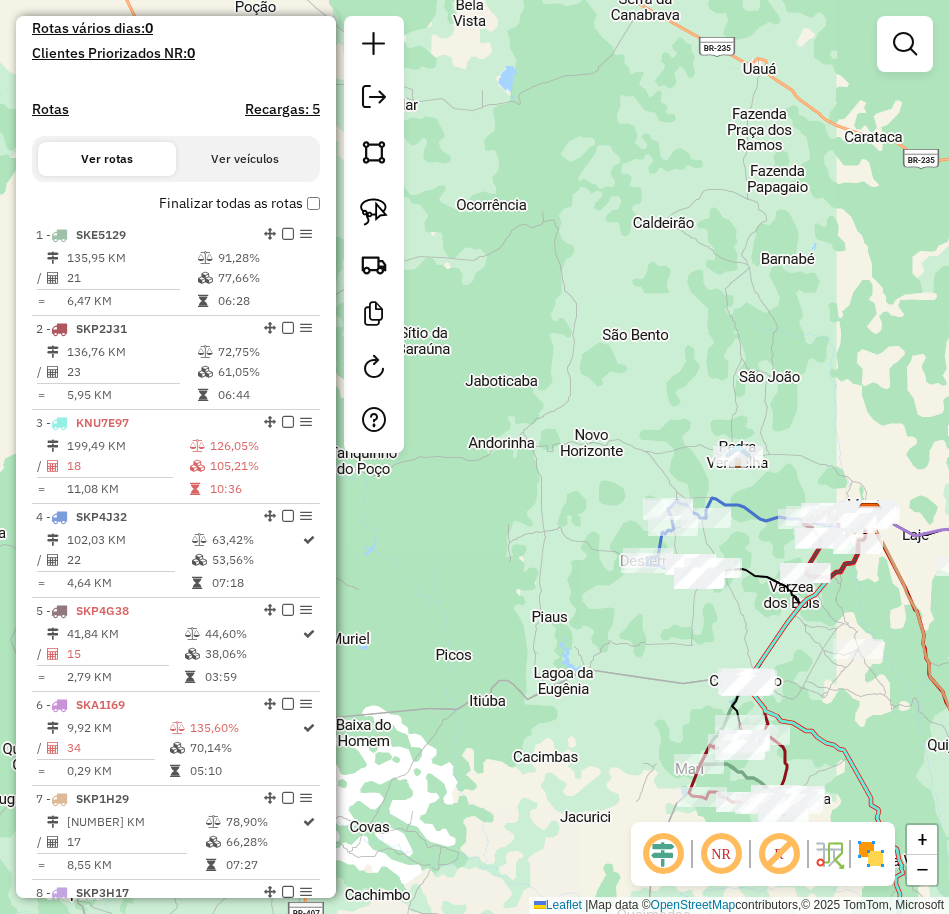 drag, startPoint x: 607, startPoint y: 469, endPoint x: 870, endPoint y: 468, distance: 263.0019 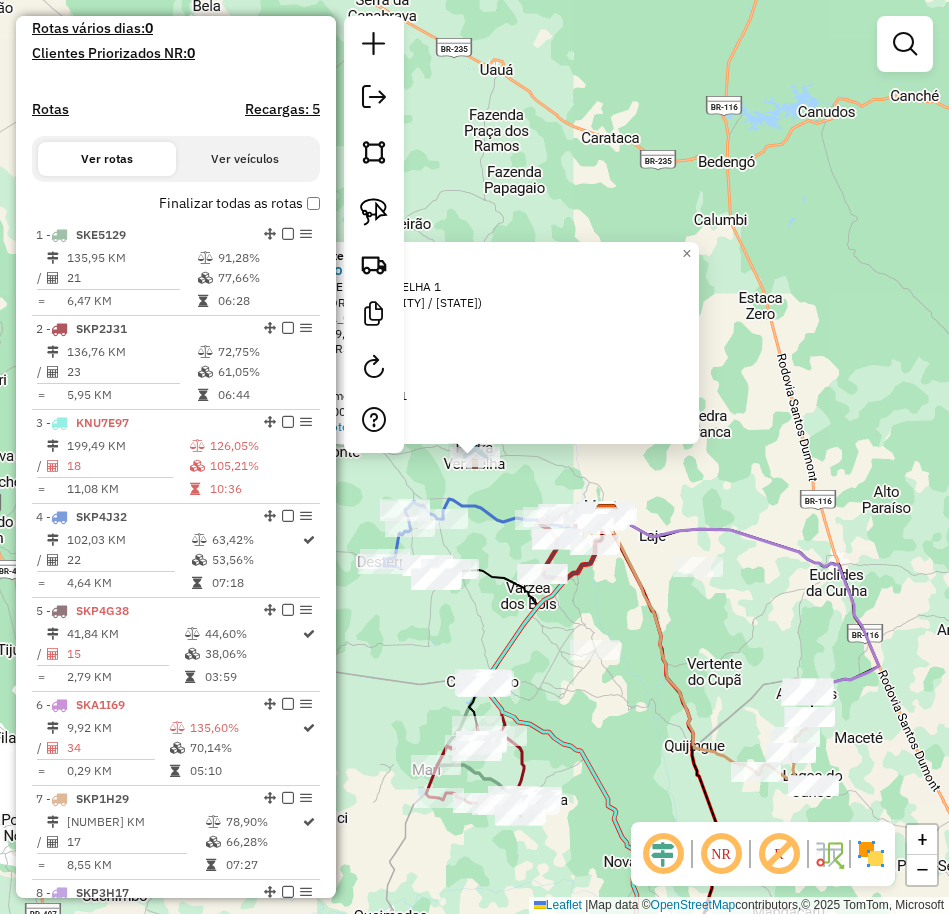 click on "Atividade não roteirizada [NUMBER] - [BUSINESS_NAME]  Endereço:  [STREET] [NAME] [NUMBER]   Bairro: [NEIGHBORHOOD] ([CITY] / [STATE])   Pedidos:  [POSTAL_CODE]   Valor total: R$ [AMOUNT]   - BONIFICACAO:  R$ [AMOUNT]   Cubagem: [WEIGHT]   Peso: [WEIGHT]   Tempo de atendimento: [TIME]   Total de itens: [NUMBER]  Motivos da não roteirização × Janela de atendimento Grade de atendimento Capacidade Transportadoras Veículos Cliente Pedidos  Rotas Selecione os dias de semana para filtrar as janelas de atendimento  Seg   Ter   Qua   Qui   Sex   Sáb   Dom  Informe o período da janela de atendimento: De: Até:  Filtrar exatamente a janela do cliente  Considerar janela de atendimento padrão  Selecione os dias de semana para filtrar as grades de atendimento  Seg   Ter   Qua   Qui   Sex   Sáb   Dom   Considerar clientes sem dia de atendimento cadastrado  Clientes fora do dia de atendimento selecionado Filtrar as atividades entre os valores definidos abaixo:  Peso mínimo:   Peso máximo:   Cubagem mínima:   Cubagem máxima:   De:   Até:   De:" 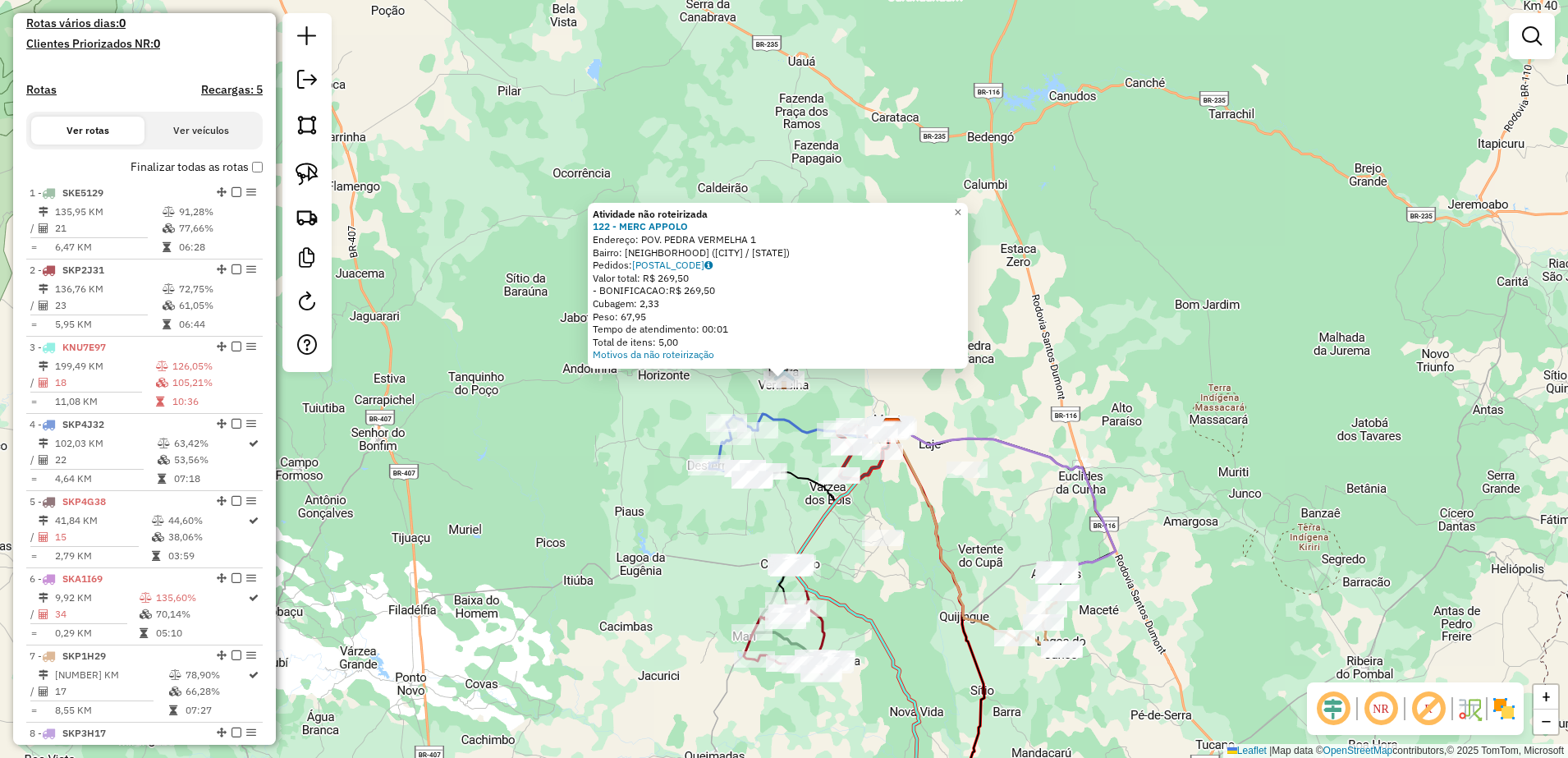 click on "Atividade não roteirizada [NUMBER] - [BUSINESS_NAME]  Endereço:  [STREET] [NAME] [NUMBER]   Bairro: [NEIGHBORHOOD] ([CITY] / [STATE])   Pedidos:  [POSTAL_CODE]   Valor total: R$ [AMOUNT]   - BONIFICACAO:  R$ [AMOUNT]   Cubagem: [WEIGHT]   Peso: [WEIGHT]   Tempo de atendimento: [TIME]   Total de itens: [NUMBER]  Motivos da não roteirização × Janela de atendimento Grade de atendimento Capacidade Transportadoras Veículos Cliente Pedidos  Rotas Selecione os dias de semana para filtrar as janelas de atendimento  Seg   Ter   Qua   Qui   Sex   Sáb   Dom  Informe o período da janela de atendimento: De: Até:  Filtrar exatamente a janela do cliente  Considerar janela de atendimento padrão  Selecione os dias de semana para filtrar as grades de atendimento  Seg   Ter   Qua   Qui   Sex   Sáb   Dom   Considerar clientes sem dia de atendimento cadastrado  Clientes fora do dia de atendimento selecionado Filtrar as atividades entre os valores definidos abaixo:  Peso mínimo:   Peso máximo:   Cubagem mínima:   Cubagem máxima:   De:   Até:   De:" 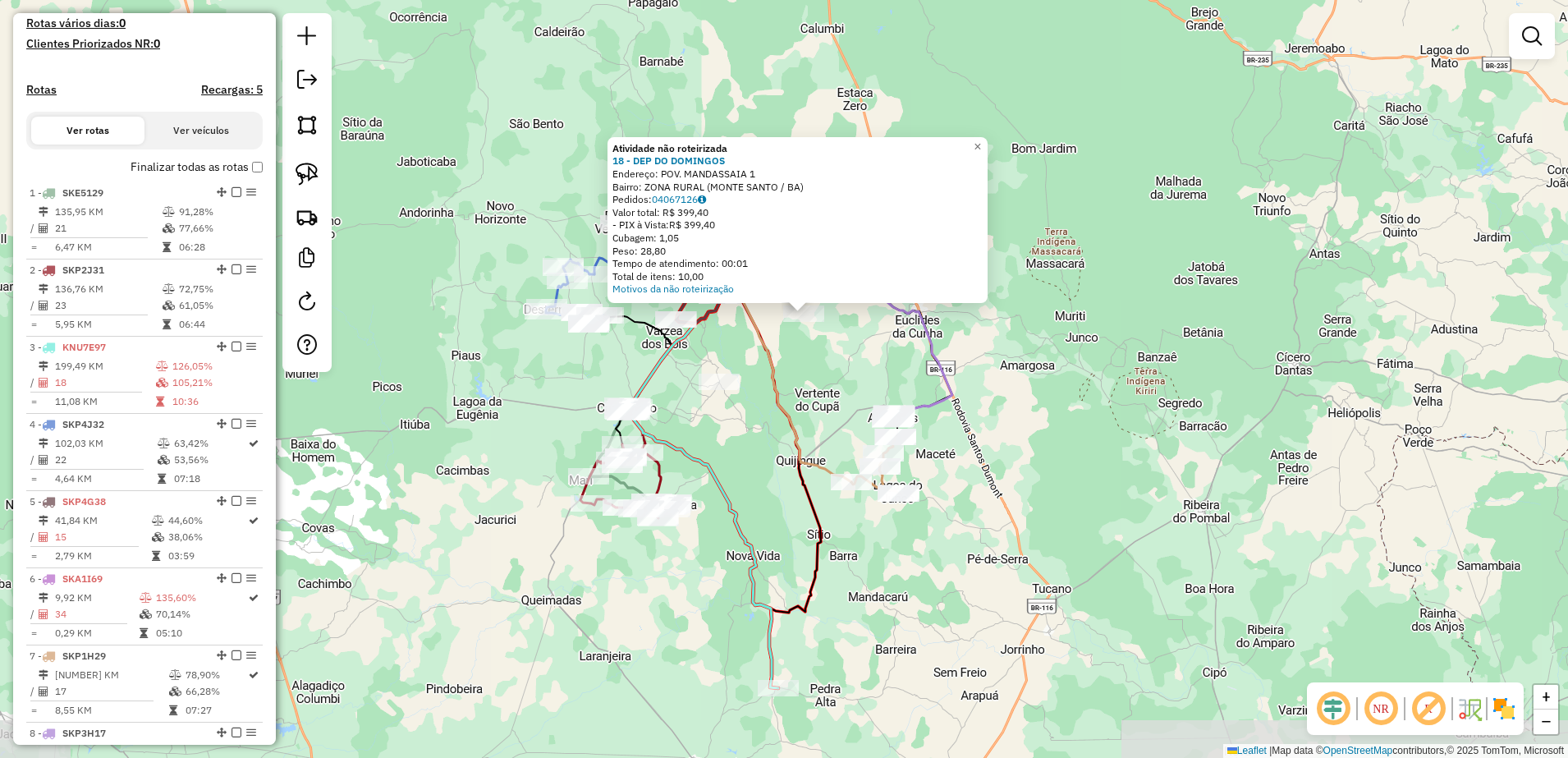 drag, startPoint x: 720, startPoint y: 498, endPoint x: 741, endPoint y: 417, distance: 83.677954 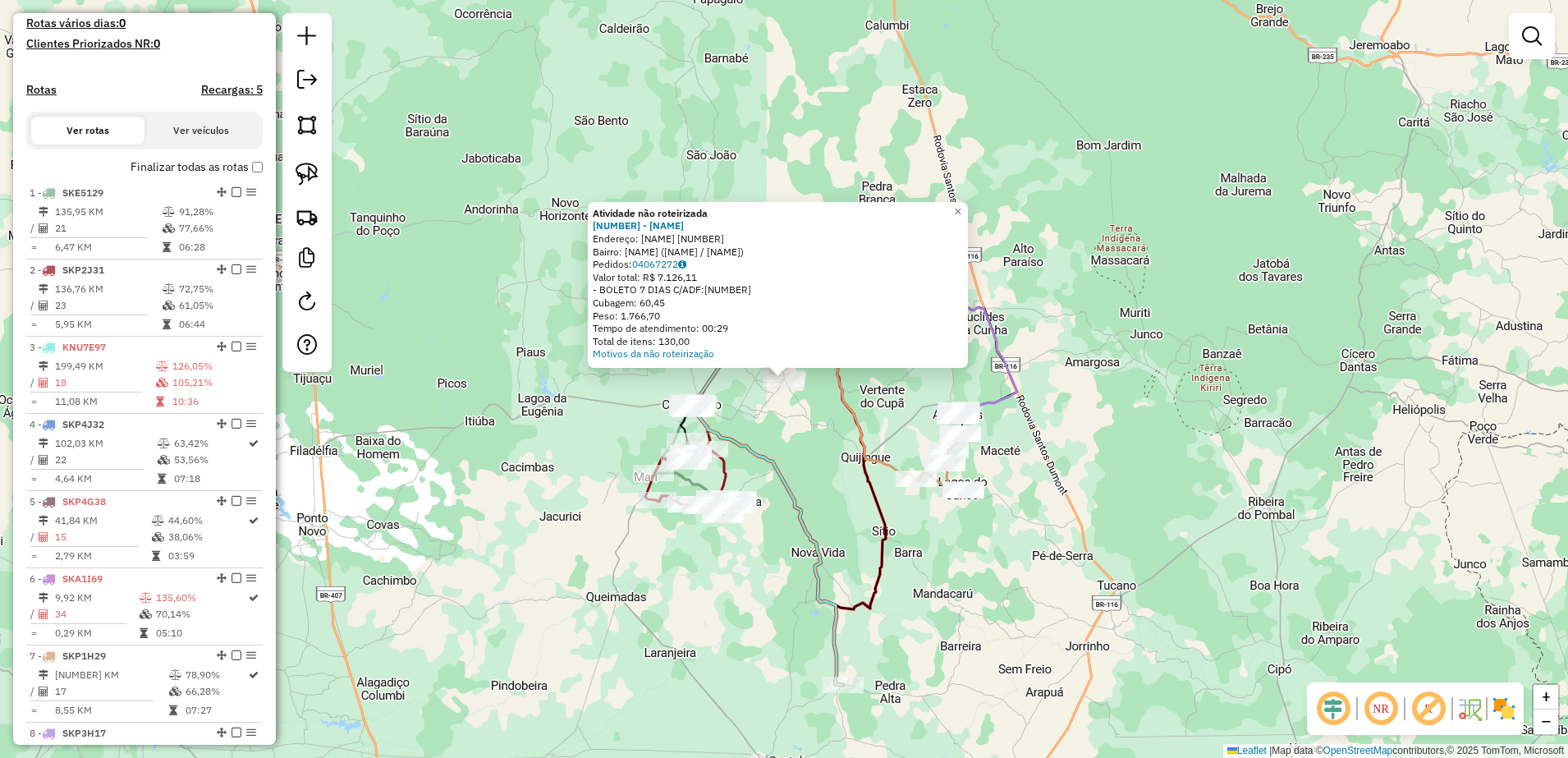 click on "Atividade não roteirizada [NUMBER] - [BUSINESS_NAME]  Endereço:  [STREET] [NAME] [NUMBER]   Bairro: [NEIGHBORHOOD] ([CITY] / [STATE])   Pedidos:  [POSTAL_CODE]   Valor total: R$ [AMOUNT]   - BOLETO 7 DIAS C/ADF:  R$ [AMOUNT]   Cubagem: [WEIGHT]   Peso: [WEIGHT]   Tempo de atendimento: [TIME]   Total de itens: [NUMBER]  Motivos da não roteirização × Janela de atendimento Grade de atendimento Capacidade Transportadoras Veículos Cliente Pedidos  Rotas Selecione os dias de semana para filtrar as janelas de atendimento  Seg   Ter   Qua   Qui   Sex   Sáb   Dom  Informe o período da janela de atendimento: De: Até:  Filtrar exatamente a janela do cliente  Considerar janela de atendimento padrão  Selecione os dias de semana para filtrar as grades de atendimento  Seg   Ter   Qua   Qui   Sex   Sáb   Dom   Considerar clientes sem dia de atendimento cadastrado  Clientes fora do dia de atendimento selecionado Filtrar as atividades entre os valores definidos abaixo:  Peso mínimo:   Peso máximo:   Cubagem mínima:   De:   De:" 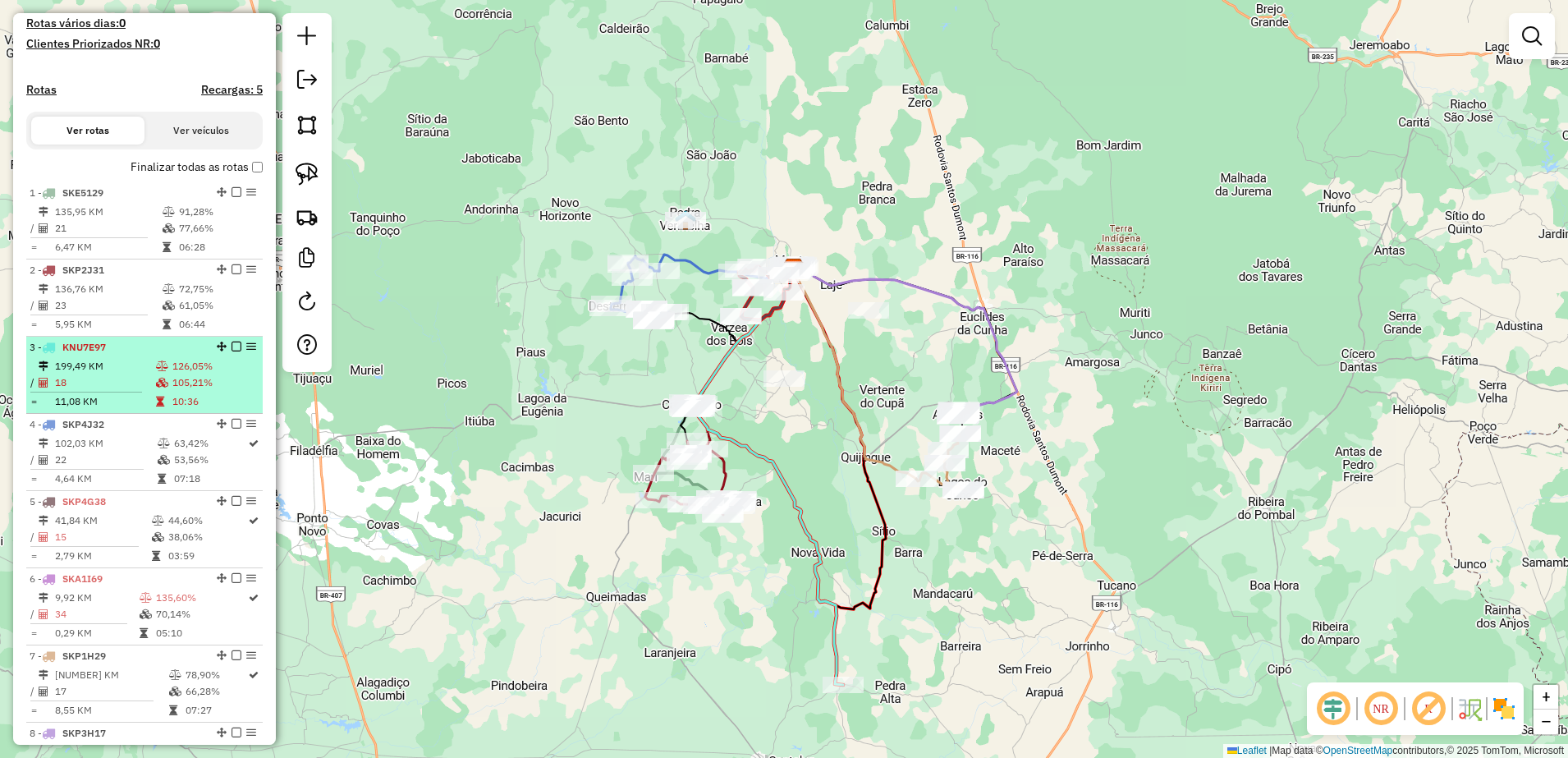 click on "199,49 KM" at bounding box center (104, 366) 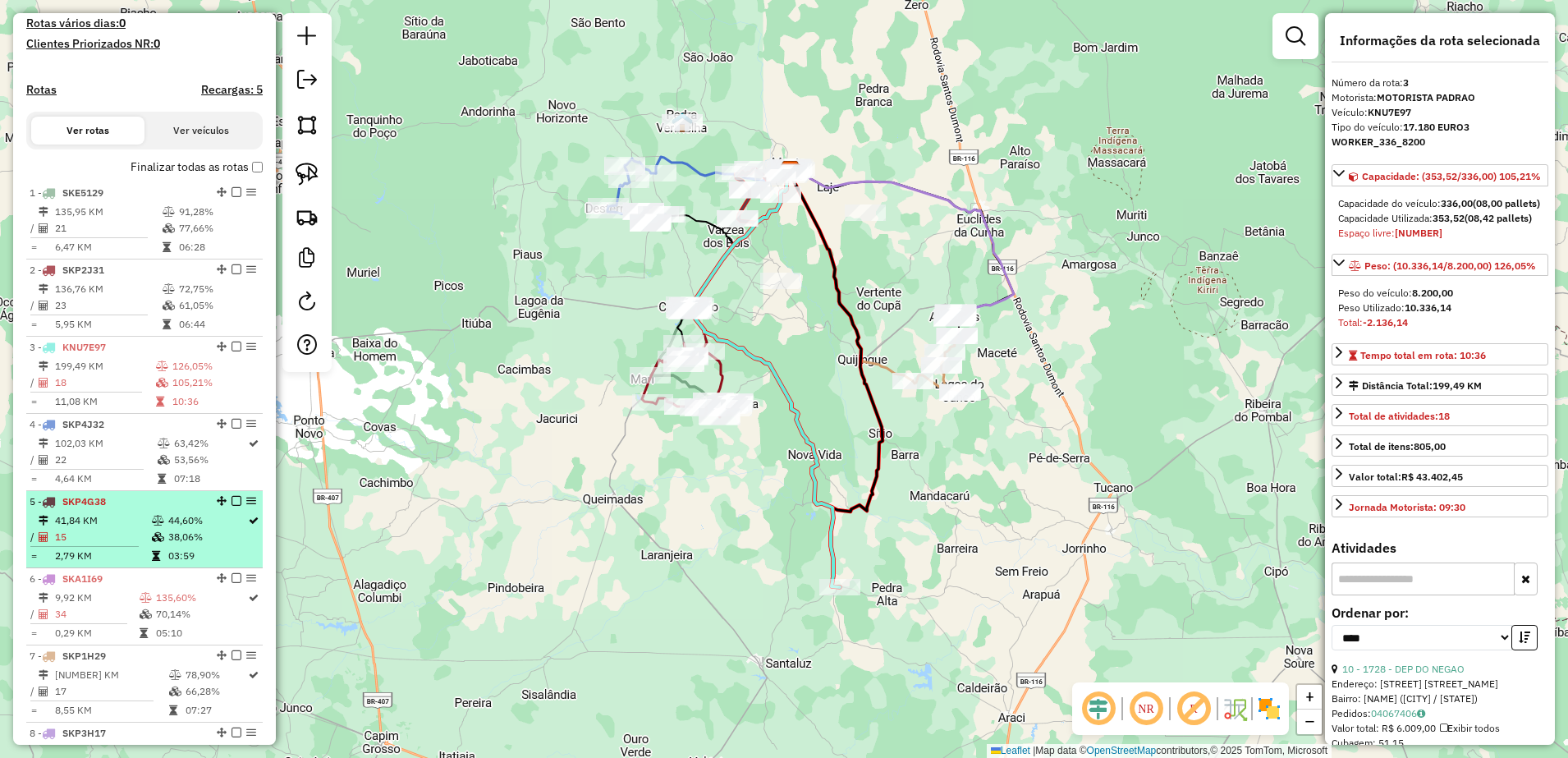 click on "SKP4G38" at bounding box center (84, 501) 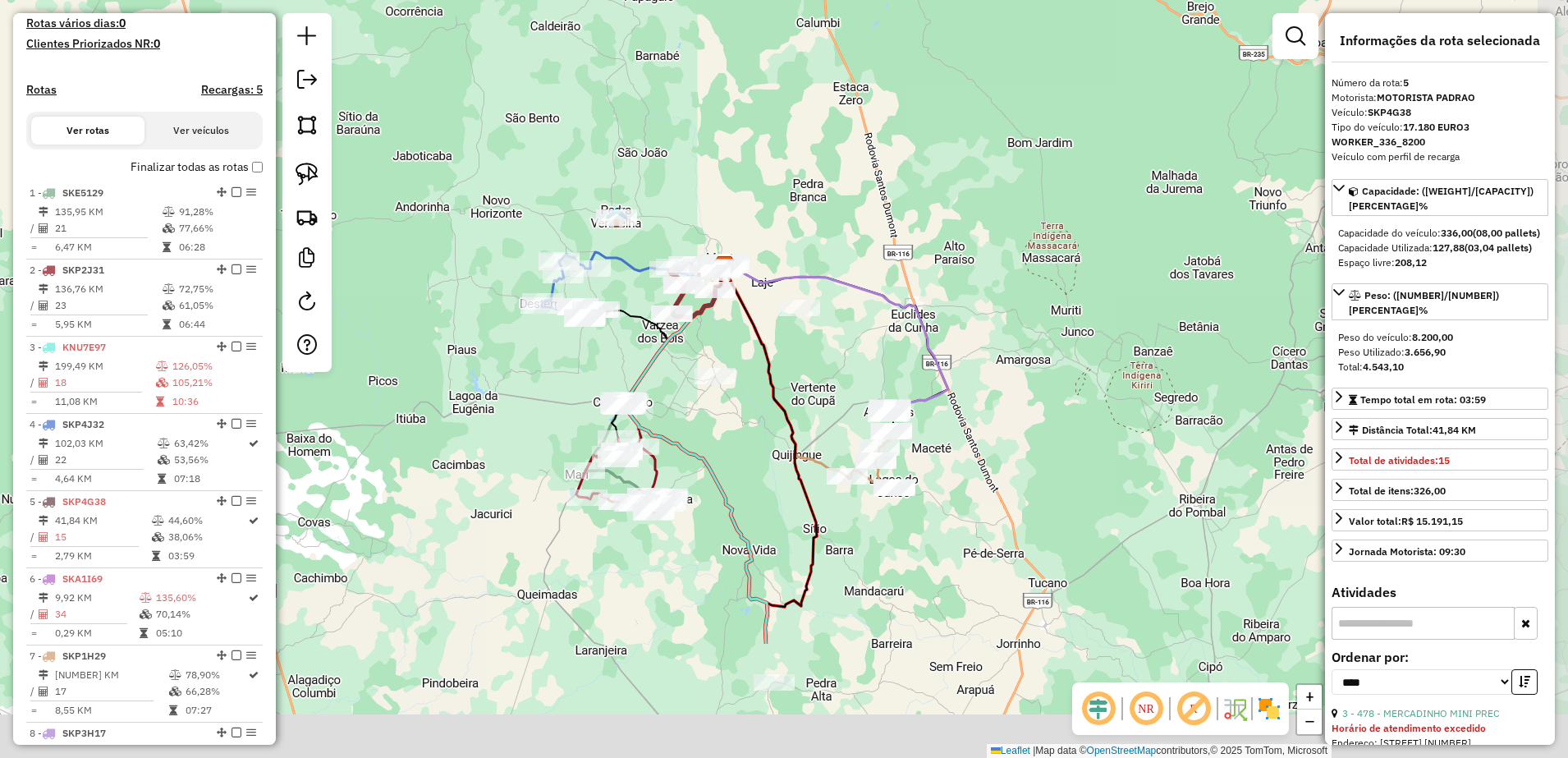 drag, startPoint x: 789, startPoint y: 597, endPoint x: 731, endPoint y: 339, distance: 264.43903 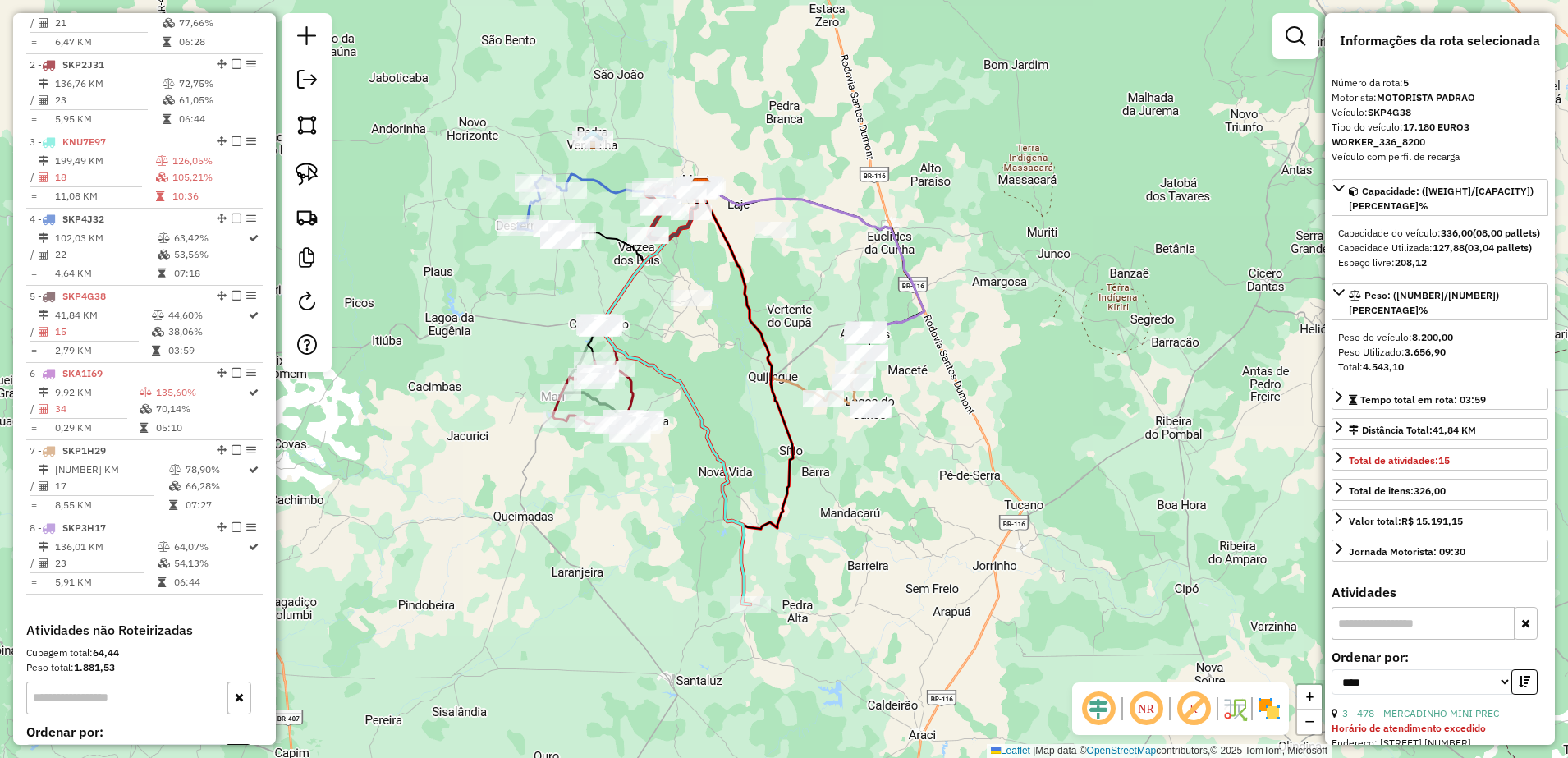 scroll, scrollTop: 774, scrollLeft: 0, axis: vertical 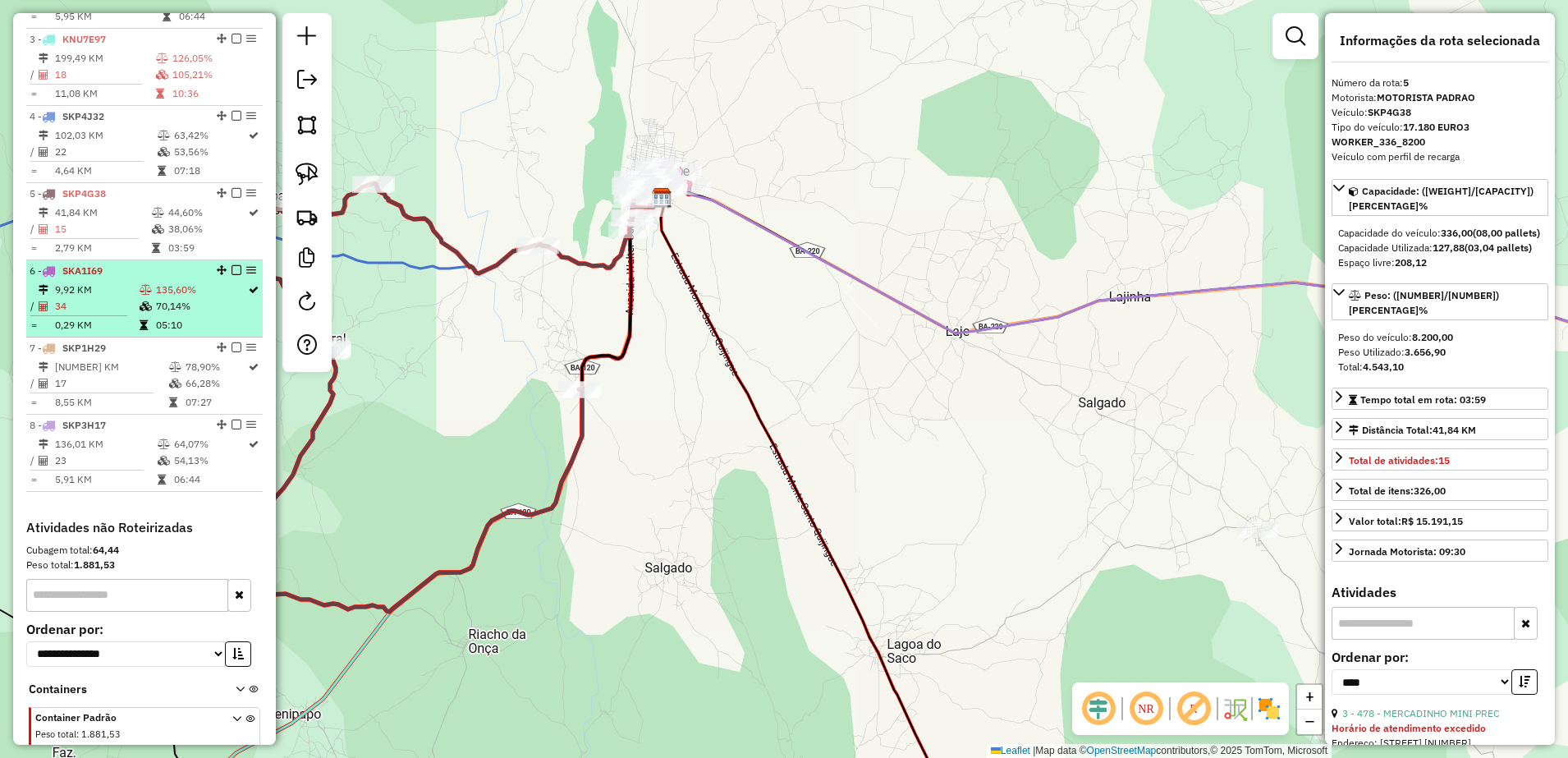 click on "34" at bounding box center [96, 306] 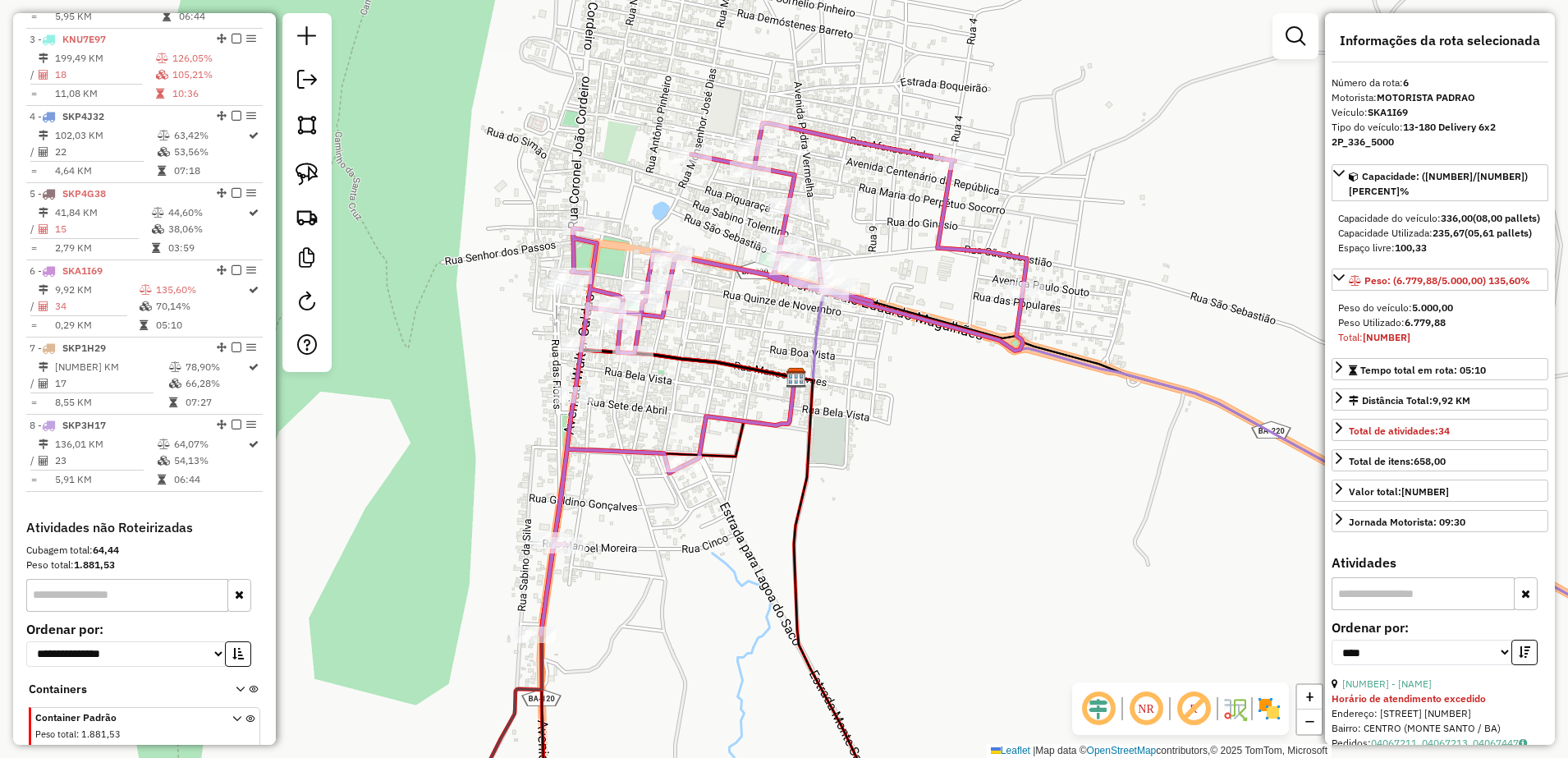 scroll, scrollTop: 308, scrollLeft: 0, axis: vertical 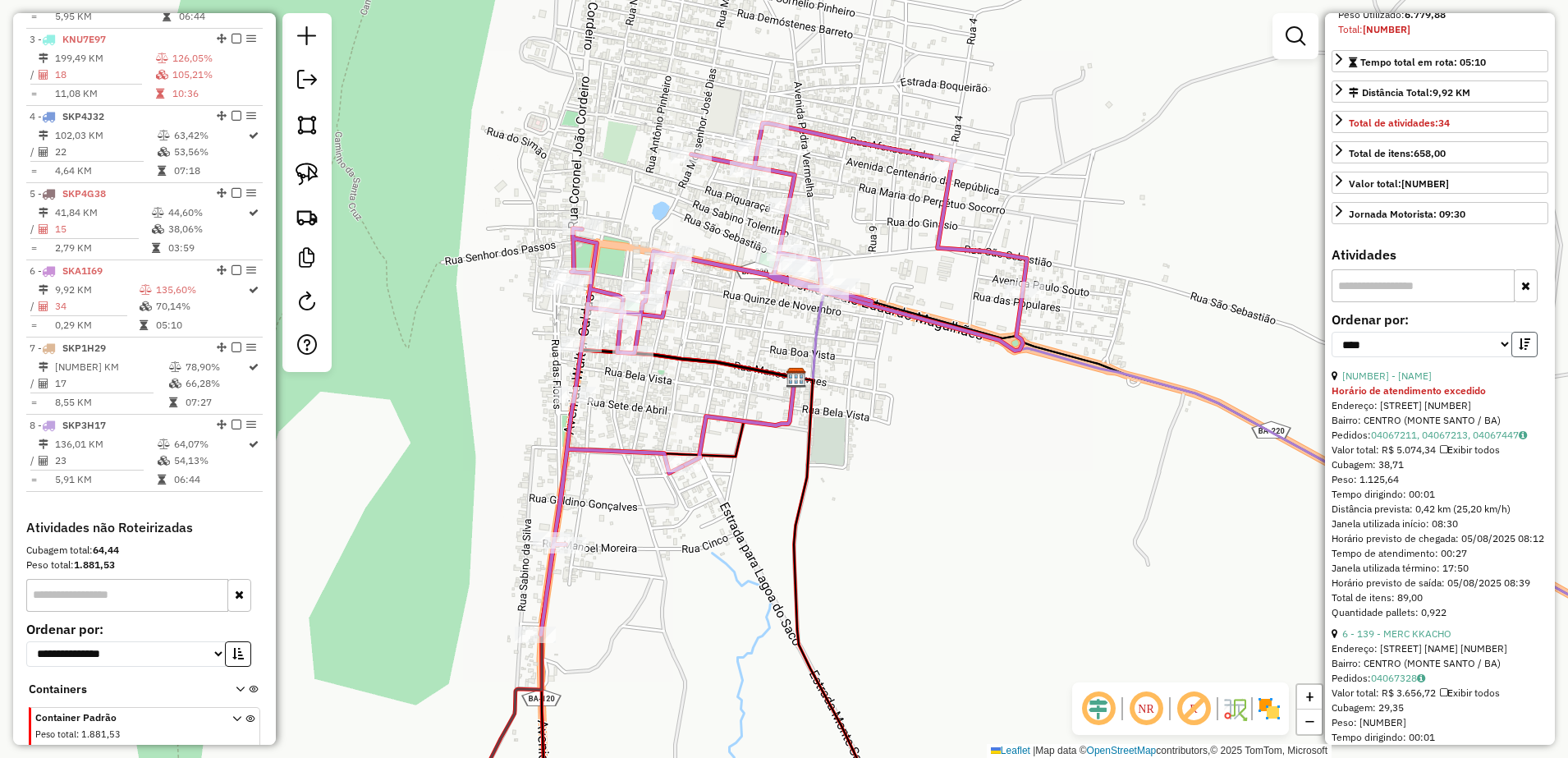 click at bounding box center [1524, 344] 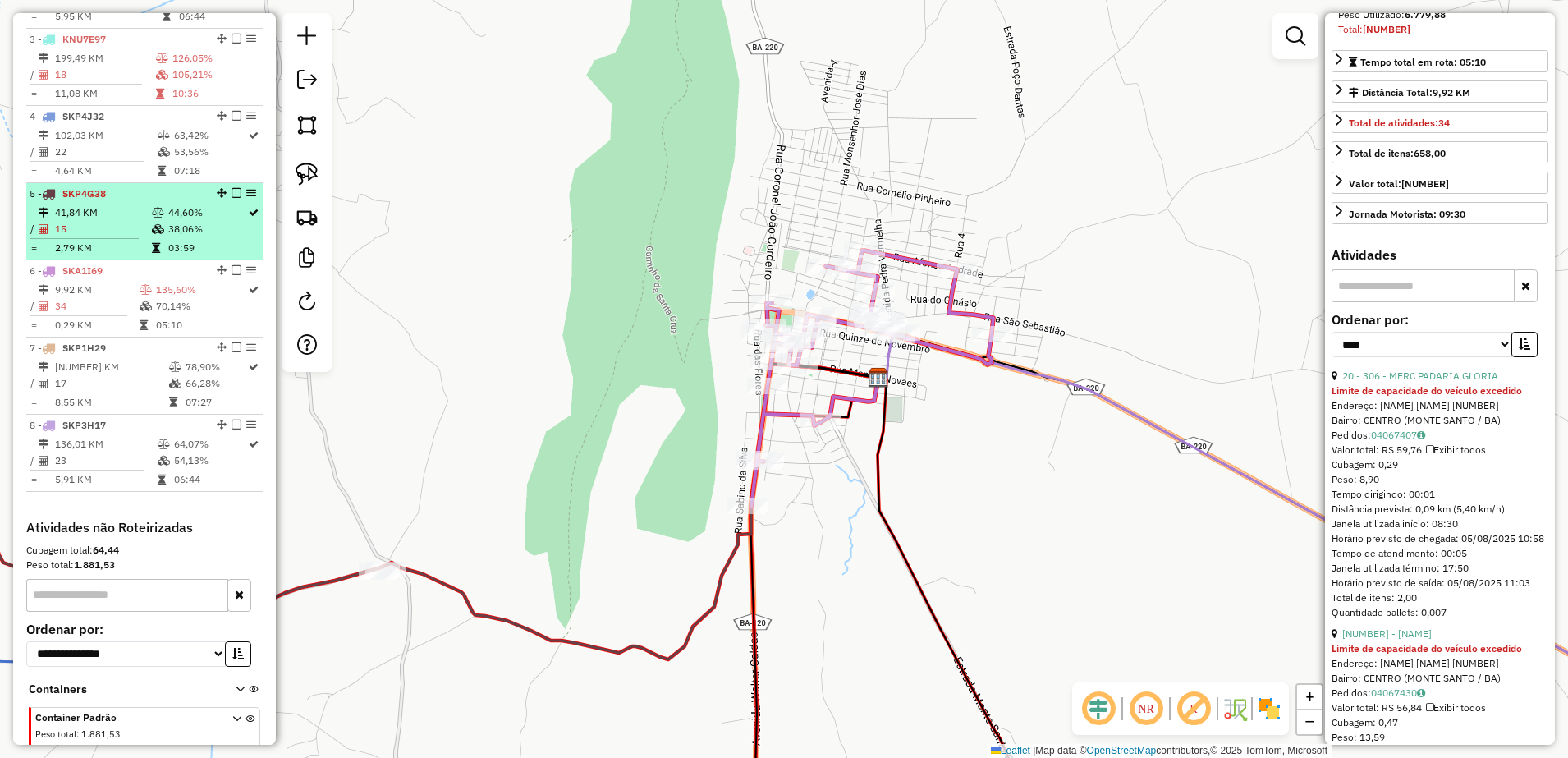 click on "1 -       [PLATE]   [NUMBER] KM   [PERCENT]  /  [NUMBER]   [PERCENT]     =  [NUMBER] KM   [TIME]   2 -       [PLATE]   [NUMBER] KM   [PERCENT]  /  [NUMBER]   [PERCENT]     =  [NUMBER] KM   [TIME]   3 -       [PLATE]   [NUMBER] KM   [PERCENT]  /  [NUMBER]   [PERCENT]     =  [NUMBER] KM   [TIME]   4 -       [PLATE]   [NUMBER] KM   [PERCENT]  /  [NUMBER]   [PERCENT]     =  [NUMBER] KM   [TIME]   5 -       [PLATE]   [NUMBER] KM   [PERCENT]  /  [NUMBER]   [PERCENT]     =  [NUMBER] KM   [TIME]   6 -       [PLATE]   [NUMBER] KM   [PERCENT]  /  [NUMBER]   [PERCENT]     =  [NUMBER] KM   [TIME]   7 -       [PLATE]   [NUMBER] KM   [PERCENT]  /  [NUMBER]   [PERCENT]     =  [NUMBER] KM   [TIME]   8 -       [PLATE]   [NUMBER] KM   [PERCENT]  /  [NUMBER]   [PERCENT]     =  [NUMBER] KM   [TIME]" at bounding box center [144, 183] 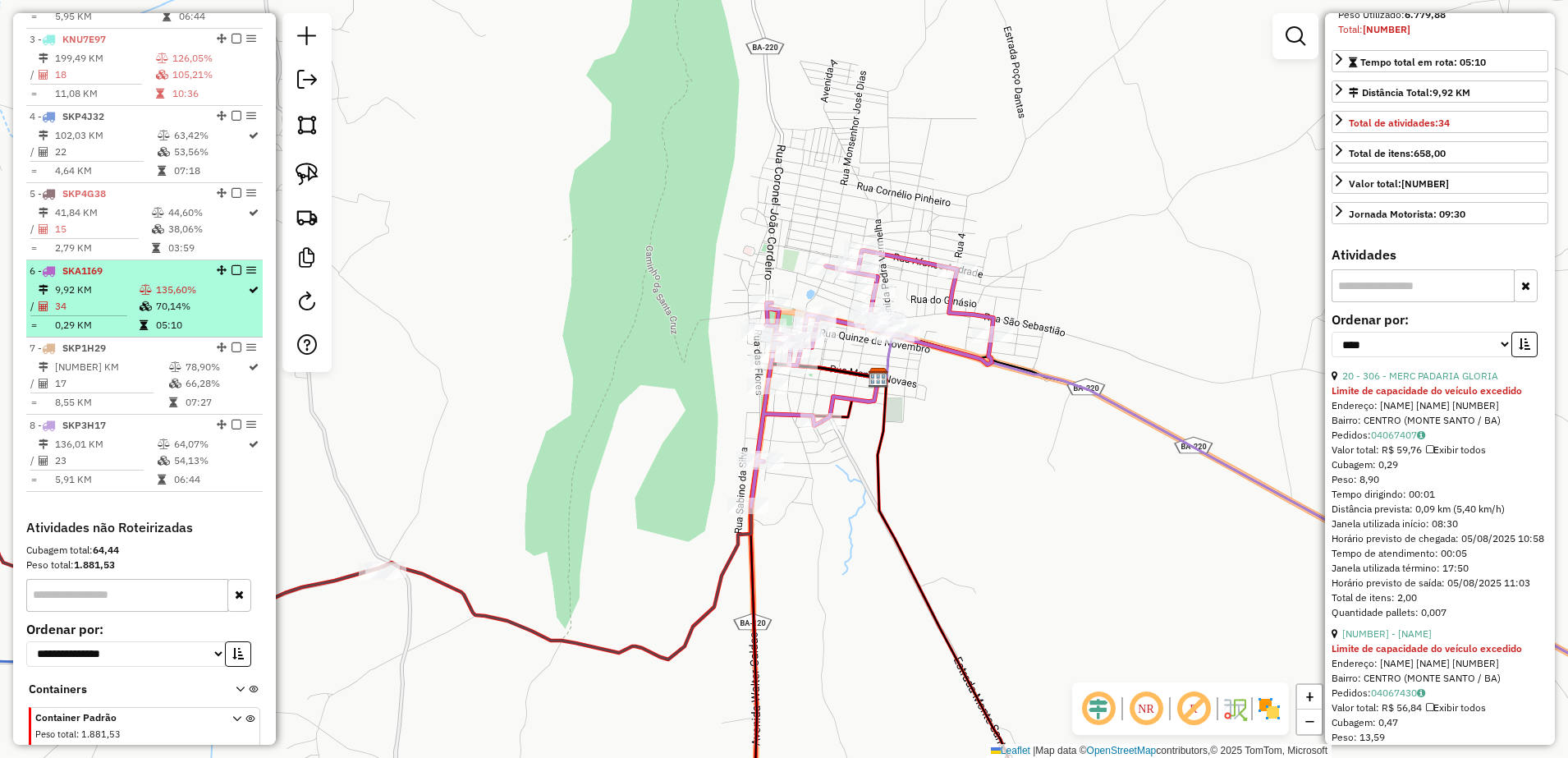 click on "9,92 KM" at bounding box center [96, 290] 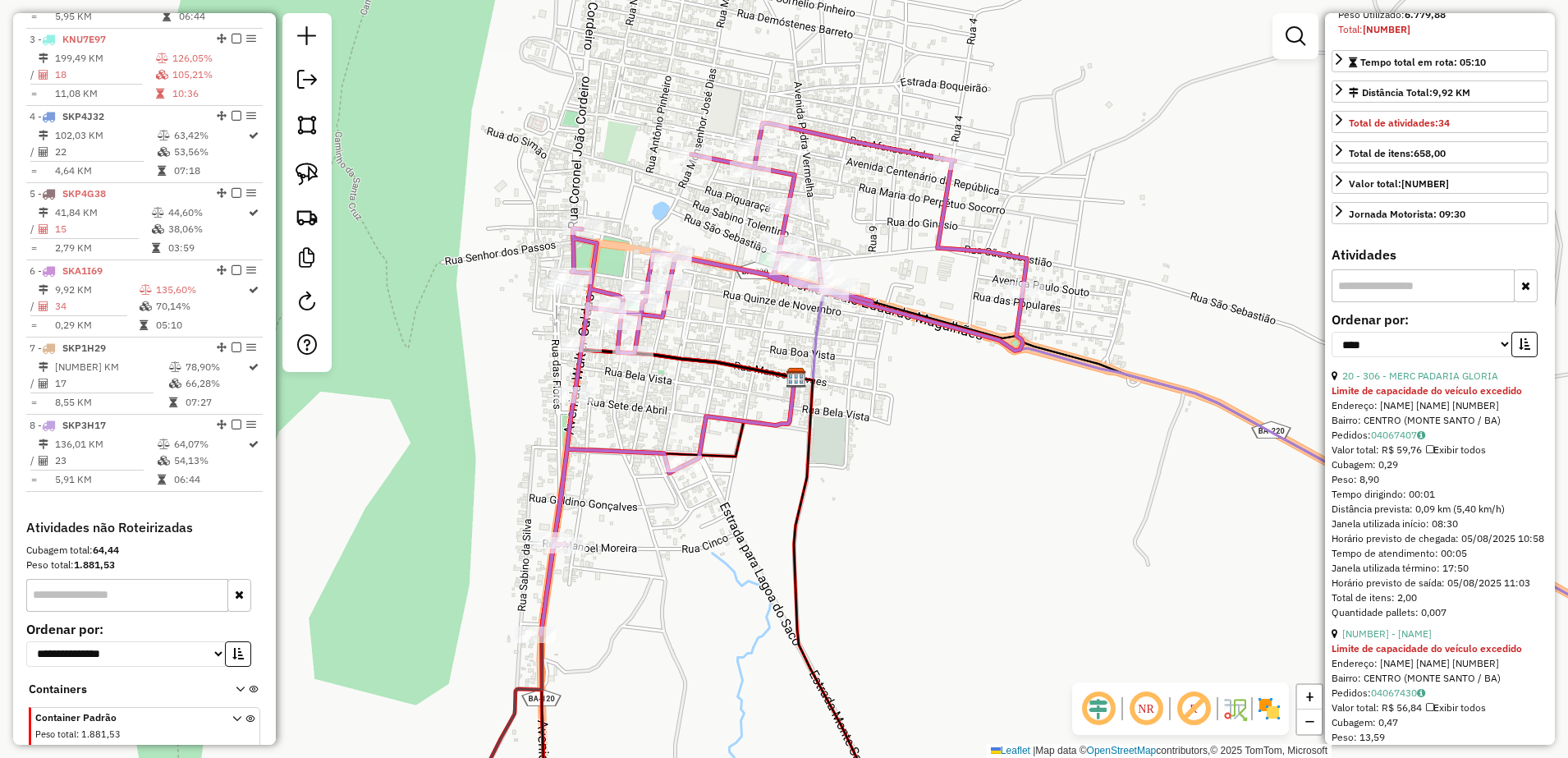 scroll, scrollTop: 0, scrollLeft: 0, axis: both 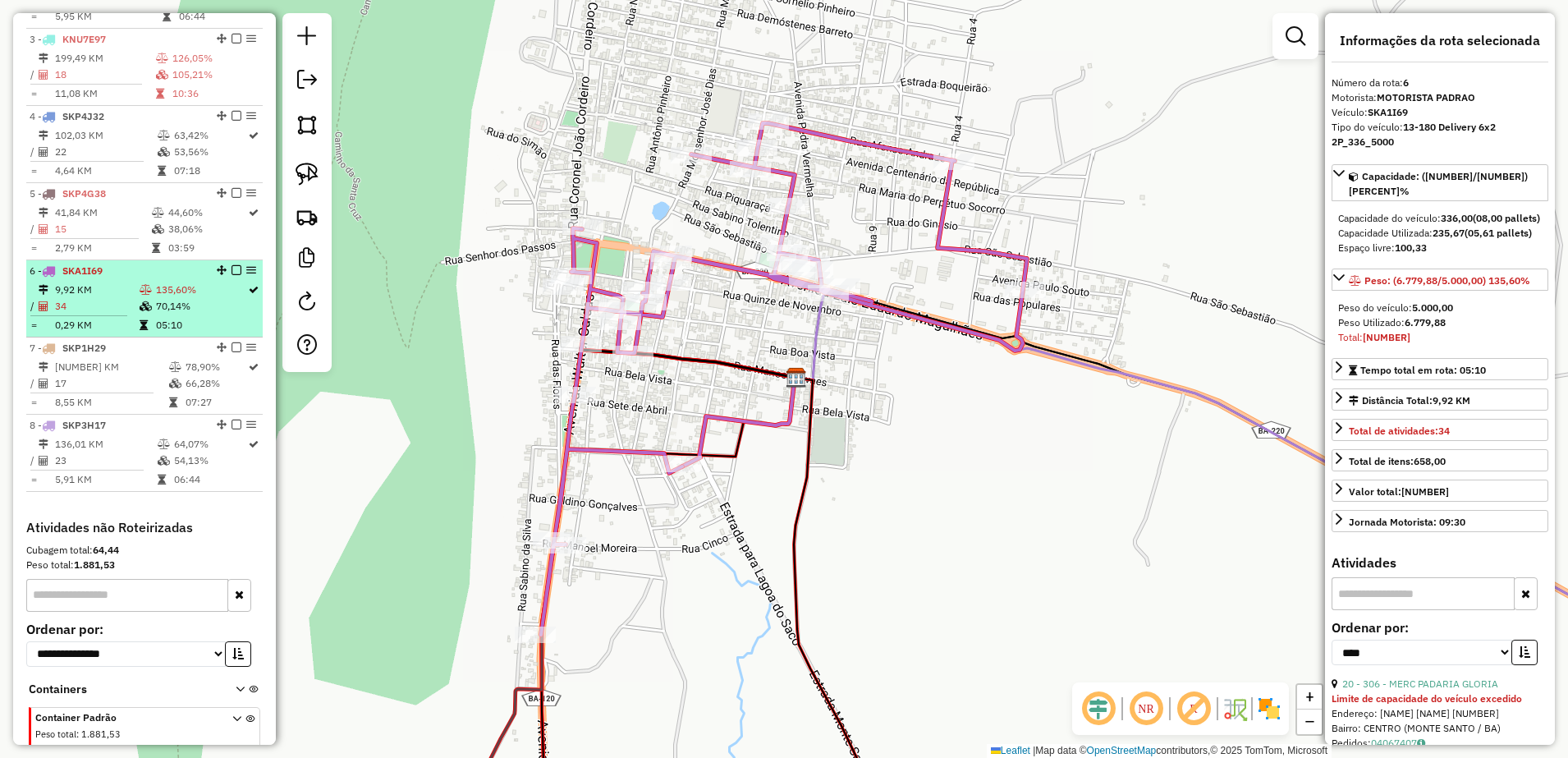 click at bounding box center [46, 306] 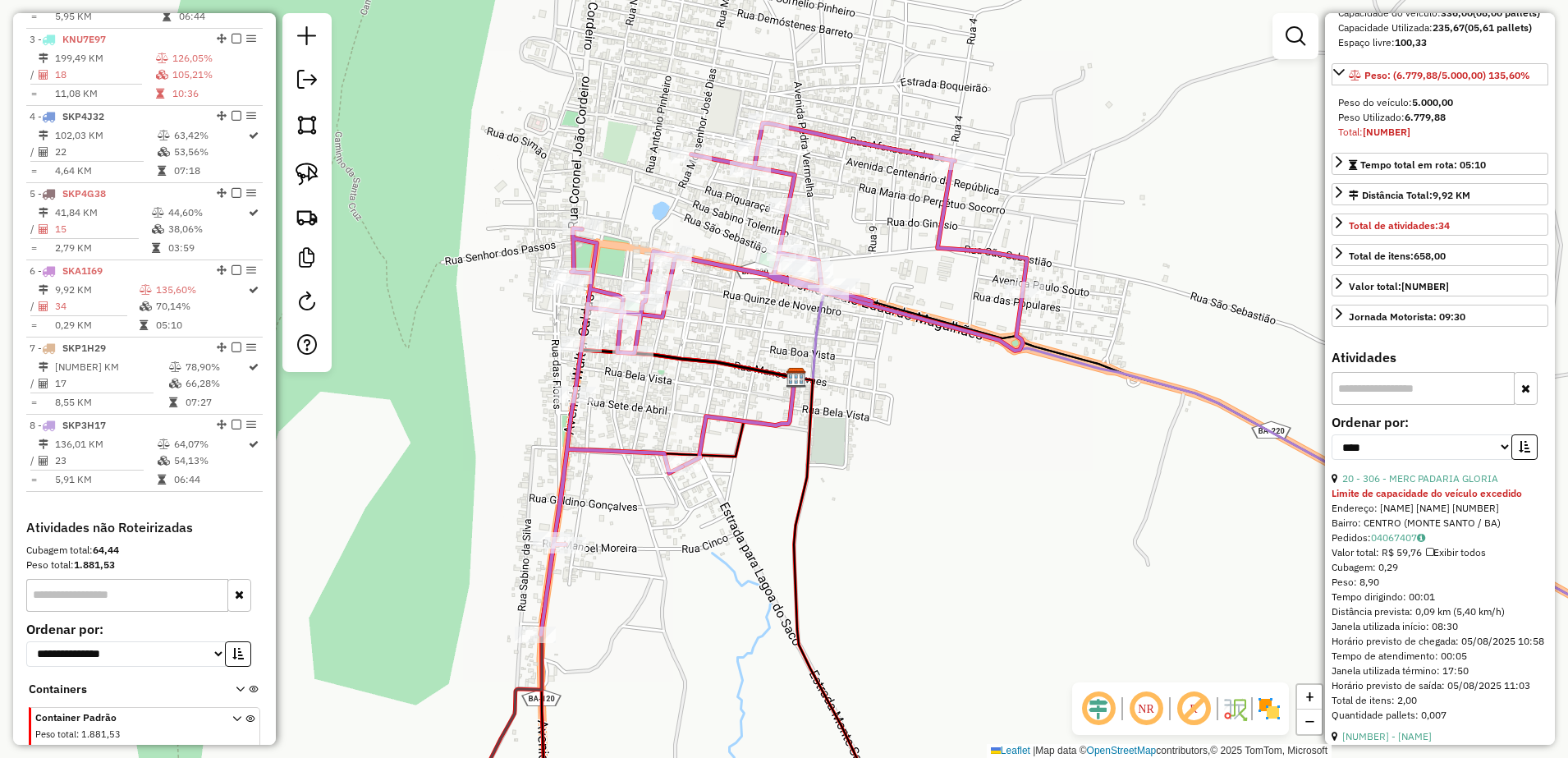 scroll, scrollTop: 308, scrollLeft: 0, axis: vertical 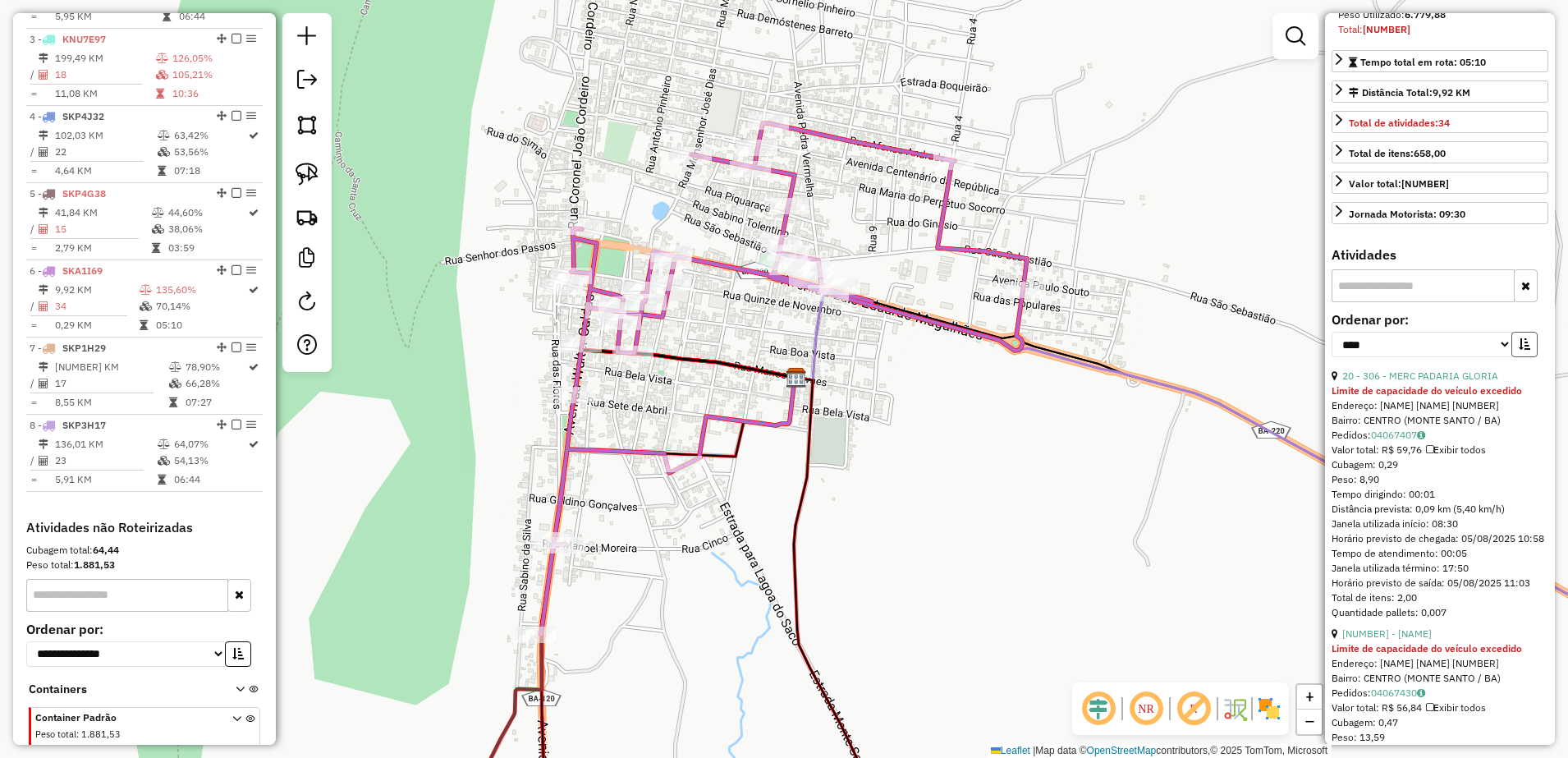 click at bounding box center (1524, 344) 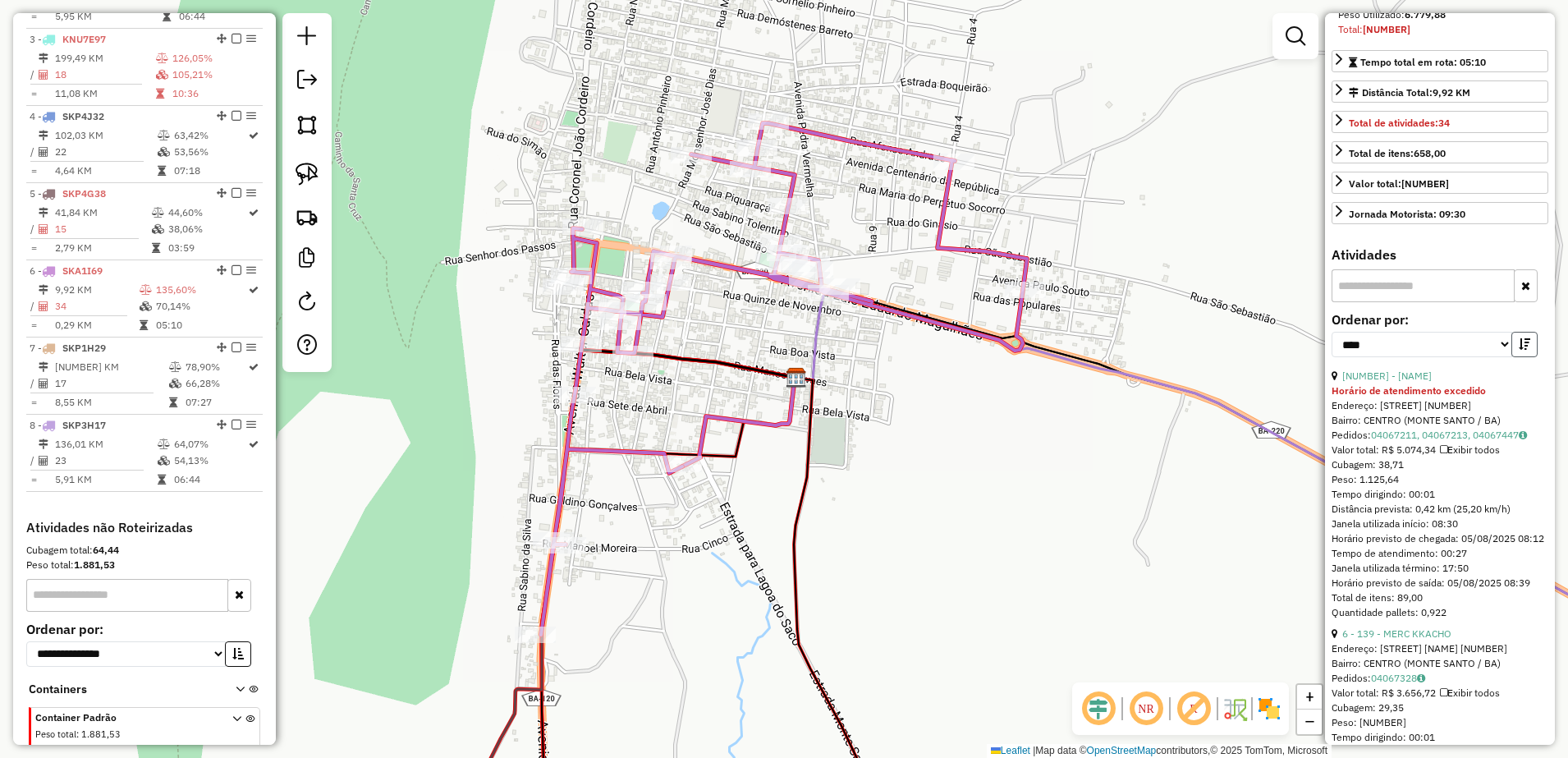 click at bounding box center [1524, 344] 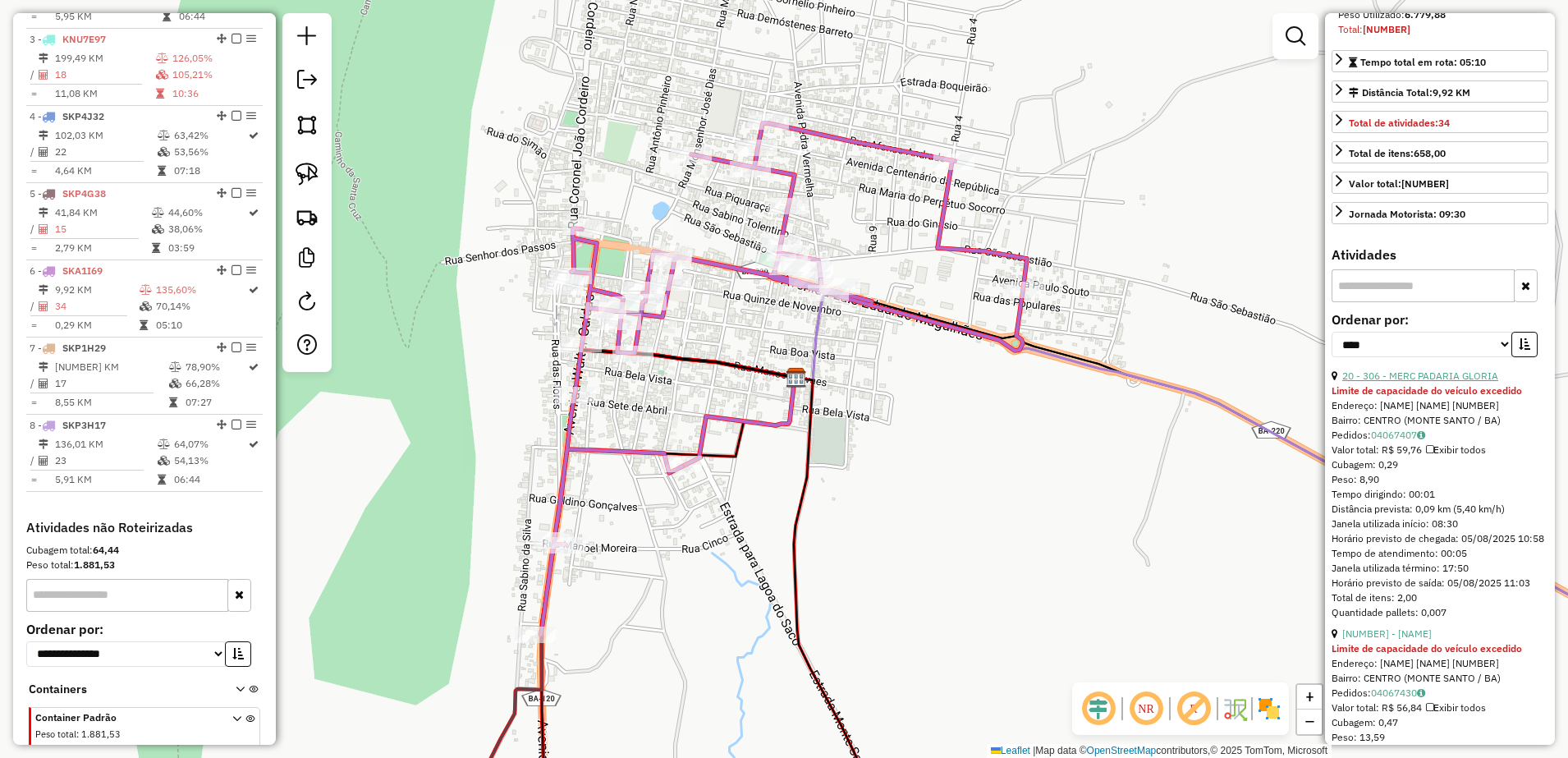 click on "20 - 306 - MERC PADARIA GLORIA" at bounding box center [1420, 375] 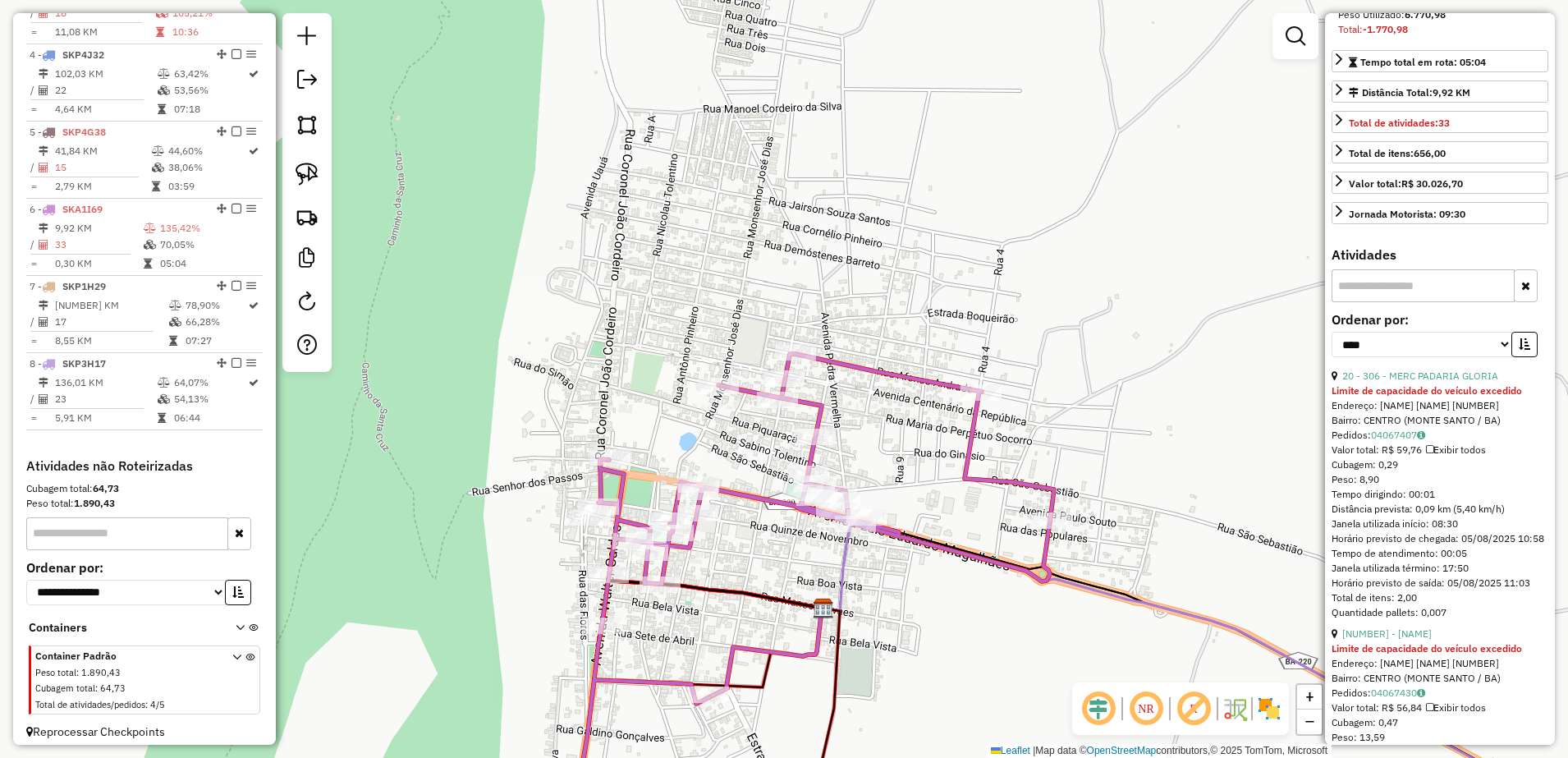 scroll, scrollTop: 845, scrollLeft: 0, axis: vertical 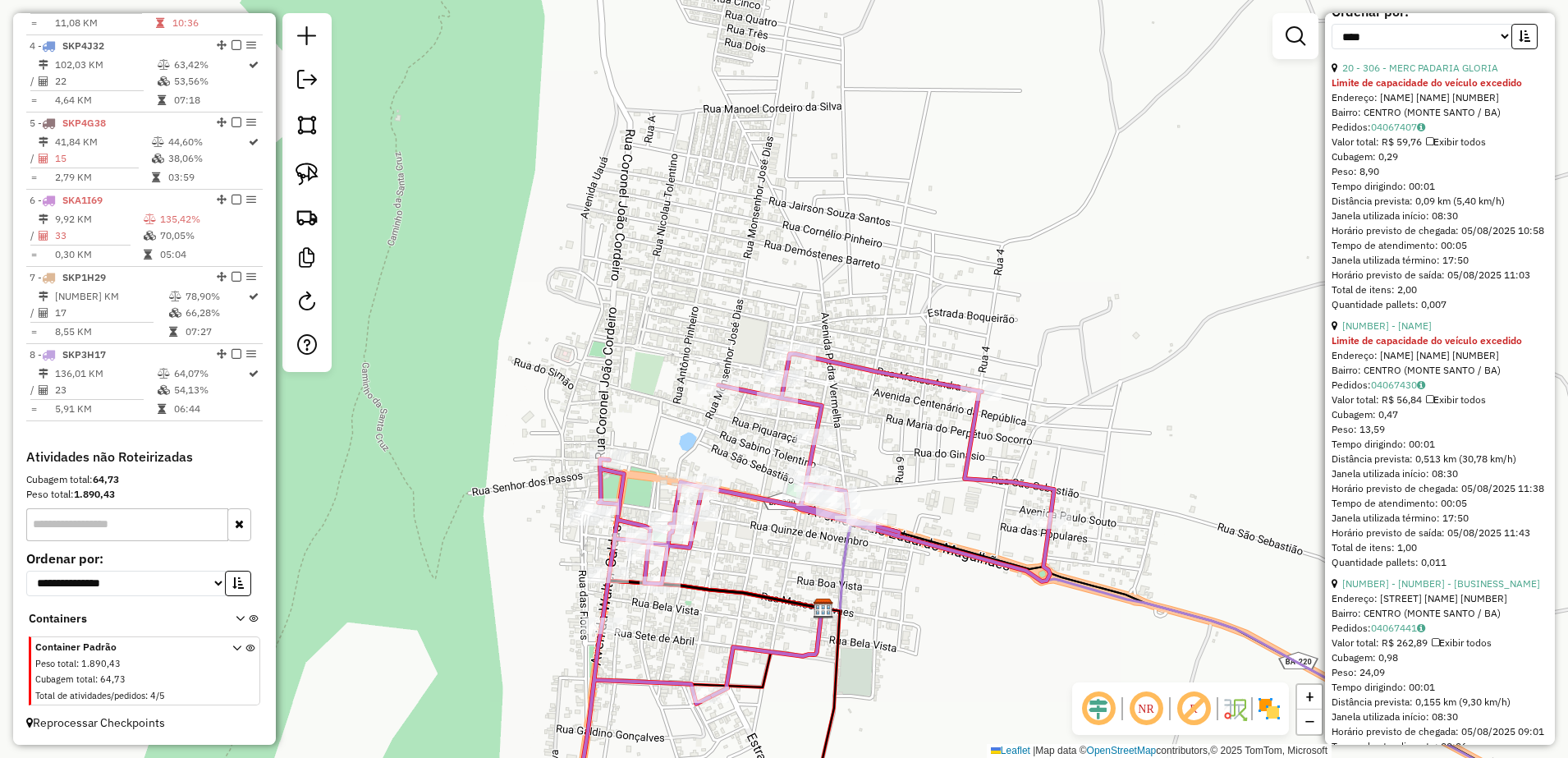 click on "[NUMBER] - [NAME]" at bounding box center [1440, 326] 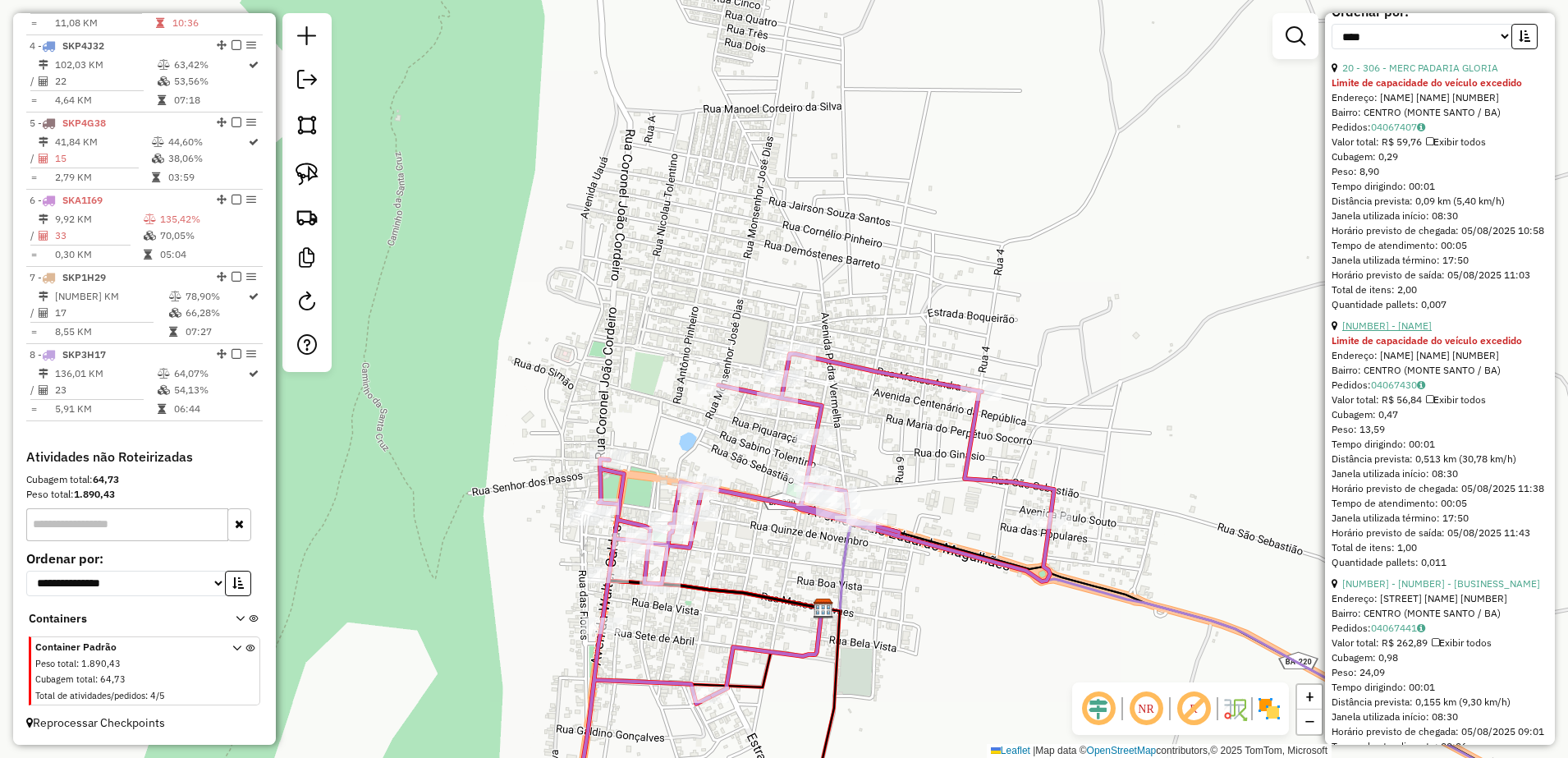 click on "[NUMBER] - [NAME]" at bounding box center [1387, 325] 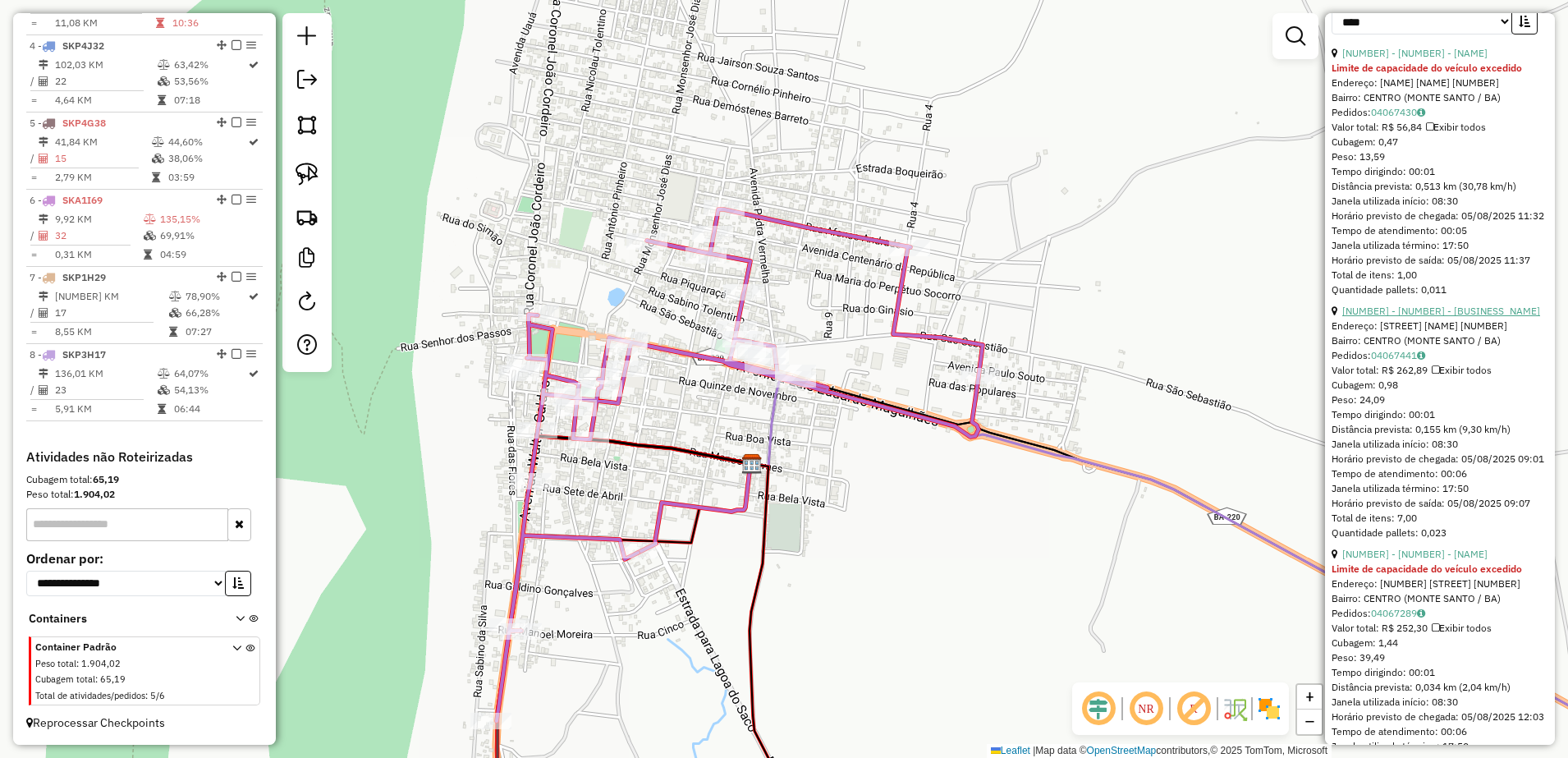 click on "[NUMBER] - [NUMBER] - [BUSINESS_NAME]" at bounding box center (1441, 310) 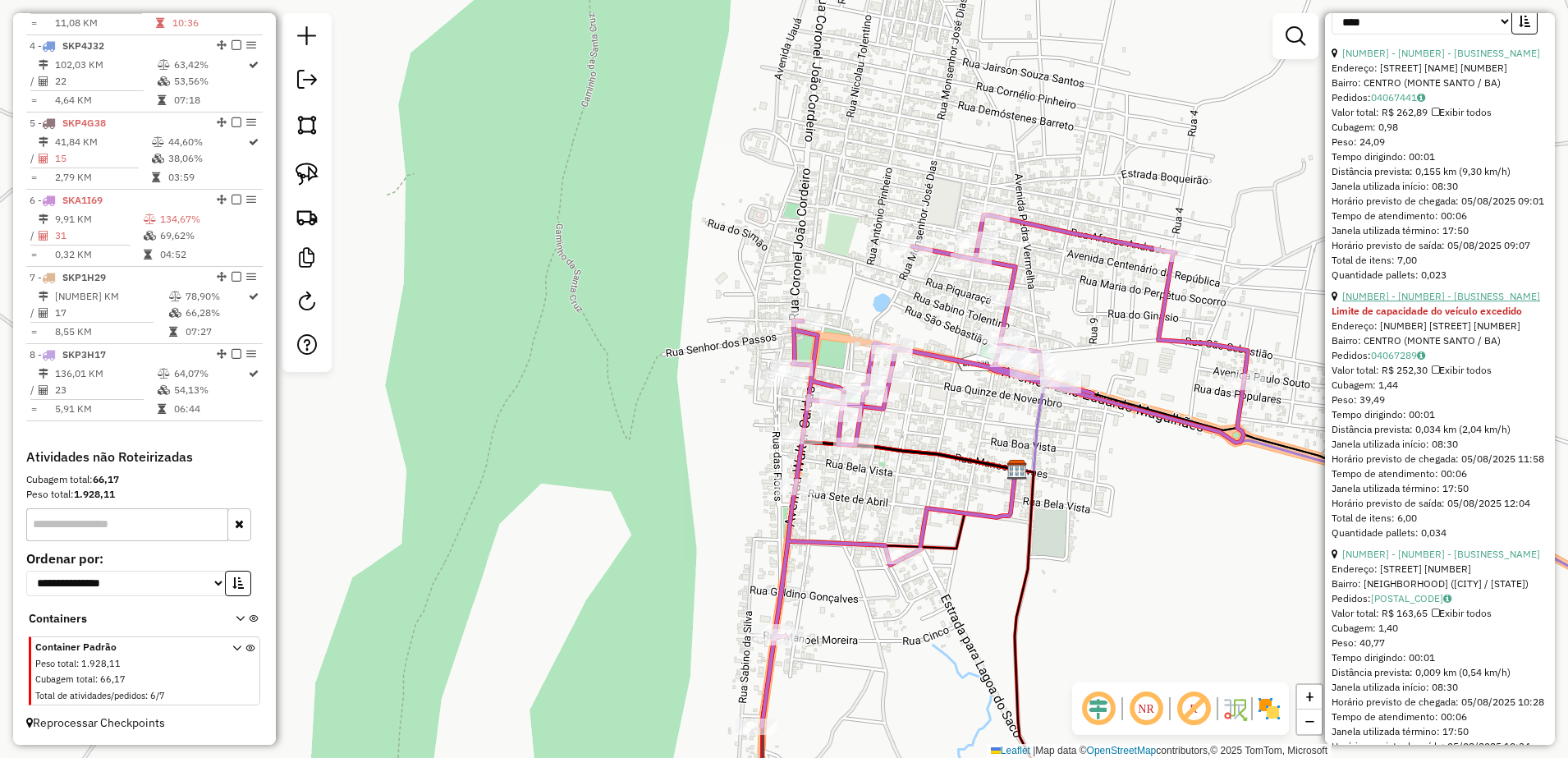click on "[NUMBER] - [NUMBER] - [BUSINESS_NAME]" at bounding box center [1441, 296] 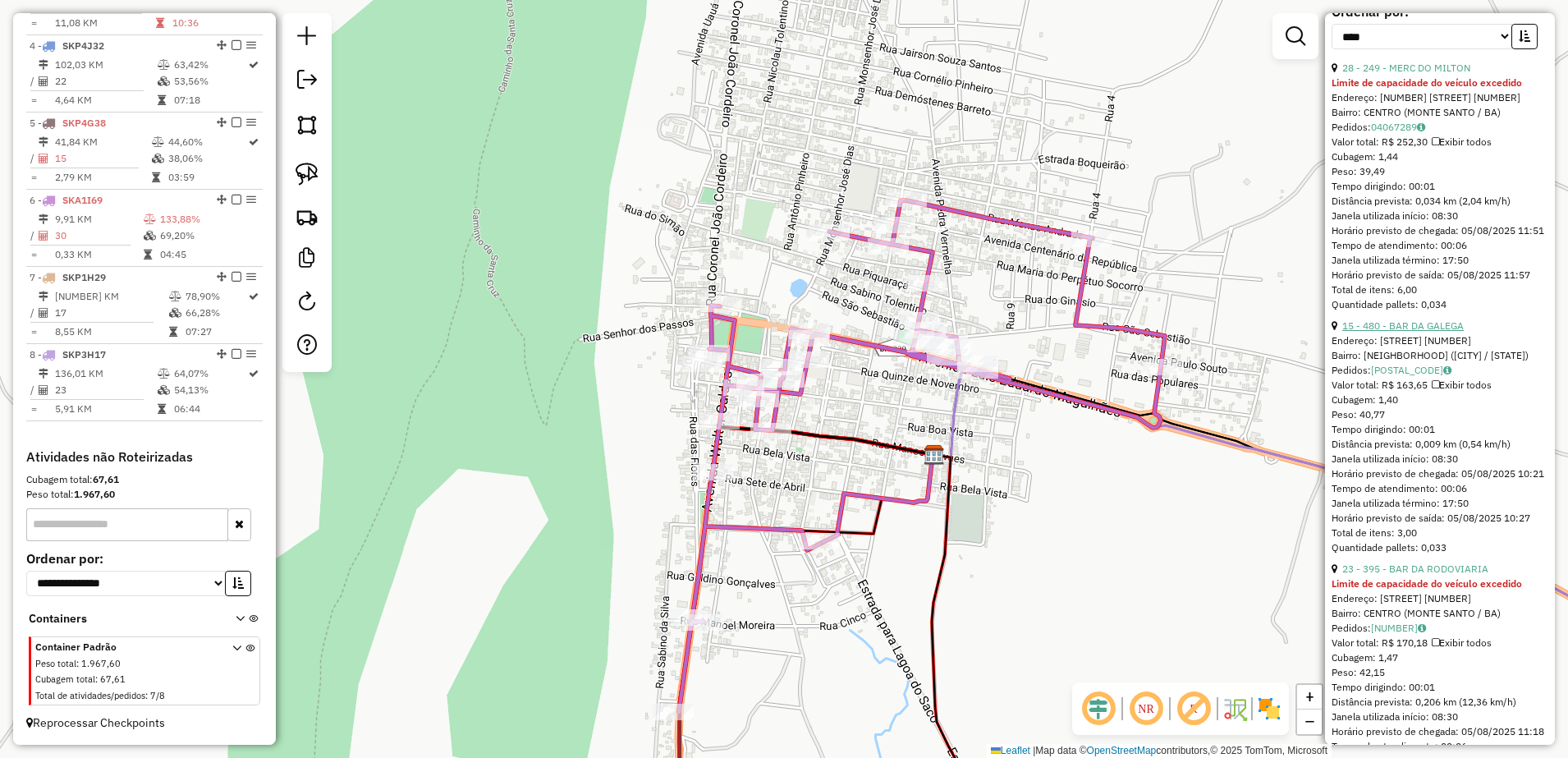 click on "15 - 480 - BAR DA GALEGA" at bounding box center [1403, 325] 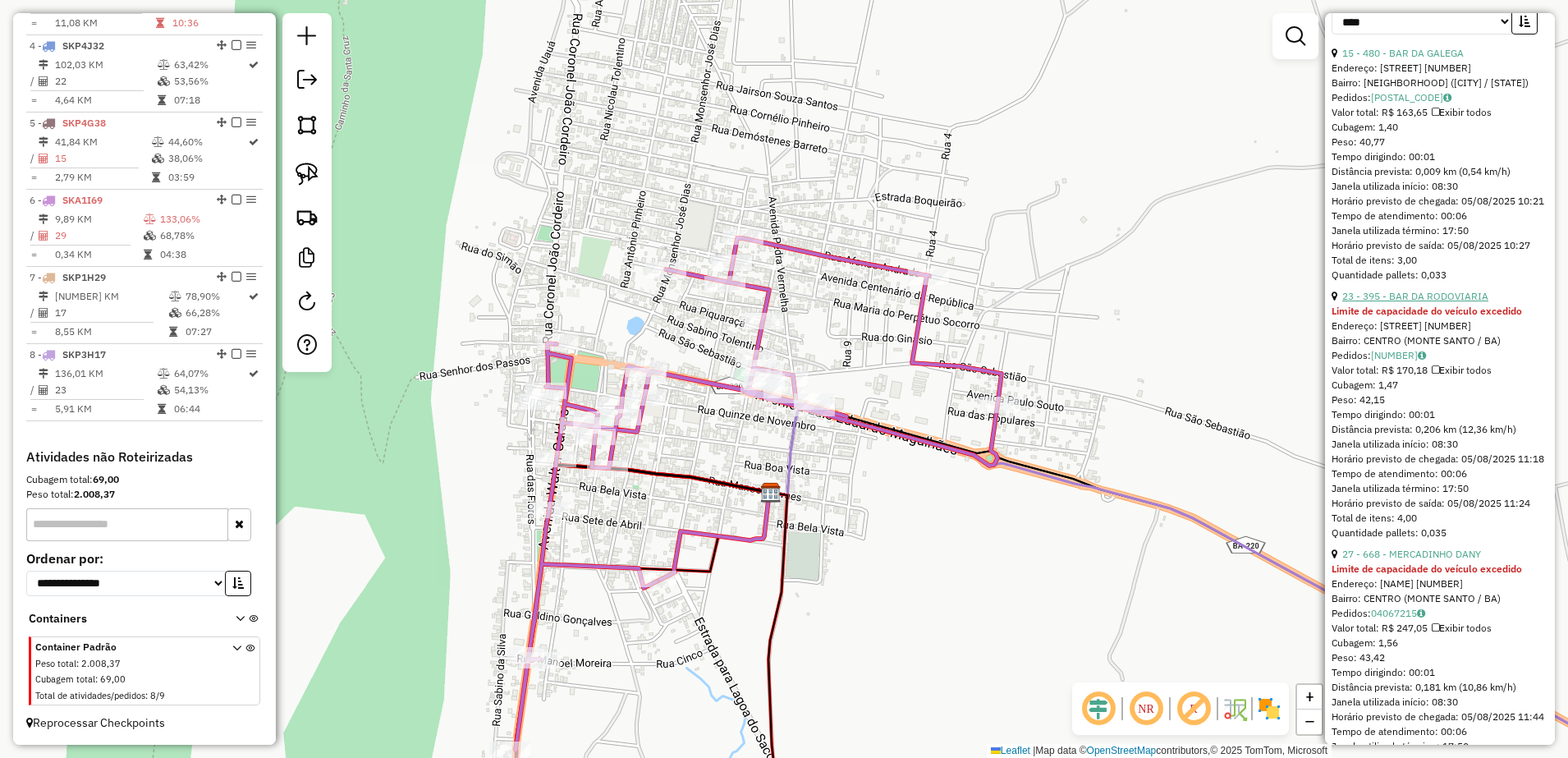 click on "23 - 395 - BAR DA RODOVIARIA" at bounding box center (1415, 296) 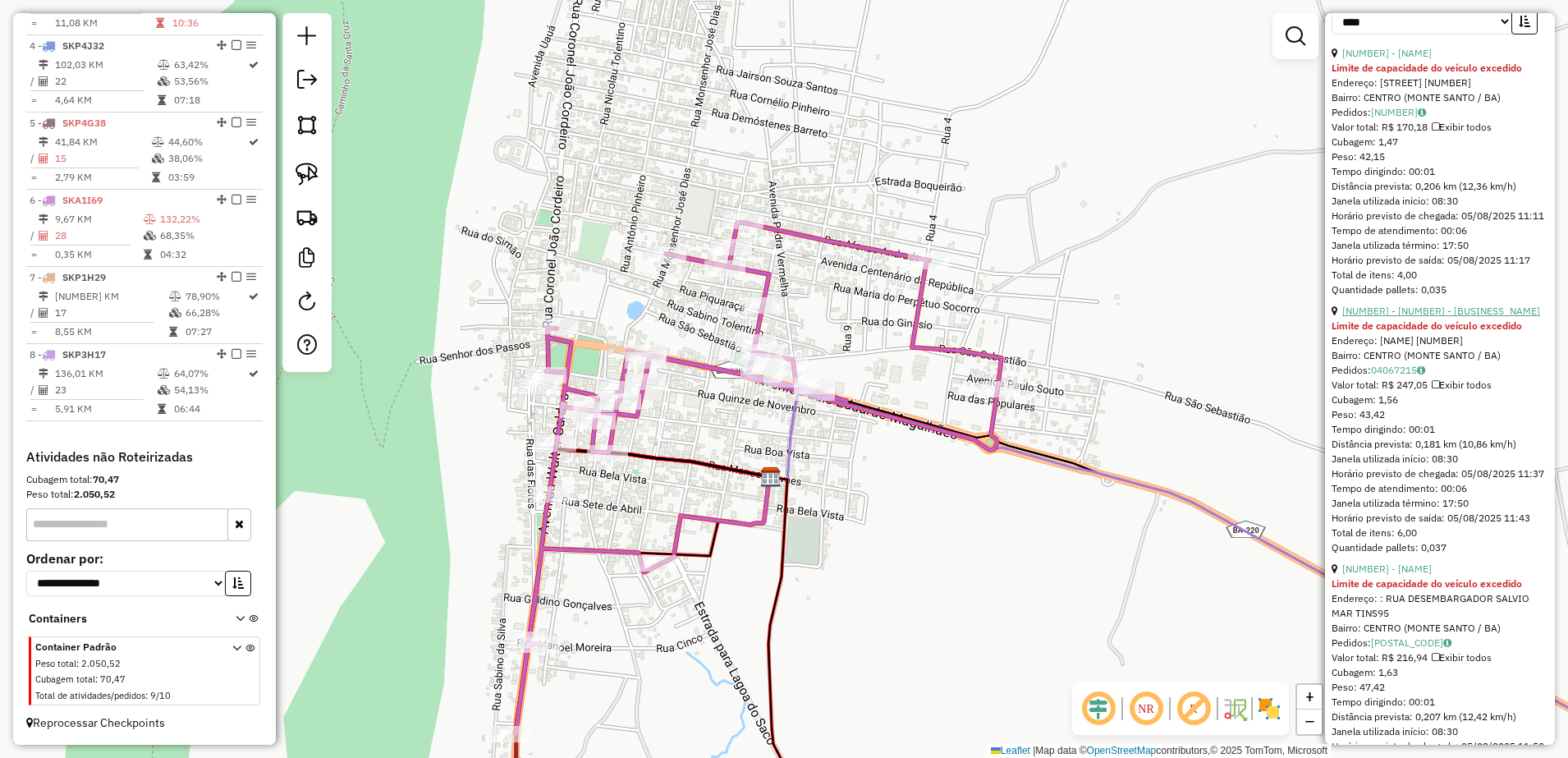 click on "[NUMBER] - [NUMBER] - [BUSINESS_NAME]" at bounding box center (1441, 310) 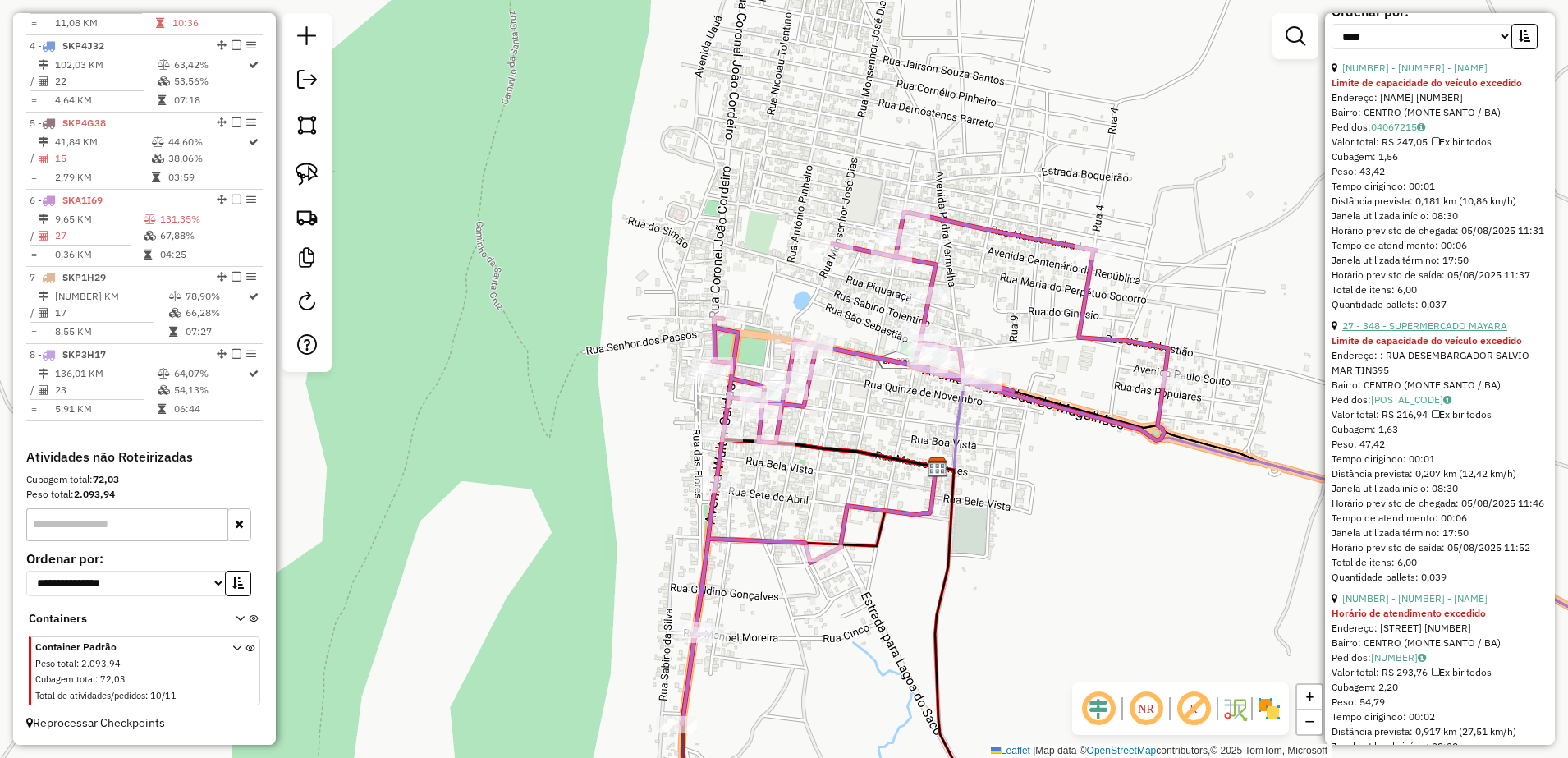 click on "27 - 348 - SUPERMERCADO MAYARA" at bounding box center [1424, 325] 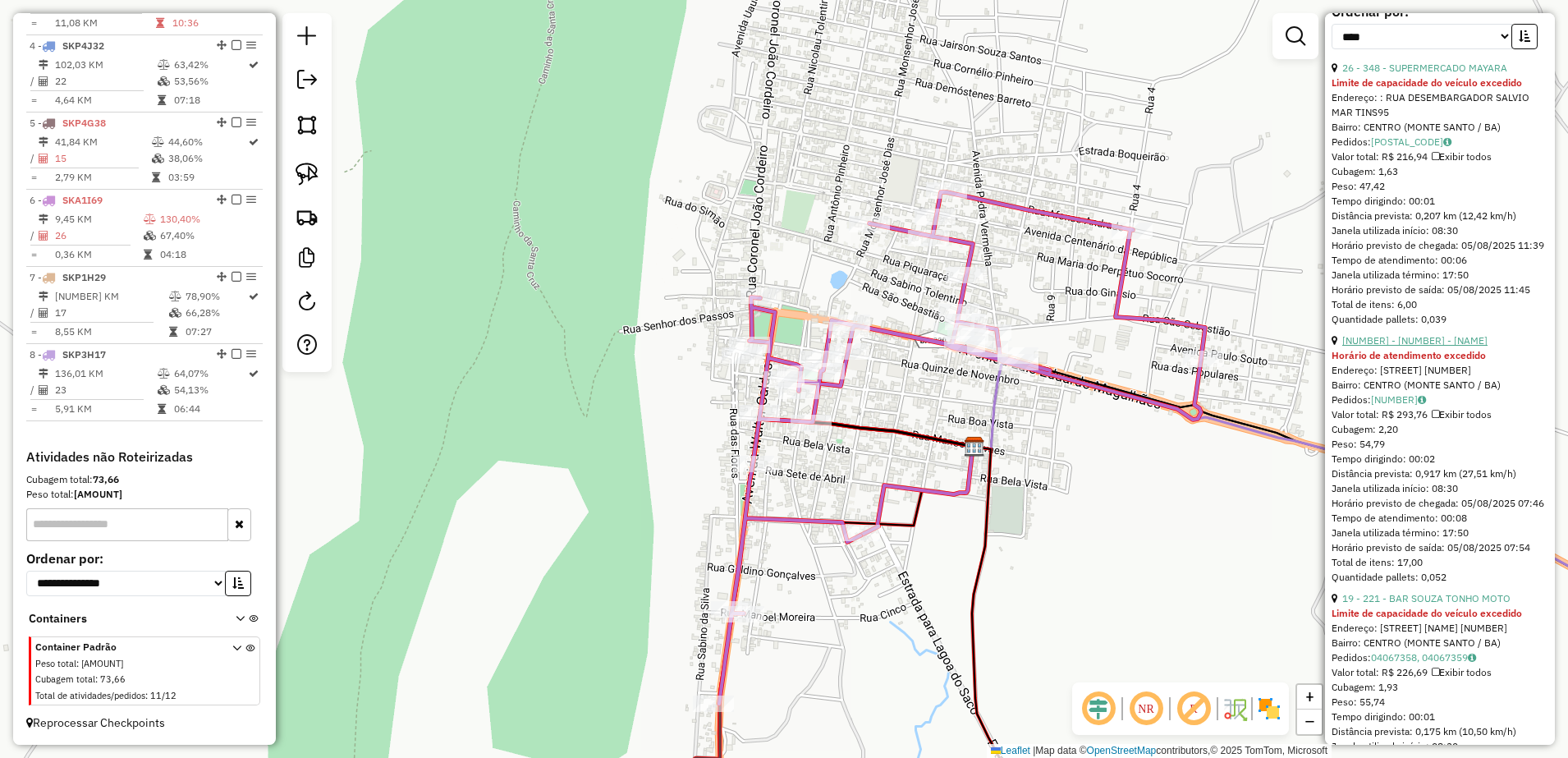 click on "[NUMBER] - [NUMBER] - [NAME]" at bounding box center [1414, 340] 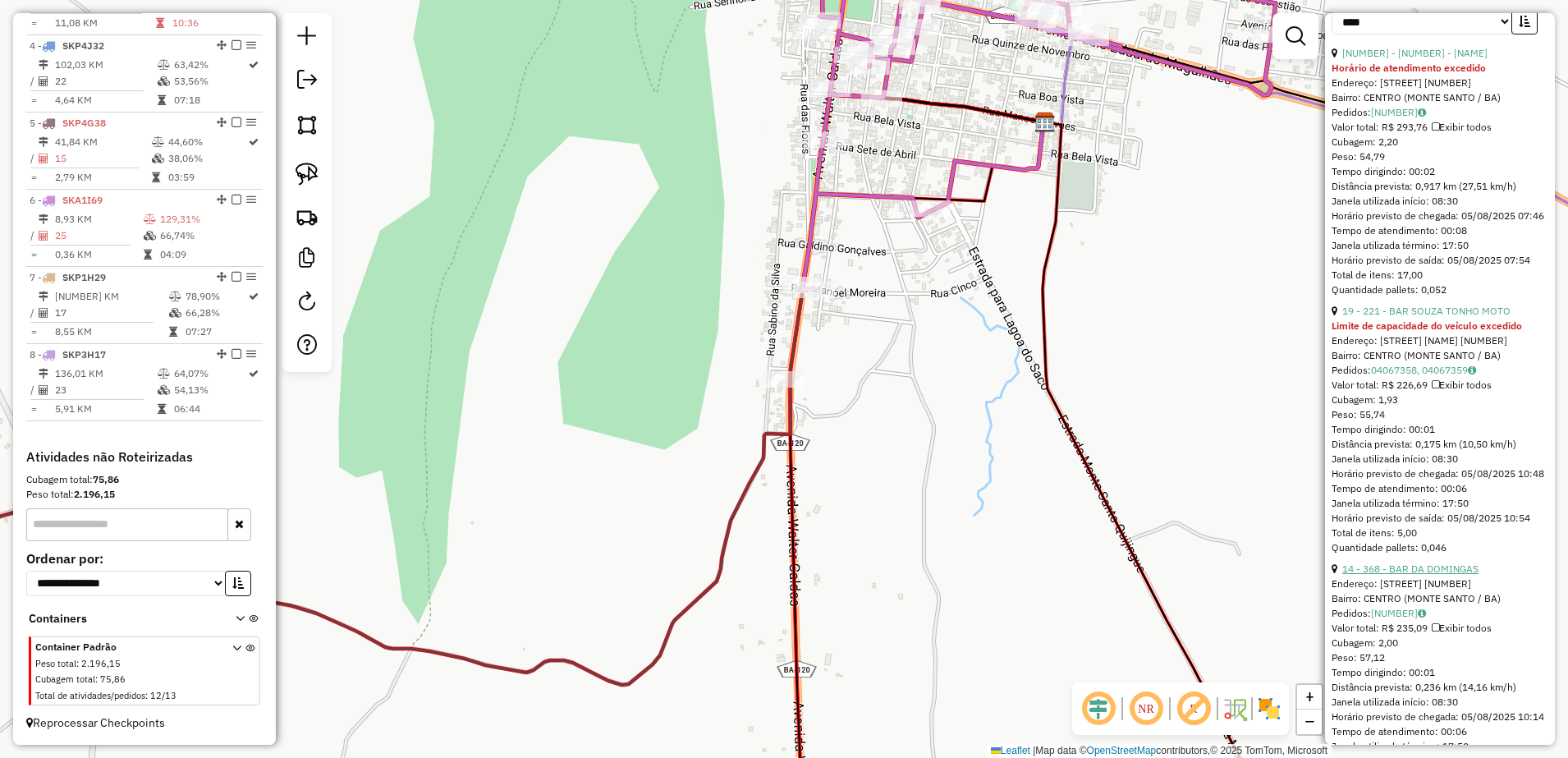 click on "14 - 368 - BAR DA DOMINGAS" at bounding box center [1410, 568] 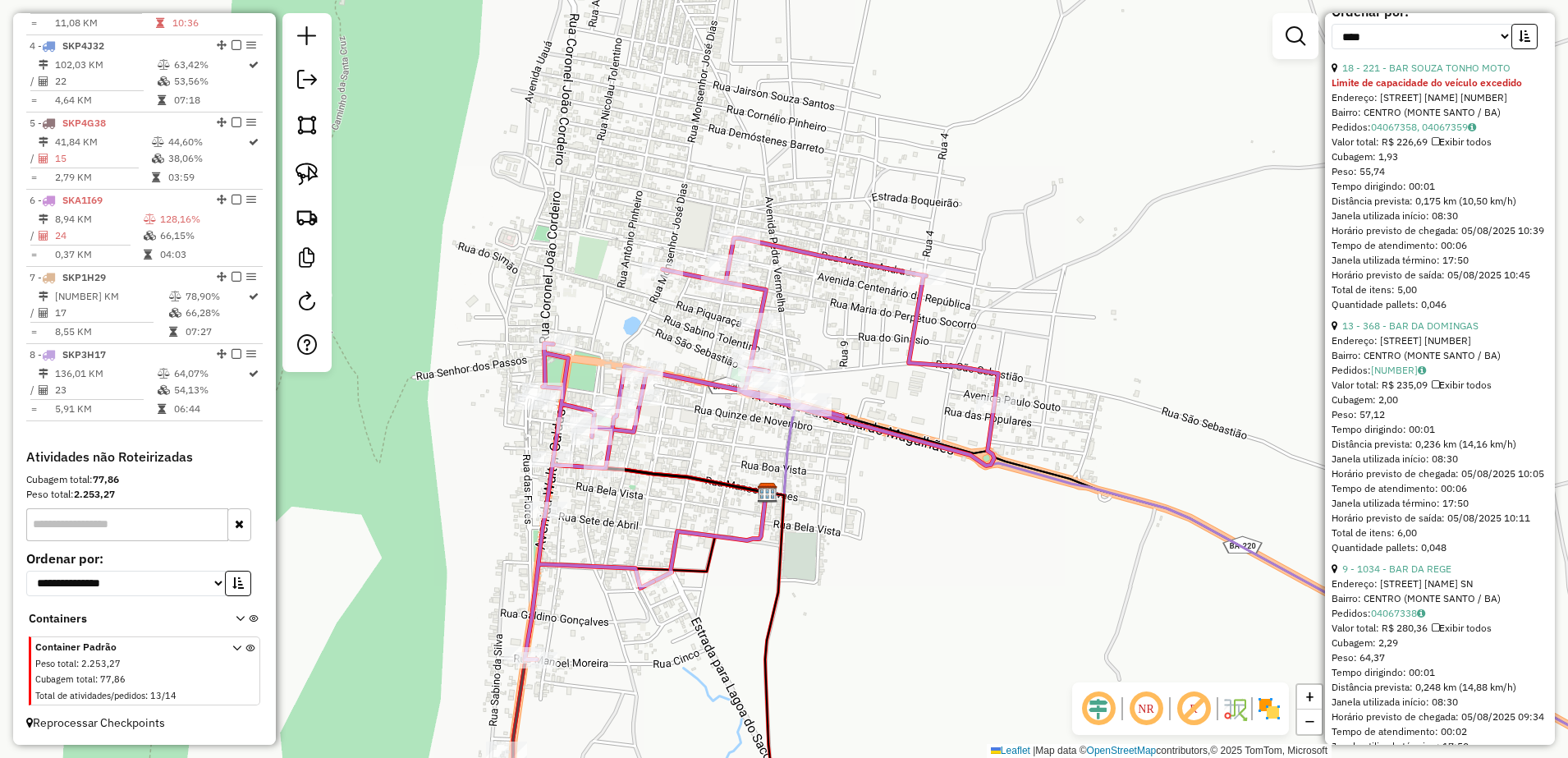 scroll, scrollTop: 719, scrollLeft: 0, axis: vertical 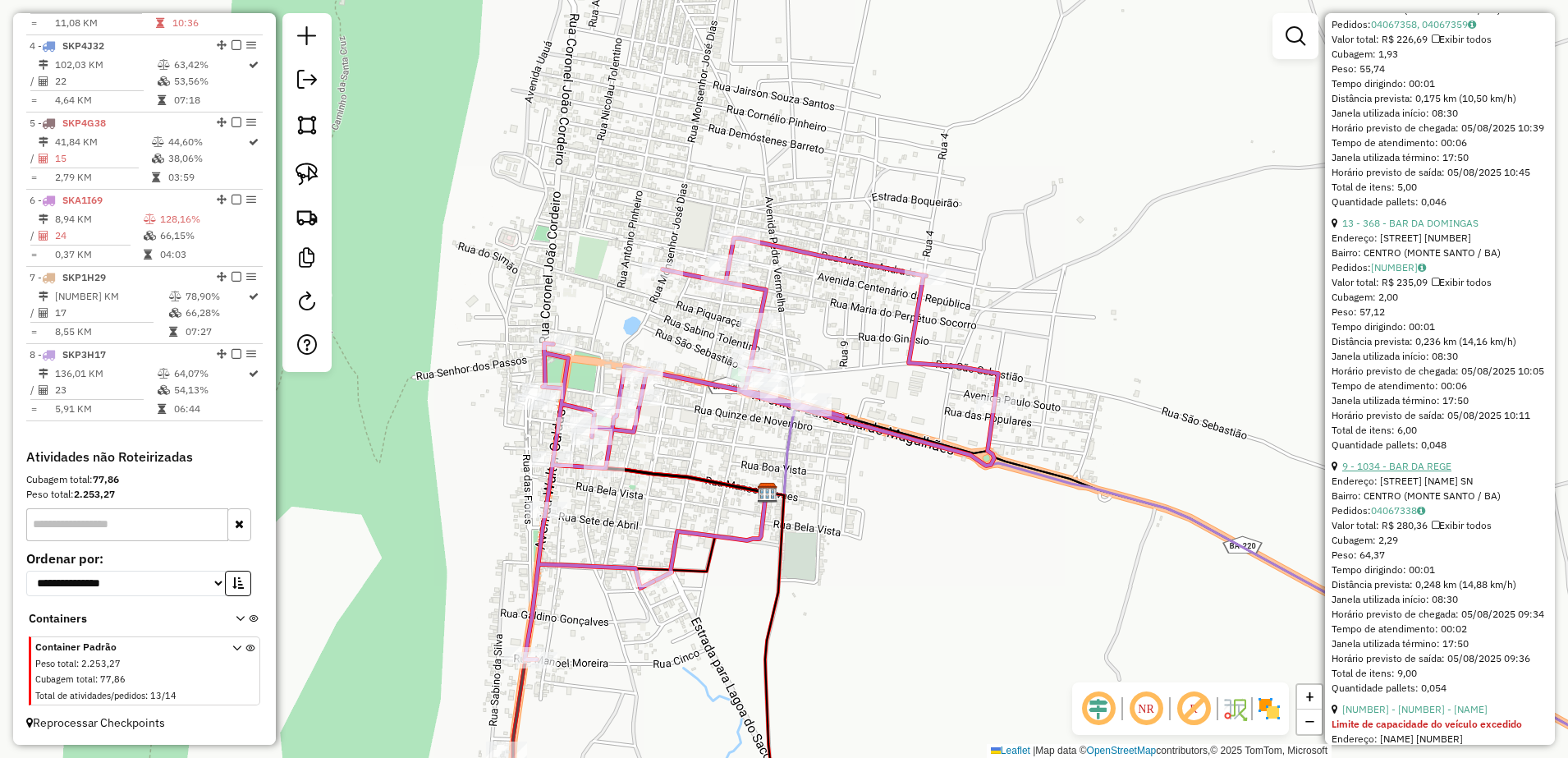click on "9 - 1034 - BAR DA REGE" at bounding box center (1396, 466) 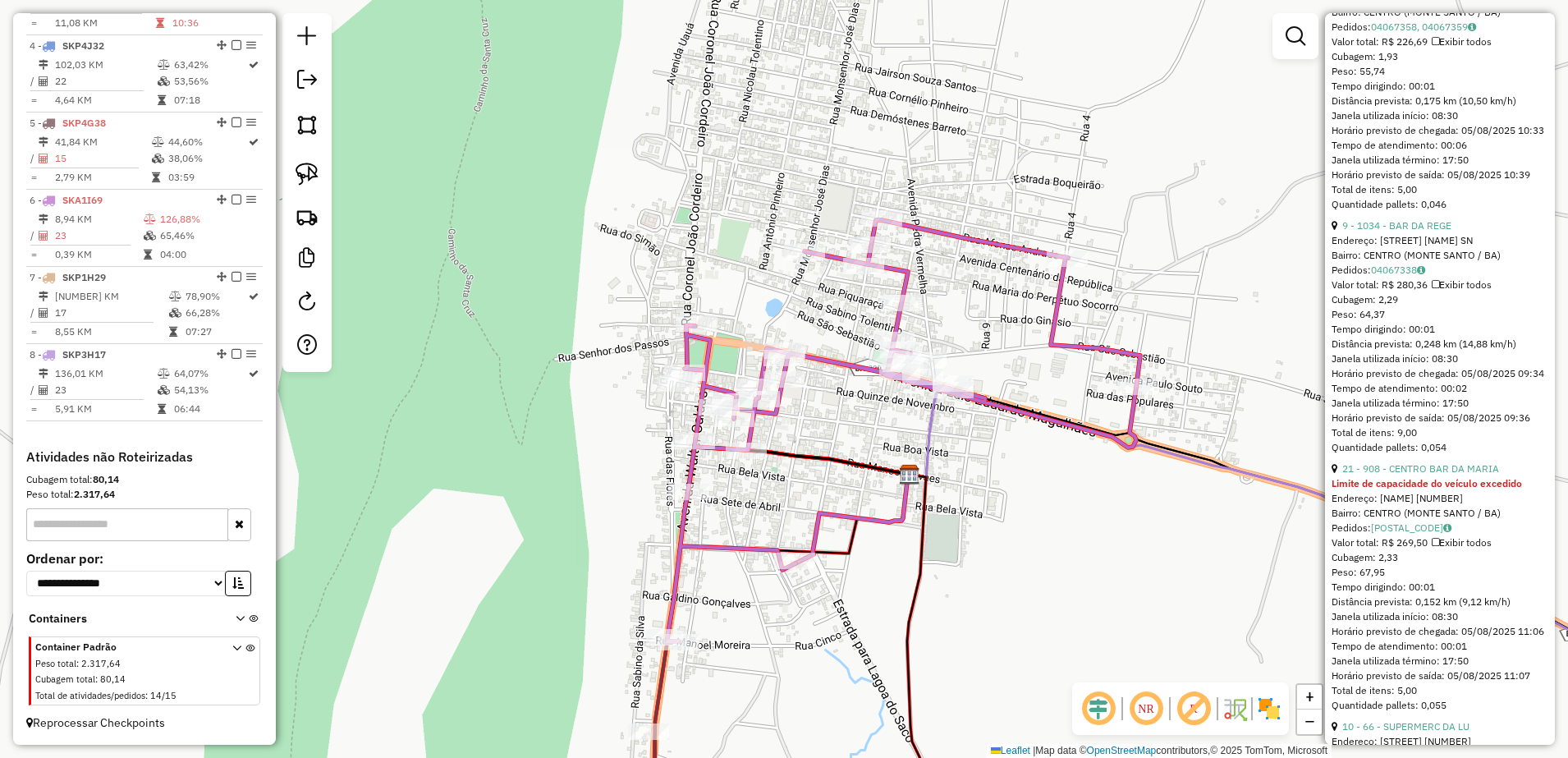 scroll, scrollTop: 393, scrollLeft: 0, axis: vertical 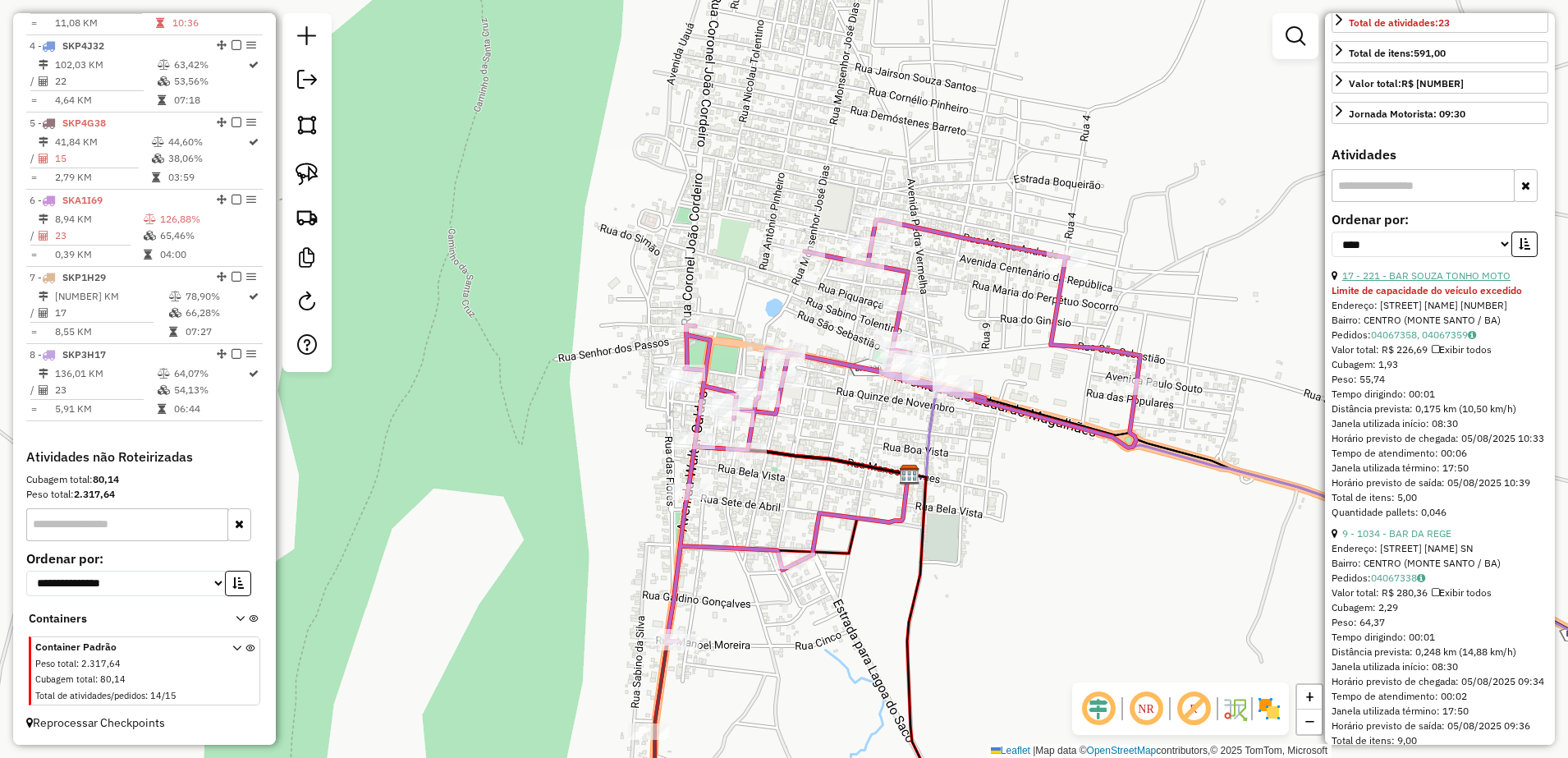 click on "17 - 221 - BAR SOUZA TONHO MOTO" at bounding box center (1426, 275) 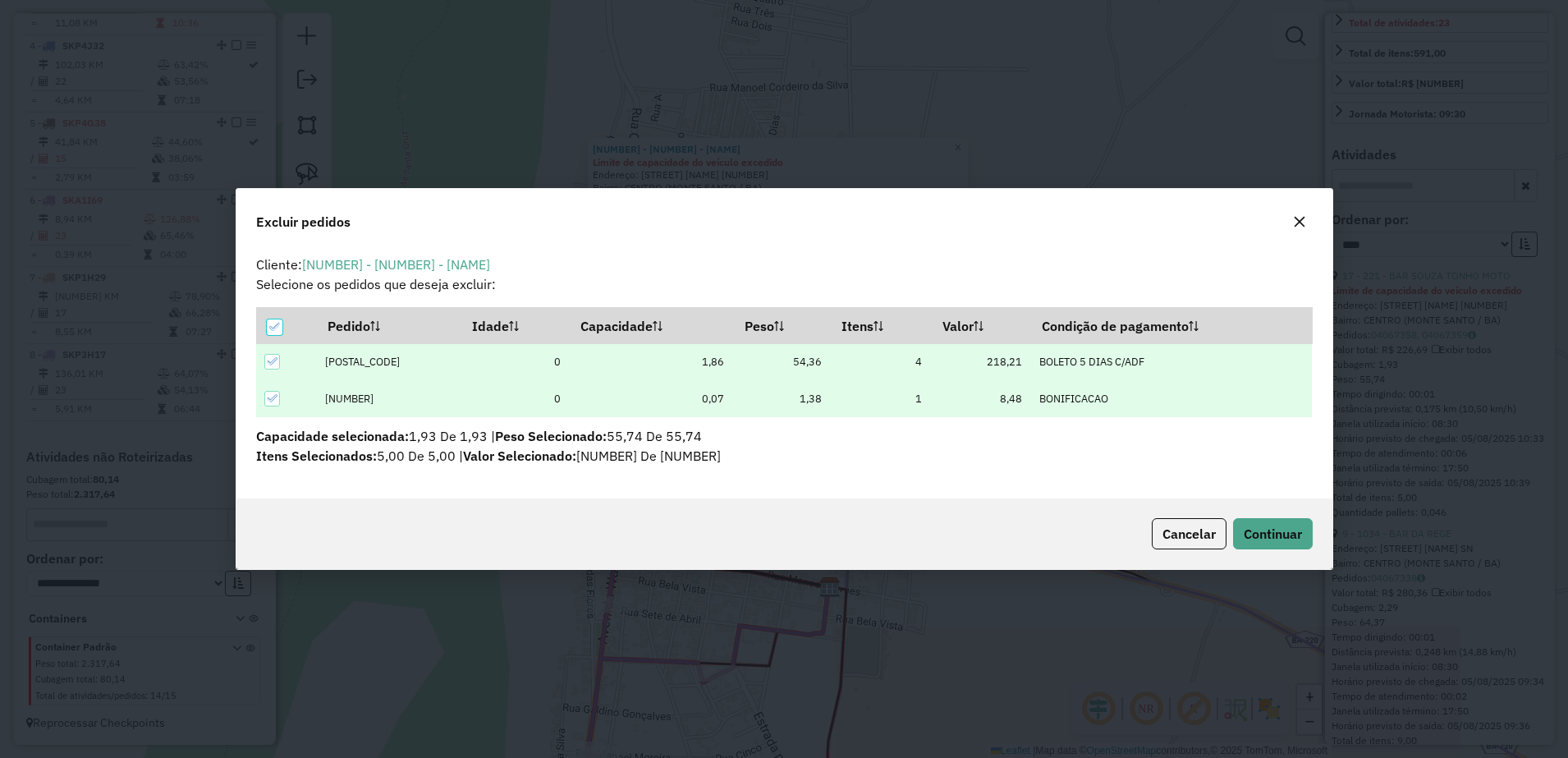 scroll, scrollTop: 9, scrollLeft: 5, axis: both 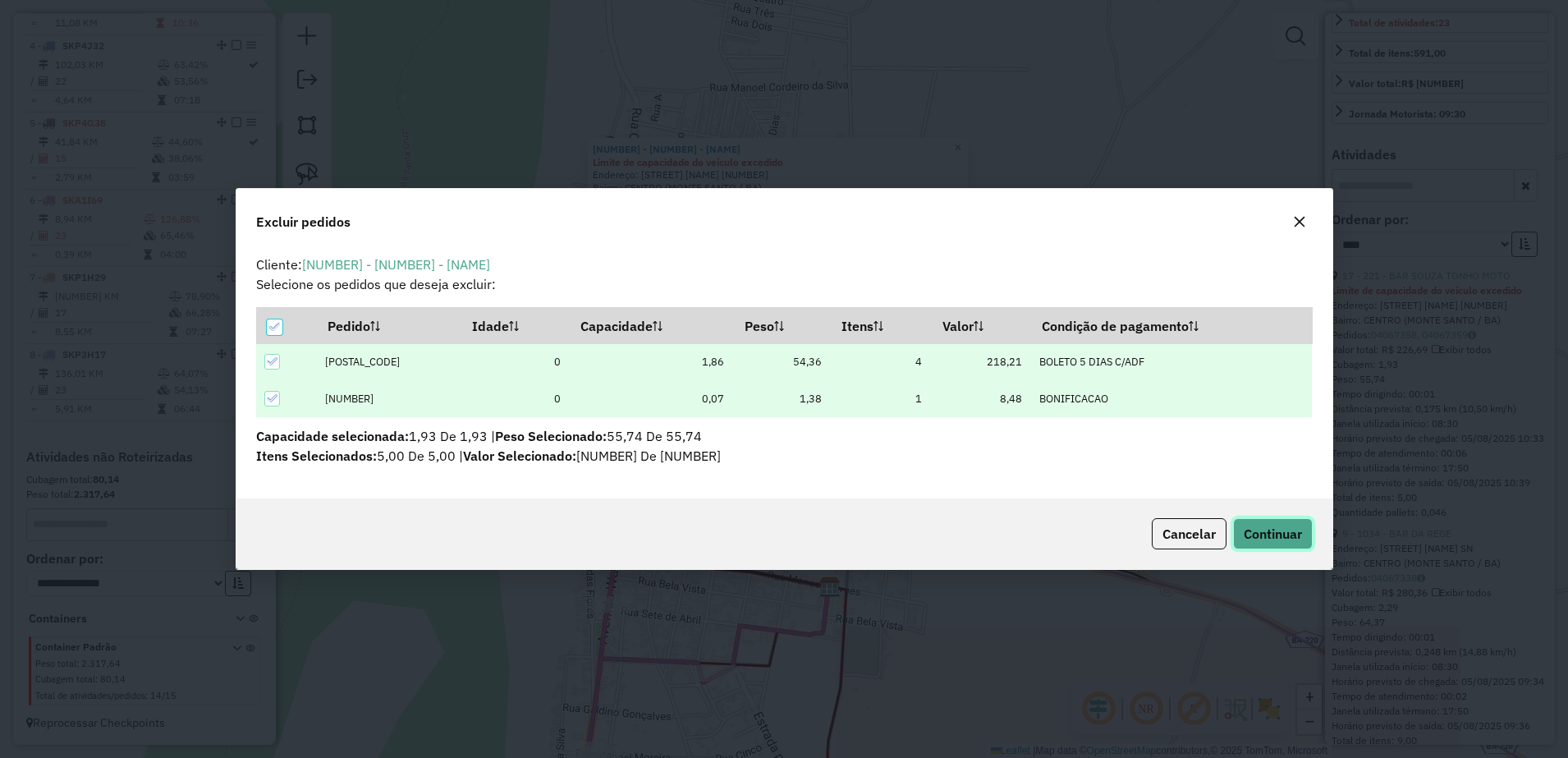 click on "Continuar" 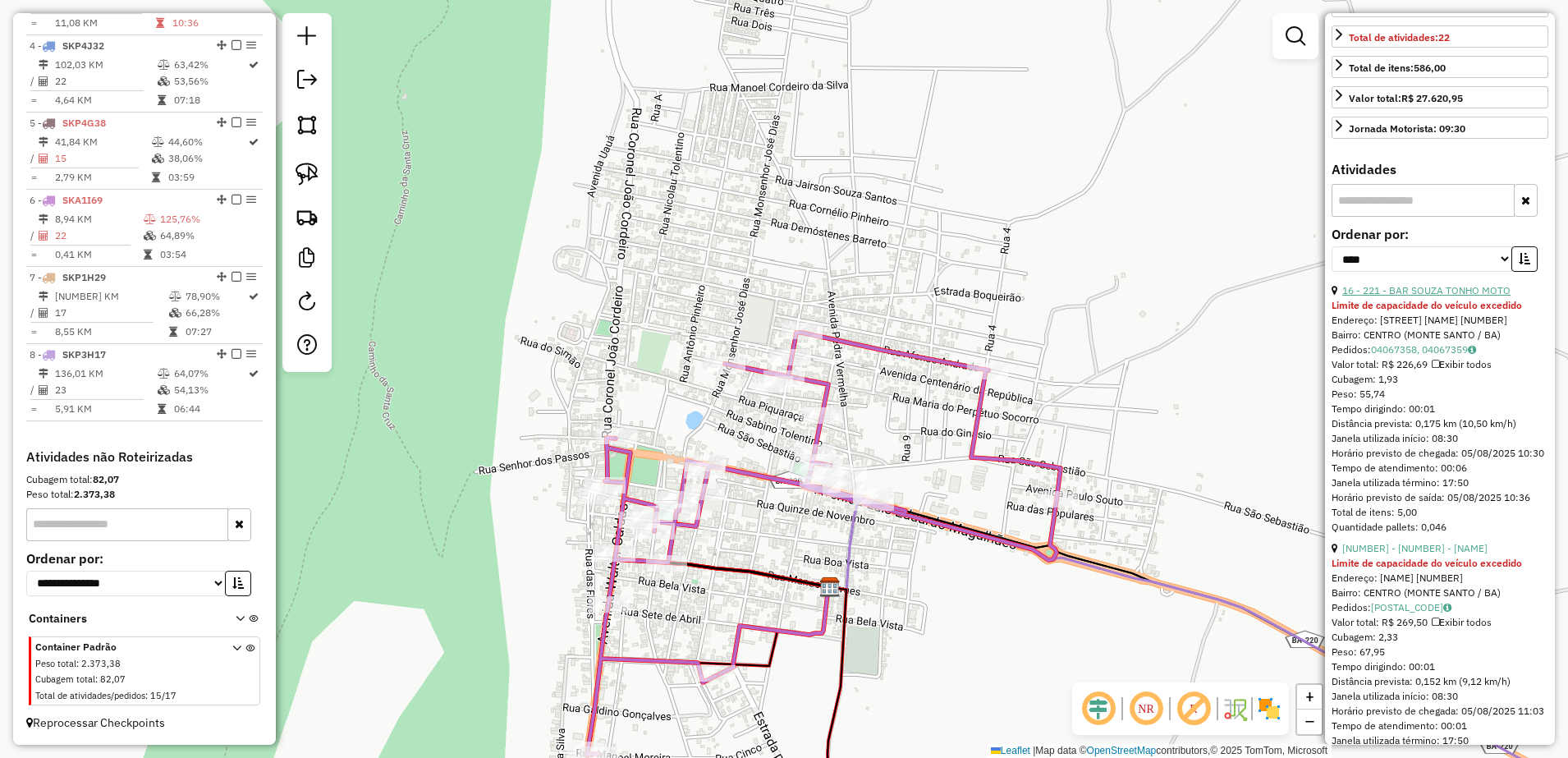 click on "16 - 221 - BAR SOUZA TONHO MOTO" at bounding box center [1426, 290] 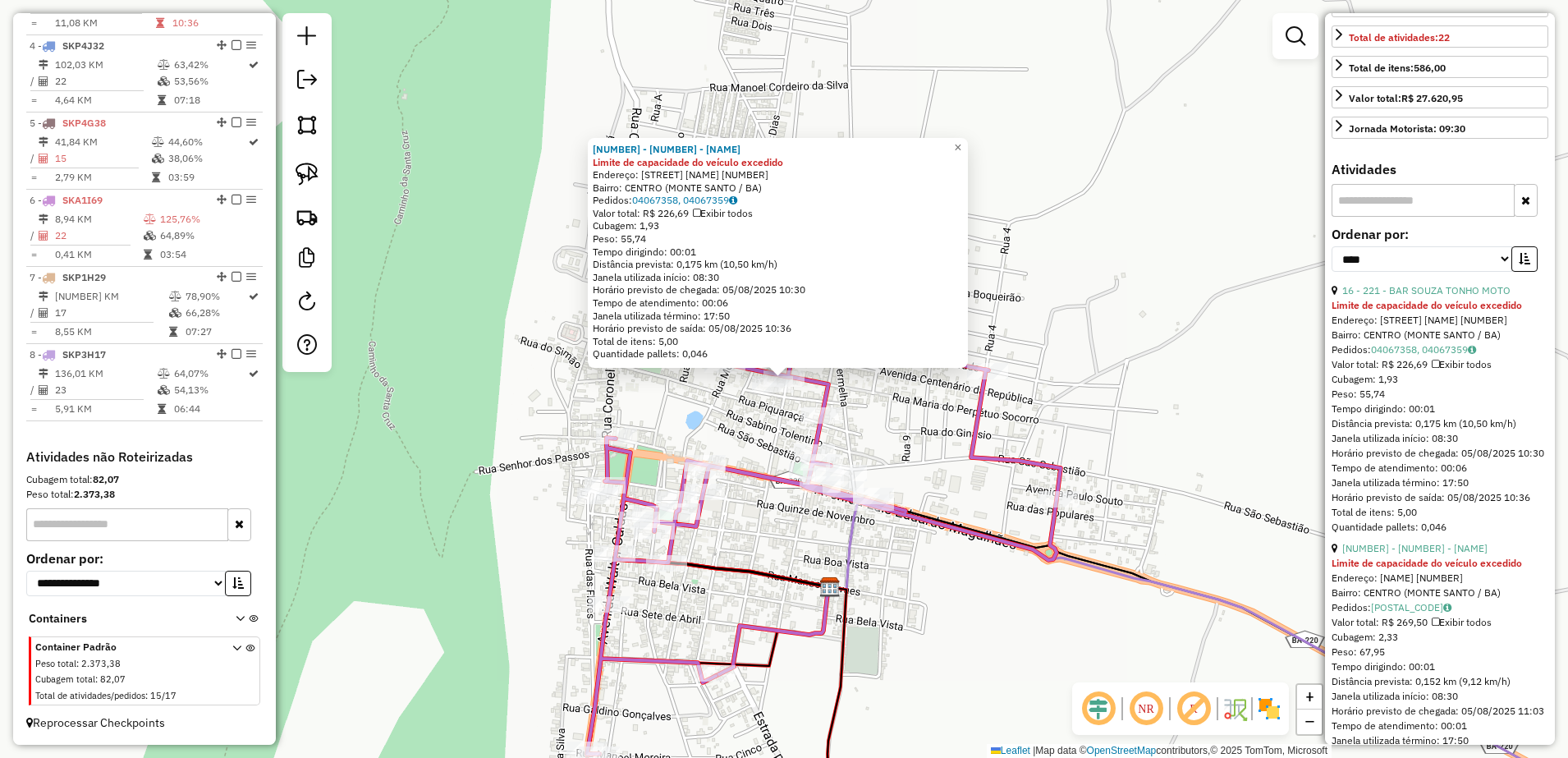 scroll, scrollTop: 496, scrollLeft: 0, axis: vertical 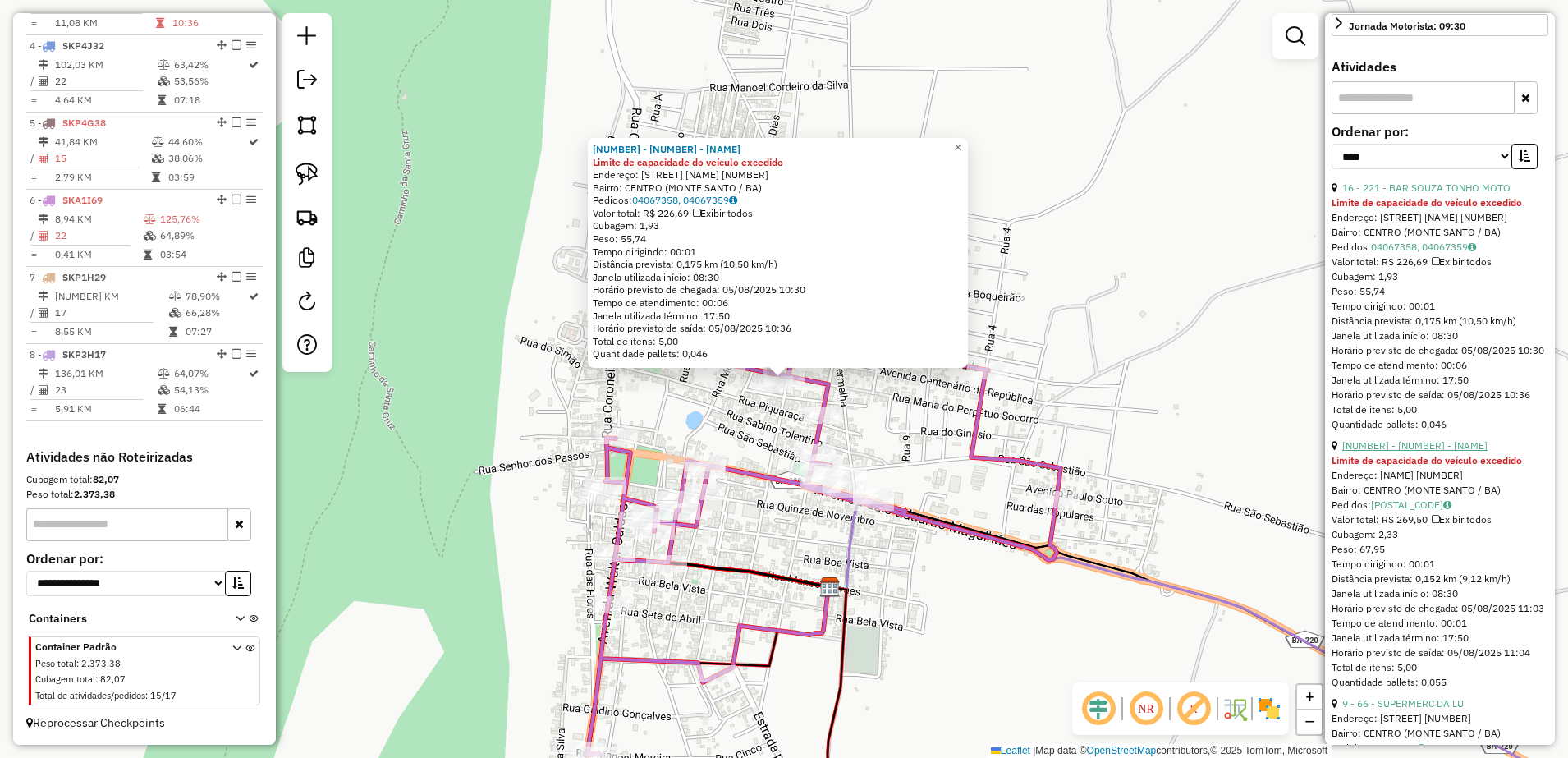 click on "[NUMBER] - [NUMBER] - [NAME]" at bounding box center (1414, 445) 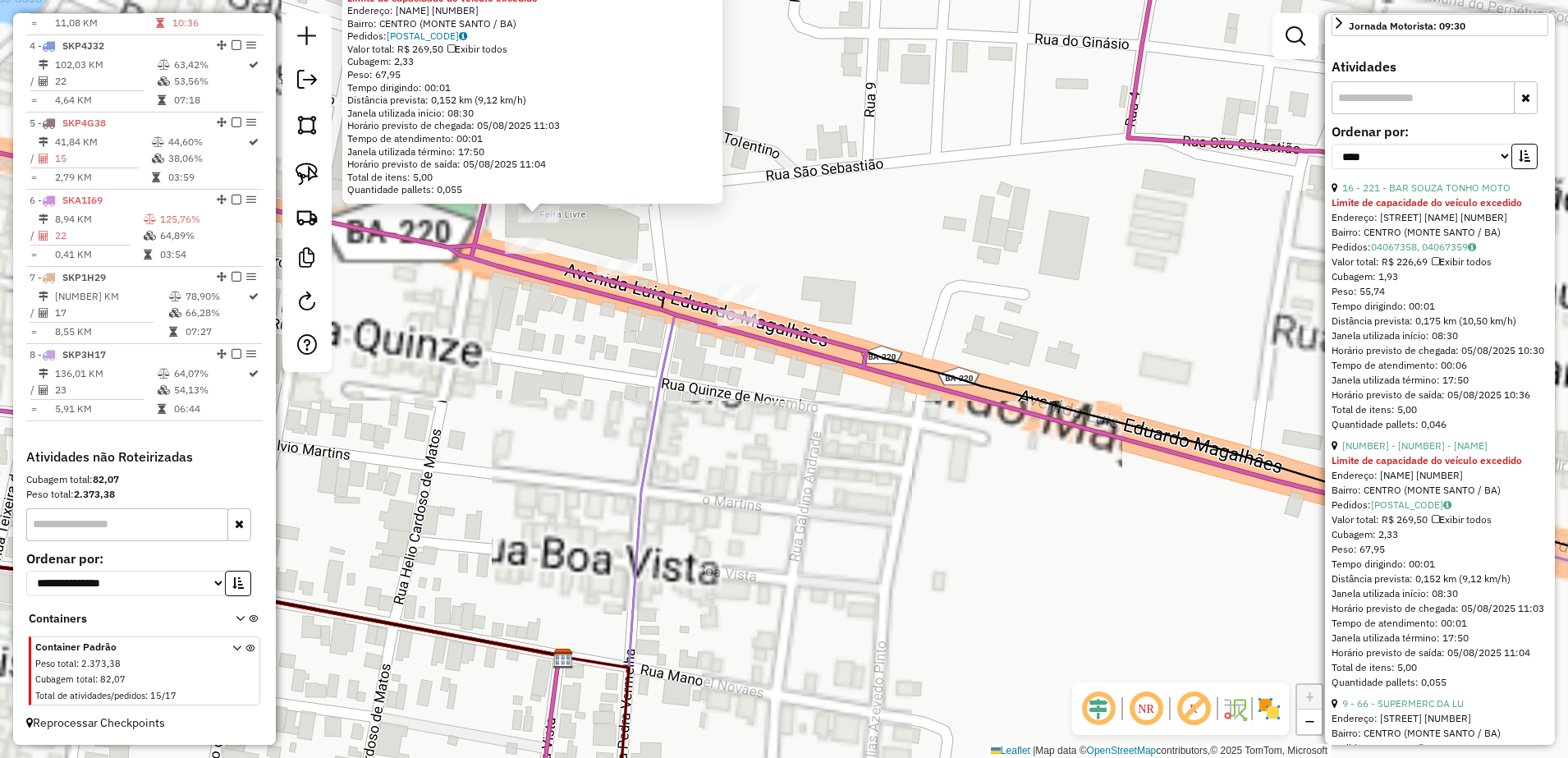 drag, startPoint x: 744, startPoint y: 456, endPoint x: 808, endPoint y: 529, distance: 97.08244 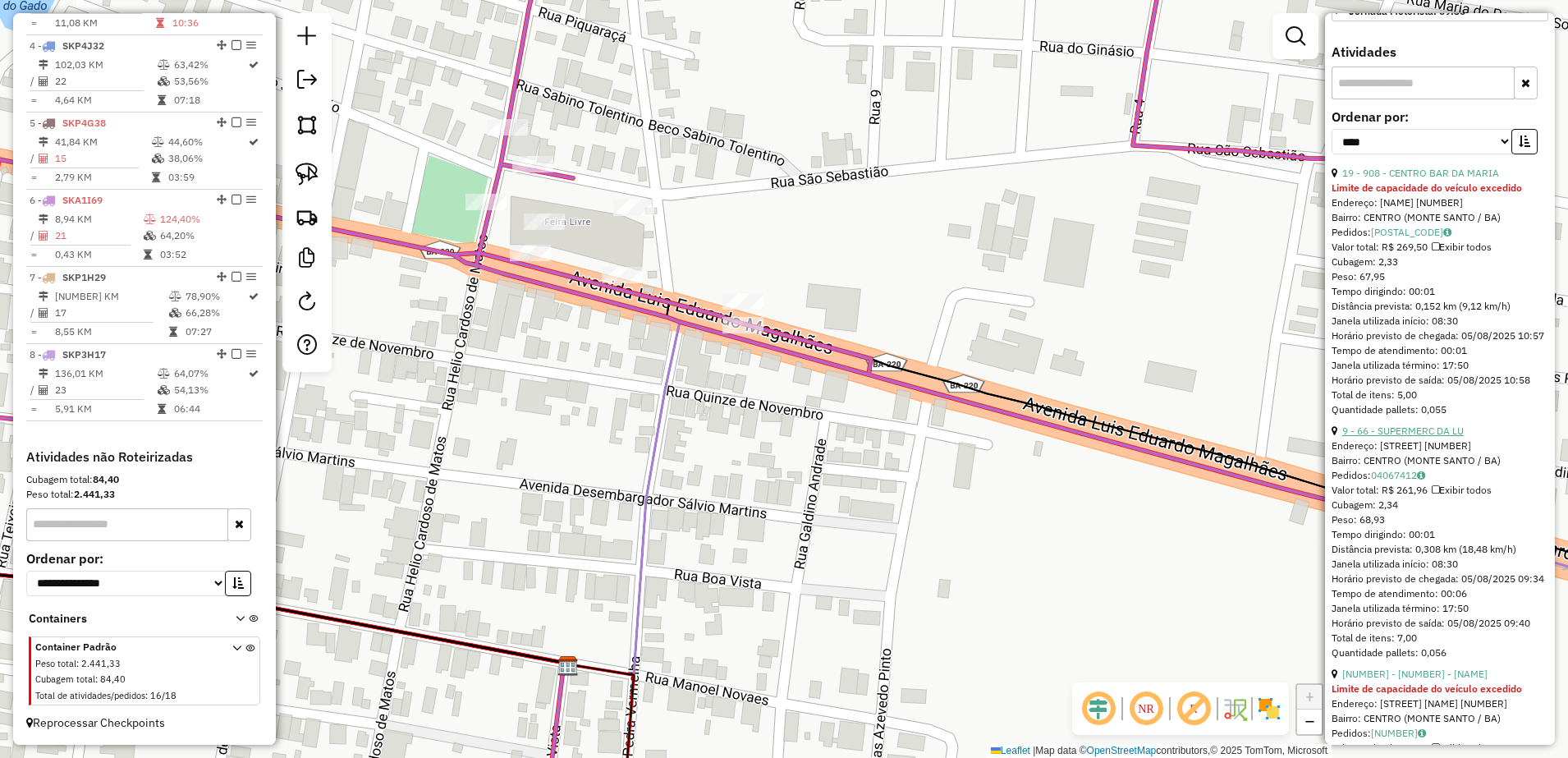 click on "9 - 66 - SUPERMERC DA LU" at bounding box center [1403, 430] 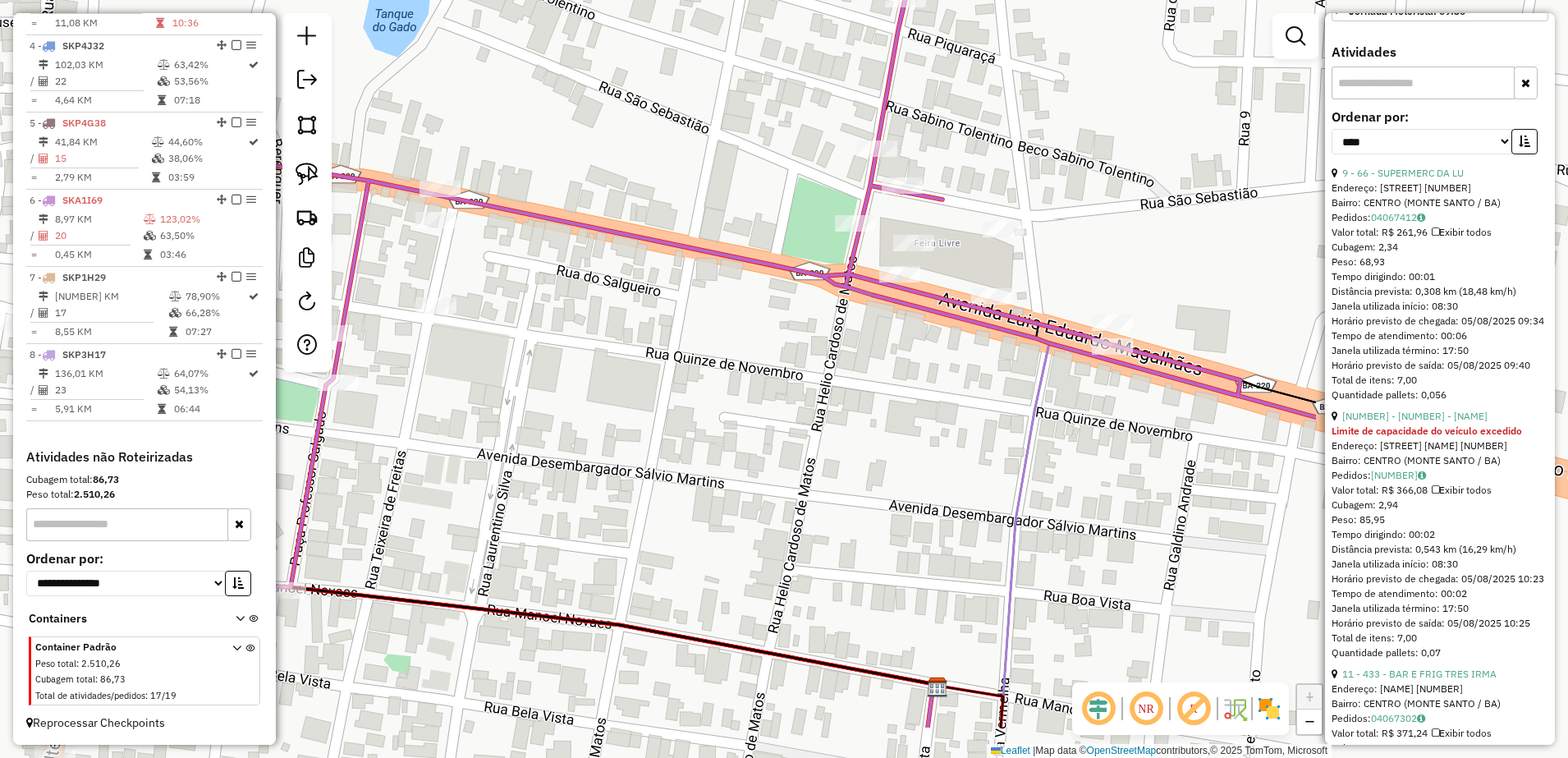 drag, startPoint x: 1078, startPoint y: 535, endPoint x: 669, endPoint y: 428, distance: 422.76471 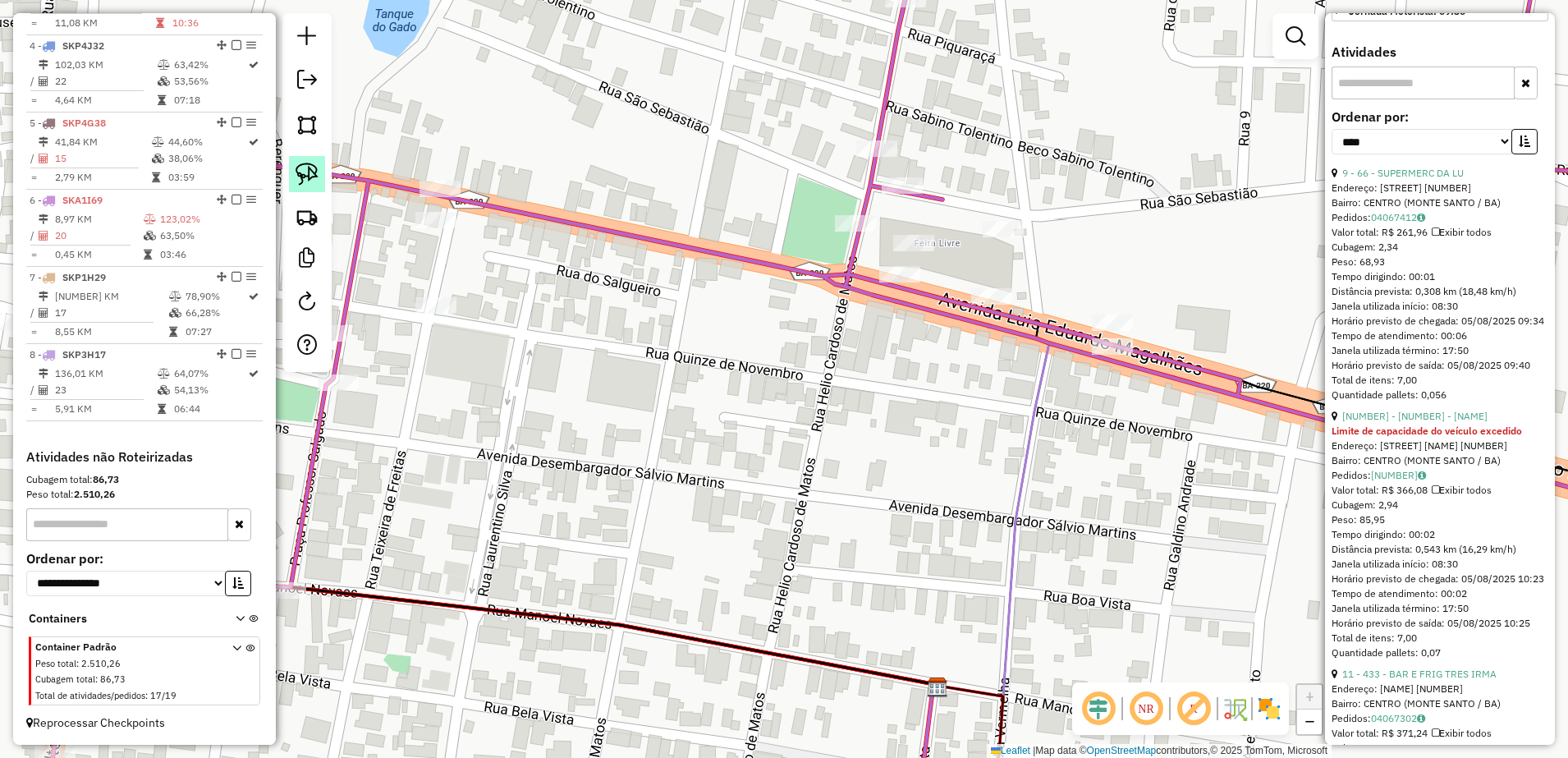 click 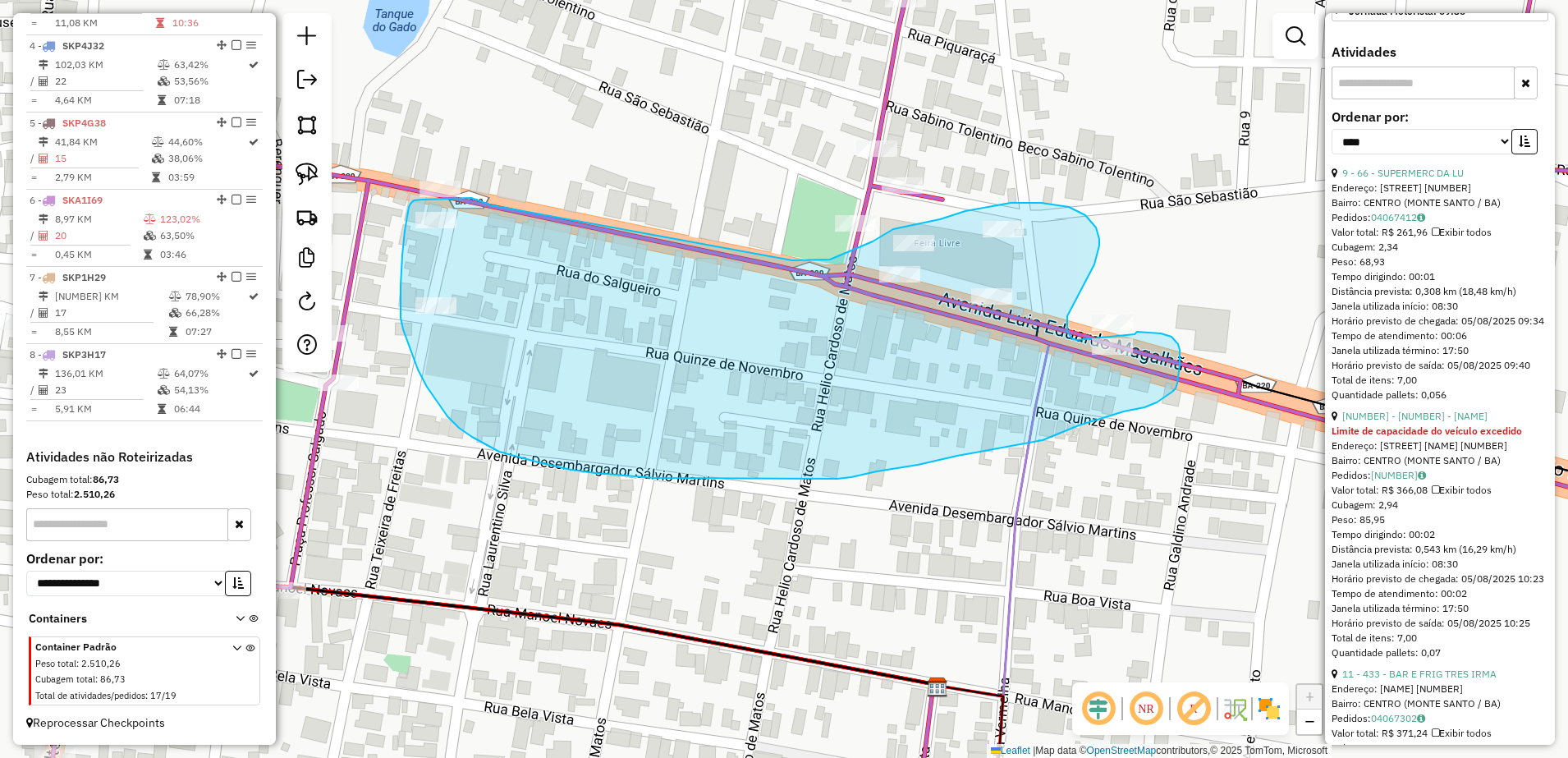 drag, startPoint x: 484, startPoint y: 202, endPoint x: 784, endPoint y: 260, distance: 305.55523 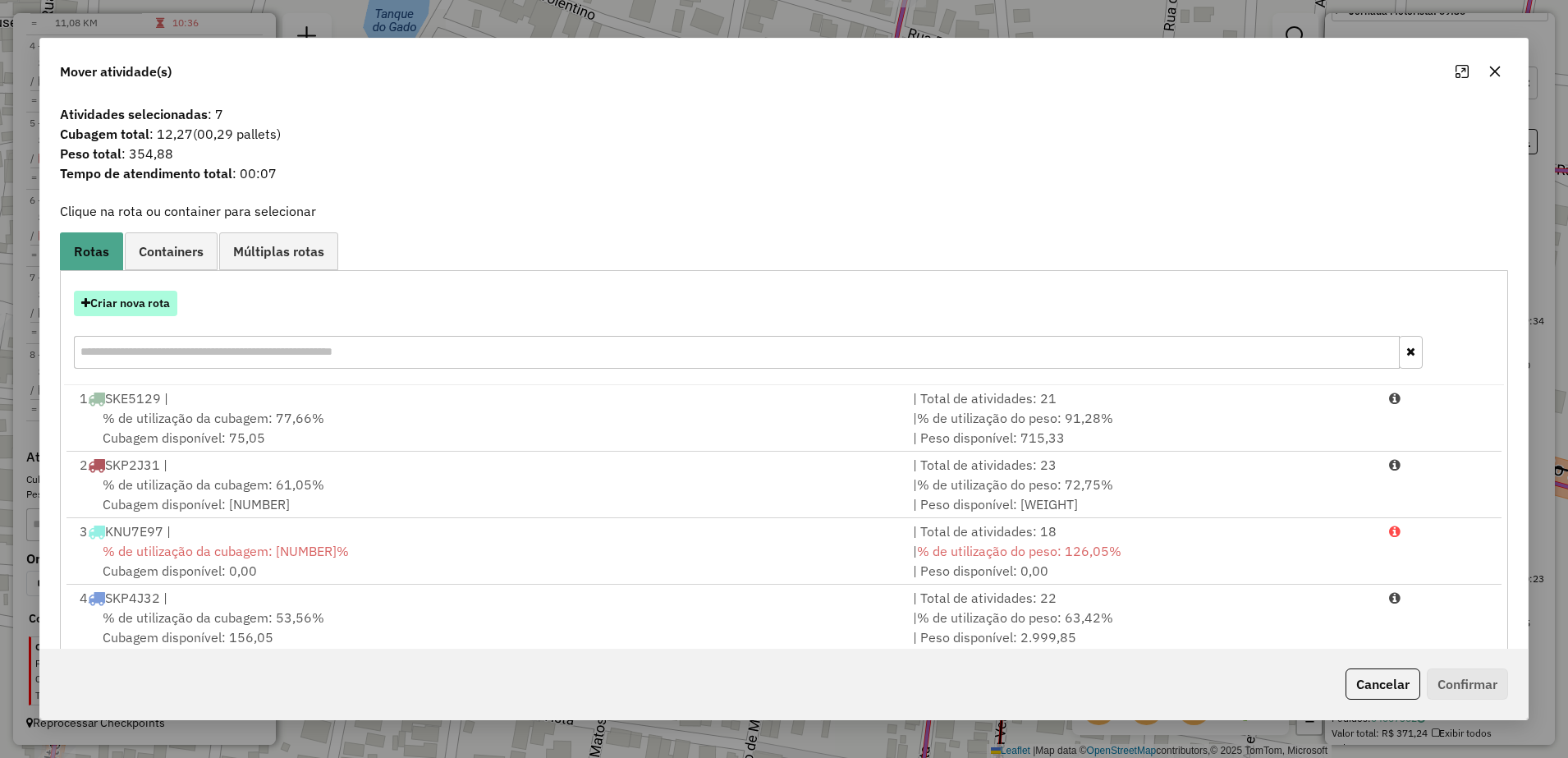 click on "Criar nova rota" at bounding box center [126, 303] 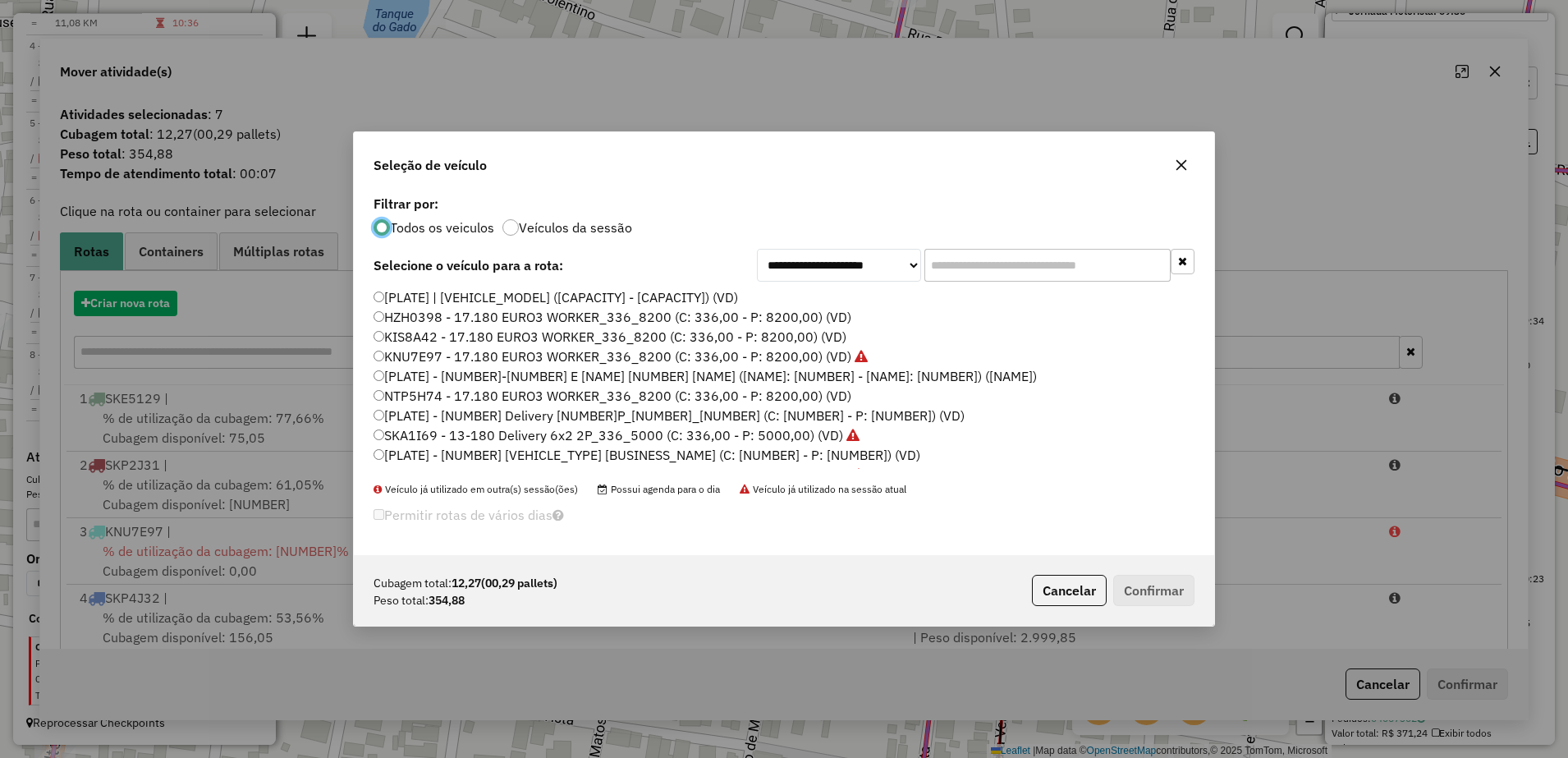 scroll, scrollTop: 9, scrollLeft: 5, axis: both 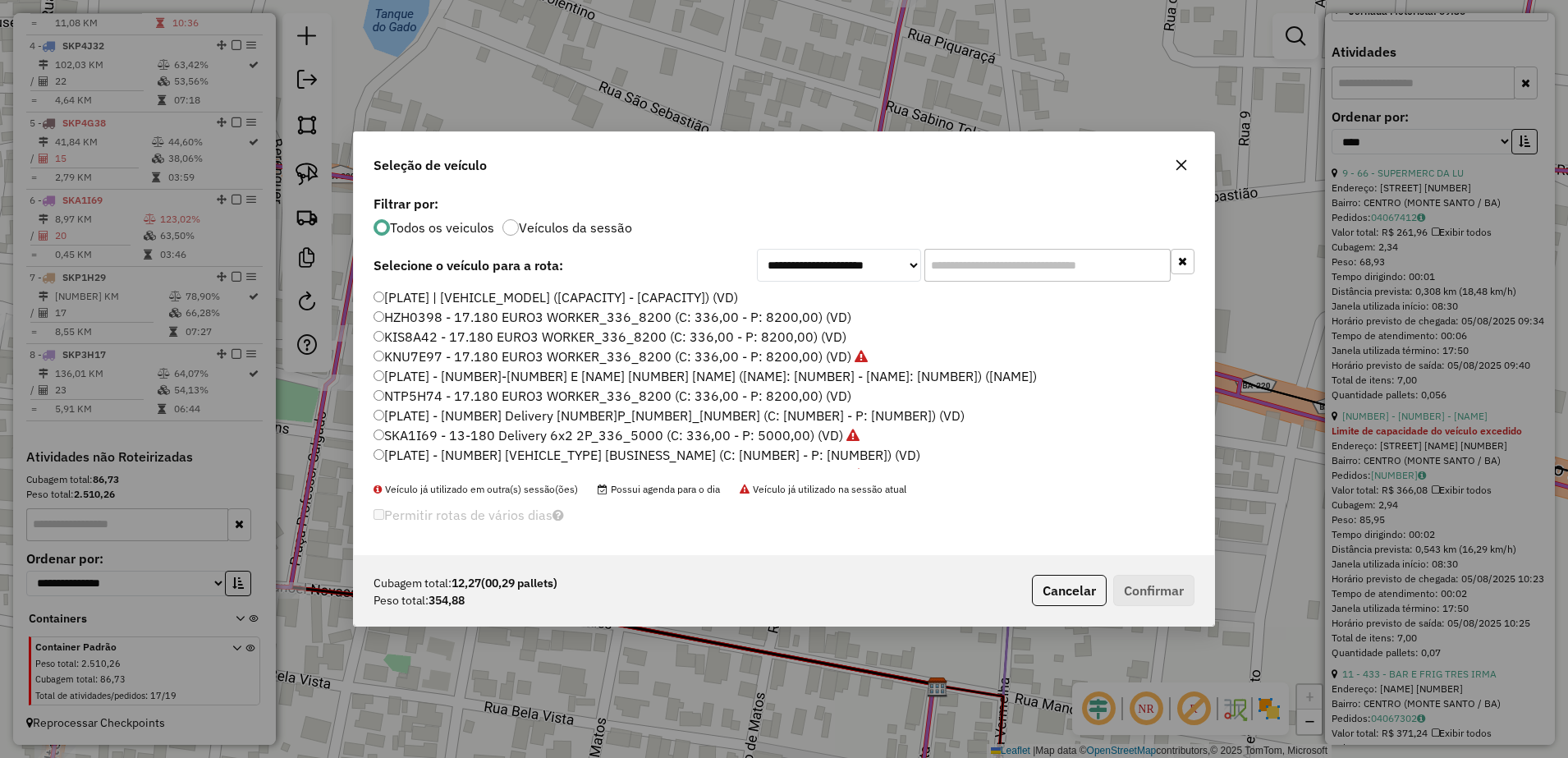 click on "[PLATE] - [NUMBER] Delivery [NUMBER]P_[NUMBER]_[NUMBER] (C: [NUMBER] - P: [NUMBER]) (VD)" 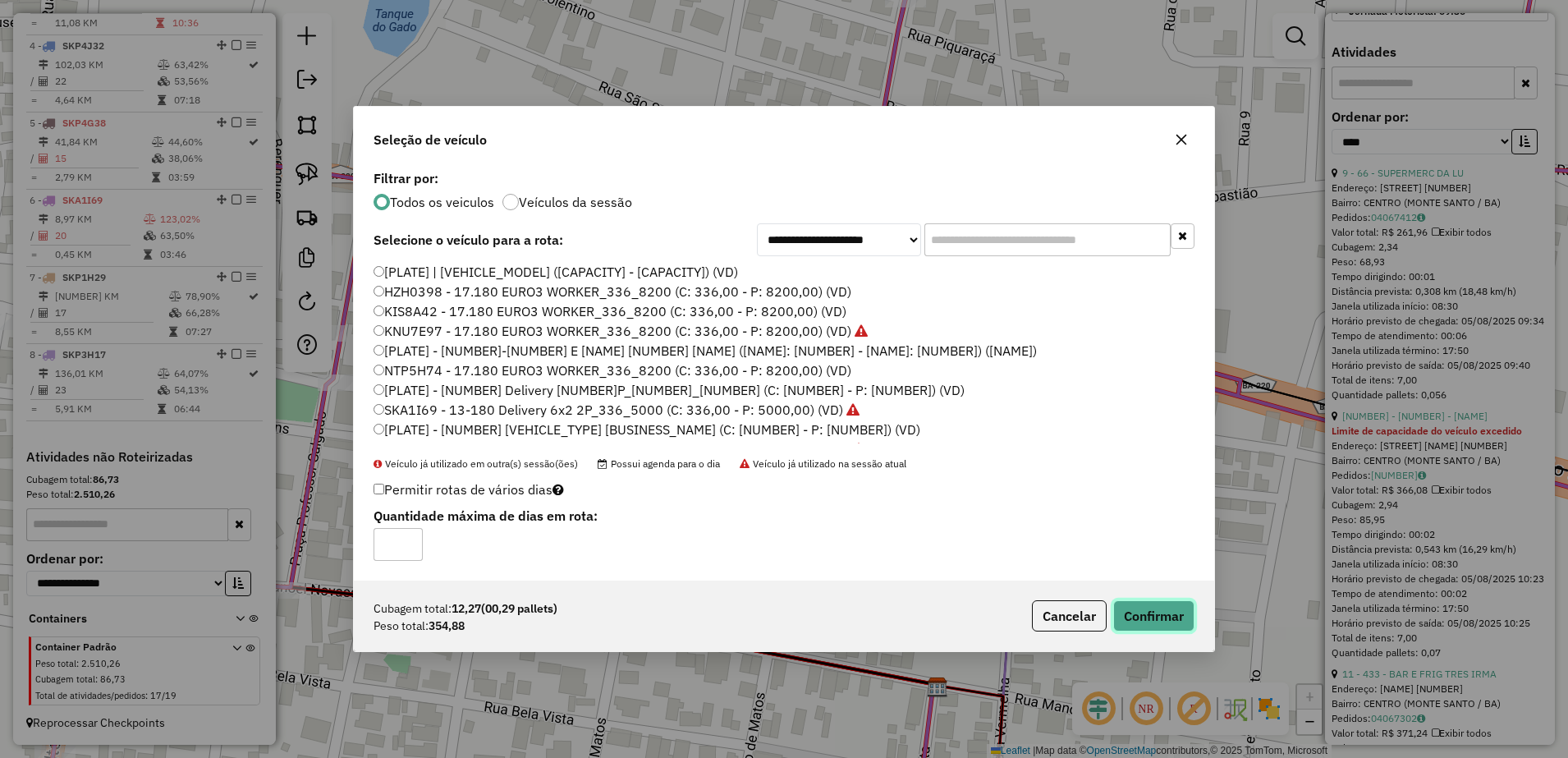 click on "Confirmar" 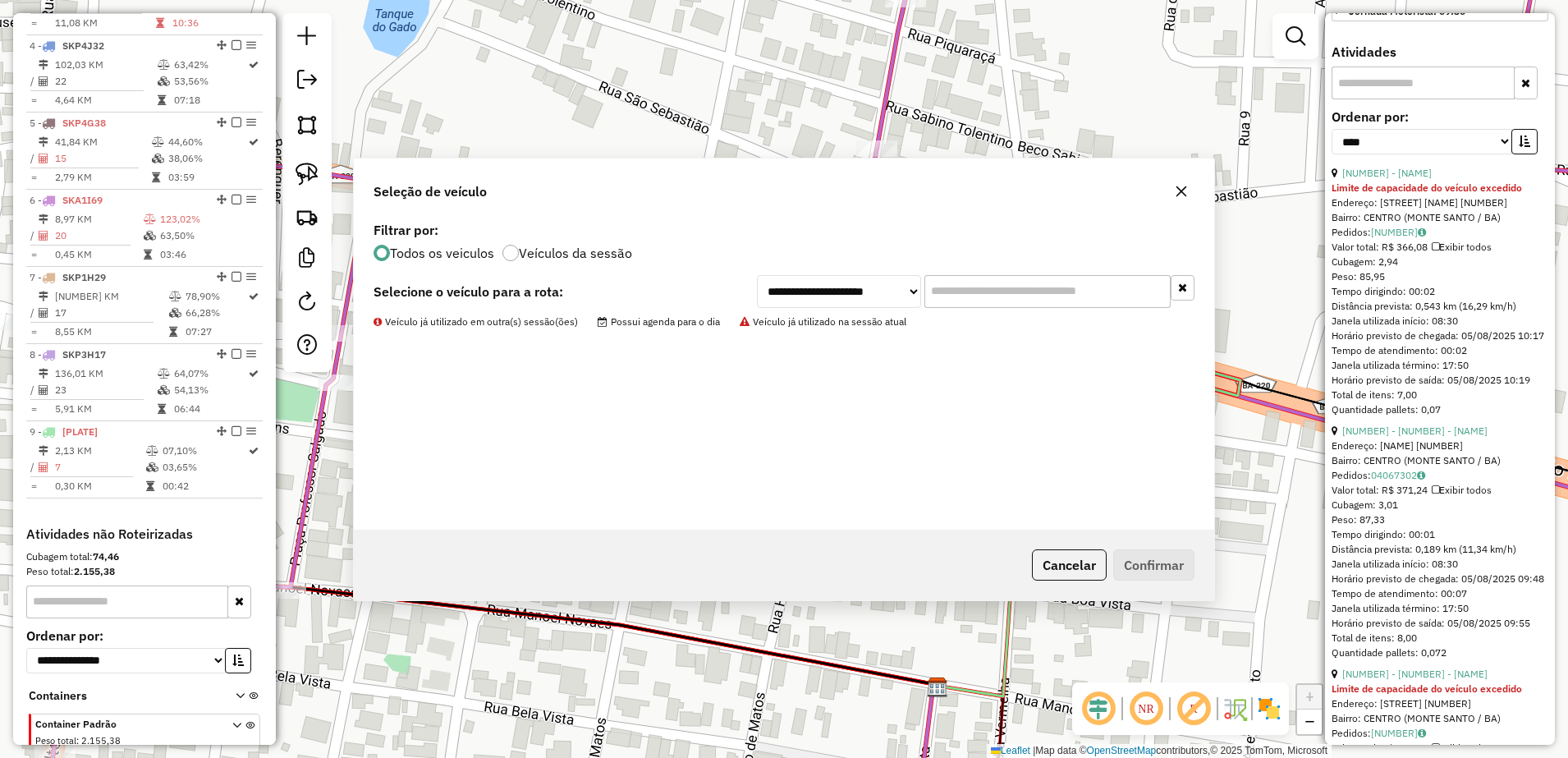 scroll, scrollTop: 922, scrollLeft: 0, axis: vertical 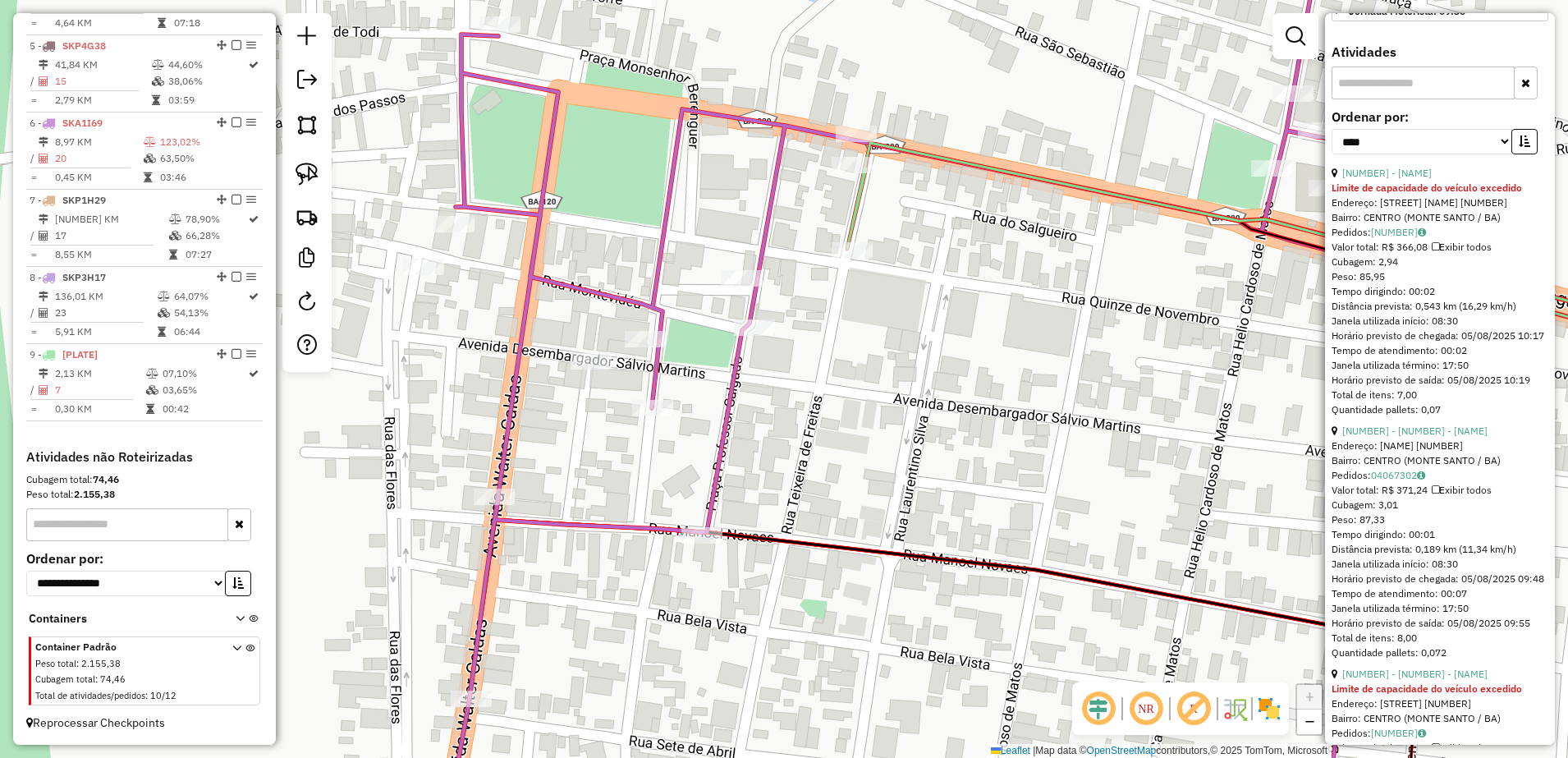 drag, startPoint x: 553, startPoint y: 429, endPoint x: 970, endPoint y: 374, distance: 420.61146 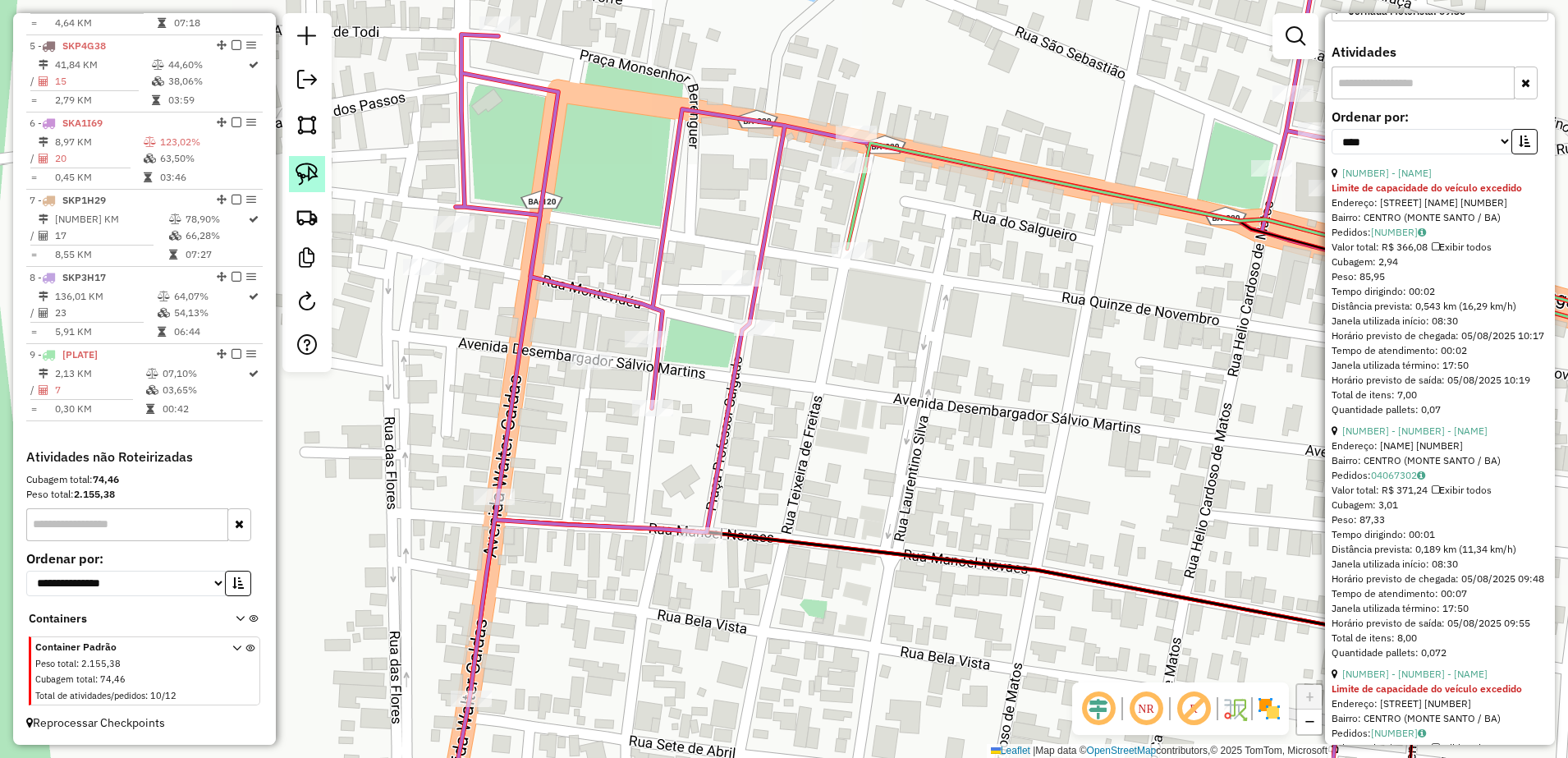 click 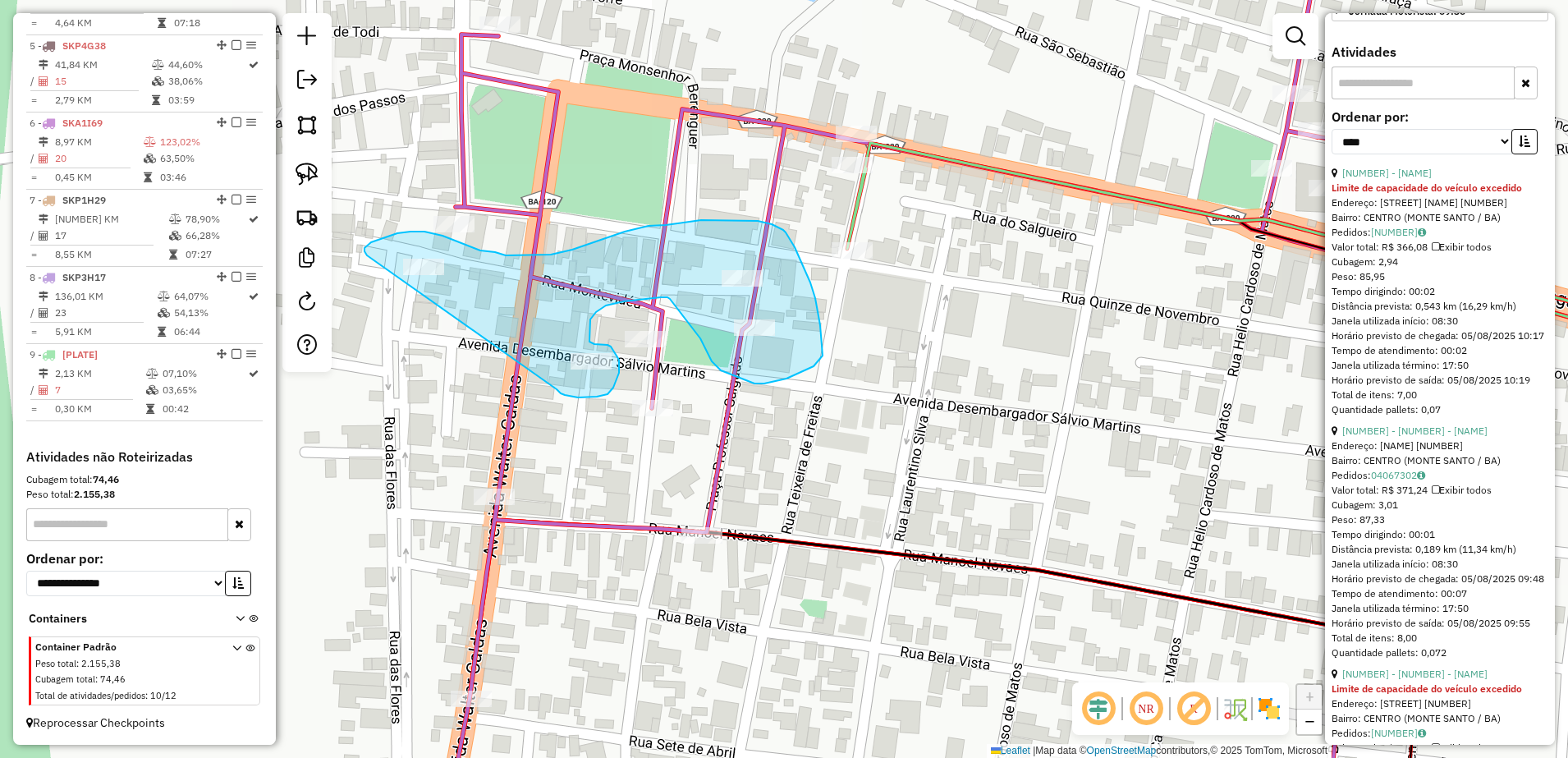 drag, startPoint x: 367, startPoint y: 255, endPoint x: 555, endPoint y: 388, distance: 230.28895 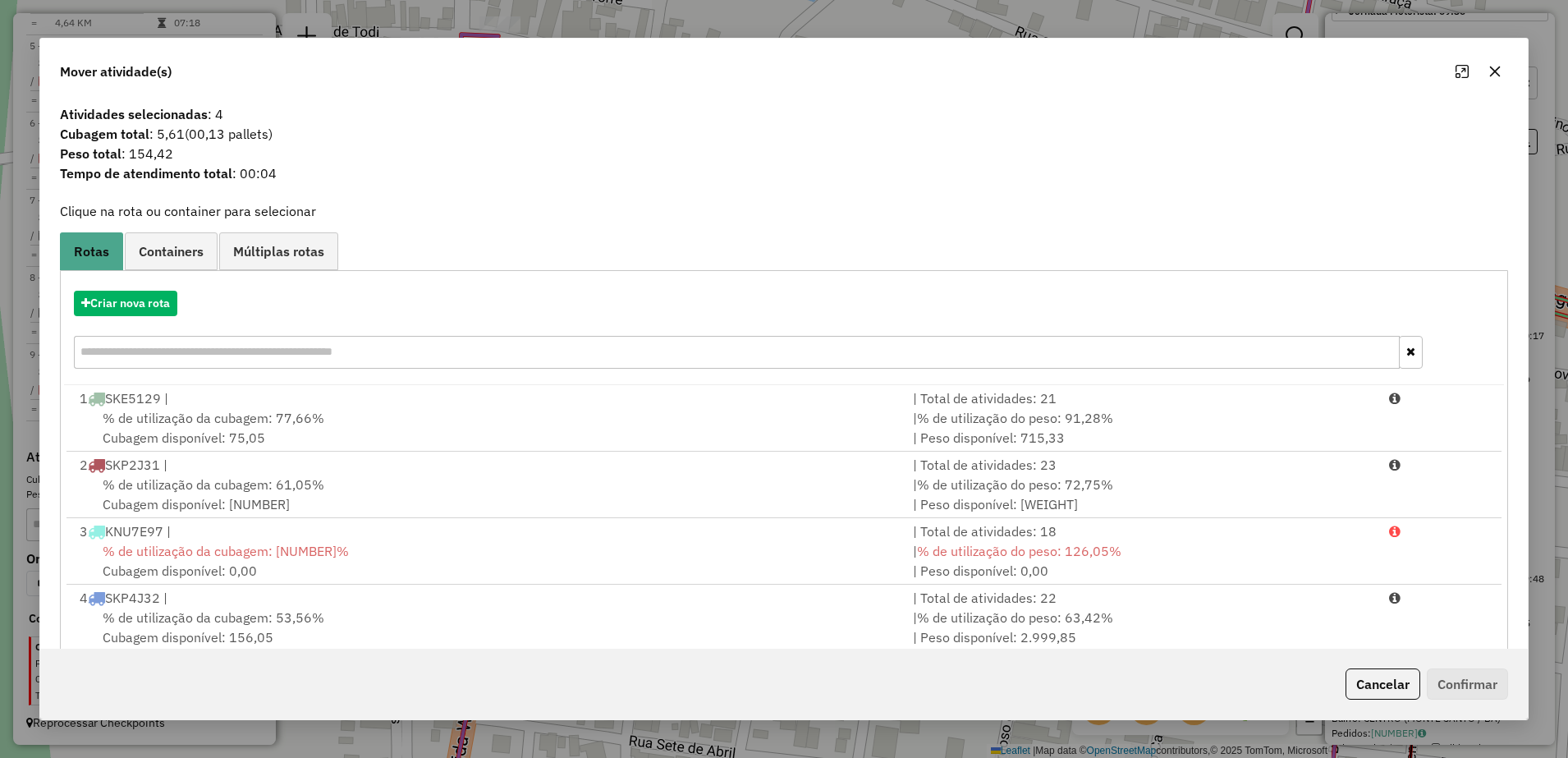 click 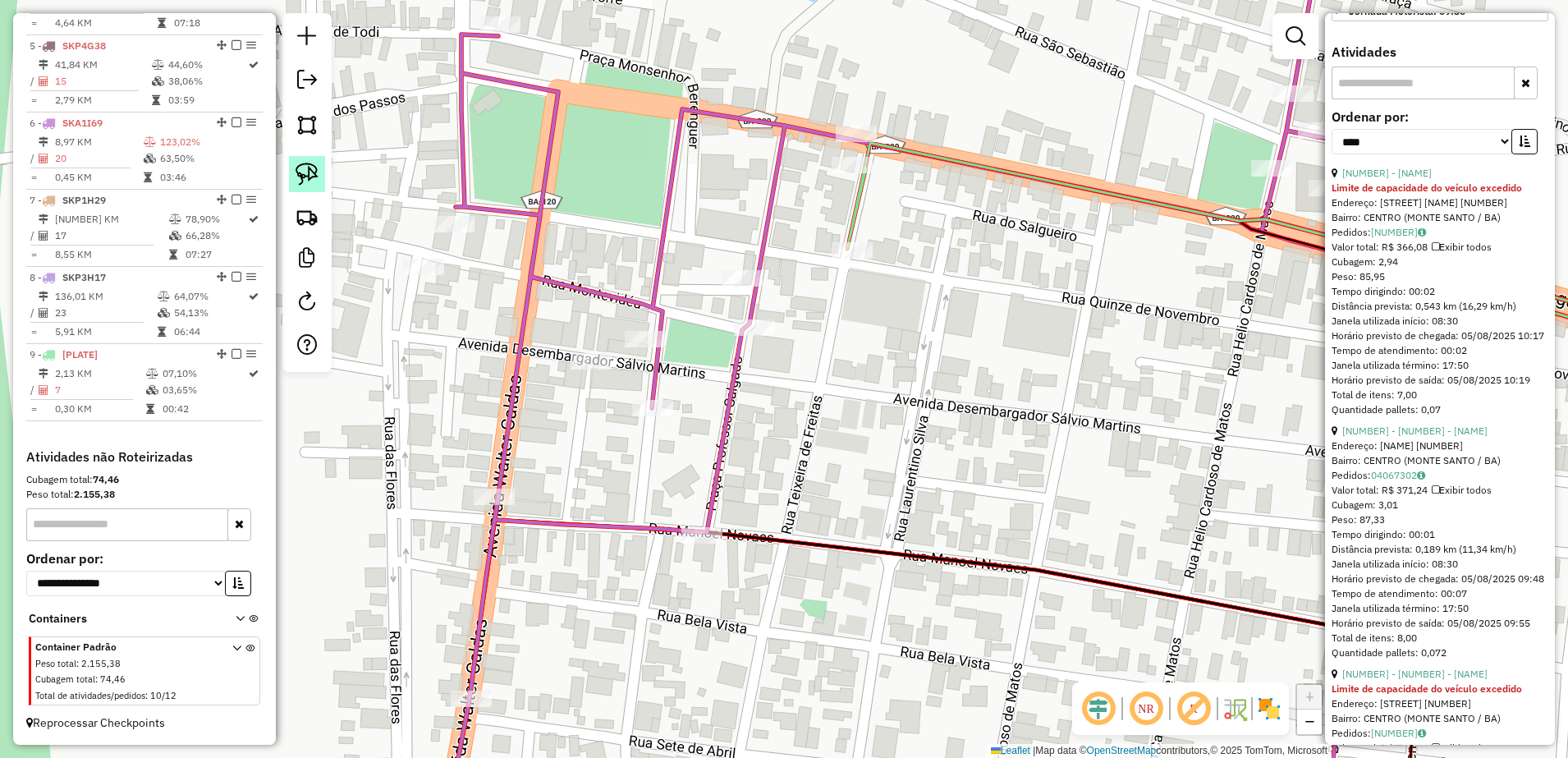 click 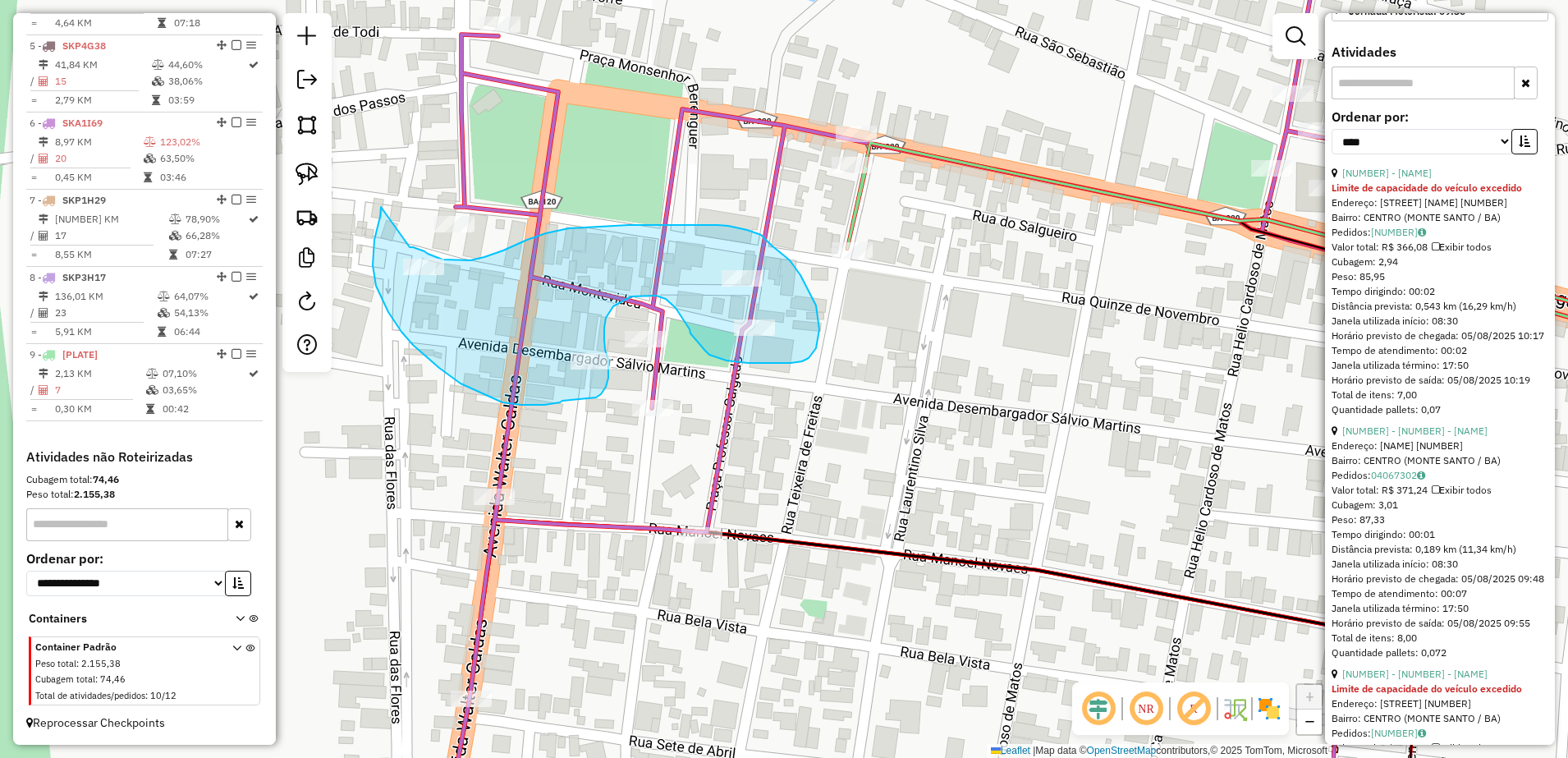 drag, startPoint x: 381, startPoint y: 207, endPoint x: 410, endPoint y: 247, distance: 49.406477 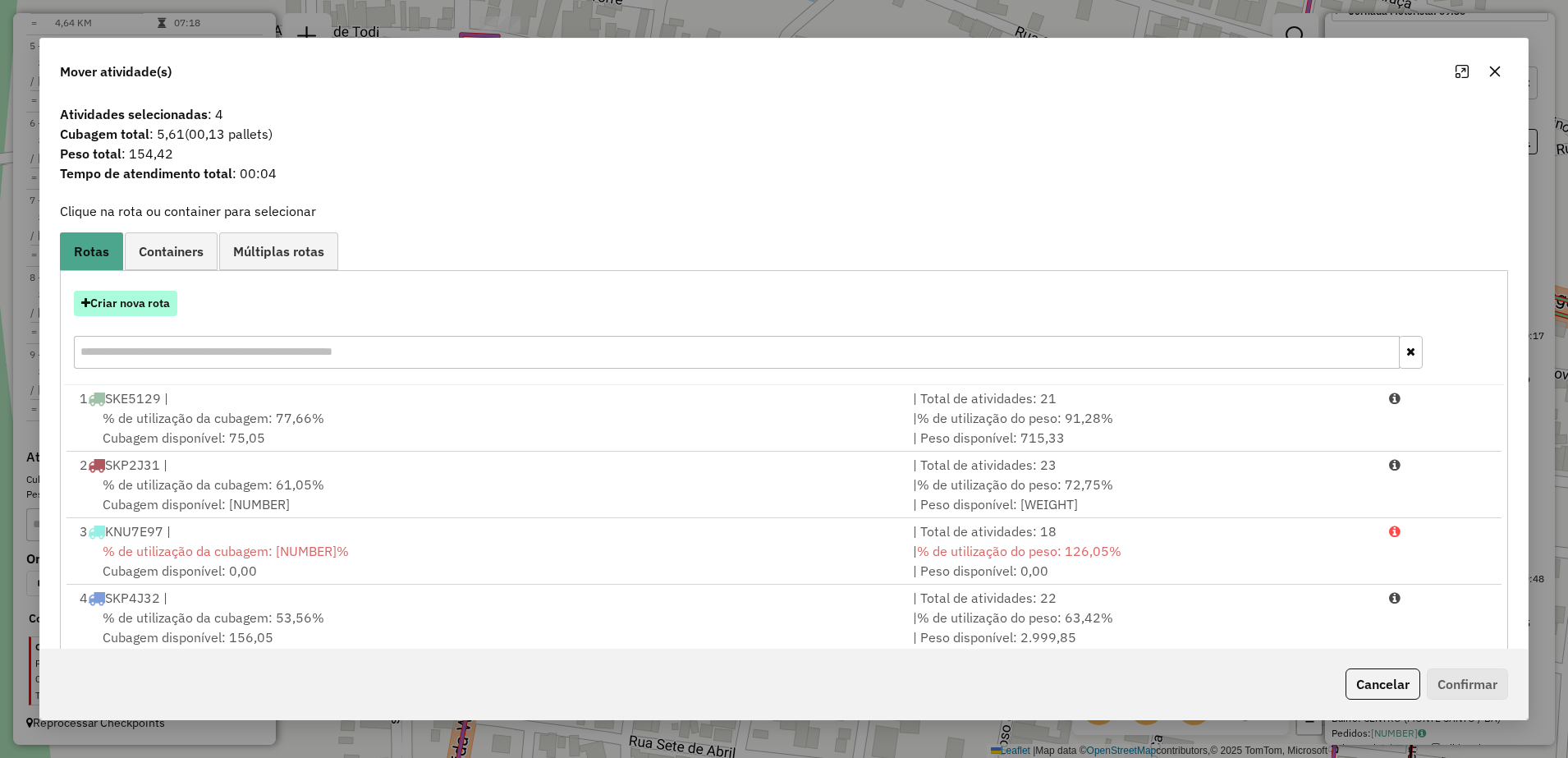 click on "Criar nova rota" at bounding box center (126, 303) 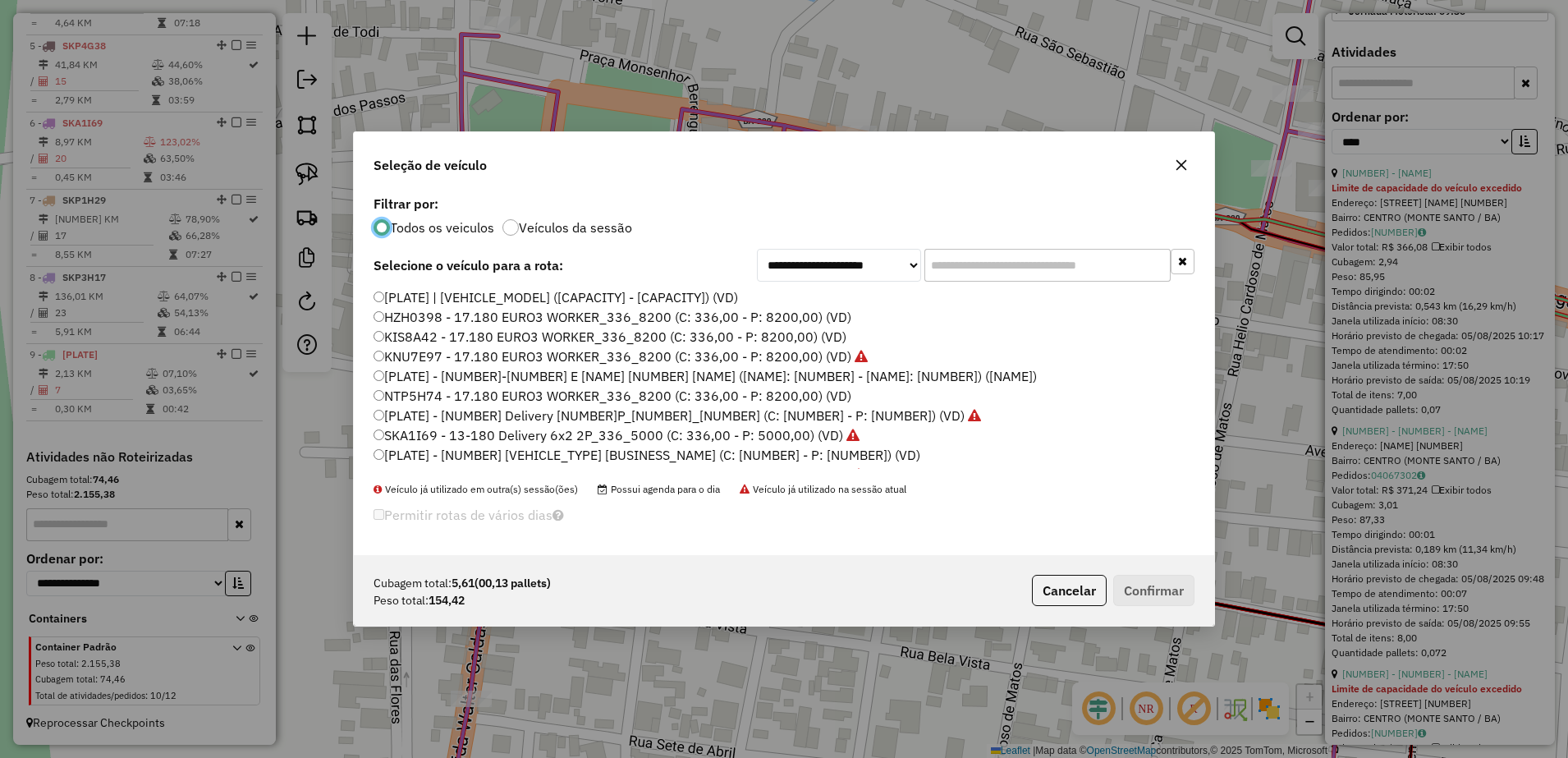 scroll, scrollTop: 9, scrollLeft: 5, axis: both 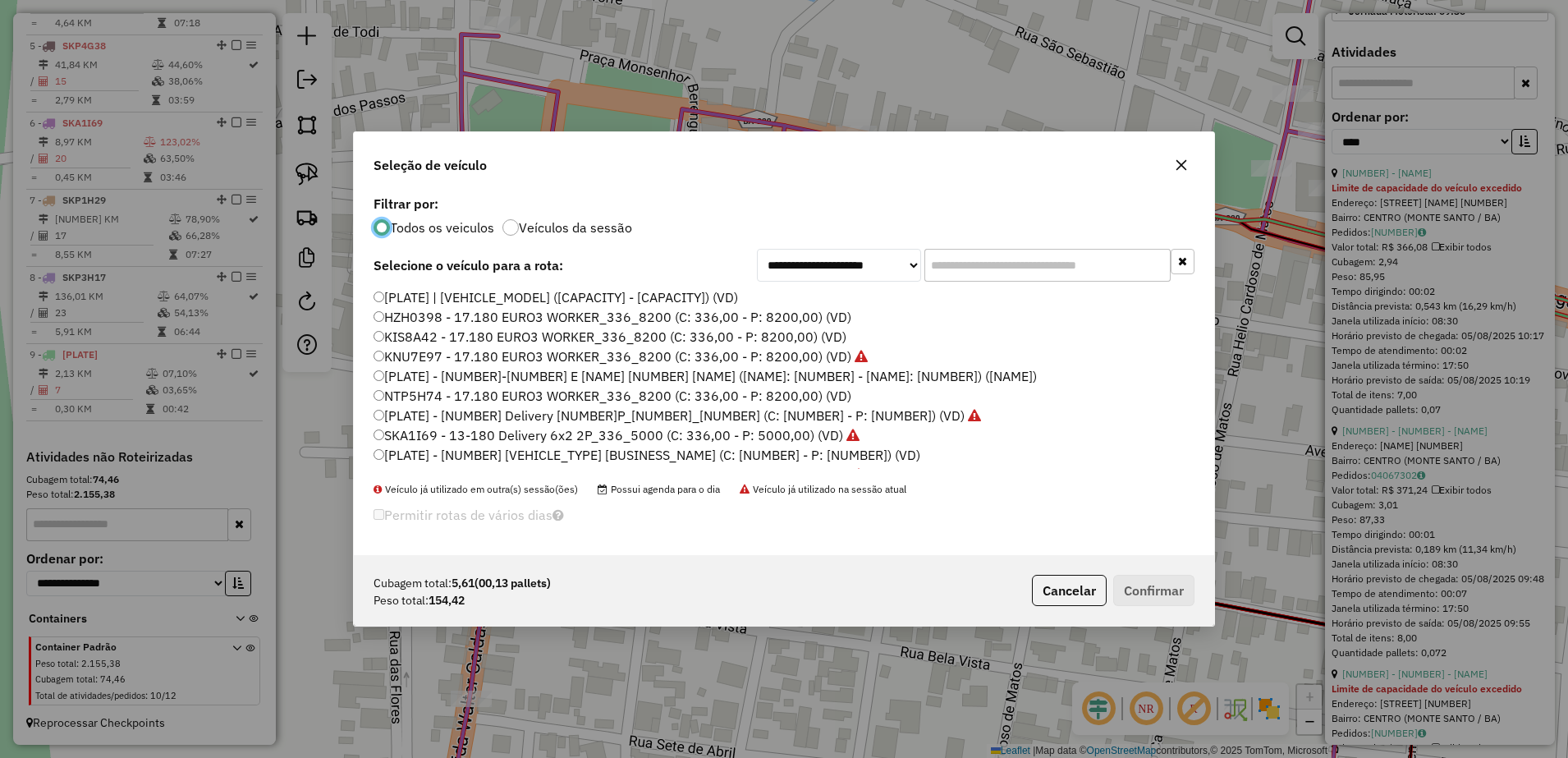 click 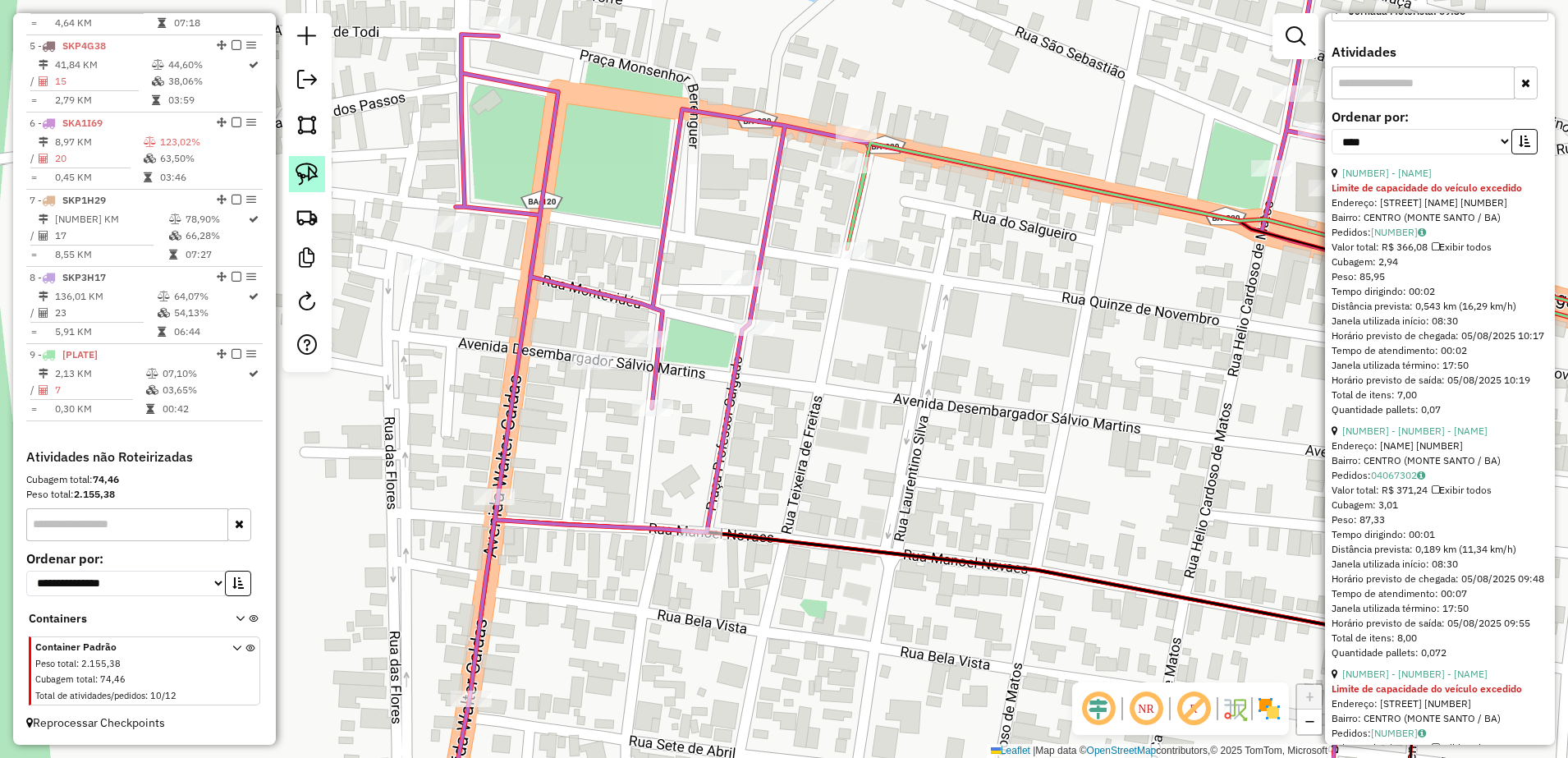 click 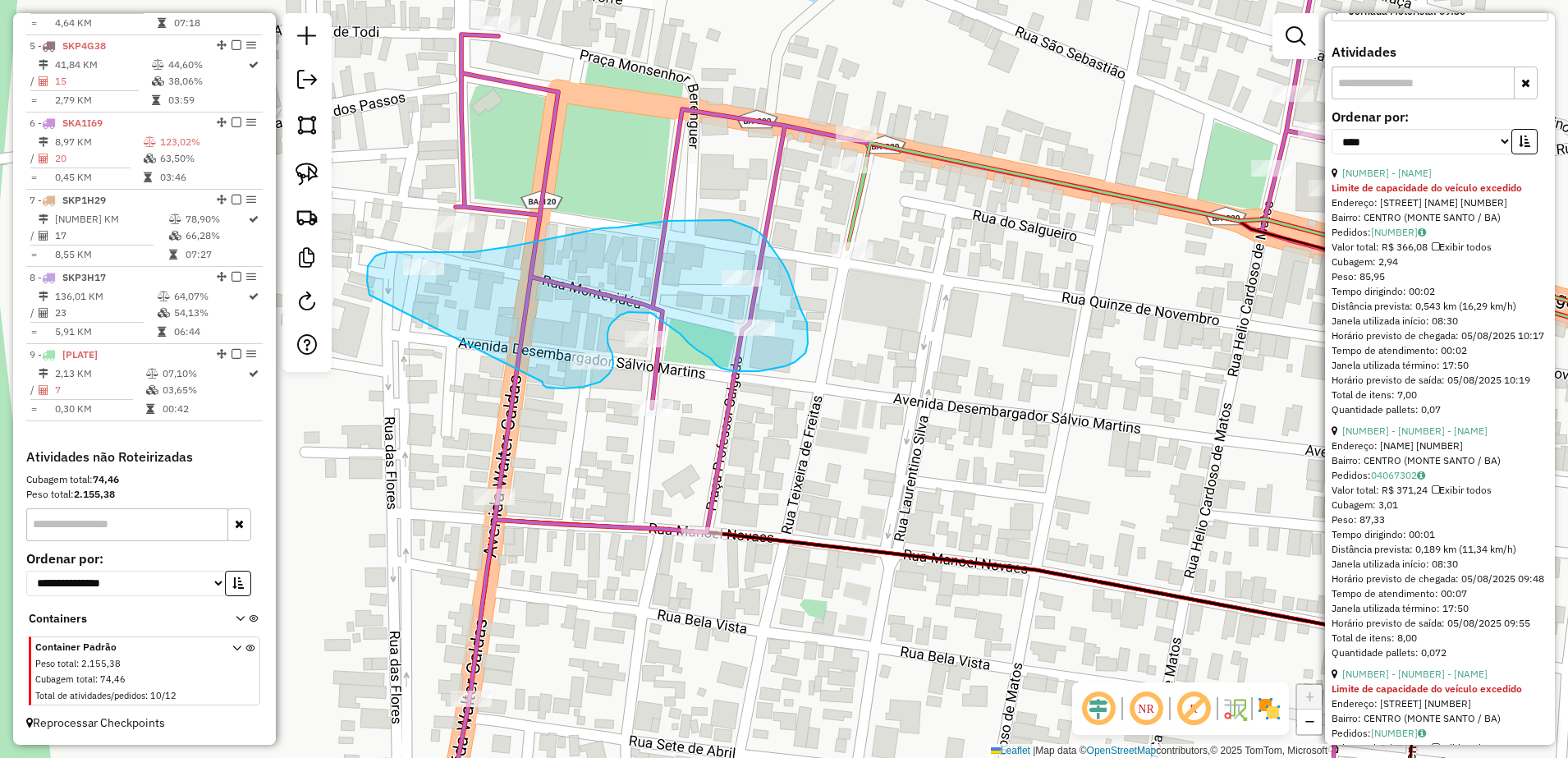 drag, startPoint x: 369, startPoint y: 295, endPoint x: 543, endPoint y: 382, distance: 194.5379 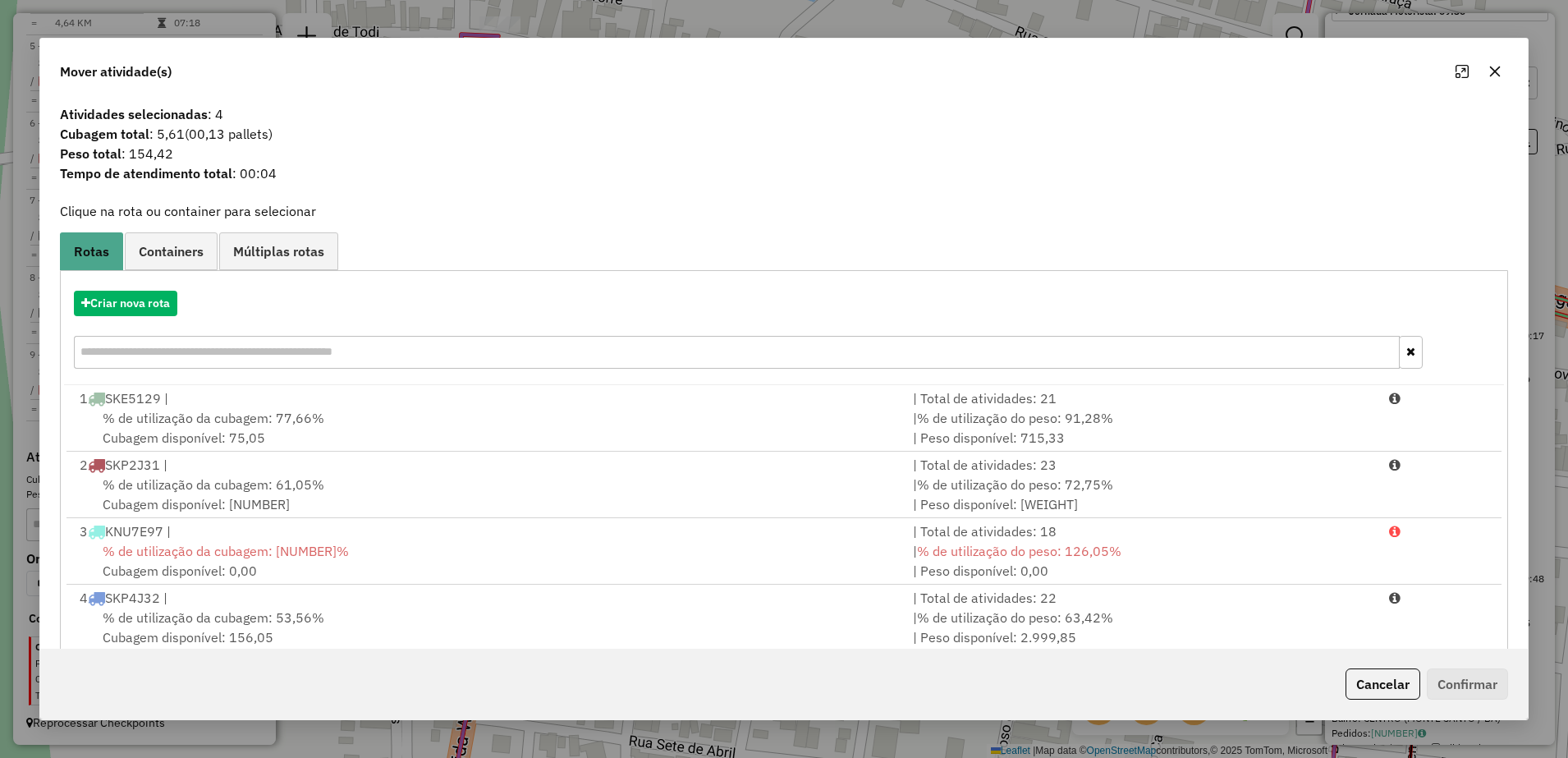 scroll, scrollTop: 270, scrollLeft: 0, axis: vertical 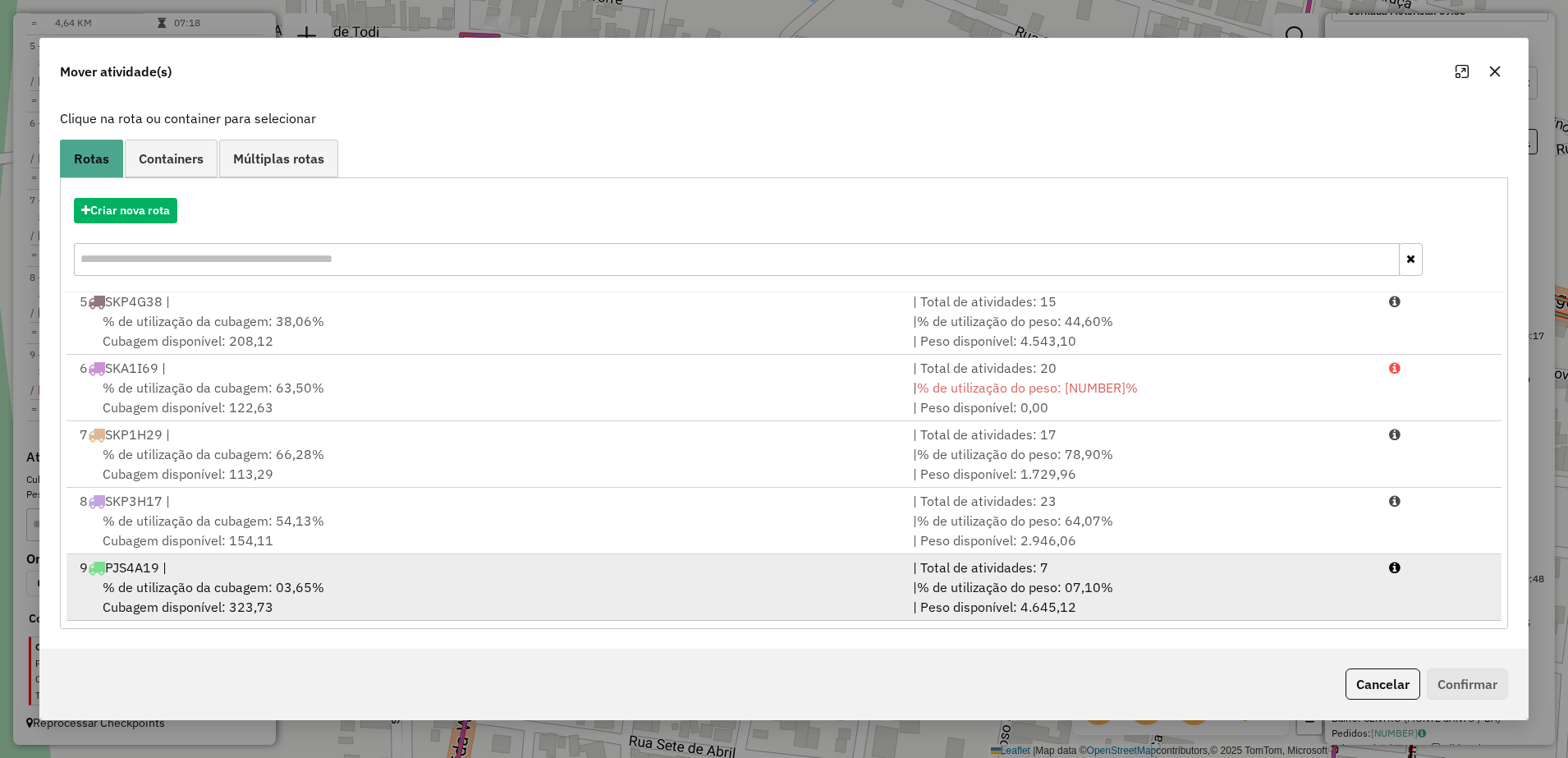 click on "% de utilização do peso: 07,10%" at bounding box center [1015, 587] 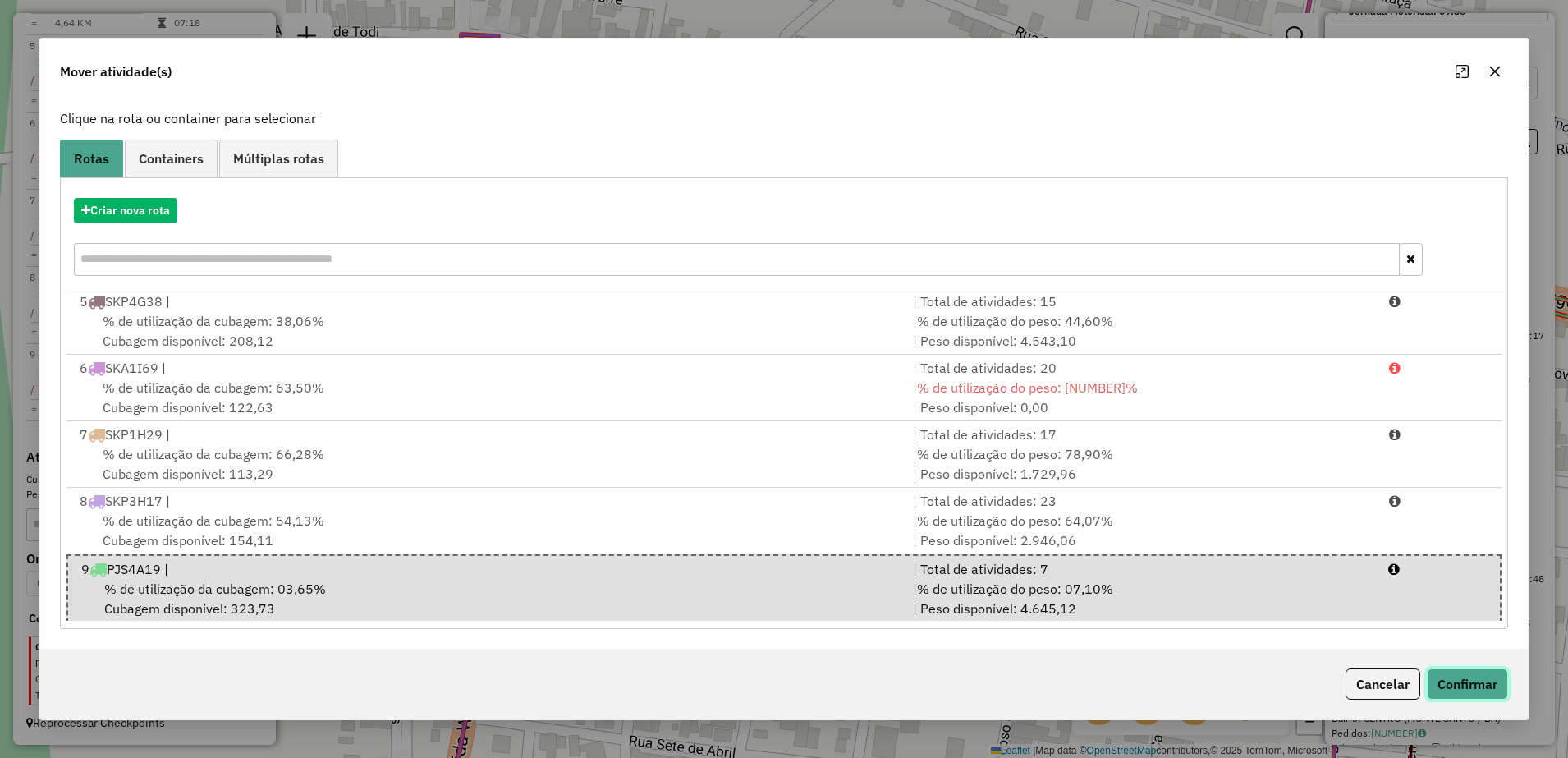 drag, startPoint x: 1479, startPoint y: 679, endPoint x: 1470, endPoint y: 679, distance: 9 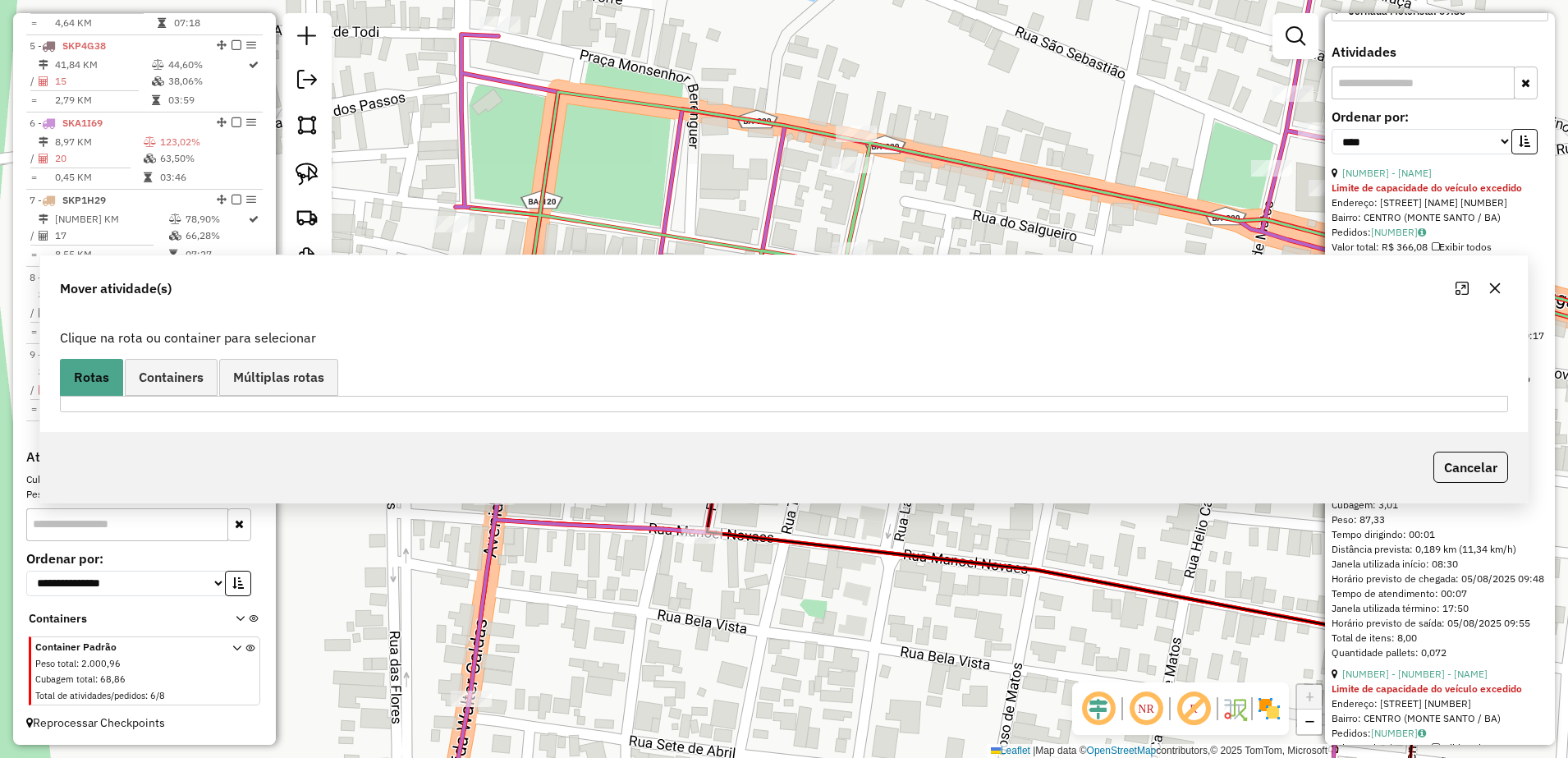 scroll, scrollTop: 0, scrollLeft: 0, axis: both 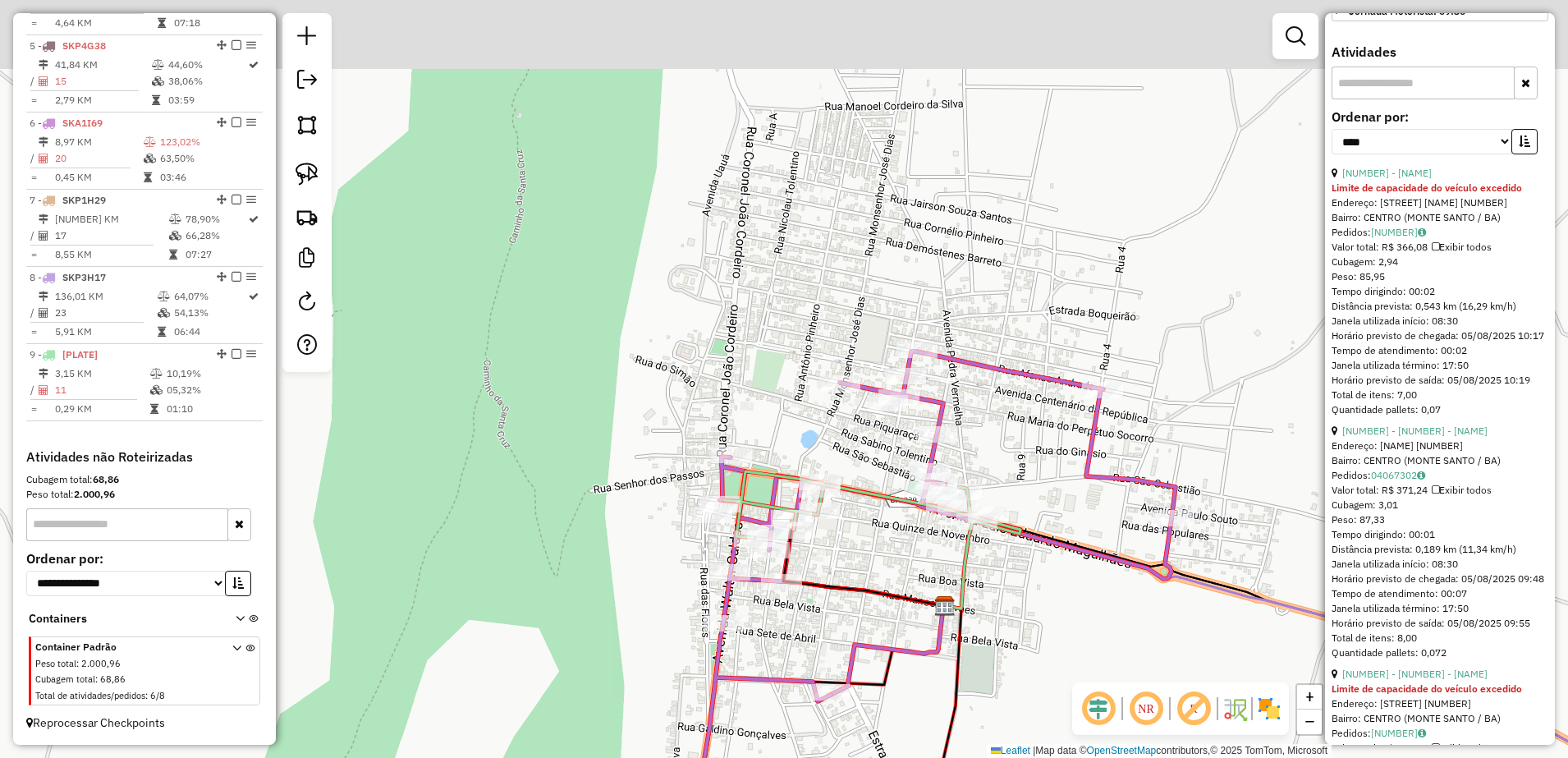 drag, startPoint x: 1000, startPoint y: 287, endPoint x: 970, endPoint y: 400, distance: 116.9145 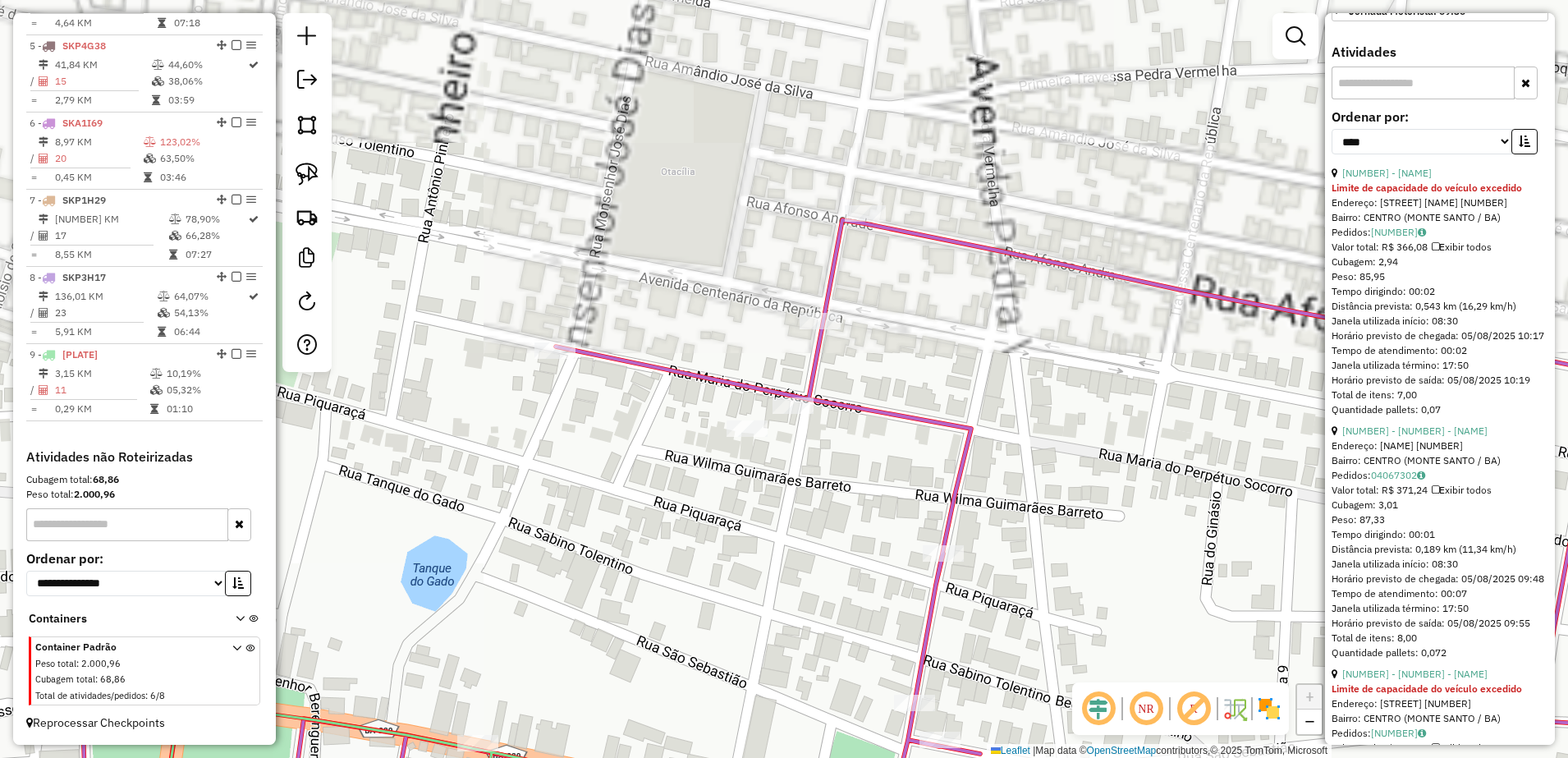 drag, startPoint x: 907, startPoint y: 391, endPoint x: 926, endPoint y: 299, distance: 93.94147 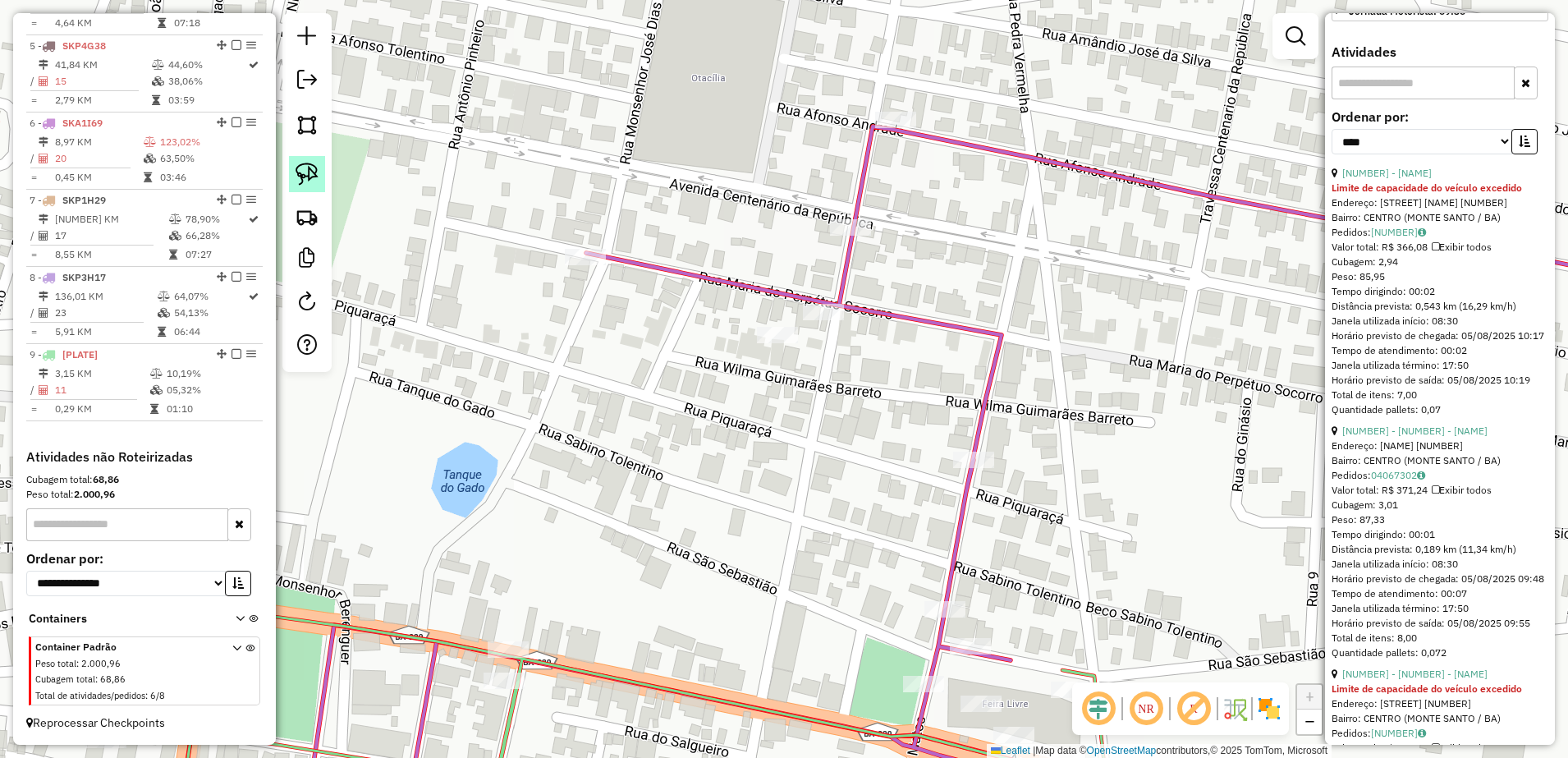 click 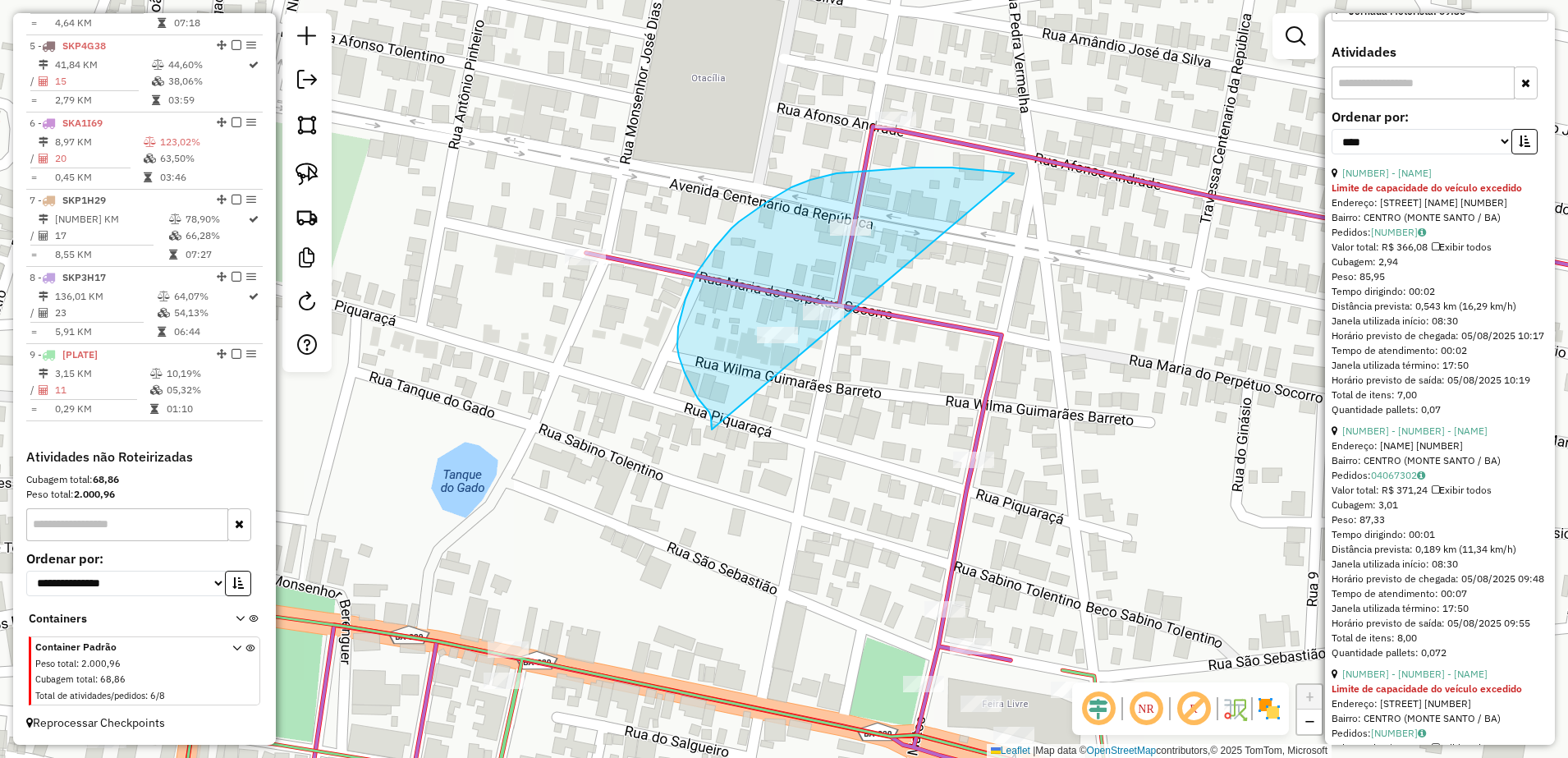 drag, startPoint x: 1003, startPoint y: 172, endPoint x: 712, endPoint y: 432, distance: 390.23198 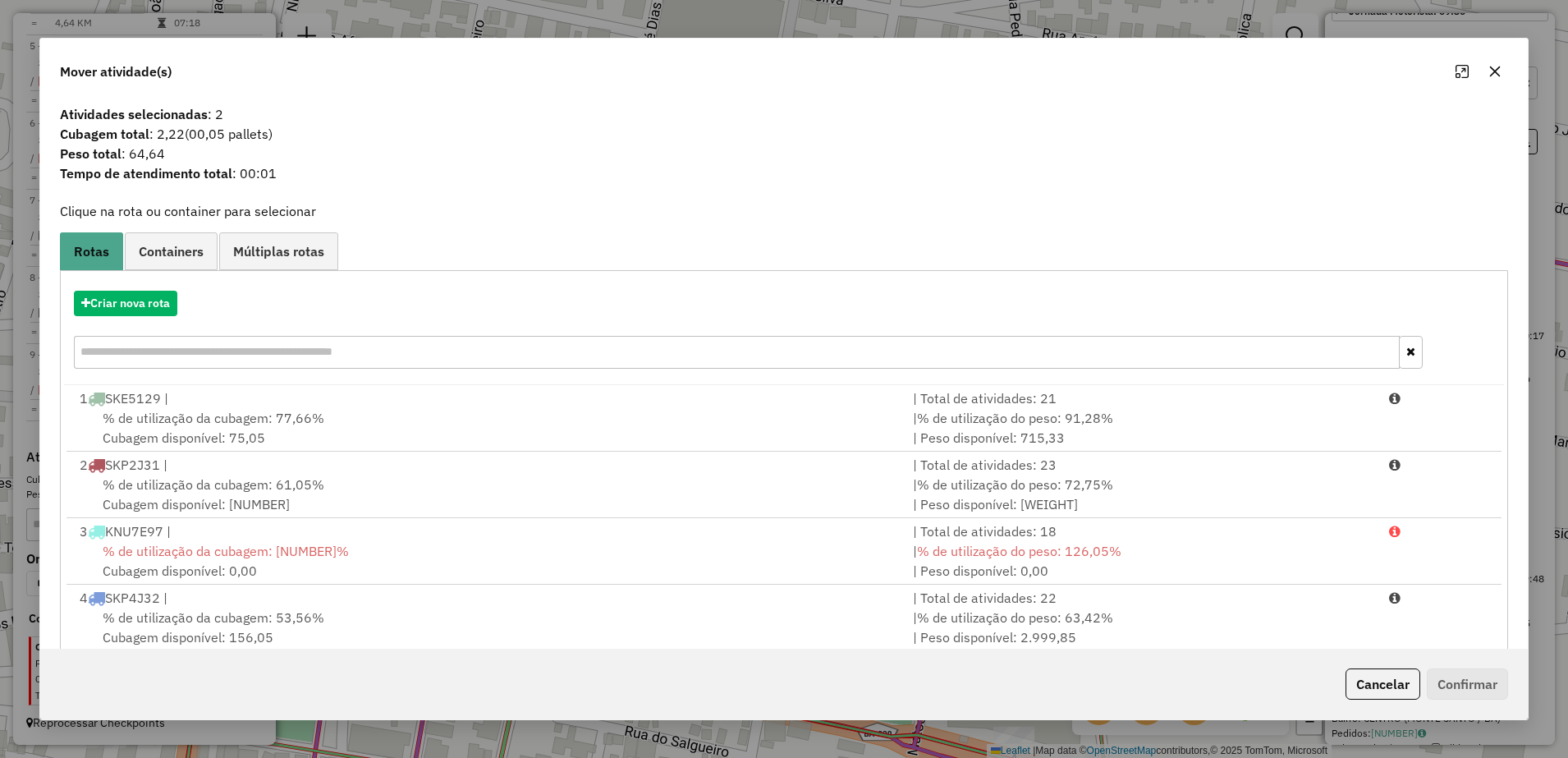 scroll, scrollTop: 270, scrollLeft: 0, axis: vertical 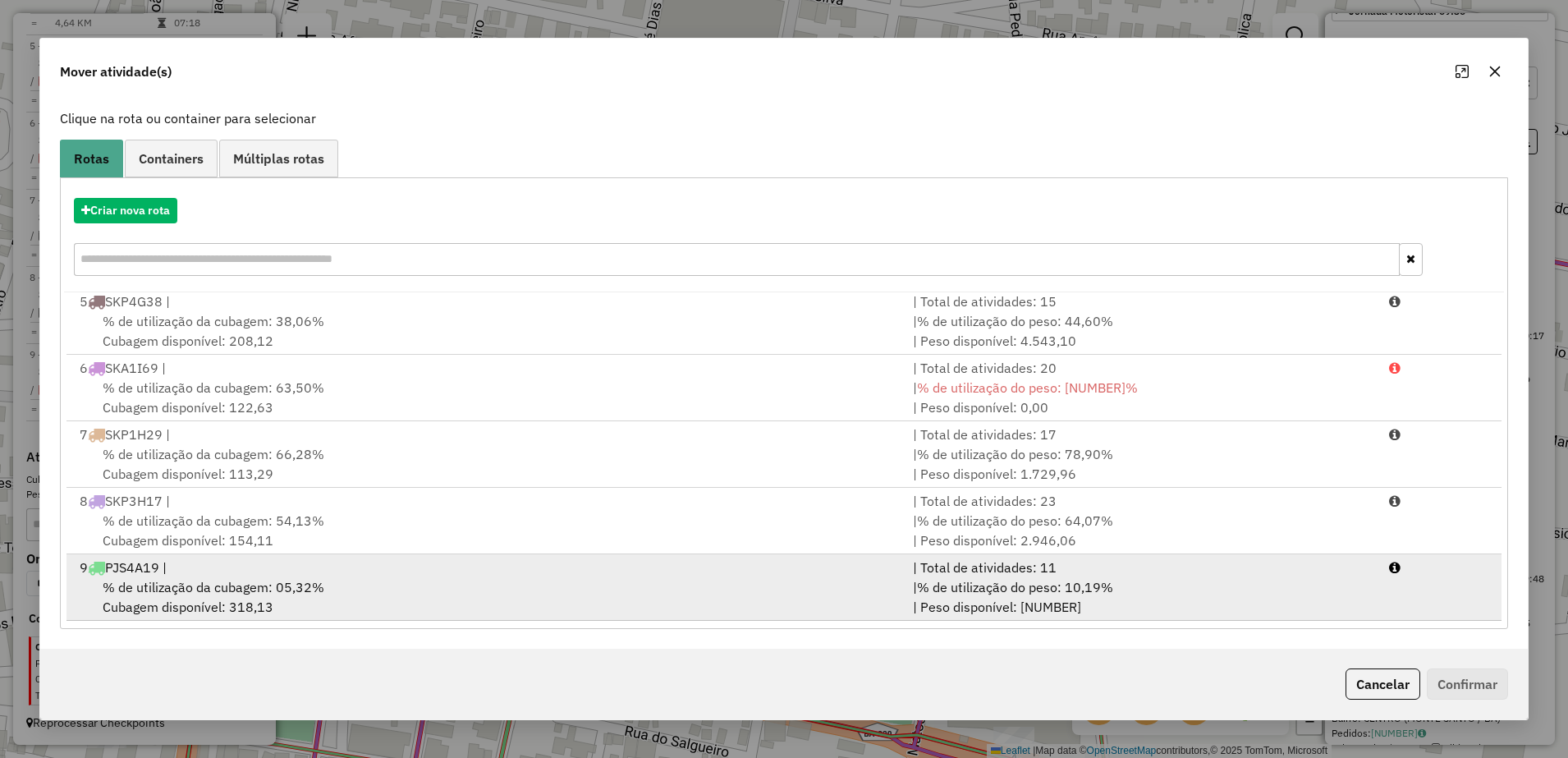 click on "[NUMBER] [PLATE] |" at bounding box center [486, 567] 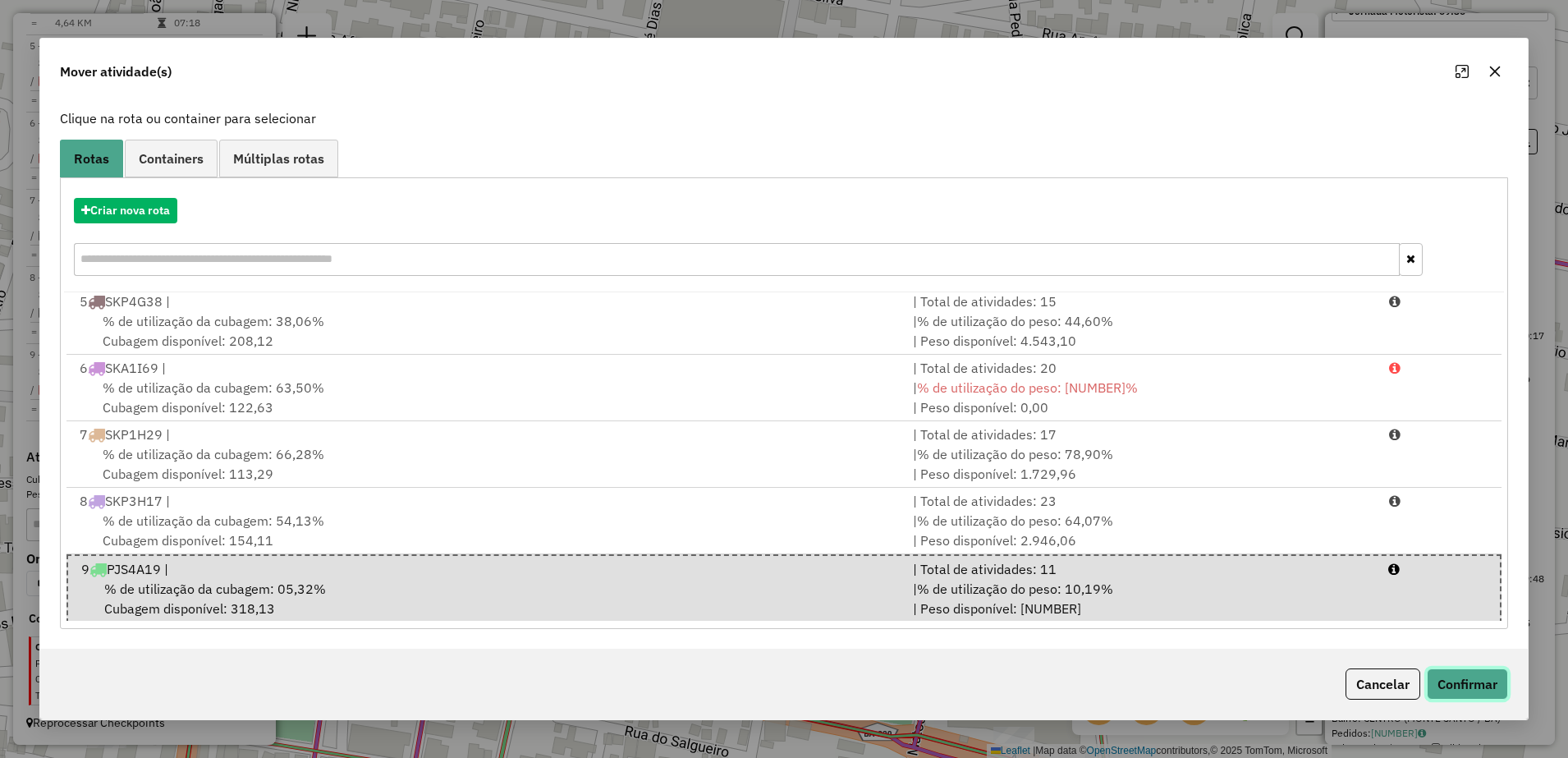 click on "Confirmar" 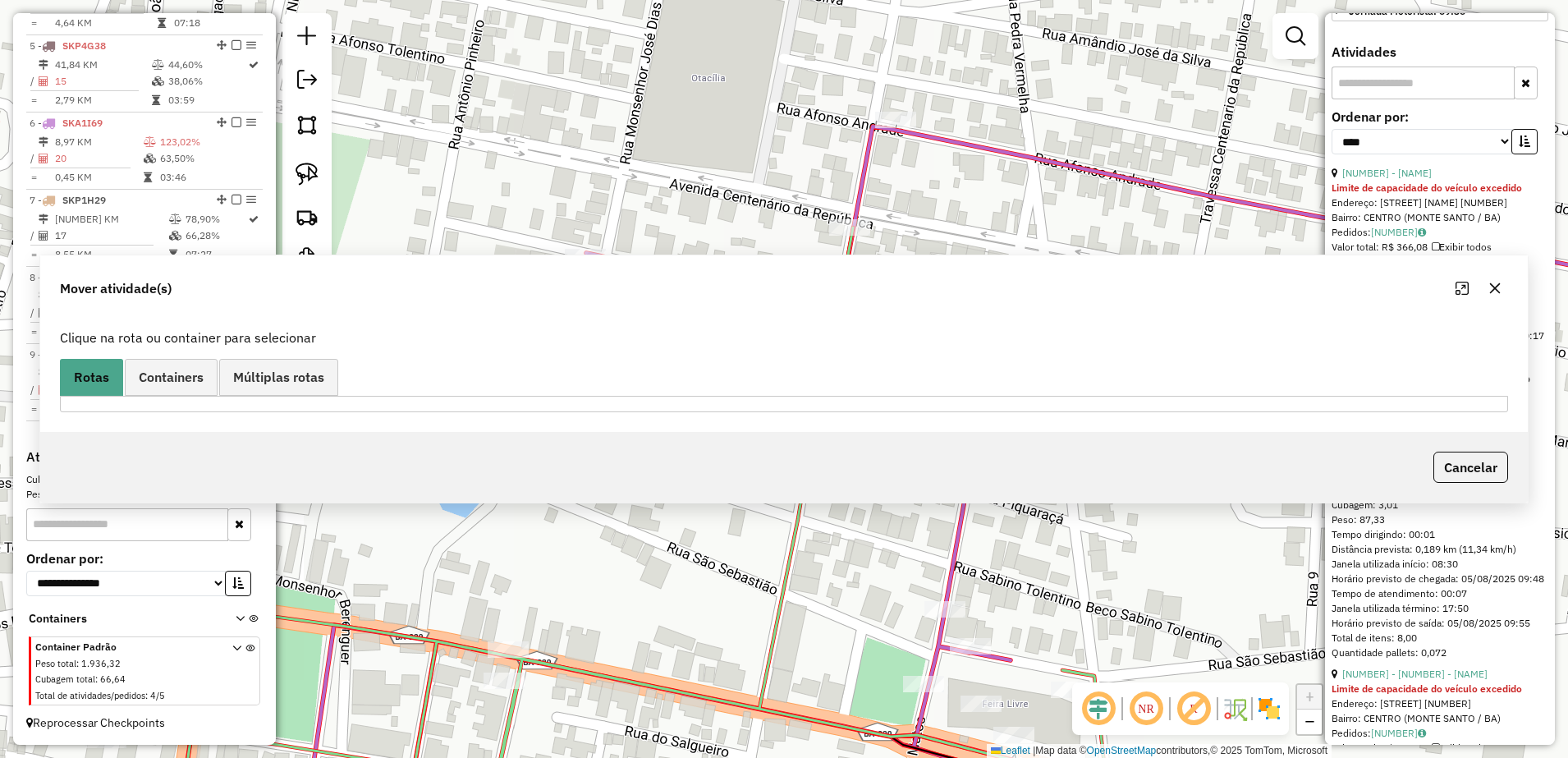 scroll, scrollTop: 0, scrollLeft: 0, axis: both 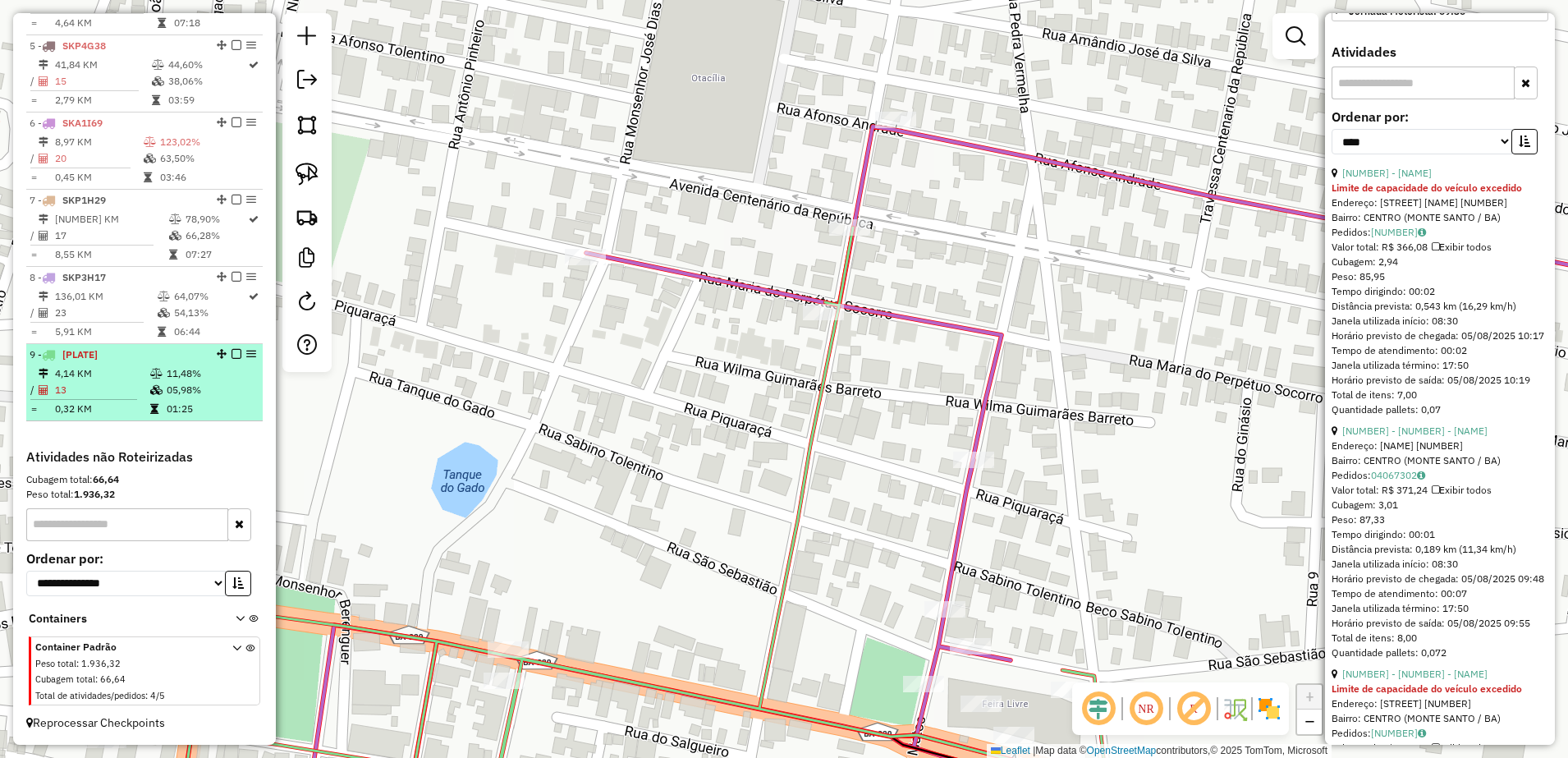 click on "4,14 KM" at bounding box center [102, 374] 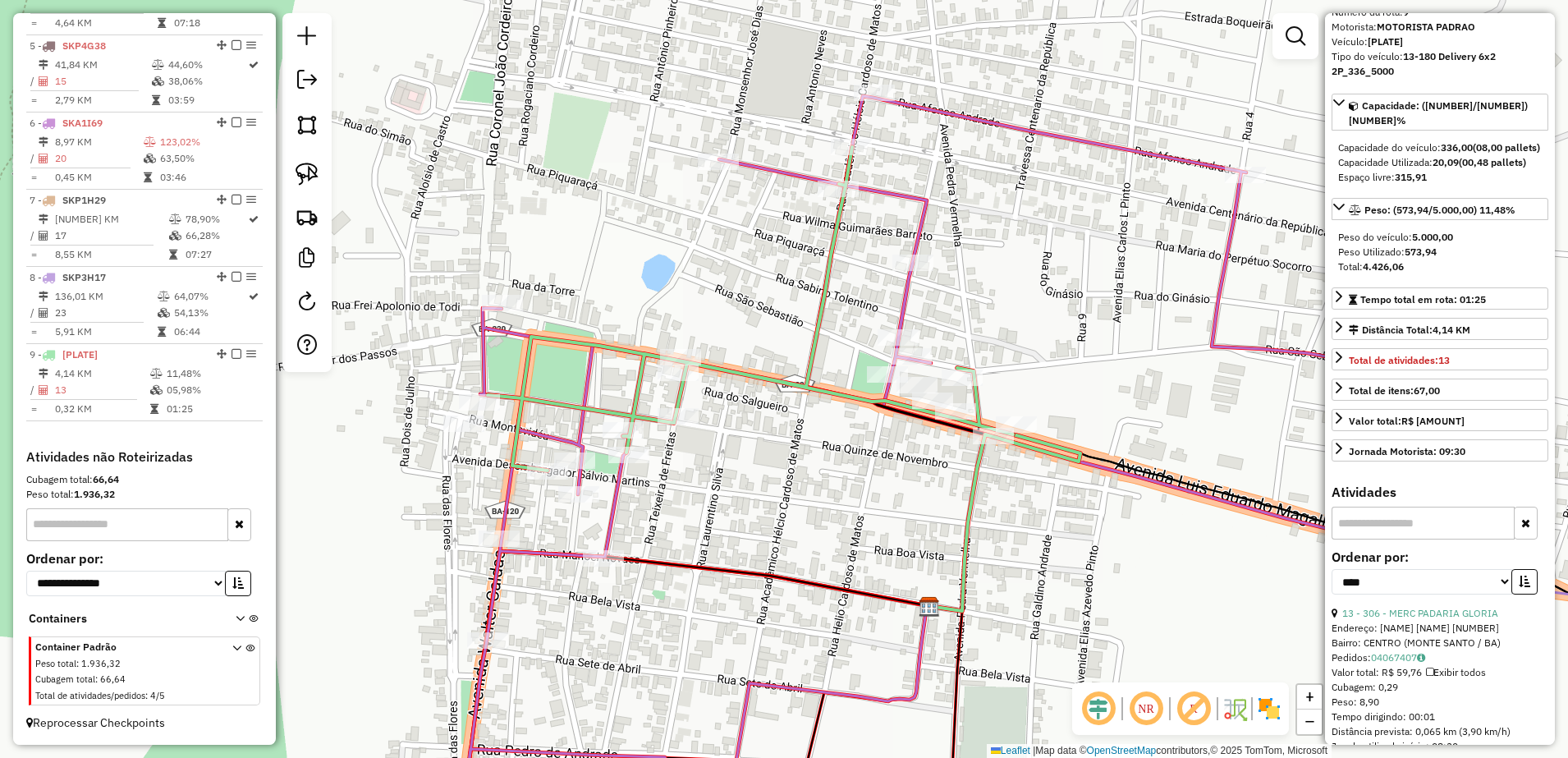 scroll, scrollTop: 0, scrollLeft: 0, axis: both 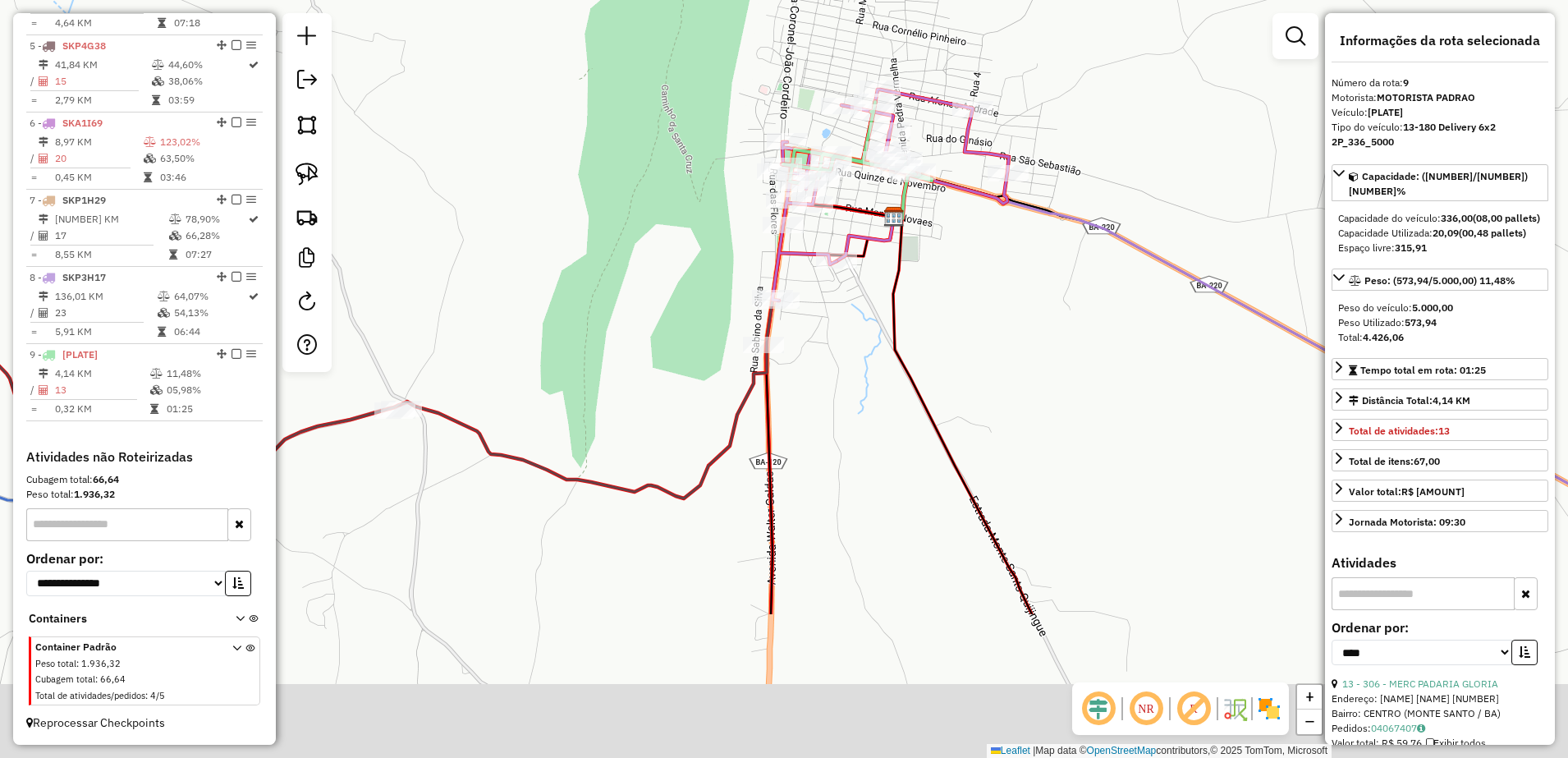 drag, startPoint x: 593, startPoint y: 457, endPoint x: 620, endPoint y: 307, distance: 152.4106 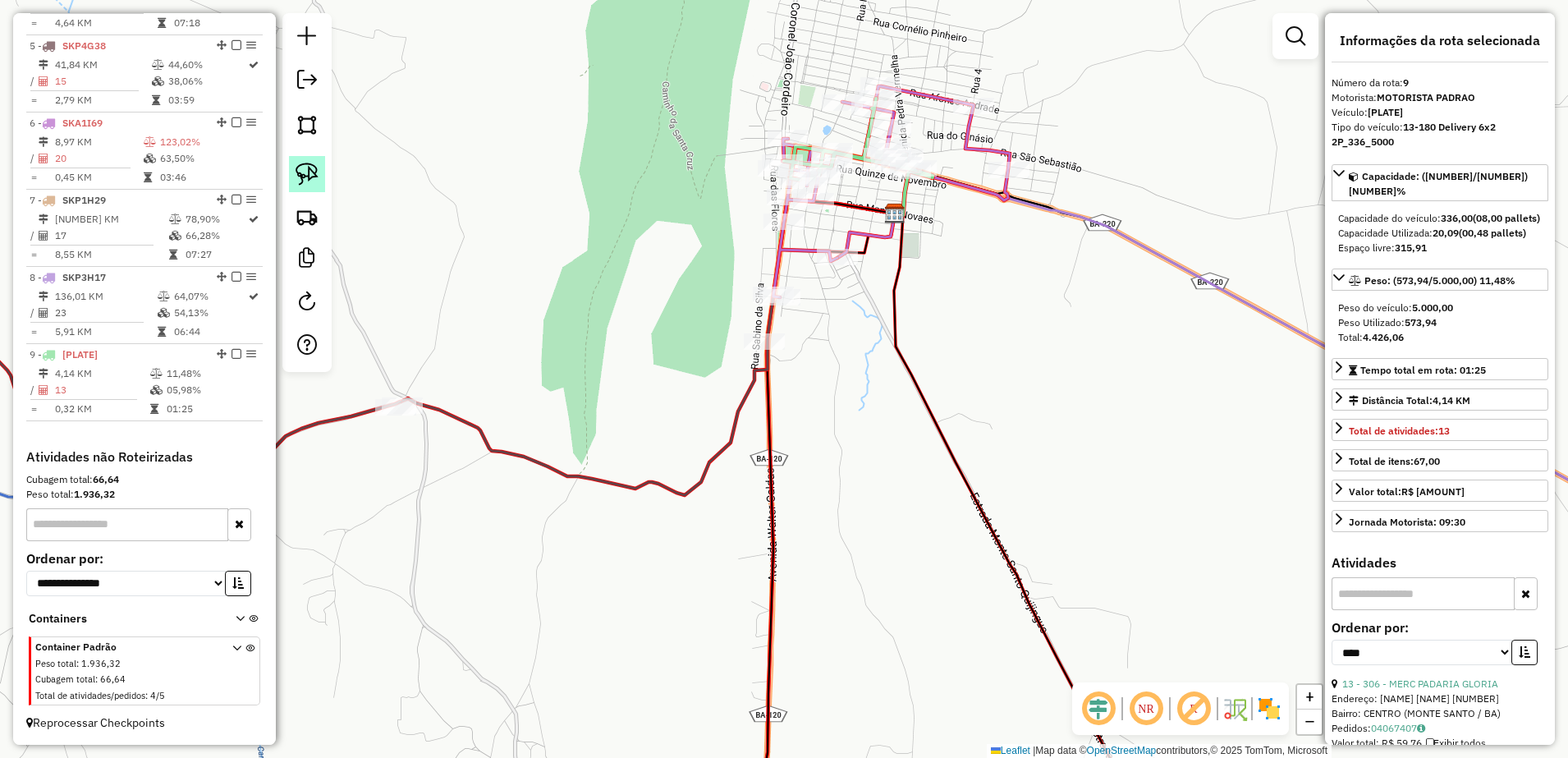 click 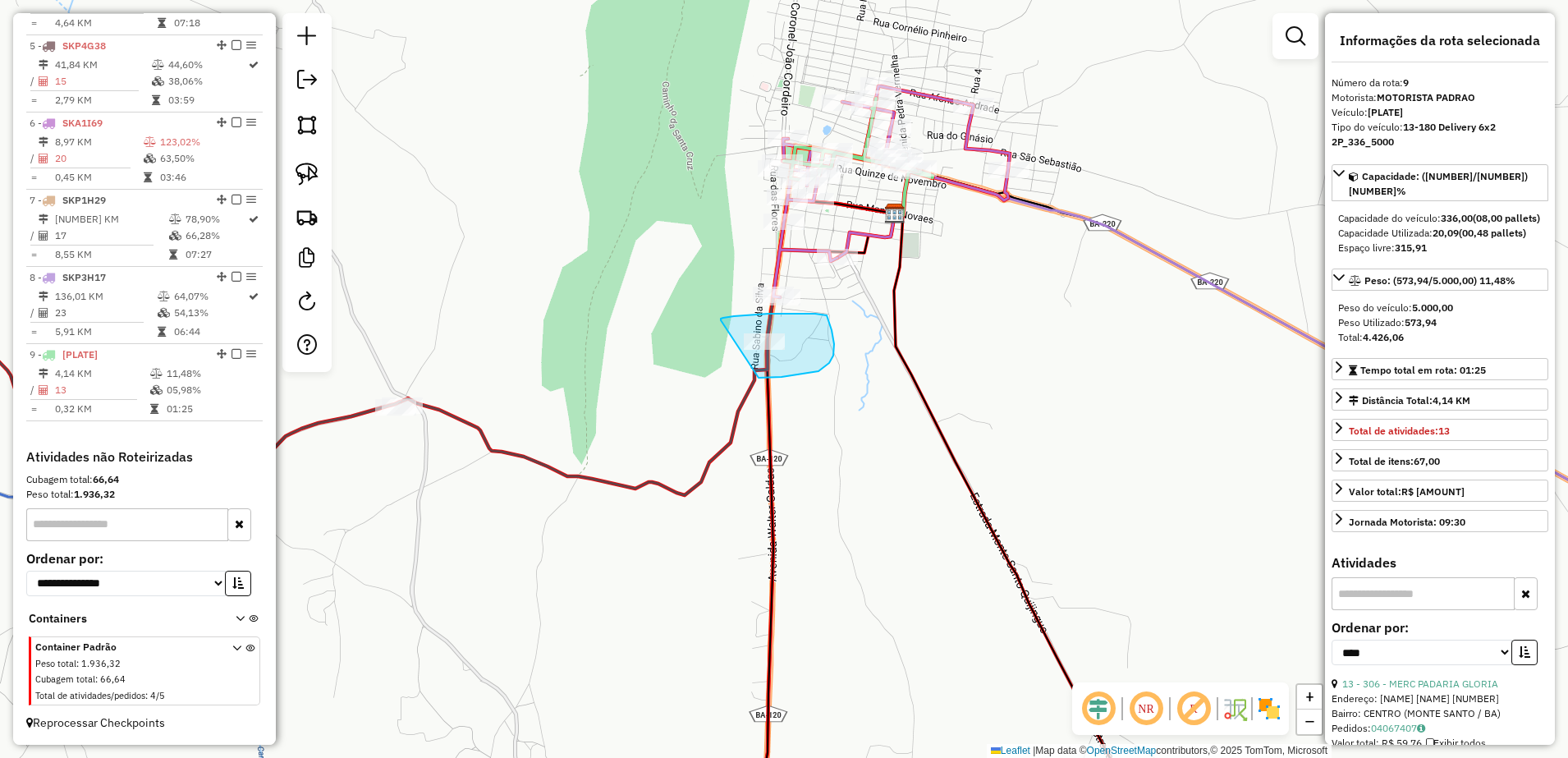 drag, startPoint x: 721, startPoint y: 320, endPoint x: 699, endPoint y: 379, distance: 62.96825 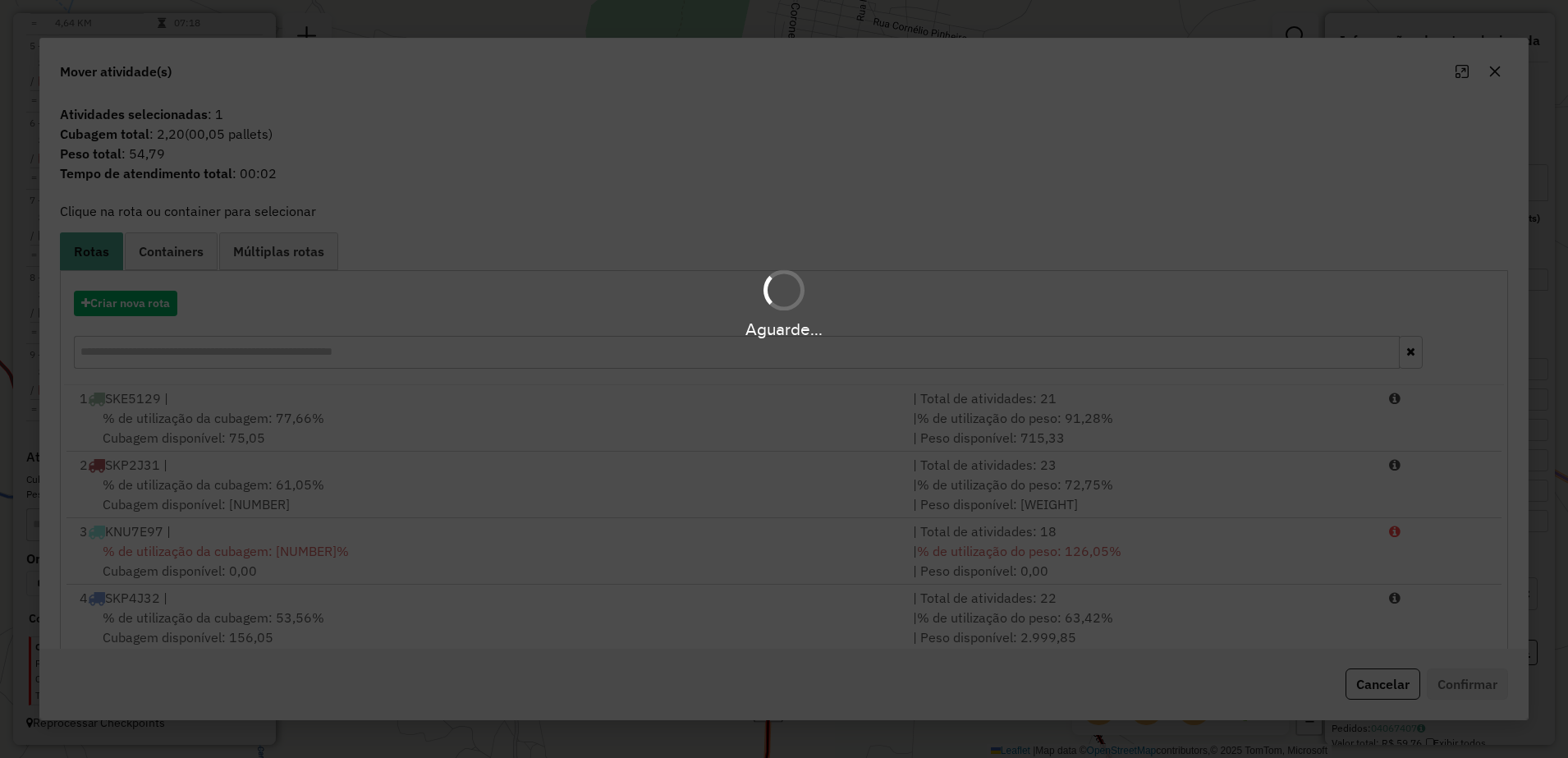 click at bounding box center (736, 352) 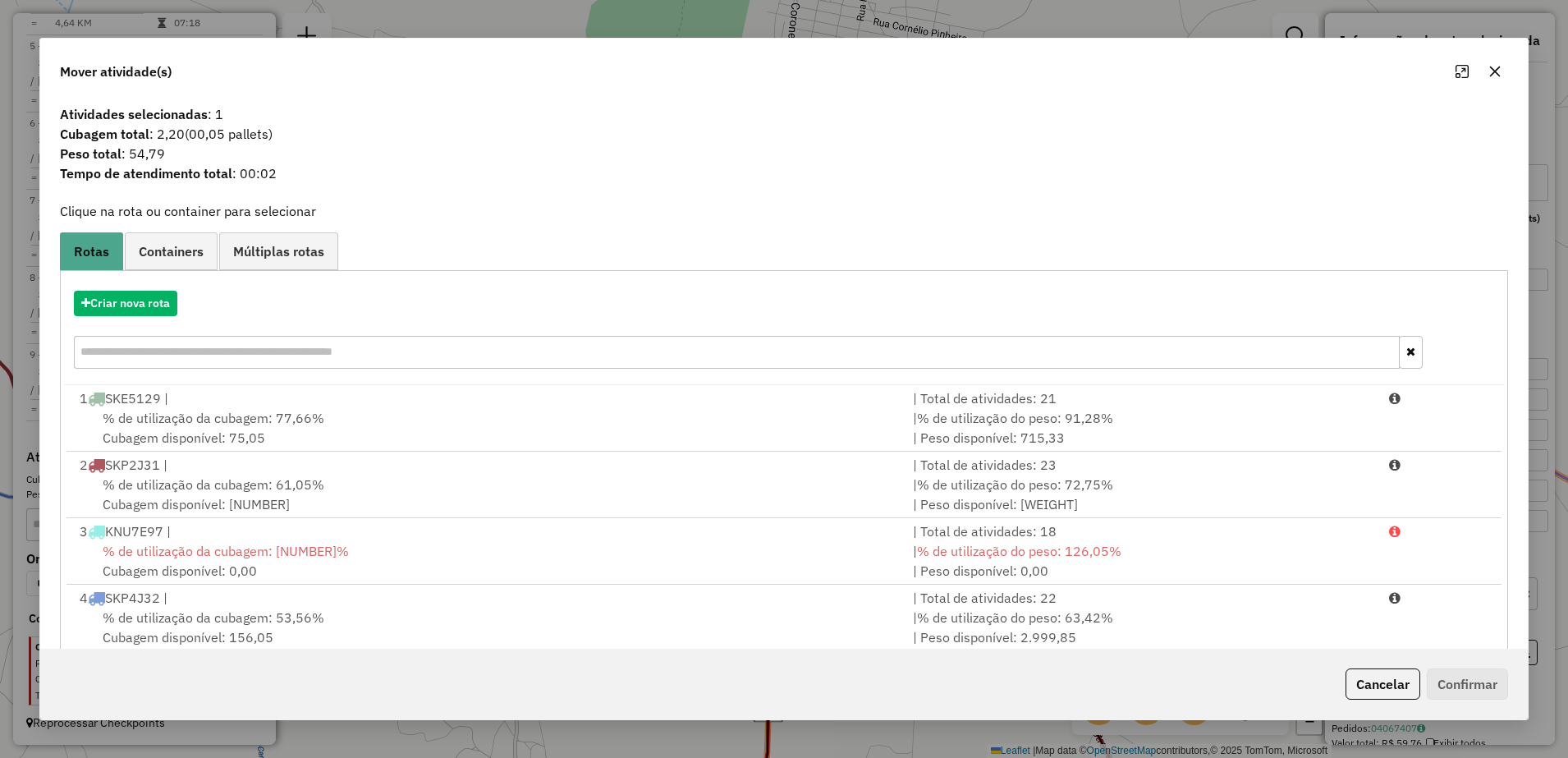 click 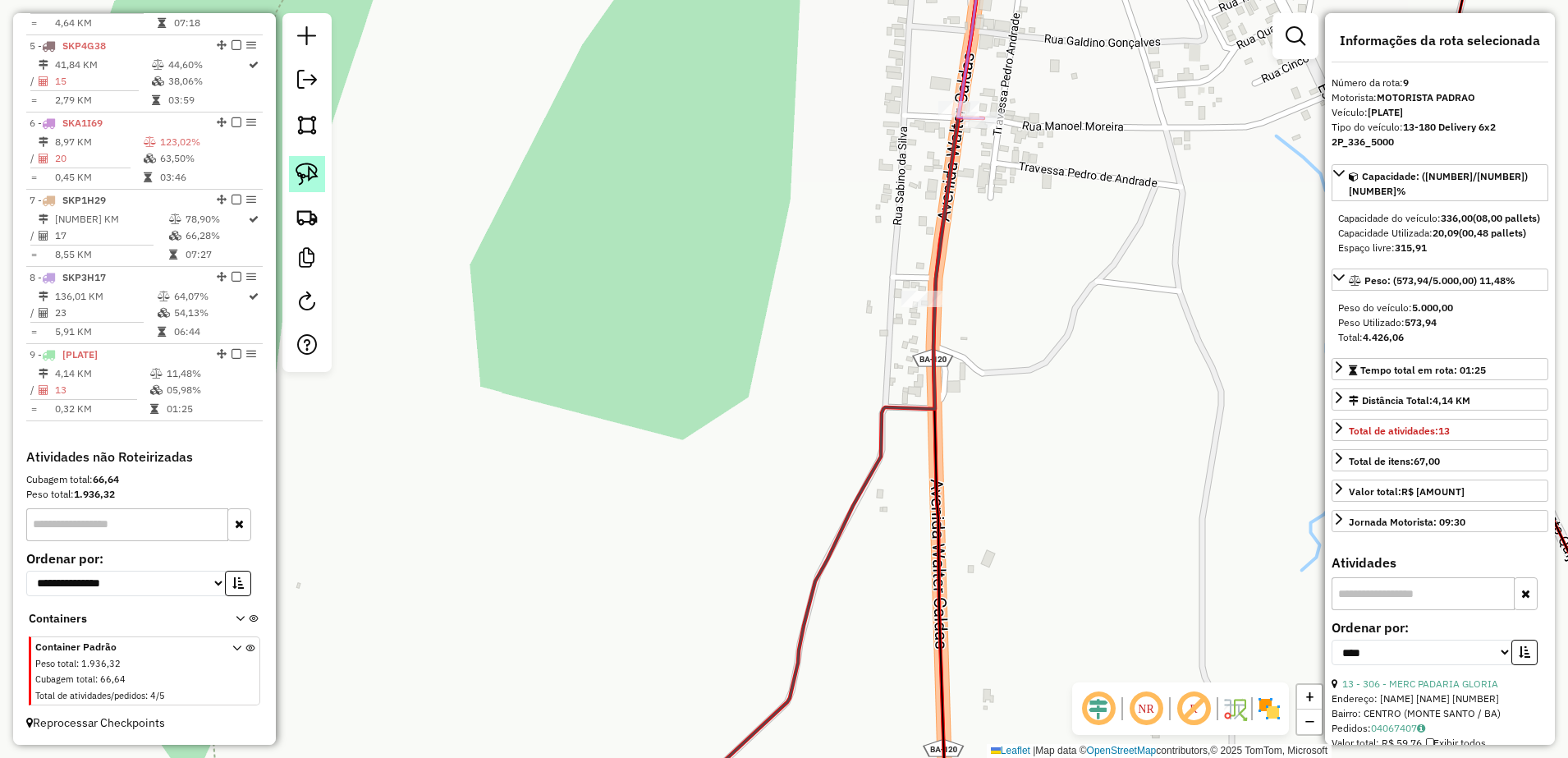 click 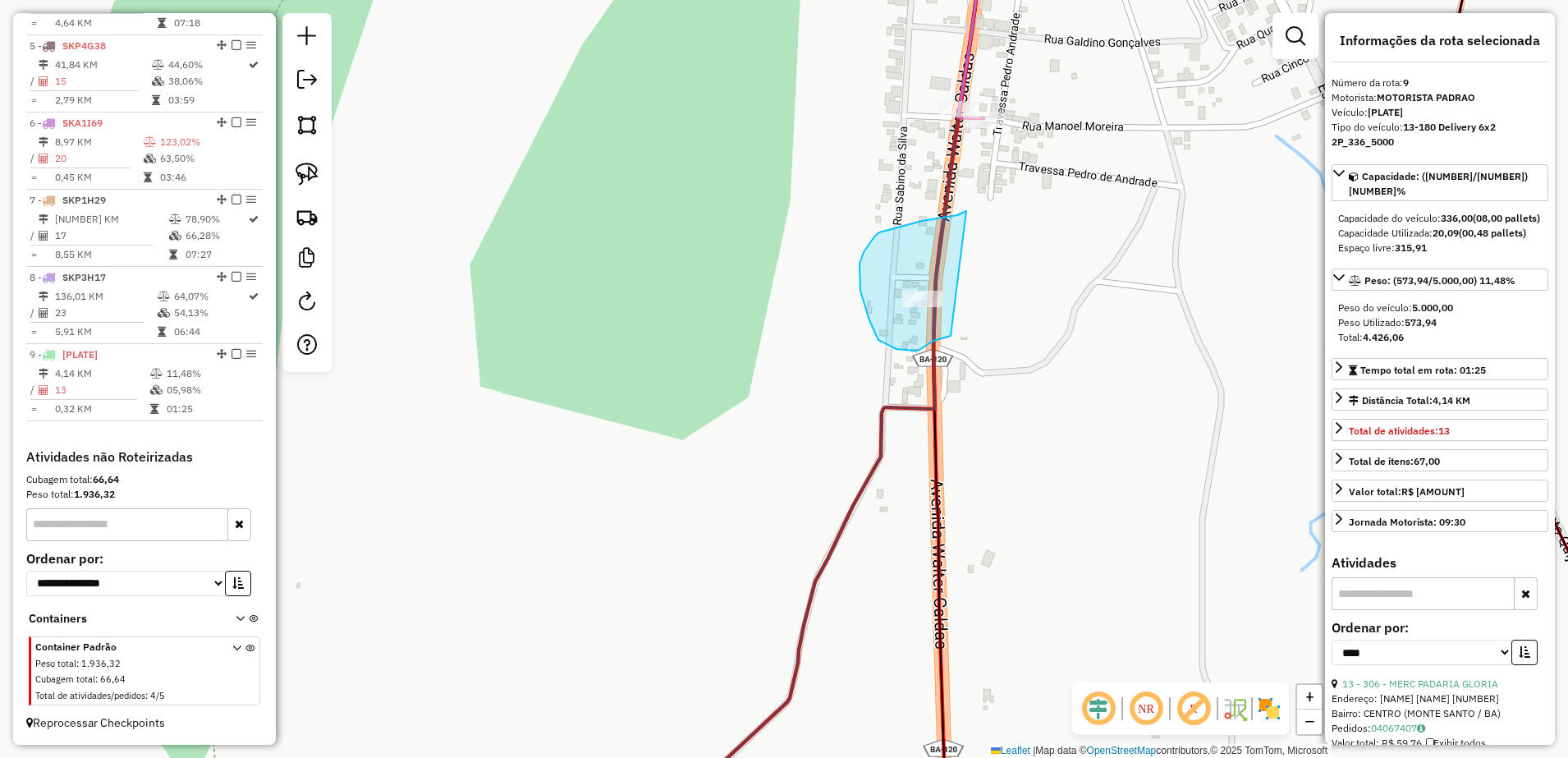 drag, startPoint x: 964, startPoint y: 213, endPoint x: 956, endPoint y: 335, distance: 122.26201 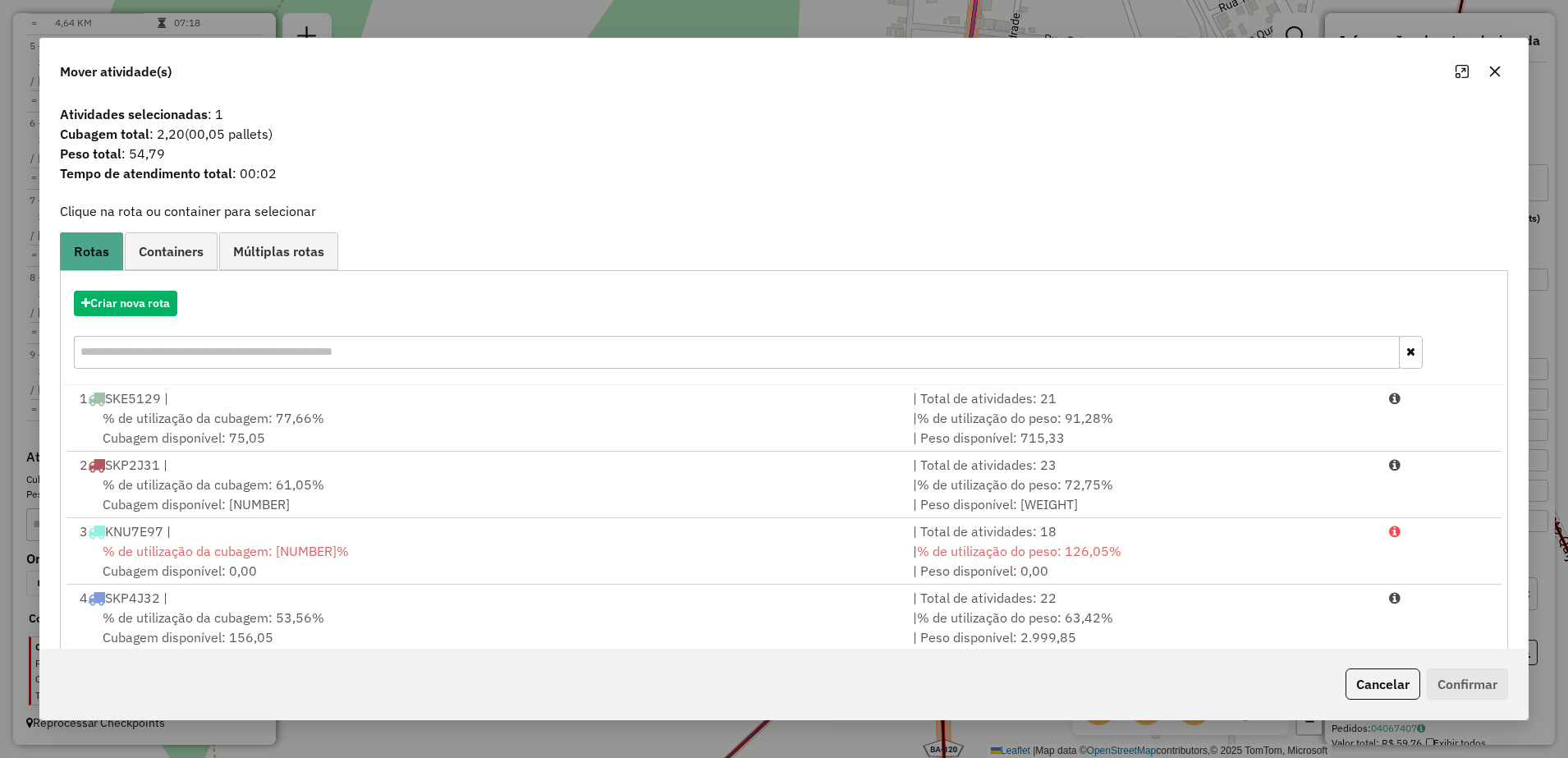 scroll, scrollTop: 270, scrollLeft: 0, axis: vertical 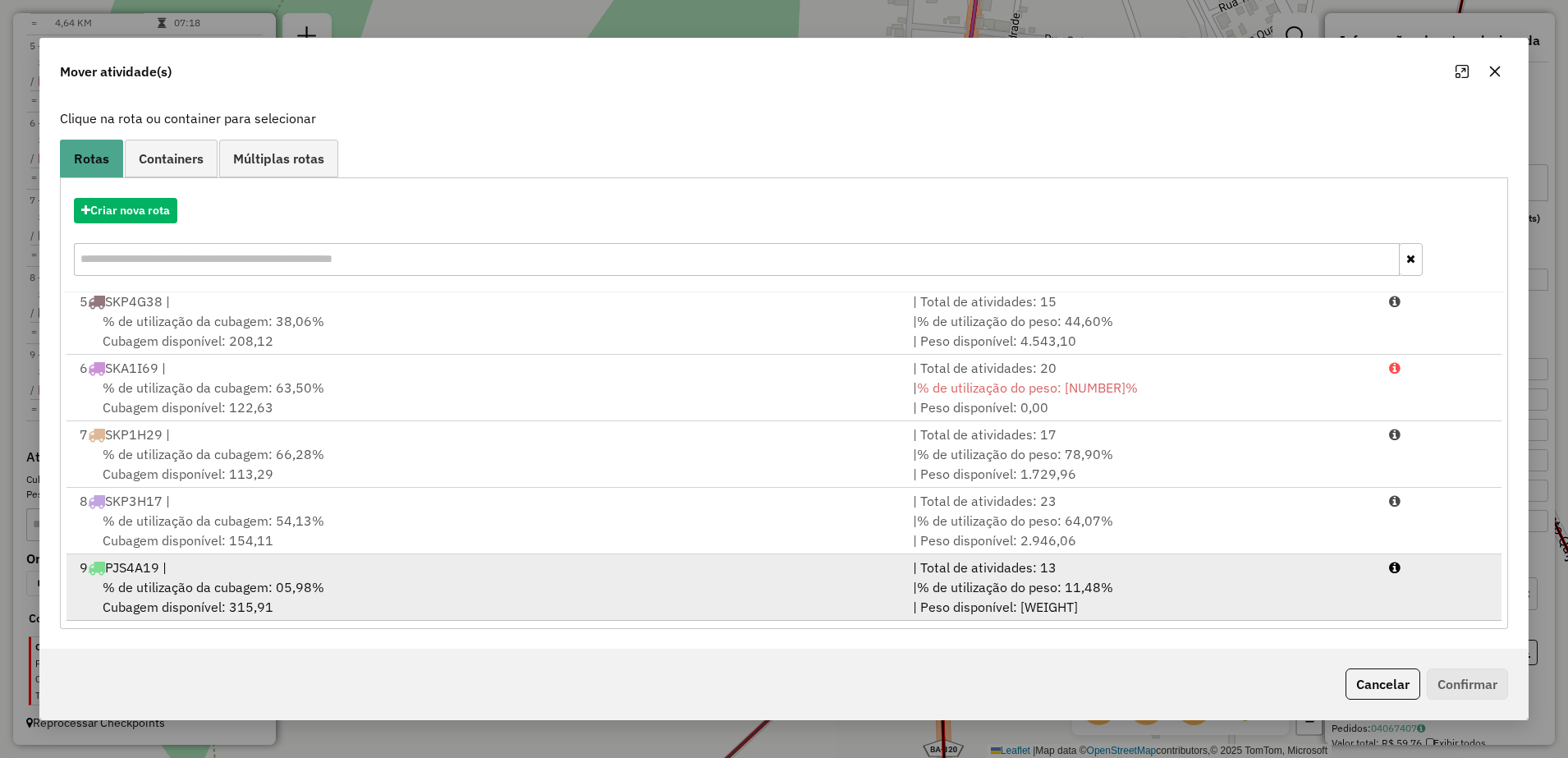 click on "% de utilização da cubagem: 05,98%" at bounding box center [213, 587] 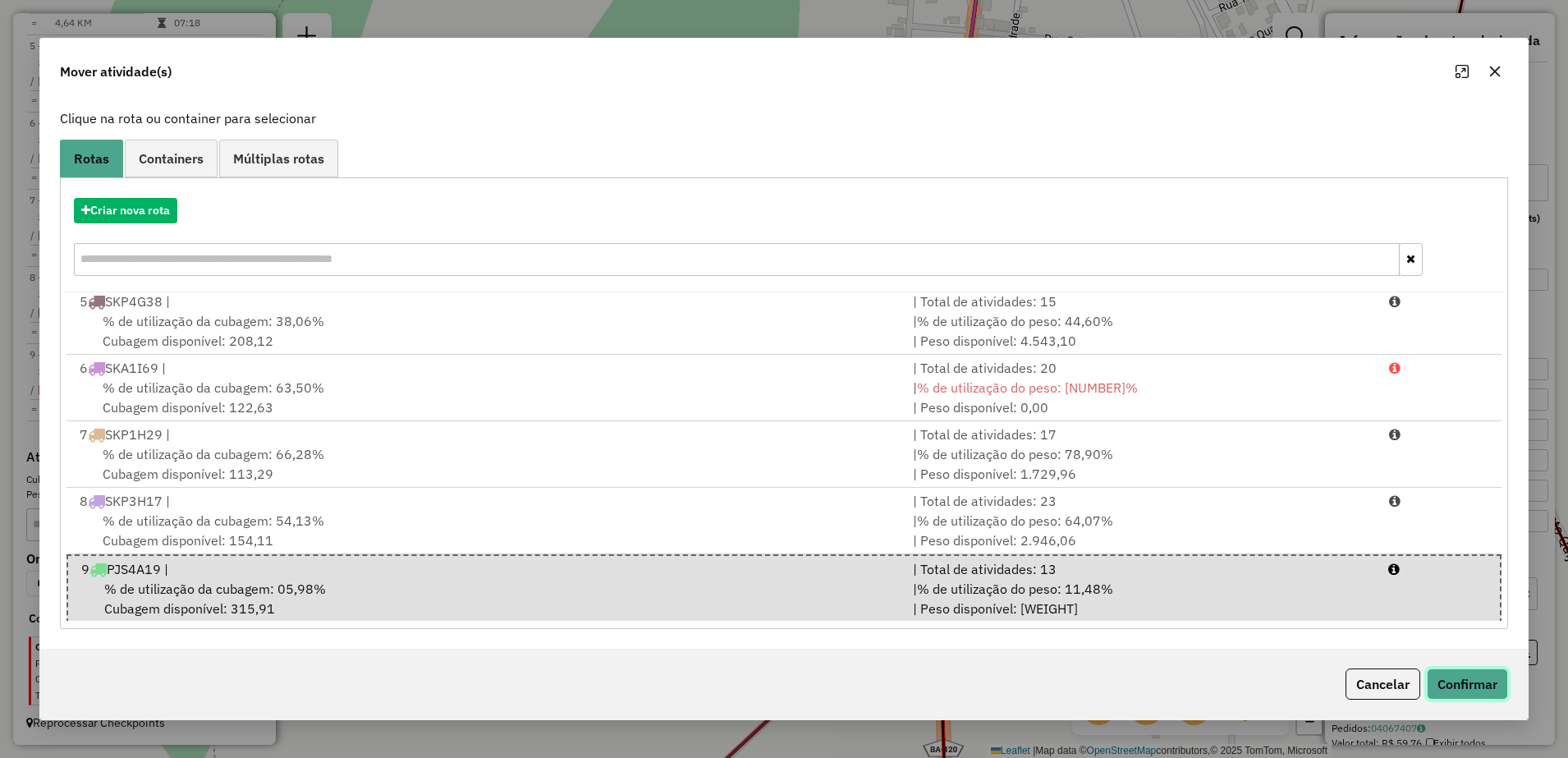 click on "Confirmar" 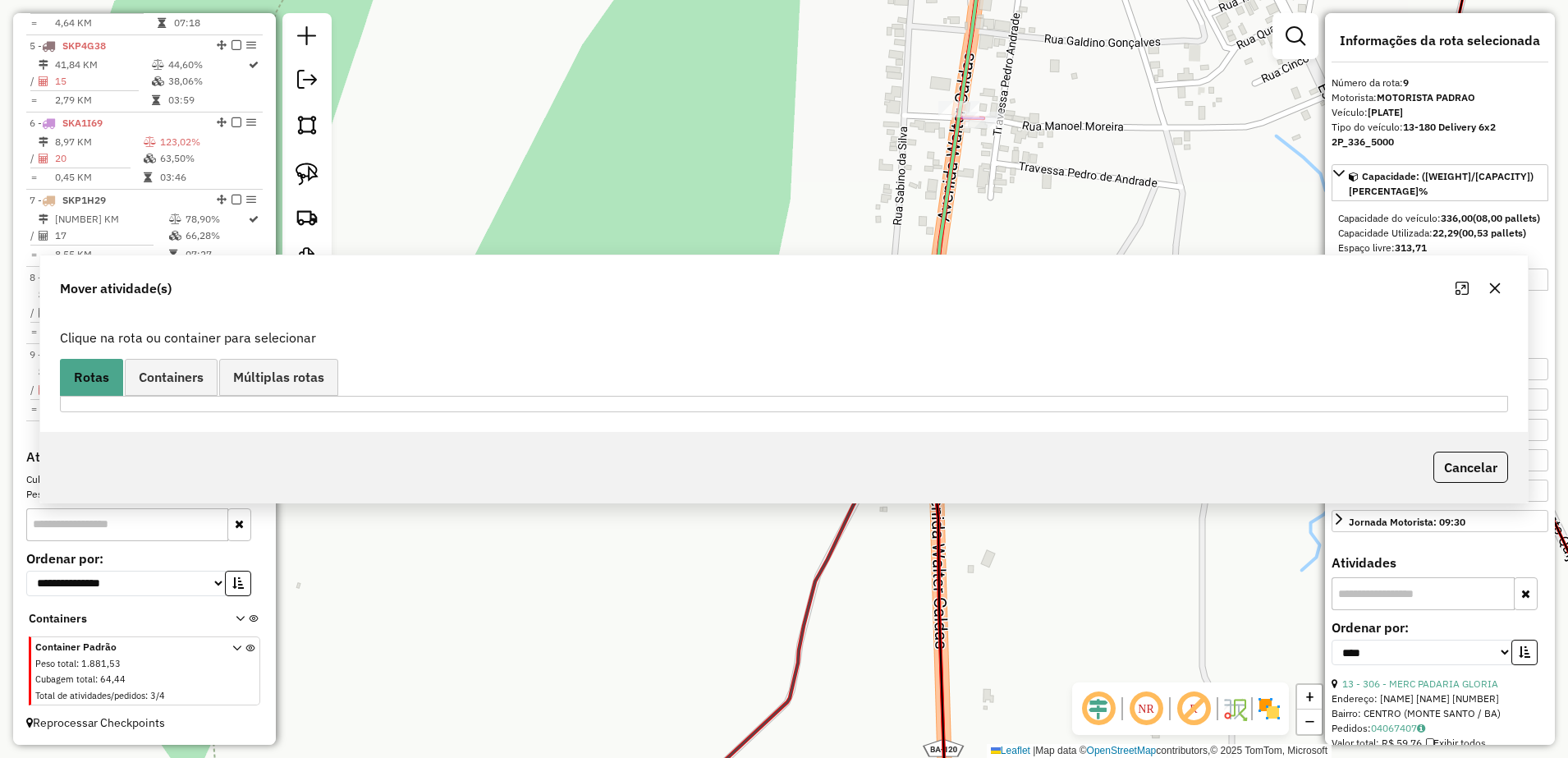 scroll, scrollTop: 0, scrollLeft: 0, axis: both 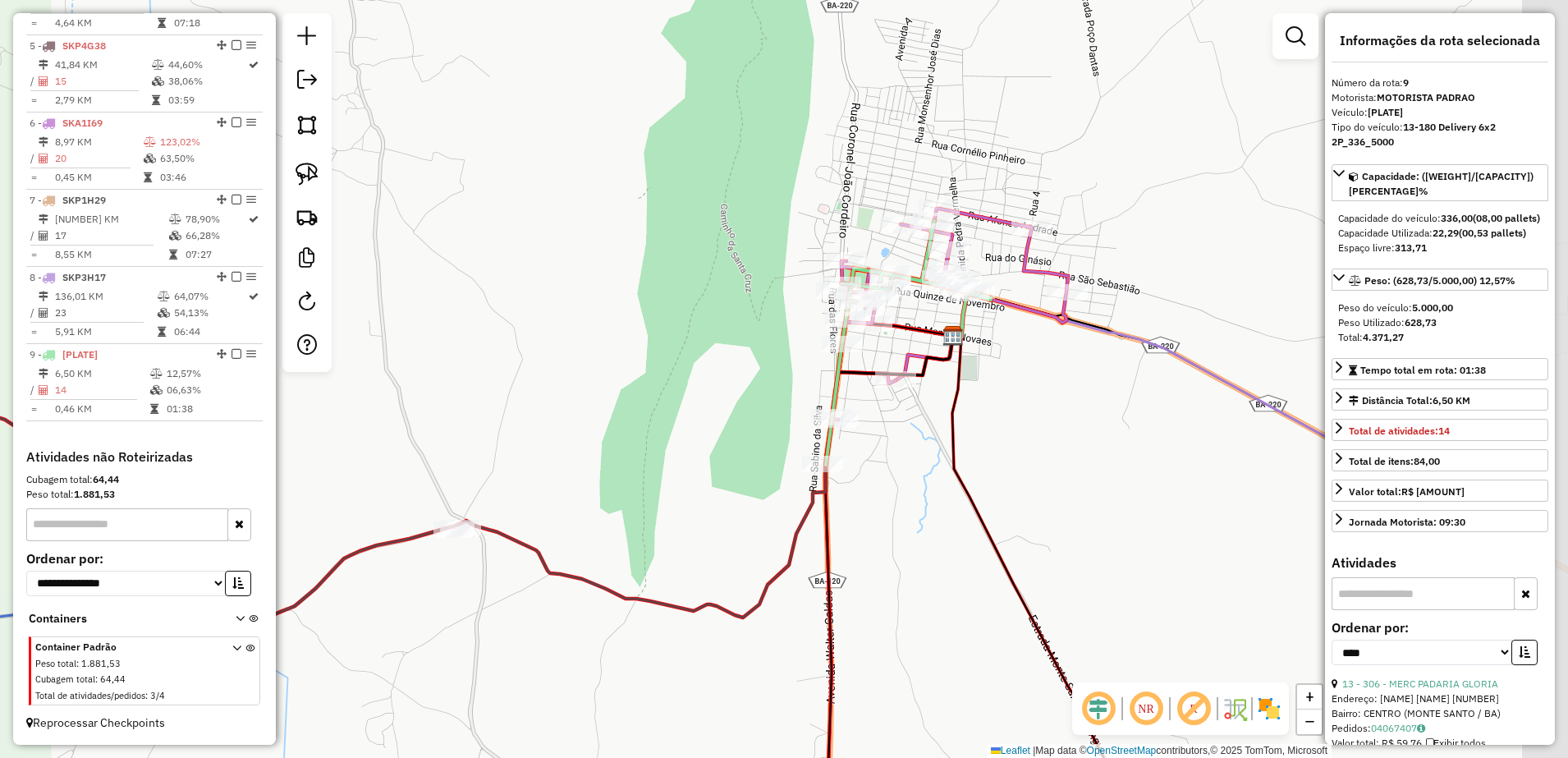 drag, startPoint x: 1226, startPoint y: 290, endPoint x: 1031, endPoint y: 399, distance: 223.39651 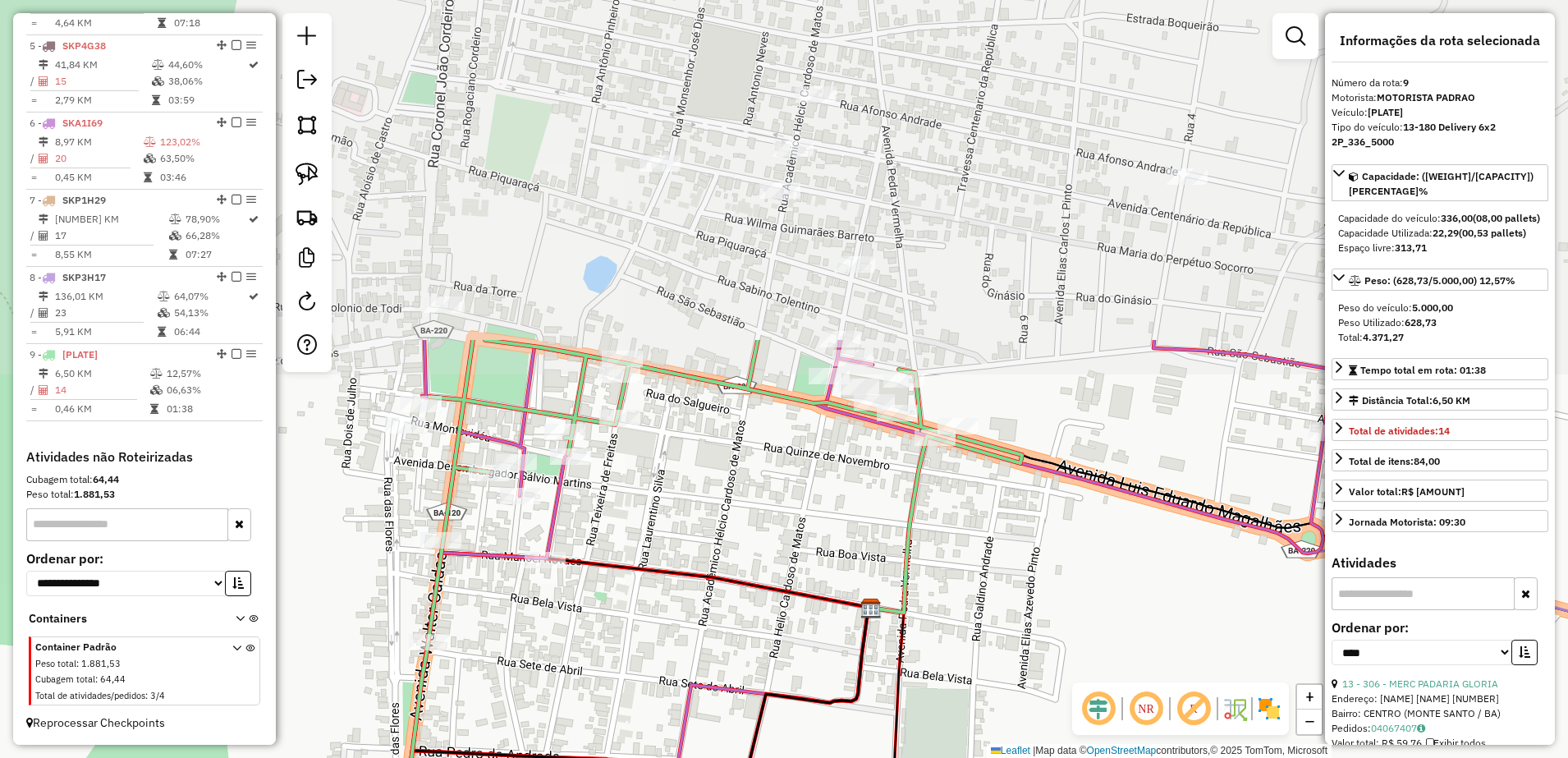 drag, startPoint x: 845, startPoint y: 231, endPoint x: 1037, endPoint y: 632, distance: 444.59532 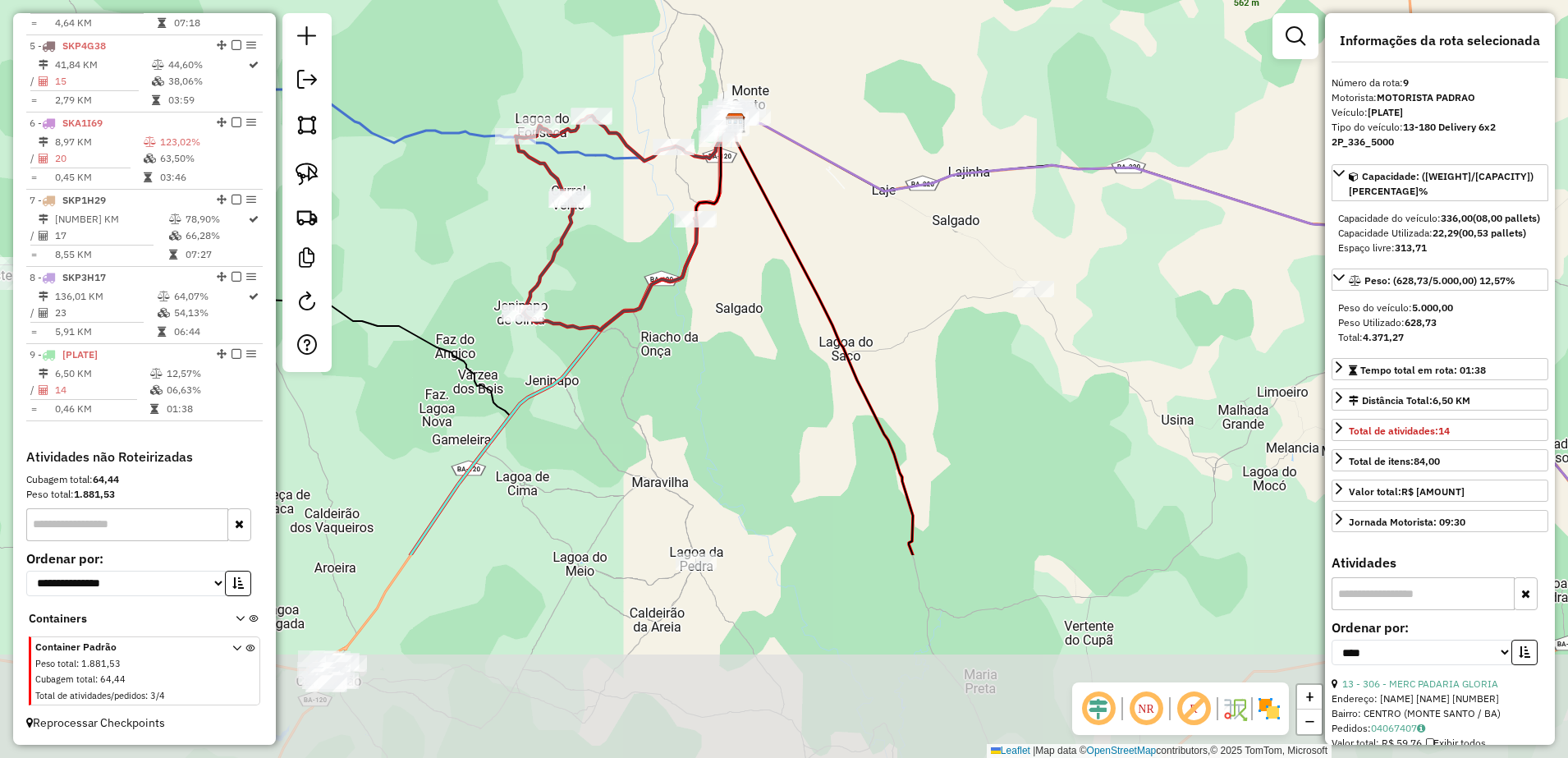 drag, startPoint x: 633, startPoint y: 521, endPoint x: 871, endPoint y: 241, distance: 367.48333 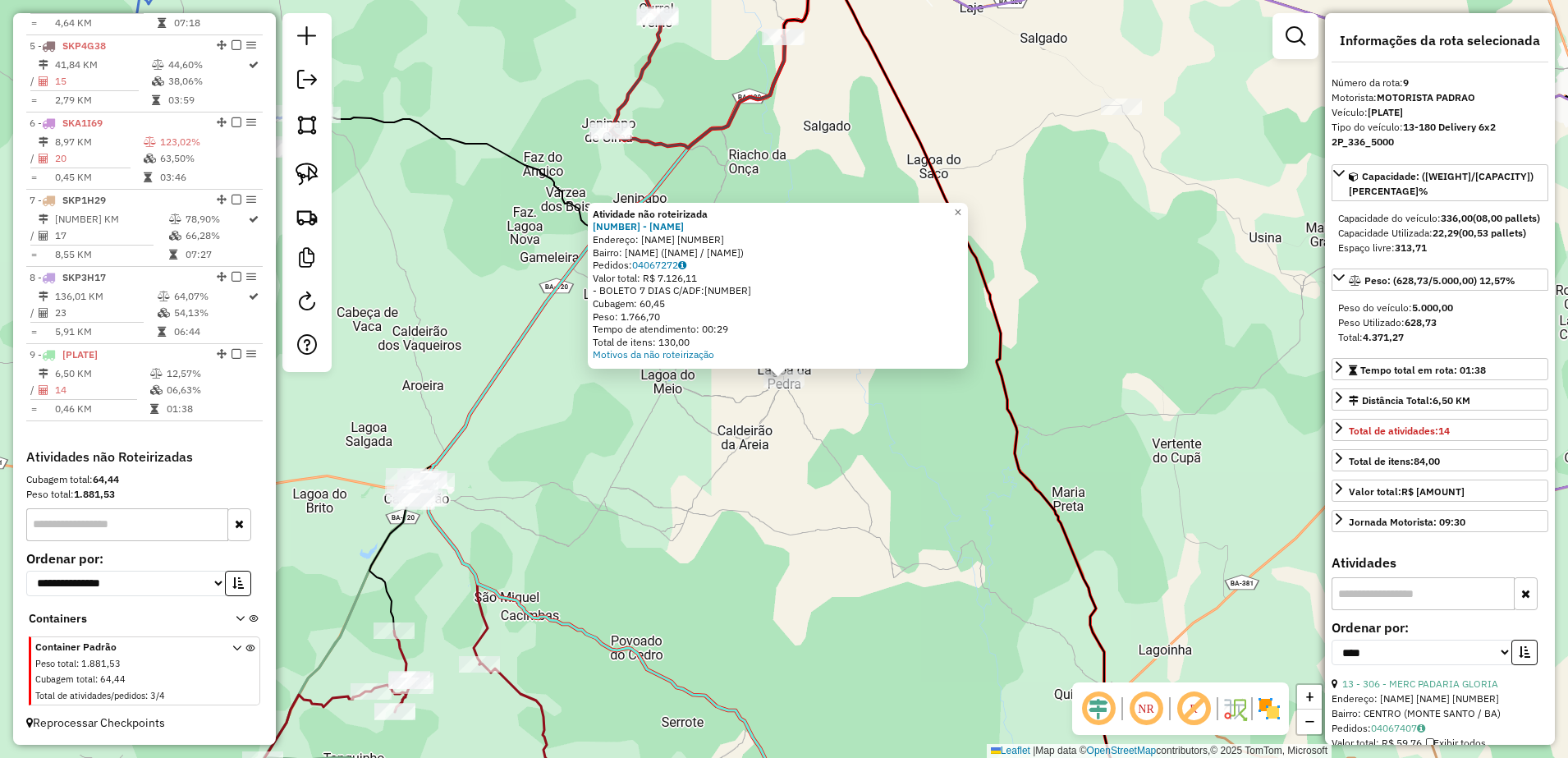 click on "Atividade não roteirizada [NUMBER] - [BUSINESS_NAME]  Endereço:  [STREET] [NAME] [NUMBER]   Bairro: [NEIGHBORHOOD] ([CITY] / [STATE])   Pedidos:  [POSTAL_CODE]   Valor total: R$ [AMOUNT]   - BOLETO 7 DIAS C/ADF:  R$ [AMOUNT]   Cubagem: [WEIGHT]   Peso: [WEIGHT]   Tempo de atendimento: [TIME]   Total de itens: [NUMBER]  Motivos da não roteirização × Janela de atendimento Grade de atendimento Capacidade Transportadoras Veículos Cliente Pedidos  Rotas Selecione os dias de semana para filtrar as janelas de atendimento  Seg   Ter   Qua   Qui   Sex   Sáb   Dom  Informe o período da janela de atendimento: De: Até:  Filtrar exatamente a janela do cliente  Considerar janela de atendimento padrão  Selecione os dias de semana para filtrar as grades de atendimento  Seg   Ter   Qua   Qui   Sex   Sáb   Dom   Considerar clientes sem dia de atendimento cadastrado  Clientes fora do dia de atendimento selecionado Filtrar as atividades entre os valores definidos abaixo:  Peso mínimo:   Peso máximo:   Cubagem mínima:   De:   De:" 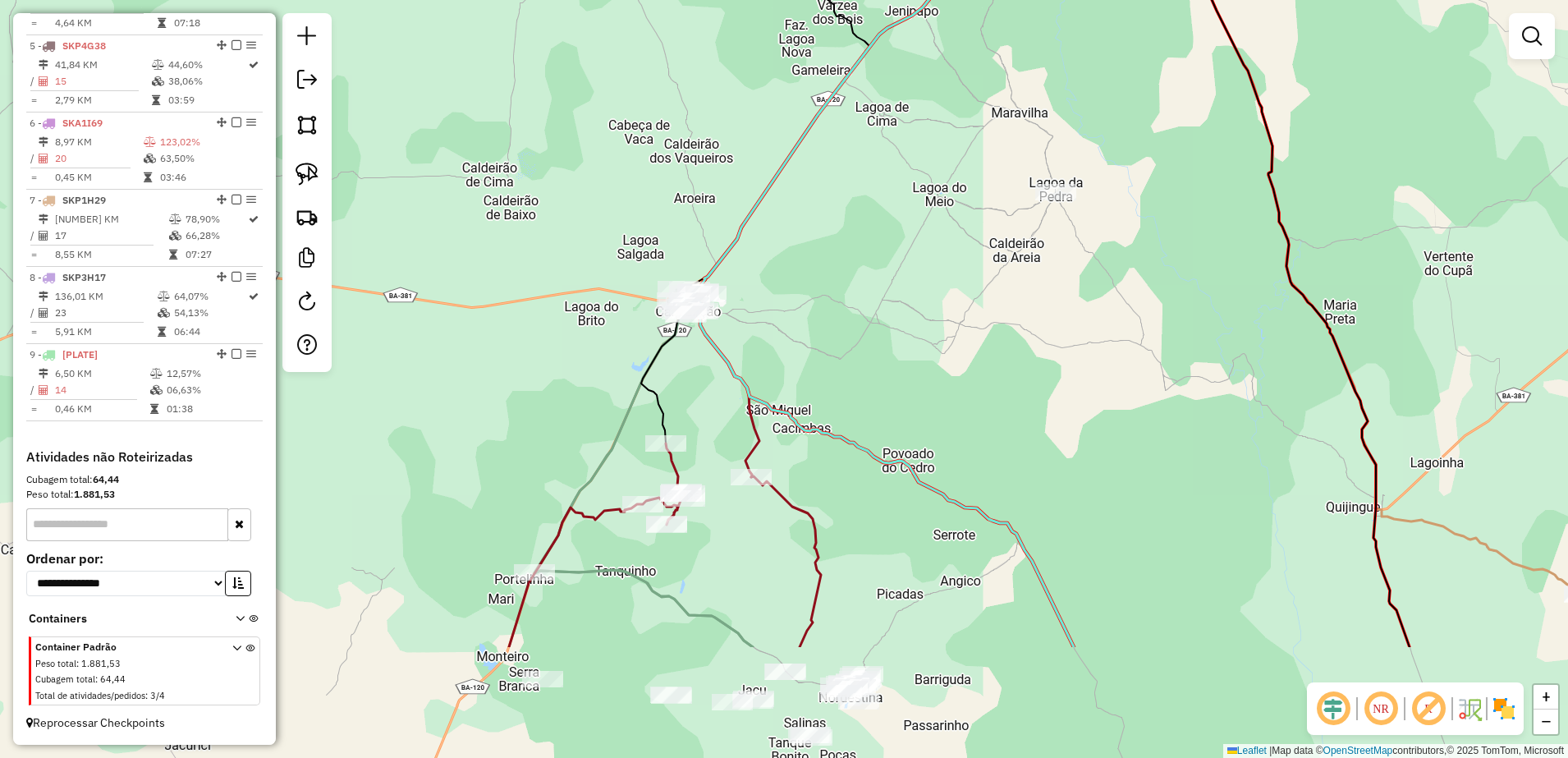 drag, startPoint x: 511, startPoint y: 536, endPoint x: 783, endPoint y: 349, distance: 330.0803 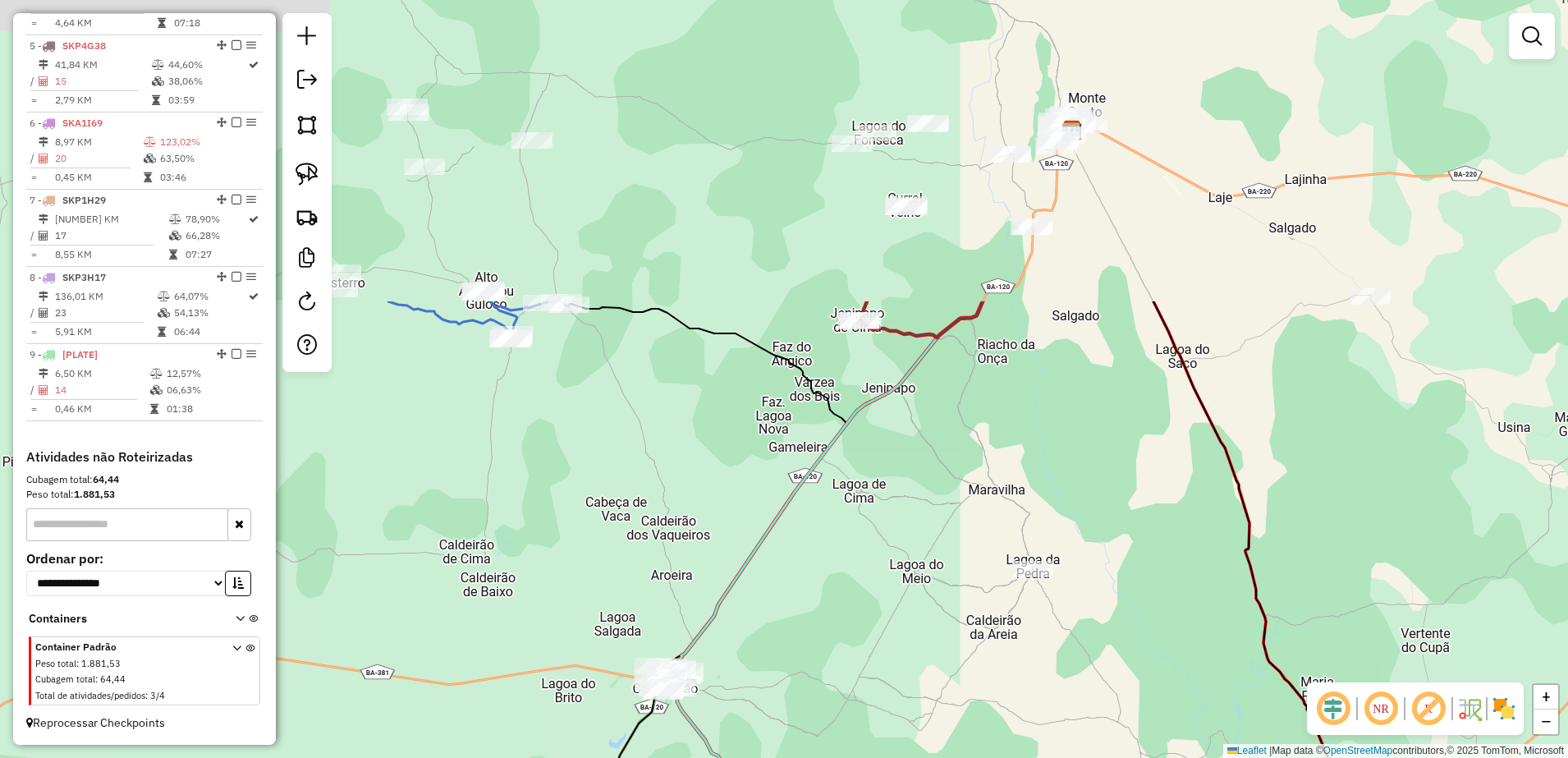 drag, startPoint x: 910, startPoint y: 191, endPoint x: 854, endPoint y: 534, distance: 347.541 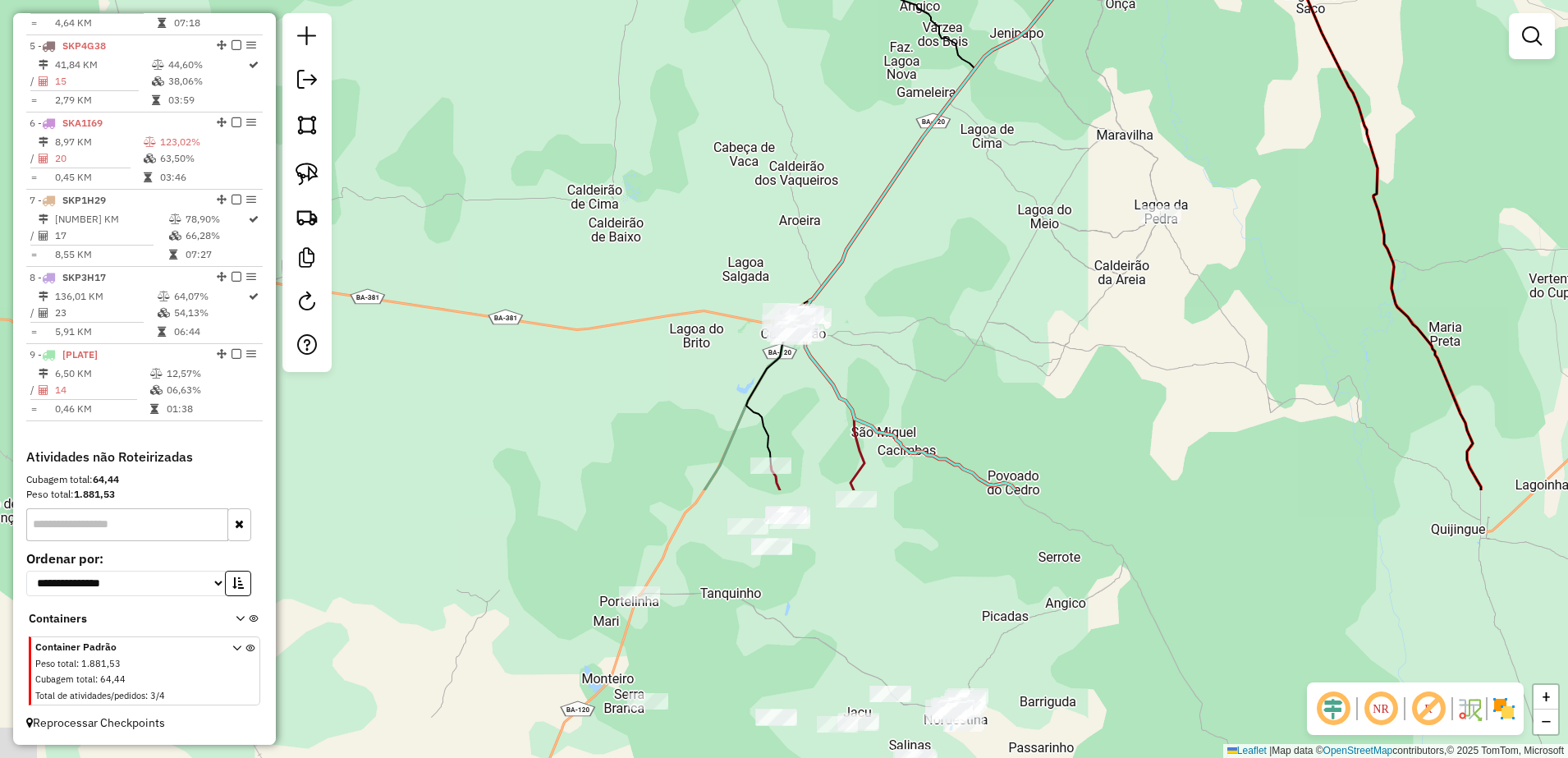drag, startPoint x: 803, startPoint y: 520, endPoint x: 937, endPoint y: 168, distance: 376.64307 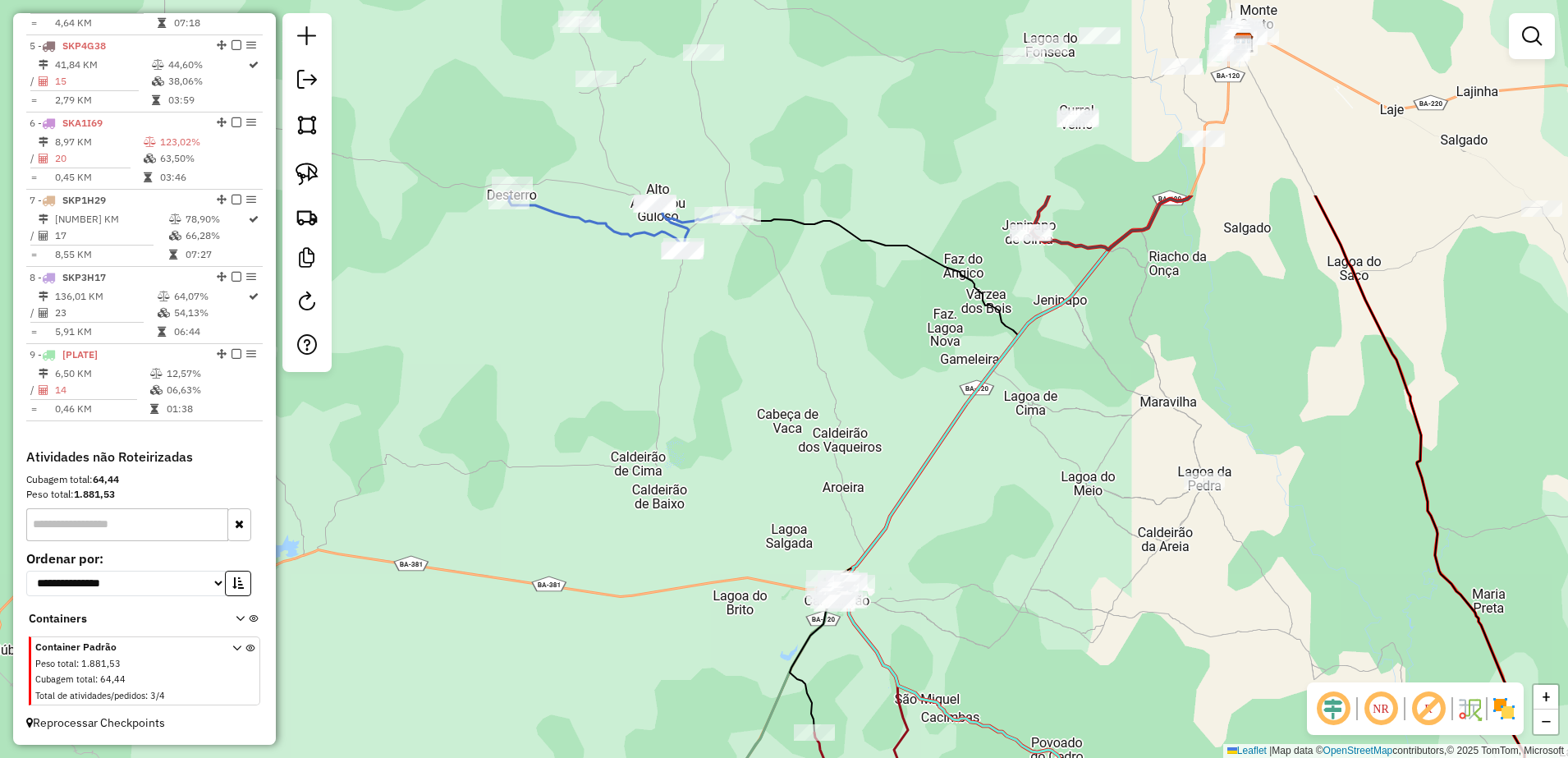 drag, startPoint x: 1056, startPoint y: 388, endPoint x: 1103, endPoint y: 631, distance: 247.5035 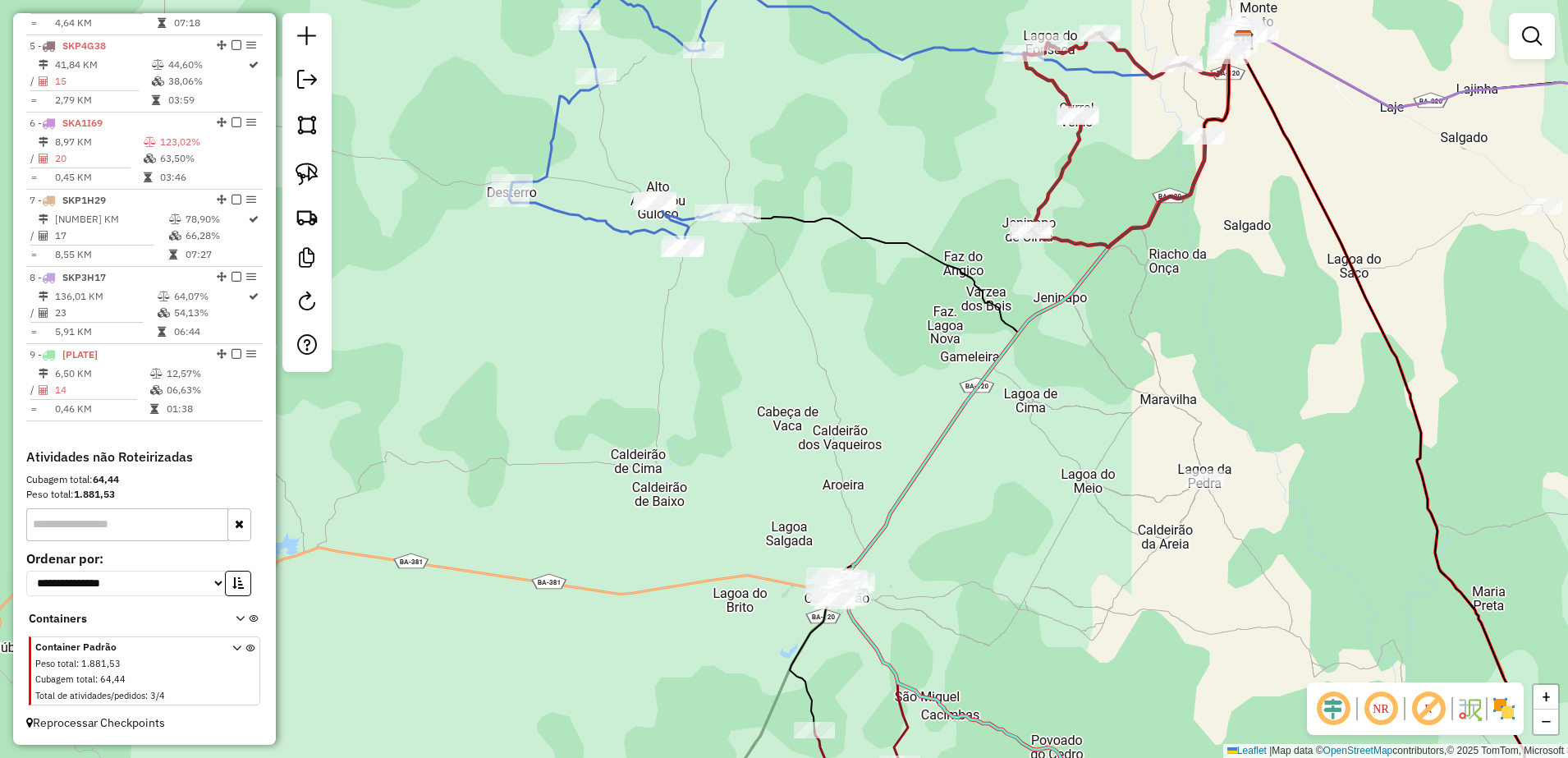 click 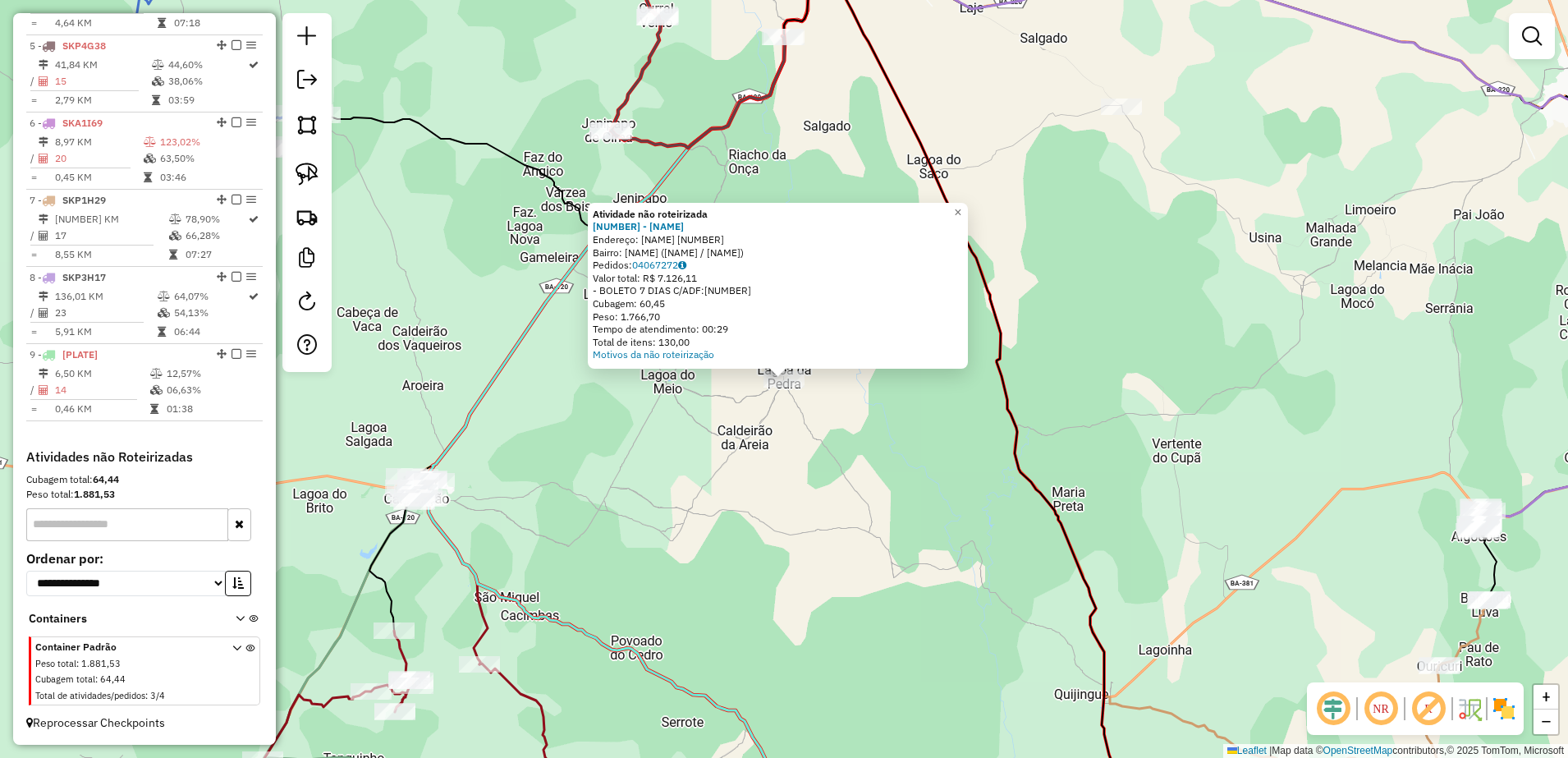 click on "Atividade não roteirizada [NUMBER] - [BUSINESS_NAME]  Endereço:  [STREET] [NAME] [NUMBER]   Bairro: [NEIGHBORHOOD] ([CITY] / [STATE])   Pedidos:  [POSTAL_CODE]   Valor total: R$ [AMOUNT]   - BOLETO 7 DIAS C/ADF:  R$ [AMOUNT]   Cubagem: [WEIGHT]   Peso: [WEIGHT]   Tempo de atendimento: [TIME]   Total de itens: [NUMBER]  Motivos da não roteirização × Janela de atendimento Grade de atendimento Capacidade Transportadoras Veículos Cliente Pedidos  Rotas Selecione os dias de semana para filtrar as janelas de atendimento  Seg   Ter   Qua   Qui   Sex   Sáb   Dom  Informe o período da janela de atendimento: De: Até:  Filtrar exatamente a janela do cliente  Considerar janela de atendimento padrão  Selecione os dias de semana para filtrar as grades de atendimento  Seg   Ter   Qua   Qui   Sex   Sáb   Dom   Considerar clientes sem dia de atendimento cadastrado  Clientes fora do dia de atendimento selecionado Filtrar as atividades entre os valores definidos abaixo:  Peso mínimo:   Peso máximo:   Cubagem mínima:   De:   De:" 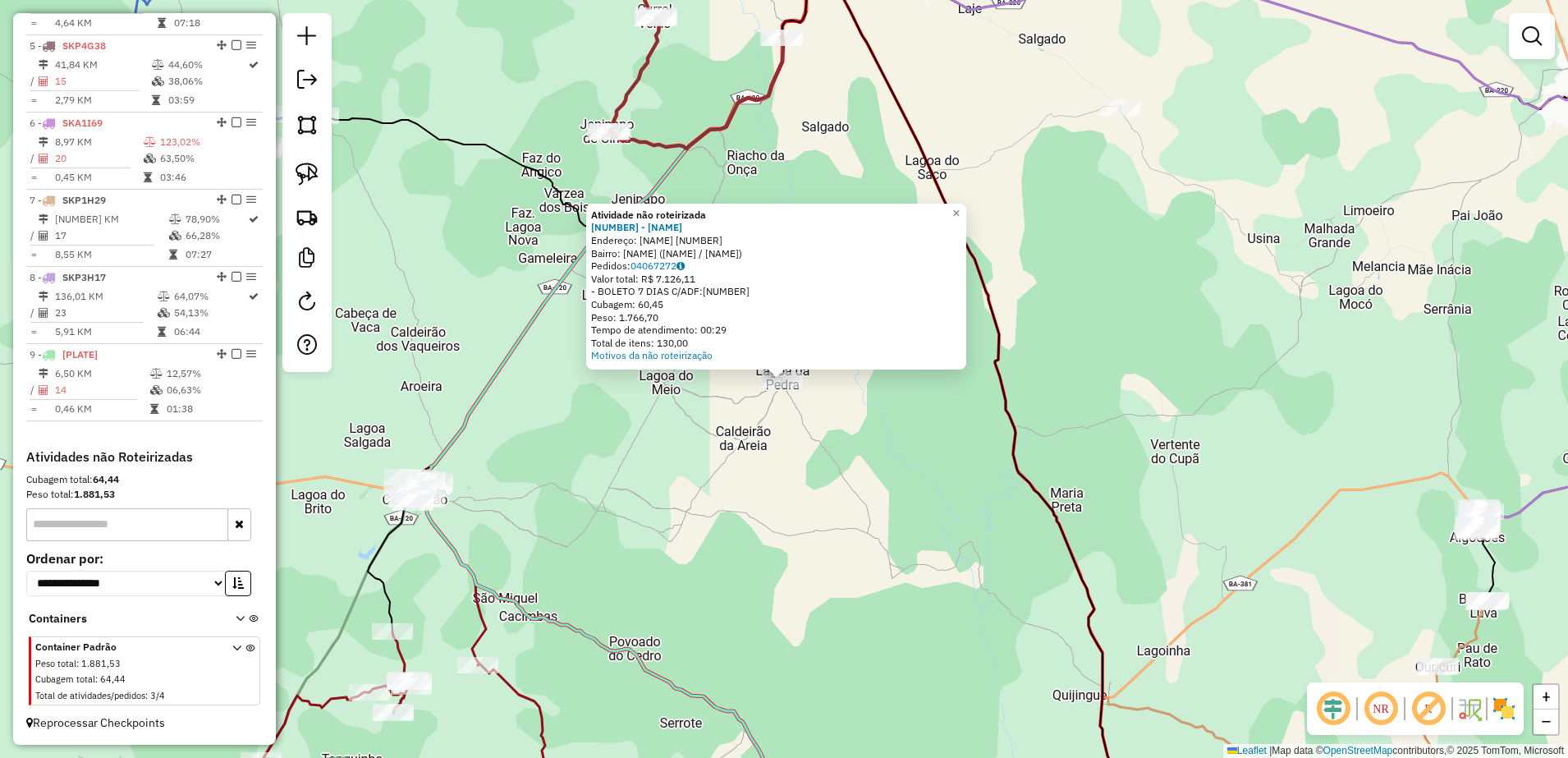 click on "Atividade não roteirizada [NUMBER] - [BUSINESS_NAME]  Endereço:  [STREET] [NAME] [NUMBER]   Bairro: [NEIGHBORHOOD] ([CITY] / [STATE])   Pedidos:  [POSTAL_CODE]   Valor total: R$ [AMOUNT]   - BOLETO 7 DIAS C/ADF:  R$ [AMOUNT]   Cubagem: [WEIGHT]   Peso: [WEIGHT]   Tempo de atendimento: [TIME]   Total de itens: [NUMBER]  Motivos da não roteirização × Janela de atendimento Grade de atendimento Capacidade Transportadoras Veículos Cliente Pedidos  Rotas Selecione os dias de semana para filtrar as janelas de atendimento  Seg   Ter   Qua   Qui   Sex   Sáb   Dom  Informe o período da janela de atendimento: De: Até:  Filtrar exatamente a janela do cliente  Considerar janela de atendimento padrão  Selecione os dias de semana para filtrar as grades de atendimento  Seg   Ter   Qua   Qui   Sex   Sáb   Dom   Considerar clientes sem dia de atendimento cadastrado  Clientes fora do dia de atendimento selecionado Filtrar as atividades entre os valores definidos abaixo:  Peso mínimo:   Peso máximo:   Cubagem mínima:   De:   De:" 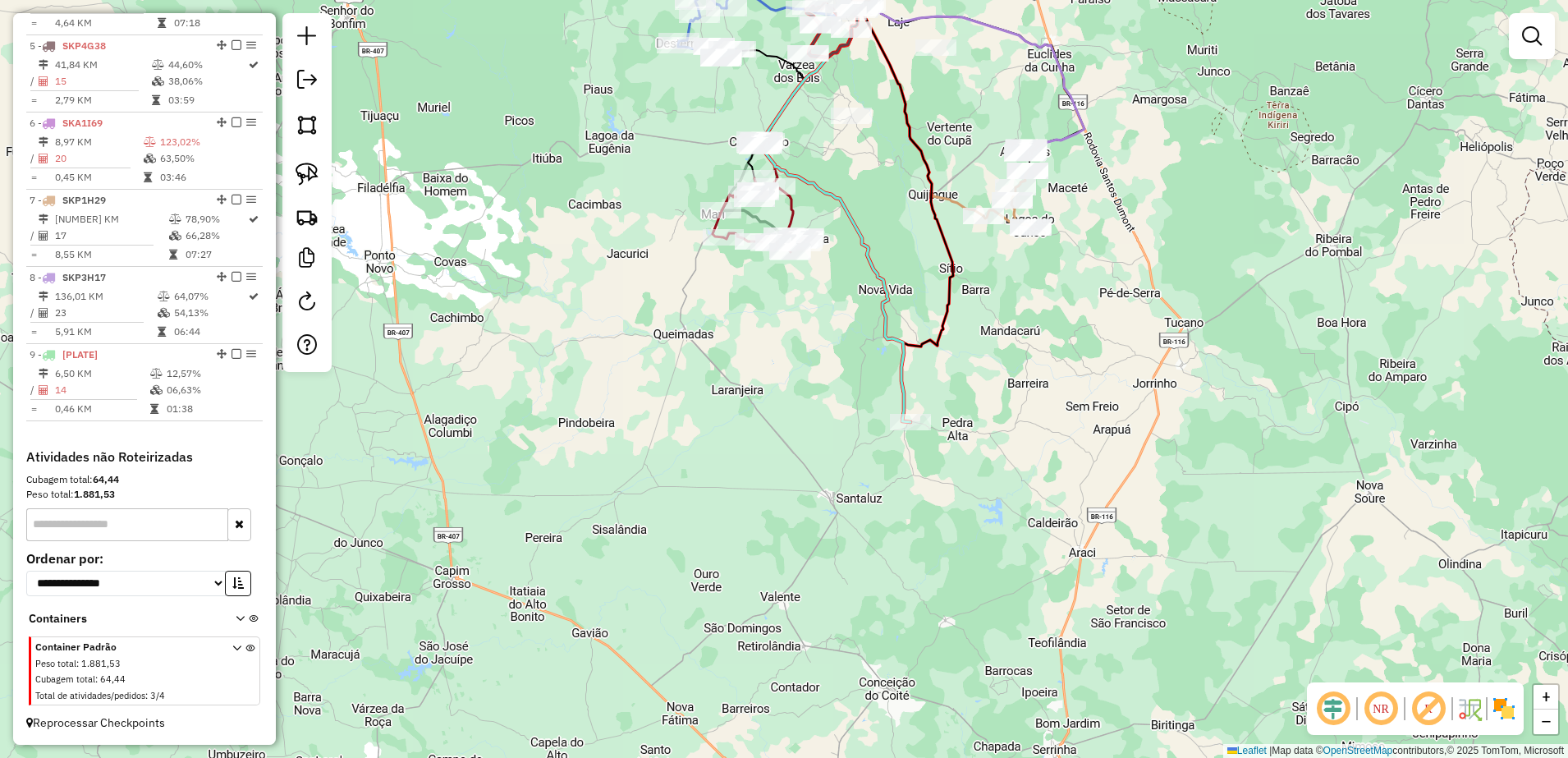 drag, startPoint x: 805, startPoint y: 567, endPoint x: 909, endPoint y: 237, distance: 346 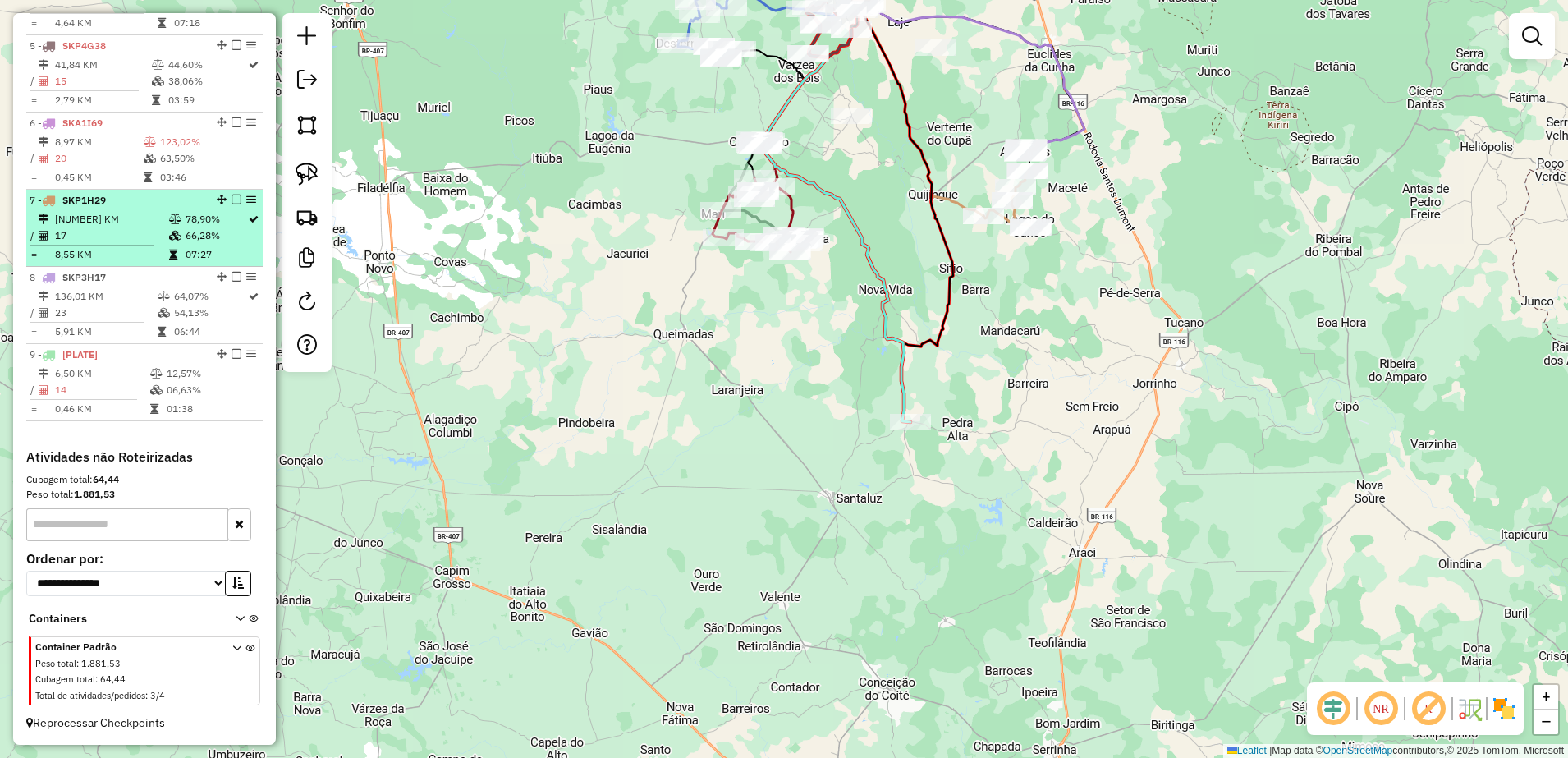 scroll, scrollTop: 306, scrollLeft: 0, axis: vertical 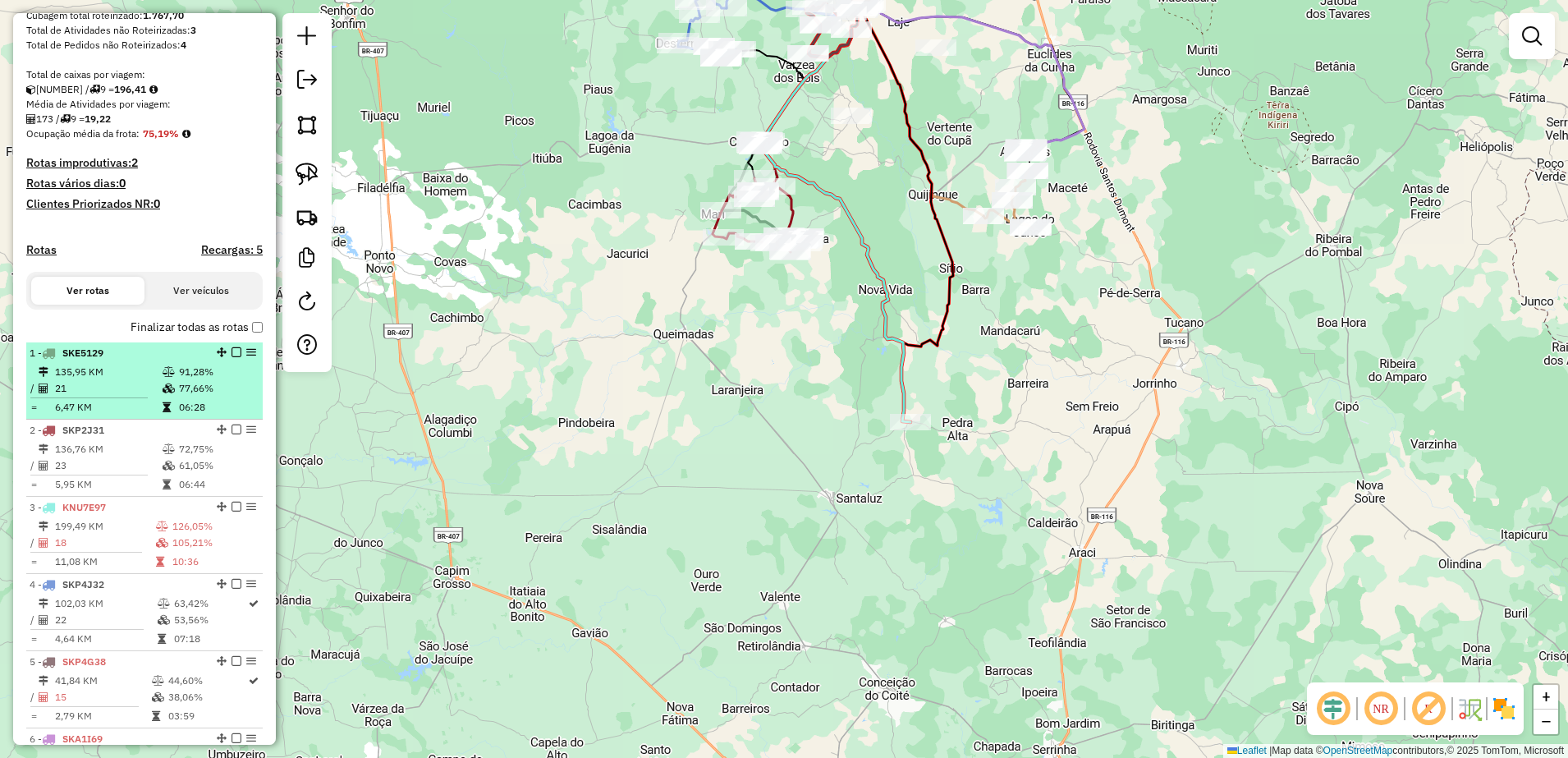 click on "135,95 KM" at bounding box center [108, 372] 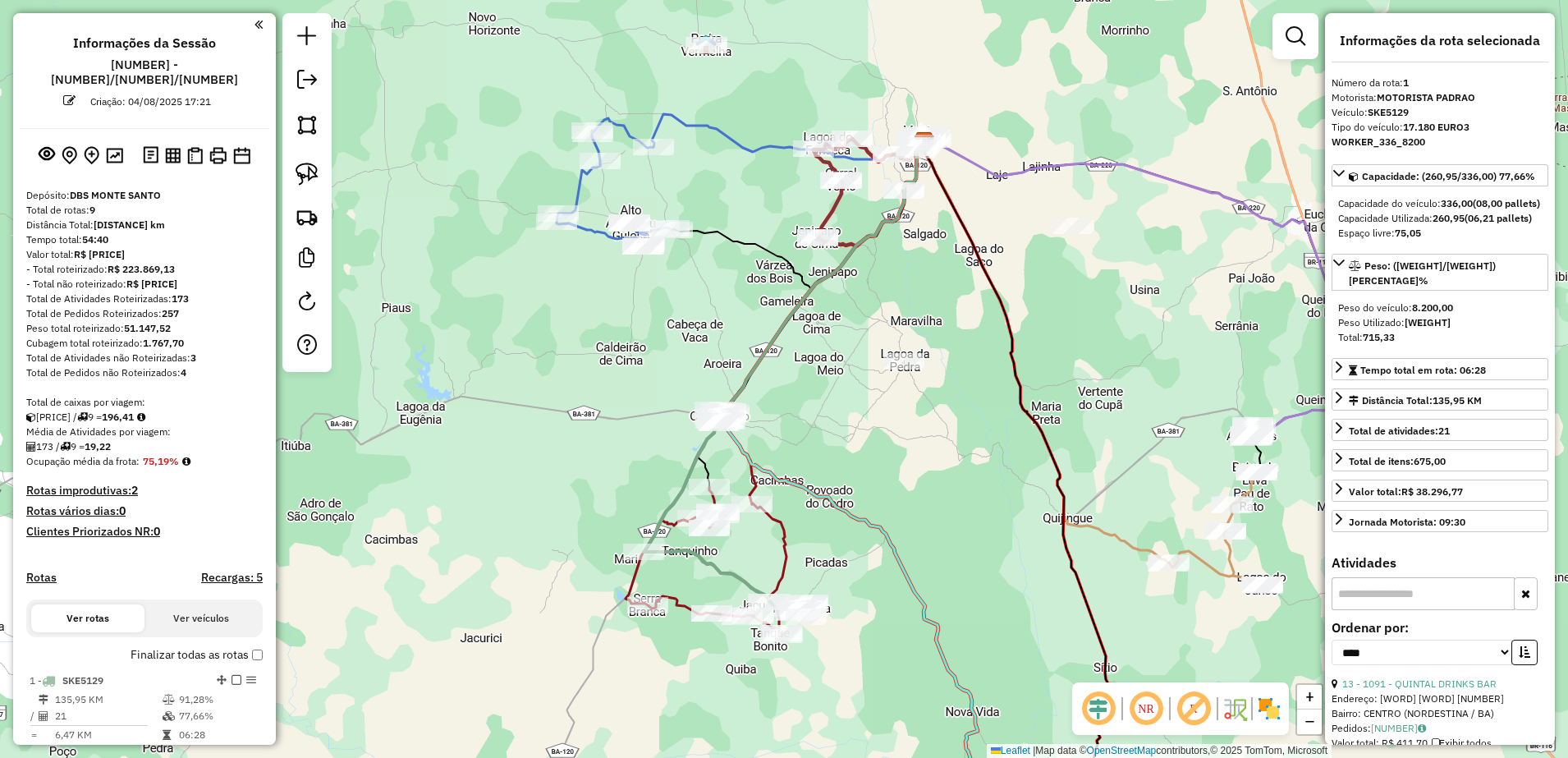 select on "*********" 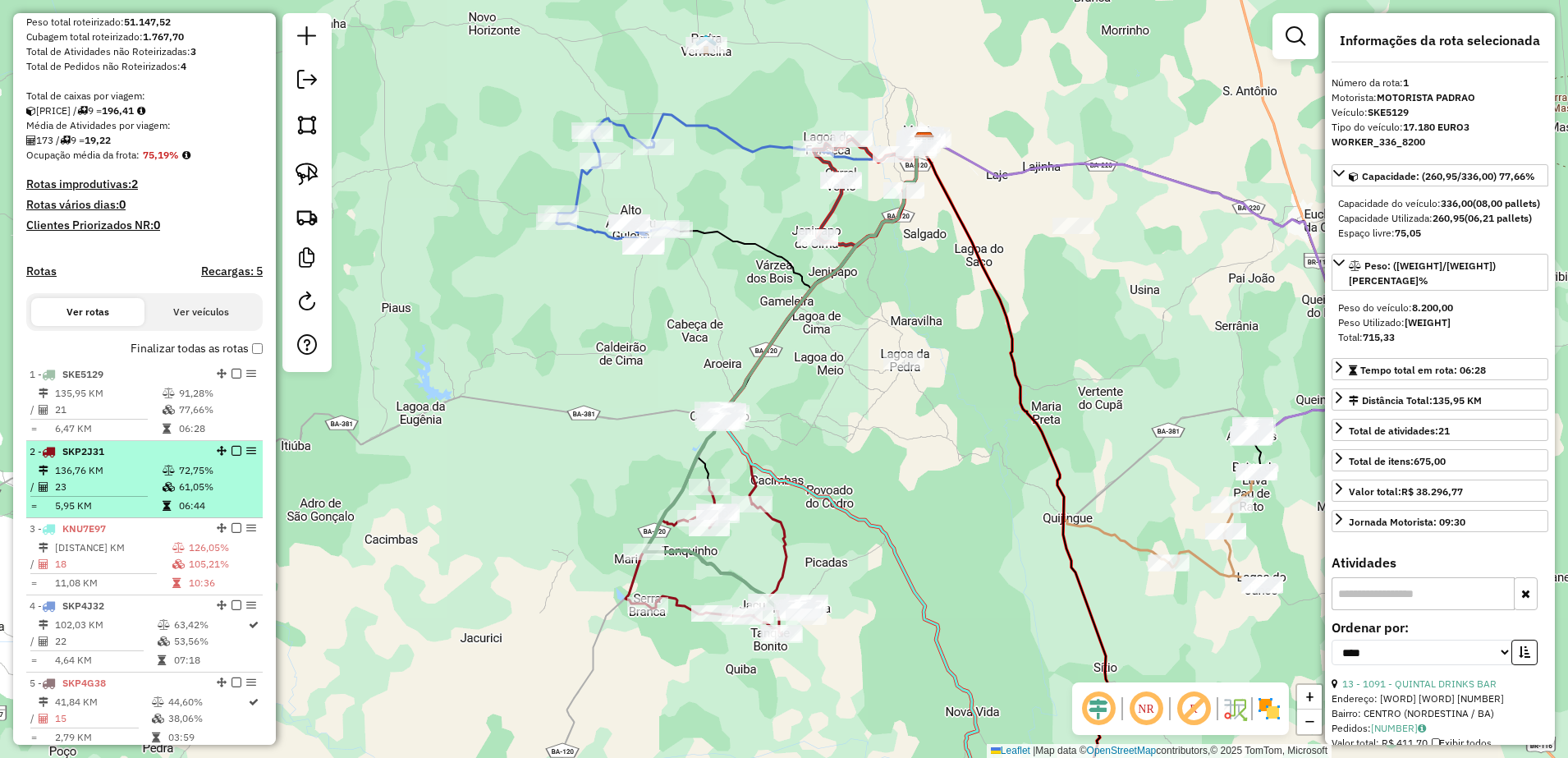 click on "136,76 KM" at bounding box center (108, 471) 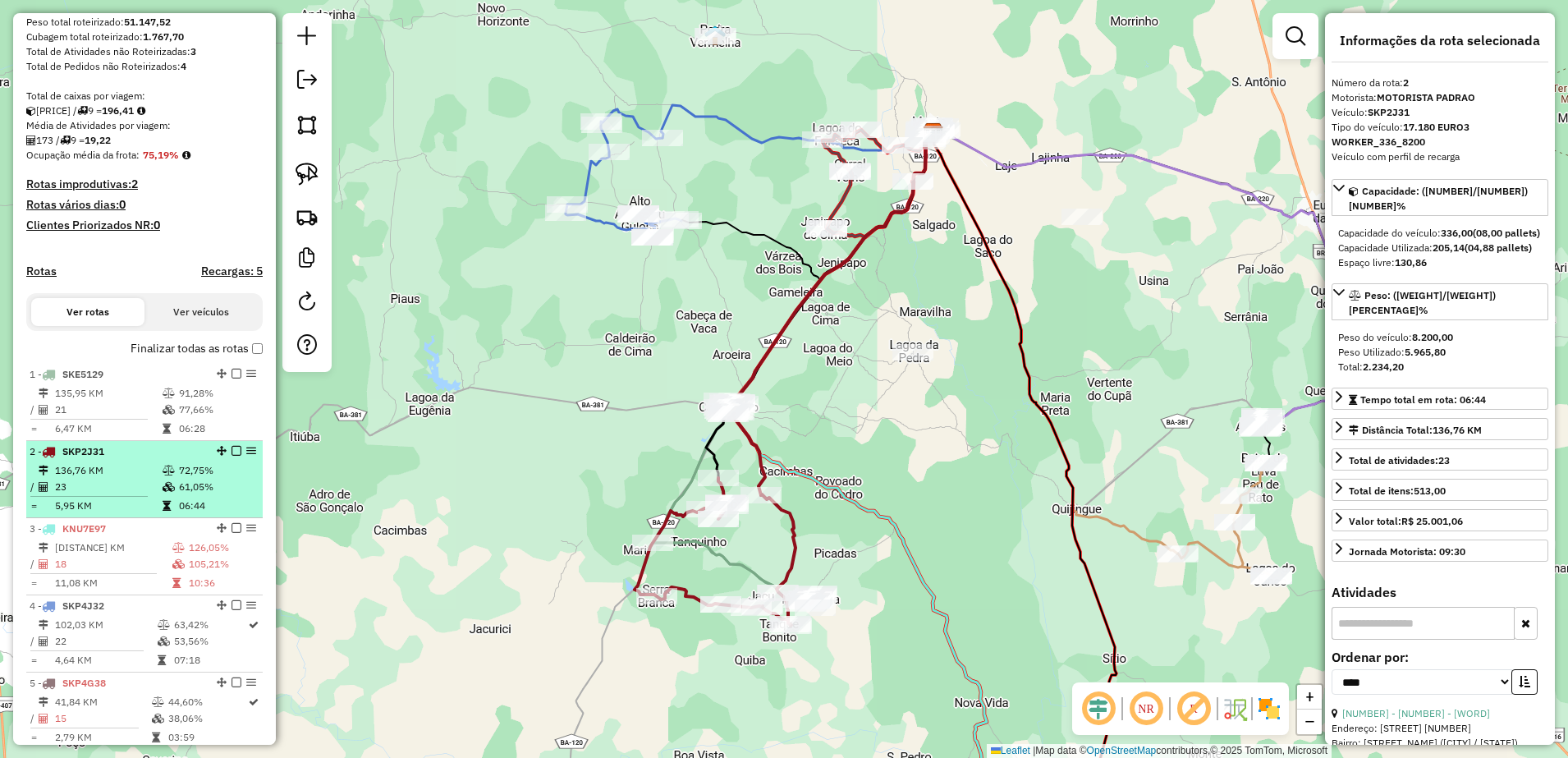click on "136,76 KM" at bounding box center [108, 471] 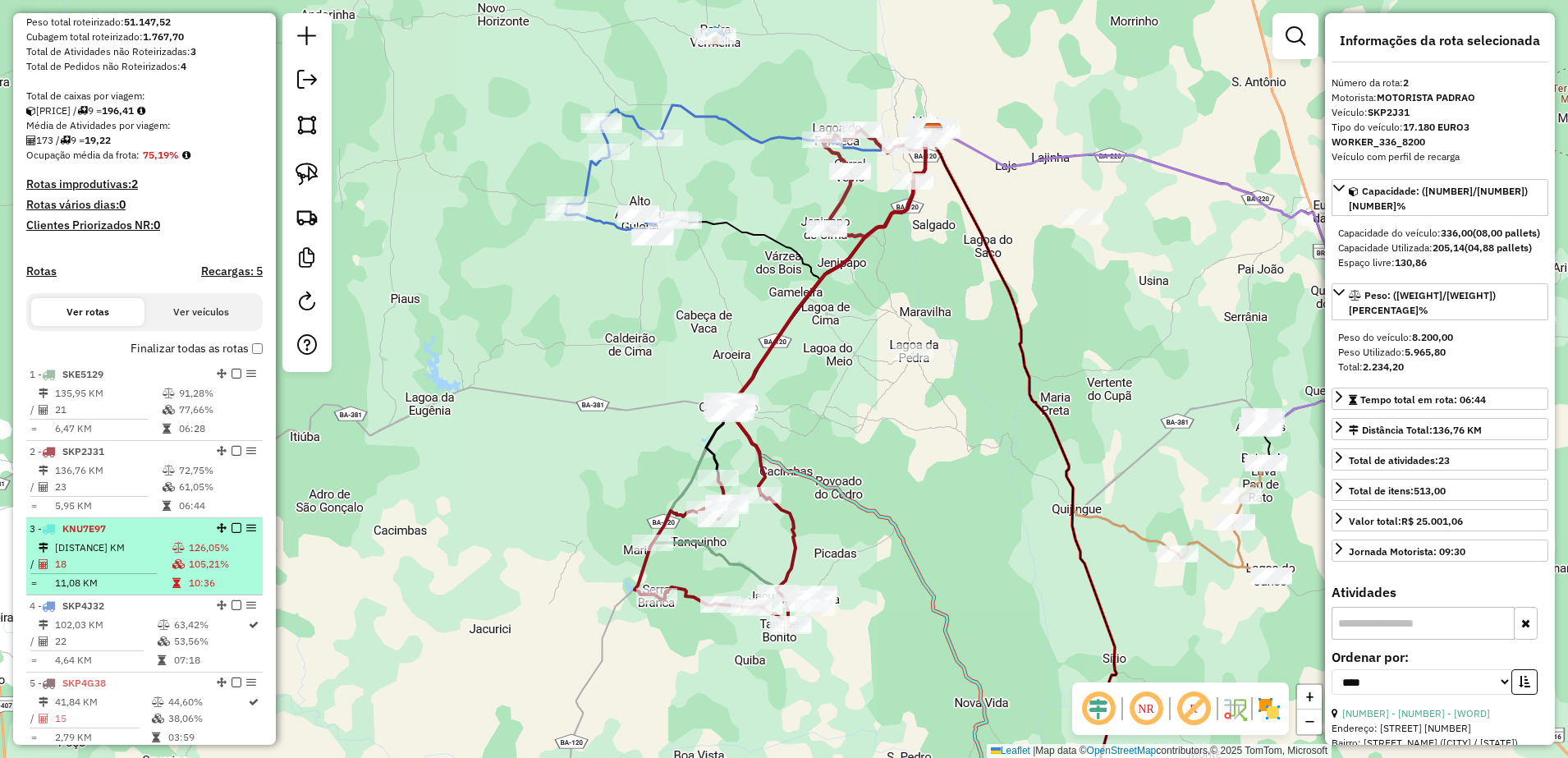 click on "199,49 KM" at bounding box center (112, 548) 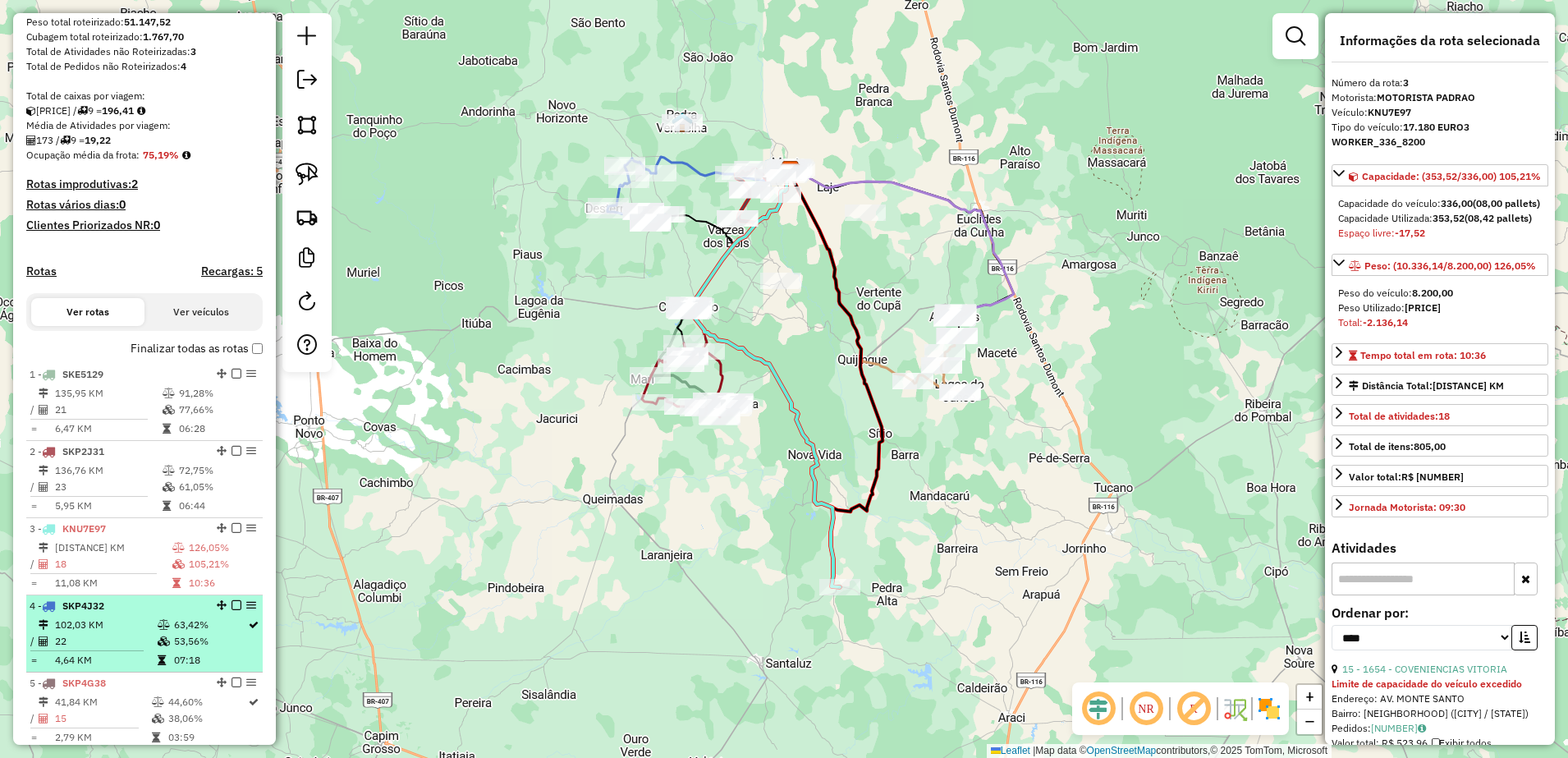 scroll, scrollTop: 409, scrollLeft: 0, axis: vertical 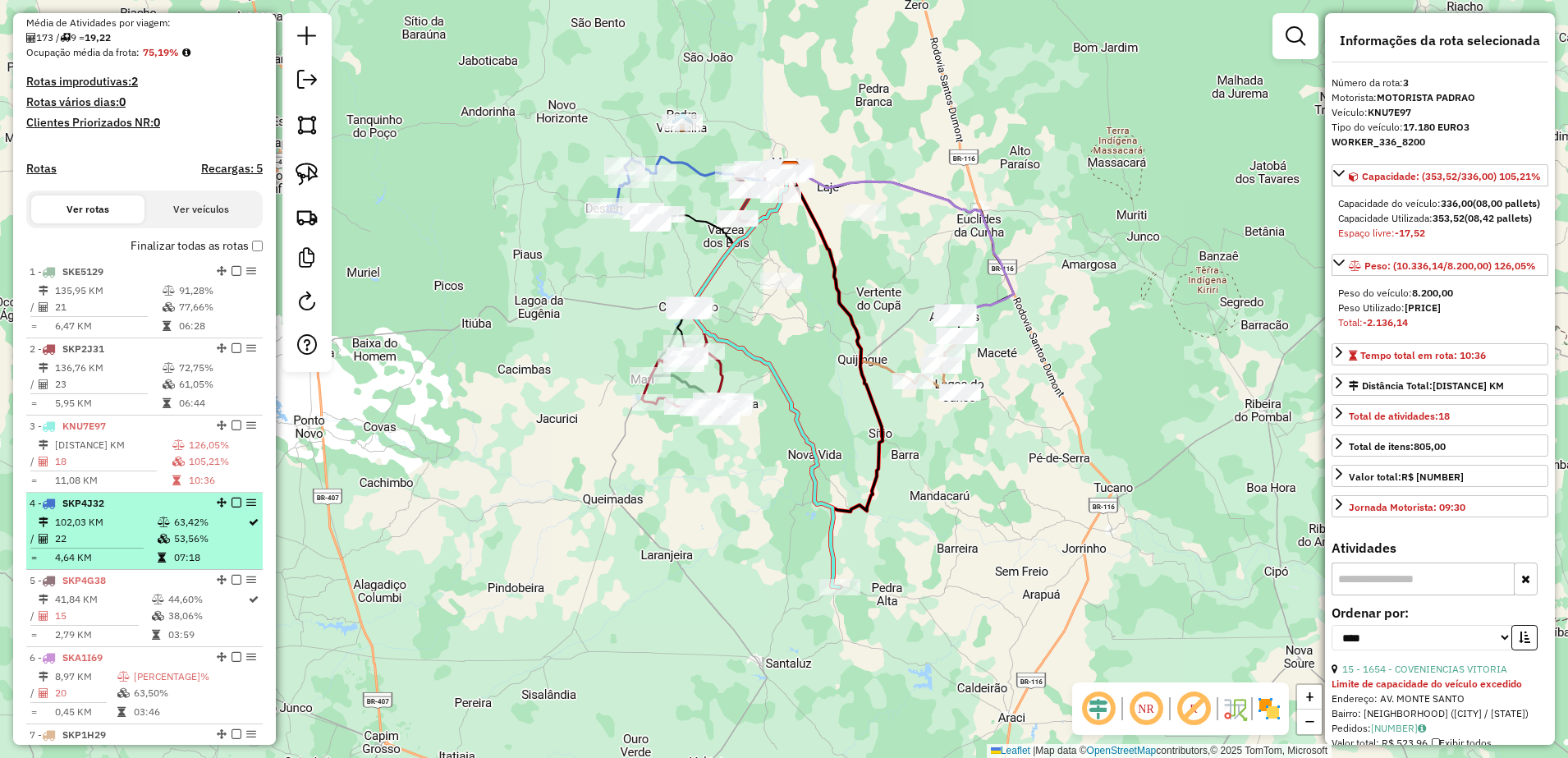 click on "102,03 KM" at bounding box center [105, 522] 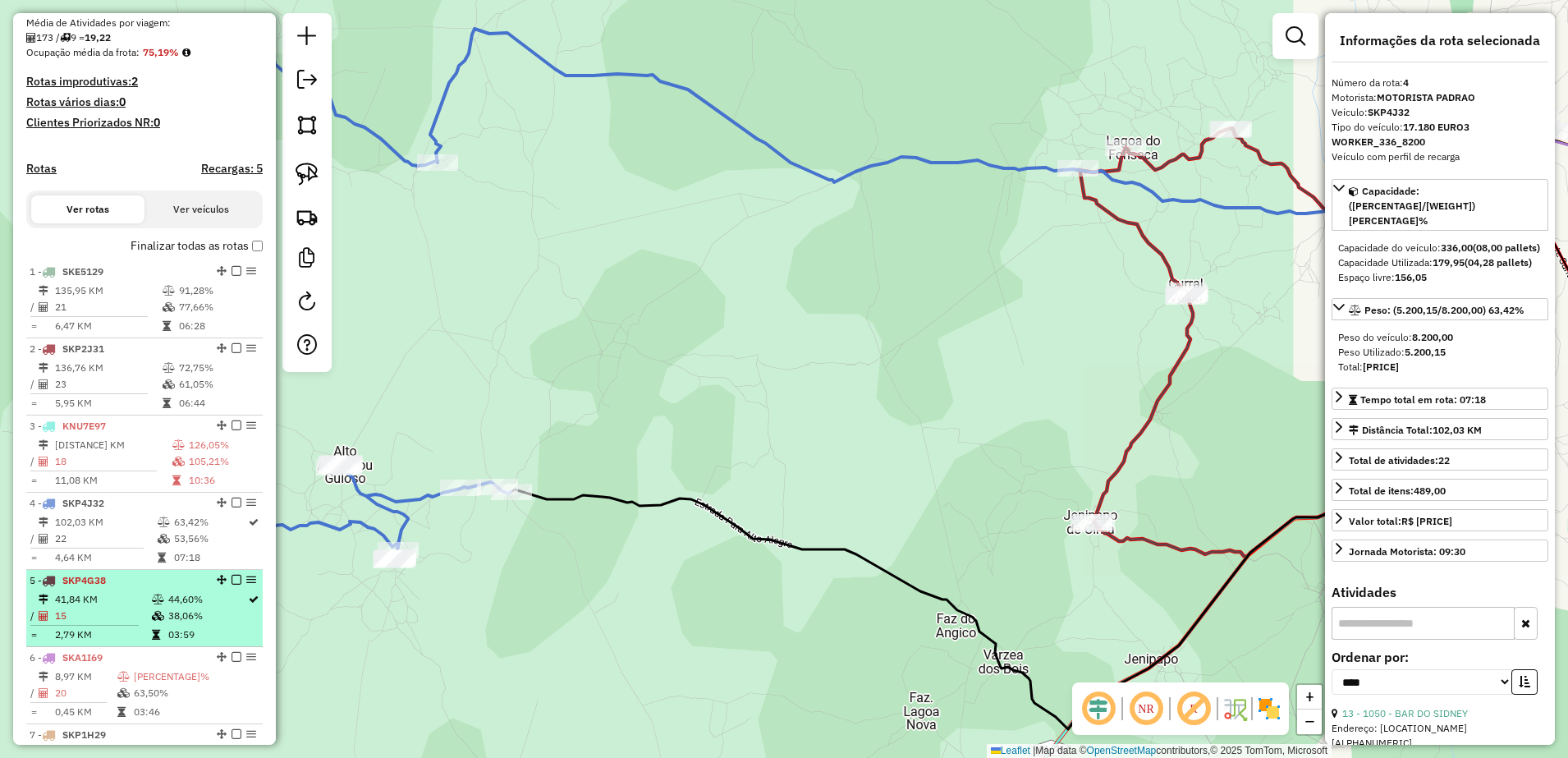 click on "41,84 KM" at bounding box center (103, 600) 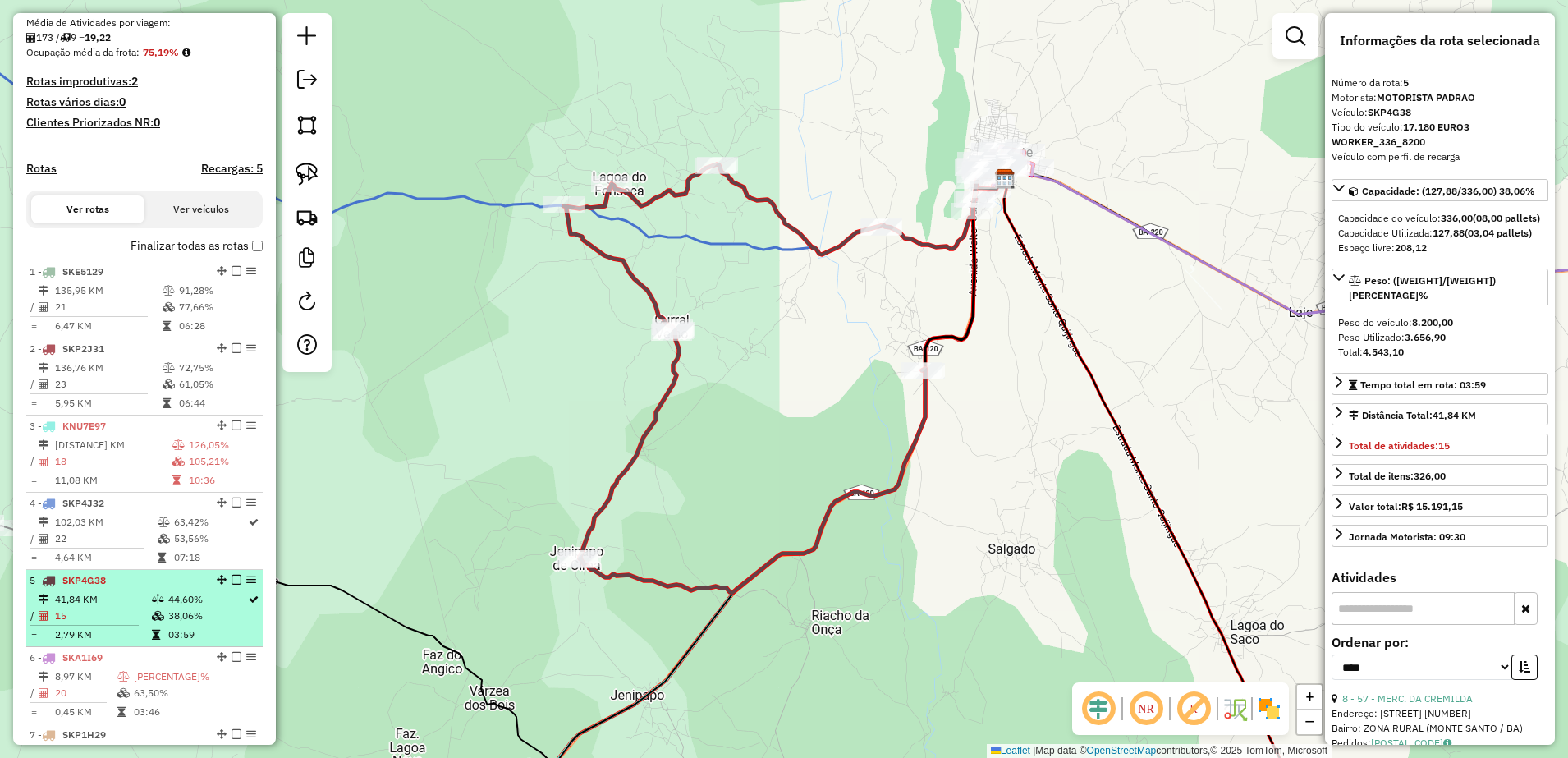 scroll, scrollTop: 512, scrollLeft: 0, axis: vertical 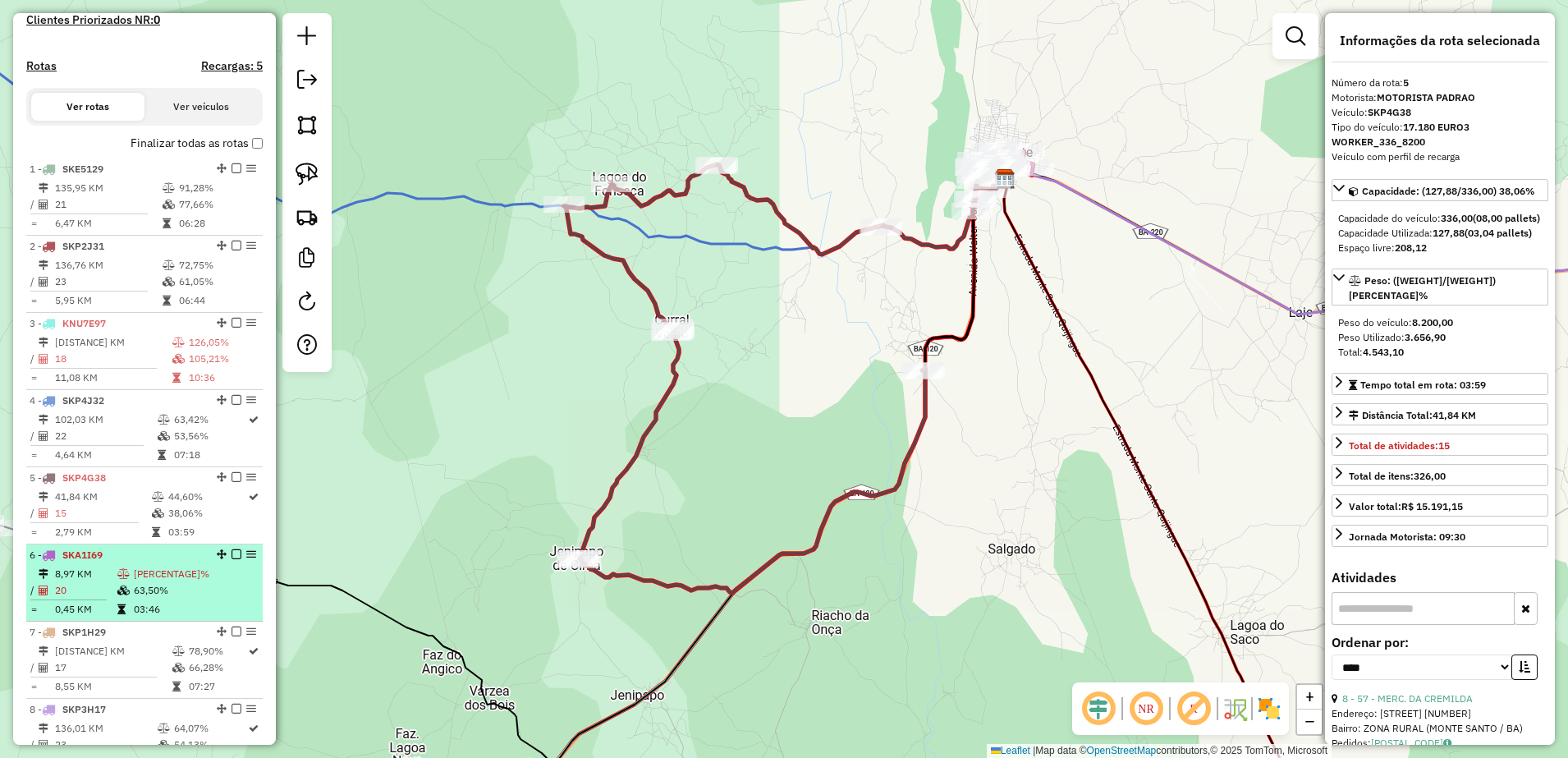click on "6 -       SKA1I69" at bounding box center [117, 555] 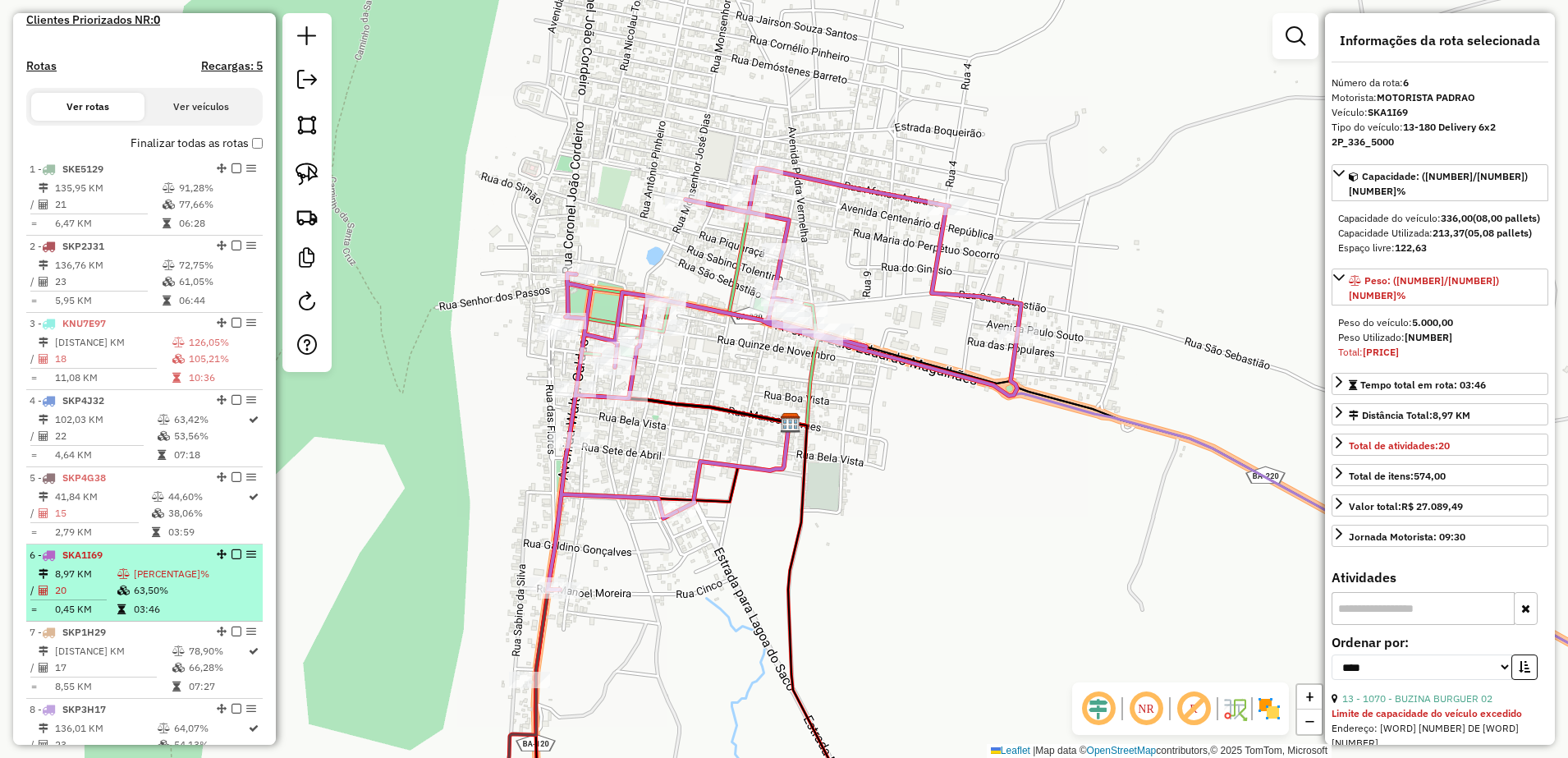 scroll, scrollTop: 614, scrollLeft: 0, axis: vertical 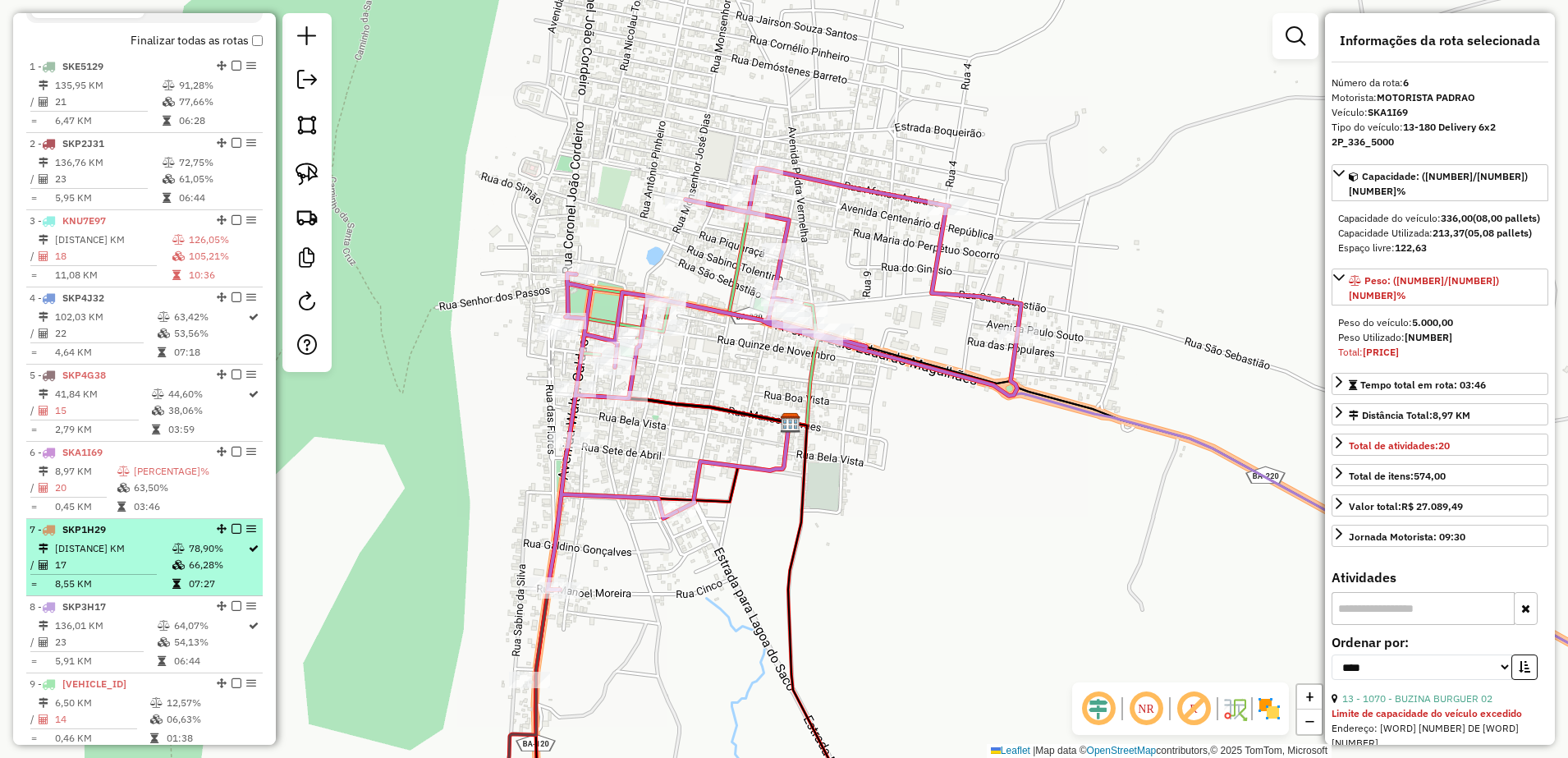 click on "[NUMBER] KM" at bounding box center [112, 549] 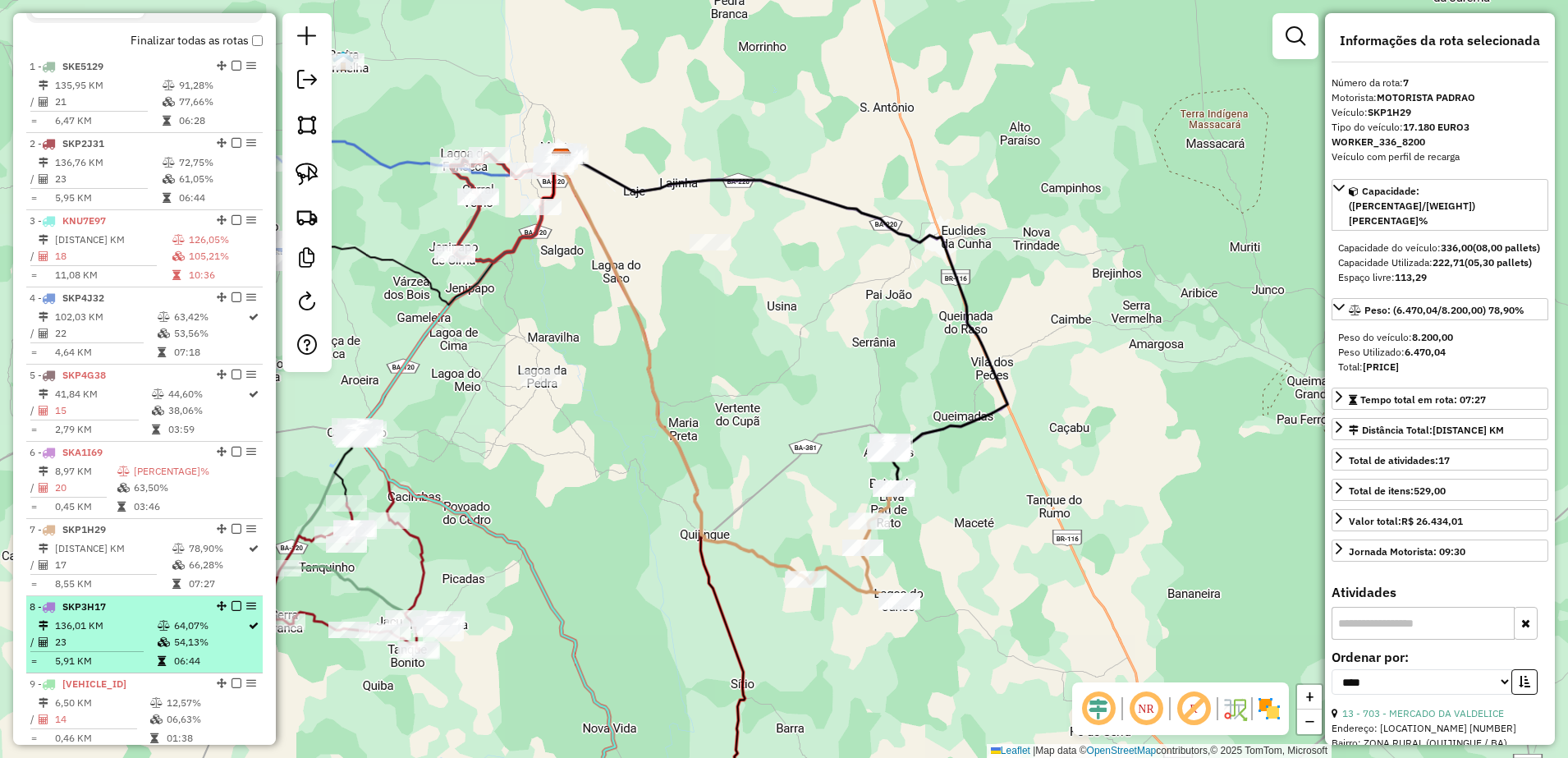 click on "136,01 KM" at bounding box center (105, 626) 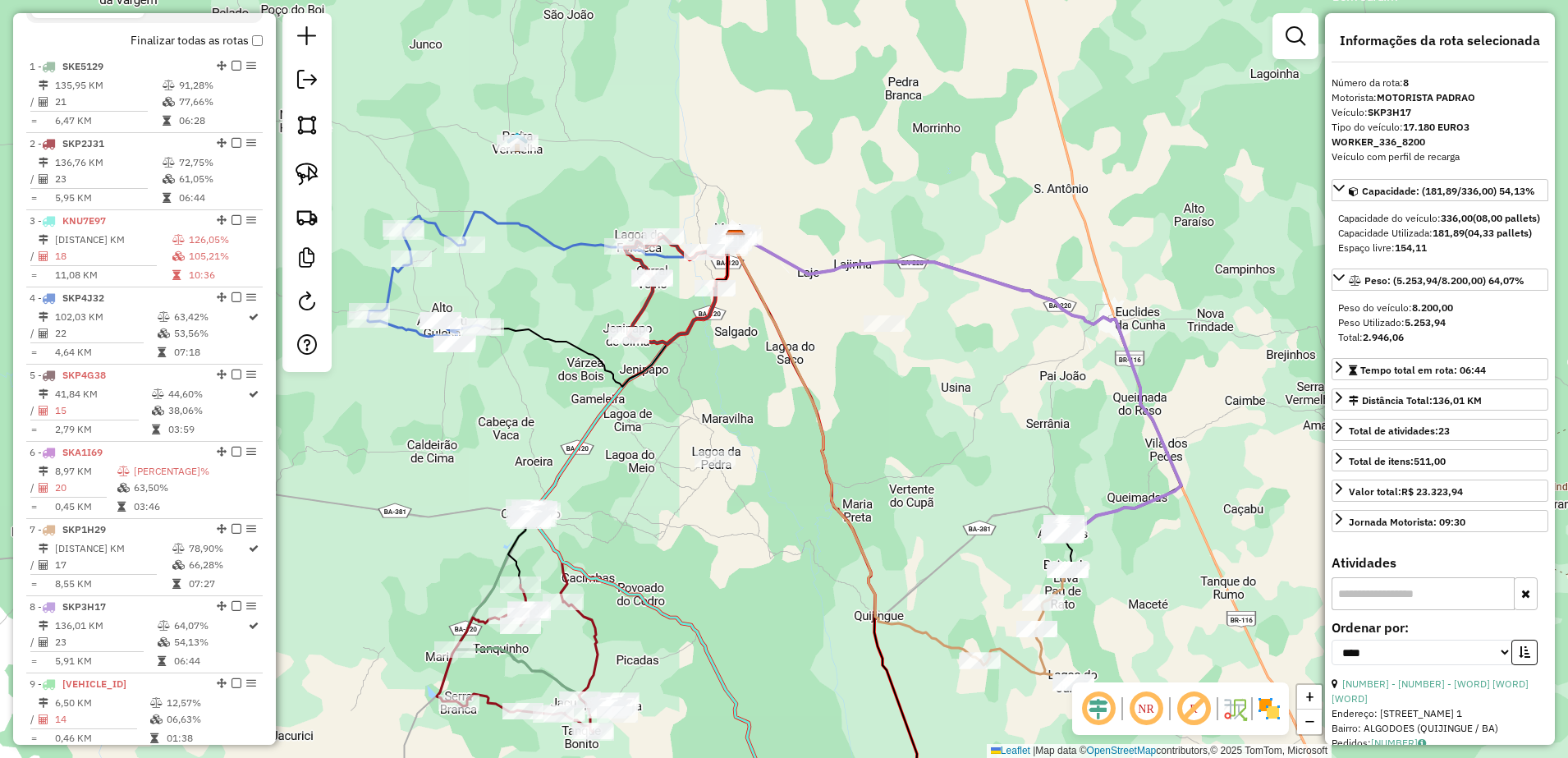 drag, startPoint x: 699, startPoint y: 385, endPoint x: 873, endPoint y: 386, distance: 174.00287 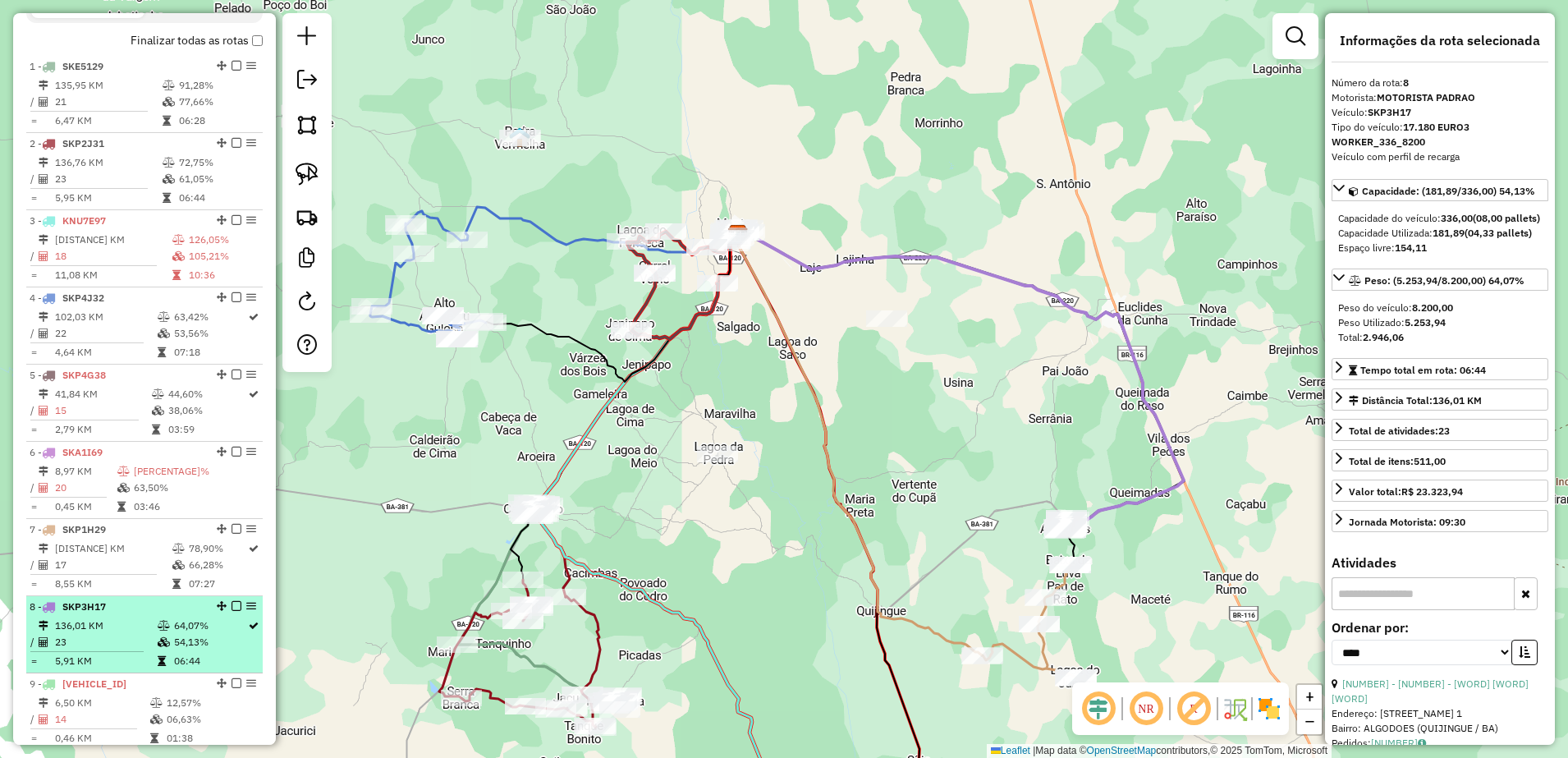 click on "136,01 KM" at bounding box center [105, 626] 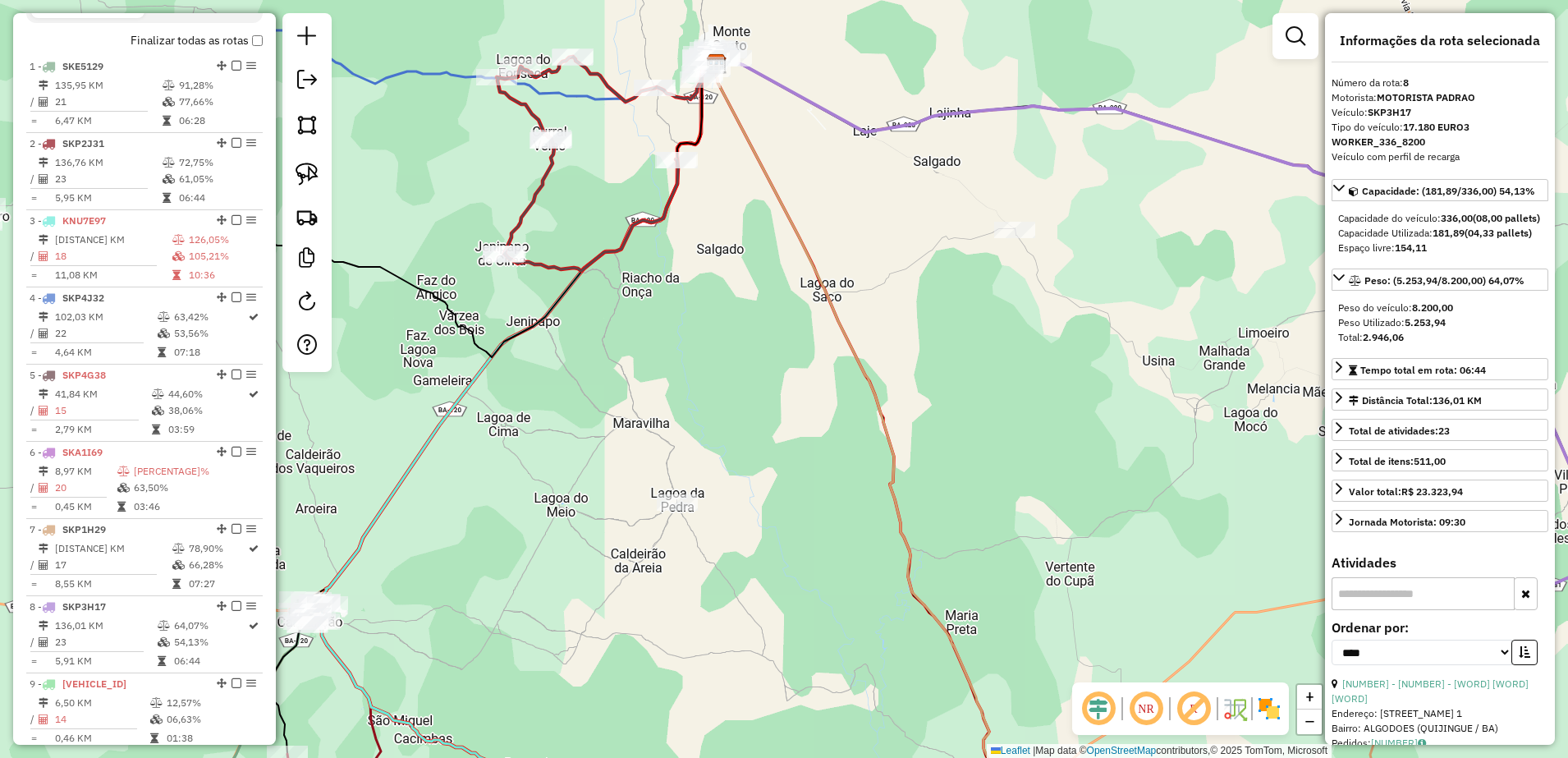 drag, startPoint x: 646, startPoint y: 343, endPoint x: 1025, endPoint y: 321, distance: 379.638 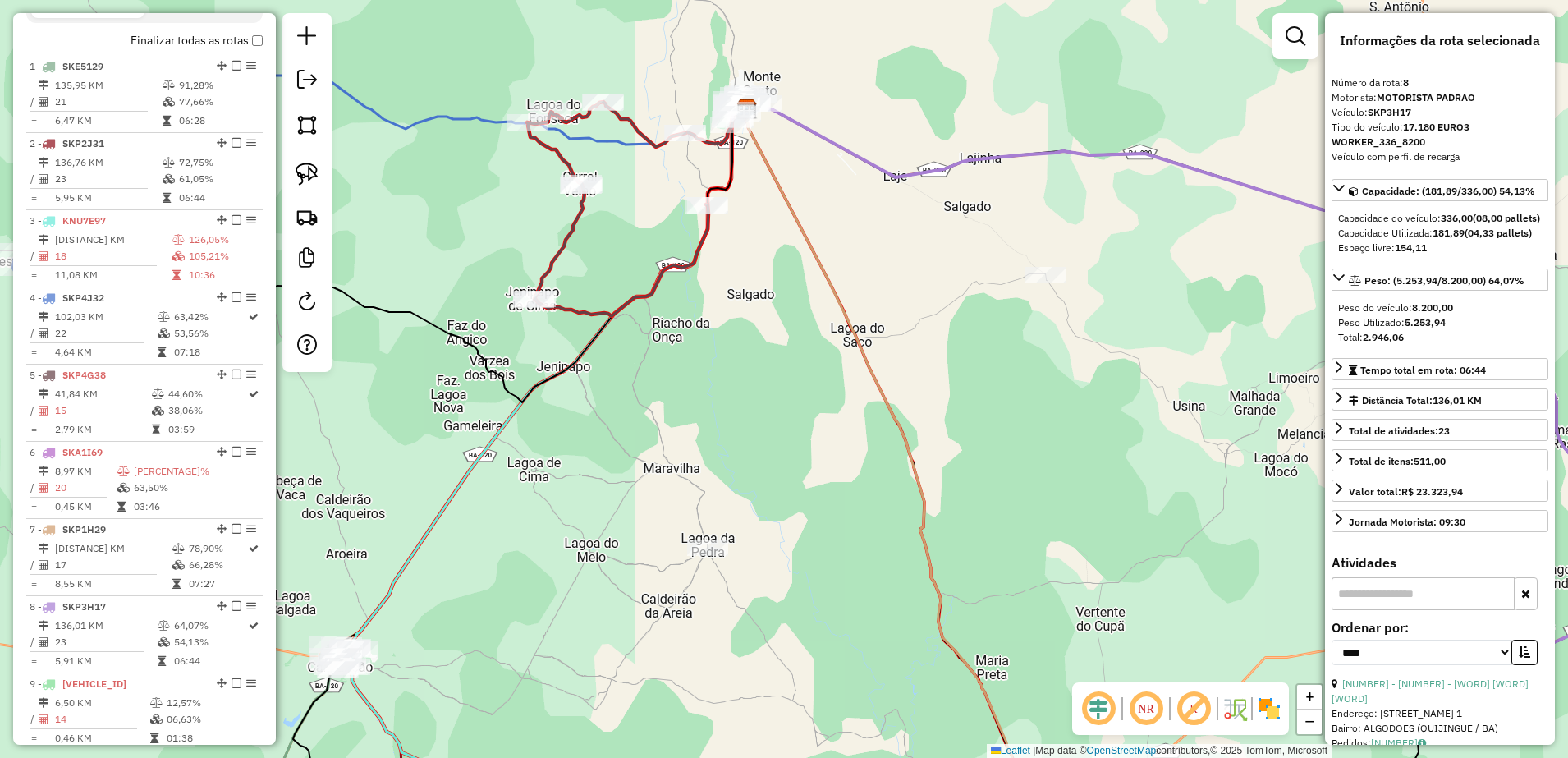 drag, startPoint x: 598, startPoint y: 329, endPoint x: 629, endPoint y: 377, distance: 57.140179 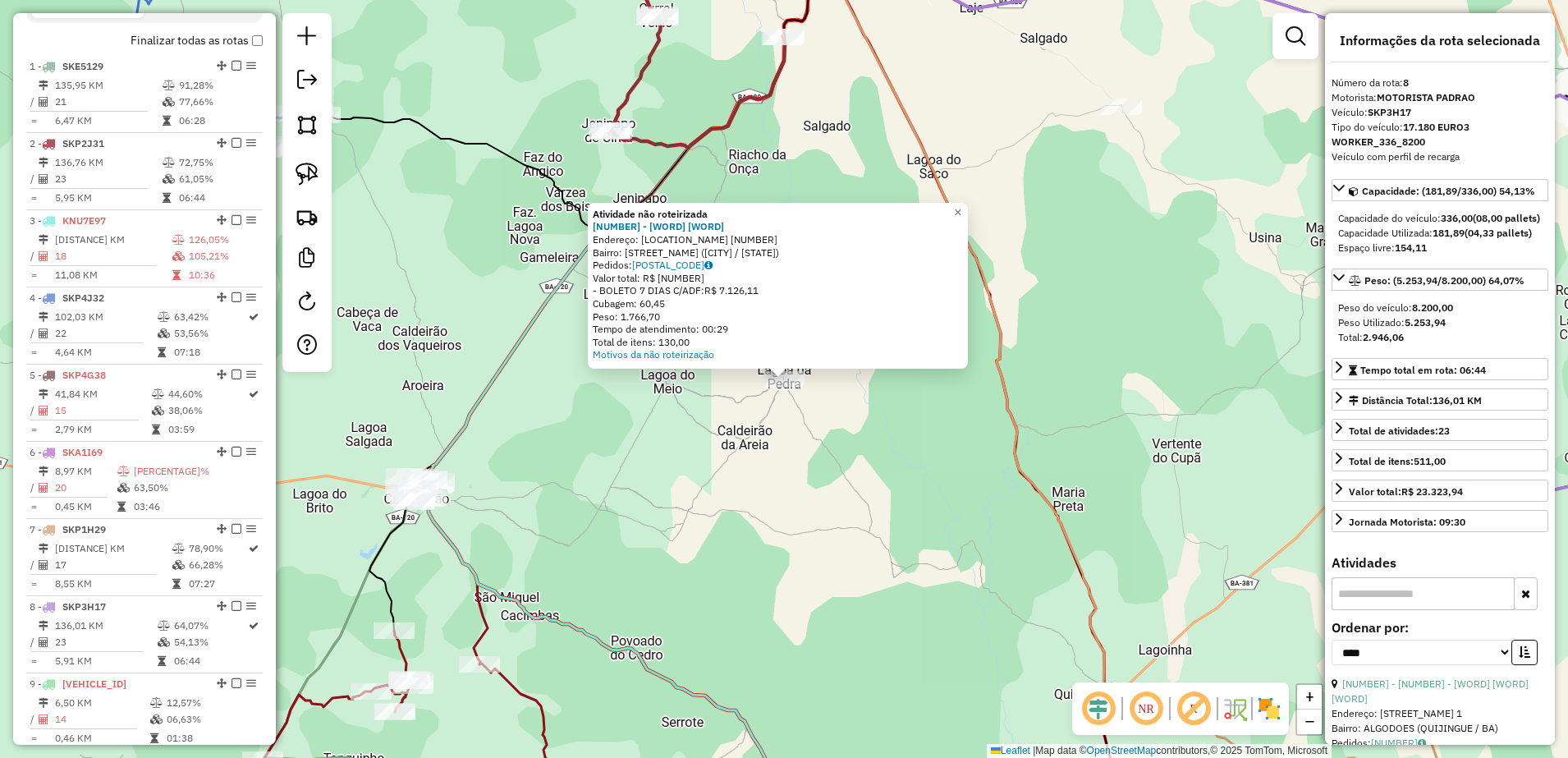 click on "Atividade não roteirizada [NUMBER] - [BUSINESS_NAME]  Endereço:  [STREET] [NAME] [NUMBER]   Bairro: [NEIGHBORHOOD] ([CITY] / [STATE])   Pedidos:  [POSTAL_CODE]   Valor total: R$ [AMOUNT]   - BOLETO 7 DIAS C/ADF:  R$ [AMOUNT]   Cubagem: [WEIGHT]   Peso: [WEIGHT]   Tempo de atendimento: [TIME]   Total de itens: [NUMBER]  Motivos da não roteirização × Janela de atendimento Grade de atendimento Capacidade Transportadoras Veículos Cliente Pedidos  Rotas Selecione os dias de semana para filtrar as janelas de atendimento  Seg   Ter   Qua   Qui   Sex   Sáb   Dom  Informe o período da janela de atendimento: De: Até:  Filtrar exatamente a janela do cliente  Considerar janela de atendimento padrão  Selecione os dias de semana para filtrar as grades de atendimento  Seg   Ter   Qua   Qui   Sex   Sáb   Dom   Considerar clientes sem dia de atendimento cadastrado  Clientes fora do dia de atendimento selecionado Filtrar as atividades entre os valores definidos abaixo:  Peso mínimo:   Peso máximo:   Cubagem mínima:   De:   De:" 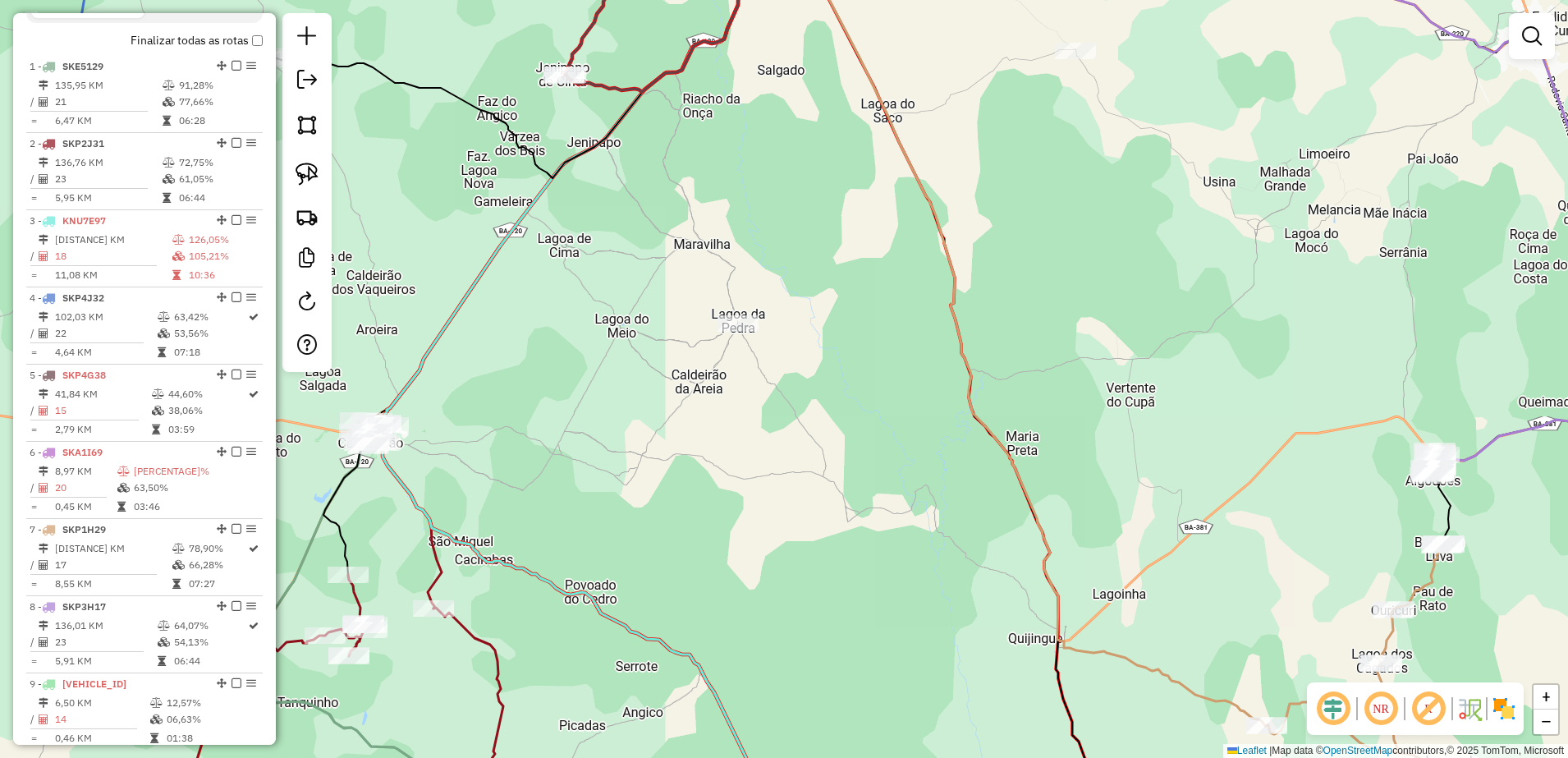 click on "Janela de atendimento Grade de atendimento Capacidade Transportadoras Veículos Cliente Pedidos  Rotas Selecione os dias de semana para filtrar as janelas de atendimento  Seg   Ter   Qua   Qui   Sex   Sáb   Dom  Informe o período da janela de atendimento: De: Até:  Filtrar exatamente a janela do cliente  Considerar janela de atendimento padrão  Selecione os dias de semana para filtrar as grades de atendimento  Seg   Ter   Qua   Qui   Sex   Sáb   Dom   Considerar clientes sem dia de atendimento cadastrado  Clientes fora do dia de atendimento selecionado Filtrar as atividades entre os valores definidos abaixo:  Peso mínimo:   Peso máximo:   Cubagem mínima:   Cubagem máxima:   De:   Até:  Filtrar as atividades entre o tempo de atendimento definido abaixo:  De:   Até:   Considerar capacidade total dos clientes não roteirizados Transportadora: Selecione um ou mais itens Tipo de veículo: Selecione um ou mais itens Veículo: Selecione um ou mais itens Motorista: Selecione um ou mais itens Nome: Rótulo:" 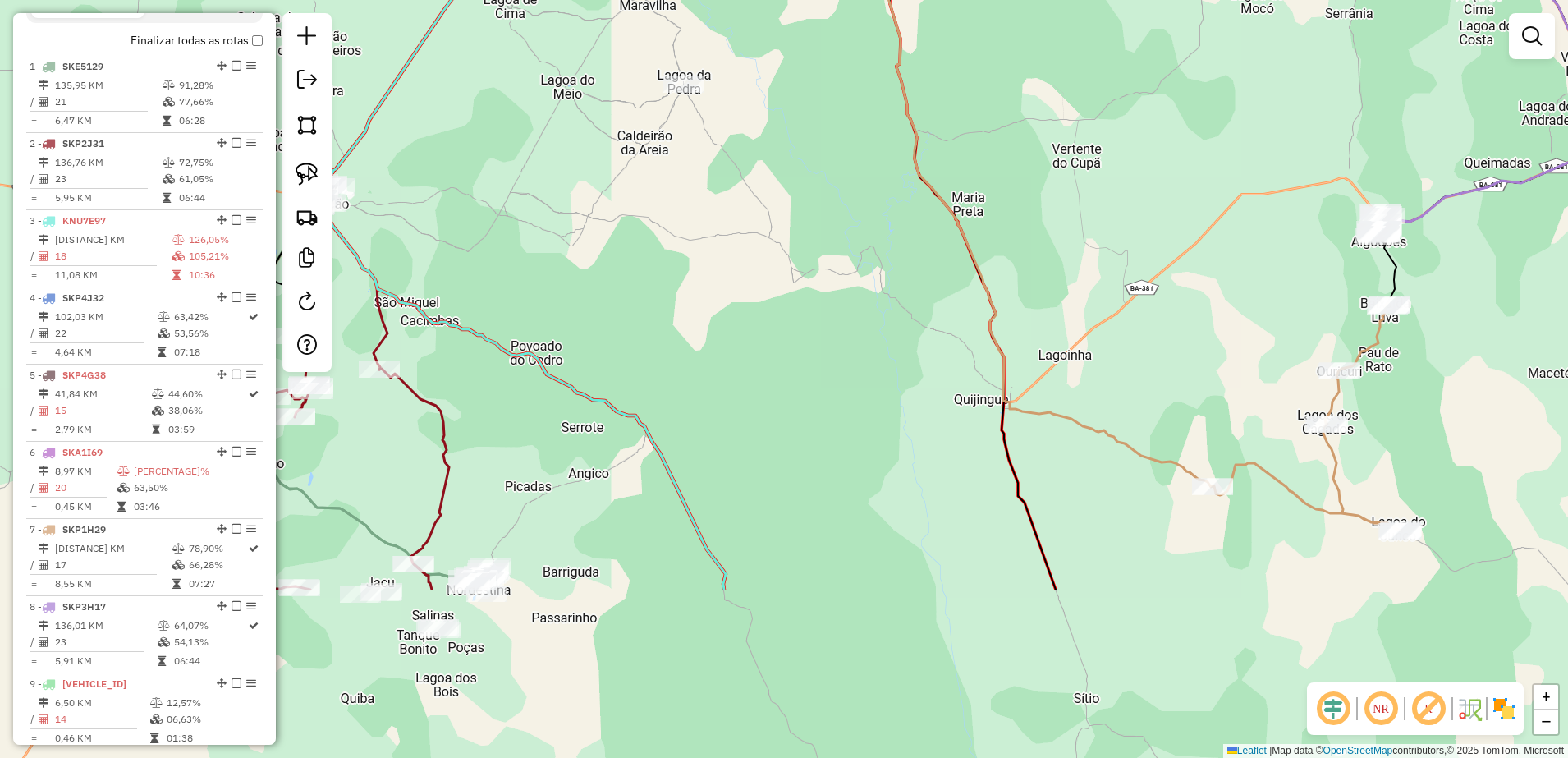 drag, startPoint x: 916, startPoint y: 567, endPoint x: 862, endPoint y: 328, distance: 245.024 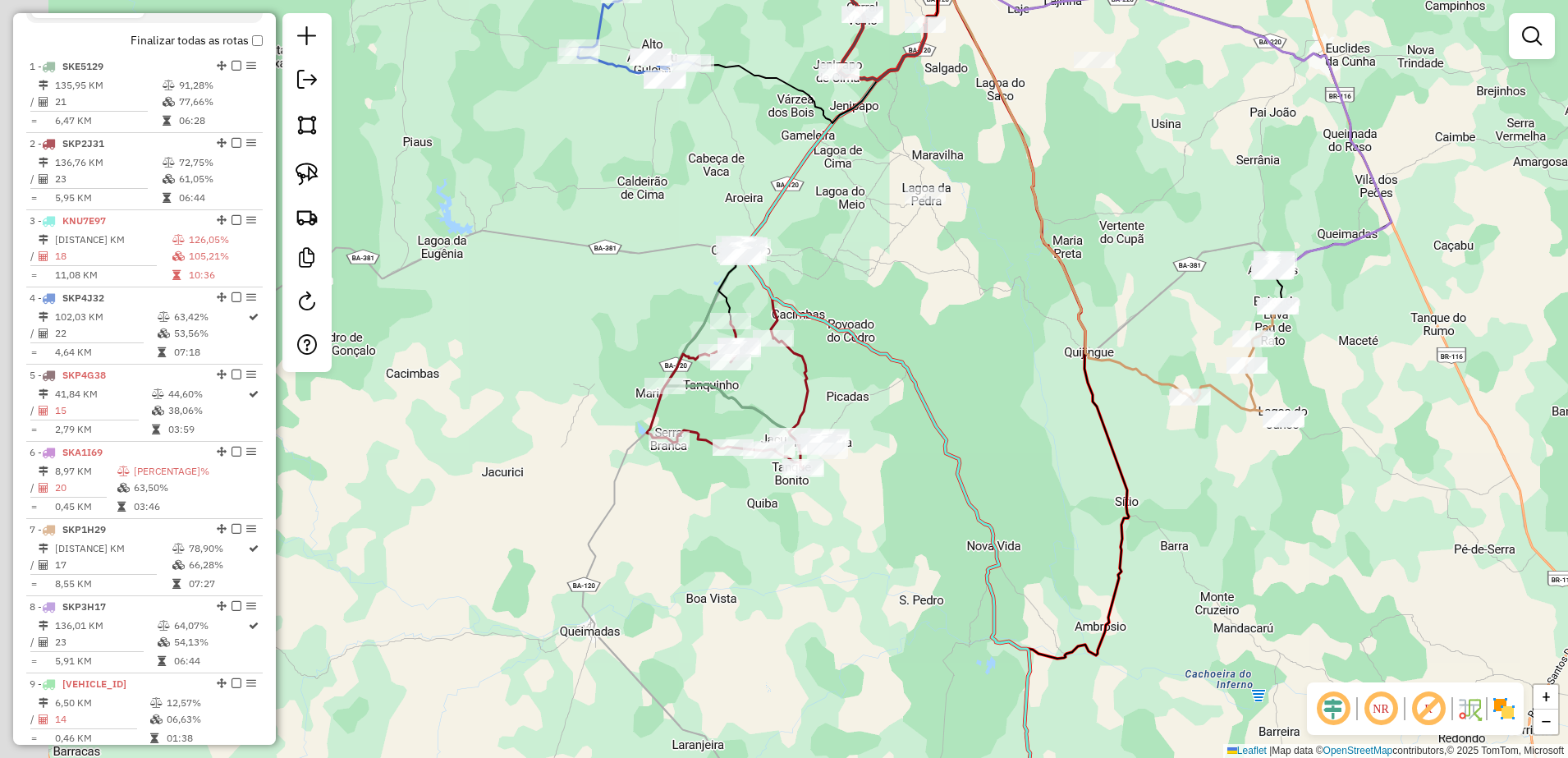drag, startPoint x: 683, startPoint y: 287, endPoint x: 831, endPoint y: 274, distance: 148.56985 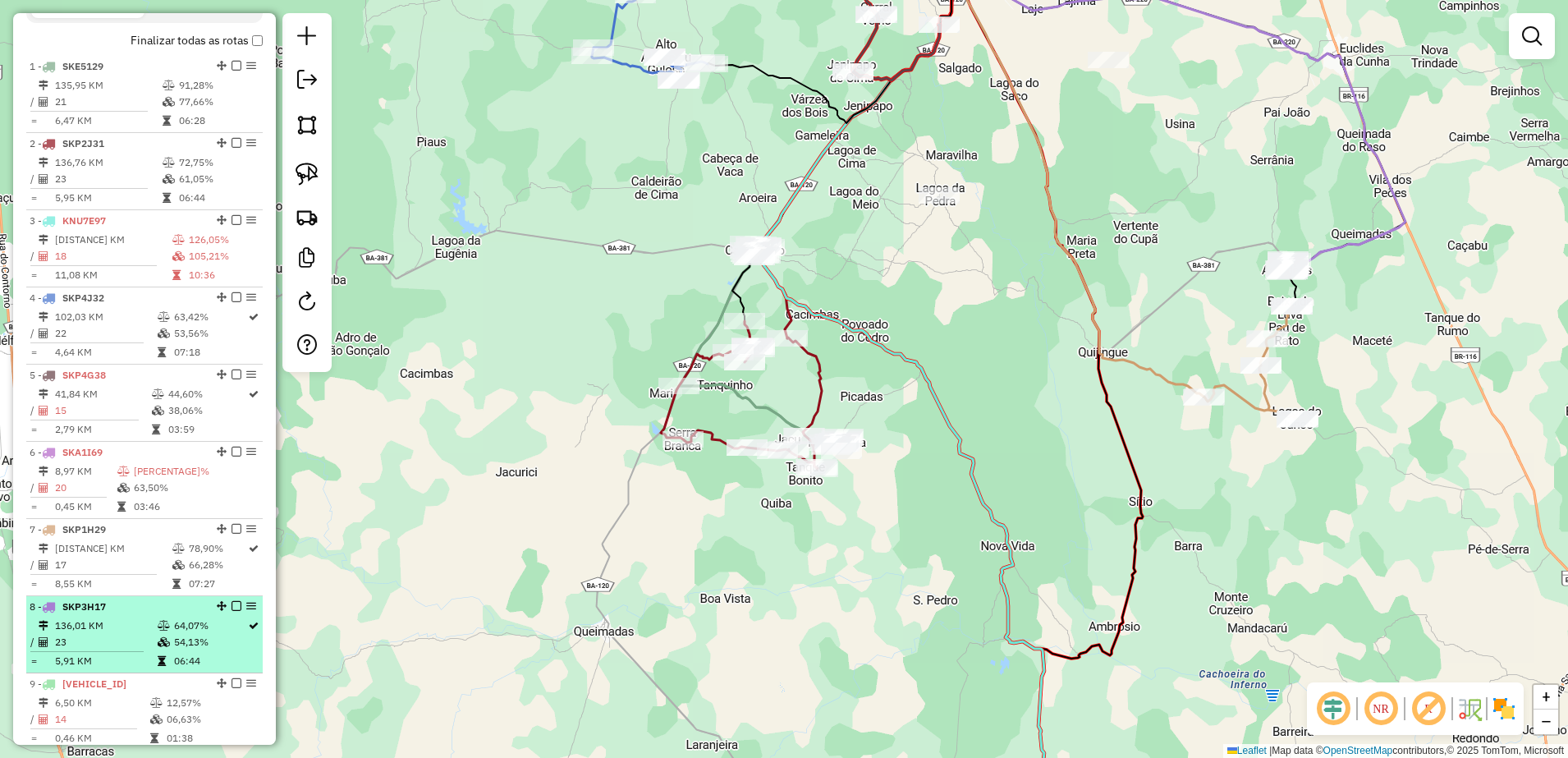 click on "SKP3H17" at bounding box center [84, 606] 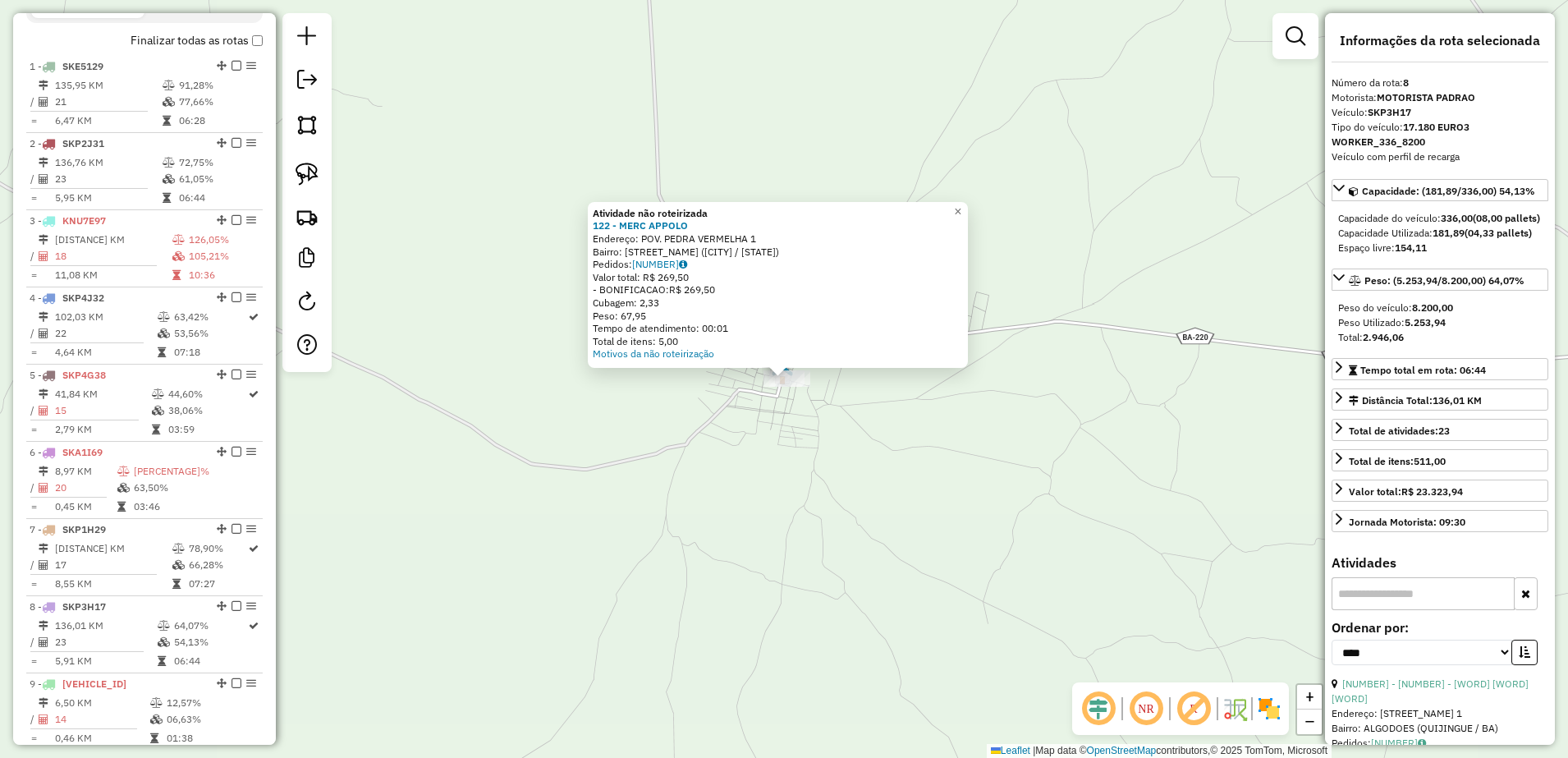 click on "Atividade não roteirizada [NUMBER] - [BUSINESS_NAME]  Endereço:  [STREET] [NAME] [NUMBER]   Bairro: [NEIGHBORHOOD] ([CITY] / [STATE])   Pedidos:  [POSTAL_CODE]   Valor total: R$ [AMOUNT]   - BONIFICACAO:  R$ [AMOUNT]   Cubagem: [WEIGHT]   Peso: [WEIGHT]   Tempo de atendimento: [TIME]   Total de itens: [NUMBER]  Motivos da não roteirização × Janela de atendimento Grade de atendimento Capacidade Transportadoras Veículos Cliente Pedidos  Rotas Selecione os dias de semana para filtrar as janelas de atendimento  Seg   Ter   Qua   Qui   Sex   Sáb   Dom  Informe o período da janela de atendimento: De: Até:  Filtrar exatamente a janela do cliente  Considerar janela de atendimento padrão  Selecione os dias de semana para filtrar as grades de atendimento  Seg   Ter   Qua   Qui   Sex   Sáb   Dom   Considerar clientes sem dia de atendimento cadastrado  Clientes fora do dia de atendimento selecionado Filtrar as atividades entre os valores definidos abaixo:  Peso mínimo:   Peso máximo:   Cubagem mínima:   Cubagem máxima:   De:   Até:   De:" 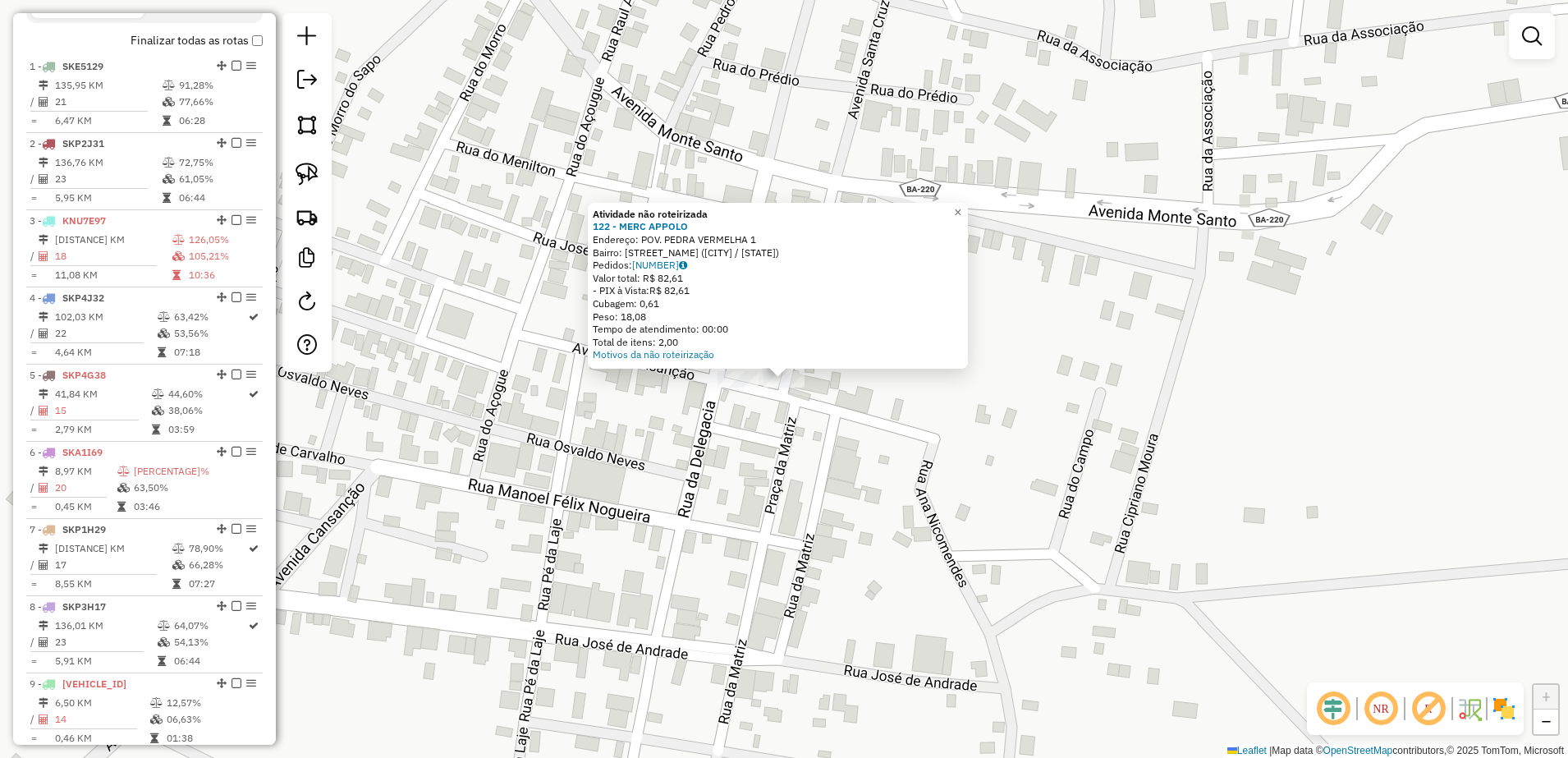 click on "Atividade não roteirizada 122 - MERC APPOLO  Endereço:  POV. PEDRA VERMELHA 1   Bairro: PED.VERMELHA (MONTE SANTO / BA)   Pedidos:  04067310   Valor total: R$ 82,61   - PIX à Vista:  R$ 82,61   Cubagem: 0,61   Peso: 18,08   Tempo de atendimento: 00:00   Total de itens: 2,00  Motivos da não roteirização × Janela de atendimento Grade de atendimento Capacidade Transportadoras Veículos Cliente Pedidos  Rotas Selecione os dias de semana para filtrar as janelas de atendimento  Seg   Ter   Qua   Qui   Sex   Sáb   Dom  Informe o período da janela de atendimento: De: Até:  Filtrar exatamente a janela do cliente  Considerar janela de atendimento padrão  Selecione os dias de semana para filtrar as grades de atendimento  Seg   Ter   Qua   Qui   Sex   Sáb   Dom   Considerar clientes sem dia de atendimento cadastrado  Clientes fora do dia de atendimento selecionado Filtrar as atividades entre os valores definidos abaixo:  Peso mínimo:   Peso máximo:   Cubagem mínima:   Cubagem máxima:   De:   Até:   De:" 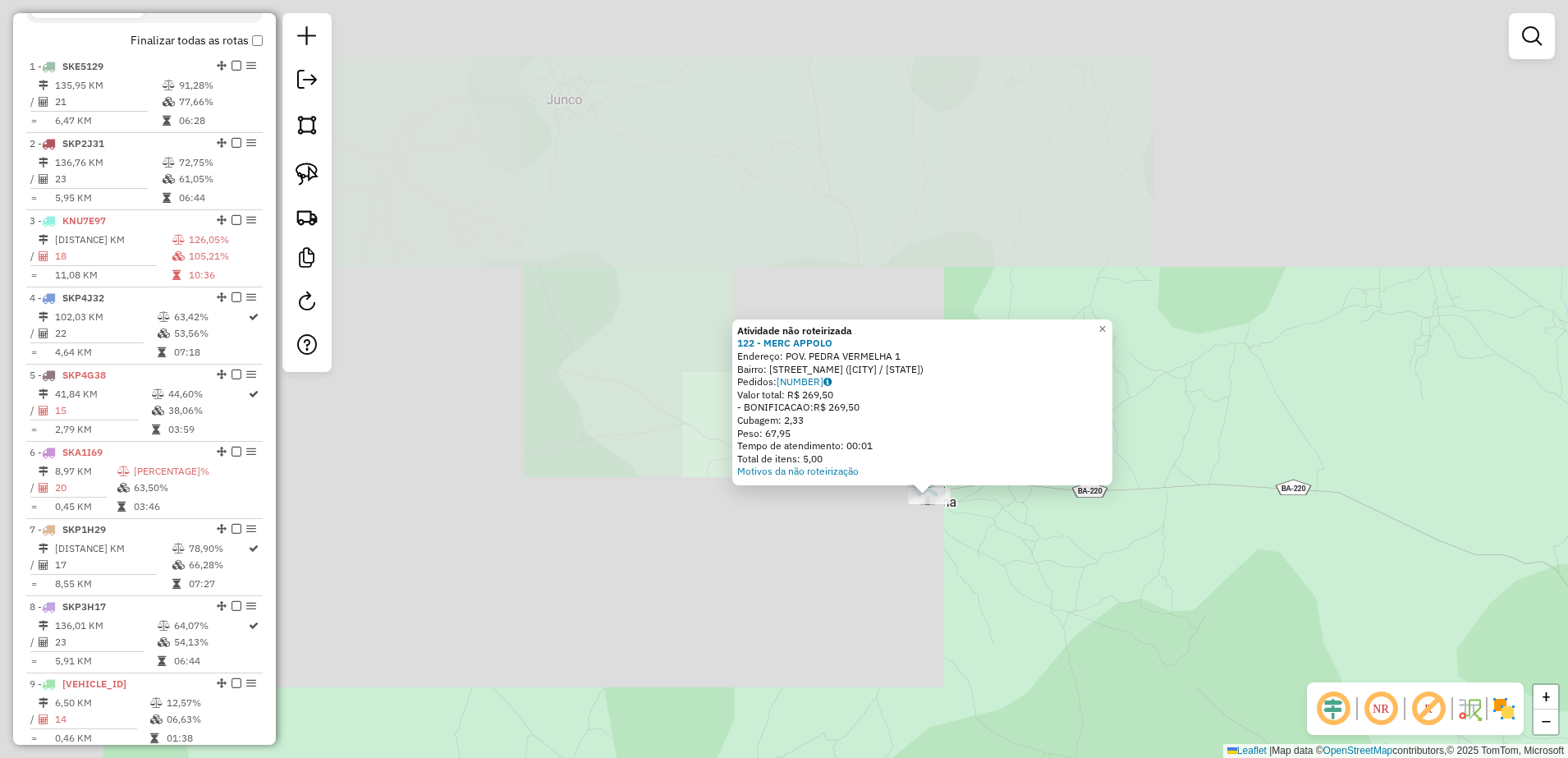 click on "Atividade não roteirizada [NUMBER] - [BUSINESS_NAME]  Endereço:  [STREET] [NAME] [NUMBER]   Bairro: [NEIGHBORHOOD] ([CITY] / [STATE])   Pedidos:  [POSTAL_CODE]   Valor total: R$ [AMOUNT]   - BONIFICACAO:  R$ [AMOUNT]   Cubagem: [WEIGHT]   Peso: [WEIGHT]   Tempo de atendimento: [TIME]   Total de itens: [NUMBER]  Motivos da não roteirização × Janela de atendimento Grade de atendimento Capacidade Transportadoras Veículos Cliente Pedidos  Rotas Selecione os dias de semana para filtrar as janelas de atendimento  Seg   Ter   Qua   Qui   Sex   Sáb   Dom  Informe o período da janela de atendimento: De: Até:  Filtrar exatamente a janela do cliente  Considerar janela de atendimento padrão  Selecione os dias de semana para filtrar as grades de atendimento  Seg   Ter   Qua   Qui   Sex   Sáb   Dom   Considerar clientes sem dia de atendimento cadastrado  Clientes fora do dia de atendimento selecionado Filtrar as atividades entre os valores definidos abaixo:  Peso mínimo:   Peso máximo:   Cubagem mínima:   Cubagem máxima:   De:   Até:   De:" 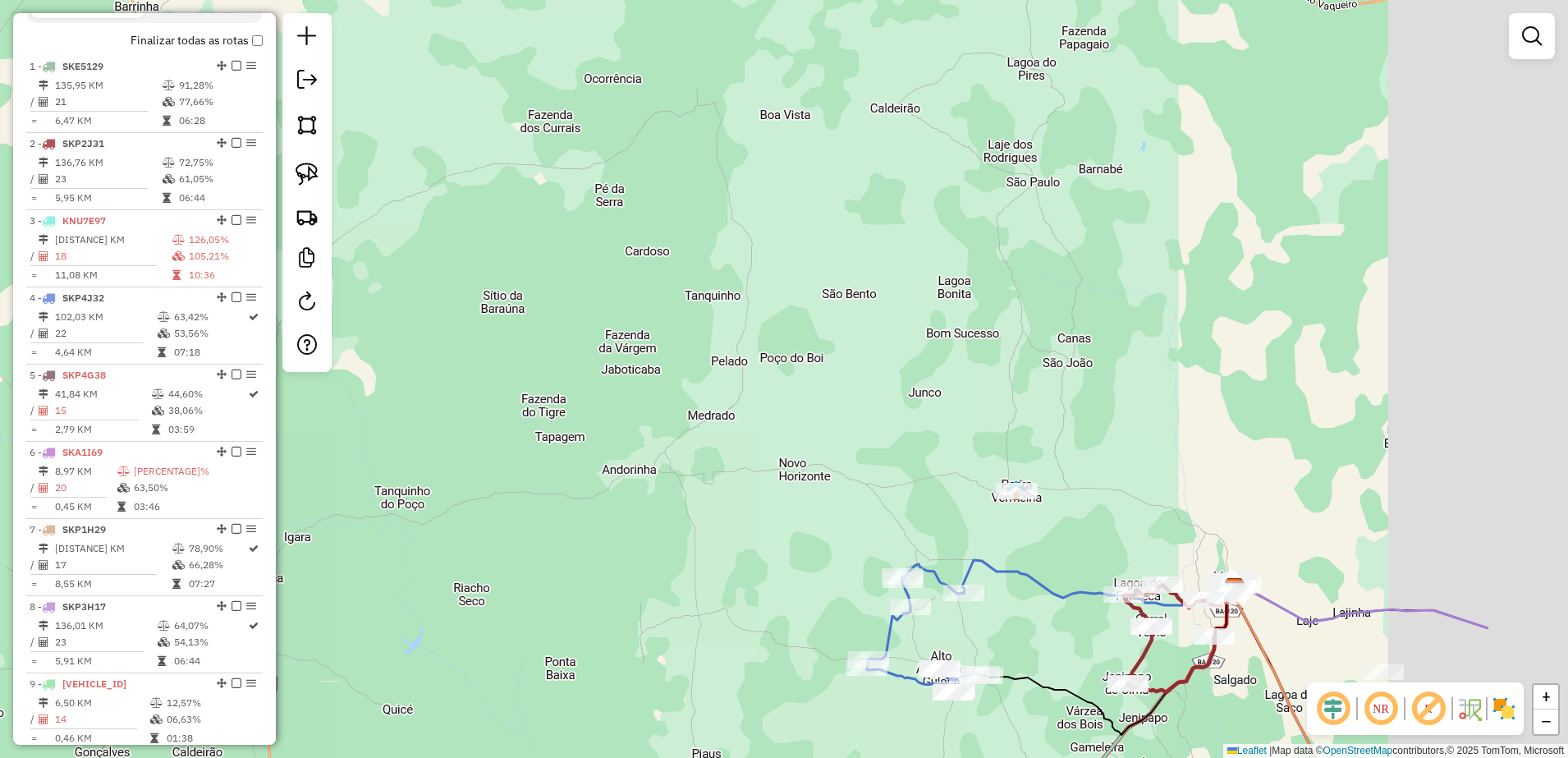 drag, startPoint x: 1361, startPoint y: 575, endPoint x: 978, endPoint y: 486, distance: 393.20478 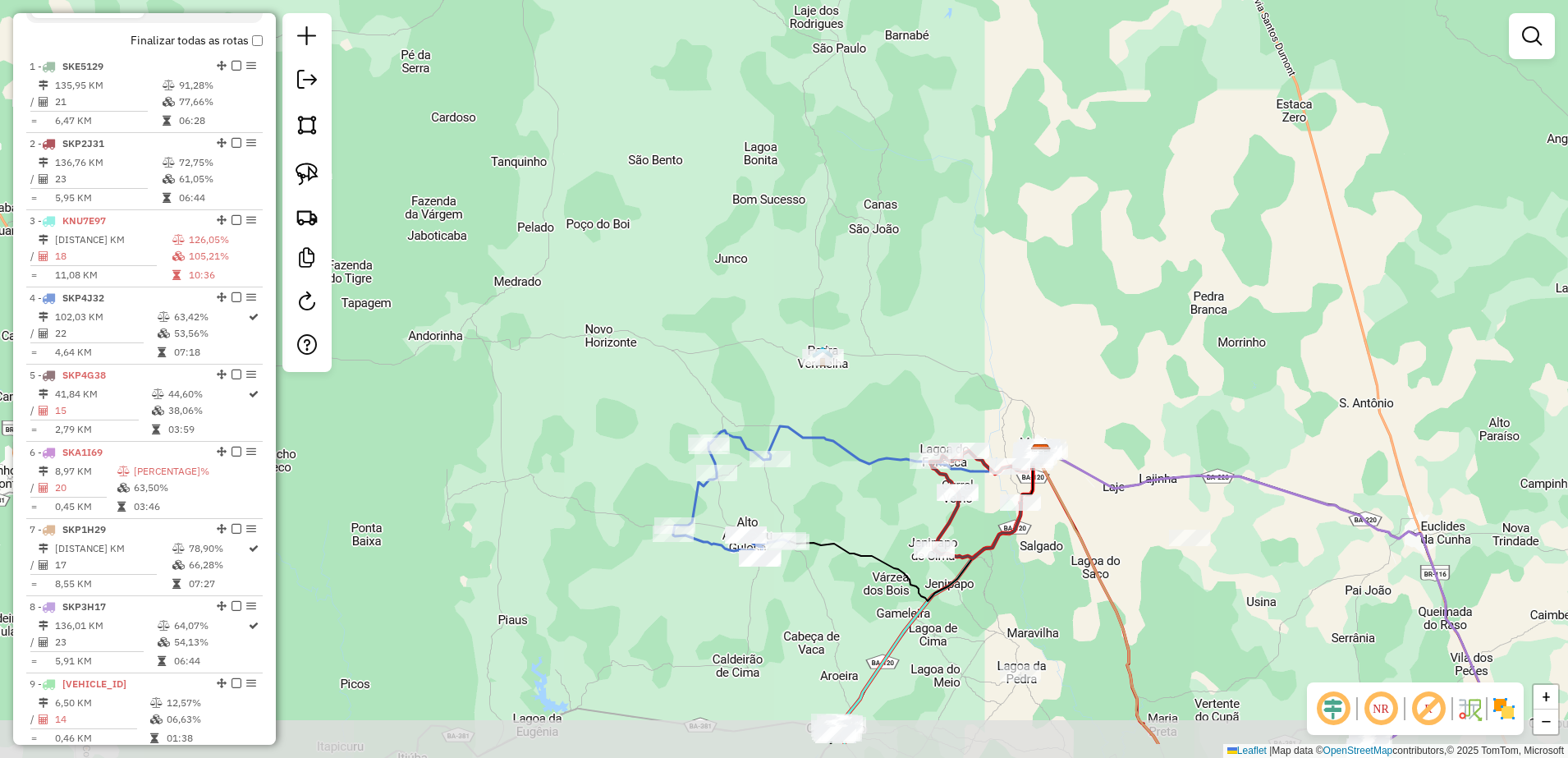 drag, startPoint x: 1225, startPoint y: 678, endPoint x: 1171, endPoint y: 587, distance: 105.81588 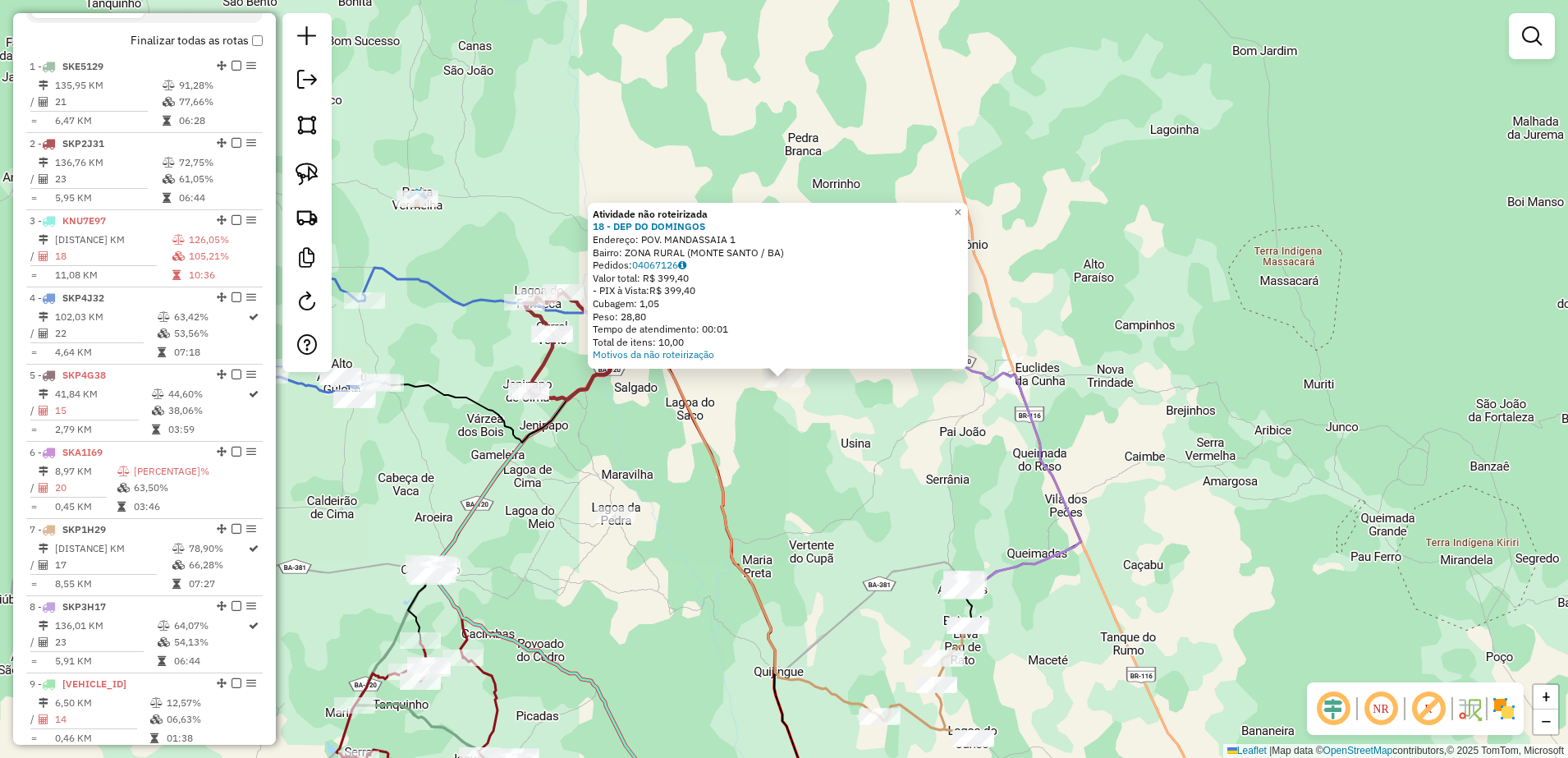 click on "Atividade não roteirizada [NUMBER] - [NAME]  Endereço:  [NAME] [NUMBER]   Bairro: [NAME] ([NAME] / [NAME])   Pedidos: [NUMBER]   Valor total: R$ [NUMBER]   - PIX à Vista:  R$ [NUMBER]   Cubagem: [NUMBER]   Peso: [NUMBER]   Tempo de atendimento: [TIME]   Total de itens: [NUMBER]  Motivos da não roteirização × Janela de atendimento Grade de atendimento Capacidade Transportadoras Veículos Cliente Pedidos  Rotas Selecione os dias de semana para filtrar as janelas de atendimento  Seg   Ter   Qua   Qui   Sex   Sáb   Dom  Informe o período da janela de atendimento: De: Até:  Filtrar exatamente a janela do cliente  Considerar janela de atendimento padrão  Selecione os dias de semana para filtrar as grades de atendimento  Seg   Ter   Qua   Qui   Sex   Sáb   Dom   Considerar clientes sem dia de atendimento cadastrado  Clientes fora do dia de atendimento selecionado Filtrar as atividades entre os valores definidos abaixo:  Peso mínimo:   Peso máximo:   Cubagem mínima:   Cubagem máxima:   De:   Até:   De:" 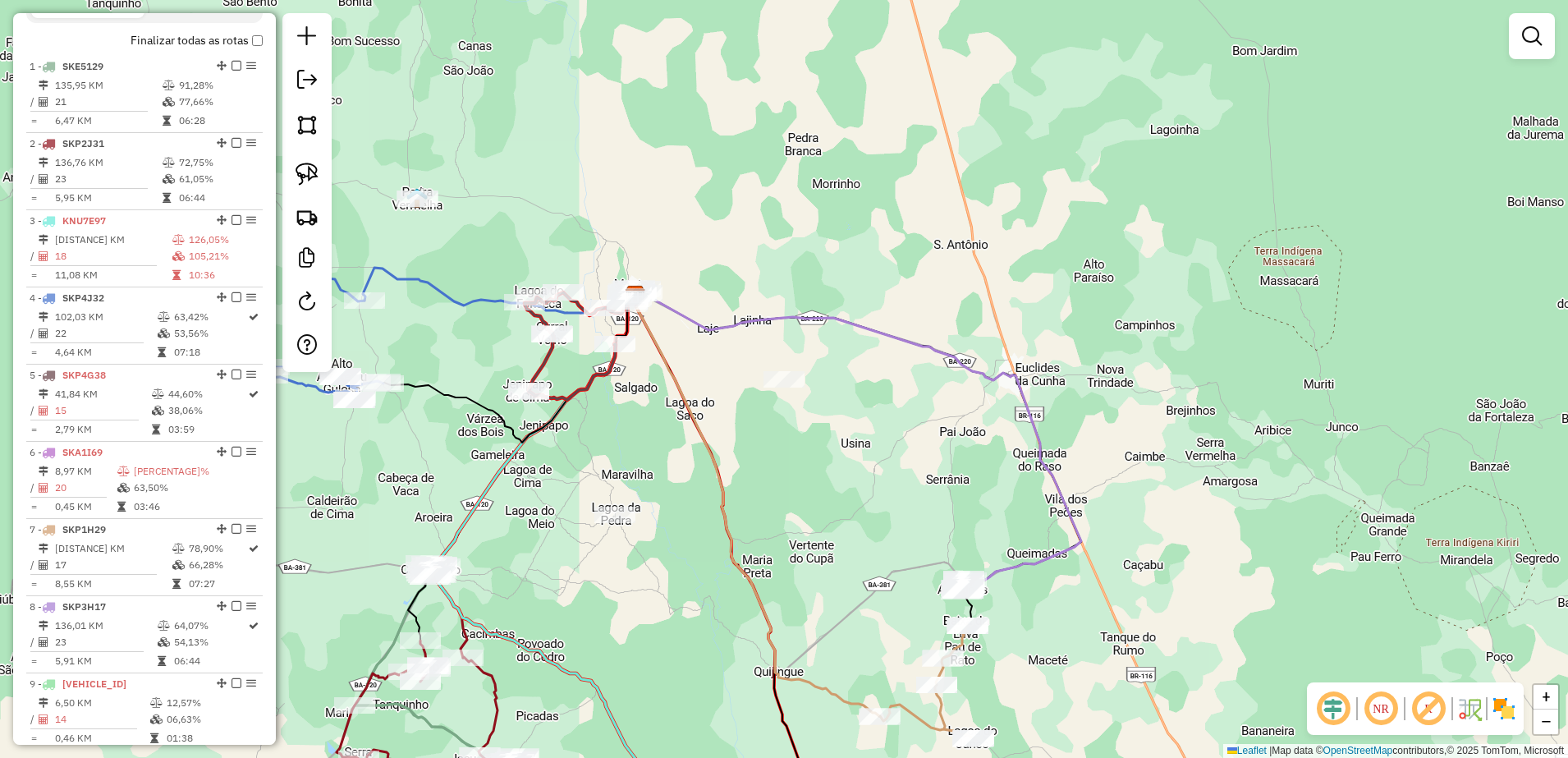 click 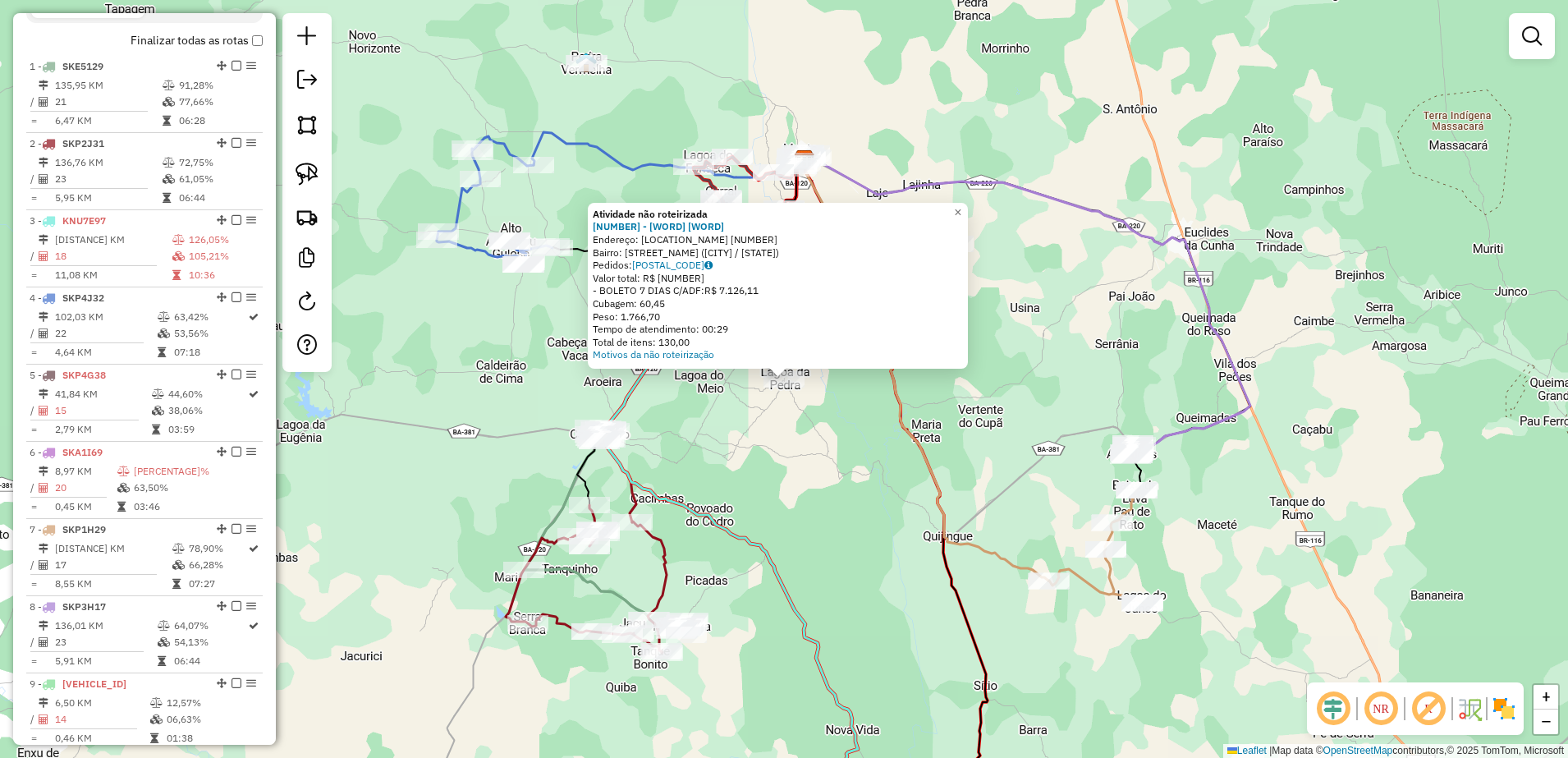 click 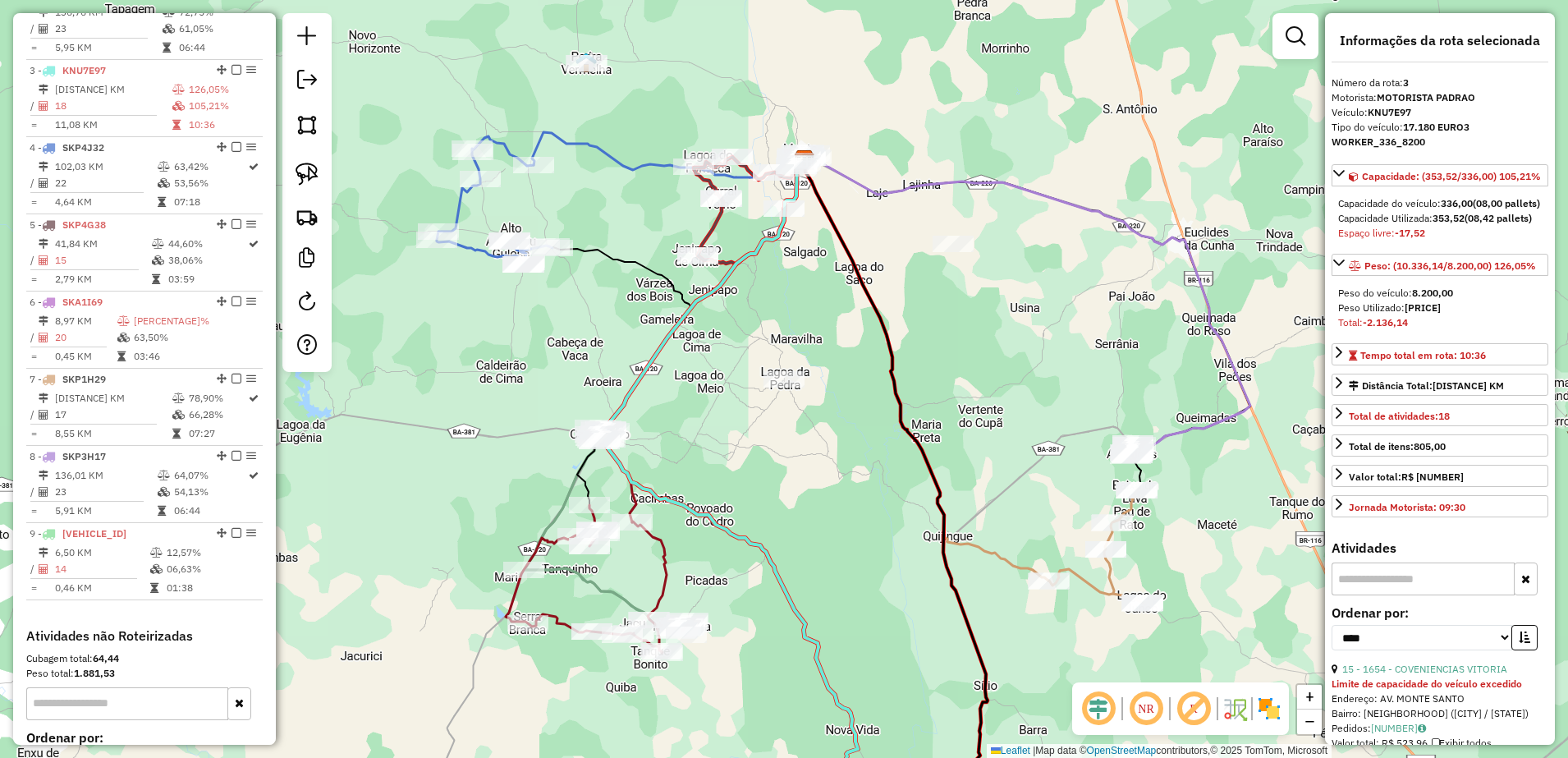 scroll, scrollTop: 790, scrollLeft: 0, axis: vertical 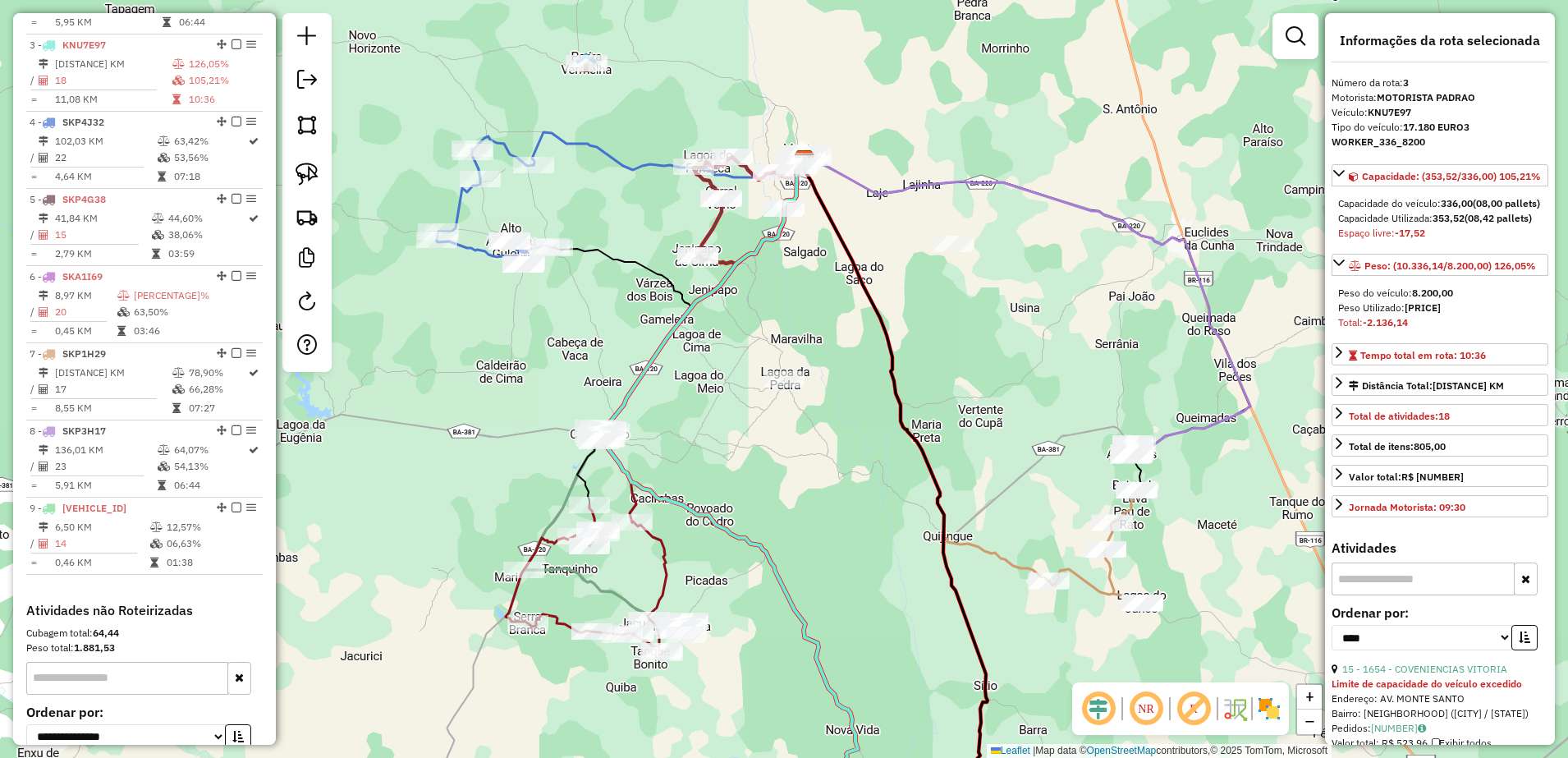click on "Janela de atendimento Grade de atendimento Capacidade Transportadoras Veículos Cliente Pedidos  Rotas Selecione os dias de semana para filtrar as janelas de atendimento  Seg   Ter   Qua   Qui   Sex   Sáb   Dom  Informe o período da janela de atendimento: De: Até:  Filtrar exatamente a janela do cliente  Considerar janela de atendimento padrão  Selecione os dias de semana para filtrar as grades de atendimento  Seg   Ter   Qua   Qui   Sex   Sáb   Dom   Considerar clientes sem dia de atendimento cadastrado  Clientes fora do dia de atendimento selecionado Filtrar as atividades entre os valores definidos abaixo:  Peso mínimo:   Peso máximo:   Cubagem mínima:   Cubagem máxima:   De:   Até:  Filtrar as atividades entre o tempo de atendimento definido abaixo:  De:   Até:   Considerar capacidade total dos clientes não roteirizados Transportadora: Selecione um ou mais itens Tipo de veículo: Selecione um ou mais itens Veículo: Selecione um ou mais itens Motorista: Selecione um ou mais itens Nome: Rótulo:" 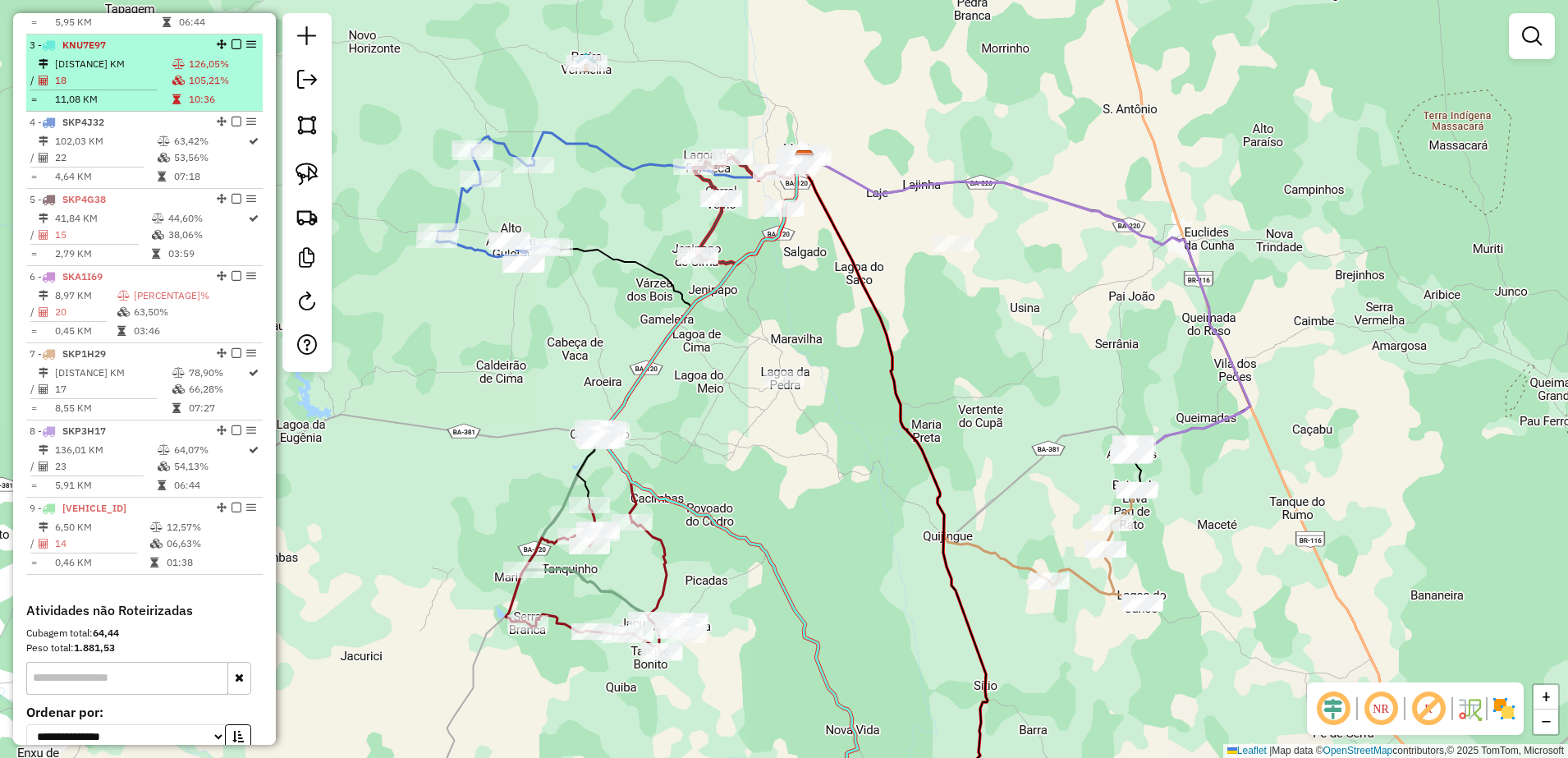 click on "199,49 KM" at bounding box center [112, 64] 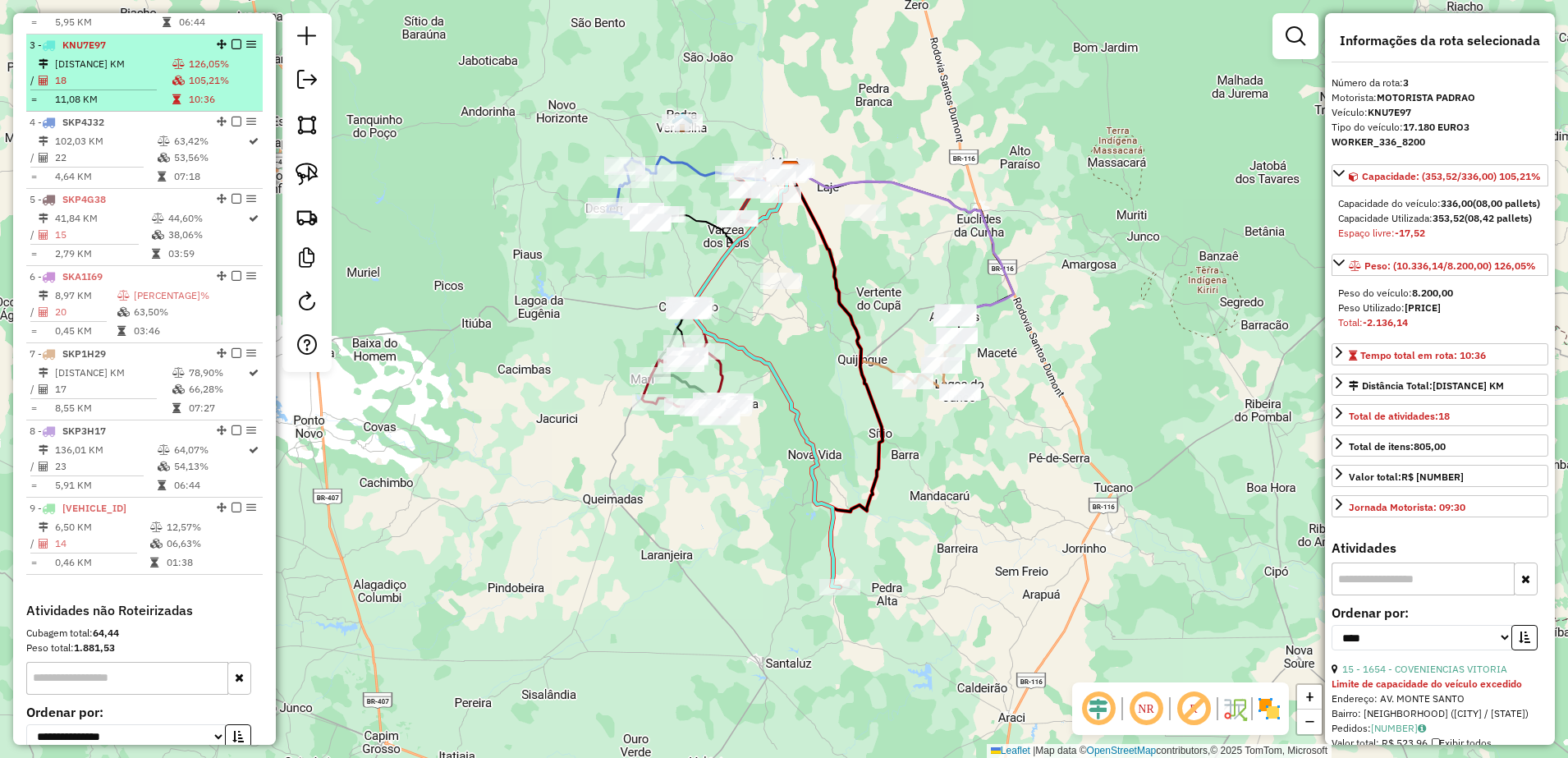 click on "3 -       KNU7E97   199,49 KM   126,05%  /  18   105,21%     =  11,08 KM   10:36" at bounding box center [144, 73] 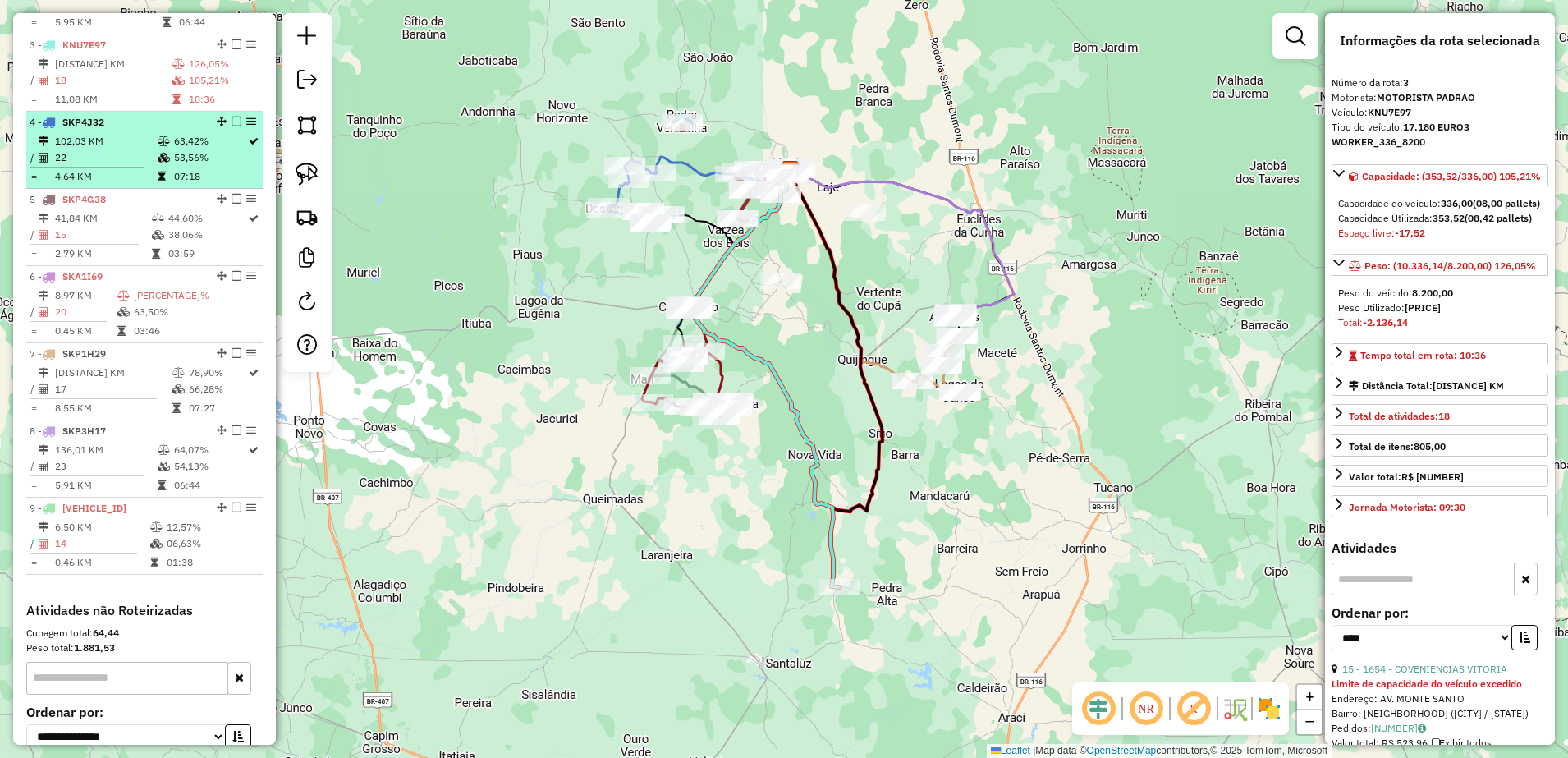click on "102,03 KM" at bounding box center [105, 141] 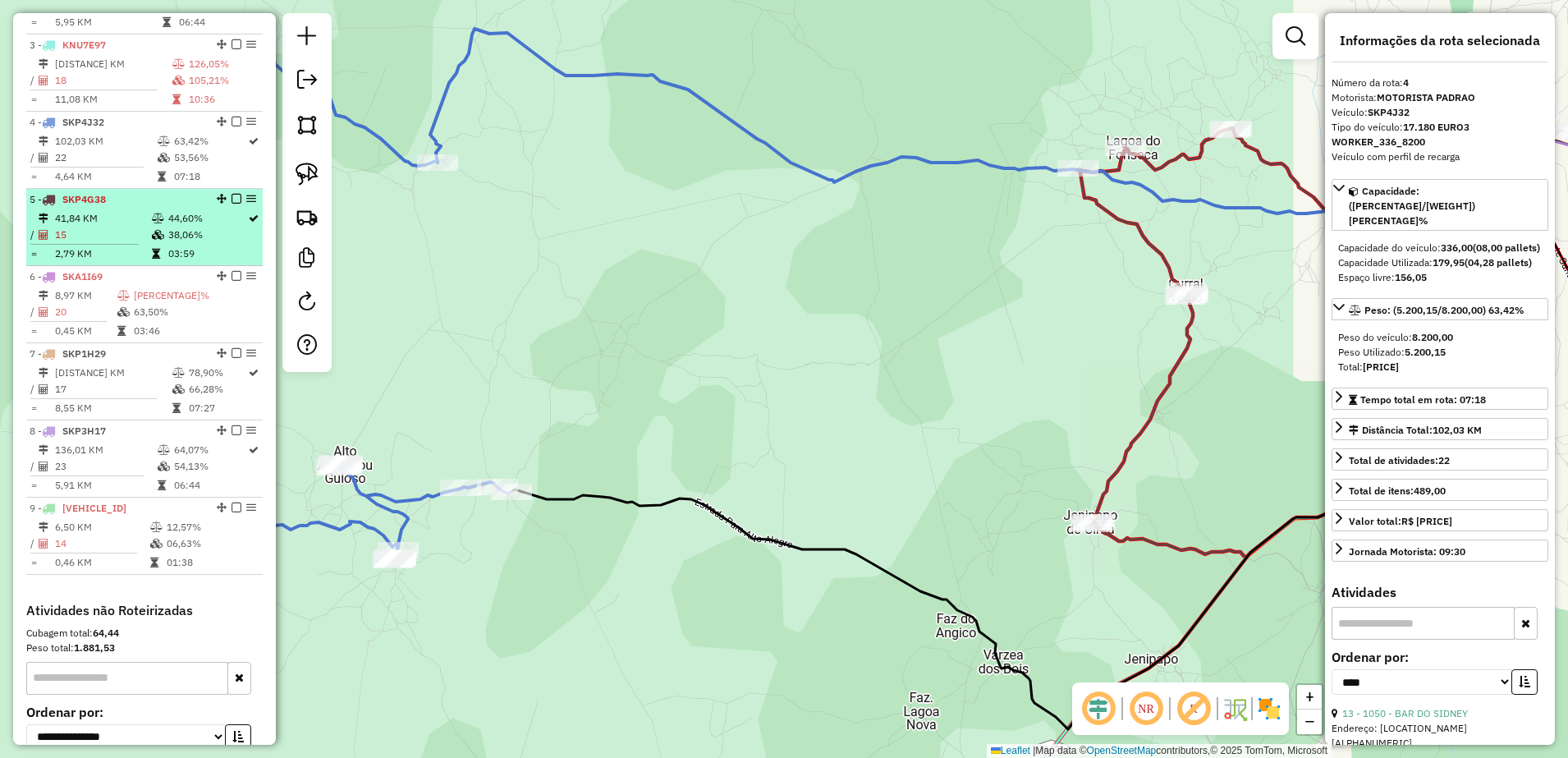 click on "5 -       SKP4G38   41,84 KM   44,60%  /  15   38,06%     =  2,79 KM   03:59" at bounding box center (144, 227) 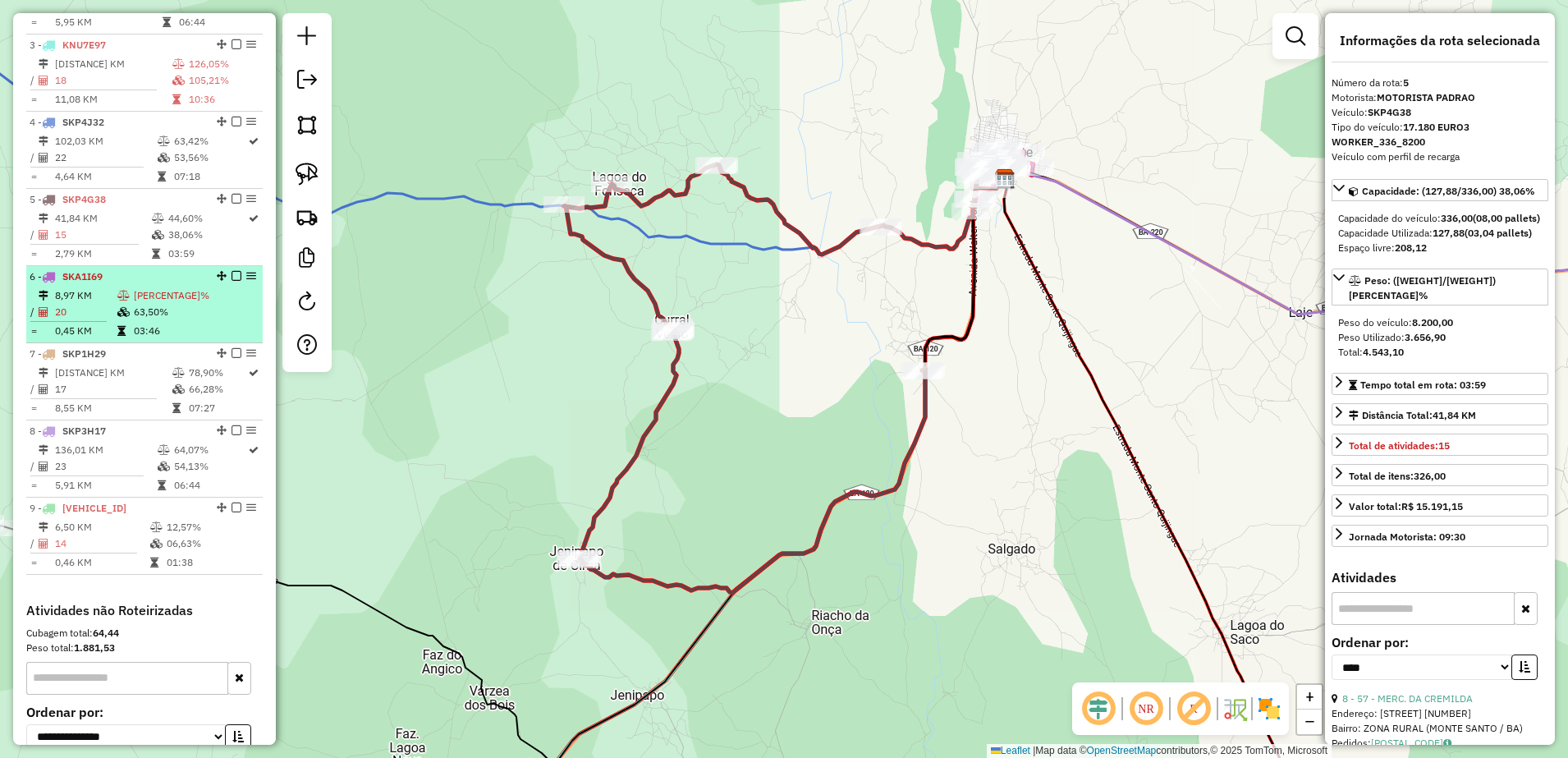 click on "20" at bounding box center [85, 312] 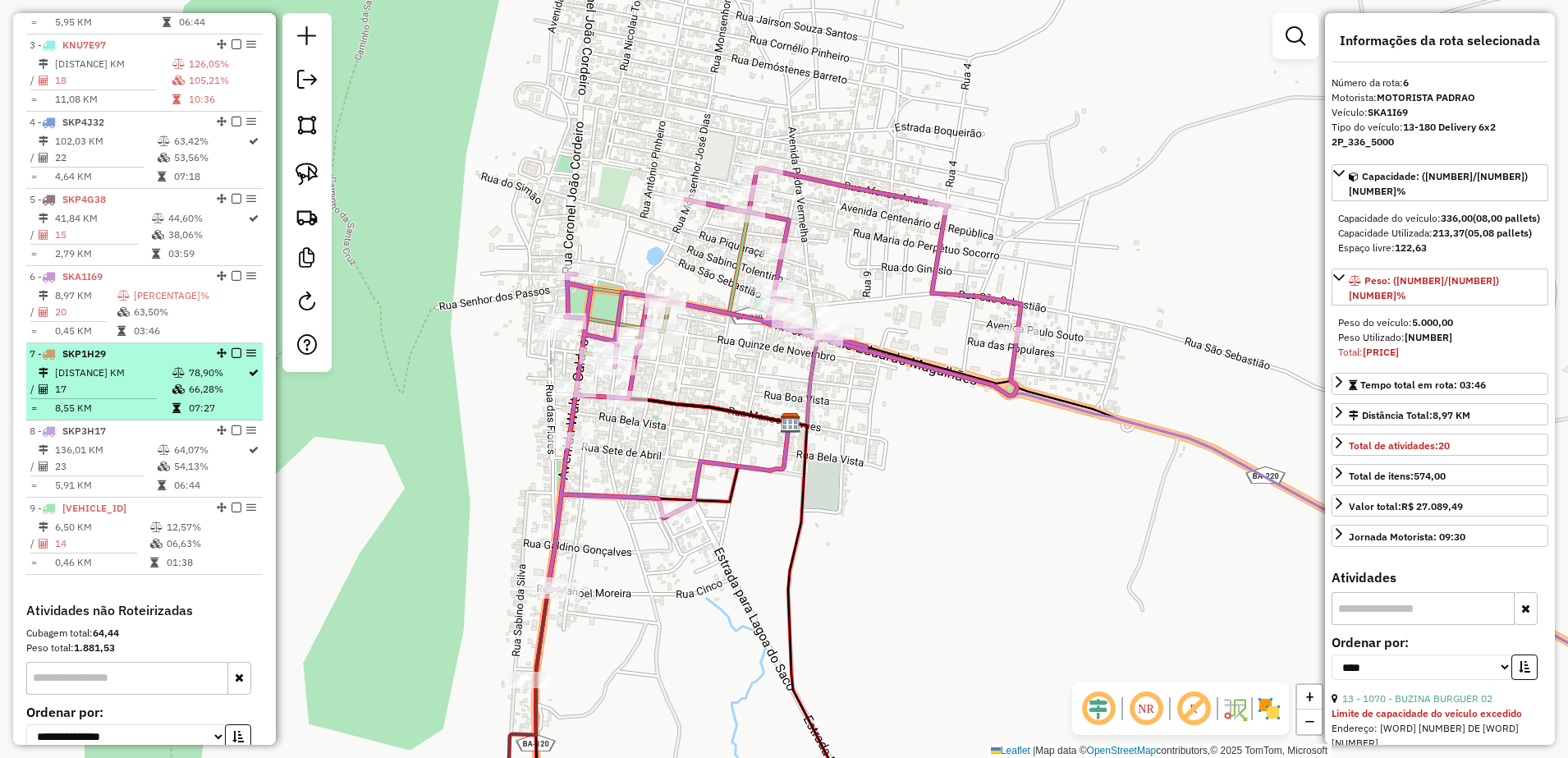 click on "[NUMBER] KM" at bounding box center (112, 373) 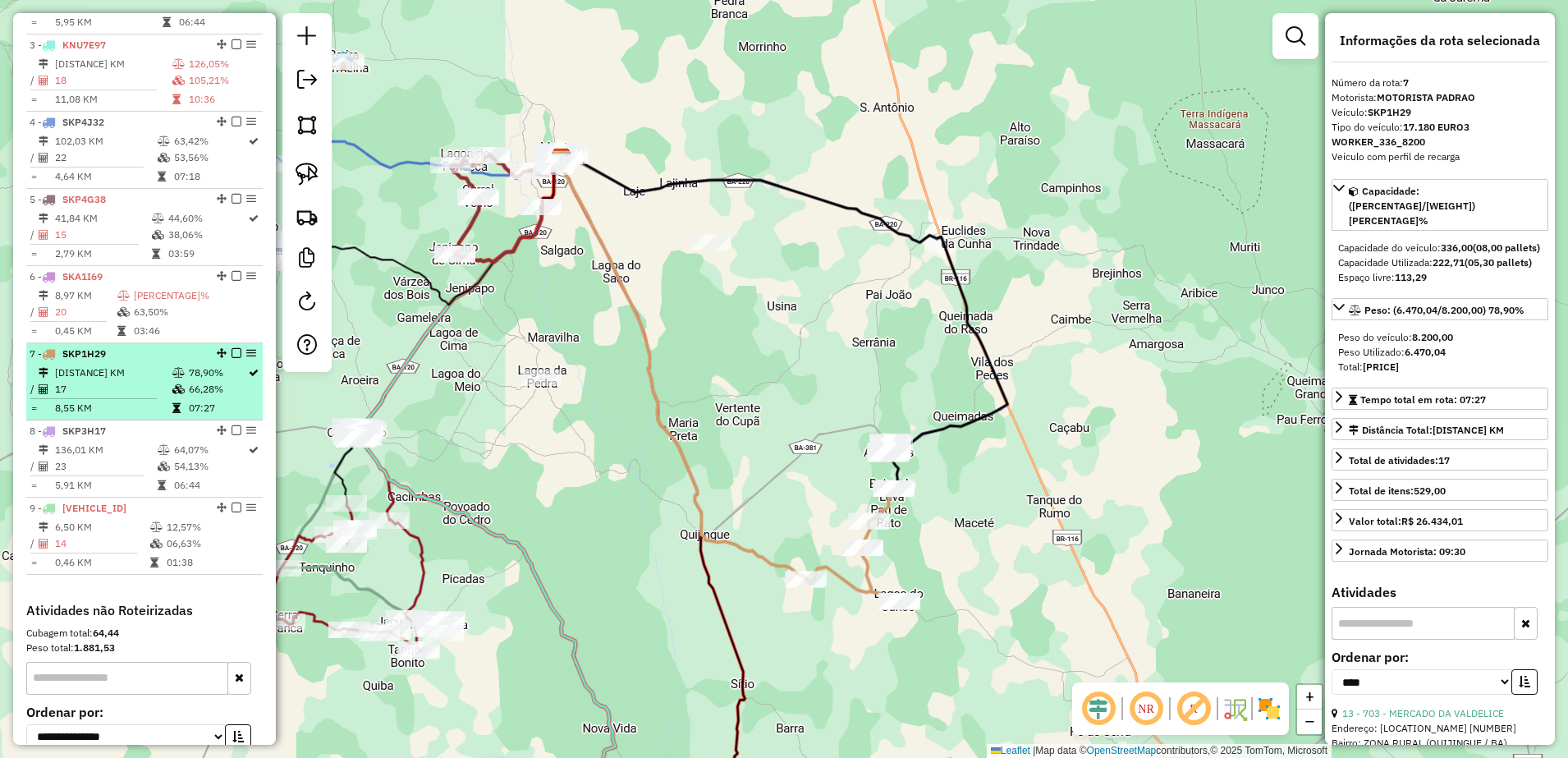 scroll, scrollTop: 922, scrollLeft: 0, axis: vertical 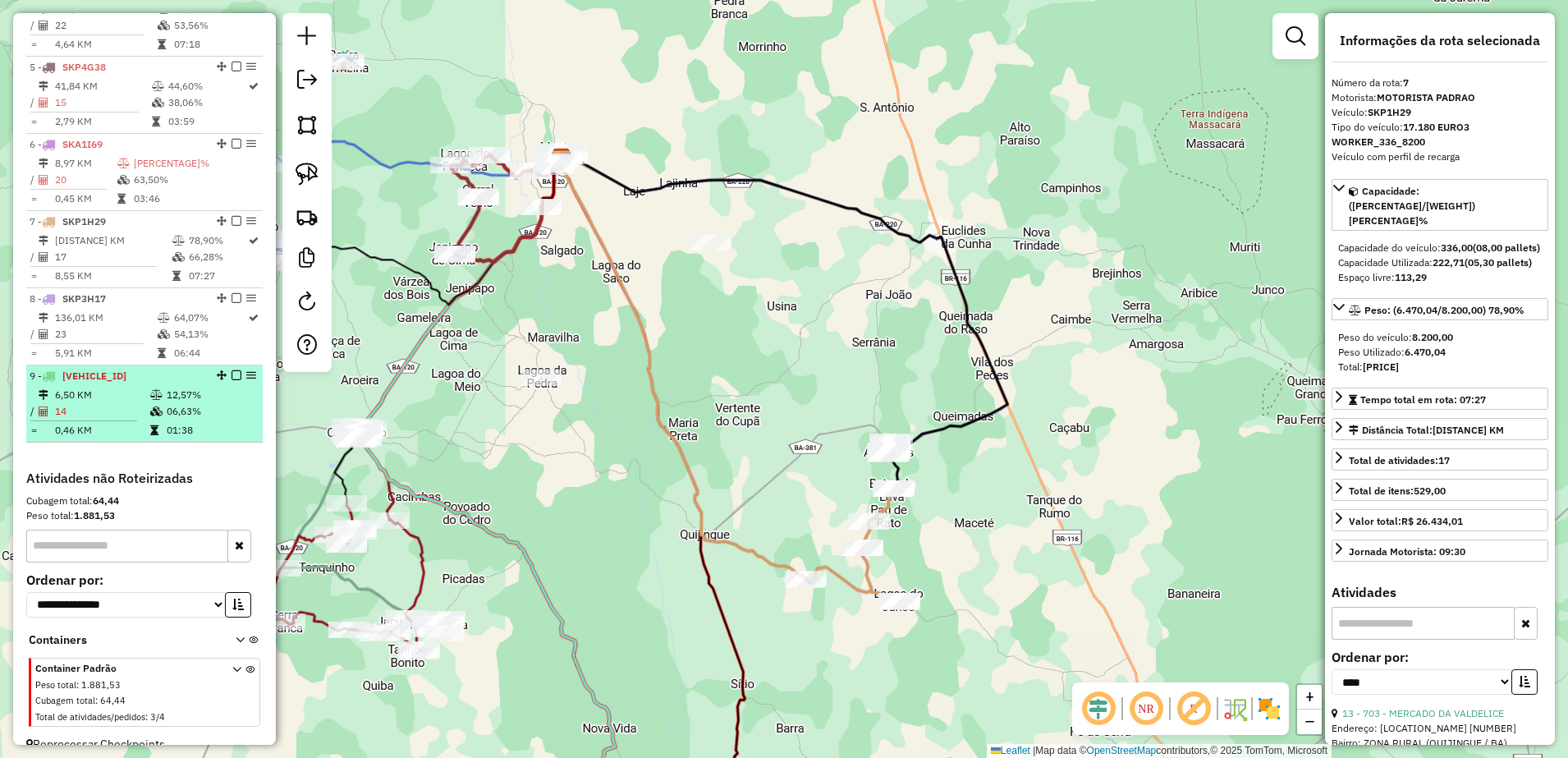 click on "6,50 KM" at bounding box center [102, 395] 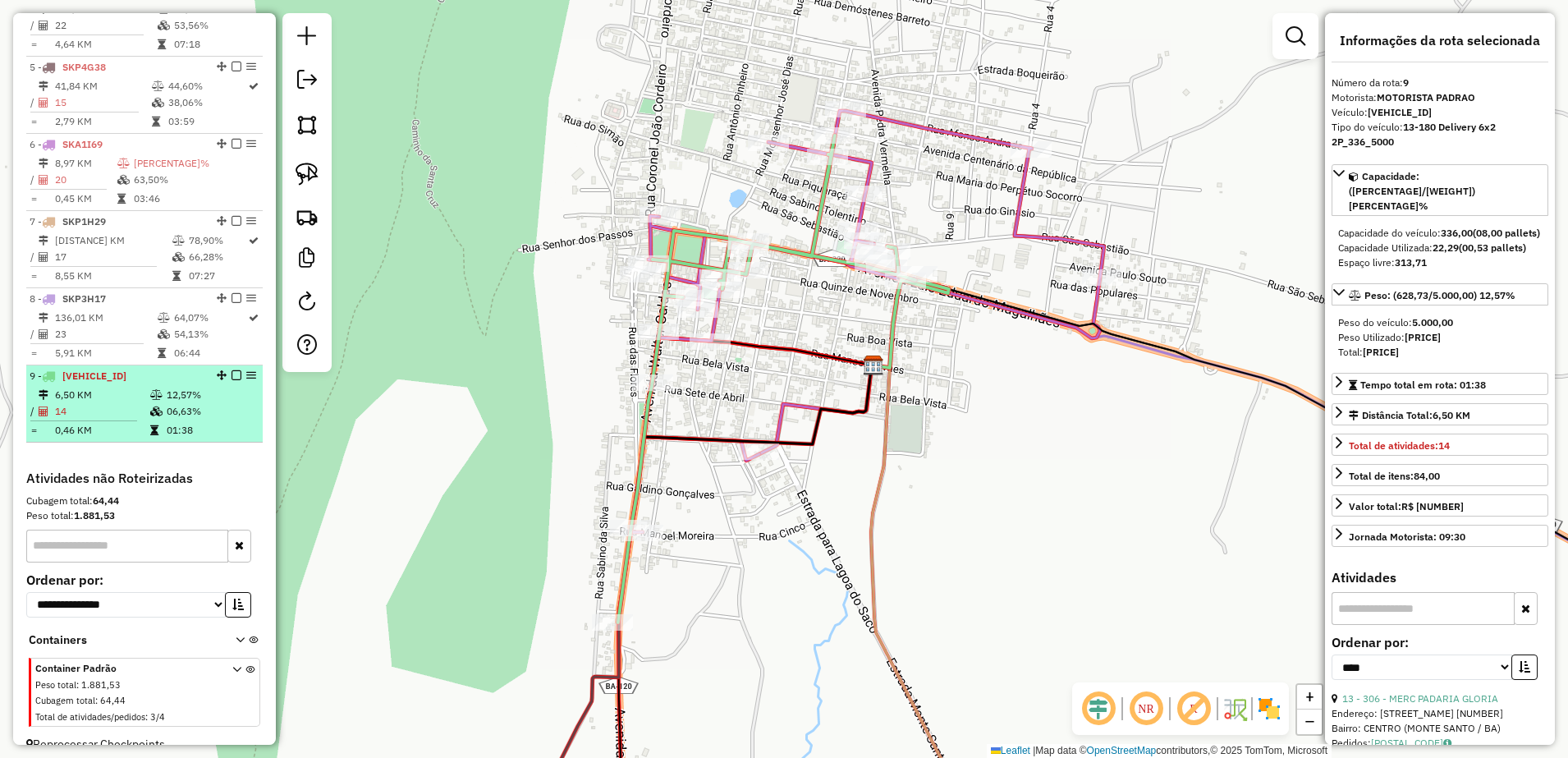 click on "6,50 KM" at bounding box center [102, 395] 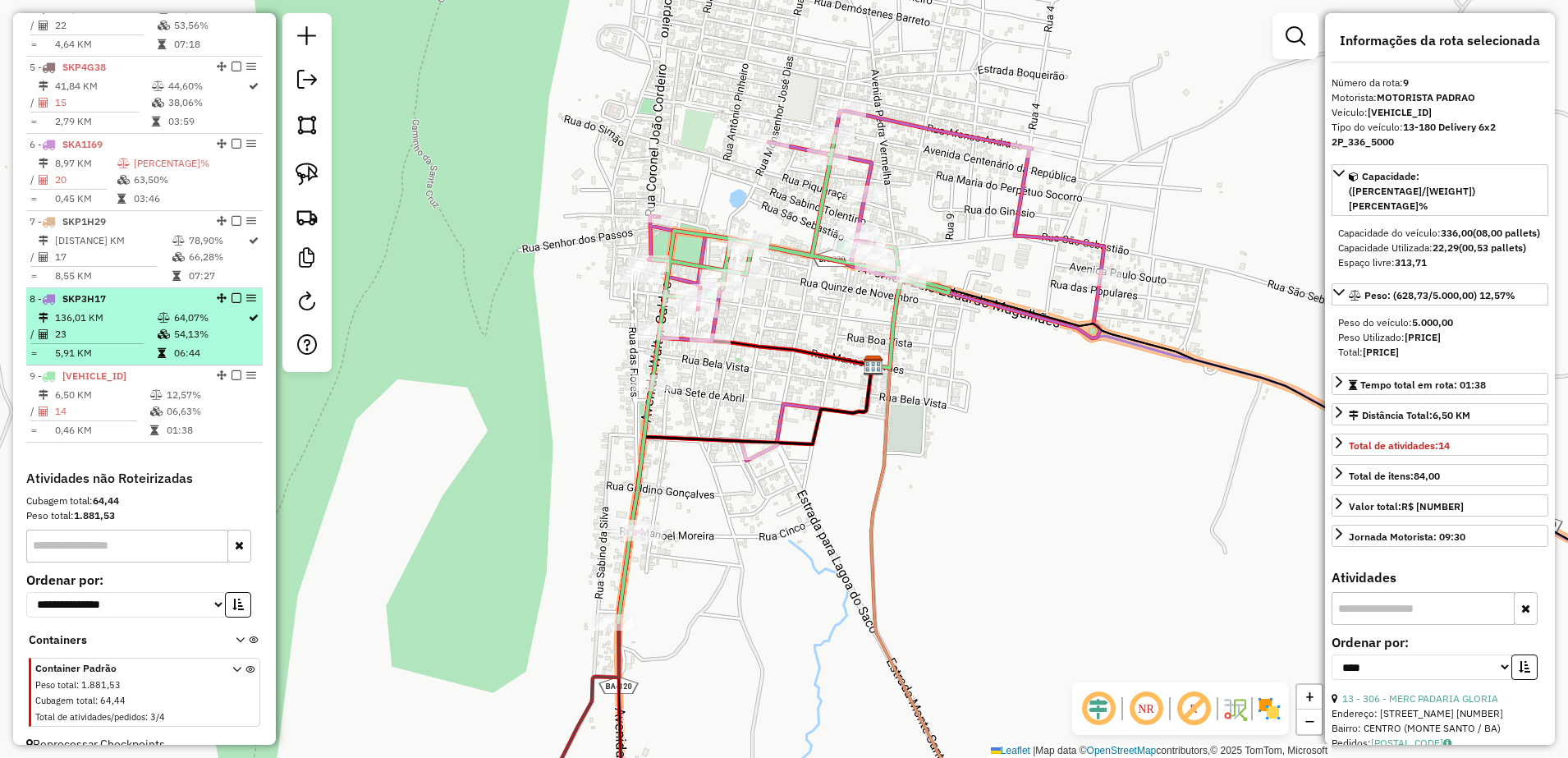 click on "136,01 KM" at bounding box center [105, 318] 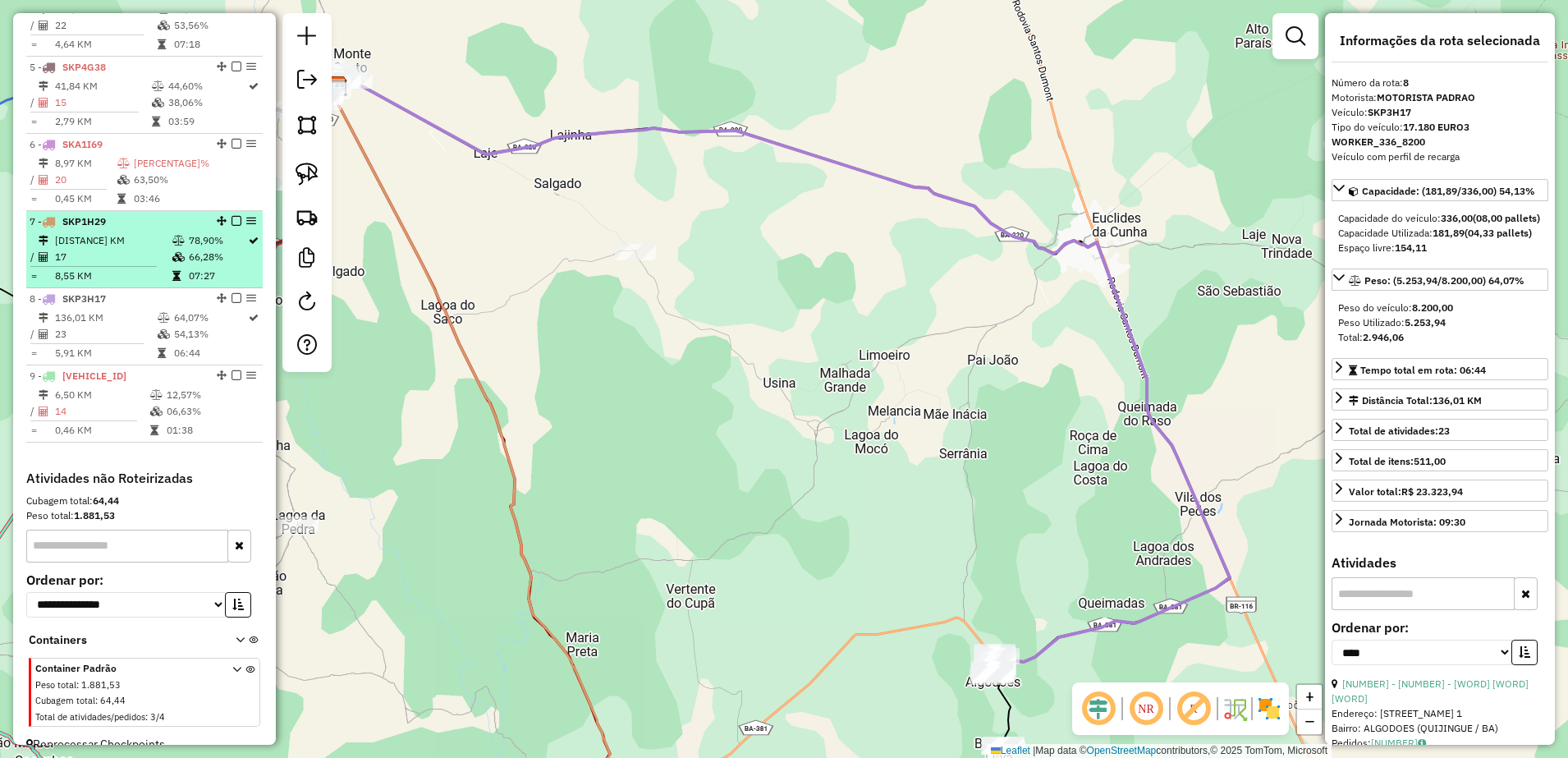 click on "SKP1H29" at bounding box center (84, 221) 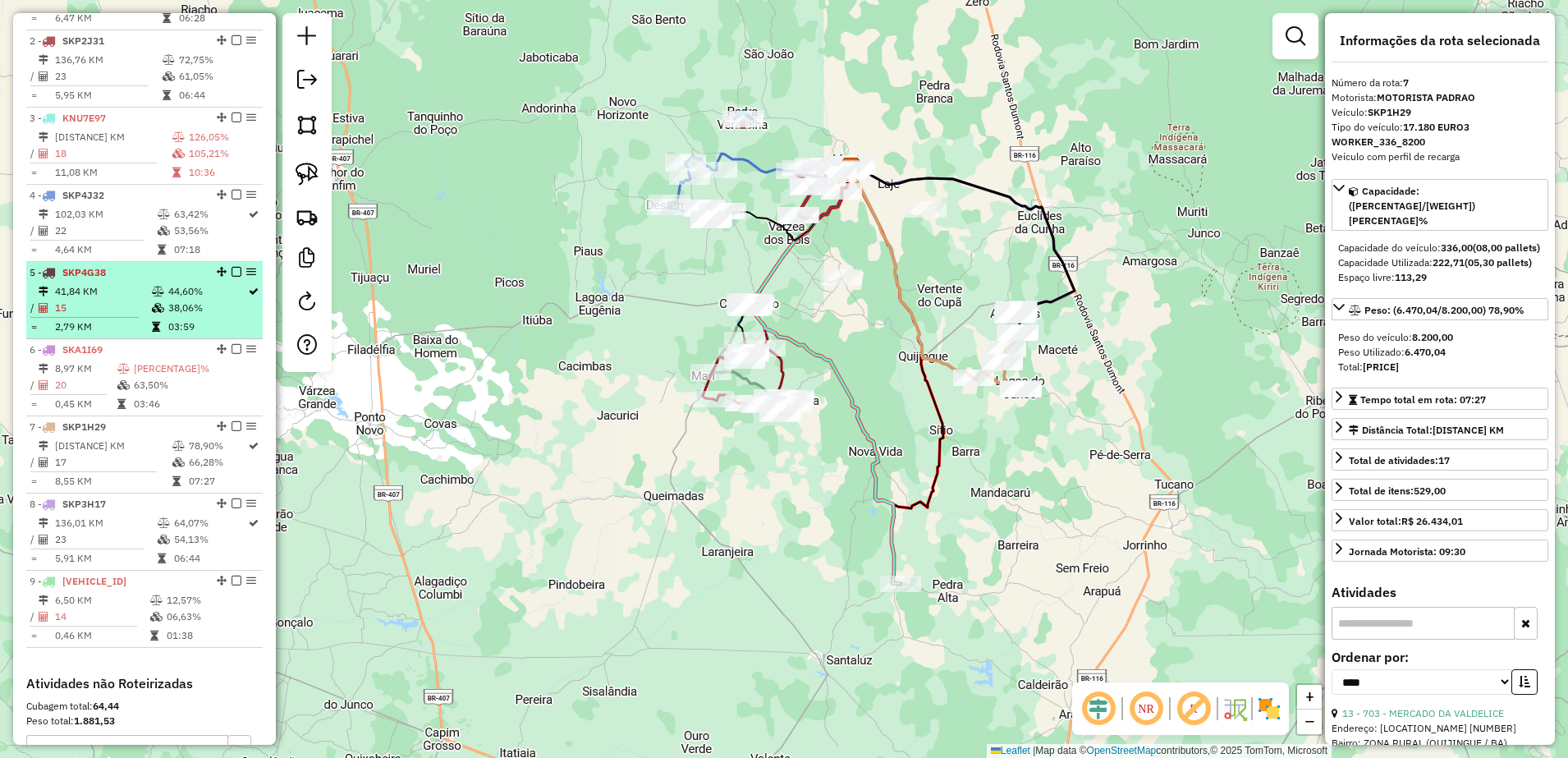 scroll, scrollTop: 614, scrollLeft: 0, axis: vertical 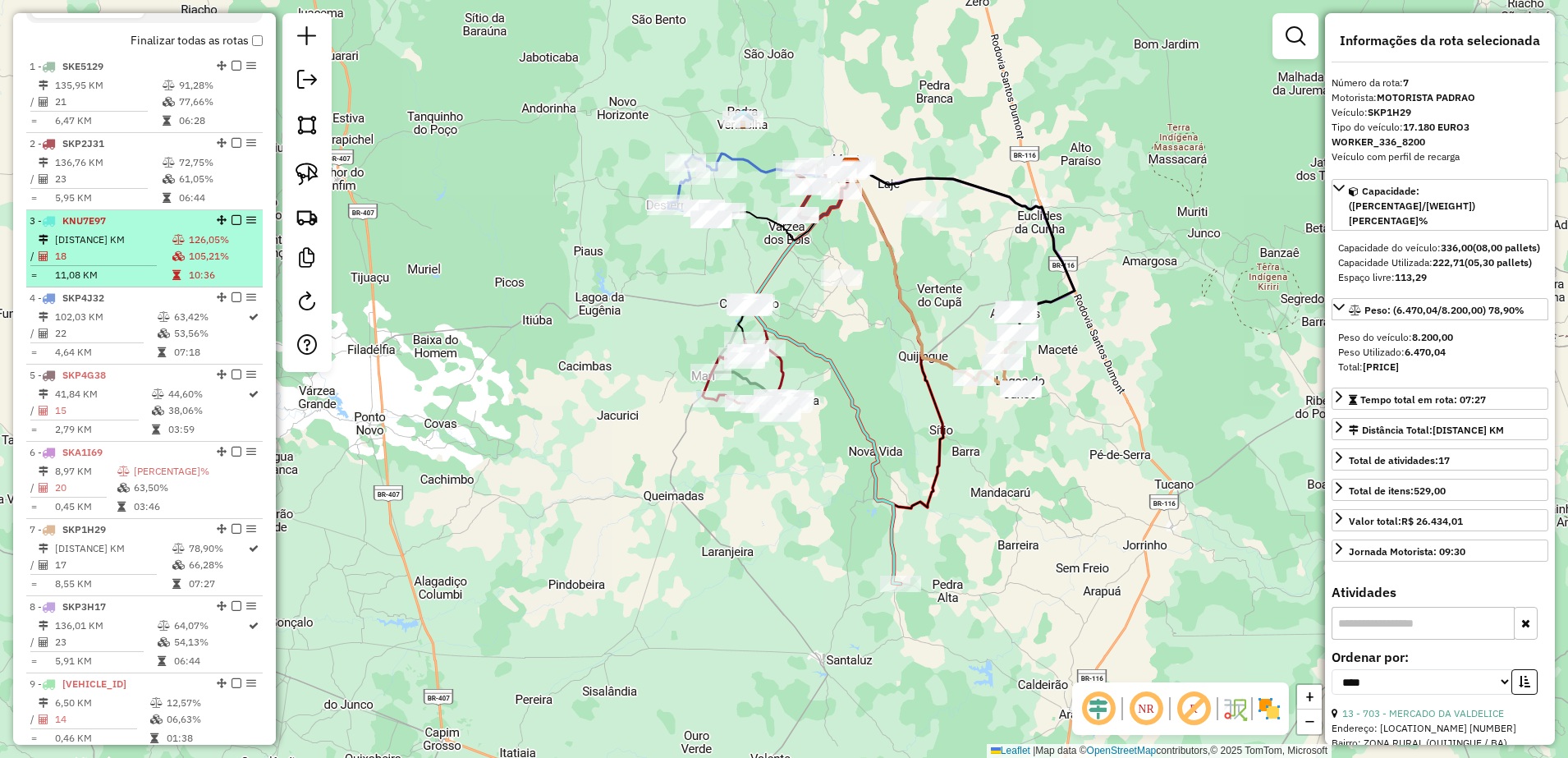 click on "18" at bounding box center [112, 256] 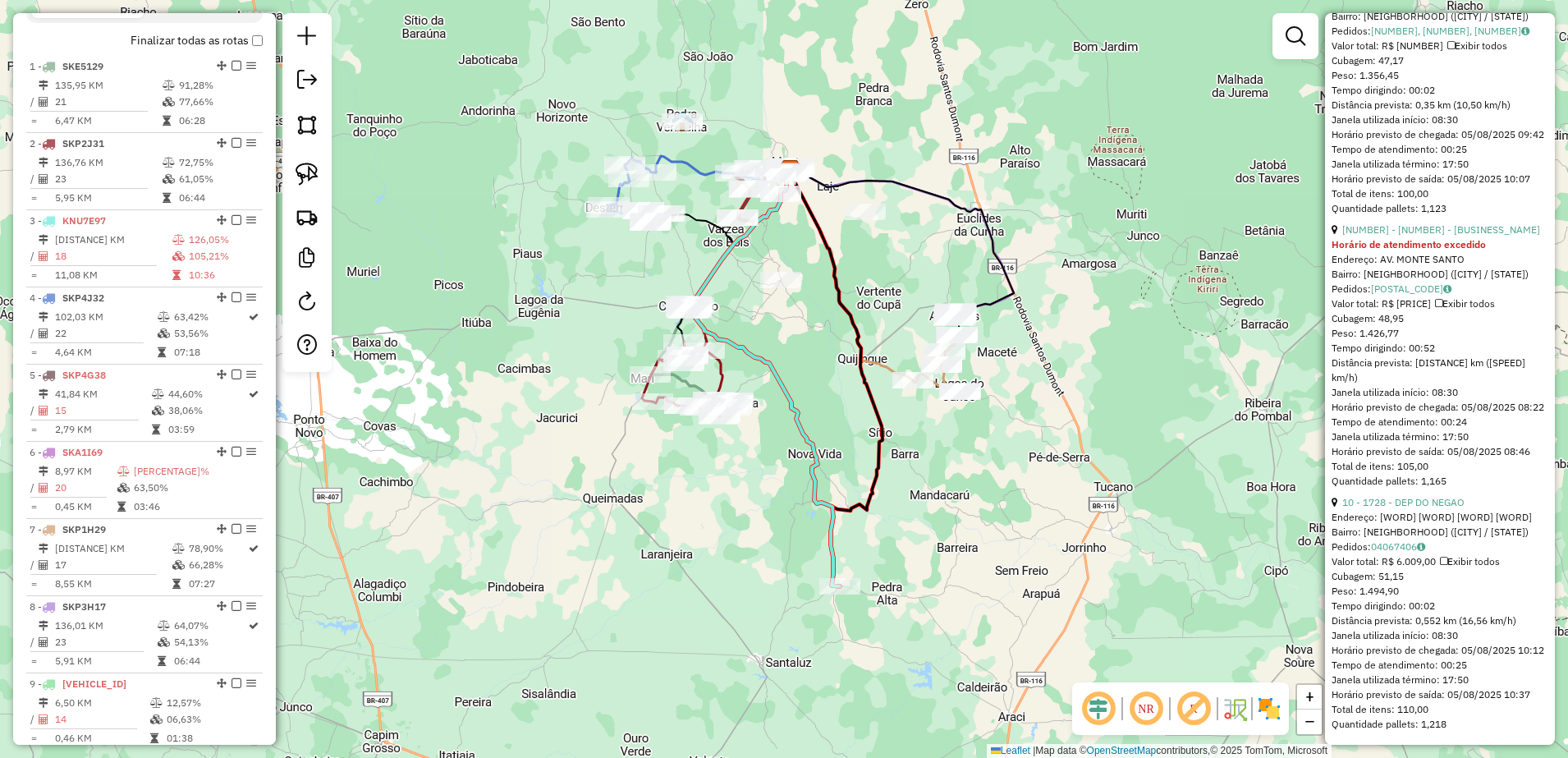scroll, scrollTop: 4757, scrollLeft: 0, axis: vertical 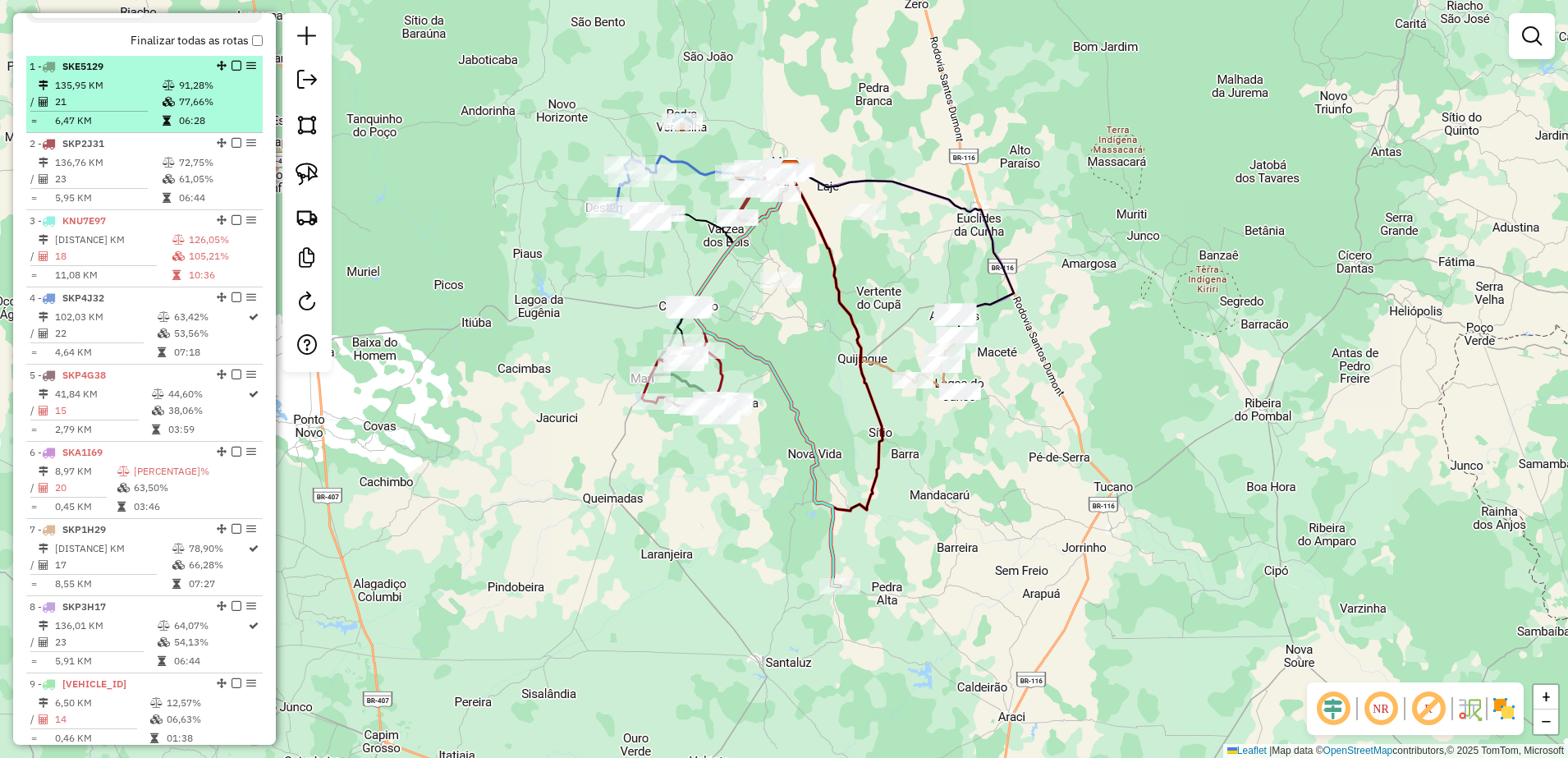 click on "135,95 KM" at bounding box center [108, 85] 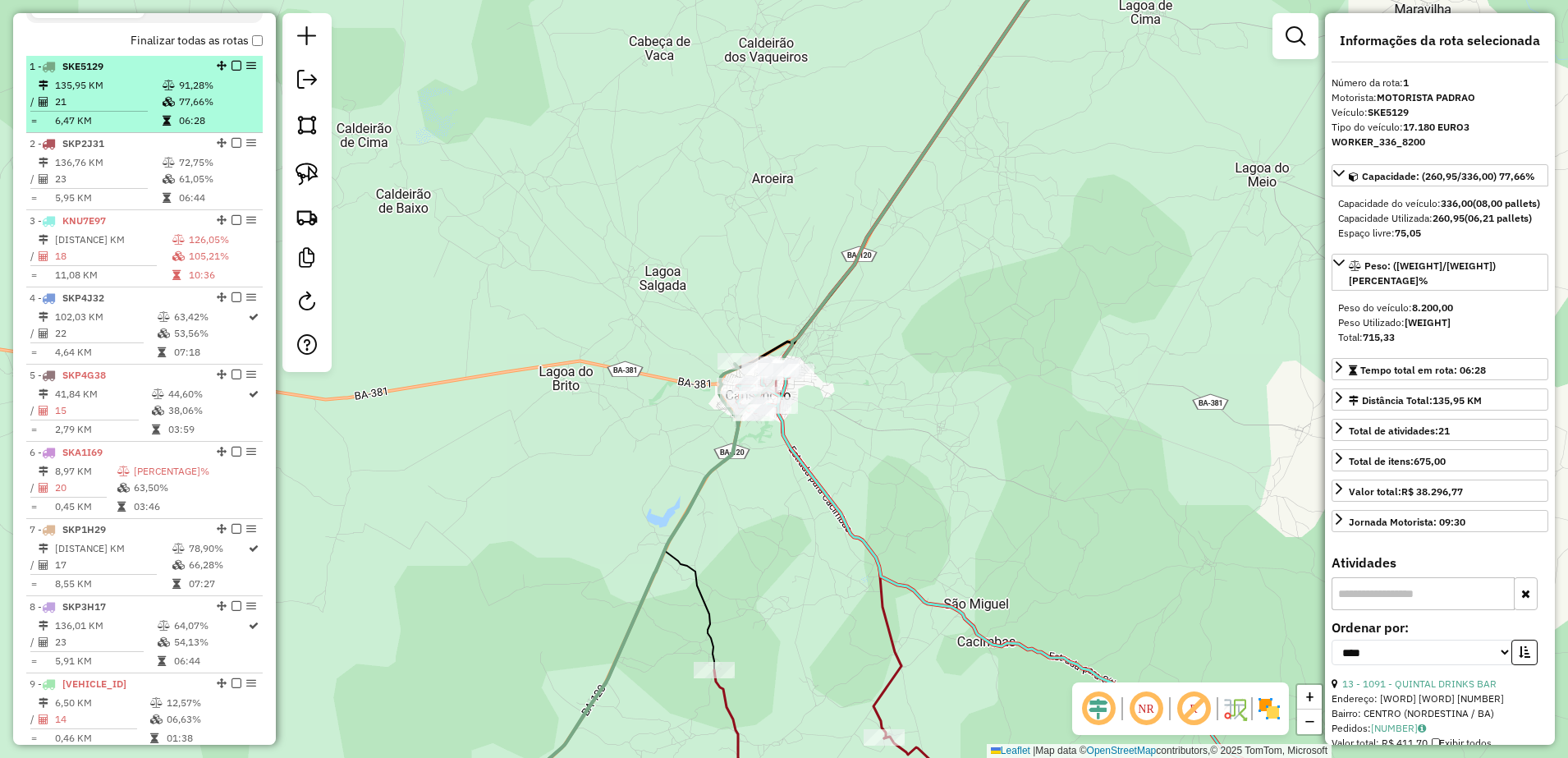 click at bounding box center (46, 85) 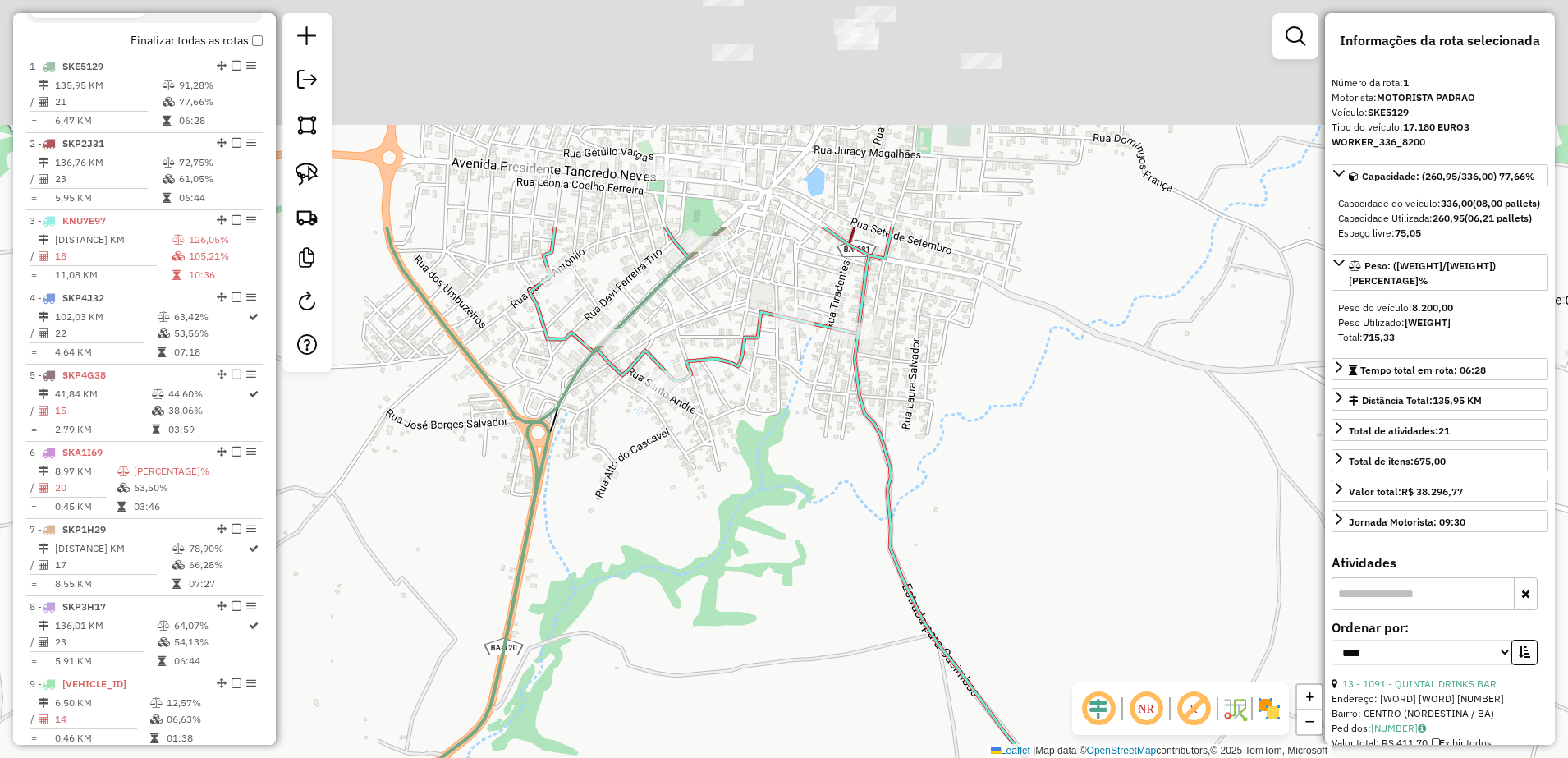 drag, startPoint x: 632, startPoint y: 202, endPoint x: 717, endPoint y: 419, distance: 233.05364 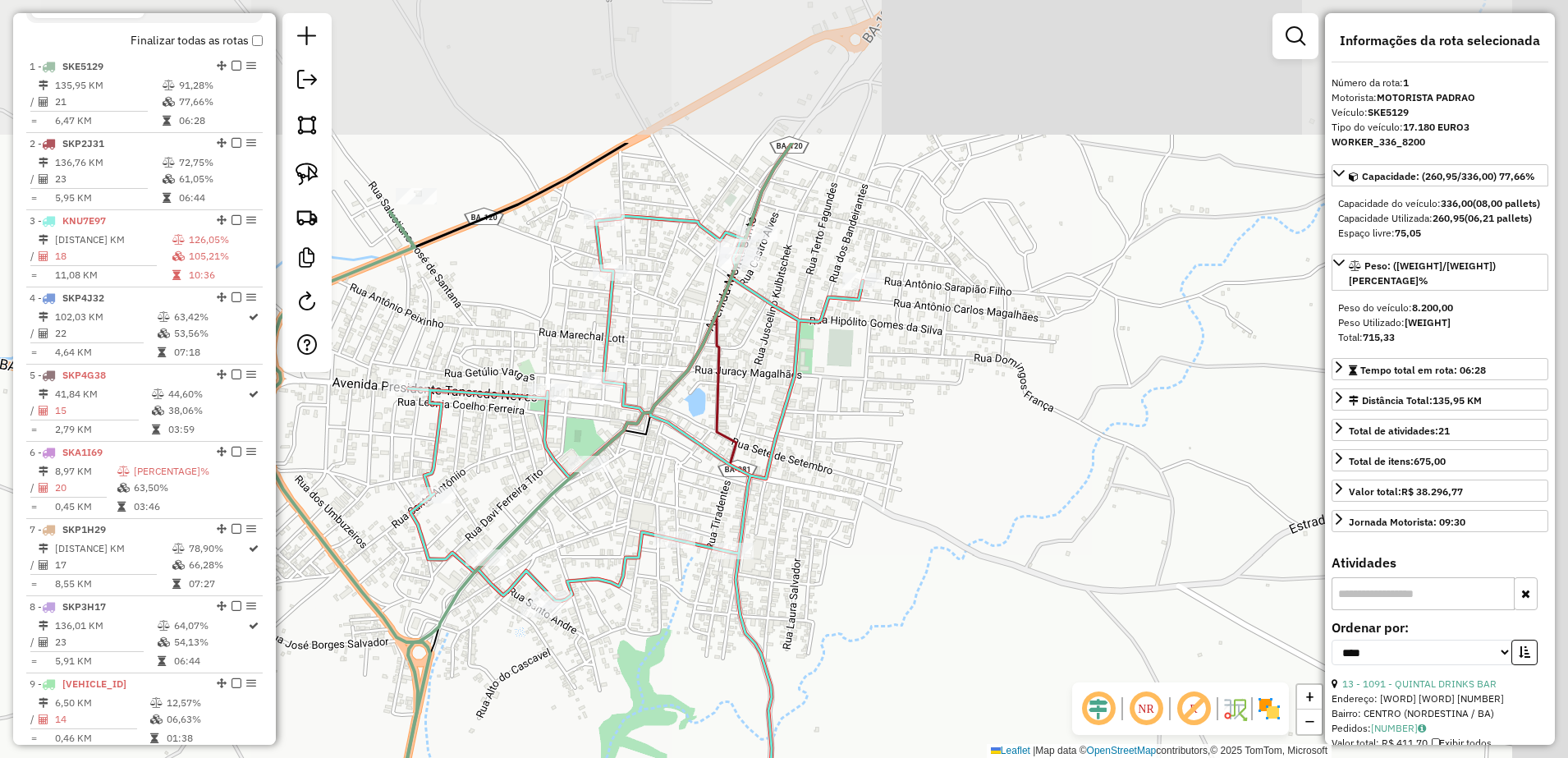 drag, startPoint x: 786, startPoint y: 209, endPoint x: 663, endPoint y: 401, distance: 228.01974 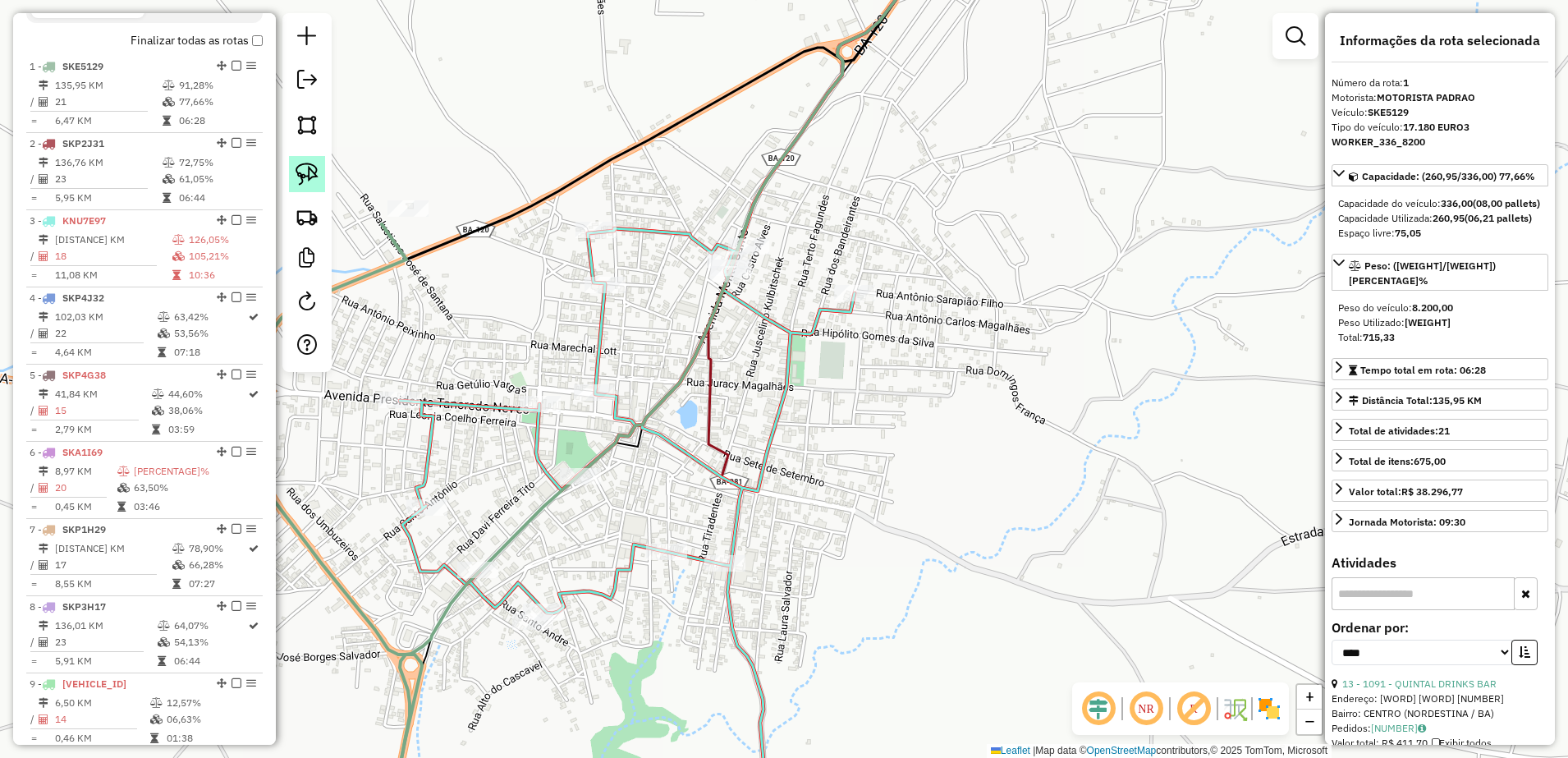 click 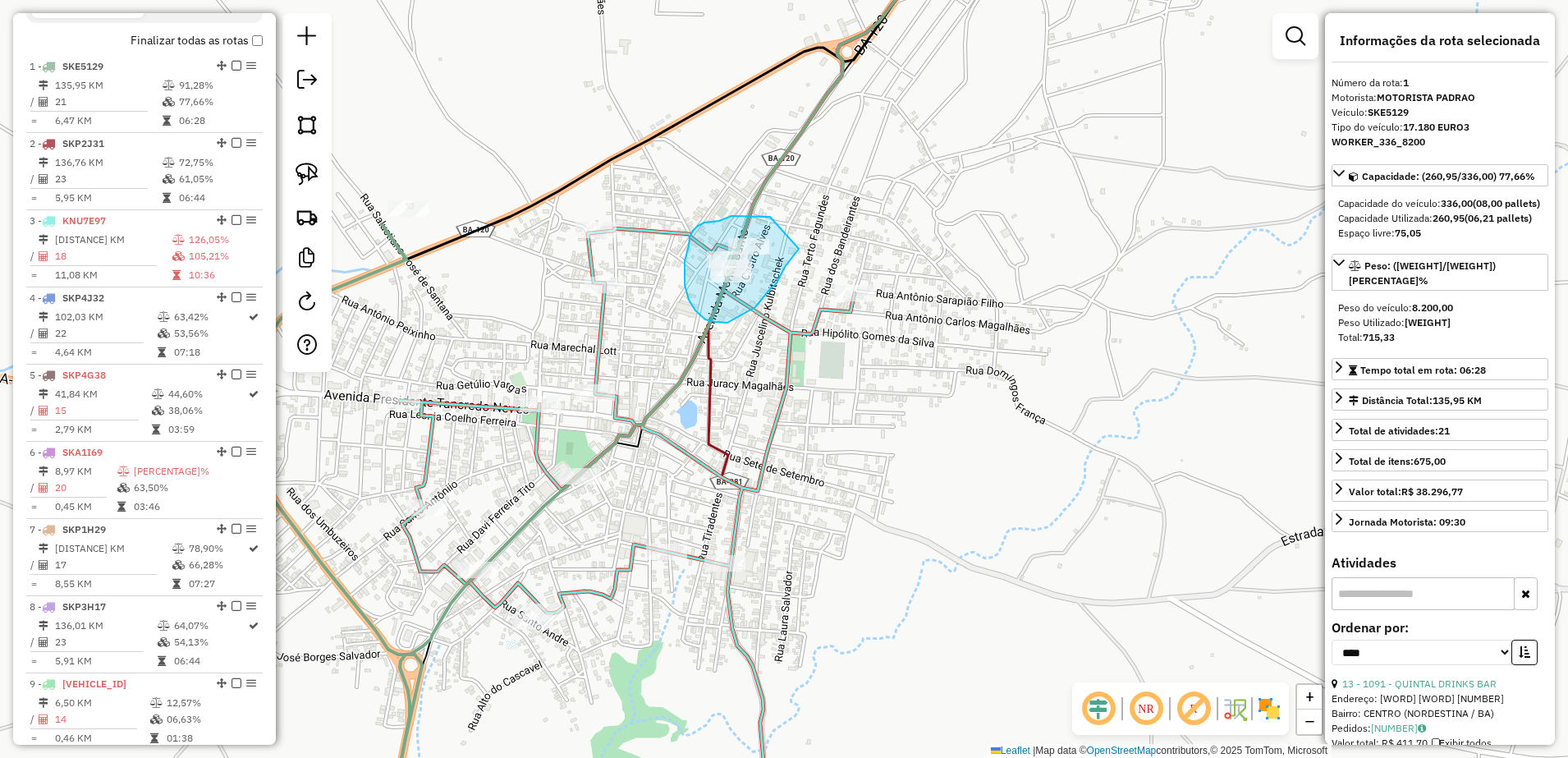 drag, startPoint x: 770, startPoint y: 217, endPoint x: 799, endPoint y: 249, distance: 43.18565 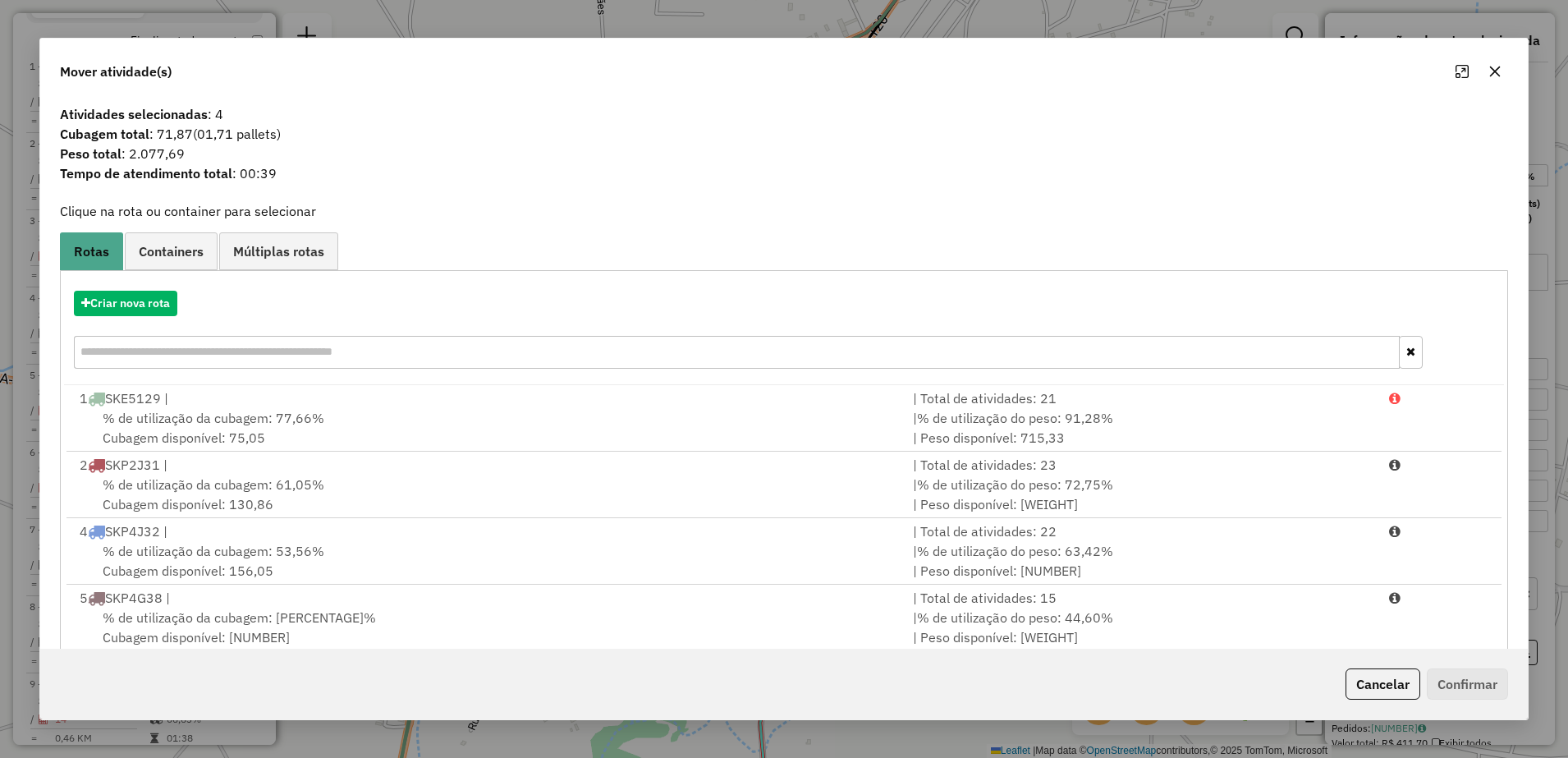click 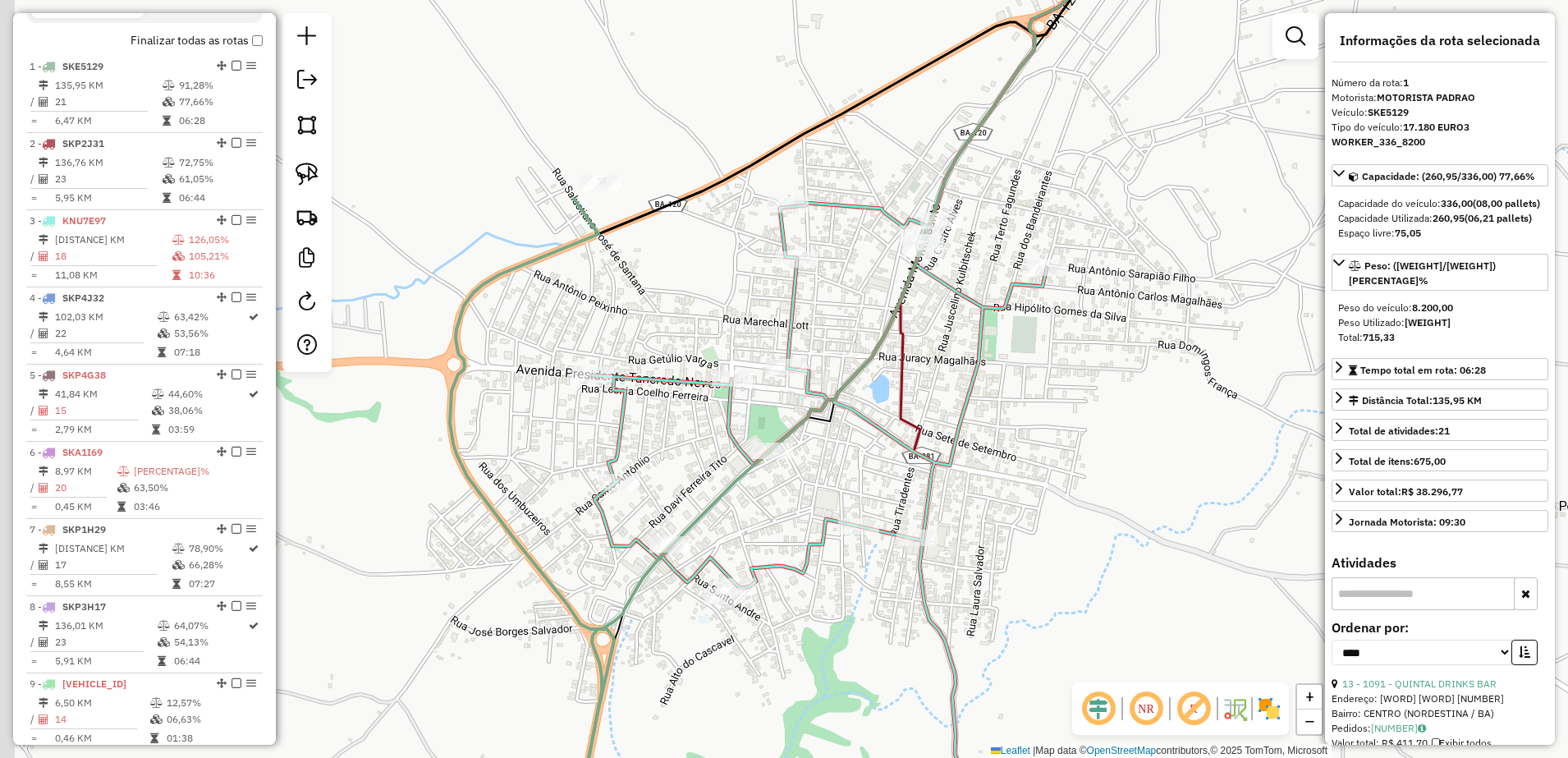 drag, startPoint x: 674, startPoint y: 347, endPoint x: 871, endPoint y: 318, distance: 199.12308 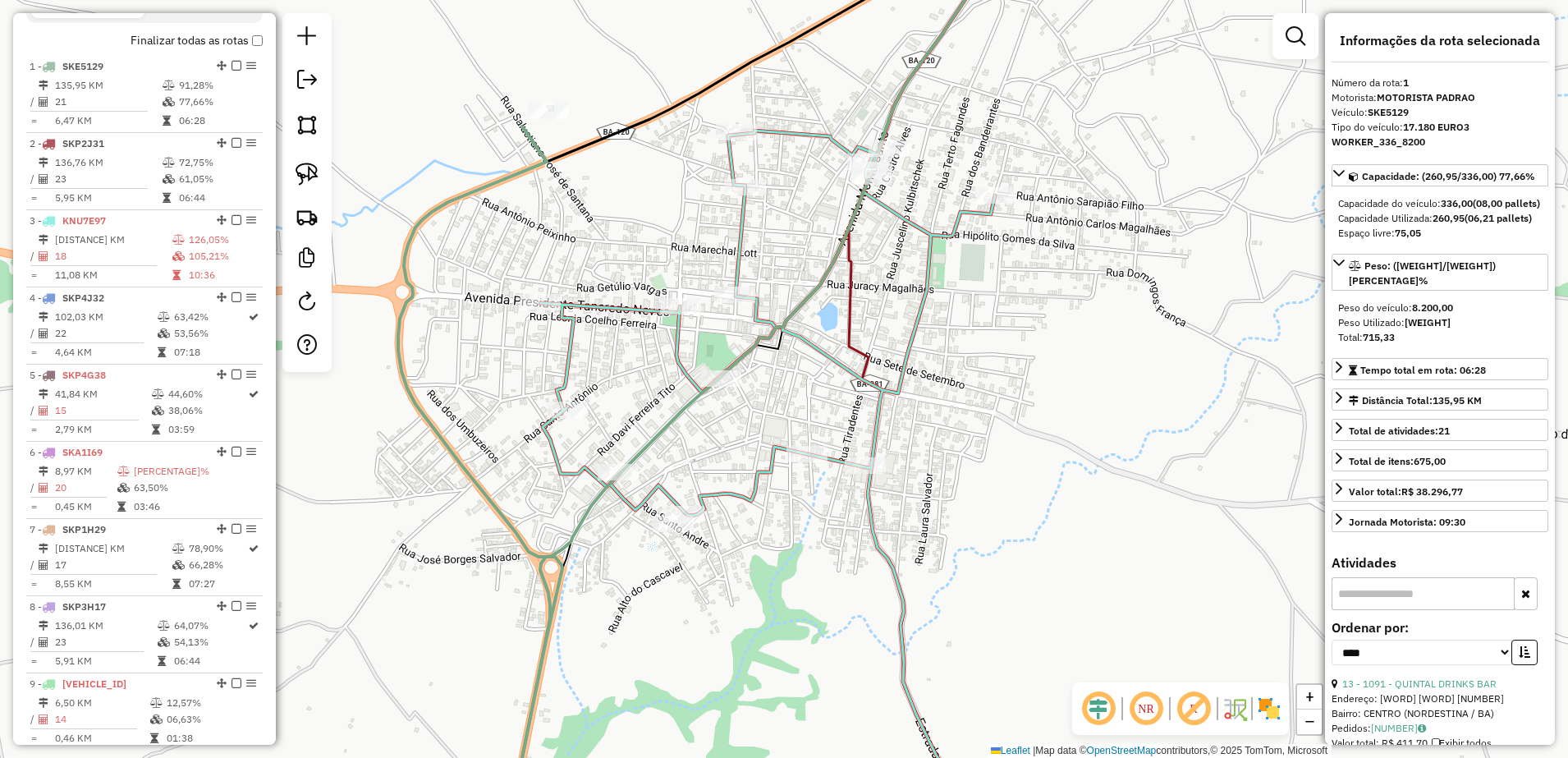 drag, startPoint x: 661, startPoint y: 428, endPoint x: 598, endPoint y: 360, distance: 92.698436 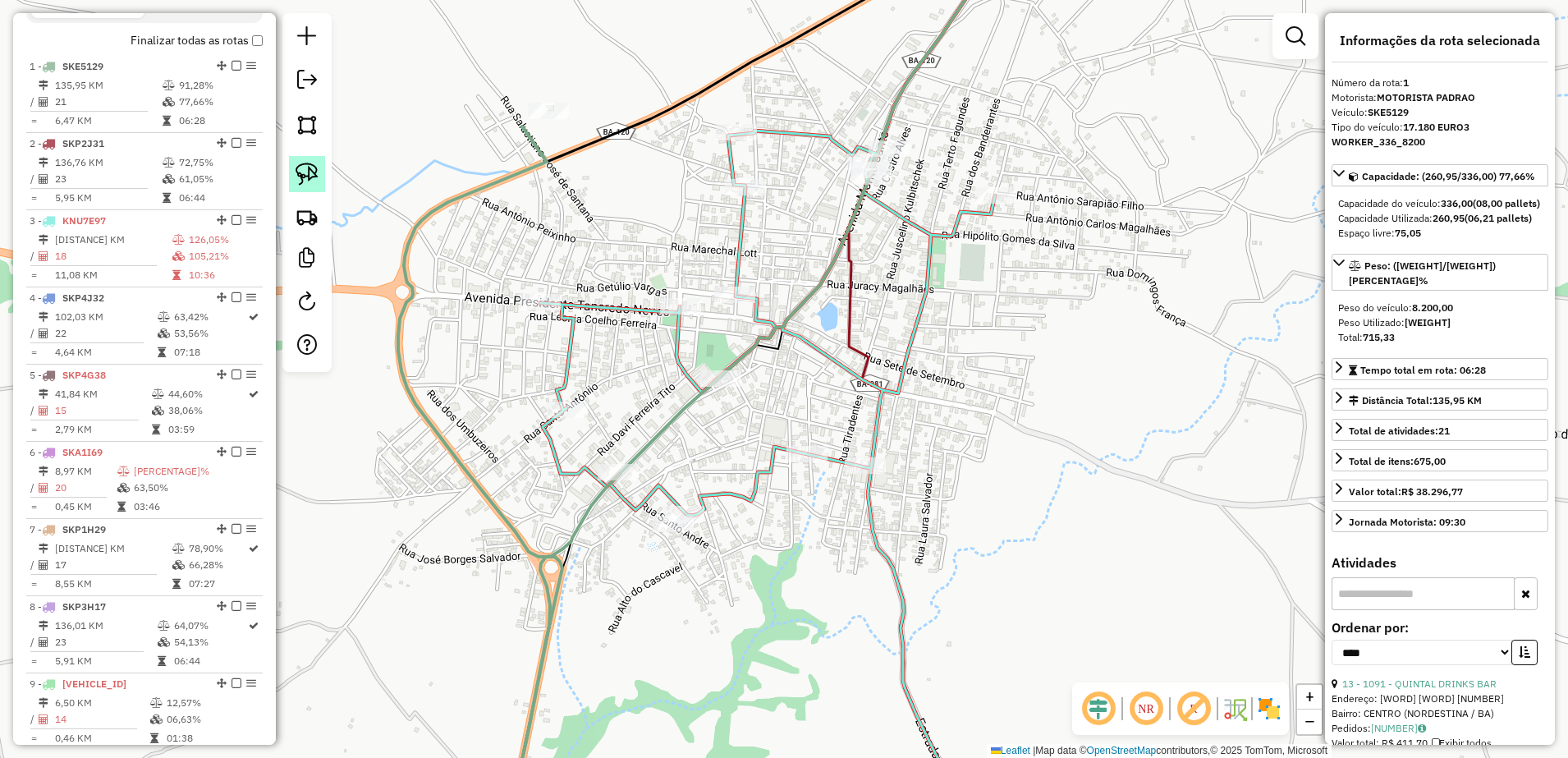 click 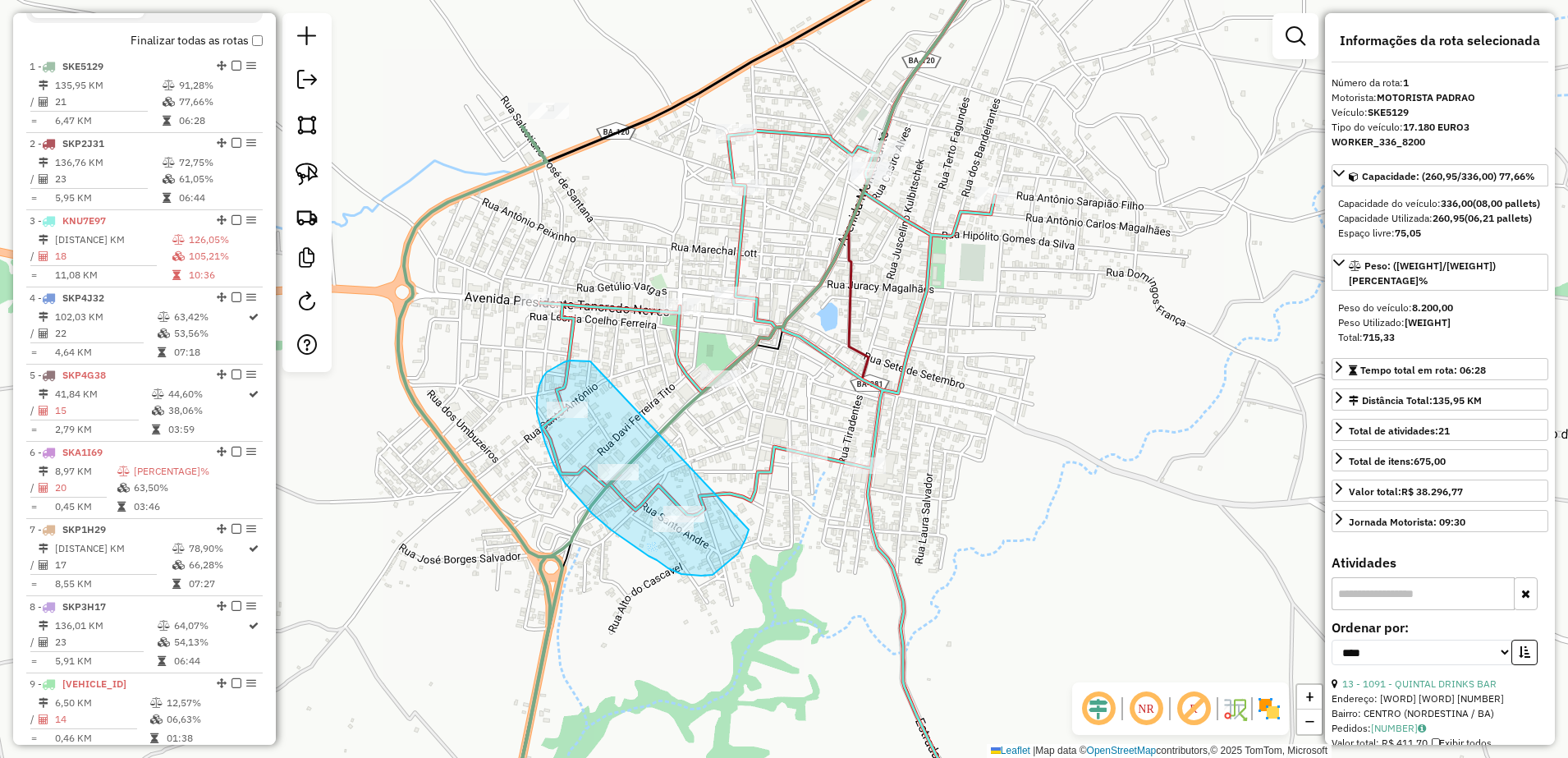 drag, startPoint x: 582, startPoint y: 361, endPoint x: 746, endPoint y: 526, distance: 232.6392 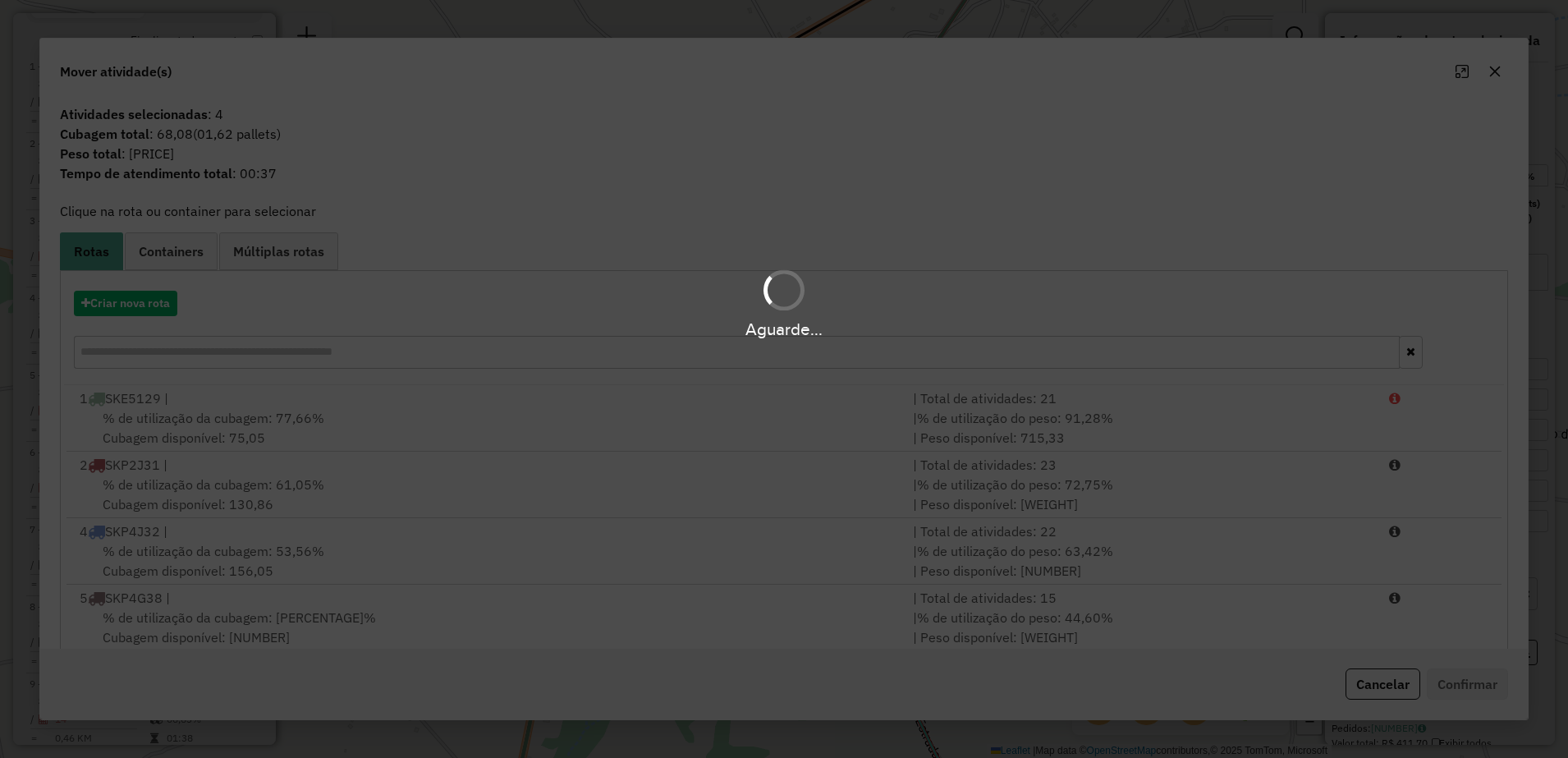 click on "Aguarde..." at bounding box center [784, 379] 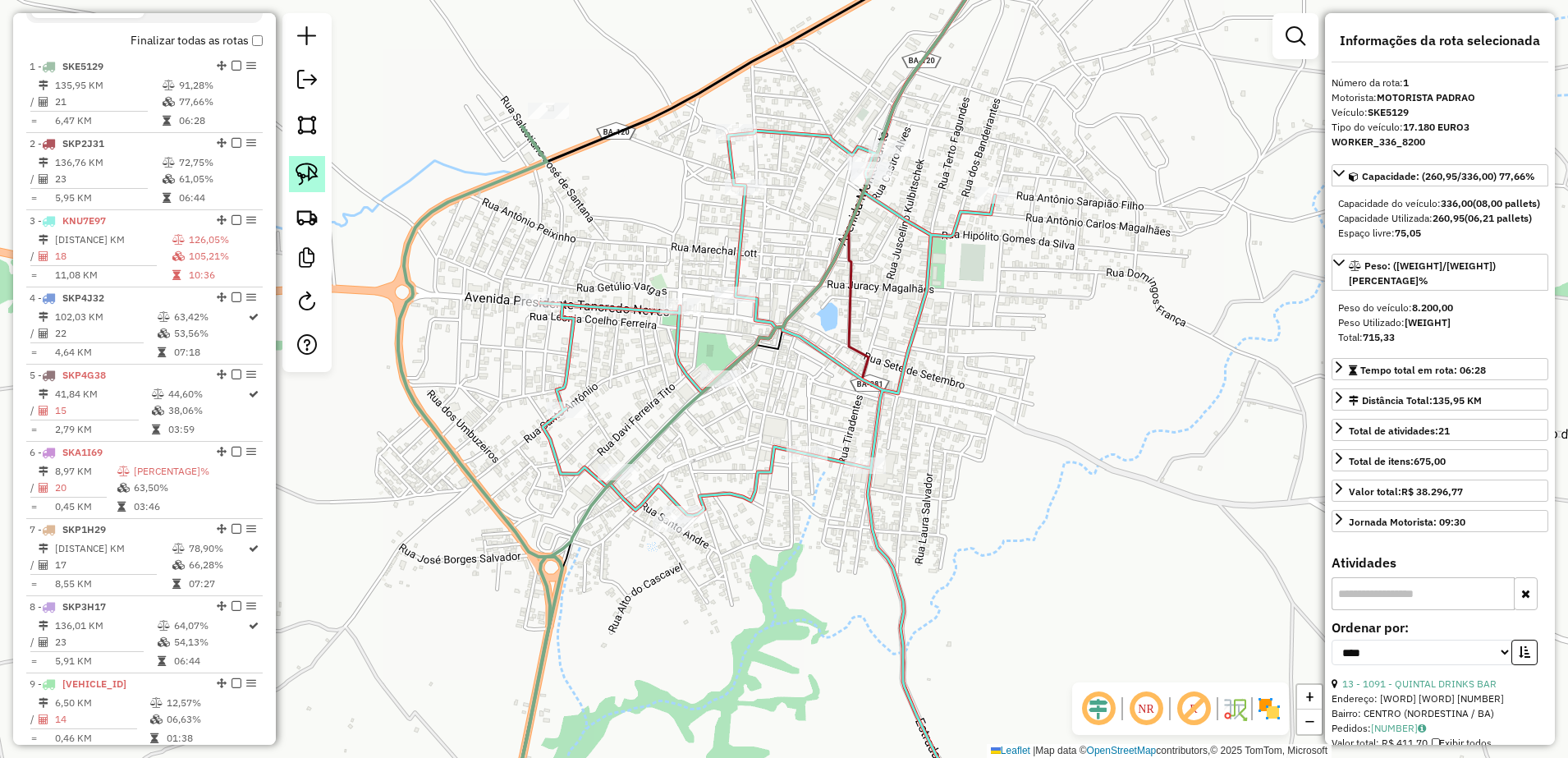 click 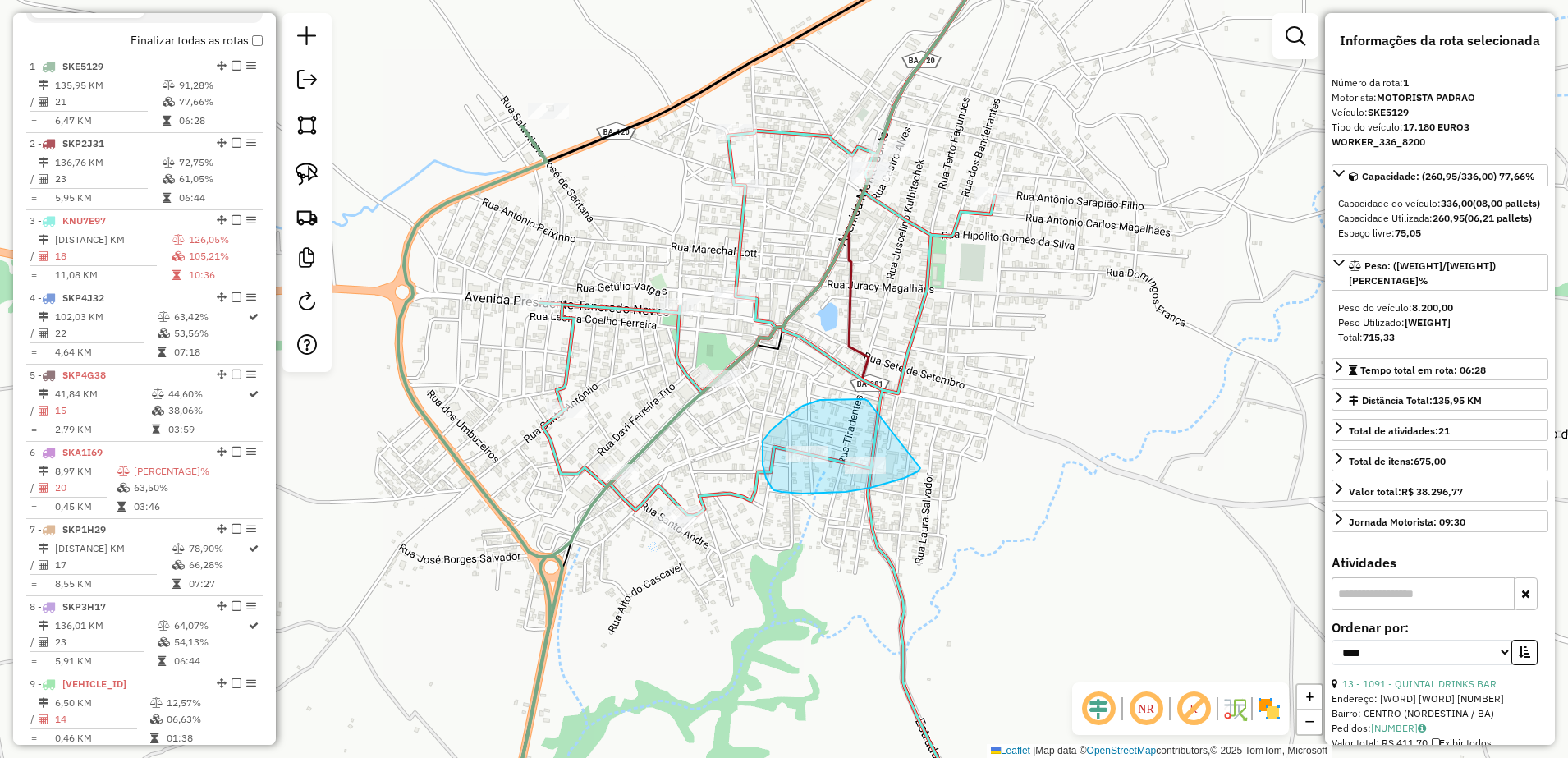 drag, startPoint x: 844, startPoint y: 399, endPoint x: 920, endPoint y: 466, distance: 101.3163 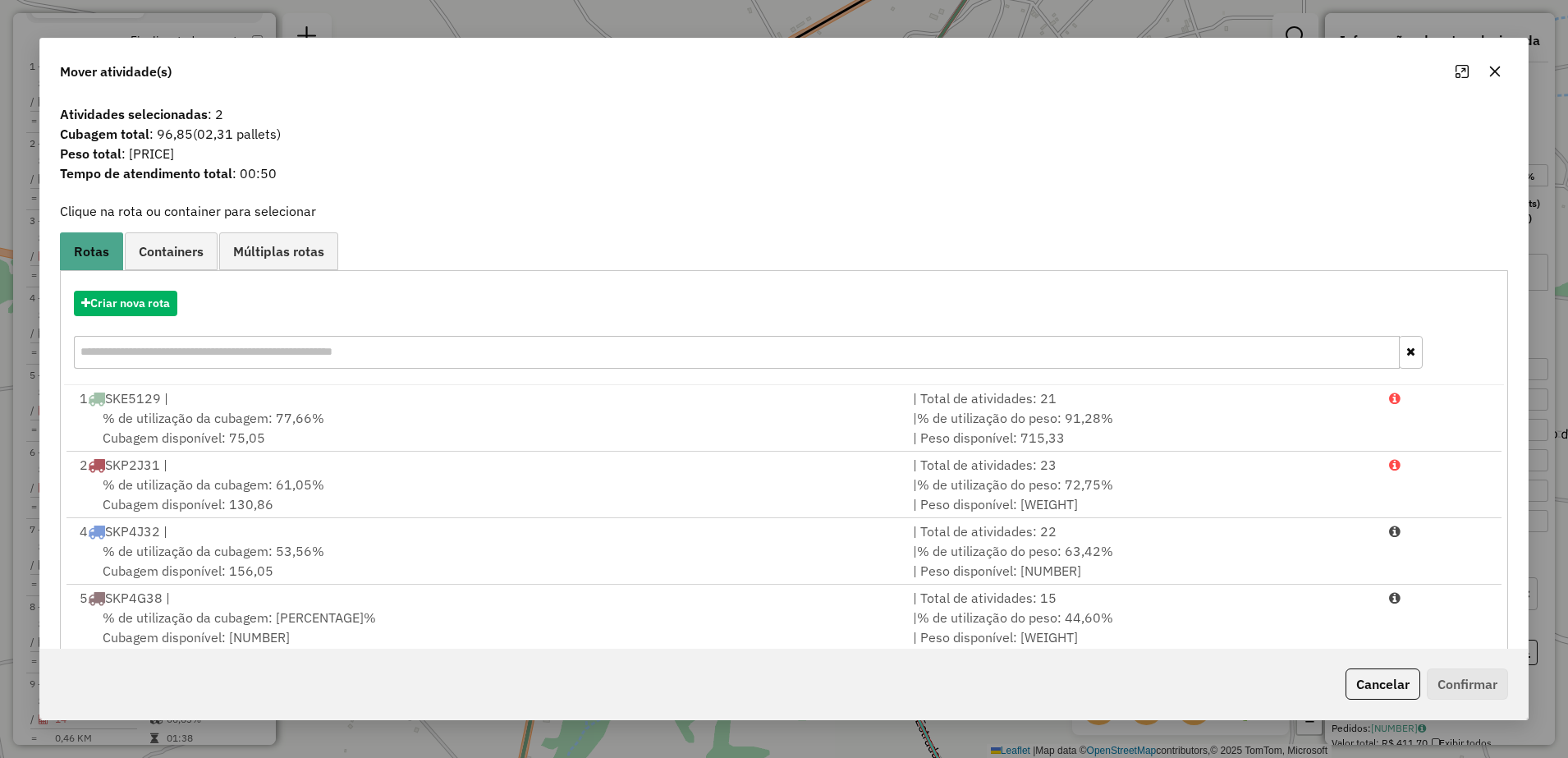 click 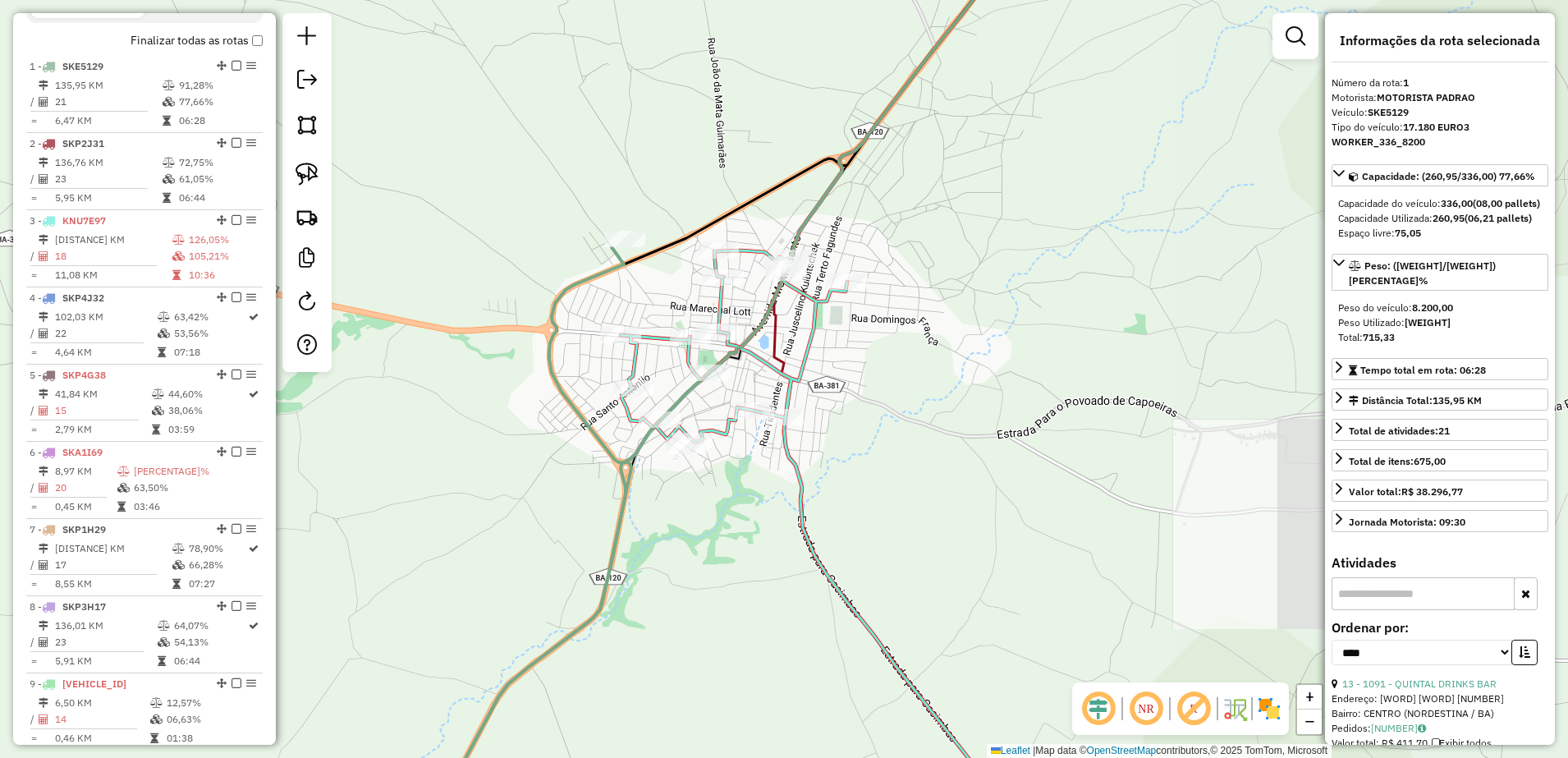 click on "Janela de atendimento Grade de atendimento Capacidade Transportadoras Veículos Cliente Pedidos  Rotas Selecione os dias de semana para filtrar as janelas de atendimento  Seg   Ter   Qua   Qui   Sex   Sáb   Dom  Informe o período da janela de atendimento: De: Até:  Filtrar exatamente a janela do cliente  Considerar janela de atendimento padrão  Selecione os dias de semana para filtrar as grades de atendimento  Seg   Ter   Qua   Qui   Sex   Sáb   Dom   Considerar clientes sem dia de atendimento cadastrado  Clientes fora do dia de atendimento selecionado Filtrar as atividades entre os valores definidos abaixo:  Peso mínimo:   Peso máximo:   Cubagem mínima:   Cubagem máxima:   De:   Até:  Filtrar as atividades entre o tempo de atendimento definido abaixo:  De:   Até:   Considerar capacidade total dos clientes não roteirizados Transportadora: Selecione um ou mais itens Tipo de veículo: Selecione um ou mais itens Veículo: Selecione um ou mais itens Motorista: Selecione um ou mais itens Nome: Rótulo:" 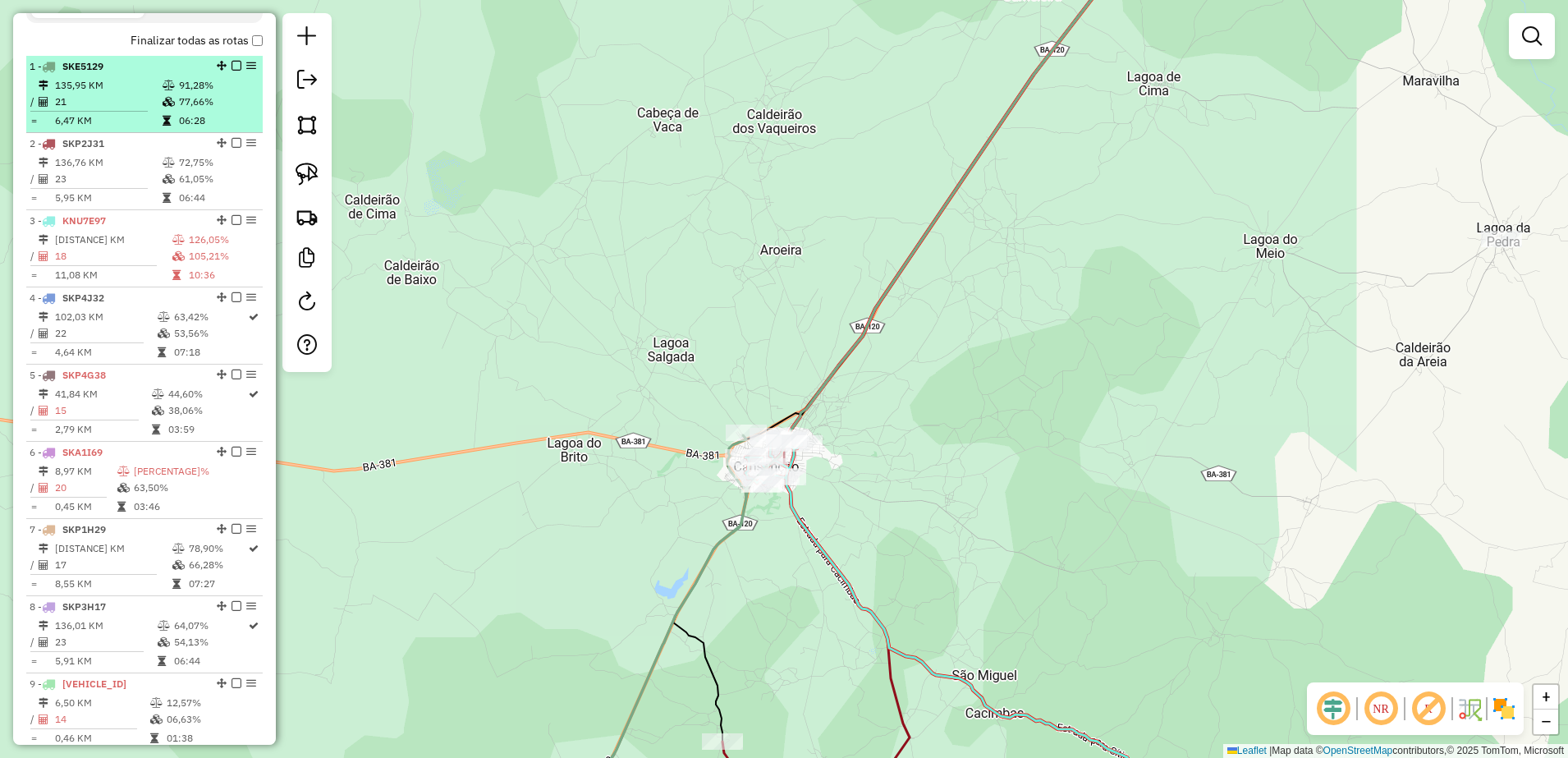 click on "135,95 KM" at bounding box center (108, 85) 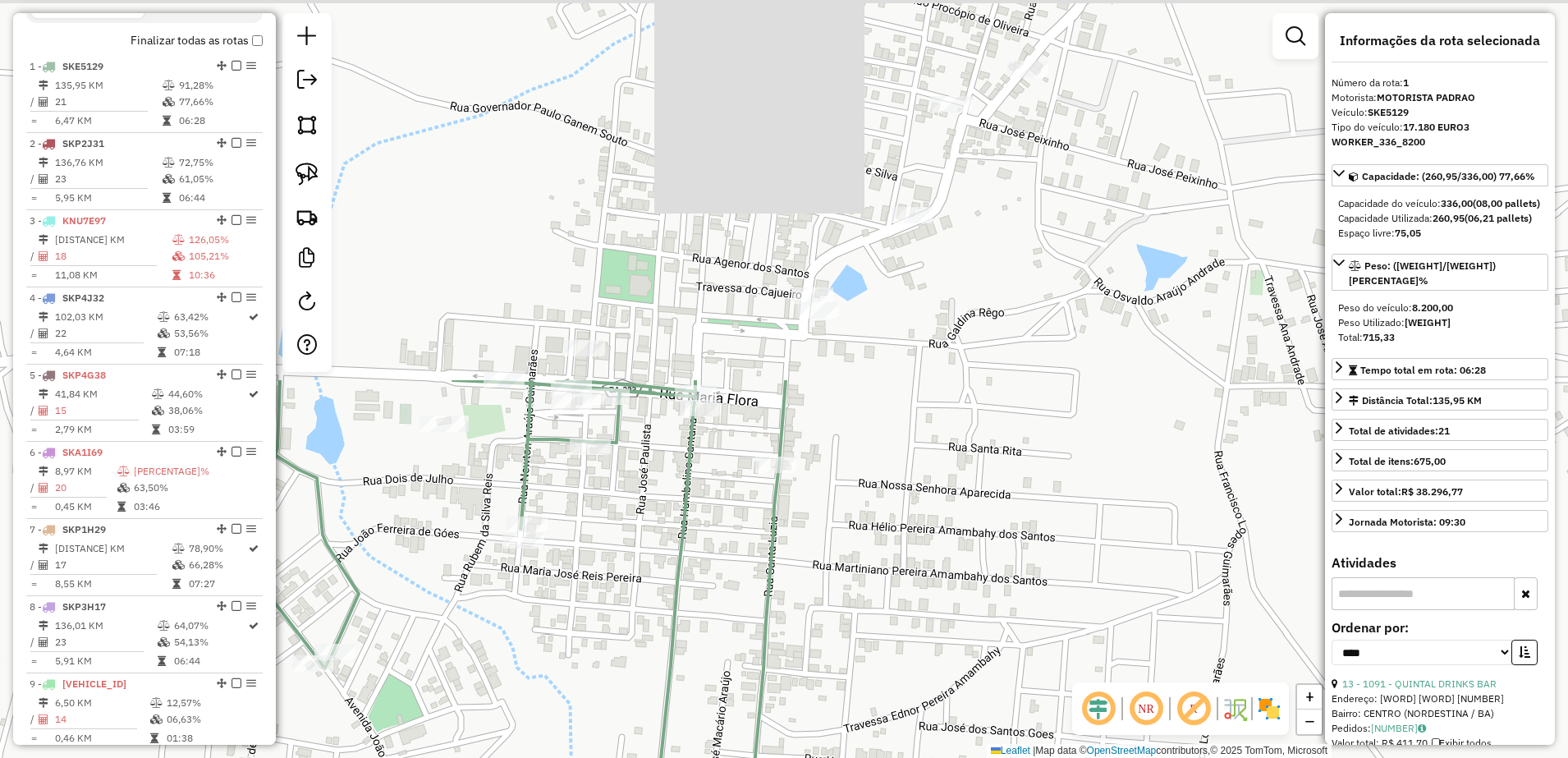 drag, startPoint x: 661, startPoint y: 267, endPoint x: 1051, endPoint y: 663, distance: 555.8021 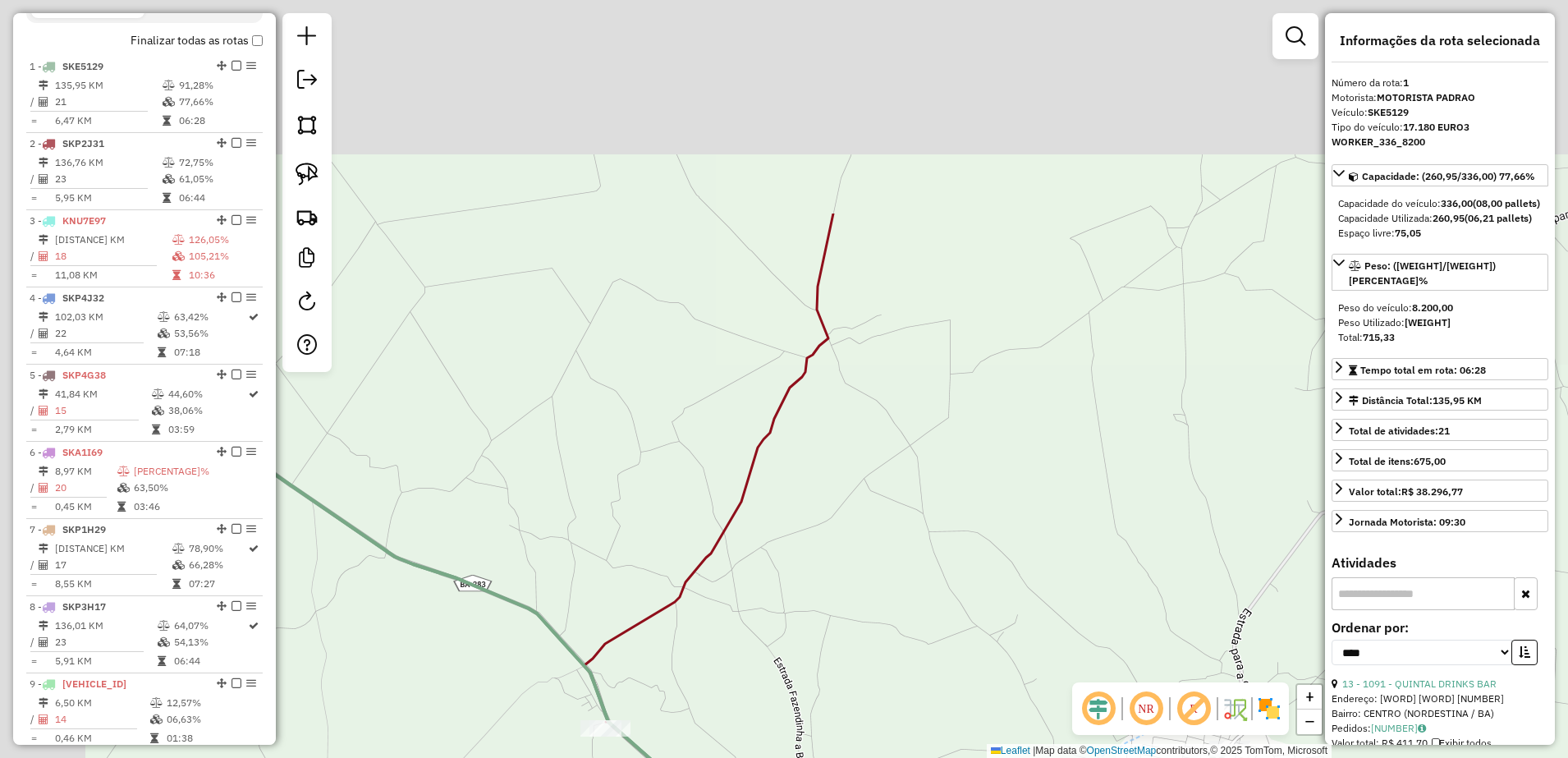 drag, startPoint x: 781, startPoint y: 245, endPoint x: 958, endPoint y: 519, distance: 326.19779 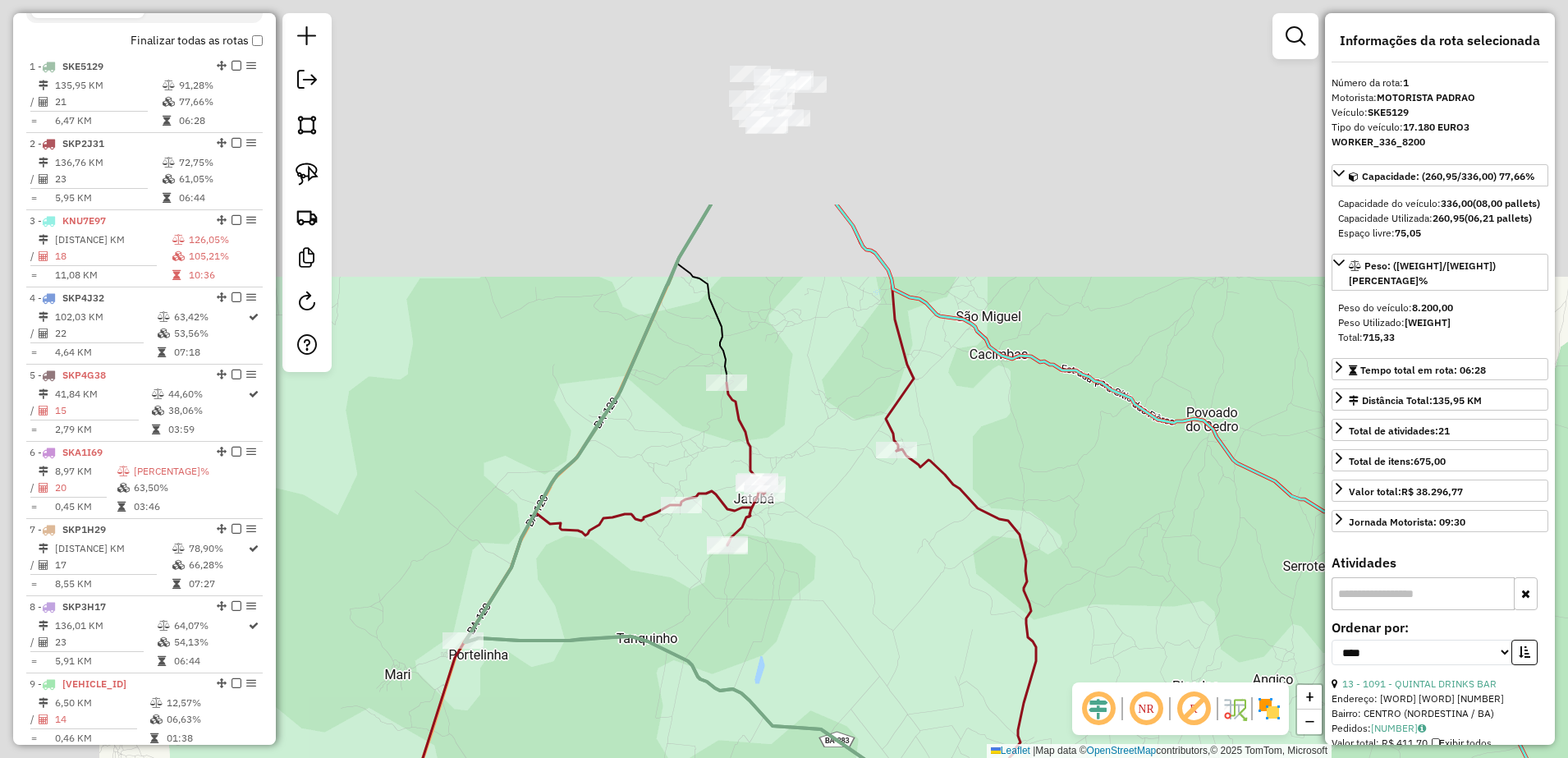 drag, startPoint x: 788, startPoint y: 303, endPoint x: 896, endPoint y: 593, distance: 309.45759 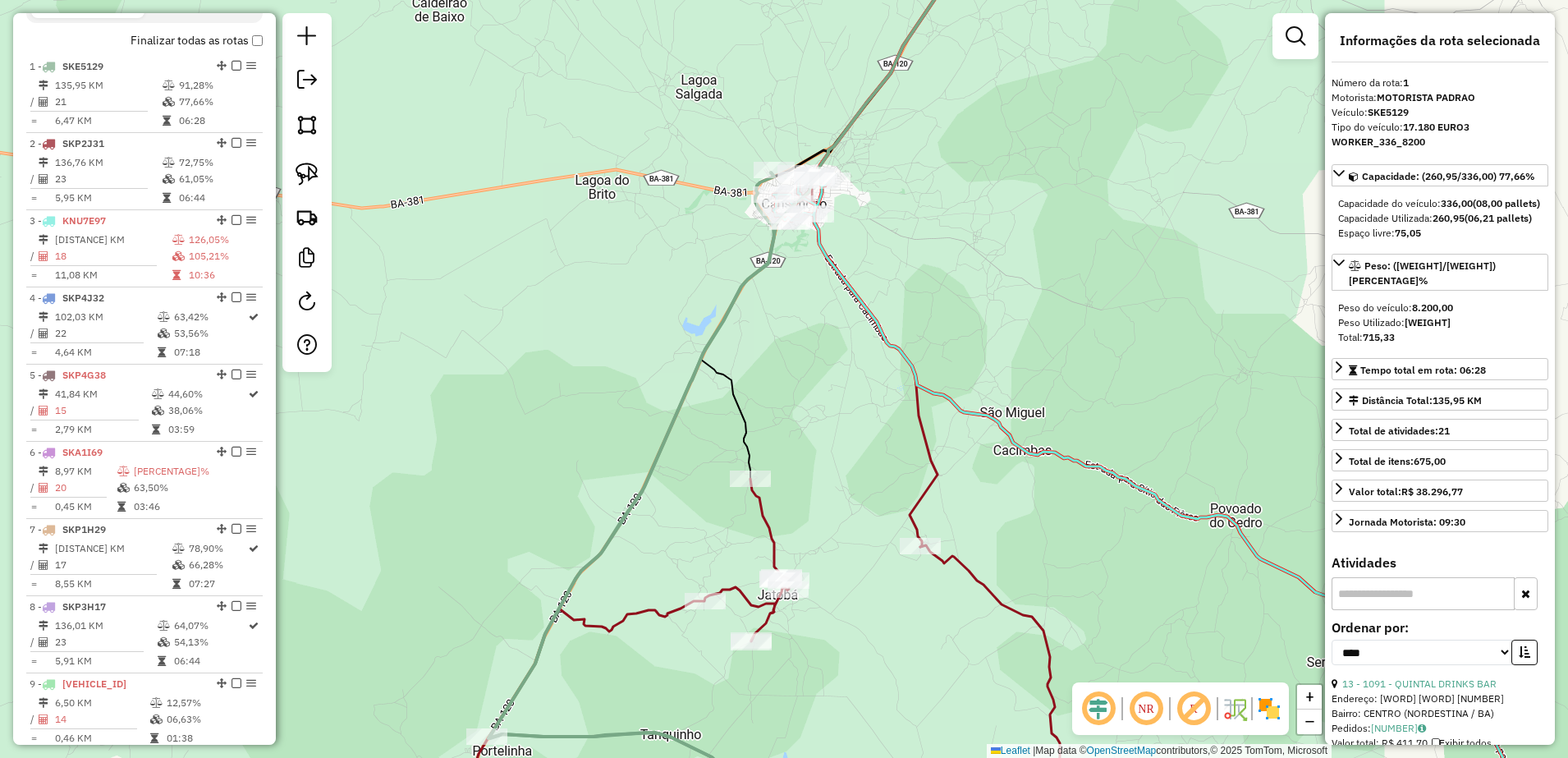 drag, startPoint x: 828, startPoint y: 327, endPoint x: 844, endPoint y: 485, distance: 158.80806 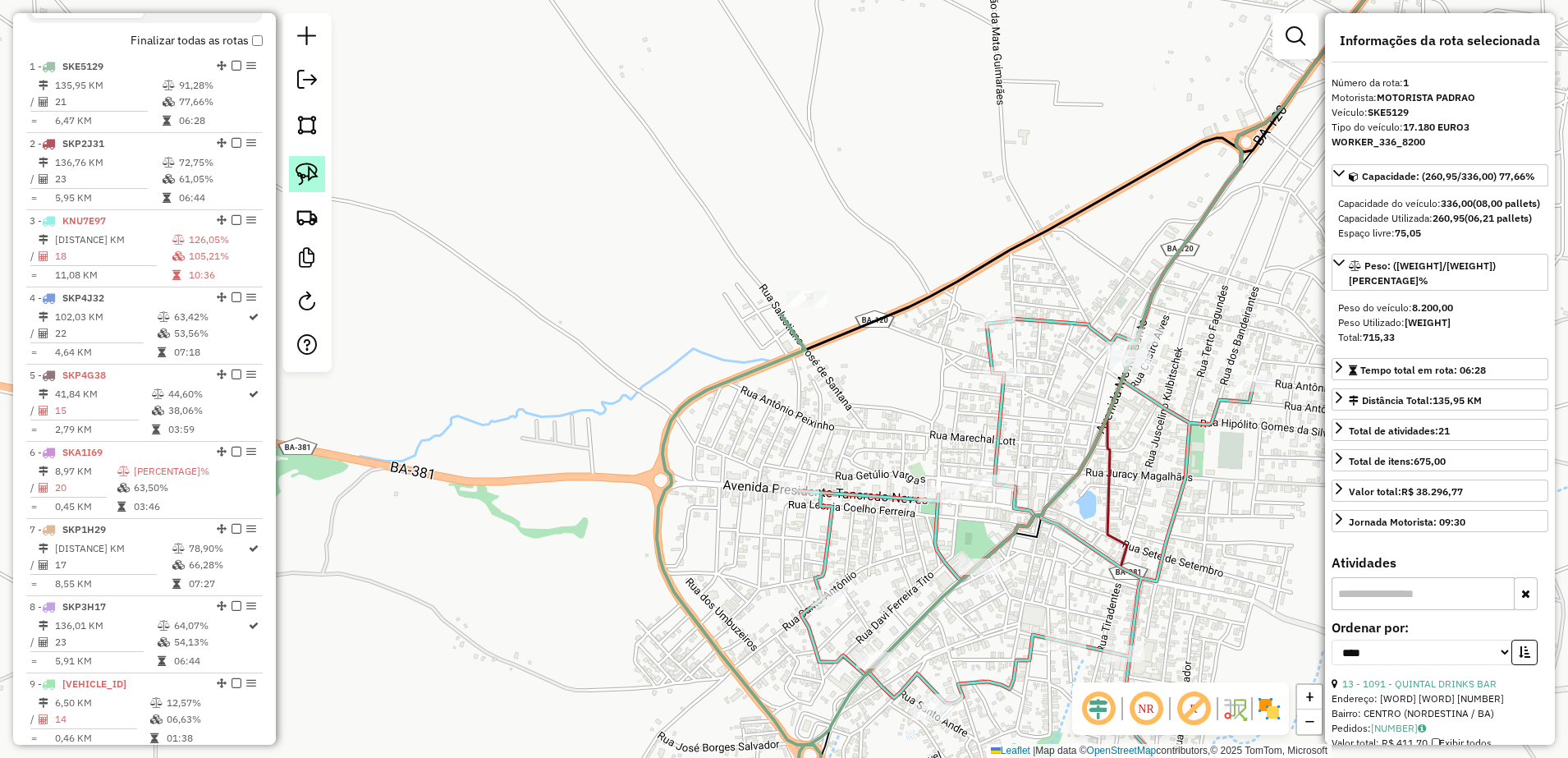 click 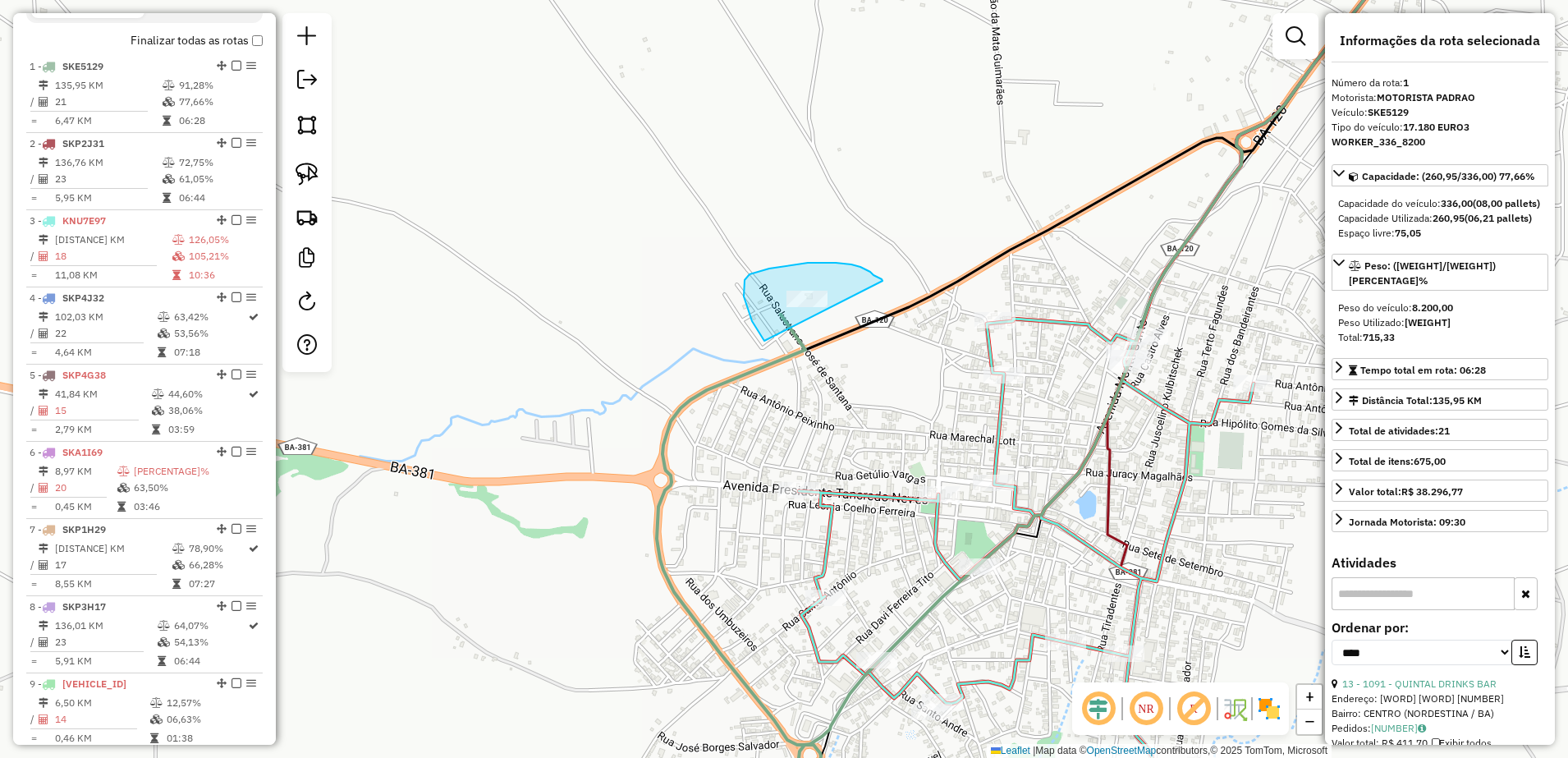 drag, startPoint x: 860, startPoint y: 267, endPoint x: 764, endPoint y: 341, distance: 121.21056 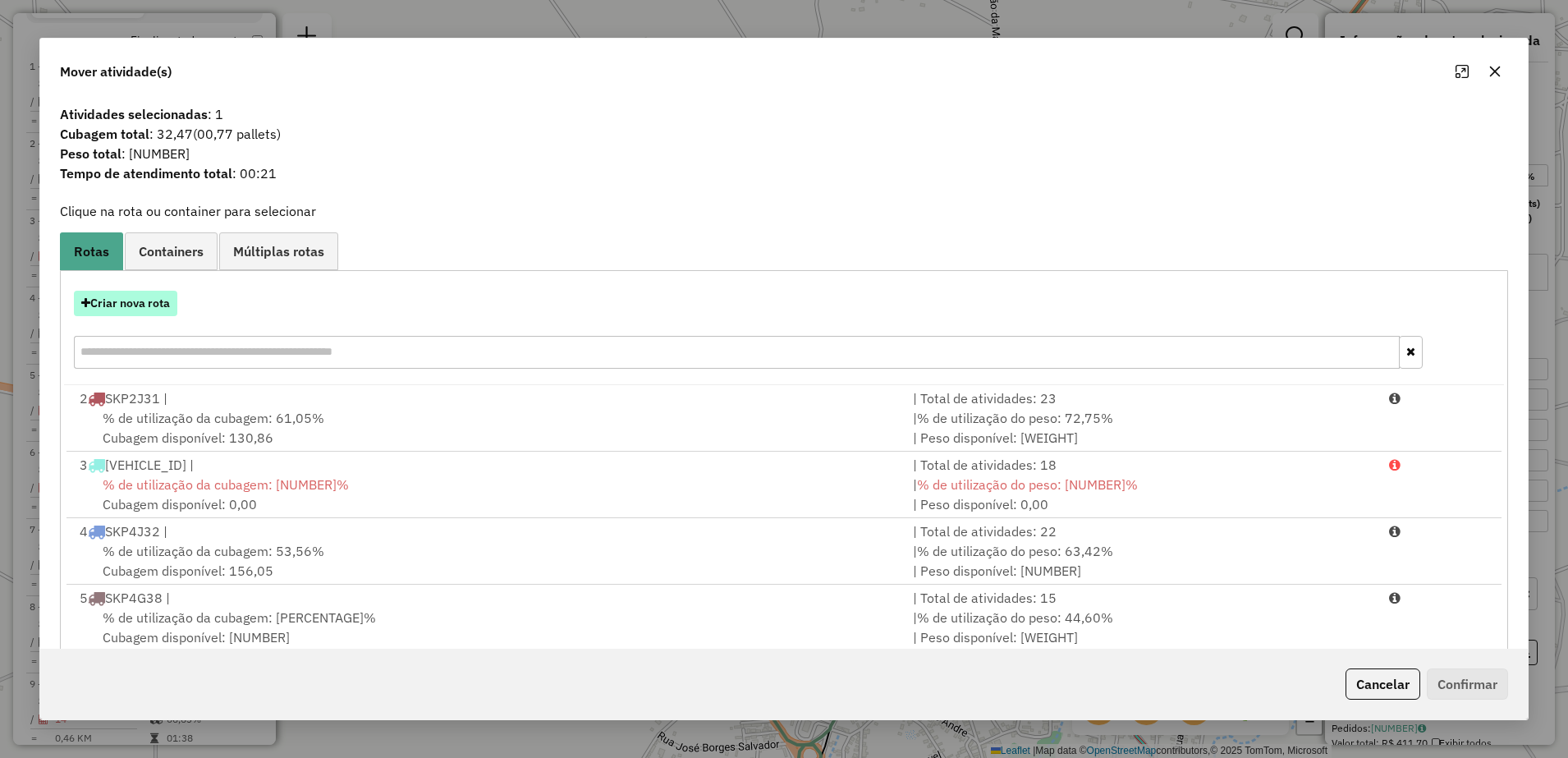 click on "Criar nova rota" at bounding box center [126, 303] 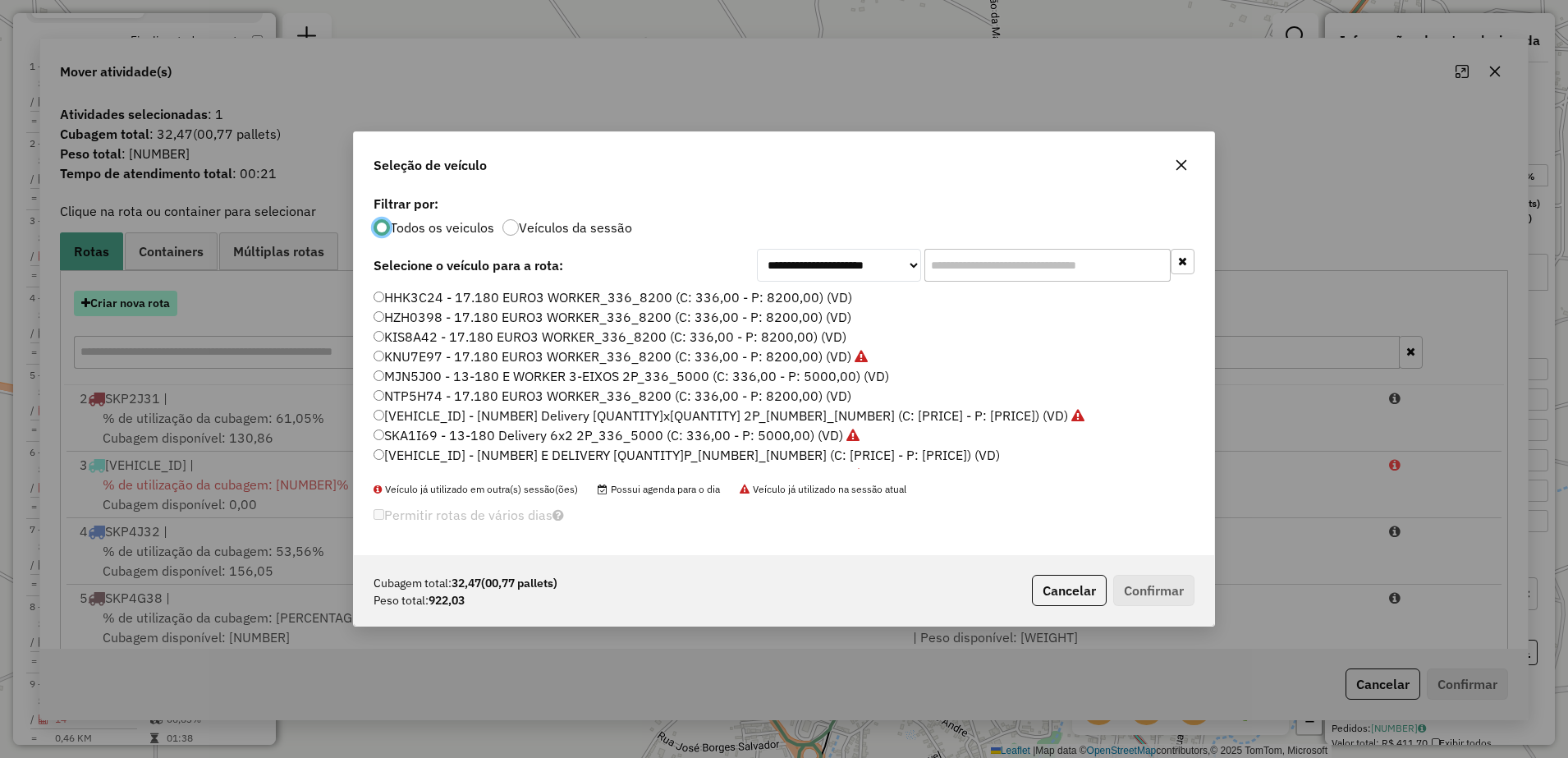scroll, scrollTop: 9, scrollLeft: 5, axis: both 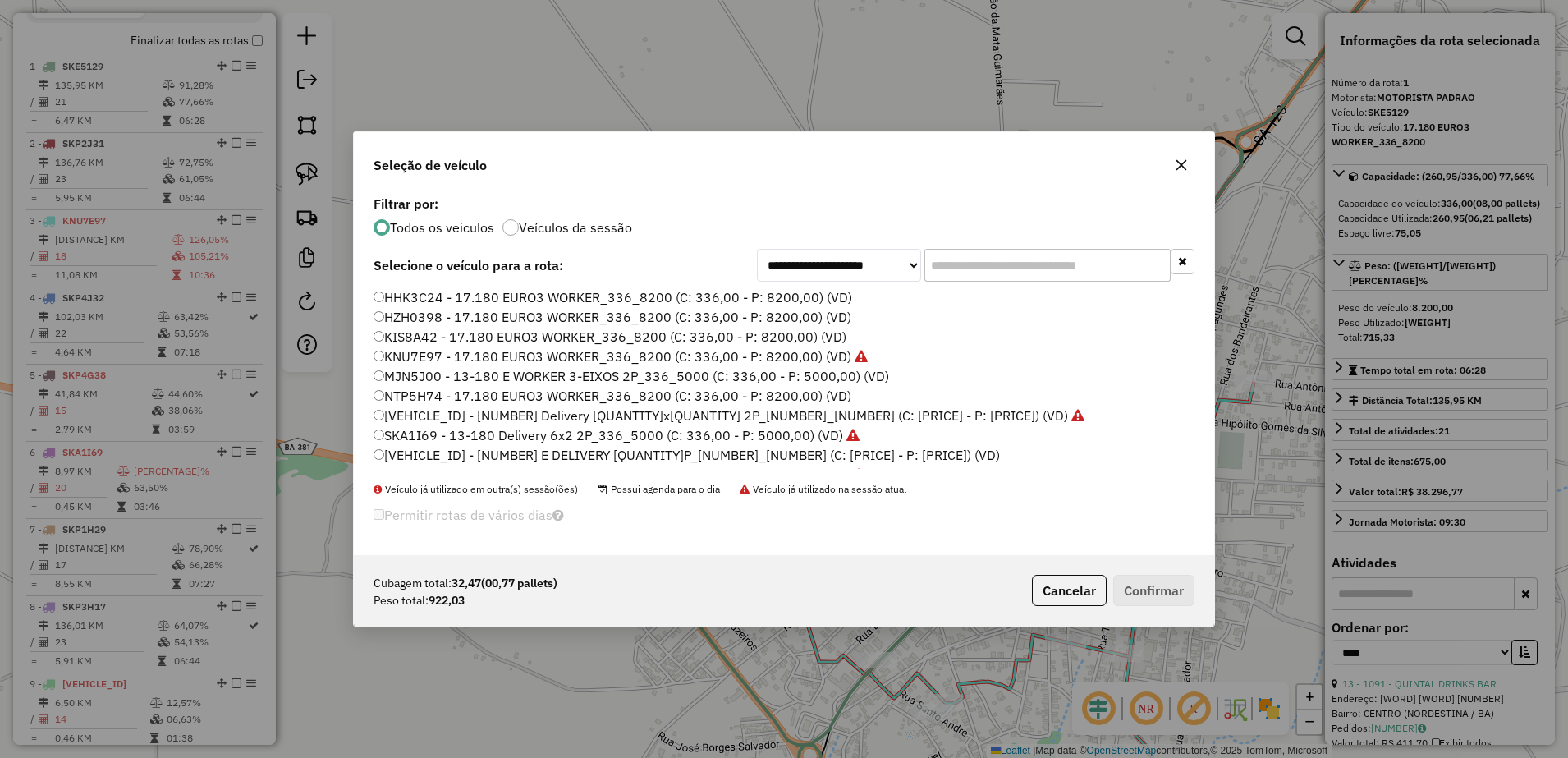 click 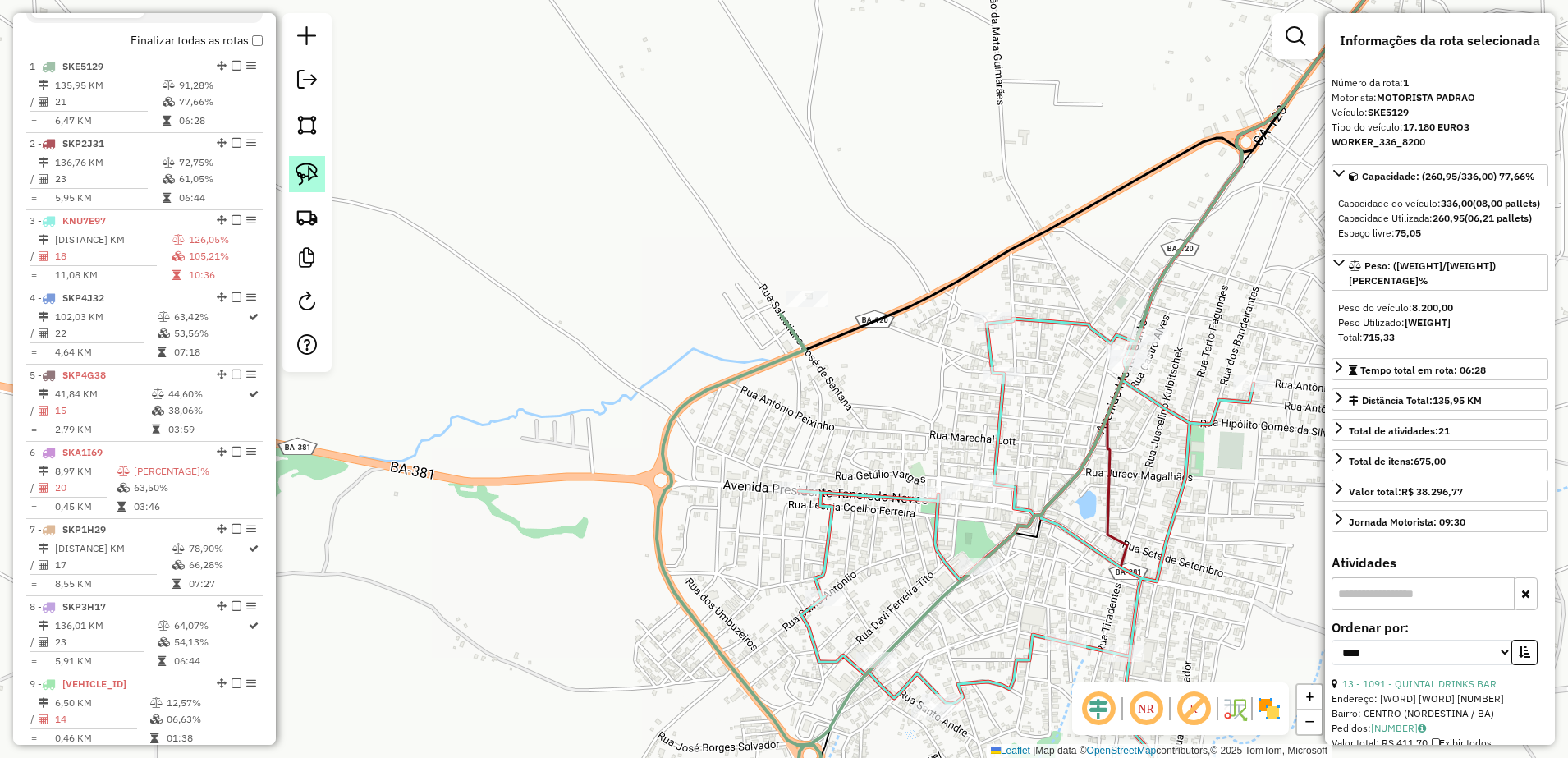 drag, startPoint x: 312, startPoint y: 163, endPoint x: 362, endPoint y: 172, distance: 50.80354 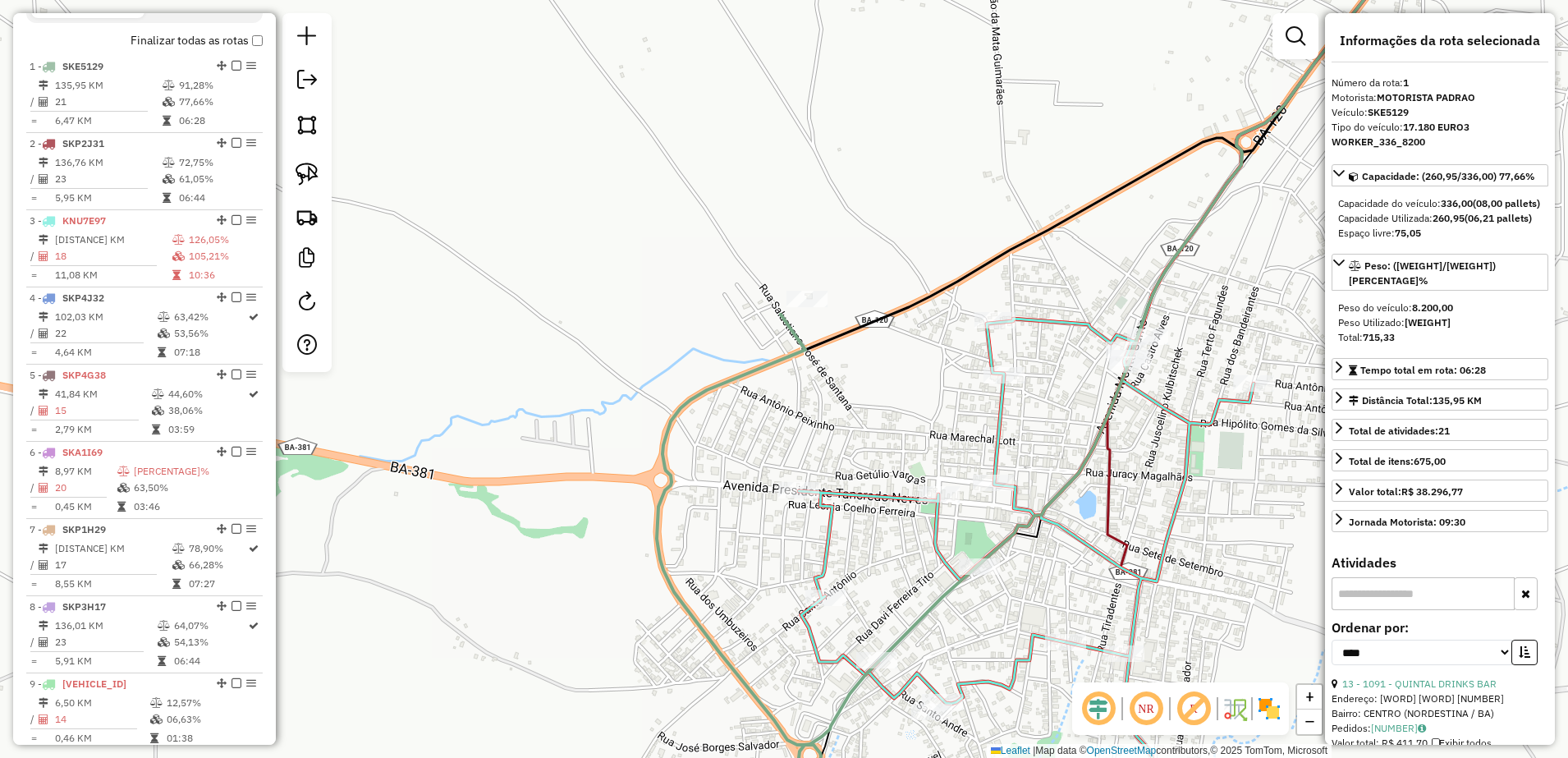 click 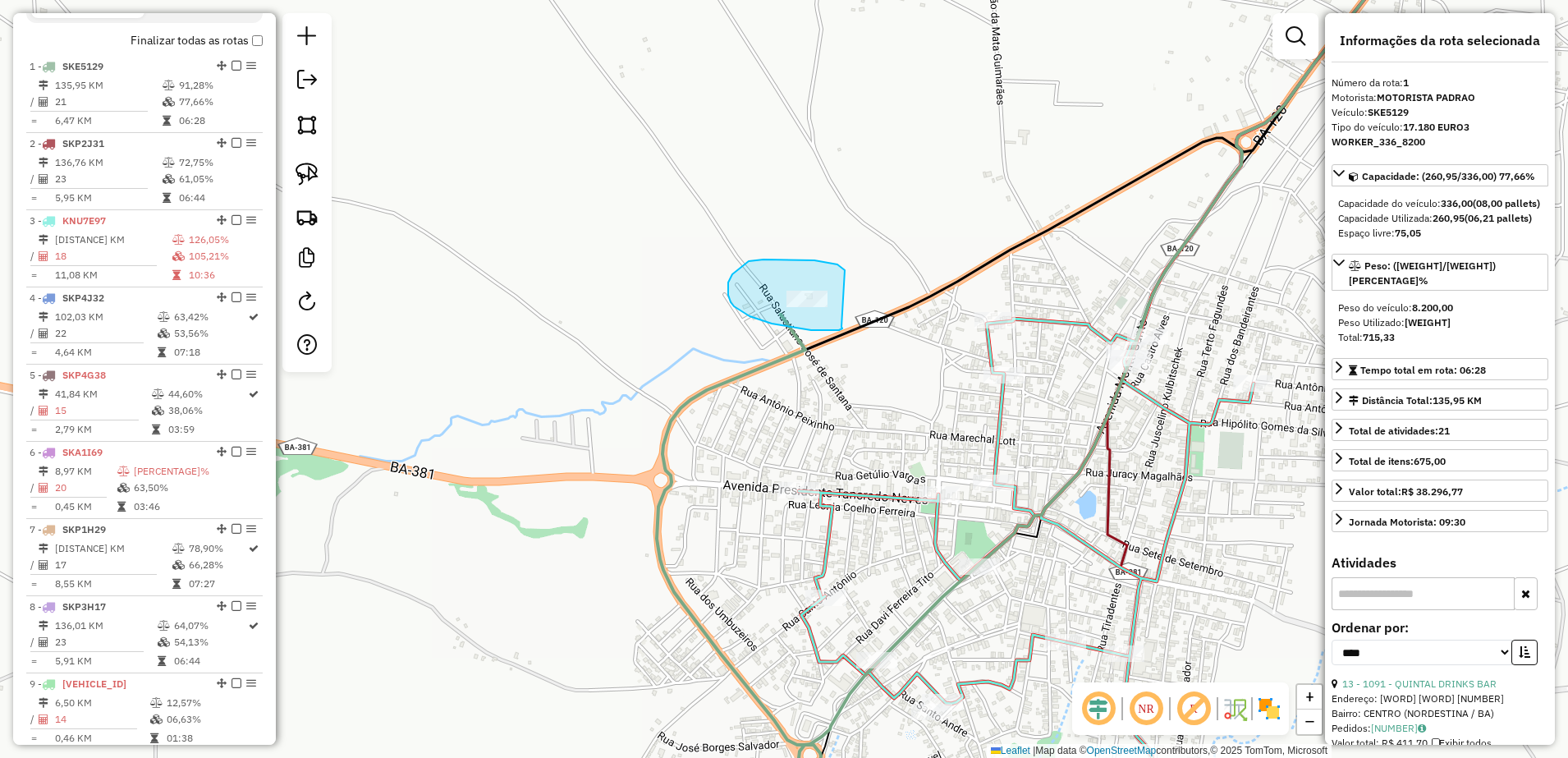 drag, startPoint x: 837, startPoint y: 264, endPoint x: 840, endPoint y: 325, distance: 61.07373 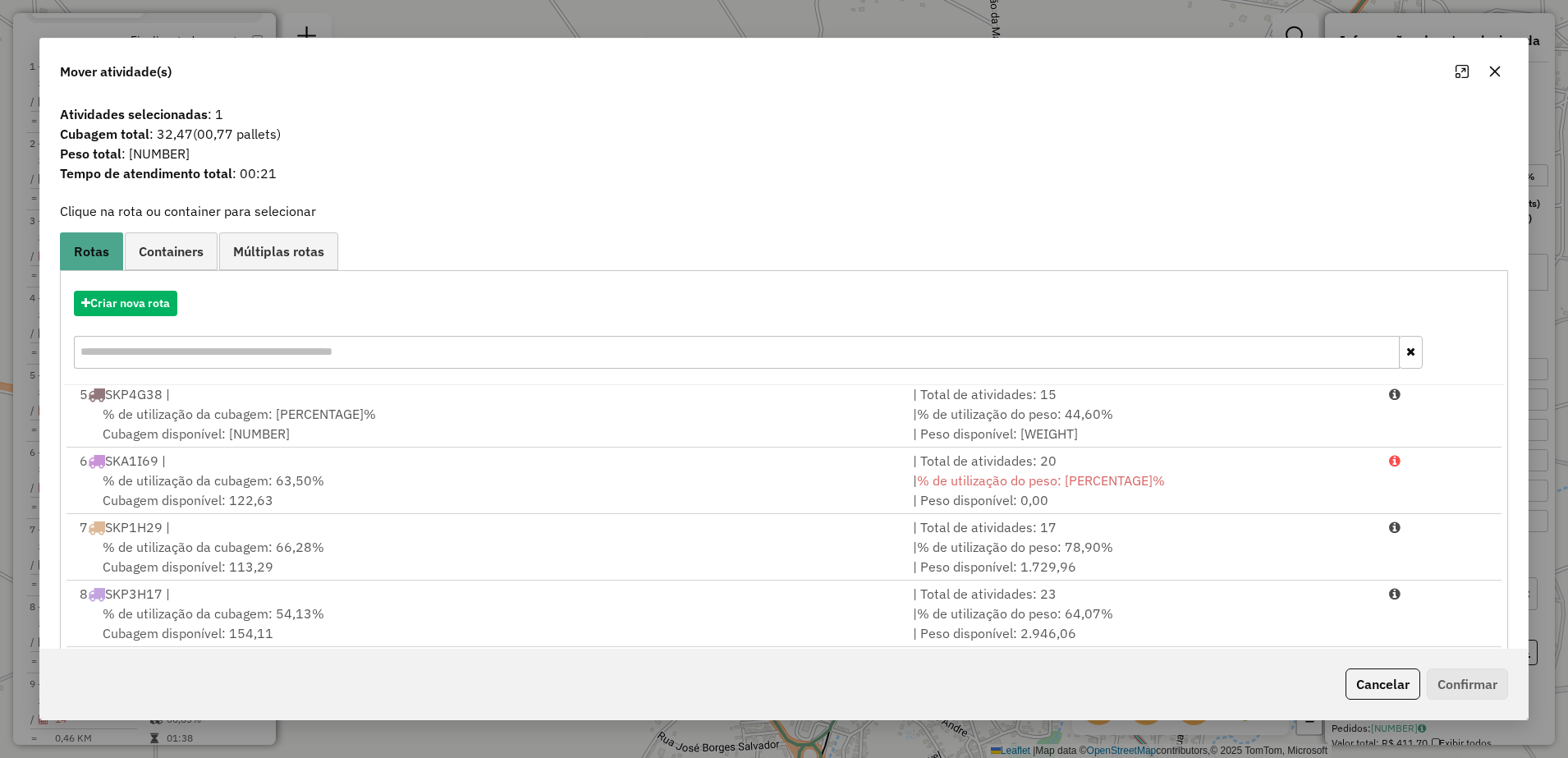 scroll, scrollTop: 0, scrollLeft: 0, axis: both 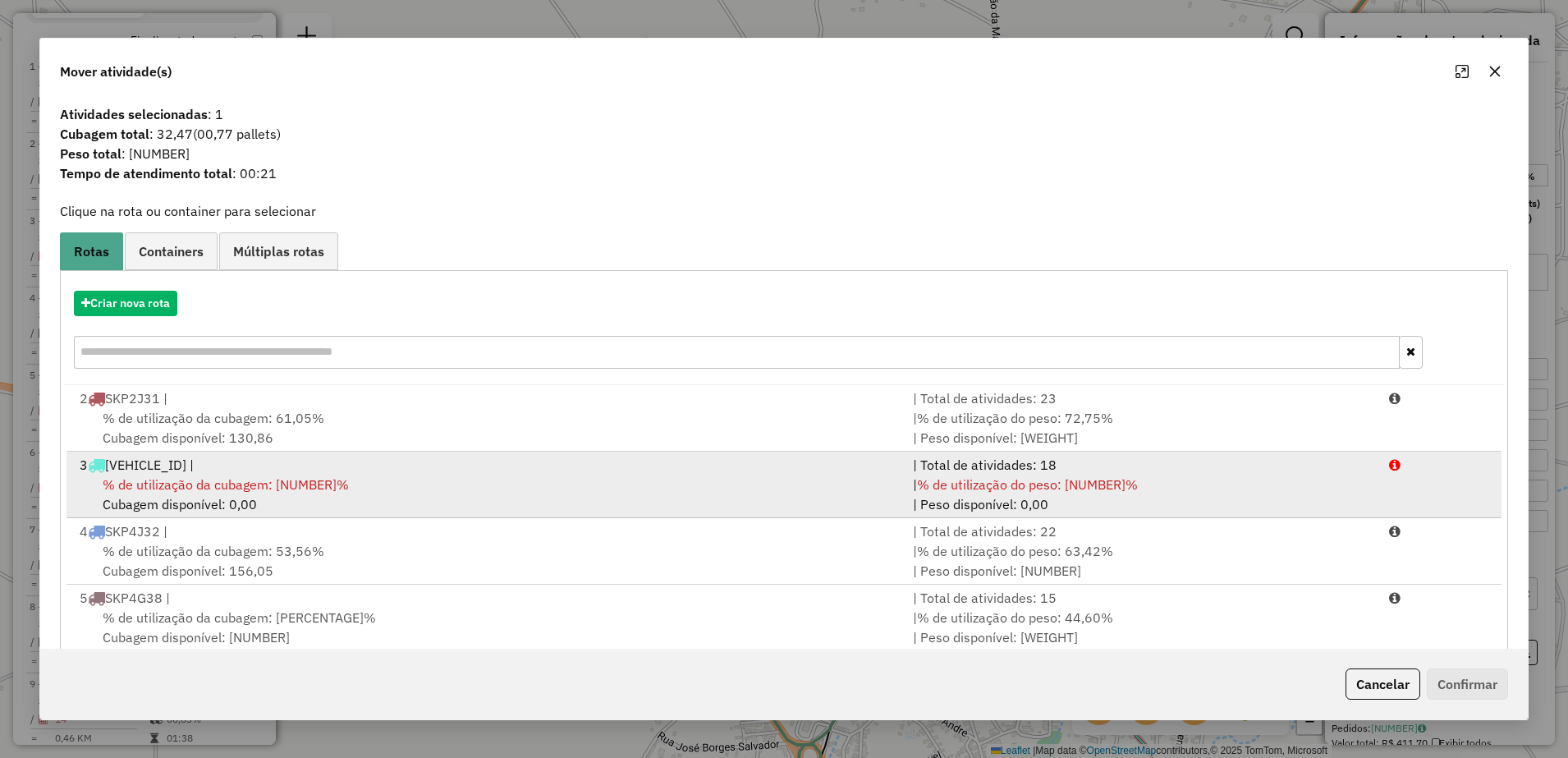 click on "3  KNU7E97 |" at bounding box center [486, 465] 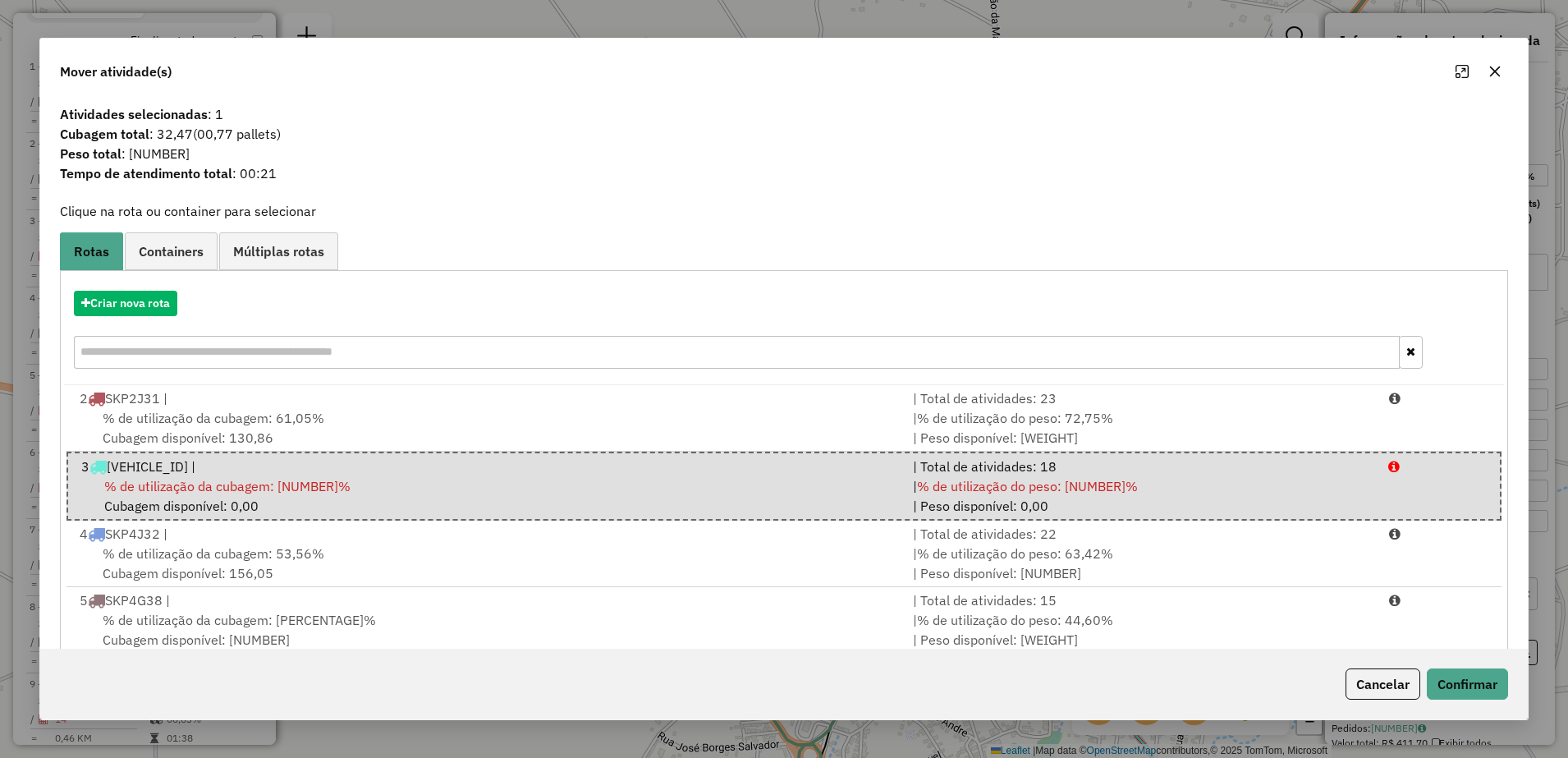 click on "Cancelar   Confirmar" 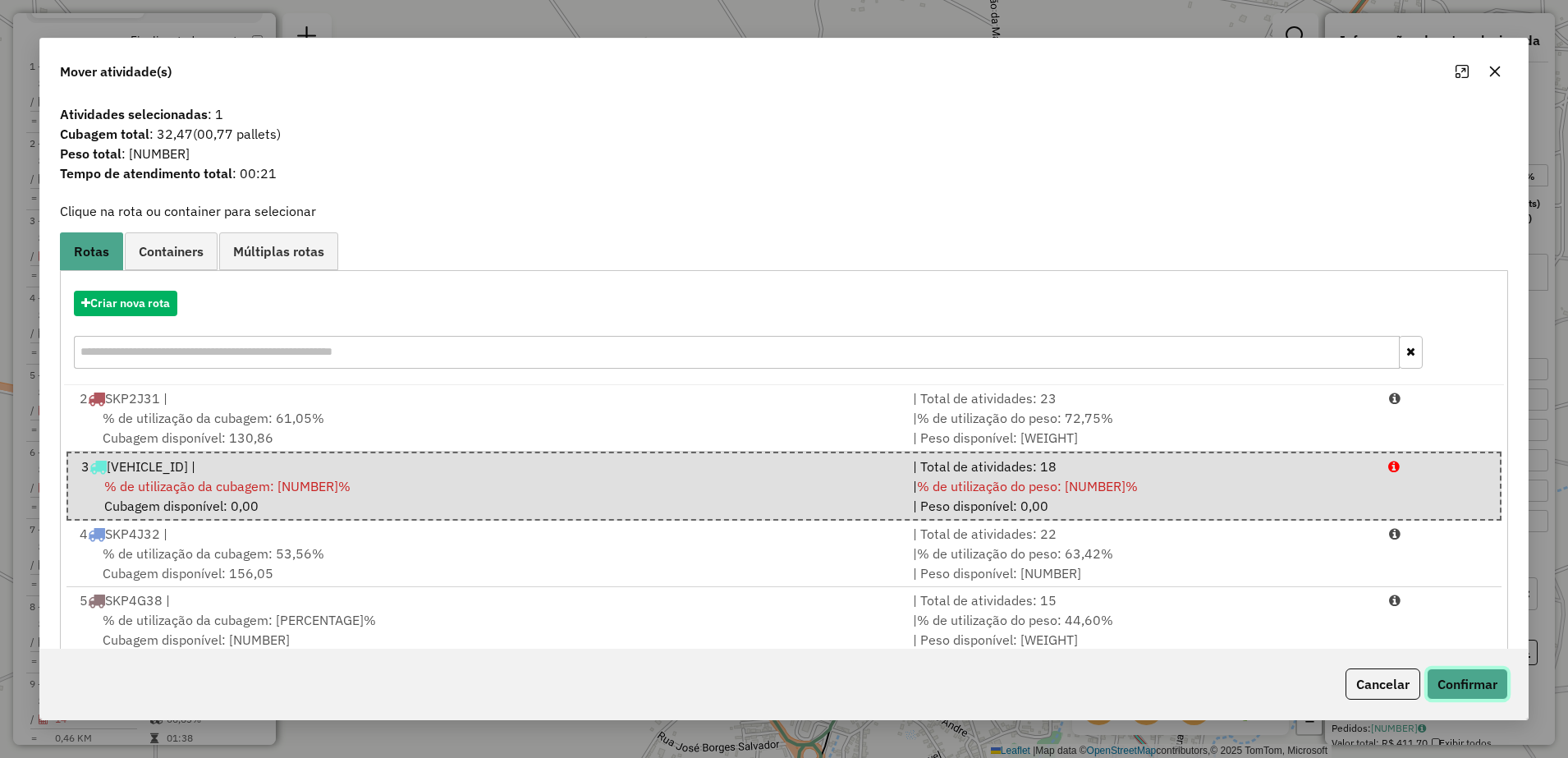 click on "Confirmar" 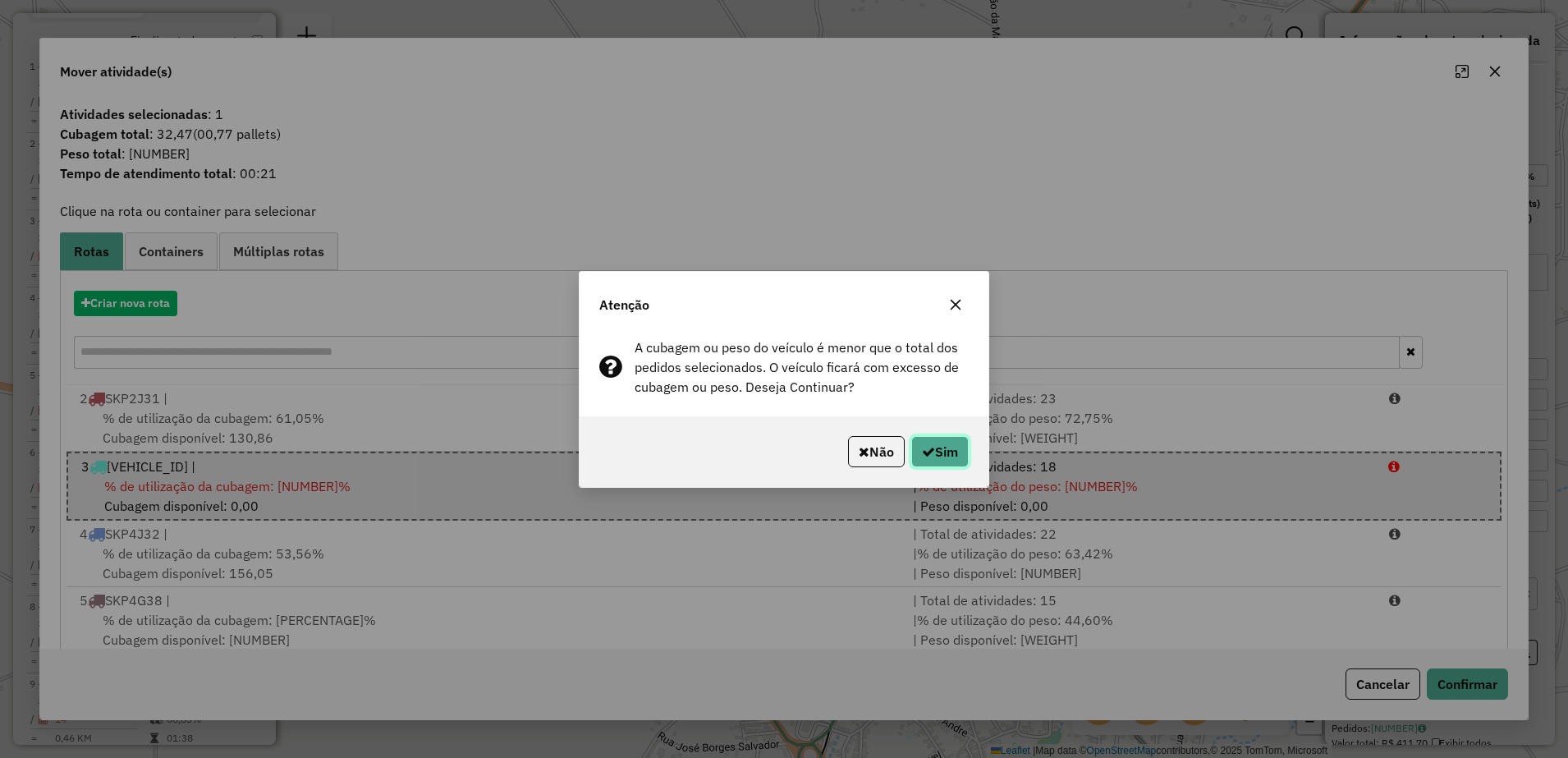 click on "Sim" 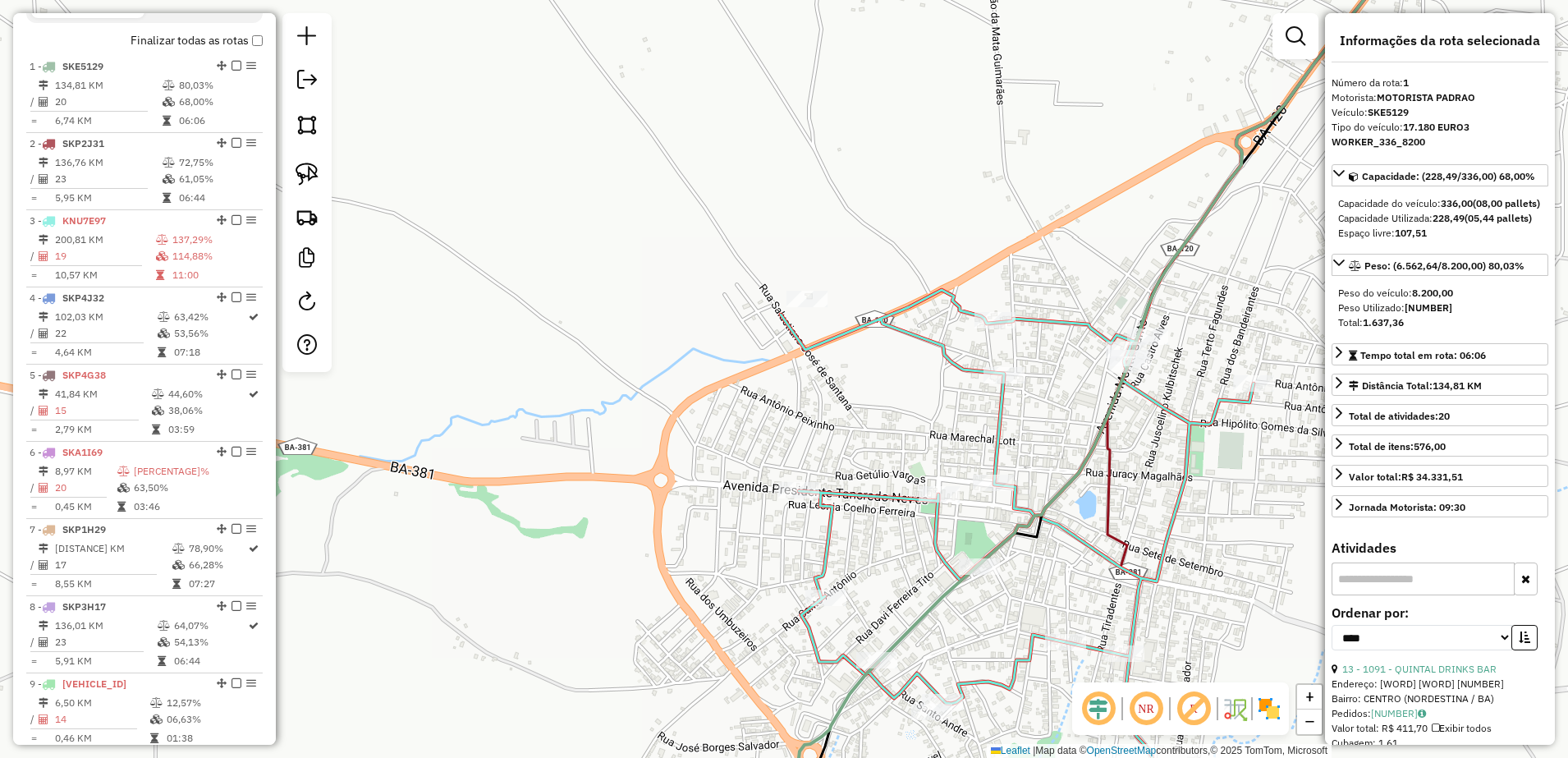 scroll, scrollTop: 636, scrollLeft: 0, axis: vertical 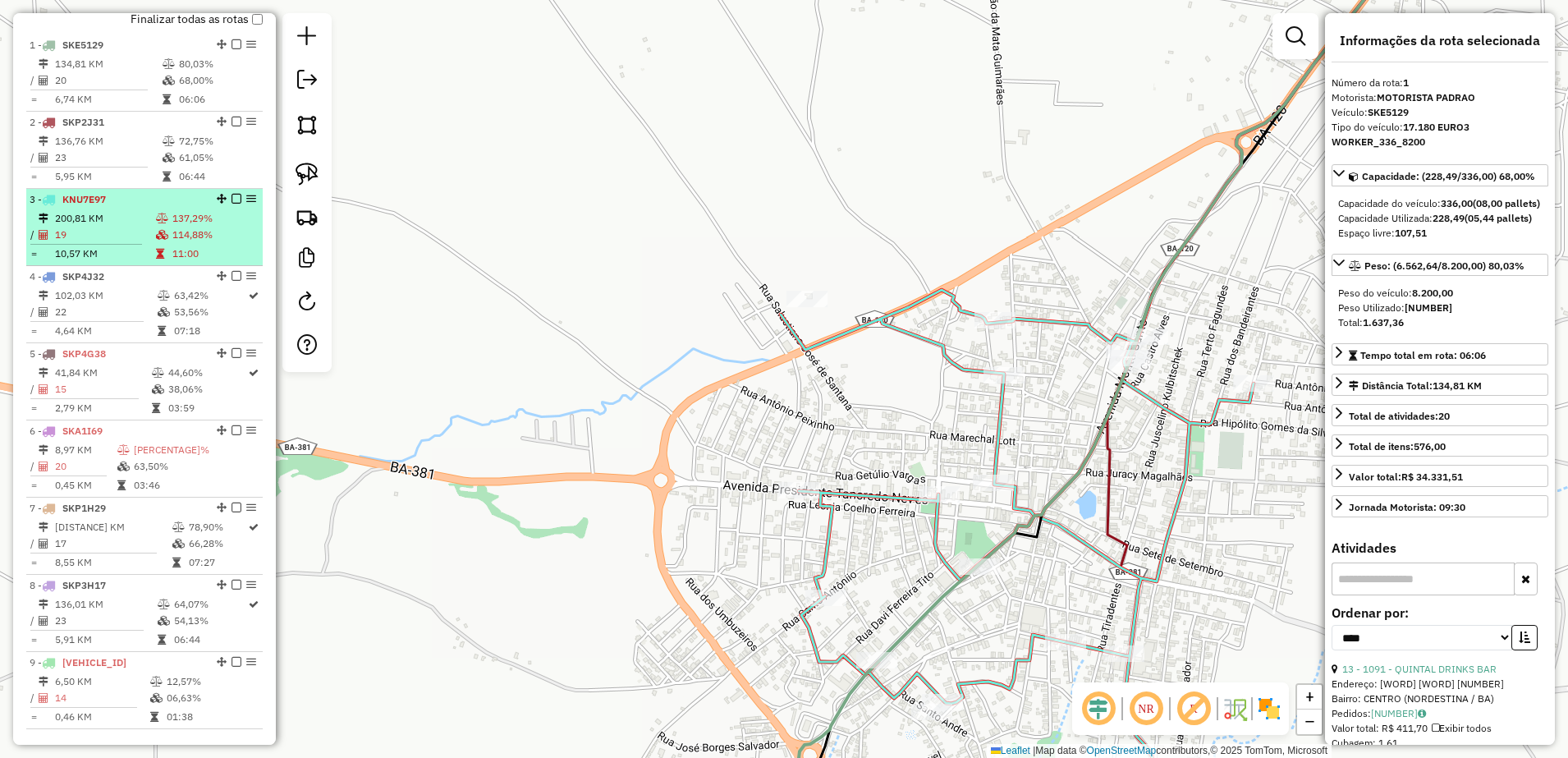 click on "KNU7E97" at bounding box center (84, 199) 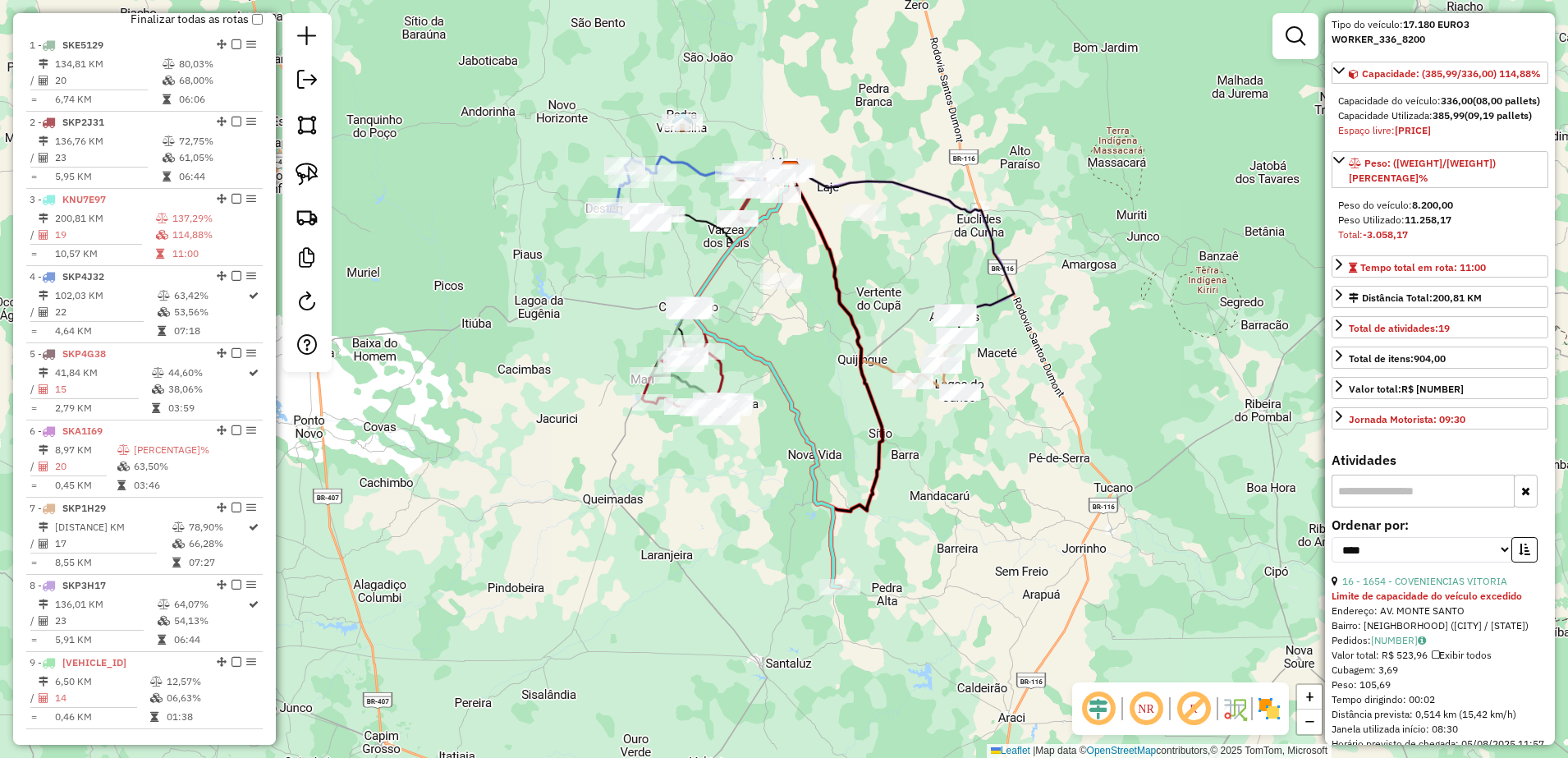 scroll, scrollTop: 205, scrollLeft: 0, axis: vertical 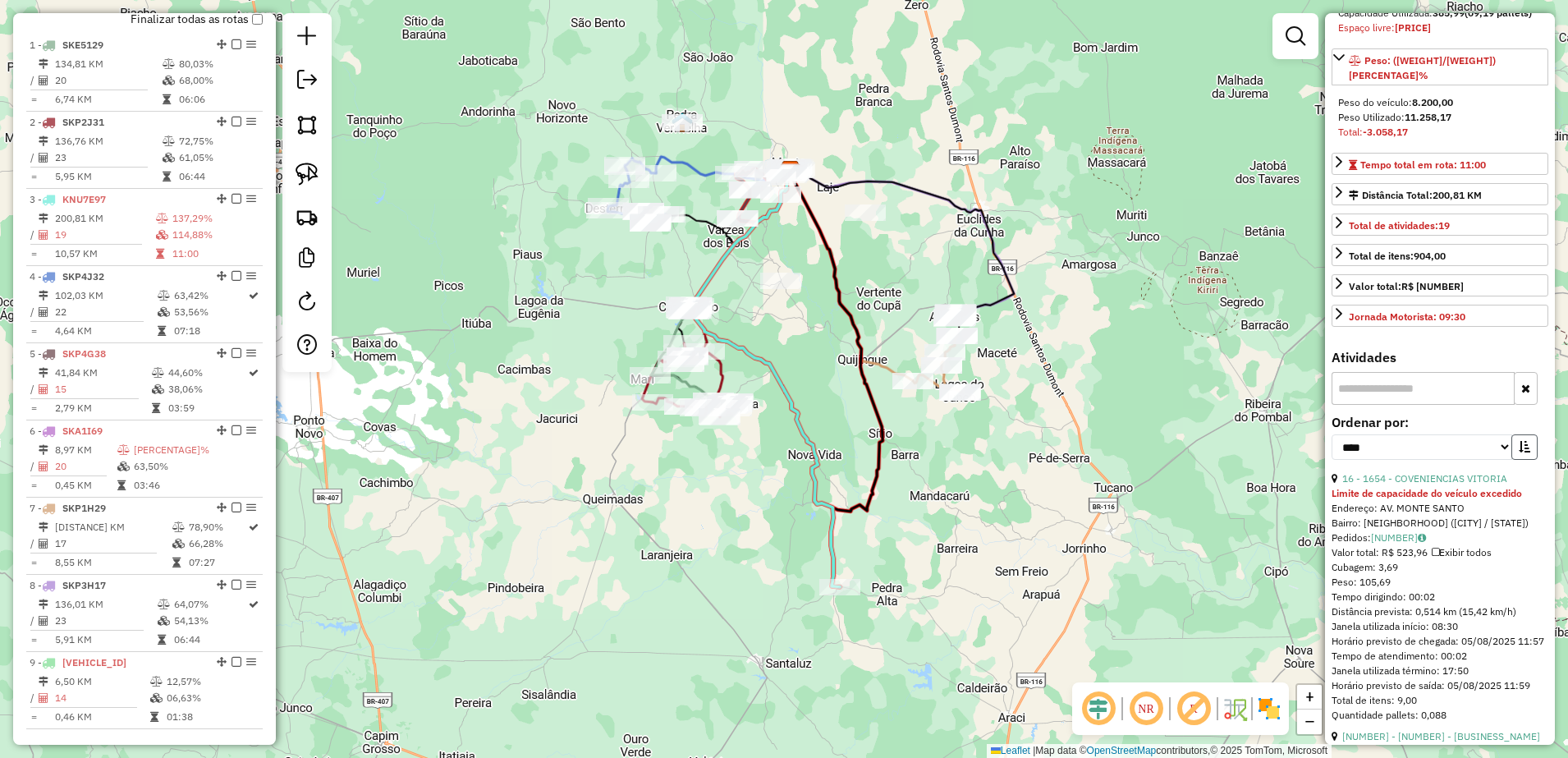click at bounding box center (1524, 447) 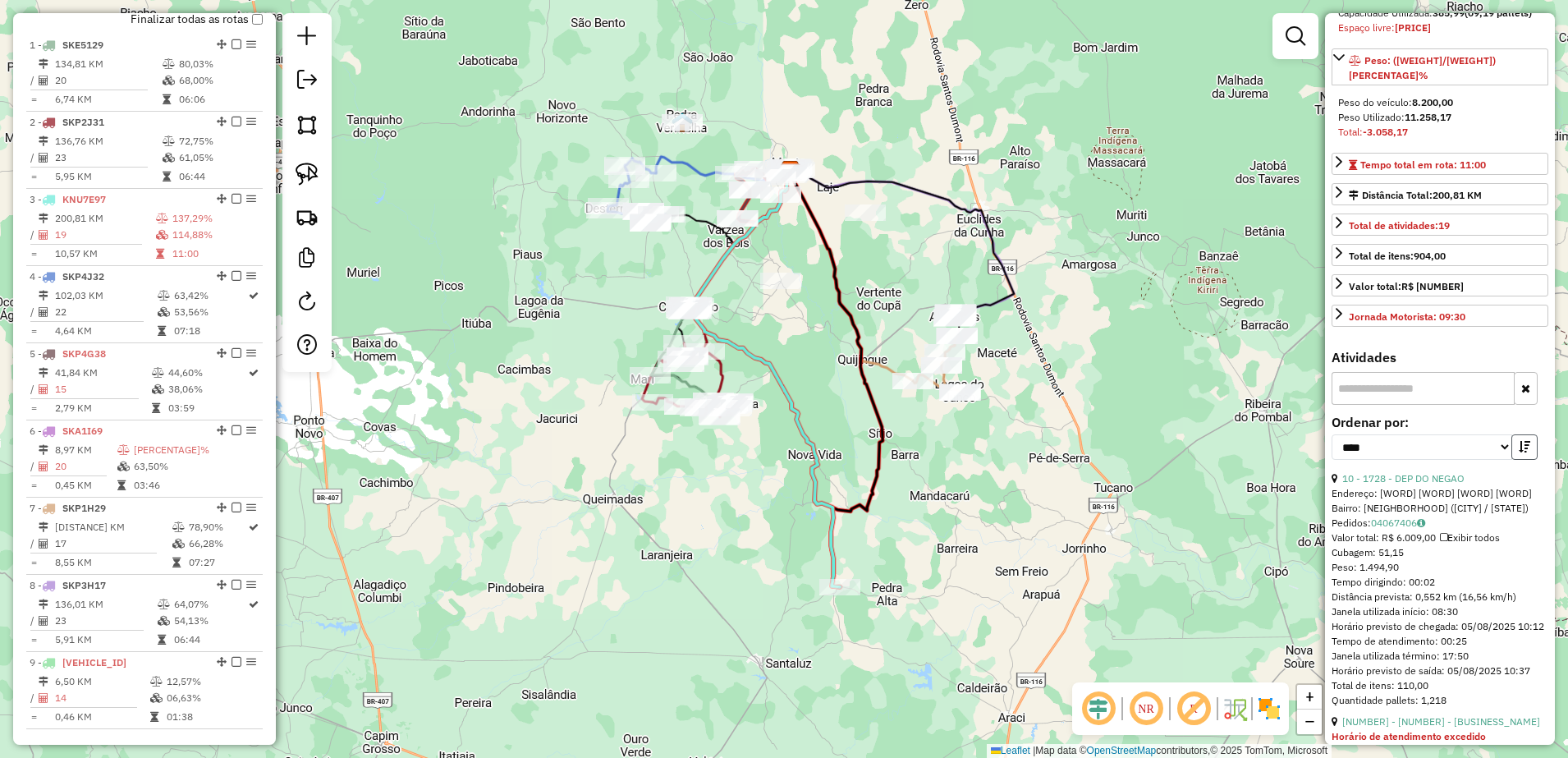 click at bounding box center [1524, 447] 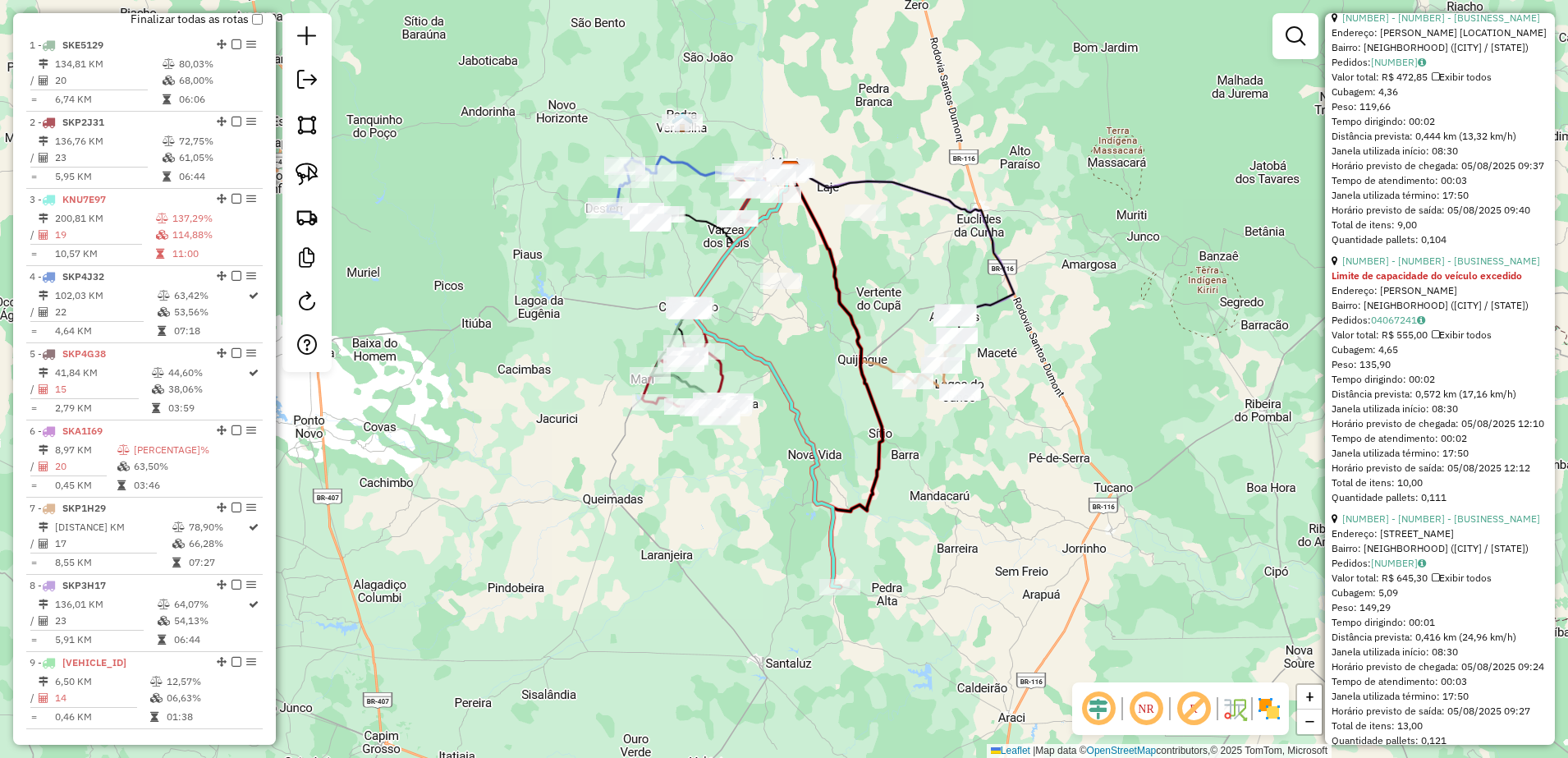 scroll, scrollTop: 513, scrollLeft: 0, axis: vertical 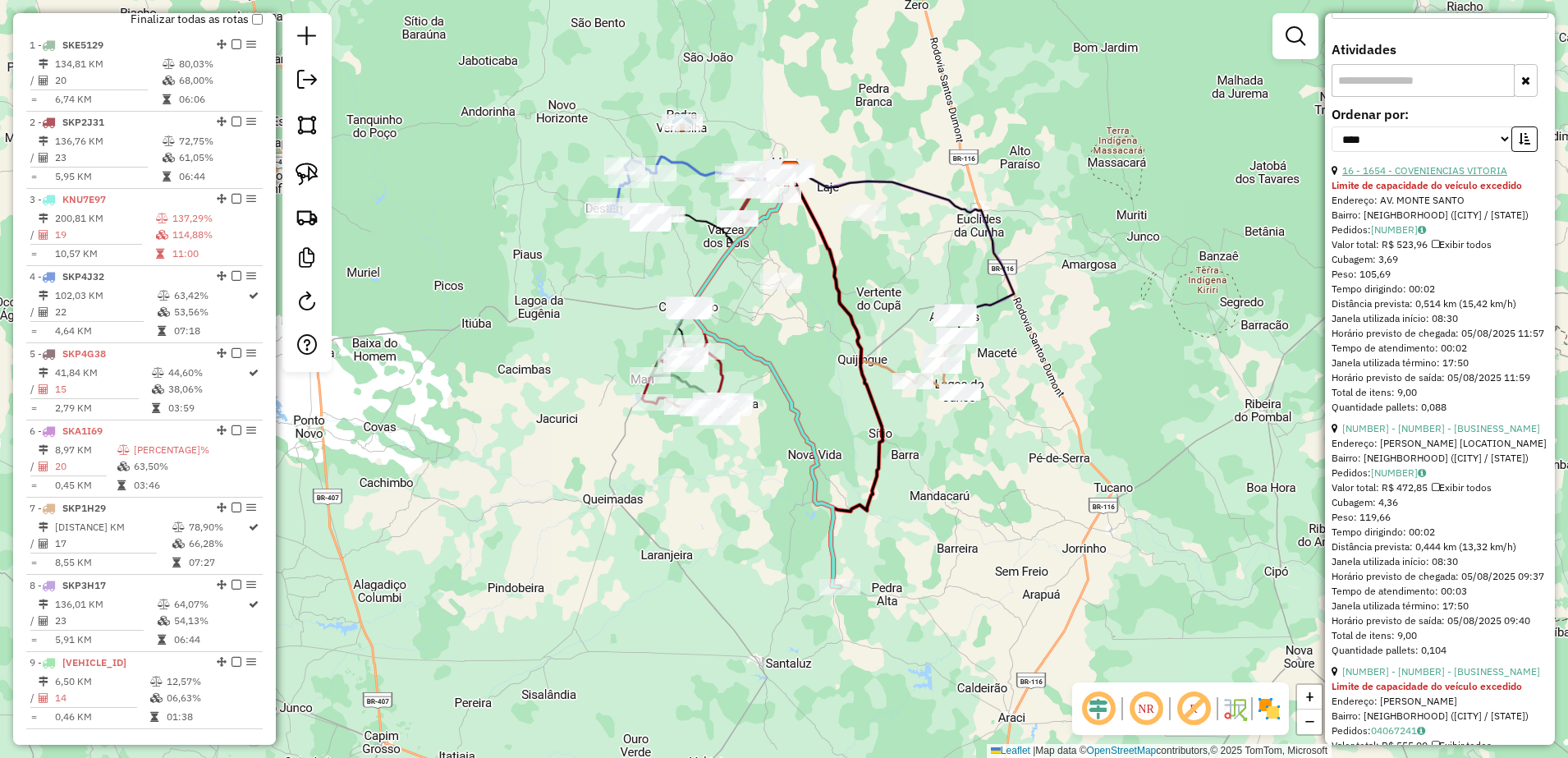 click on "16 - 1654 - COVENIENCIAS VITORIA" at bounding box center [1424, 170] 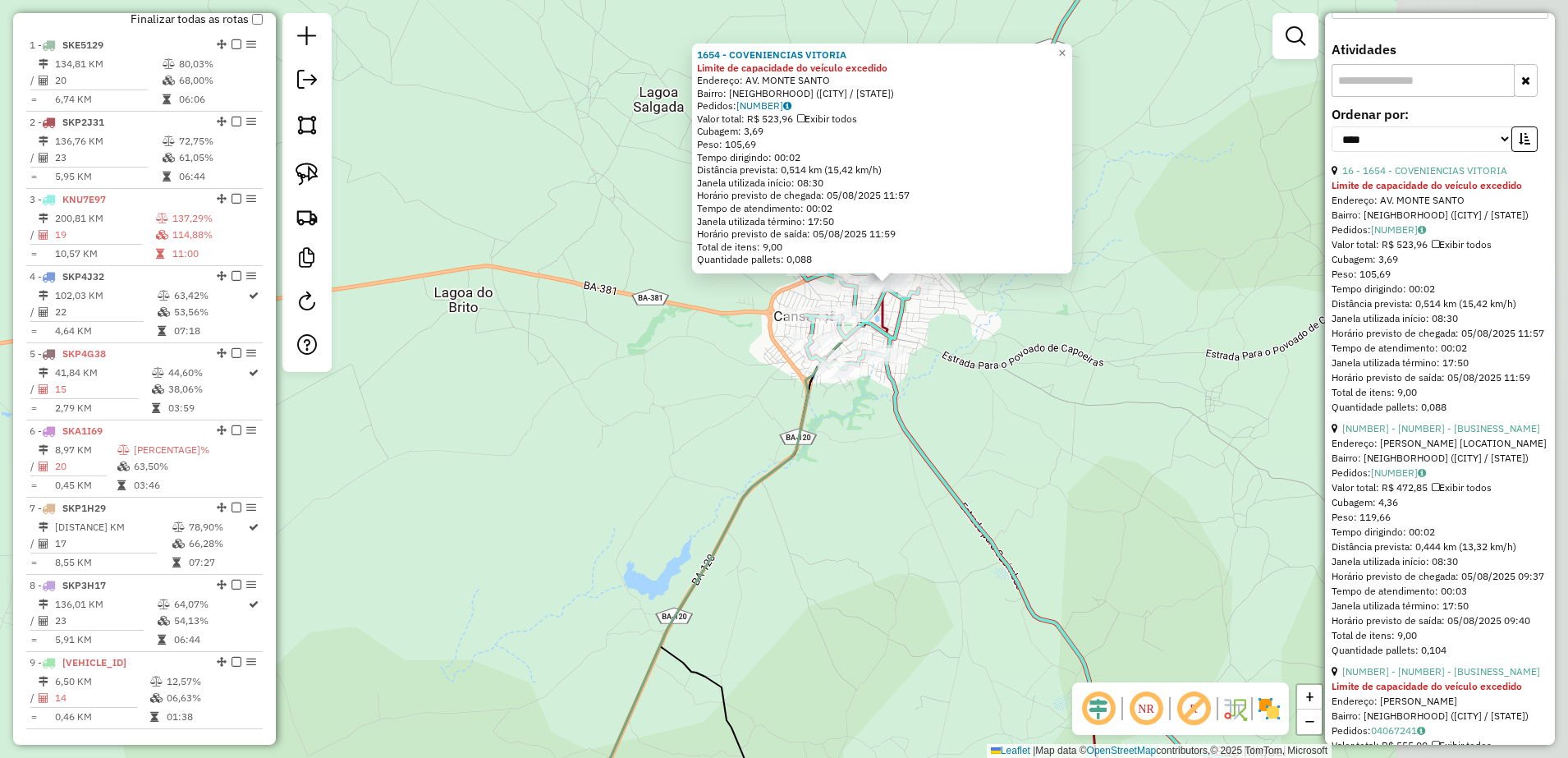 drag, startPoint x: 1162, startPoint y: 431, endPoint x: 845, endPoint y: 432, distance: 317.00158 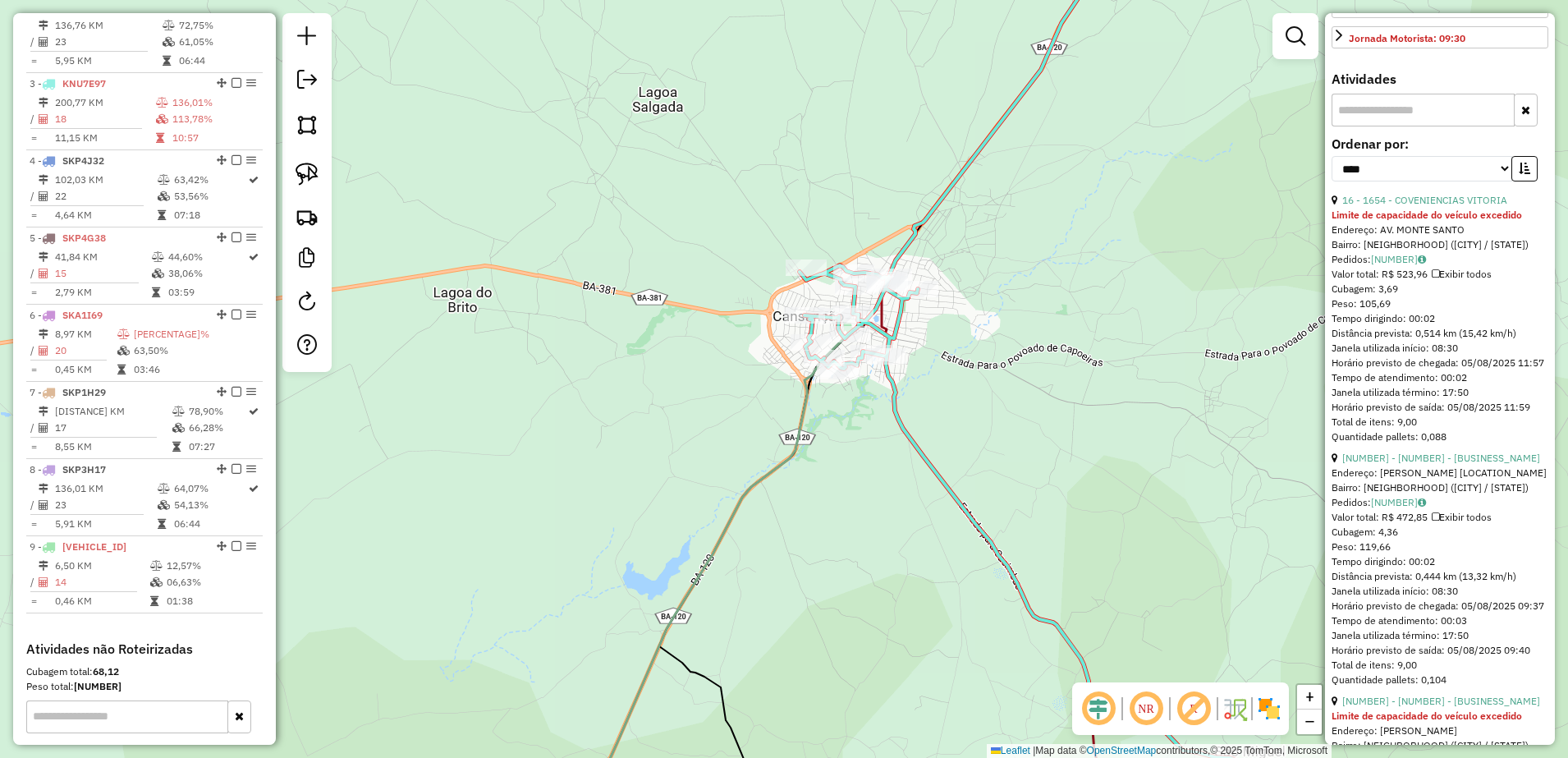 scroll, scrollTop: 790, scrollLeft: 0, axis: vertical 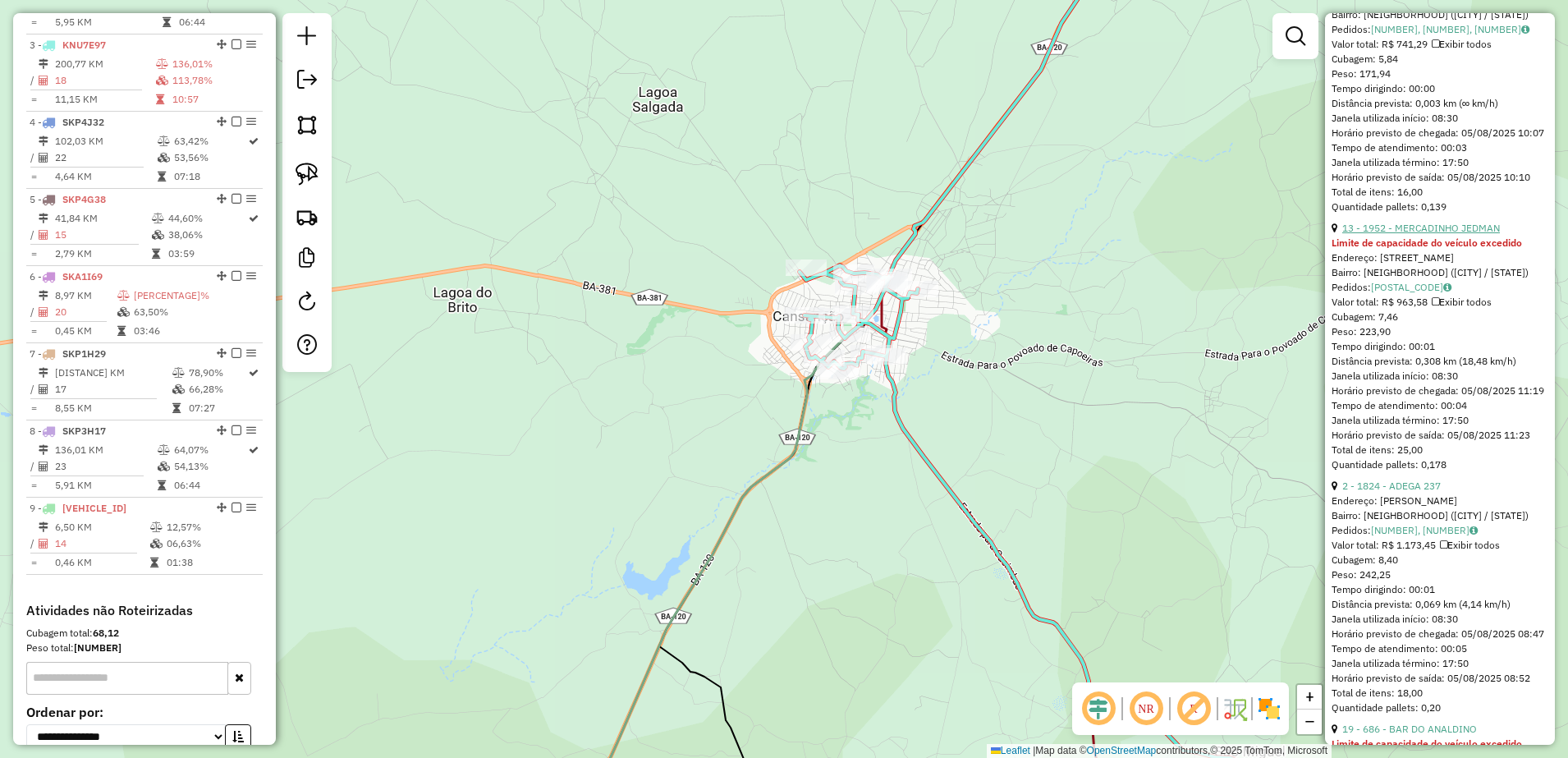 click on "[NUMBER] - [NUMBER] - [NAME]" at bounding box center (1421, 227) 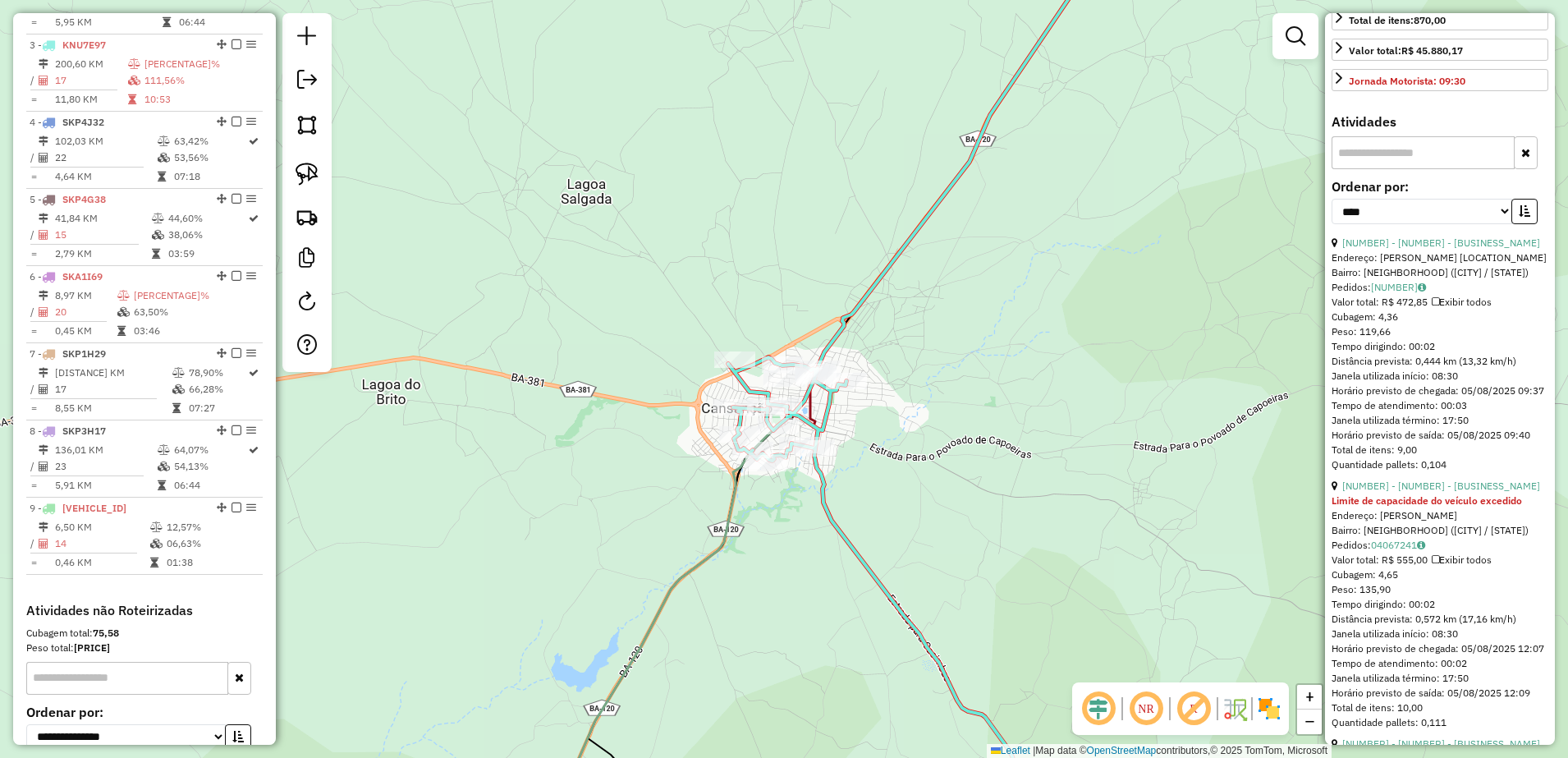 scroll, scrollTop: 1247, scrollLeft: 0, axis: vertical 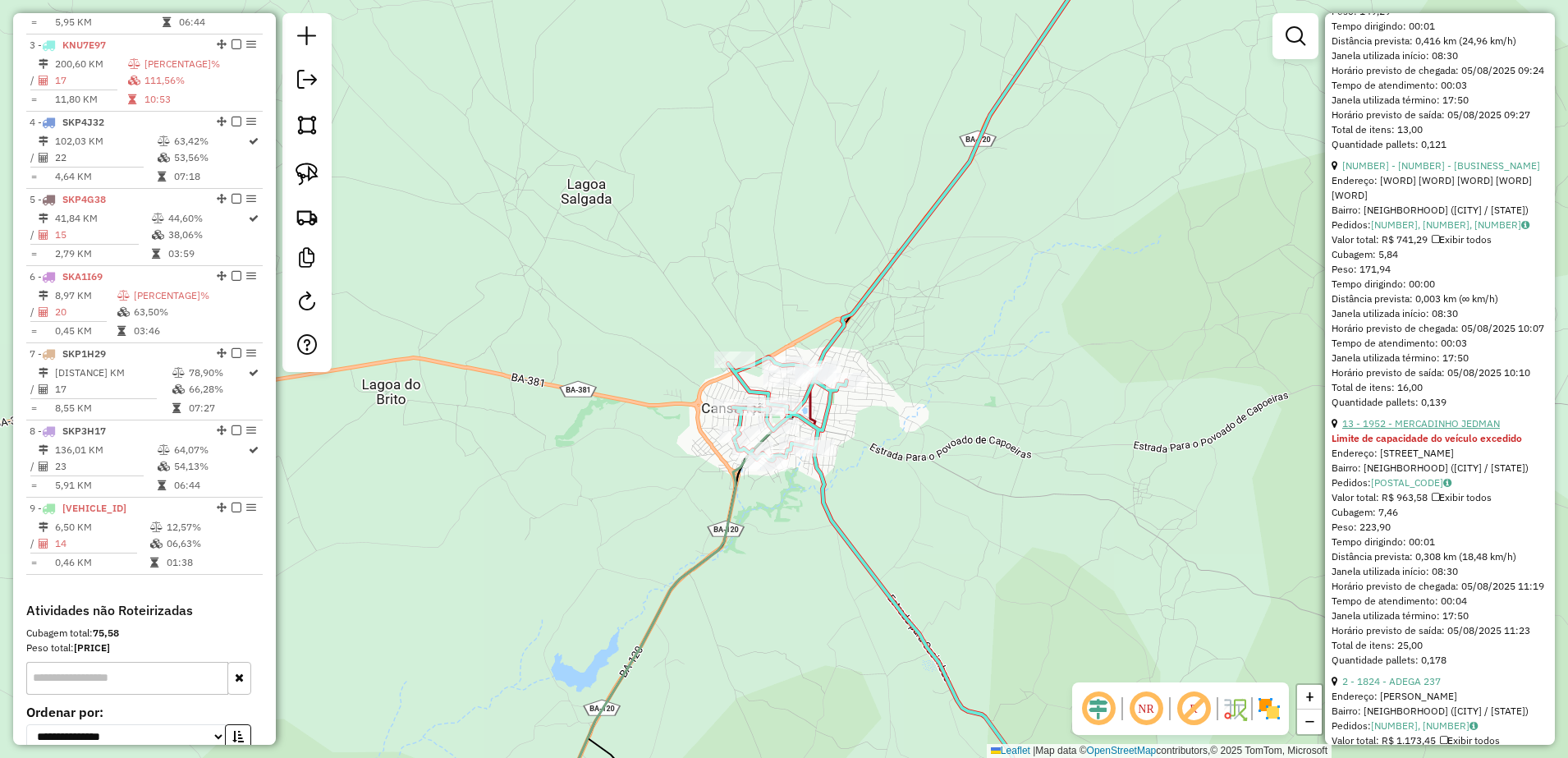 click on "[NUMBER] - [NUMBER] - [NAME]" at bounding box center [1421, 423] 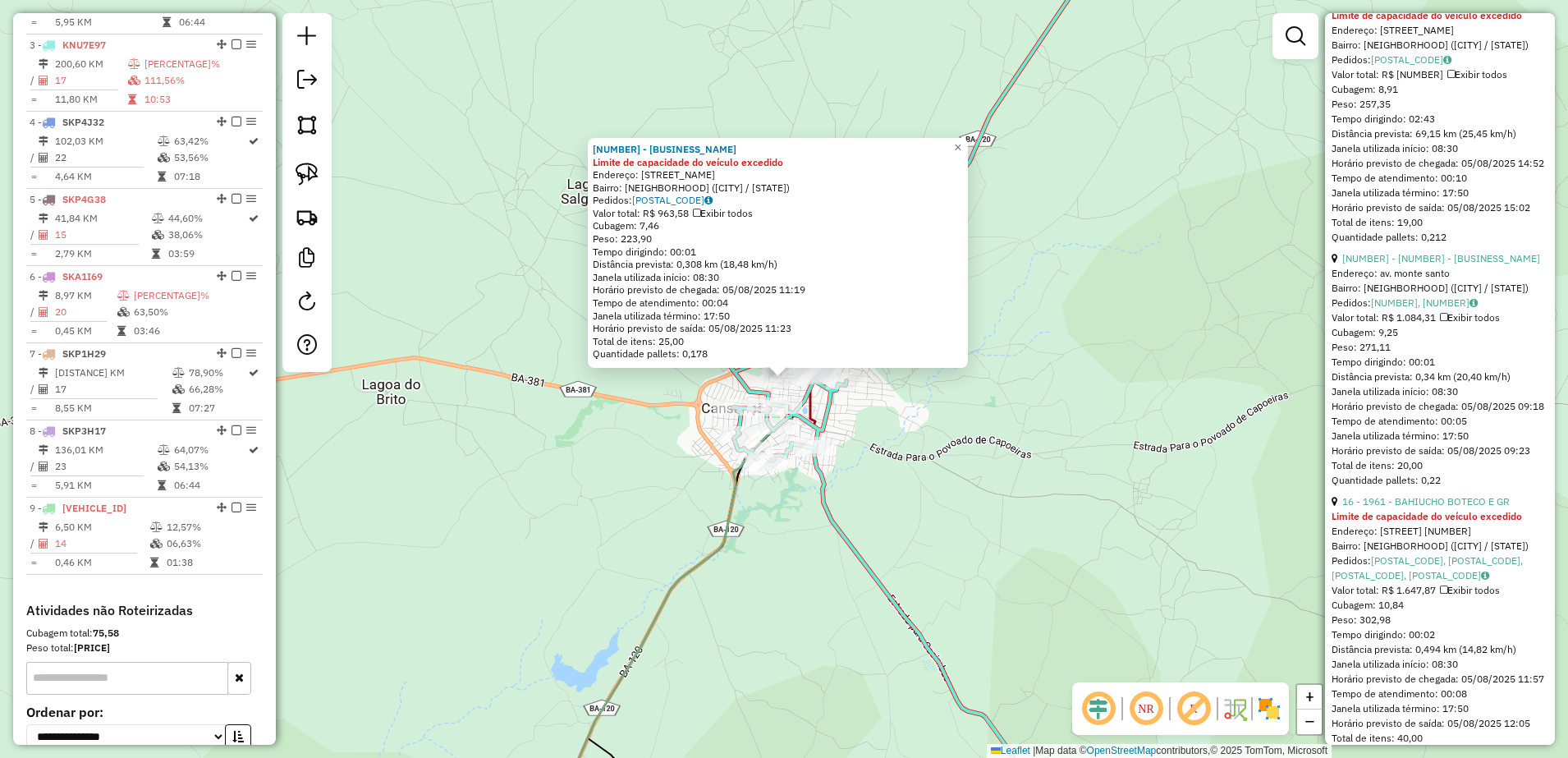 scroll, scrollTop: 2274, scrollLeft: 0, axis: vertical 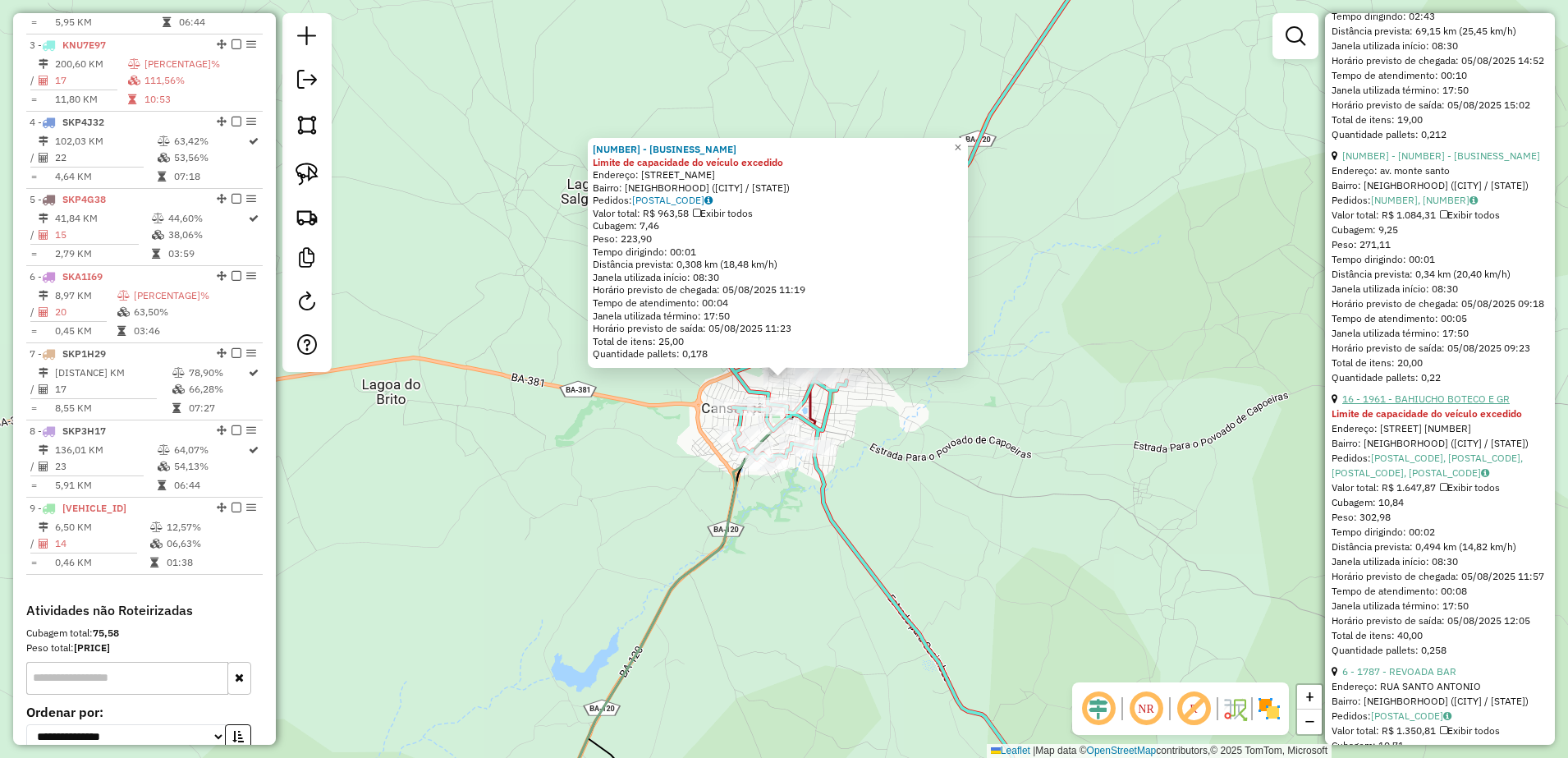 click on "[NUMBER] - [NAME]" at bounding box center [1426, 398] 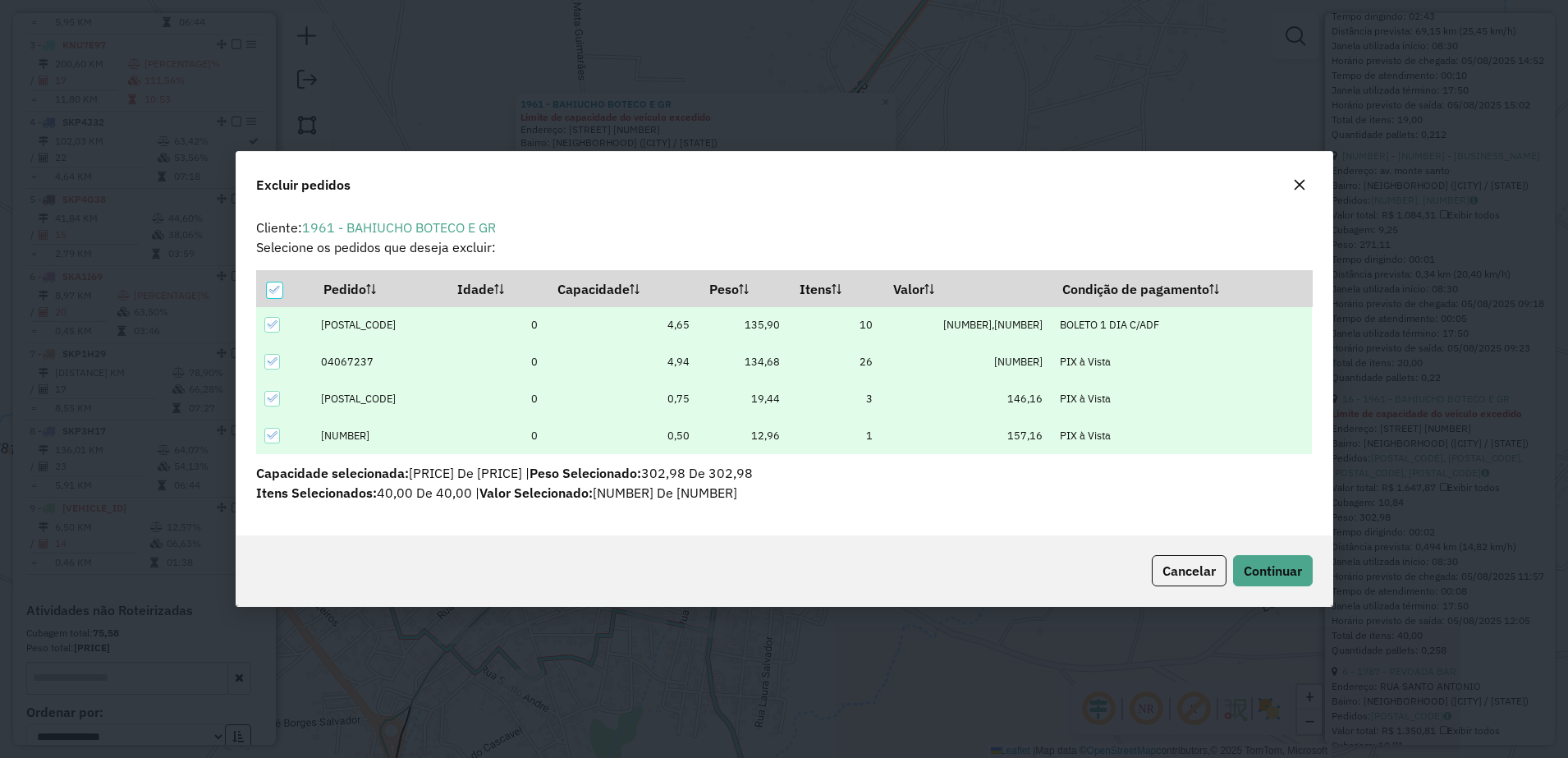 scroll, scrollTop: 9, scrollLeft: 5, axis: both 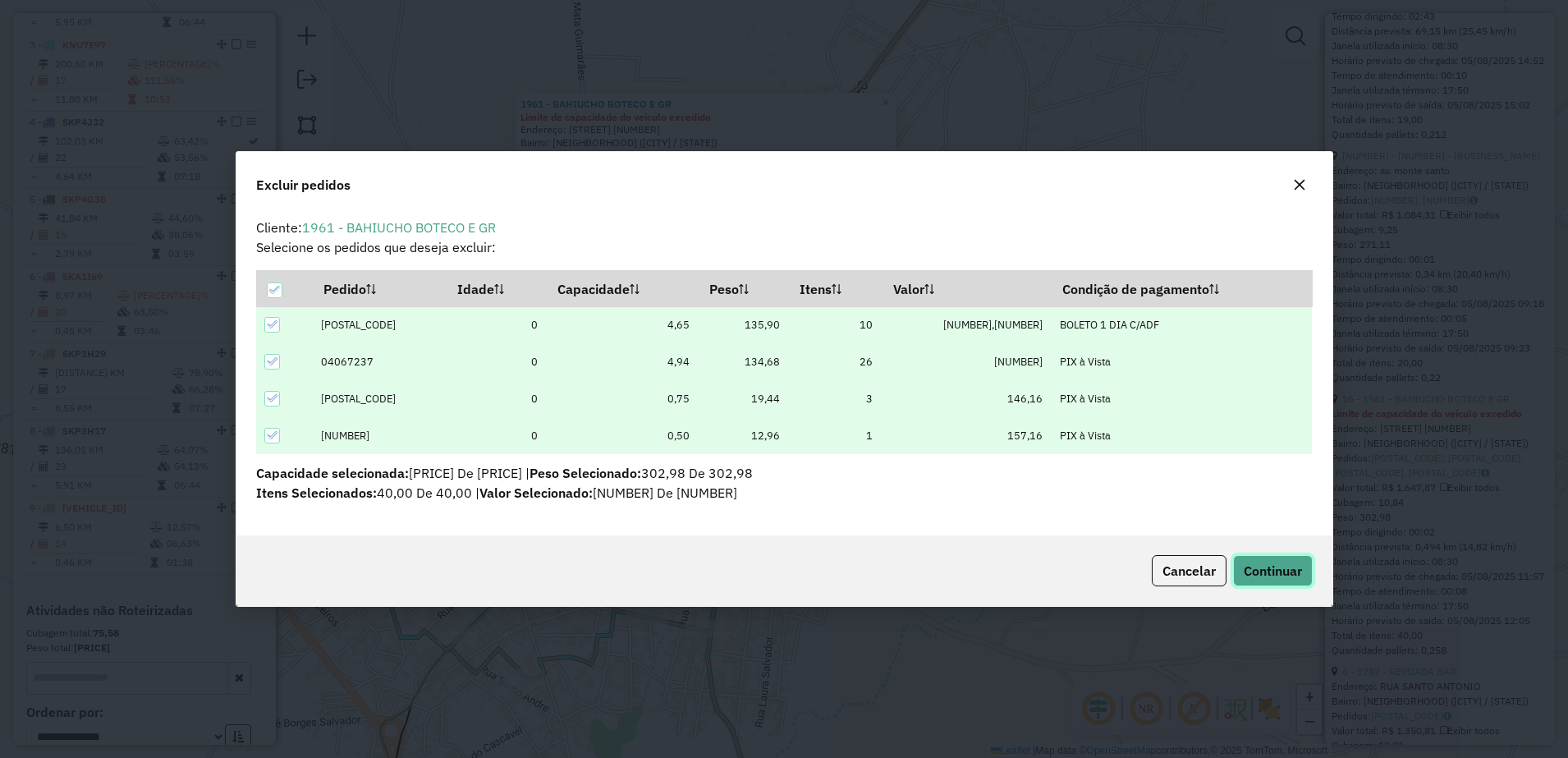 click on "Continuar" 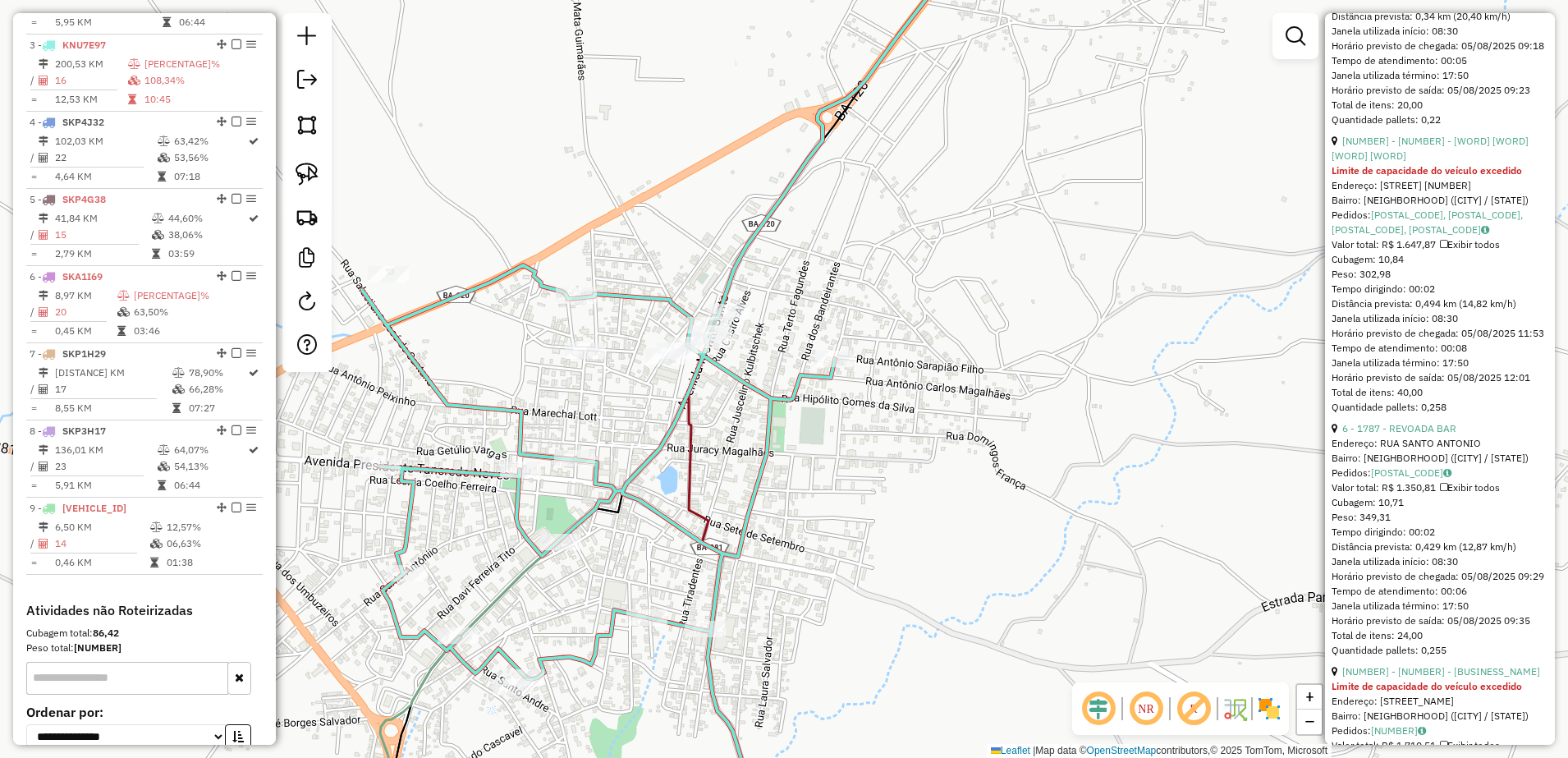 scroll, scrollTop: 167, scrollLeft: 0, axis: vertical 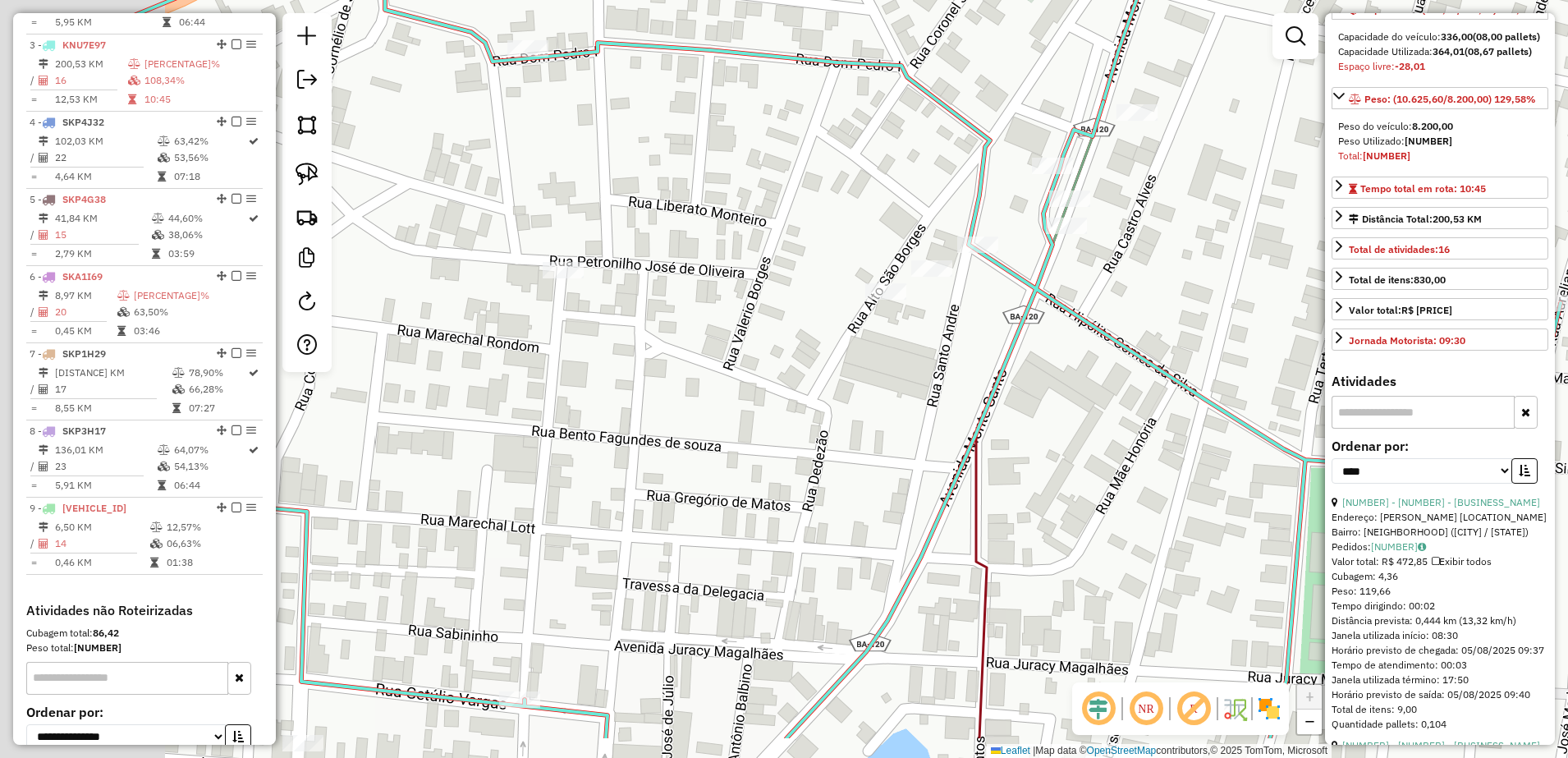 drag, startPoint x: 665, startPoint y: 279, endPoint x: 876, endPoint y: 213, distance: 221.08143 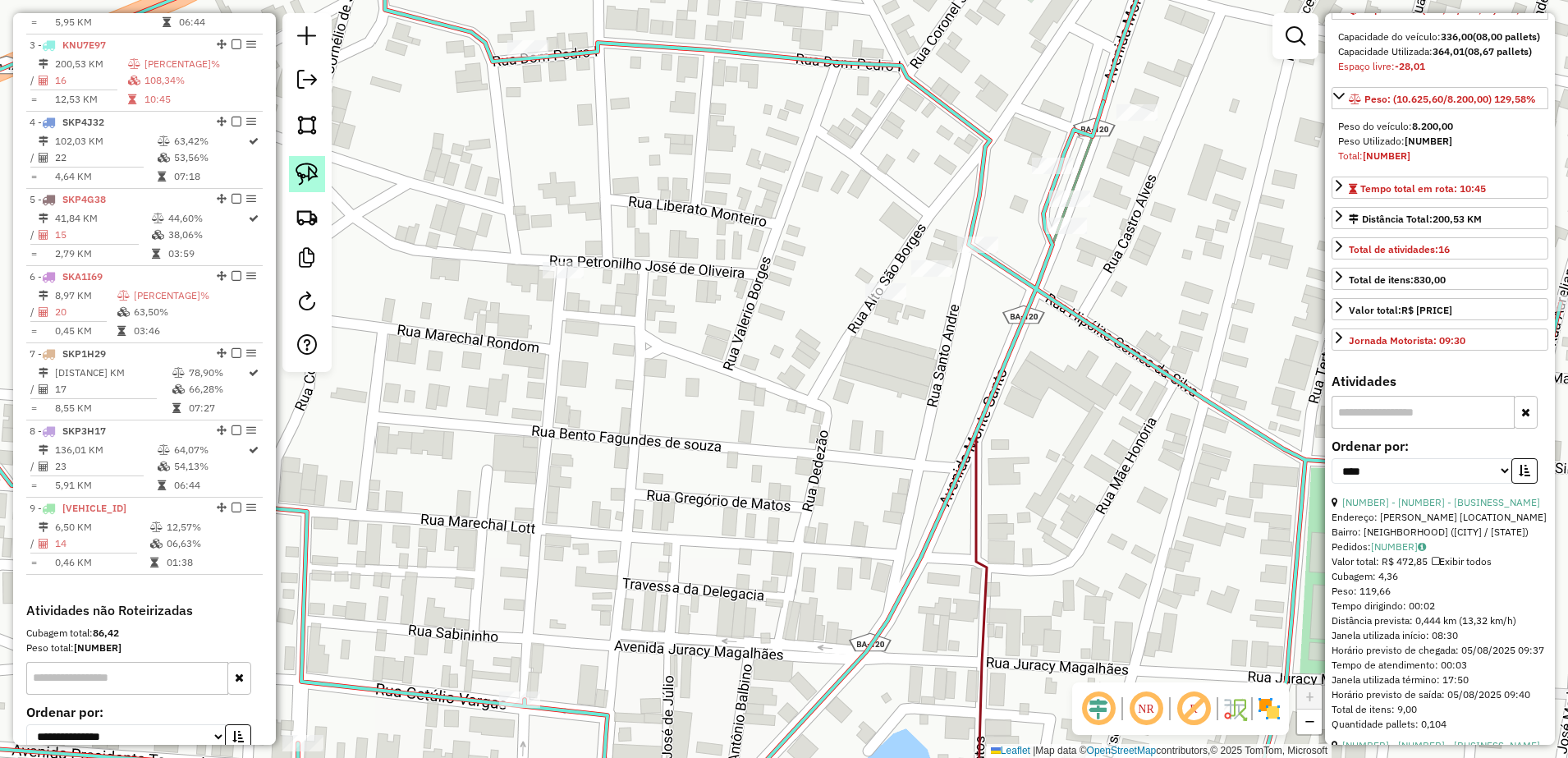 click 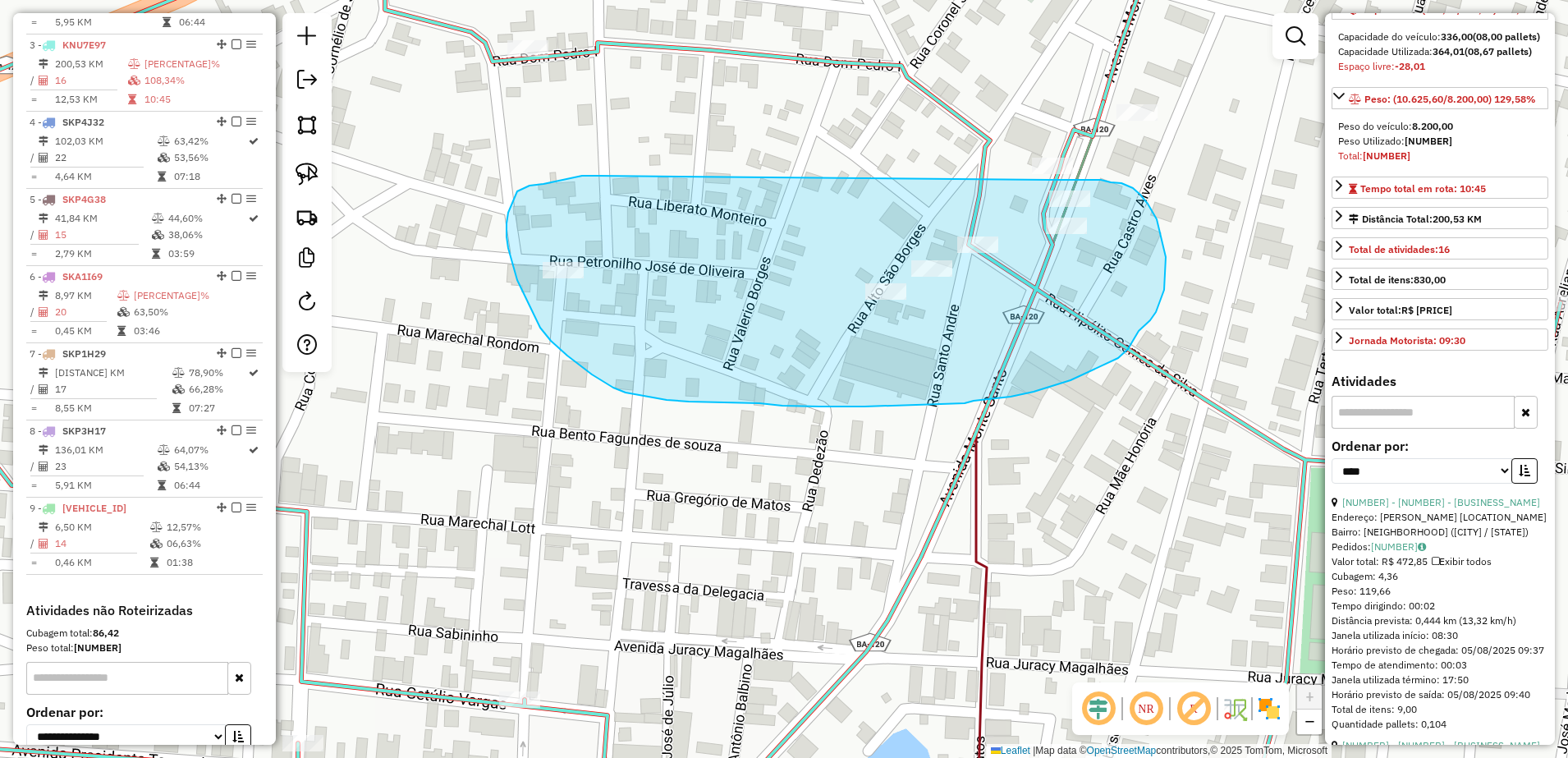 drag, startPoint x: 596, startPoint y: 176, endPoint x: 1048, endPoint y: 180, distance: 452.0177 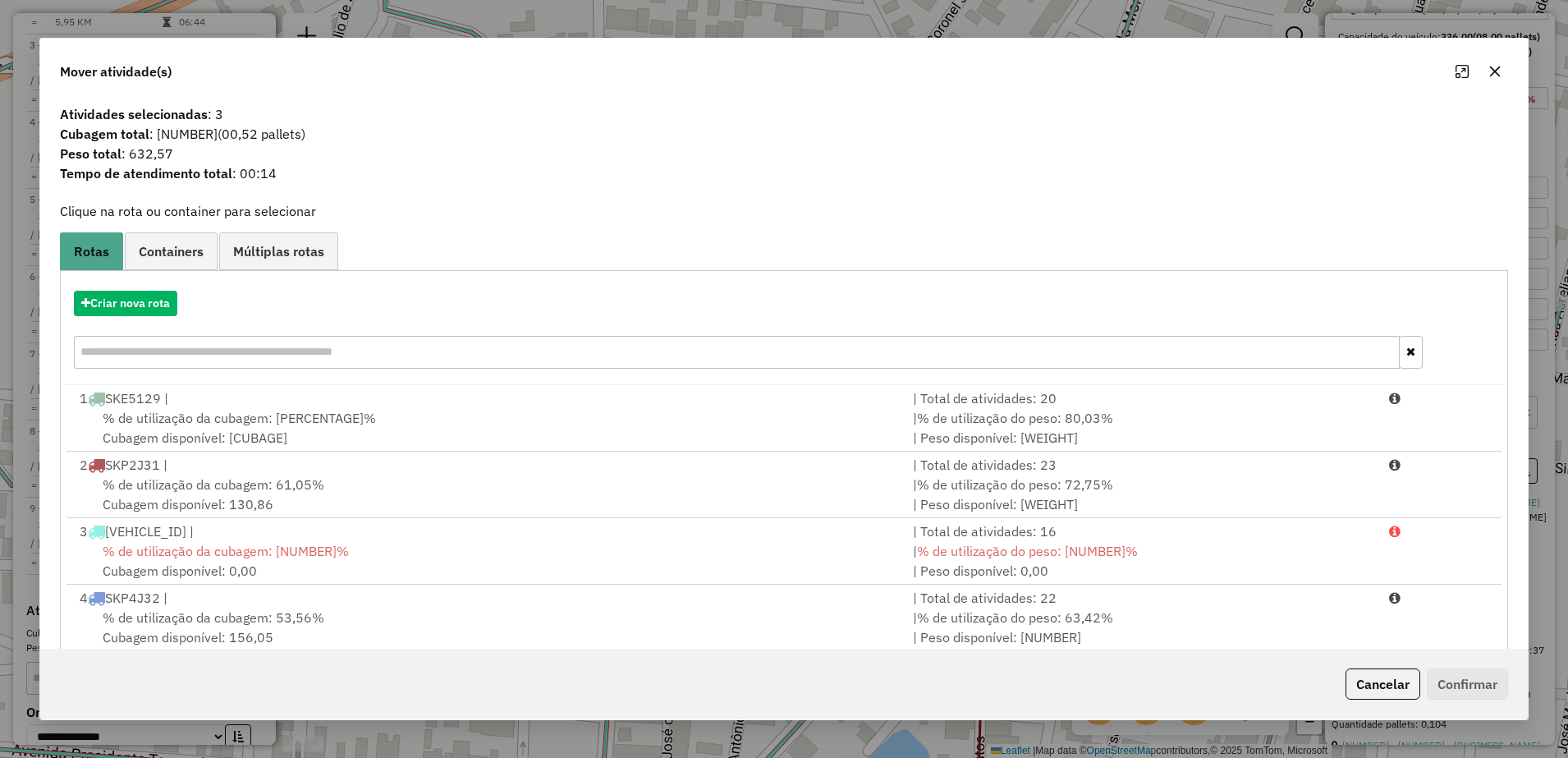 scroll, scrollTop: 270, scrollLeft: 0, axis: vertical 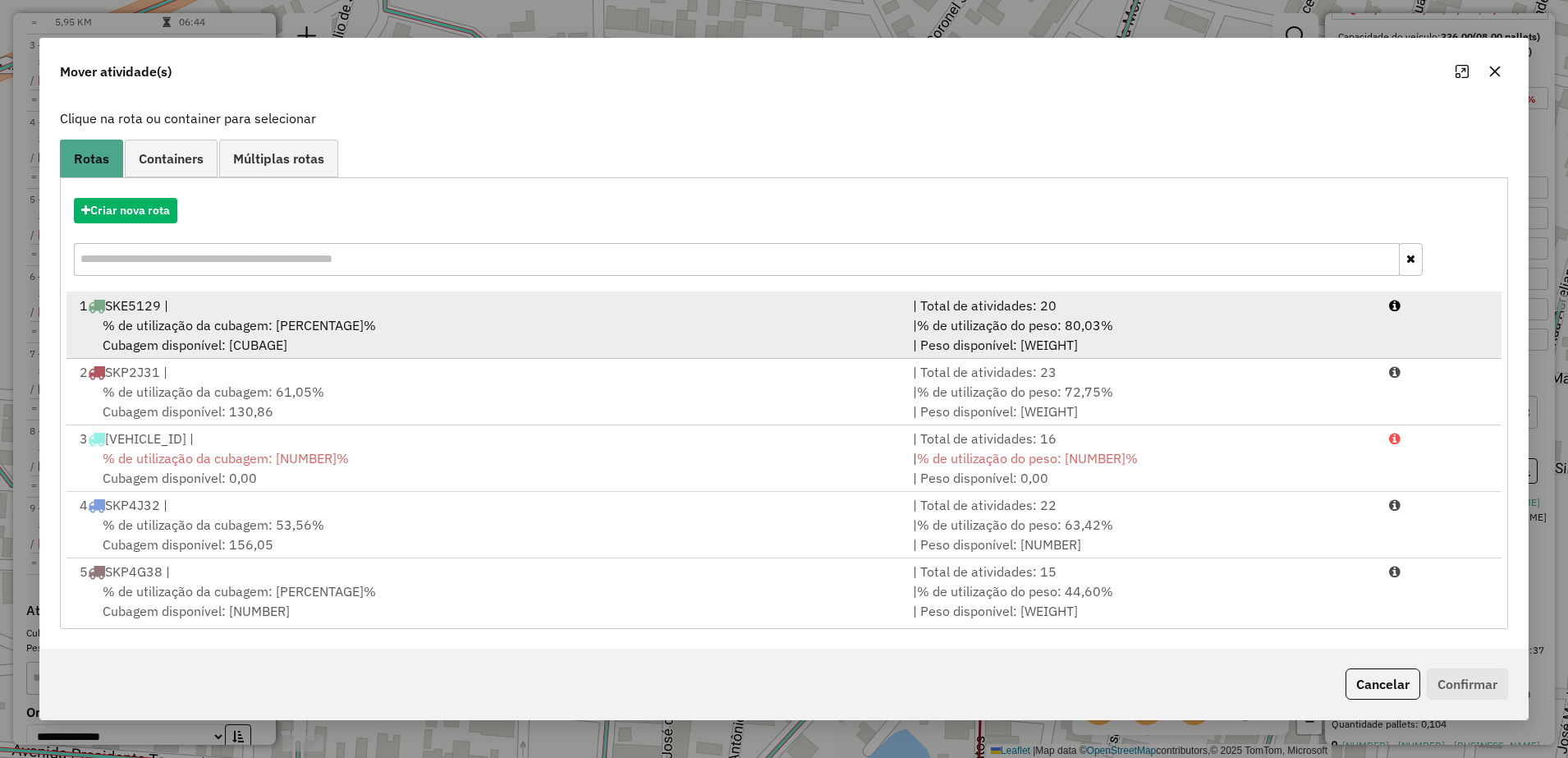 click on "% de utilização da cubagem: 68,00%" at bounding box center [239, 325] 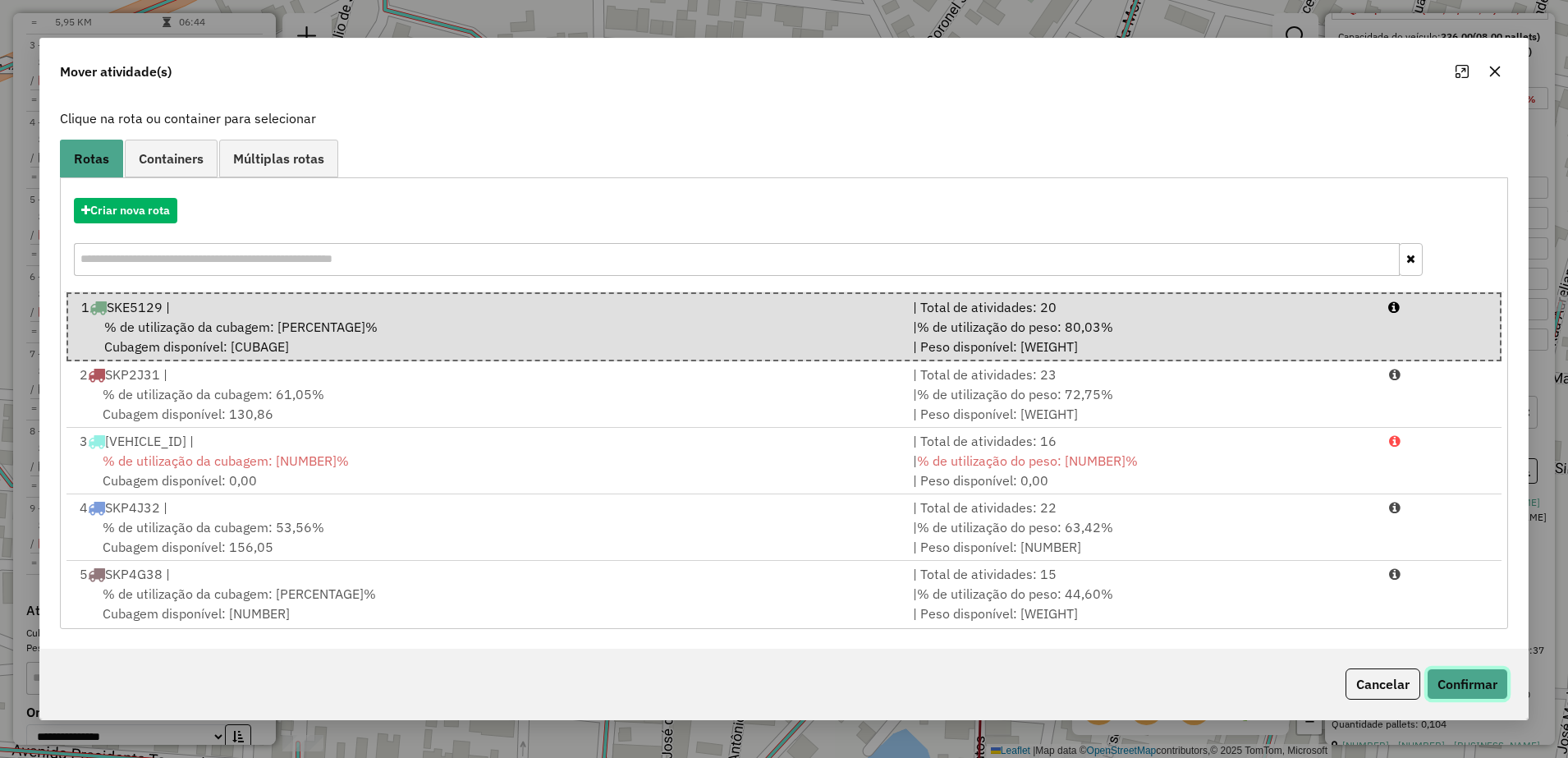 click on "Confirmar" 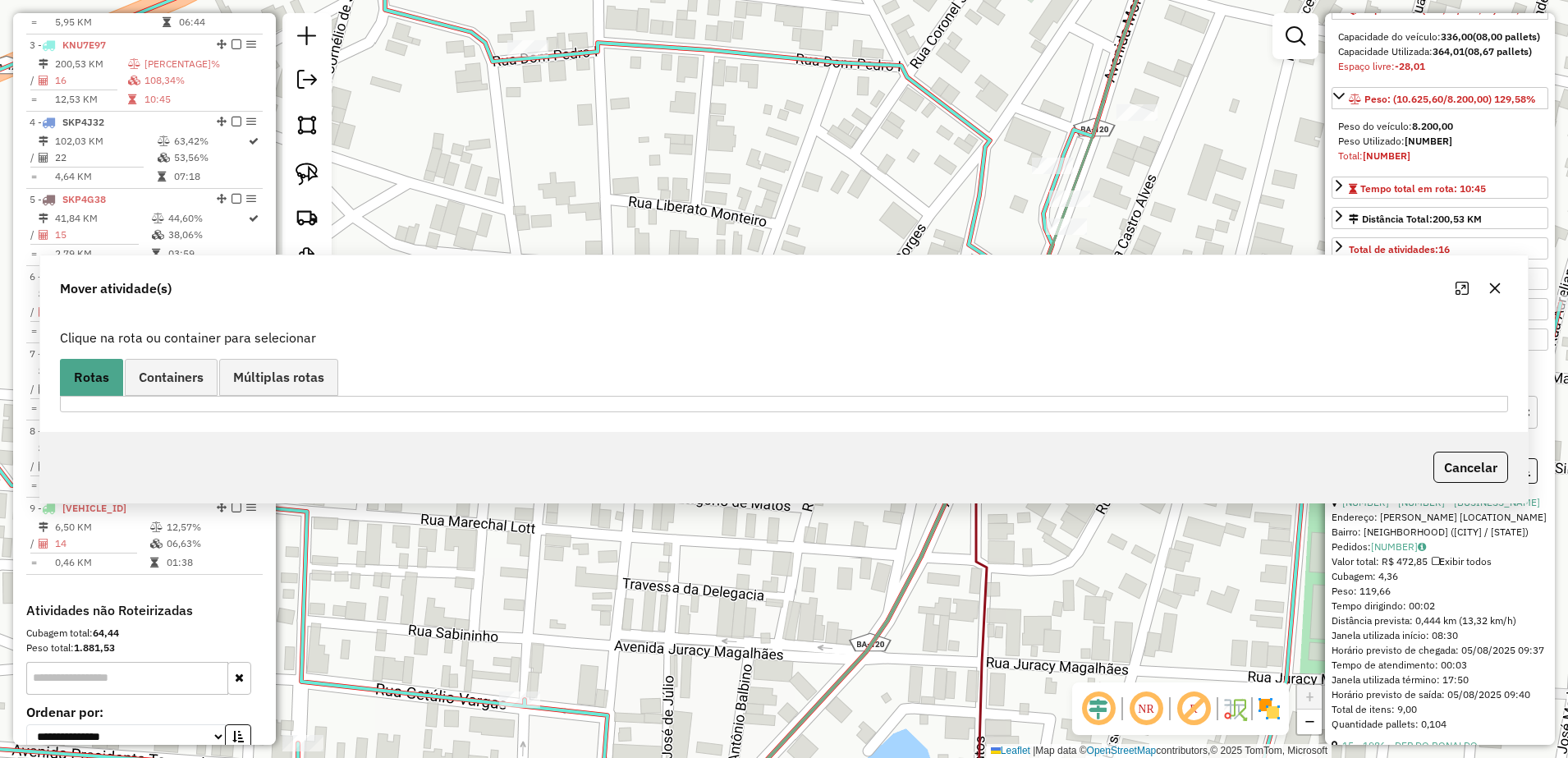 scroll, scrollTop: 0, scrollLeft: 0, axis: both 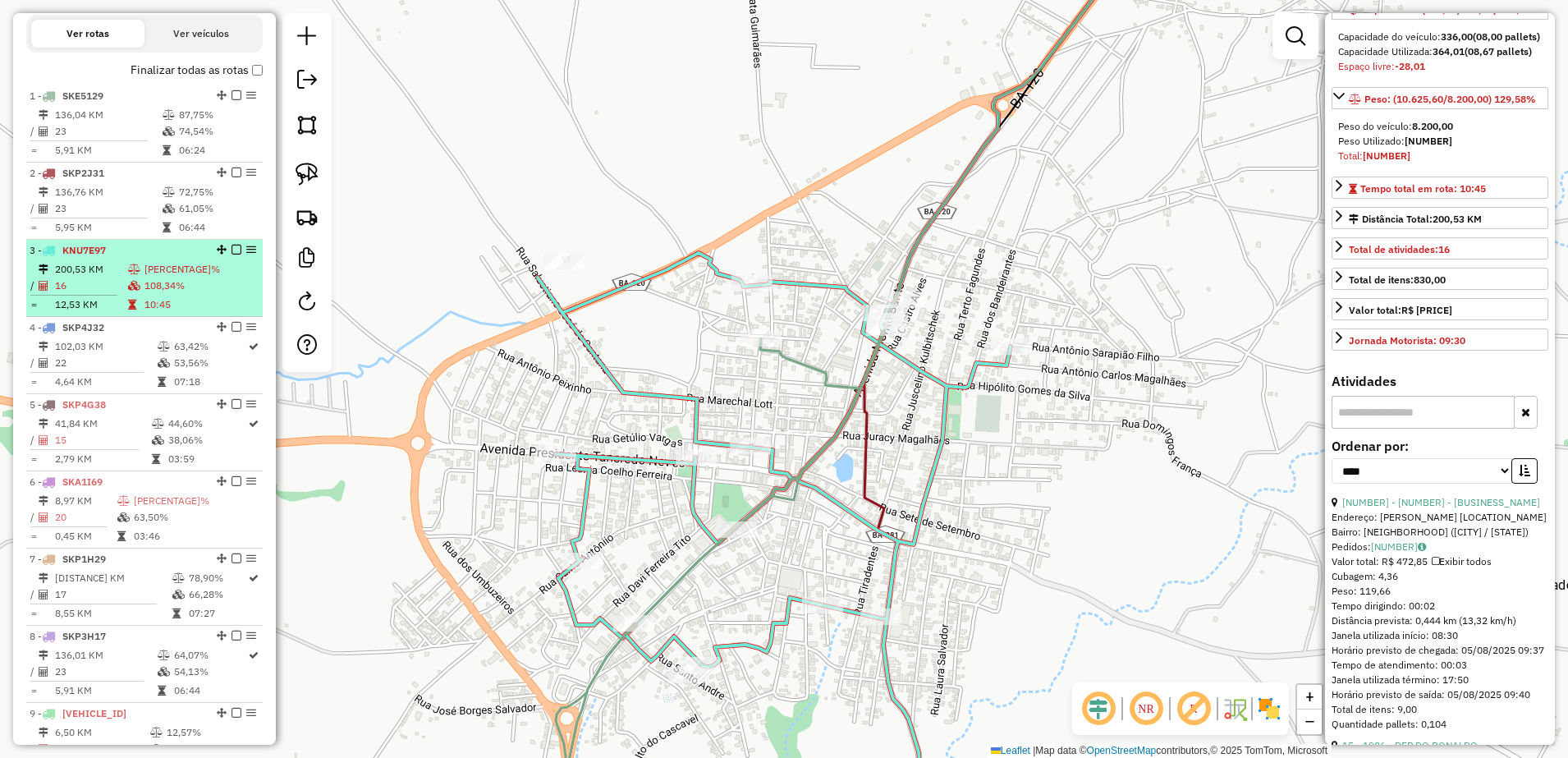 click on "200,53 KM" at bounding box center [90, 269] 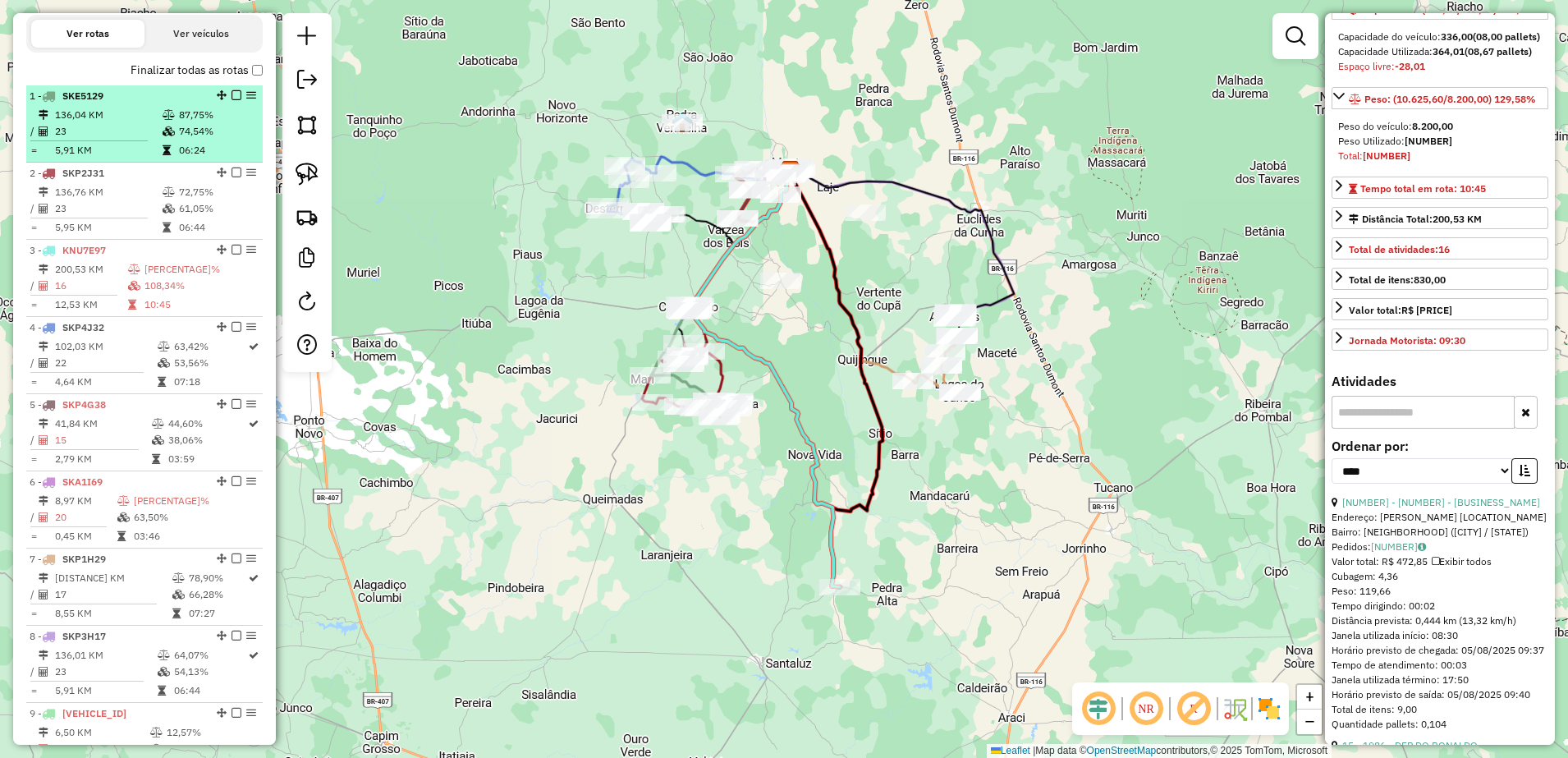 click on "136,04 KM" at bounding box center [108, 115] 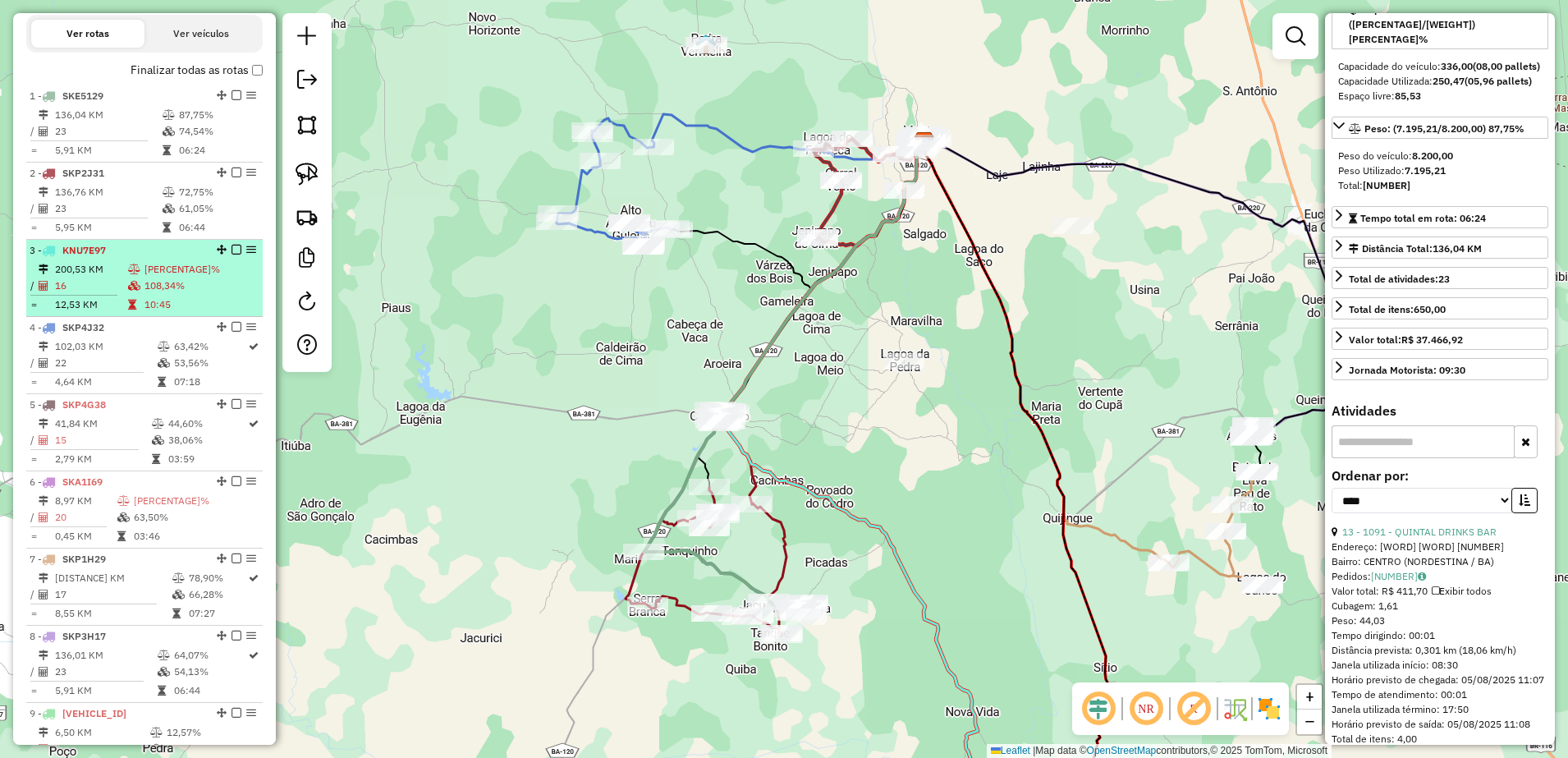 click on "200,53 KM" at bounding box center [90, 269] 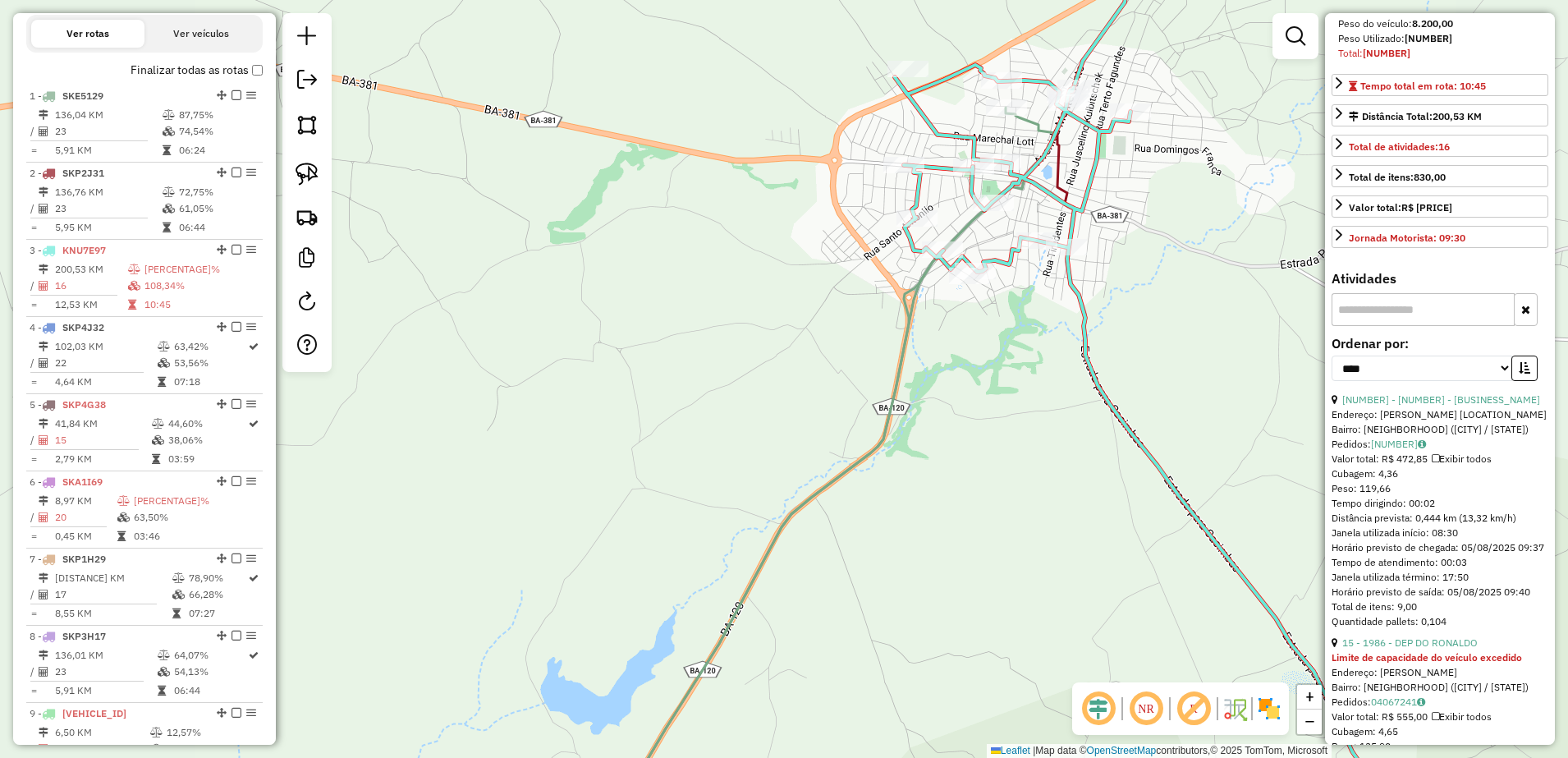 scroll, scrollTop: 372, scrollLeft: 0, axis: vertical 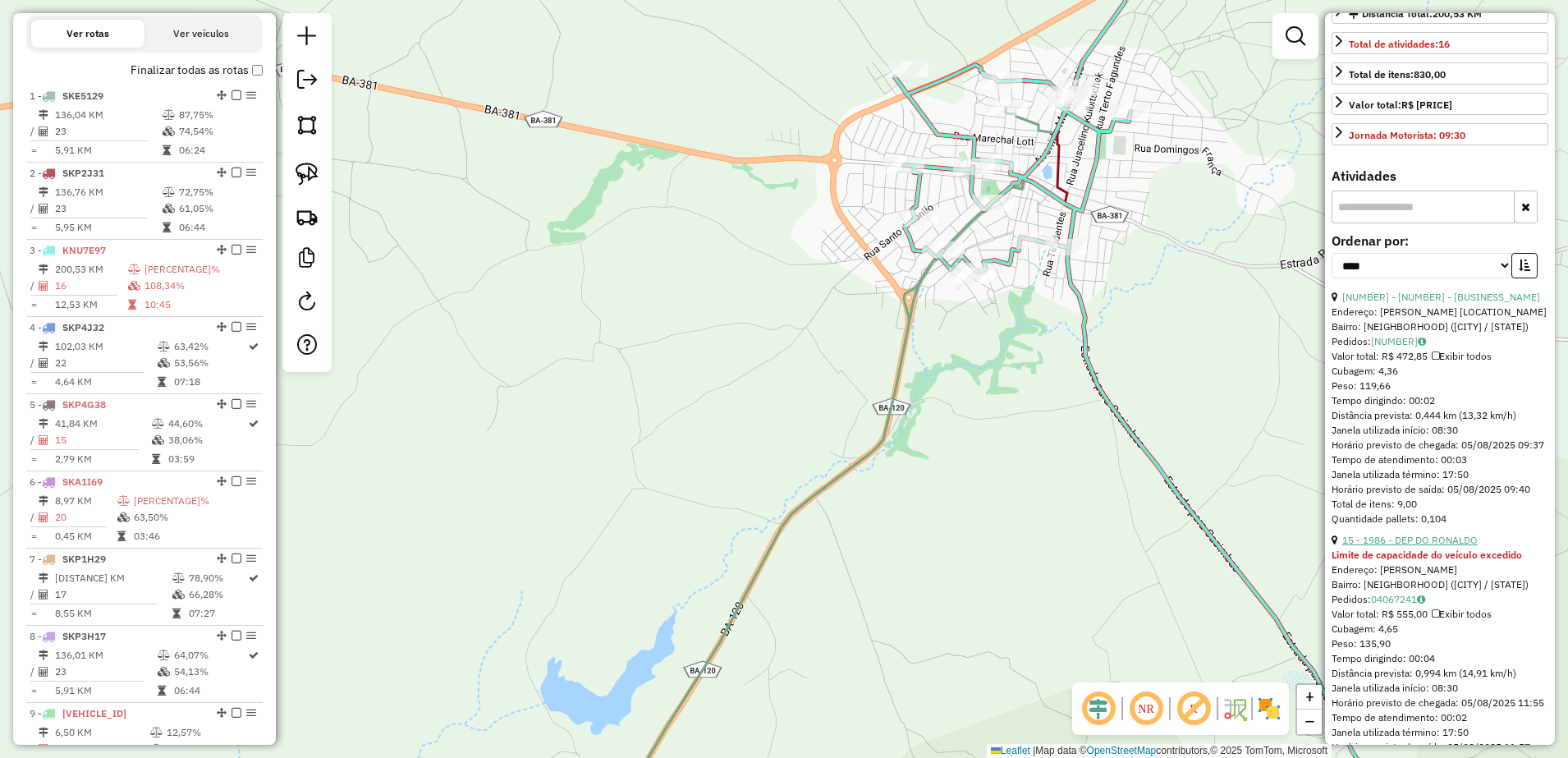 click on "15 - 1986 - DEP DO RONALDO" at bounding box center (1410, 540) 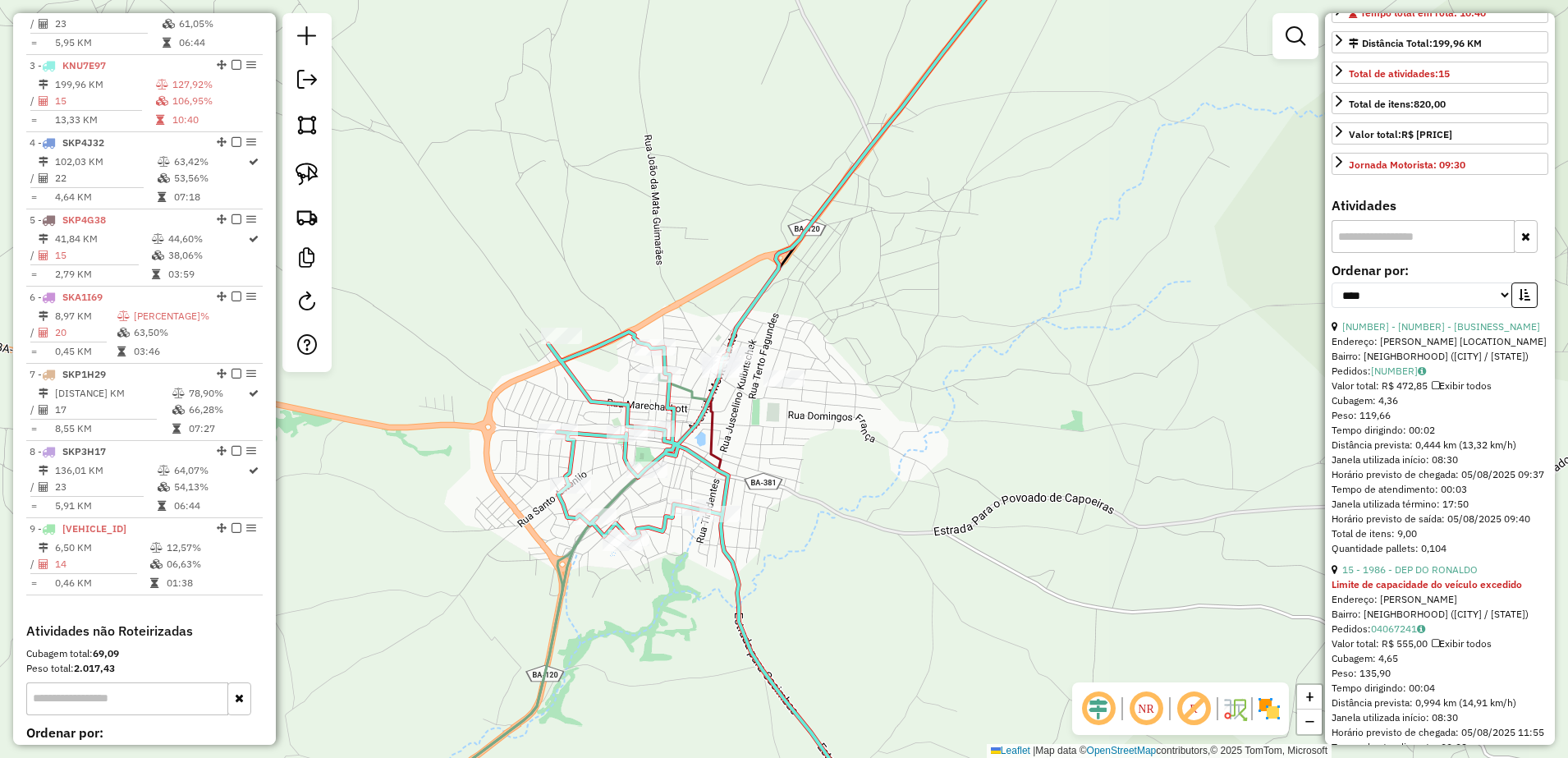 scroll, scrollTop: 790, scrollLeft: 0, axis: vertical 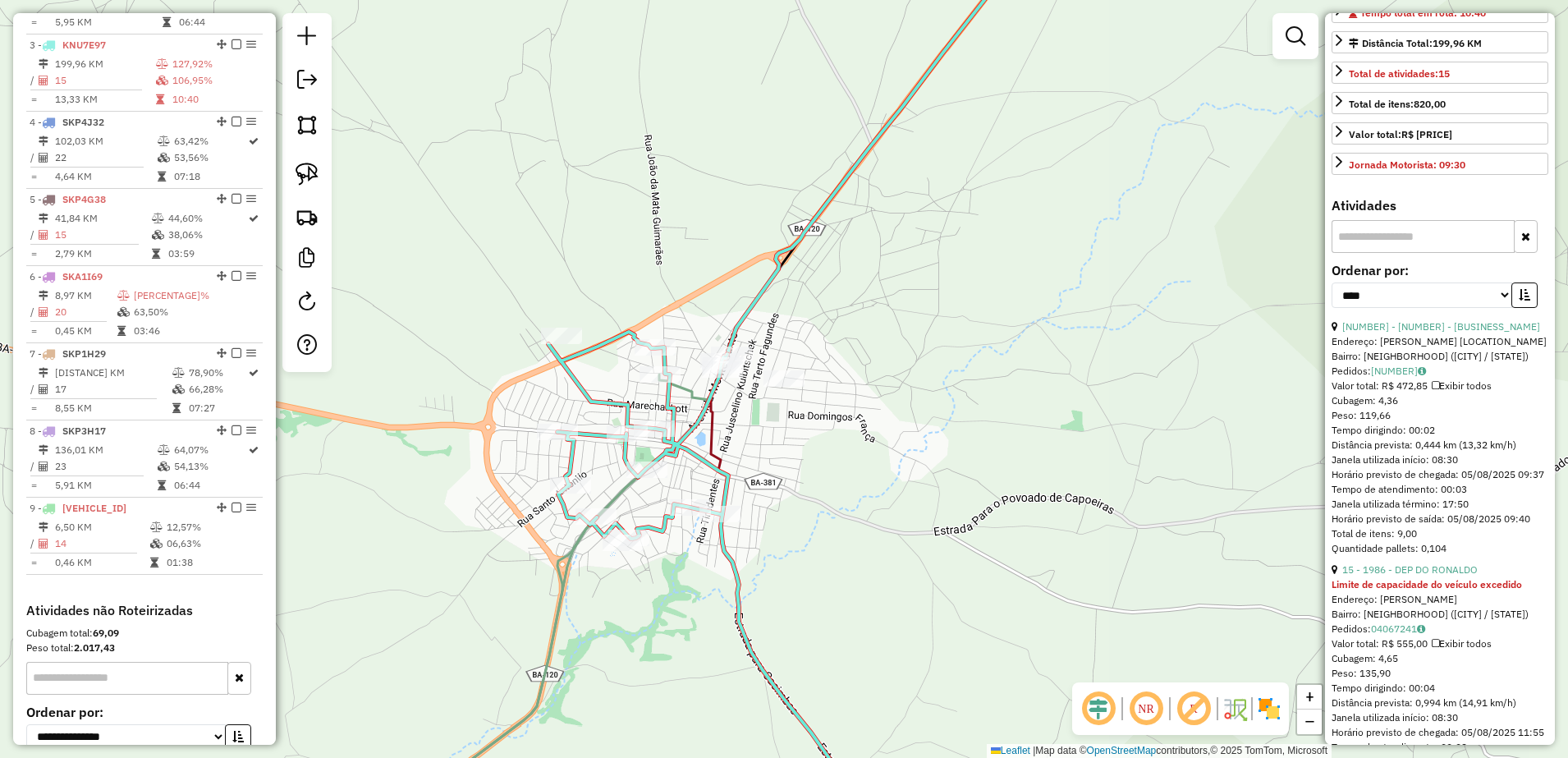drag, startPoint x: 302, startPoint y: 179, endPoint x: 371, endPoint y: 207, distance: 74.46476 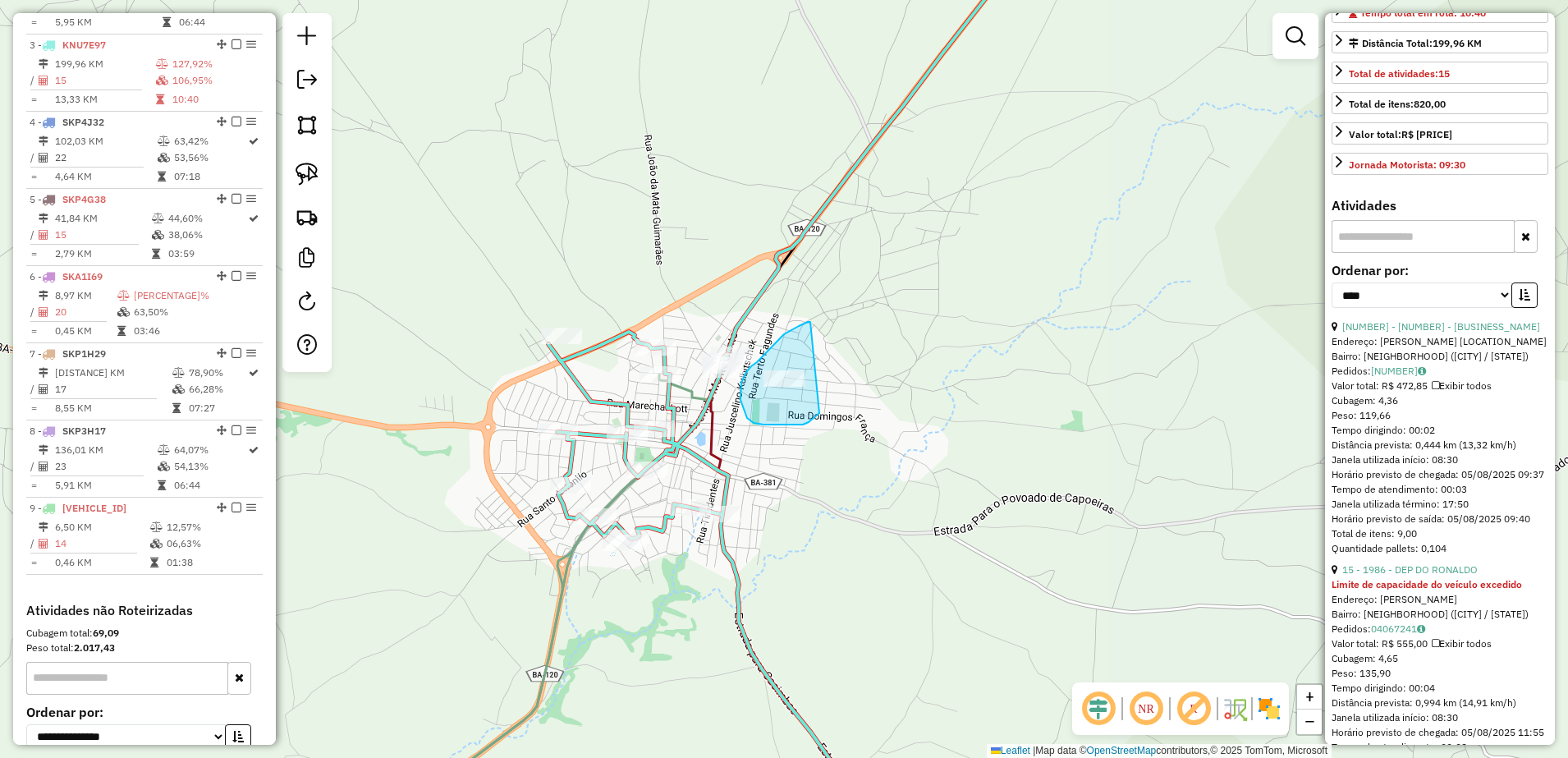 drag, startPoint x: 782, startPoint y: 336, endPoint x: 819, endPoint y: 413, distance: 85.42833 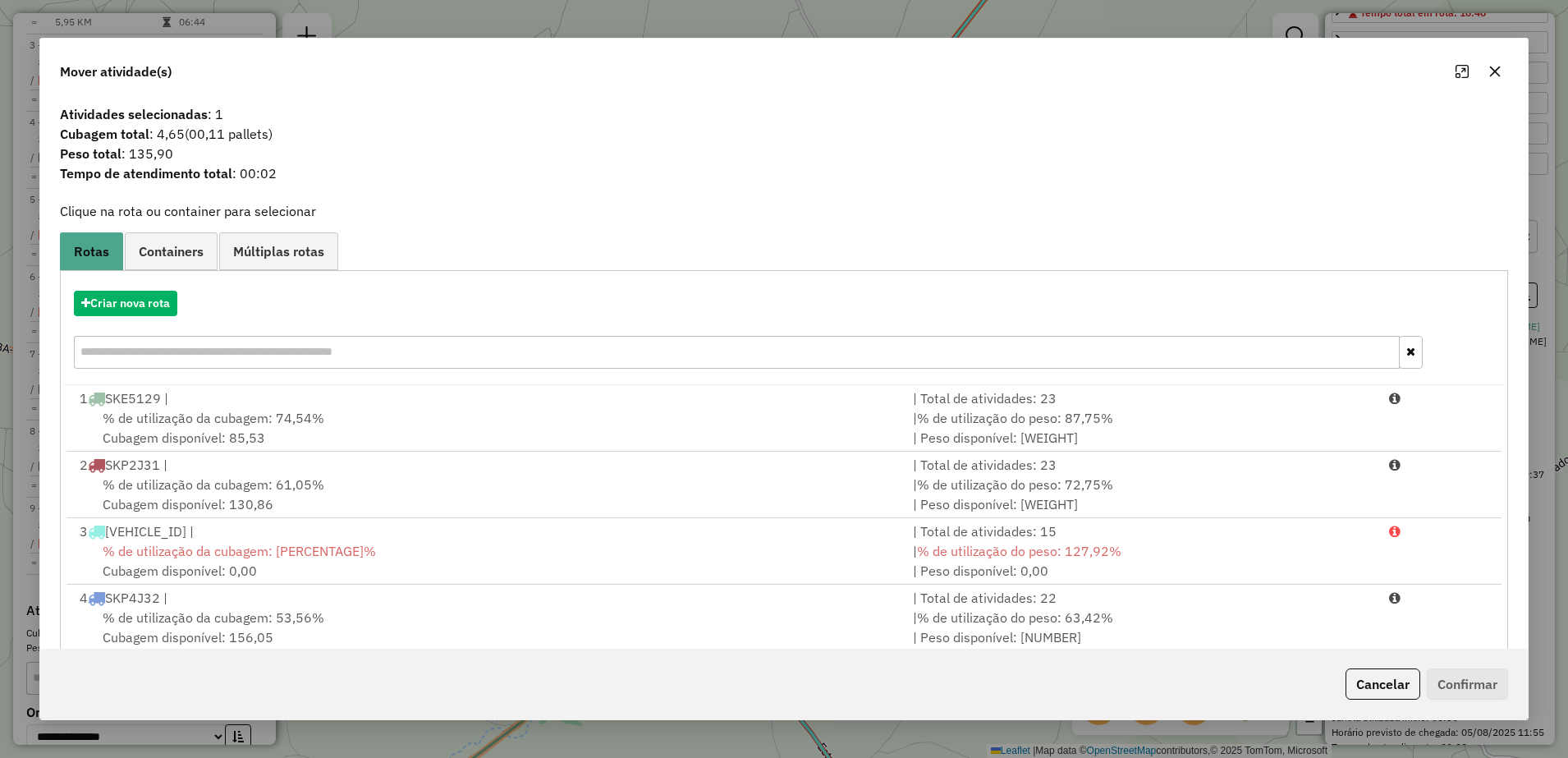 click on "1  SKE5129 |" at bounding box center [486, 398] 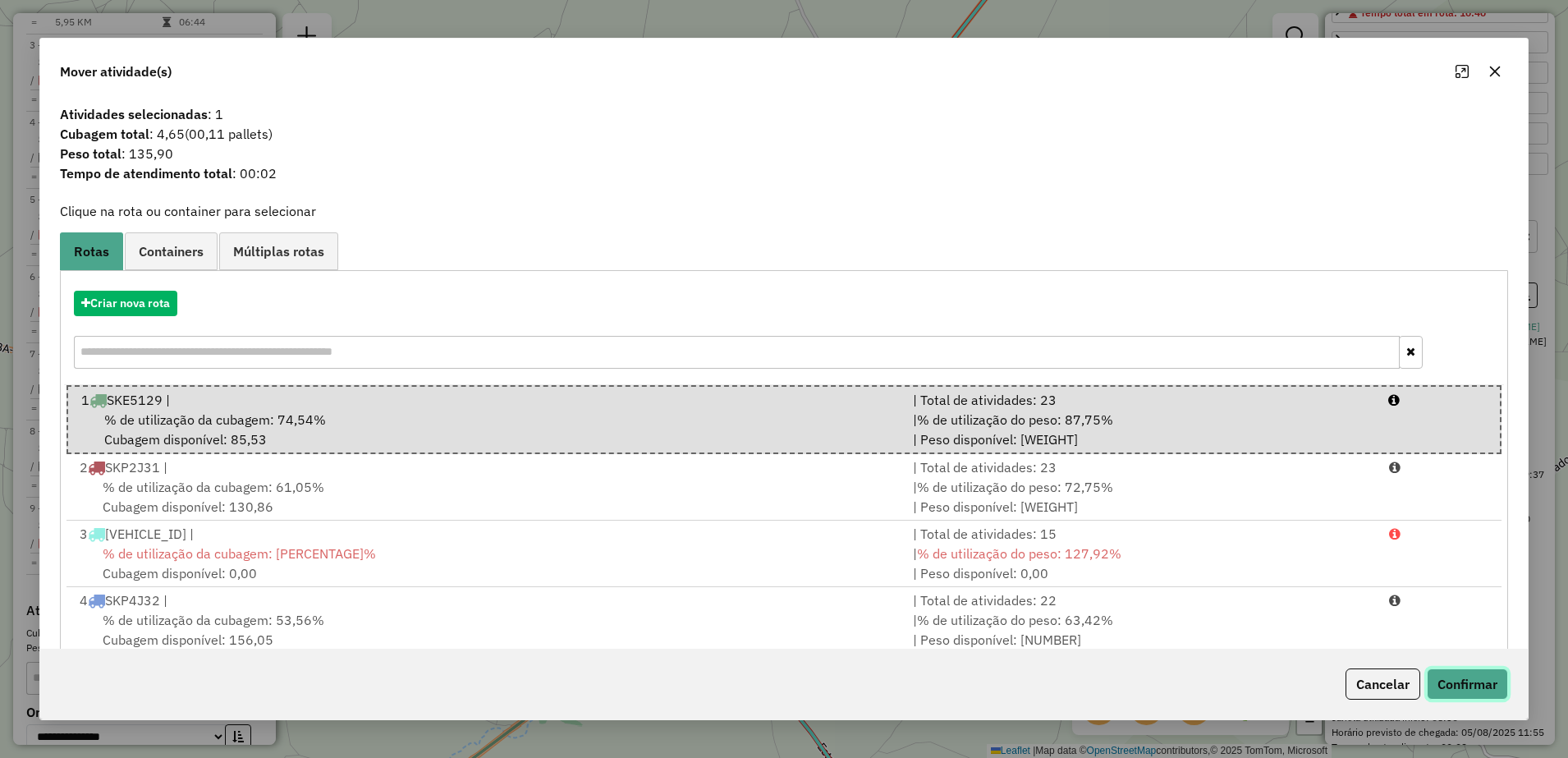 click on "Confirmar" 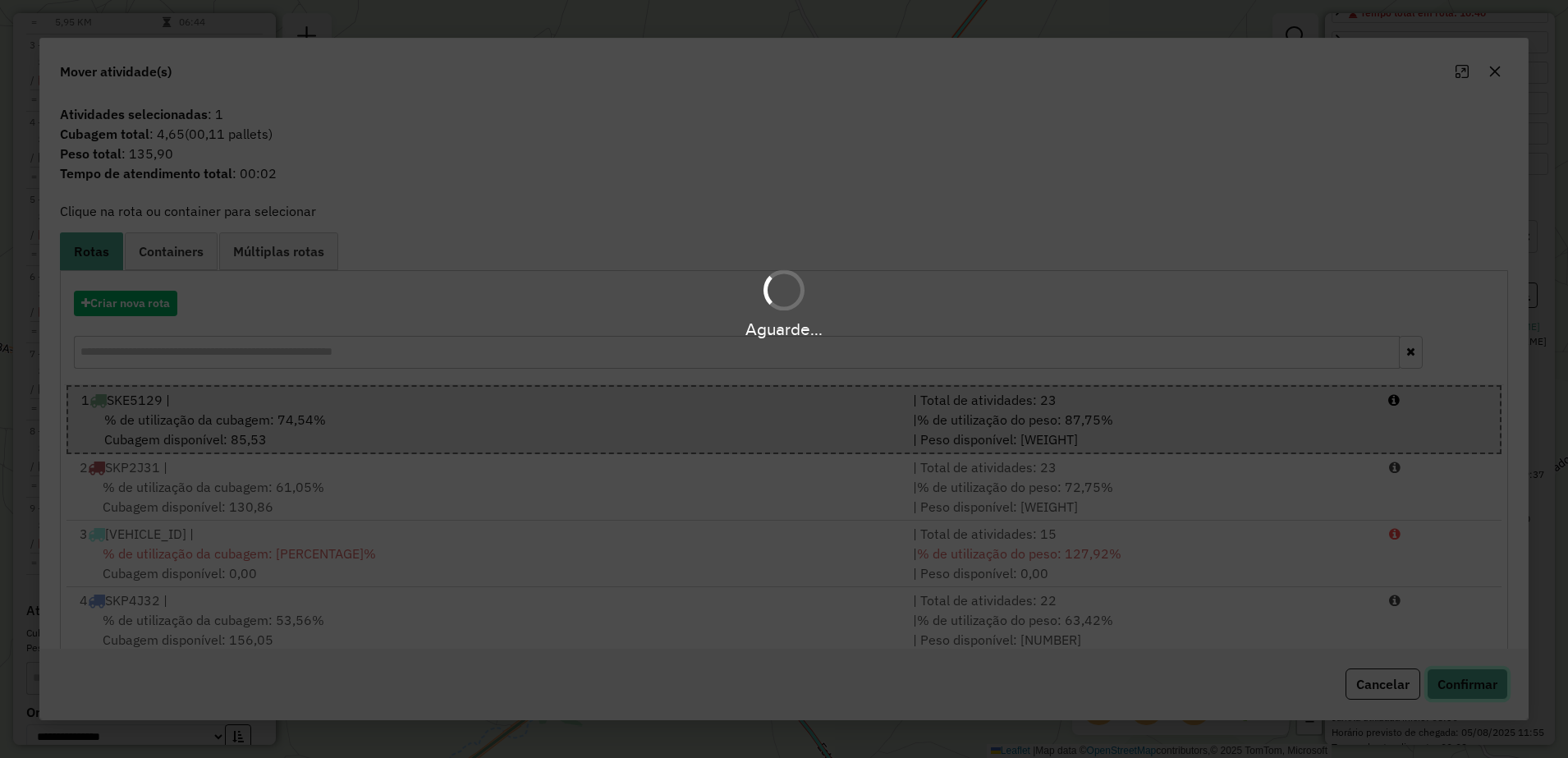 type 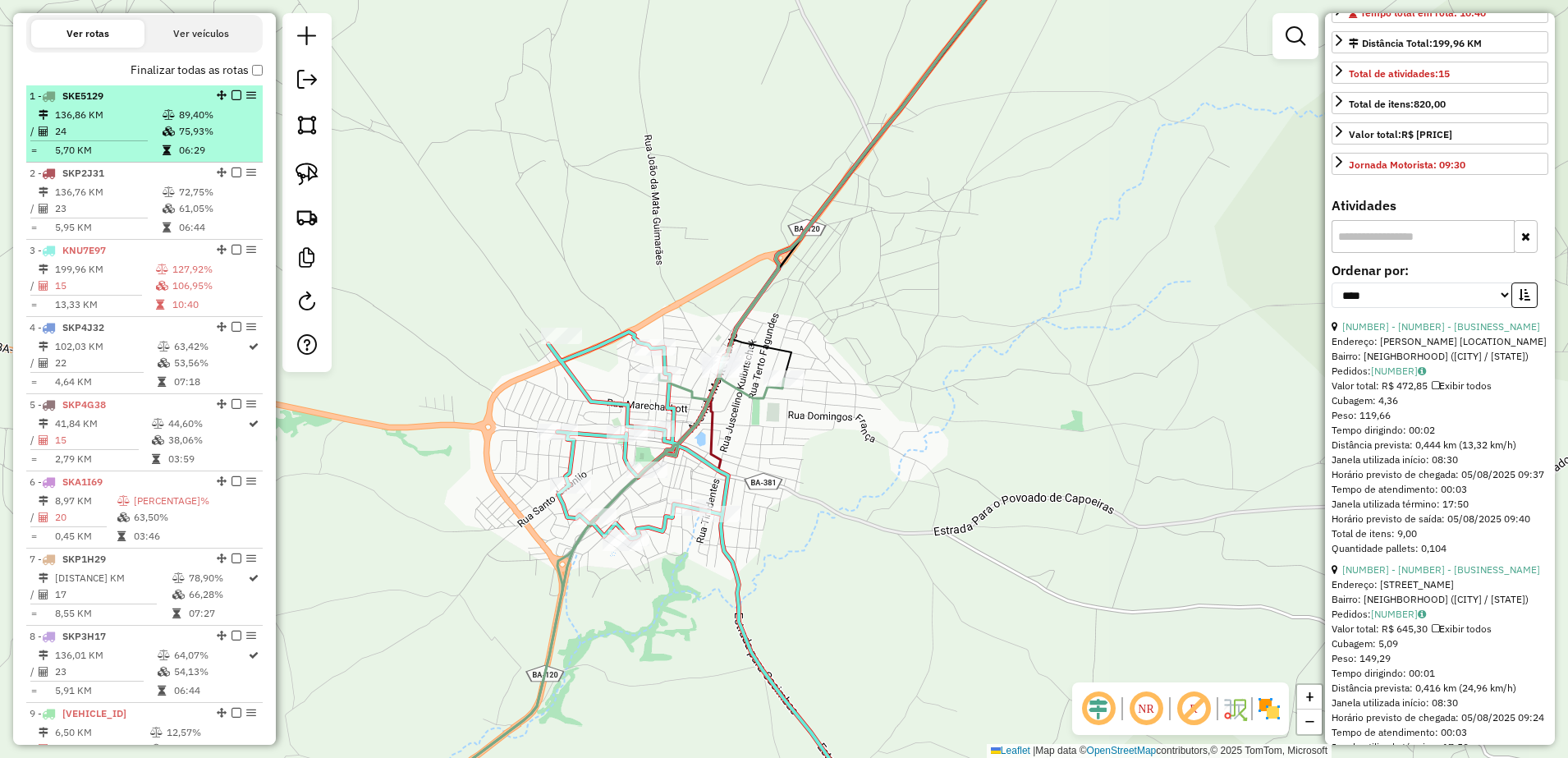 scroll, scrollTop: 482, scrollLeft: 0, axis: vertical 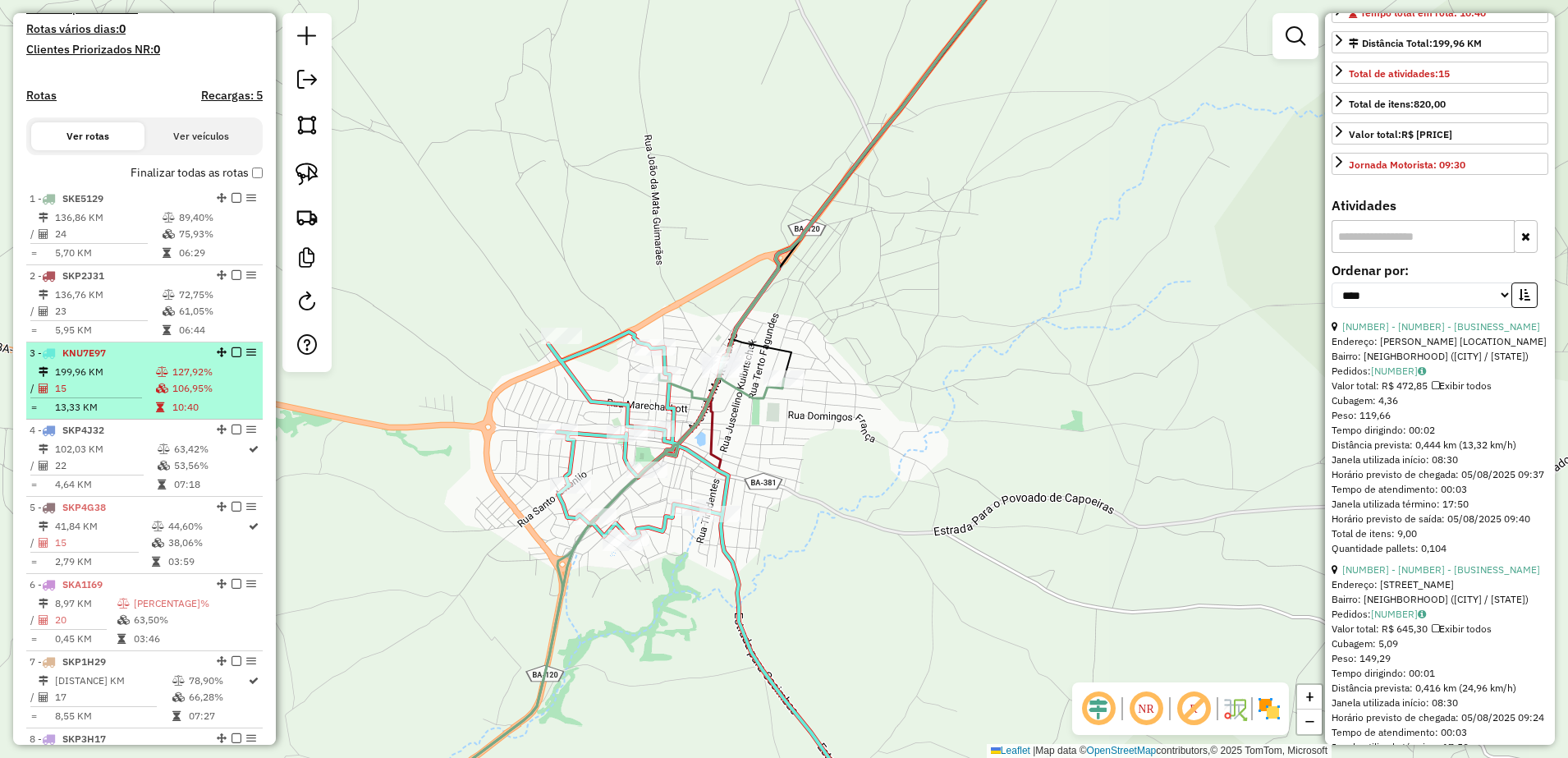 click on "199,96 KM" at bounding box center (104, 372) 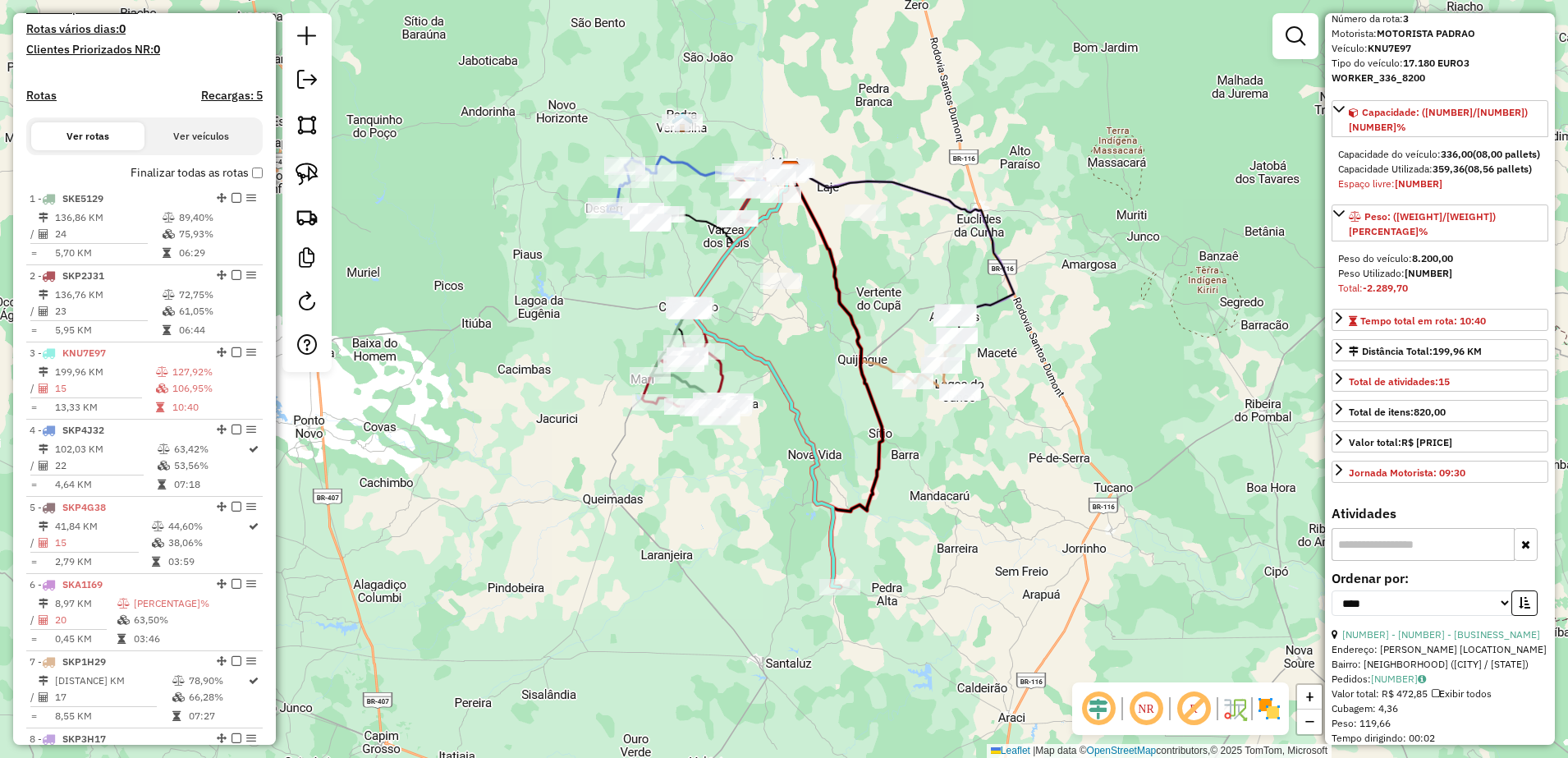 scroll, scrollTop: 0, scrollLeft: 0, axis: both 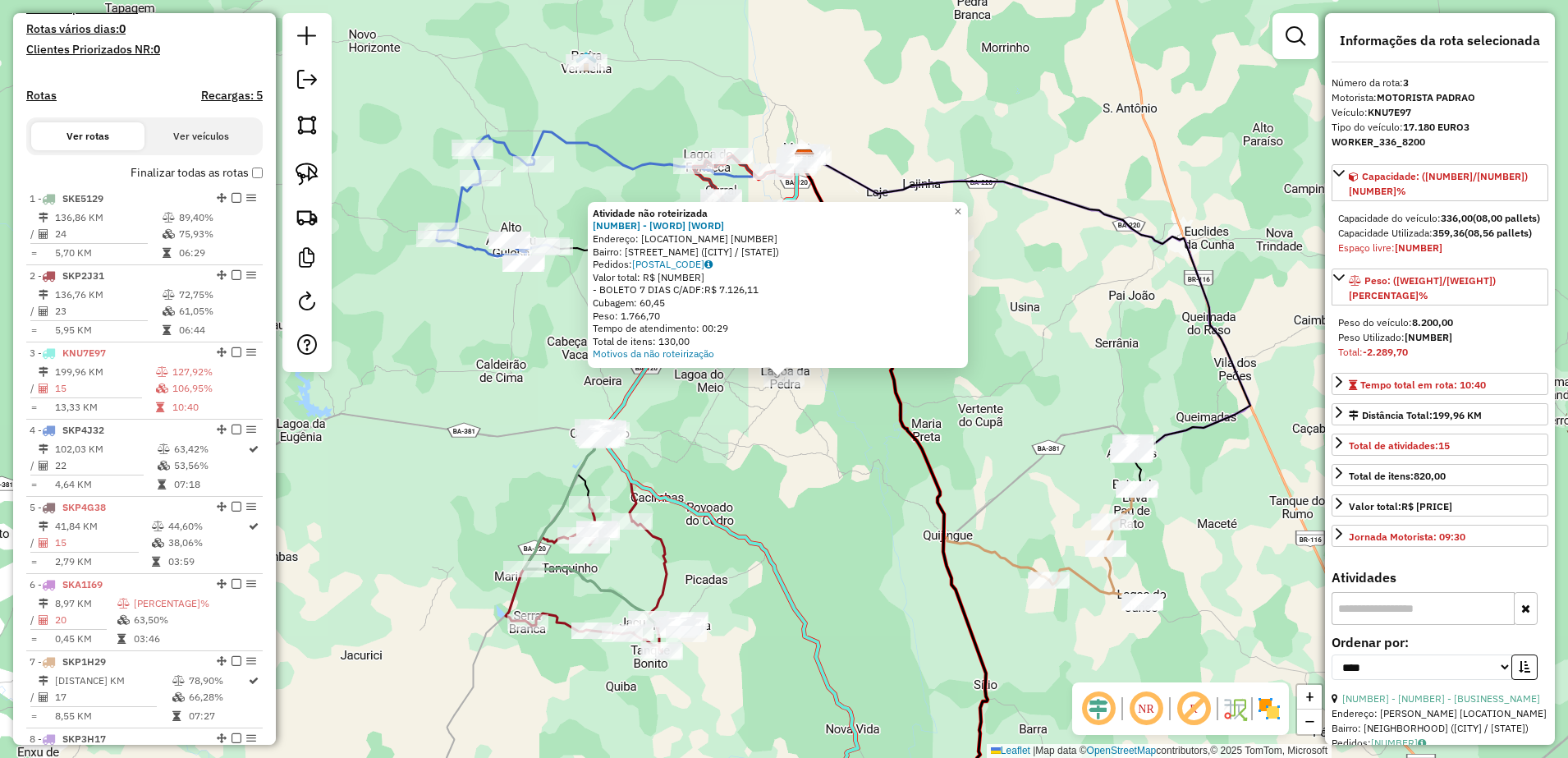 click on "Atividade não roteirizada [NUMBER] - [BUSINESS_NAME]  Endereço:  [STREET] [NAME] [NUMBER]   Bairro: [NEIGHBORHOOD] ([CITY] / [STATE])   Pedidos:  [POSTAL_CODE]   Valor total: R$ [AMOUNT]   - BOLETO 7 DIAS C/ADF:  R$ [AMOUNT]   Cubagem: [WEIGHT]   Peso: [WEIGHT]   Tempo de atendimento: [TIME]   Total de itens: [NUMBER]  Motivos da não roteirização × Janela de atendimento Grade de atendimento Capacidade Transportadoras Veículos Cliente Pedidos  Rotas Selecione os dias de semana para filtrar as janelas de atendimento  Seg   Ter   Qua   Qui   Sex   Sáb   Dom  Informe o período da janela de atendimento: De: Até:  Filtrar exatamente a janela do cliente  Considerar janela de atendimento padrão  Selecione os dias de semana para filtrar as grades de atendimento  Seg   Ter   Qua   Qui   Sex   Sáb   Dom   Considerar clientes sem dia de atendimento cadastrado  Clientes fora do dia de atendimento selecionado Filtrar as atividades entre os valores definidos abaixo:  Peso mínimo:   Peso máximo:   Cubagem mínima:   De:   De:" 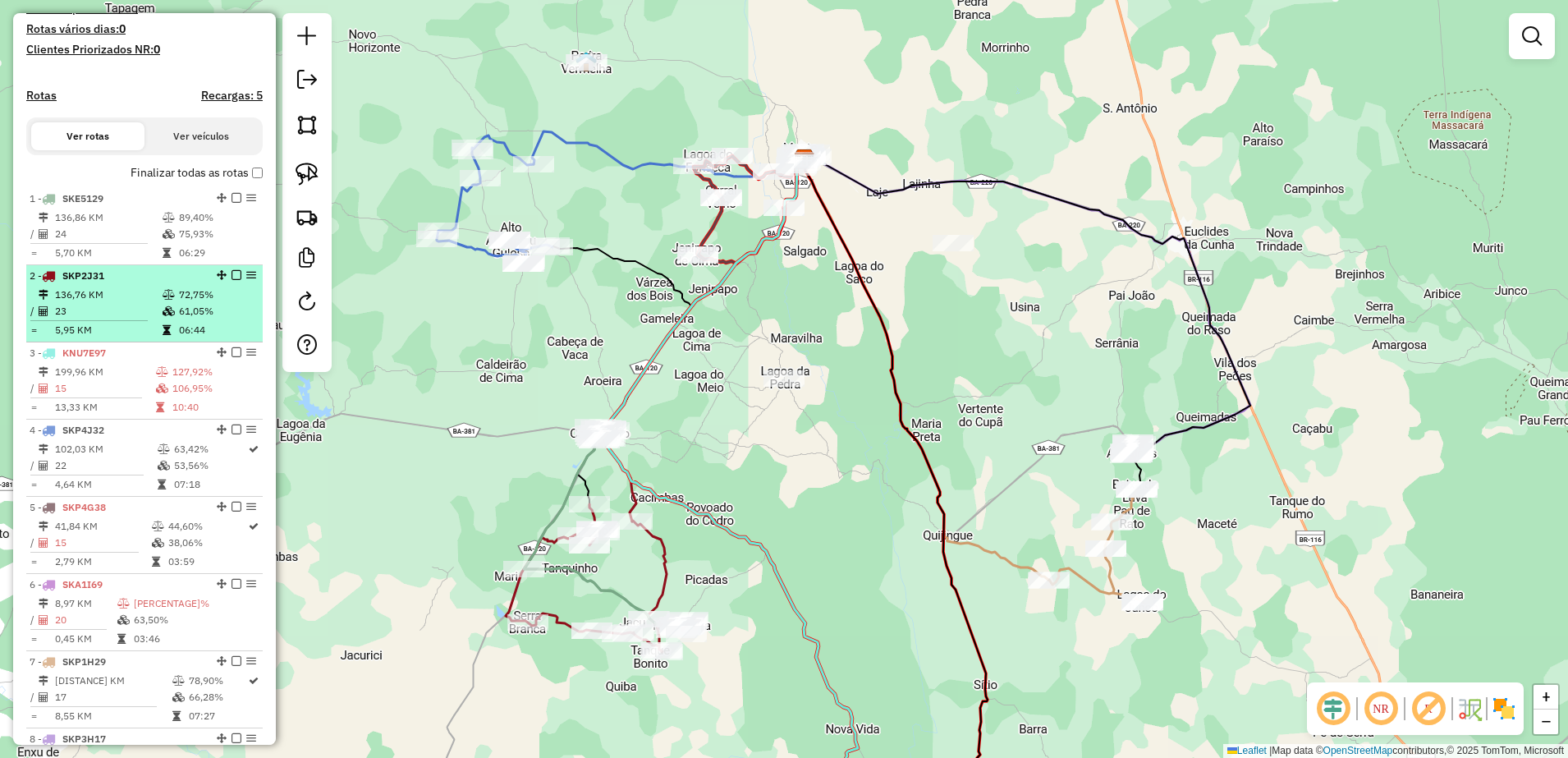 click on "136,76 KM" at bounding box center (108, 295) 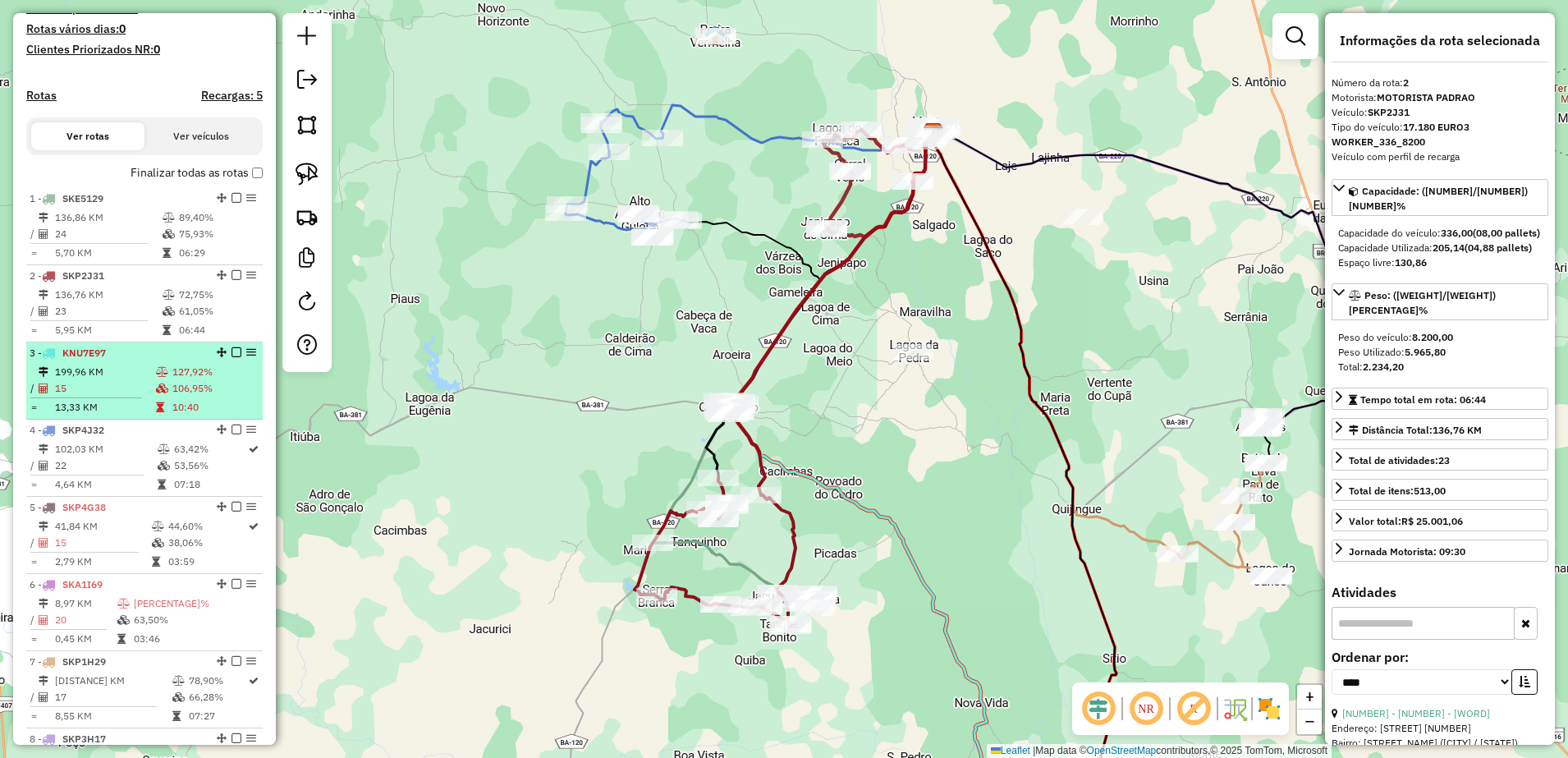 click on "15" at bounding box center (104, 388) 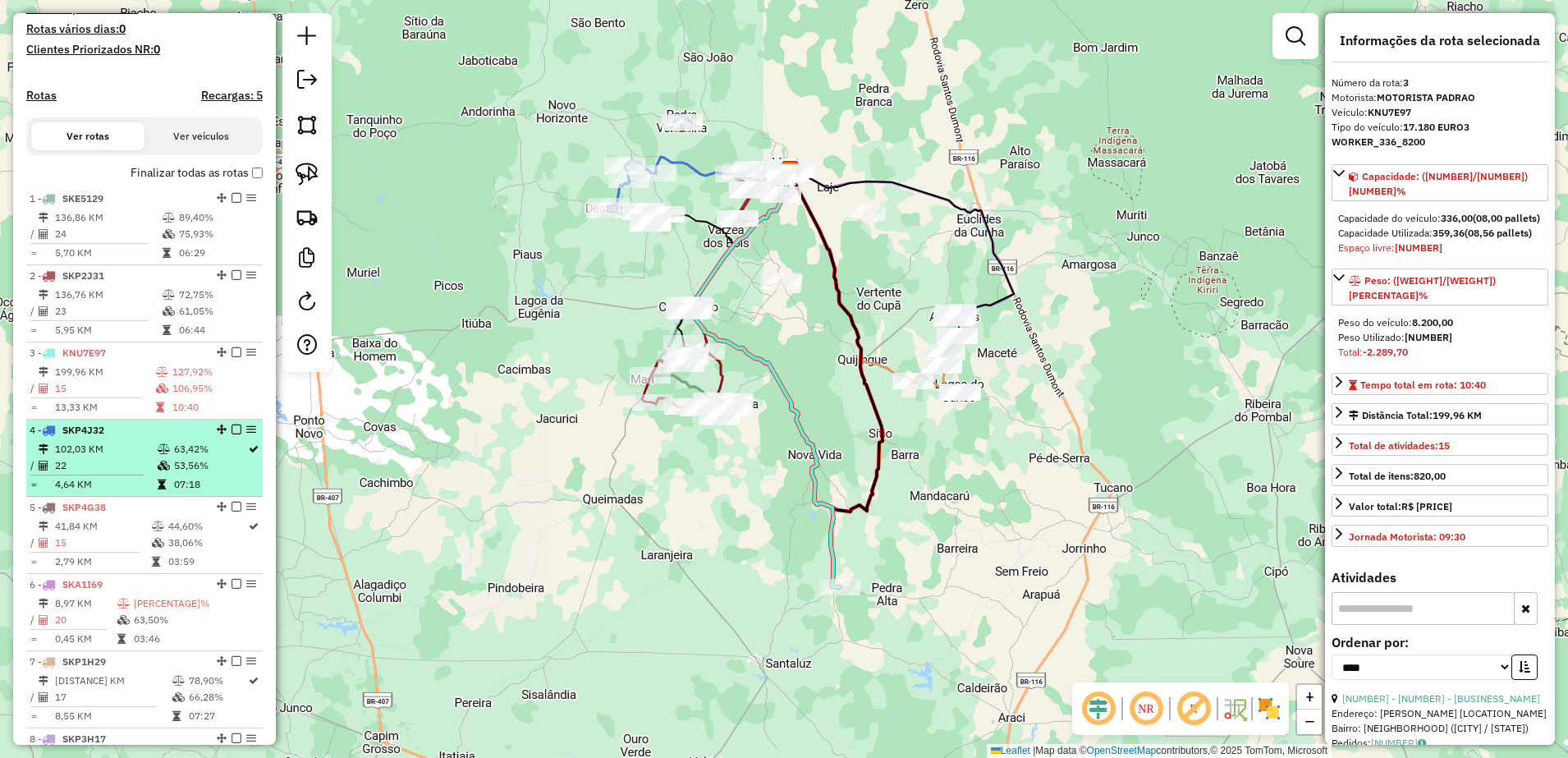 click on "102,03 KM" at bounding box center (105, 449) 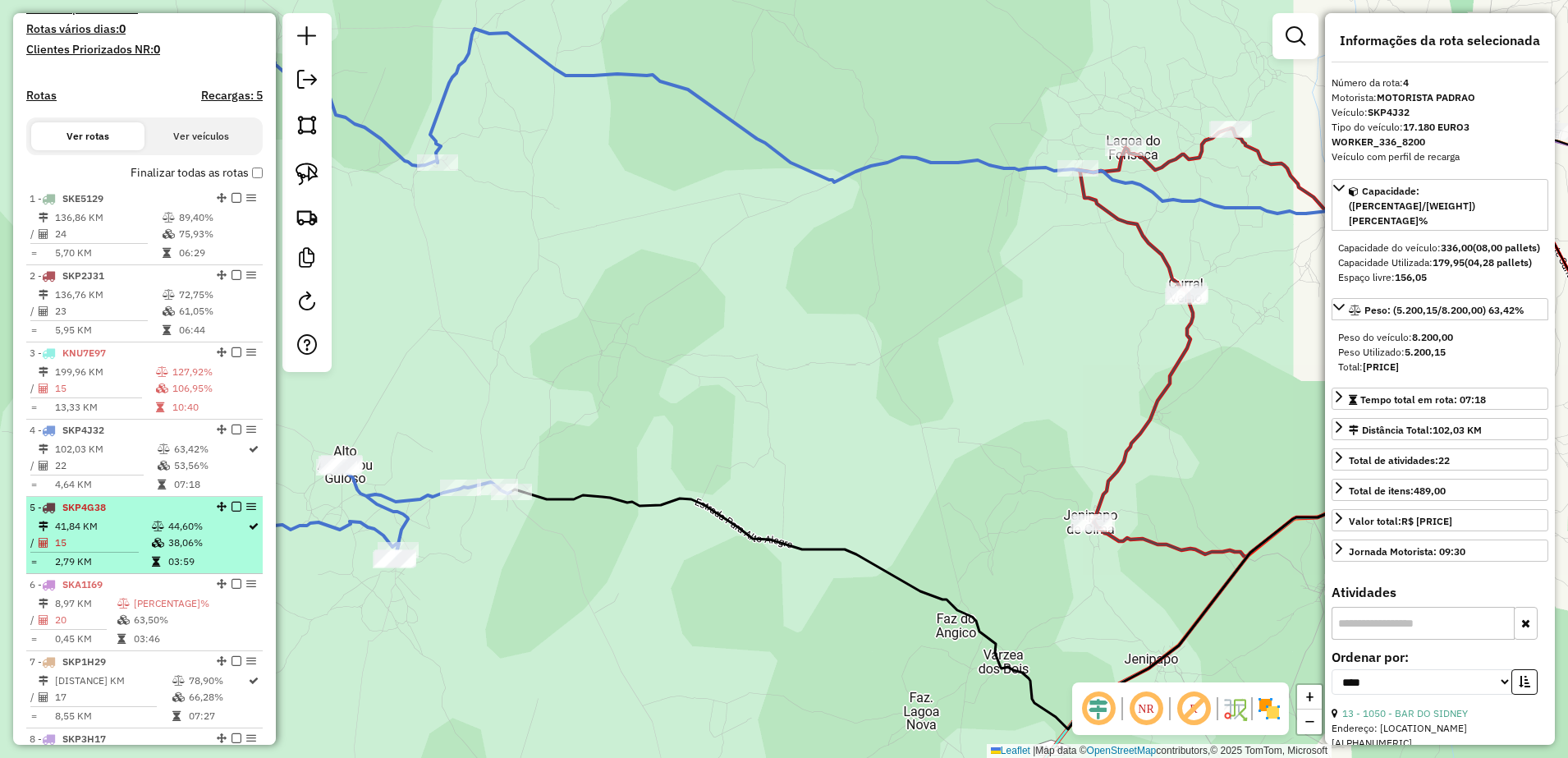click on "SKP4G38" at bounding box center [84, 507] 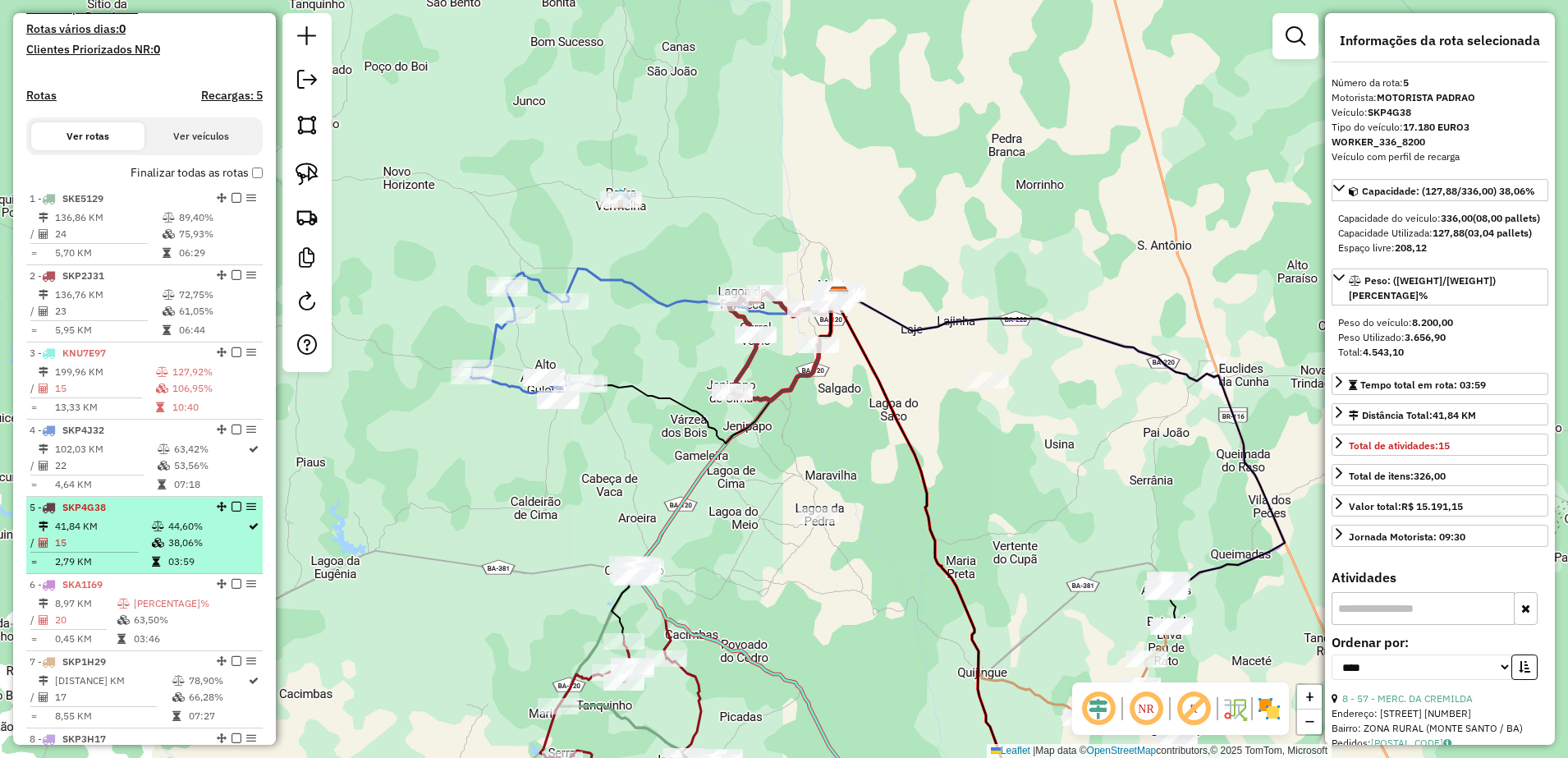 click on "41,84 KM" at bounding box center [103, 526] 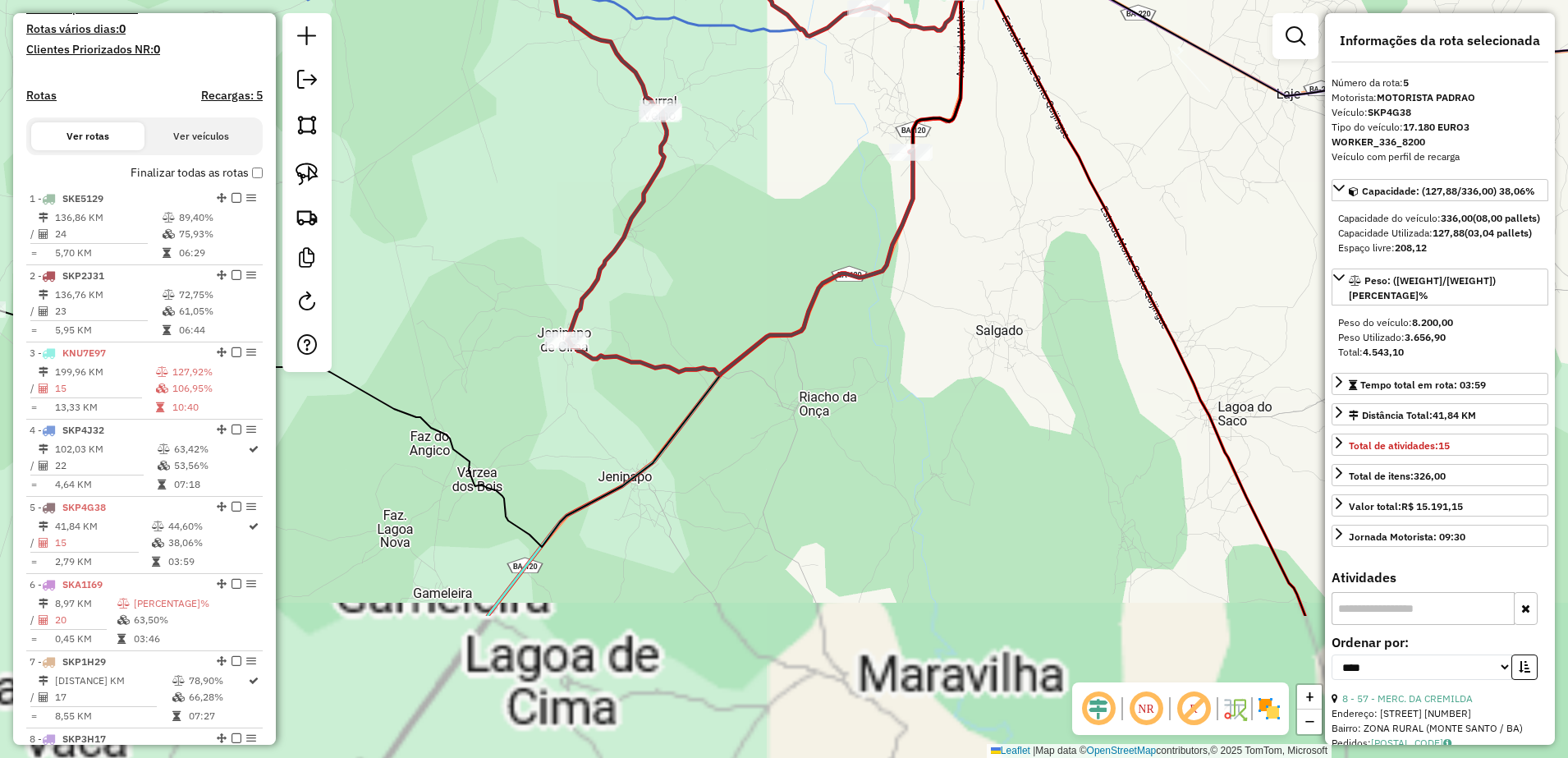 drag, startPoint x: 795, startPoint y: 448, endPoint x: 775, endPoint y: 170, distance: 278.7185 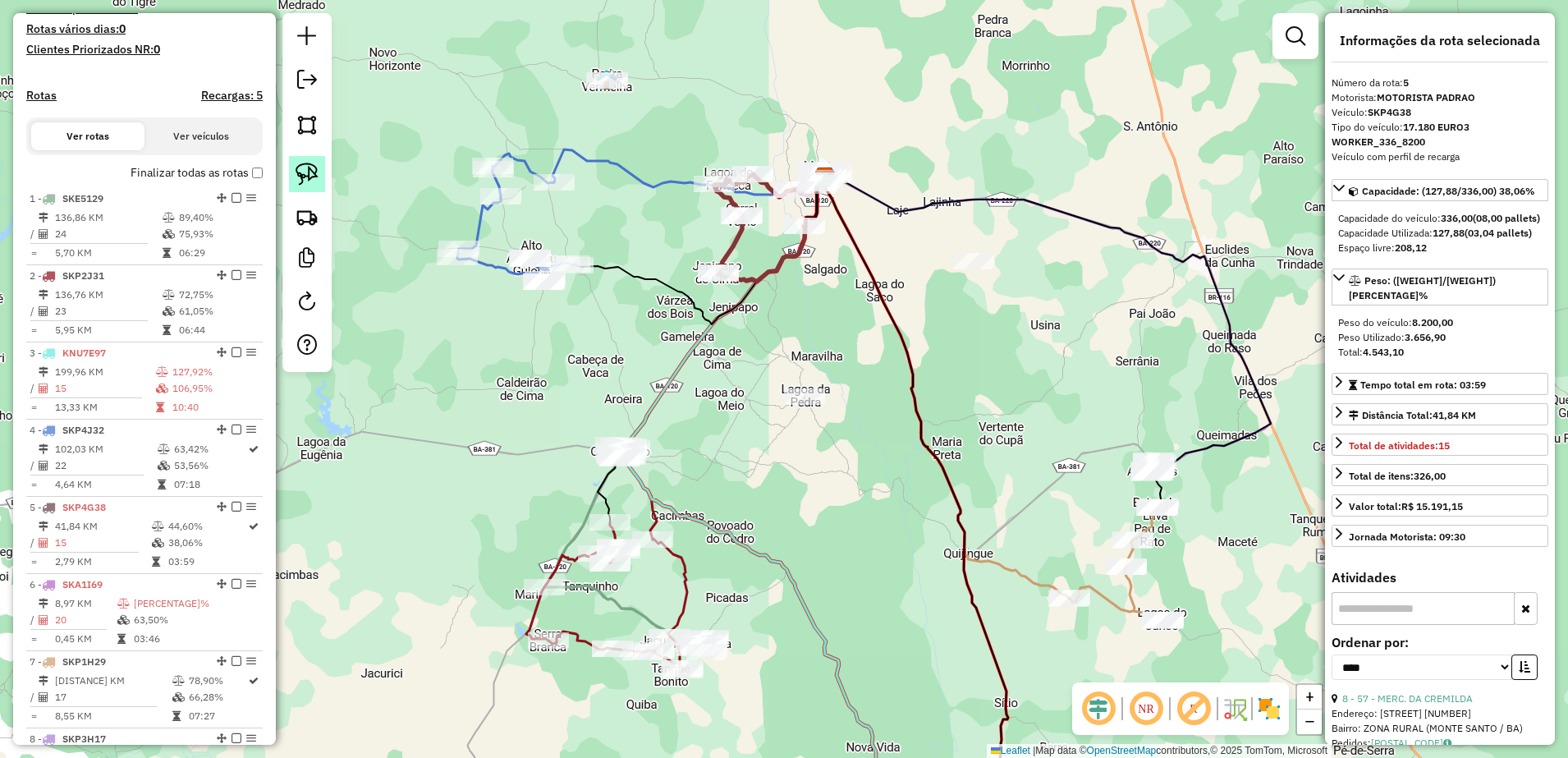 click 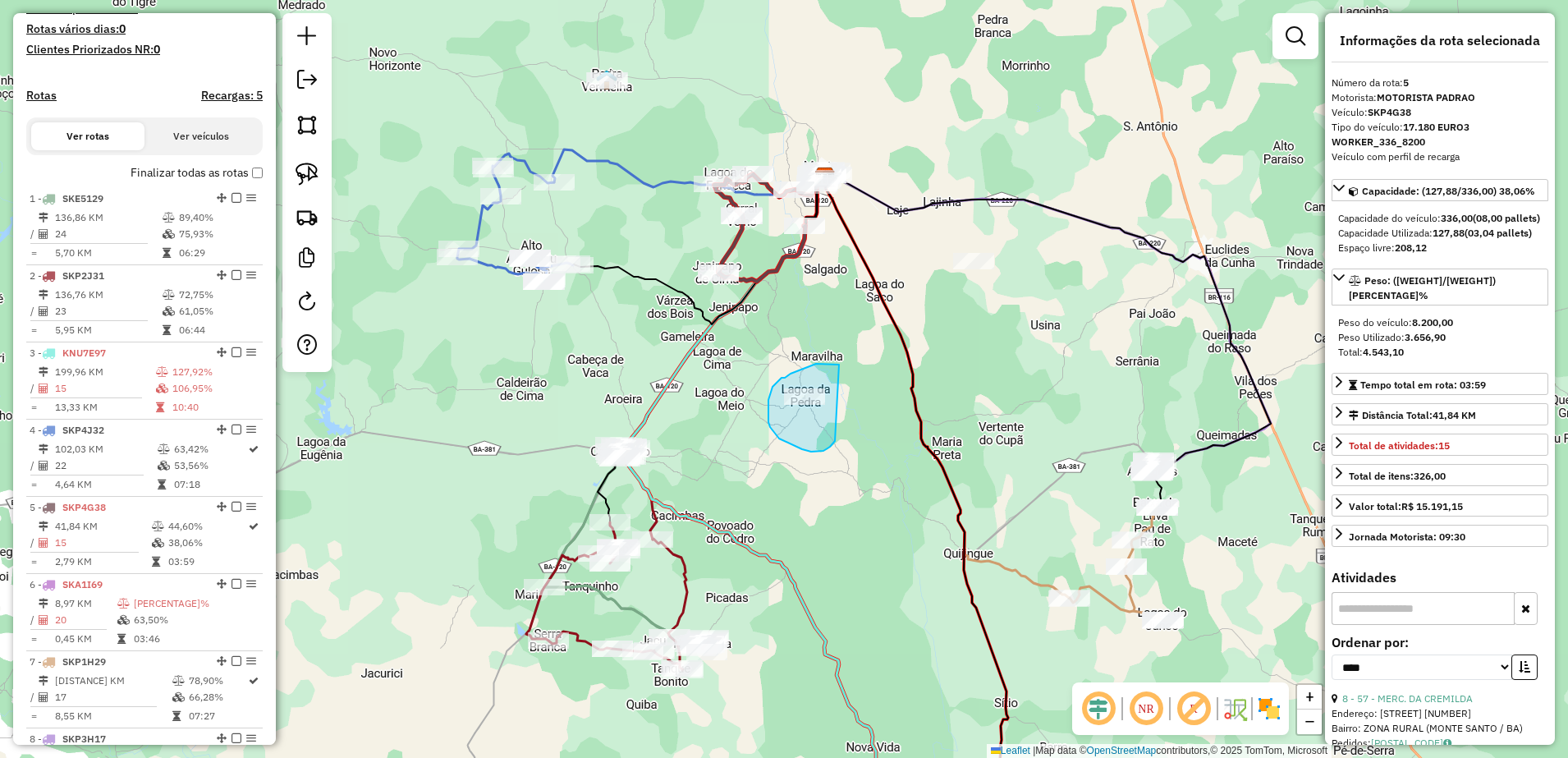 drag, startPoint x: 839, startPoint y: 365, endPoint x: 835, endPoint y: 439, distance: 74.10803 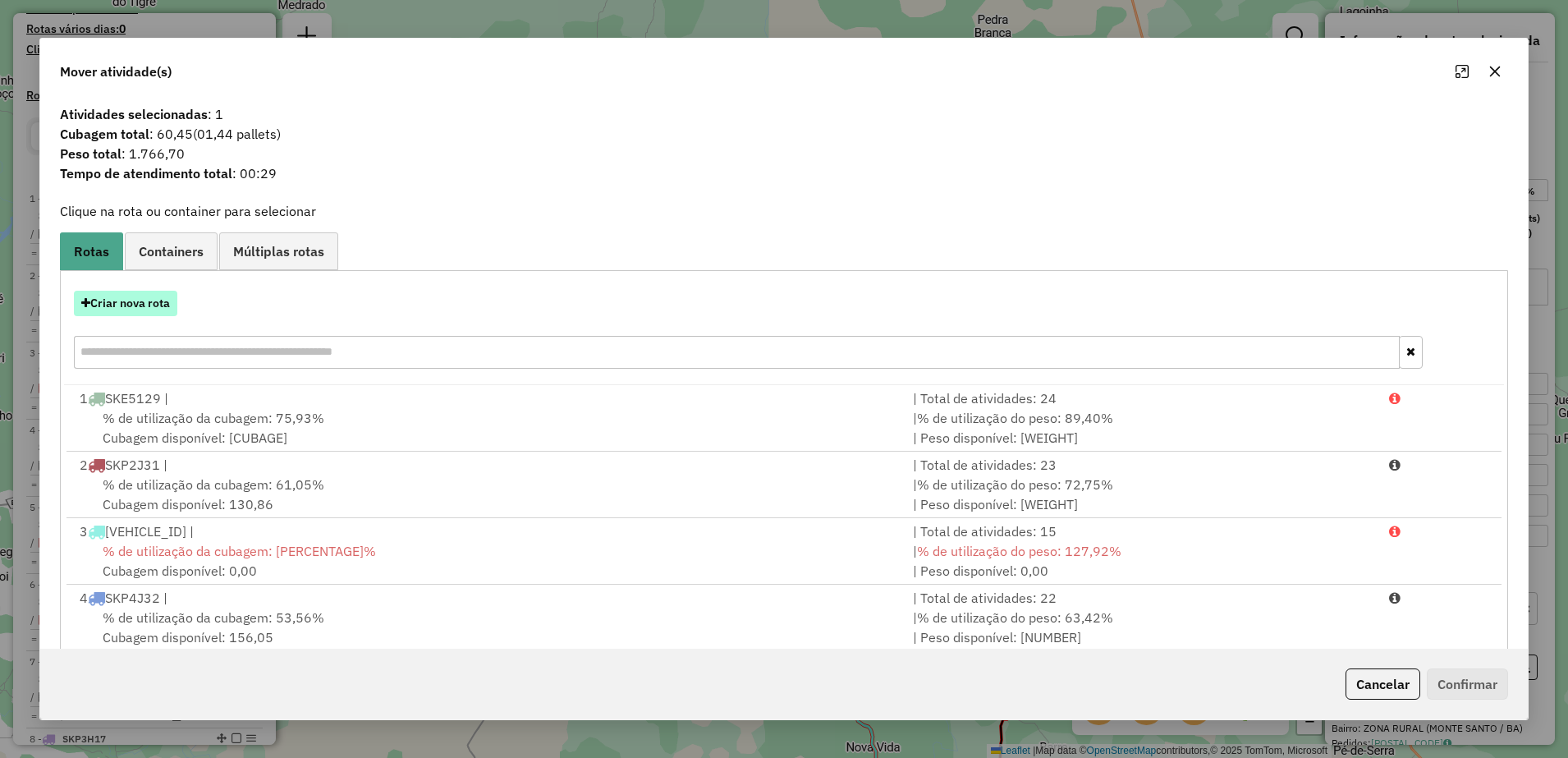 click on "Criar nova rota" at bounding box center [126, 303] 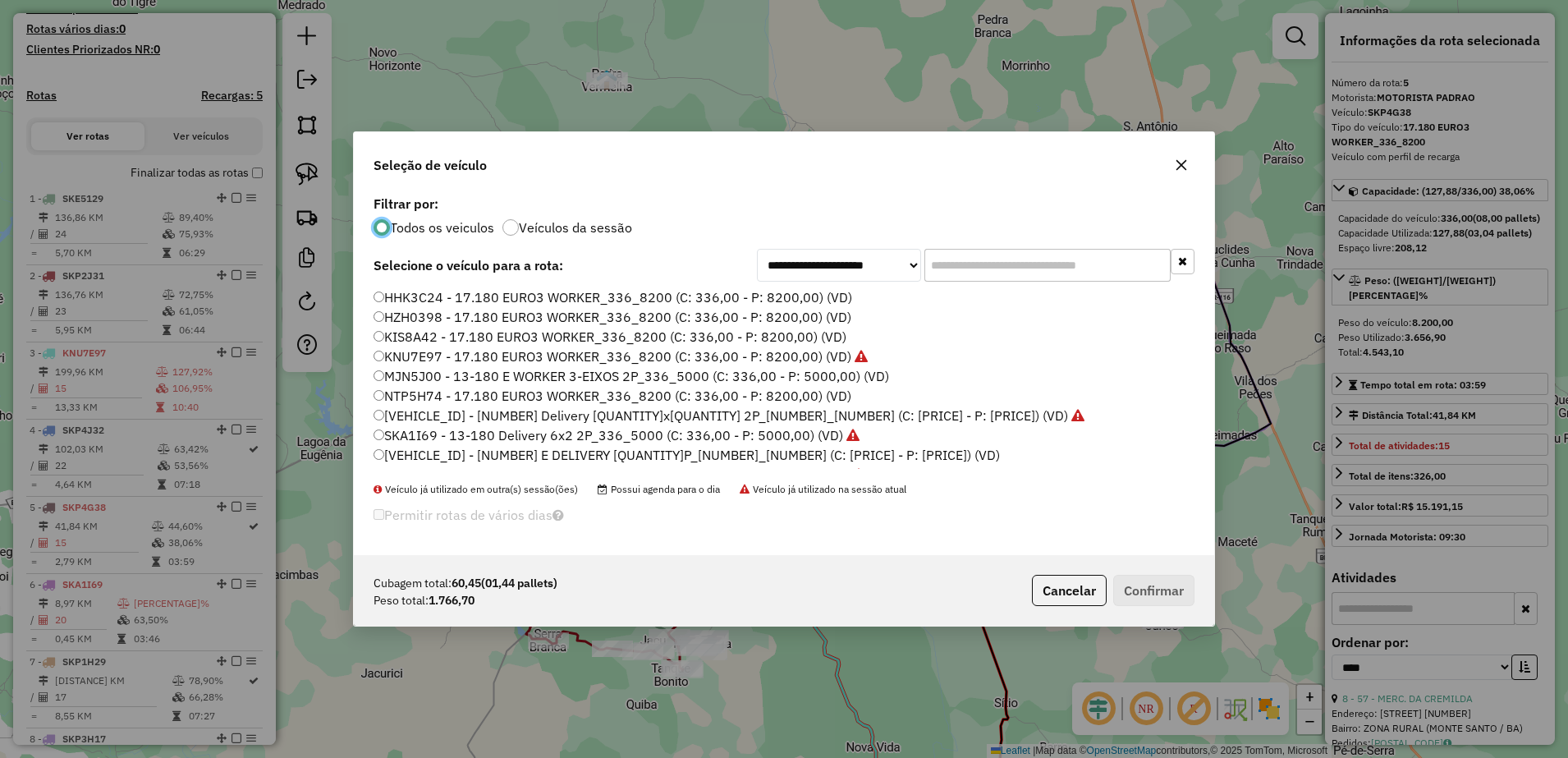scroll, scrollTop: 9, scrollLeft: 5, axis: both 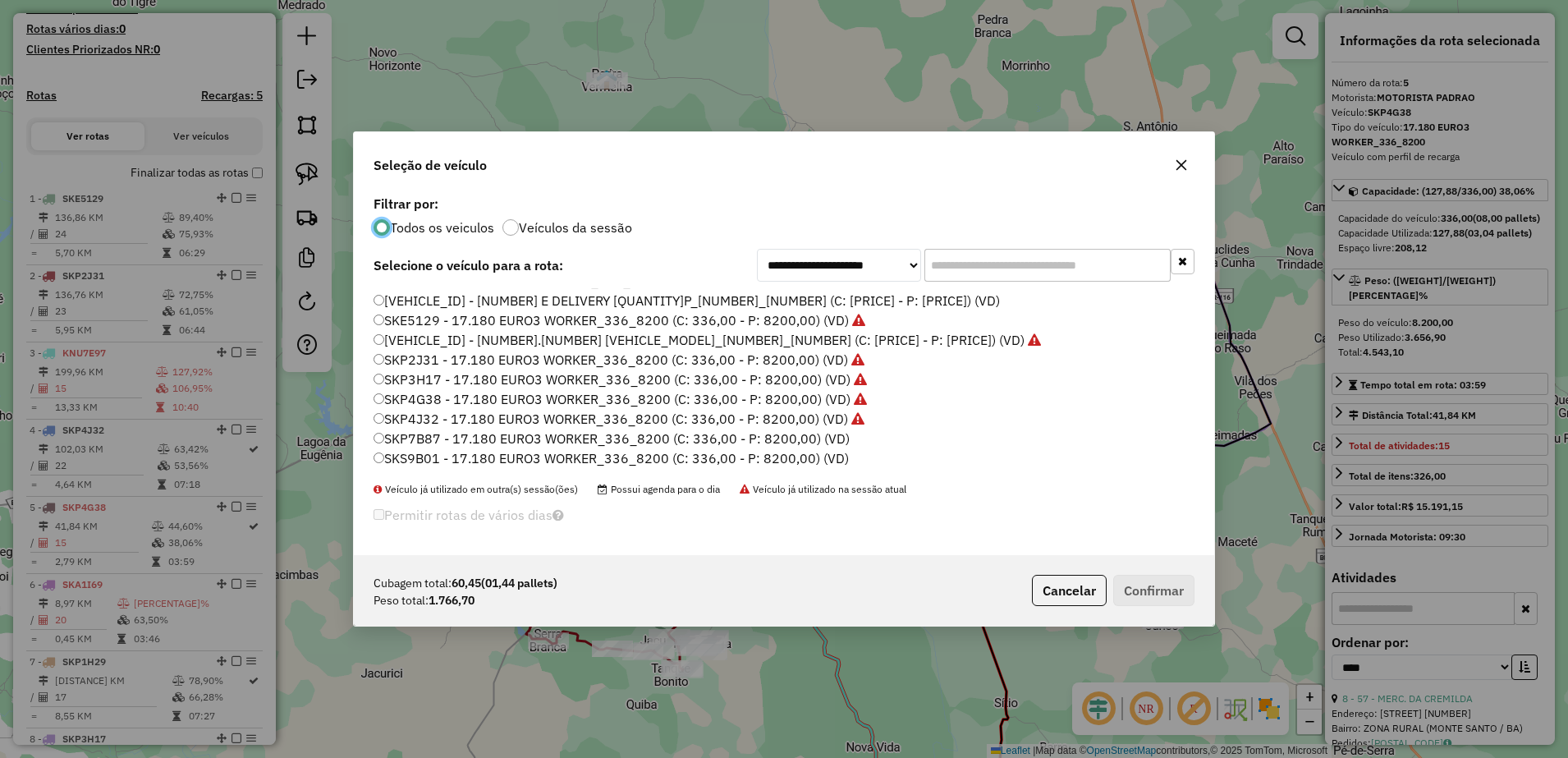 click 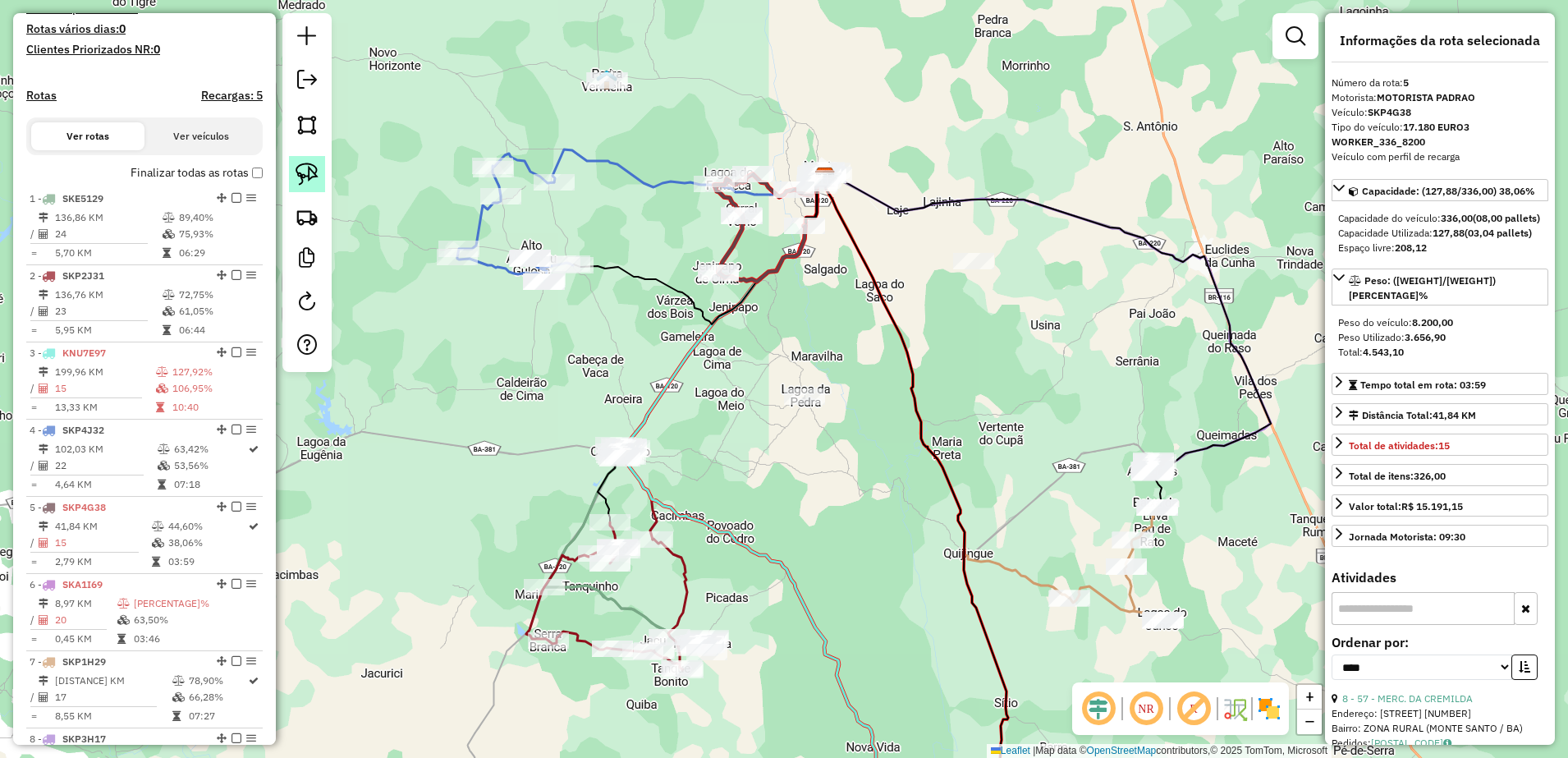 click 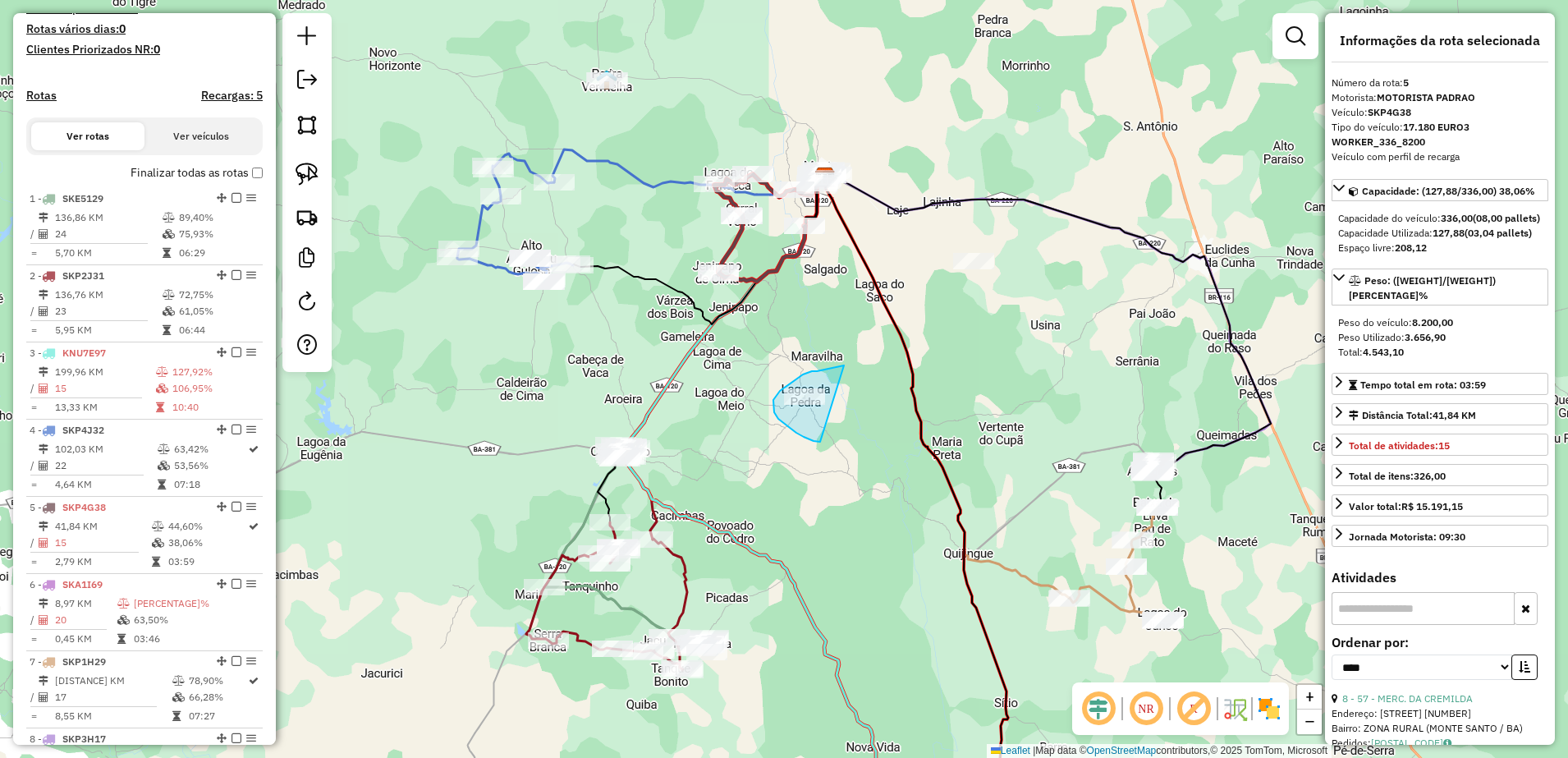 drag, startPoint x: 817, startPoint y: 371, endPoint x: 843, endPoint y: 437, distance: 70.936591 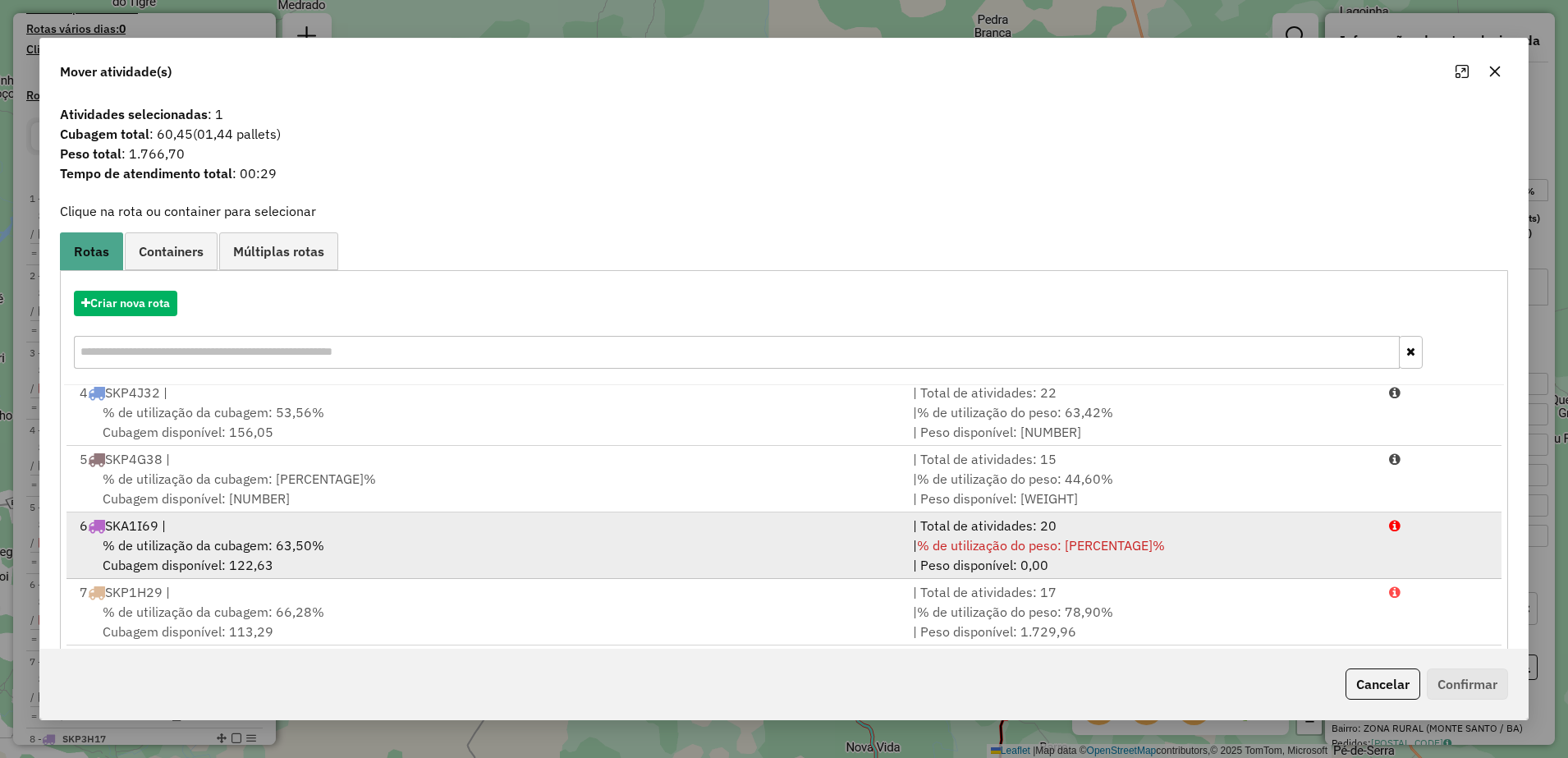 scroll, scrollTop: 270, scrollLeft: 0, axis: vertical 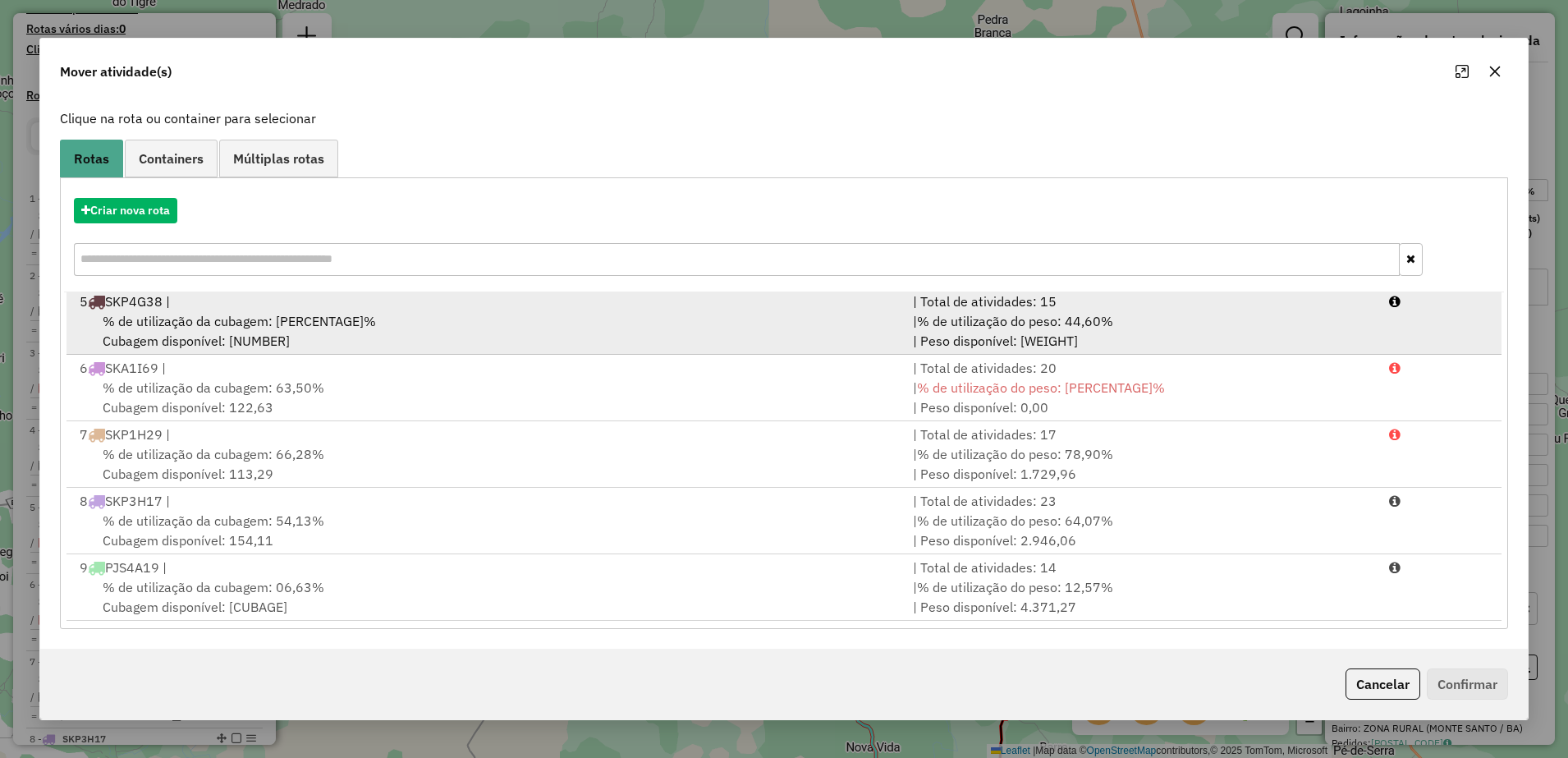 click on "% de utilização da cubagem: 38,06%" at bounding box center [239, 321] 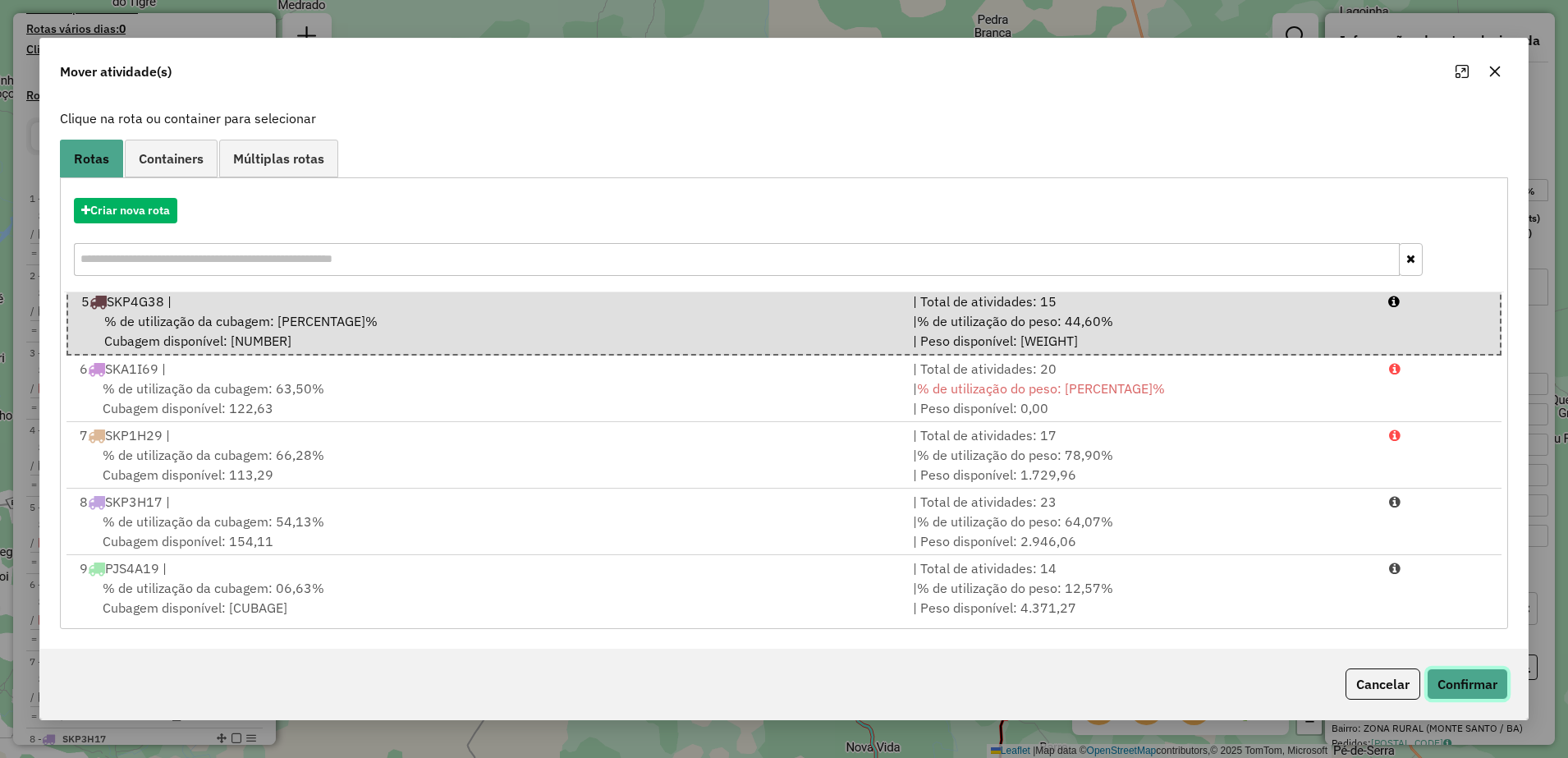 click on "Confirmar" 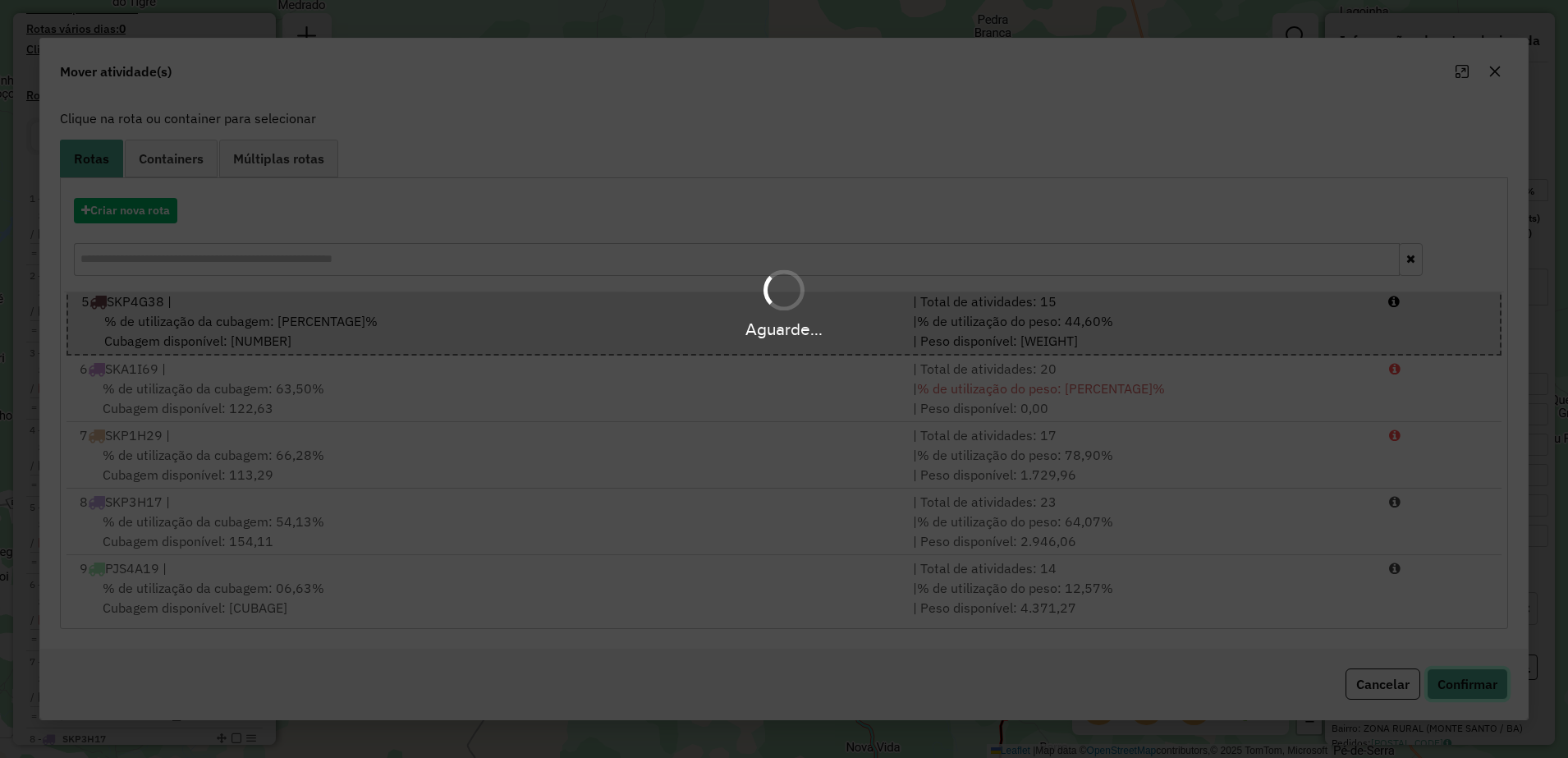type 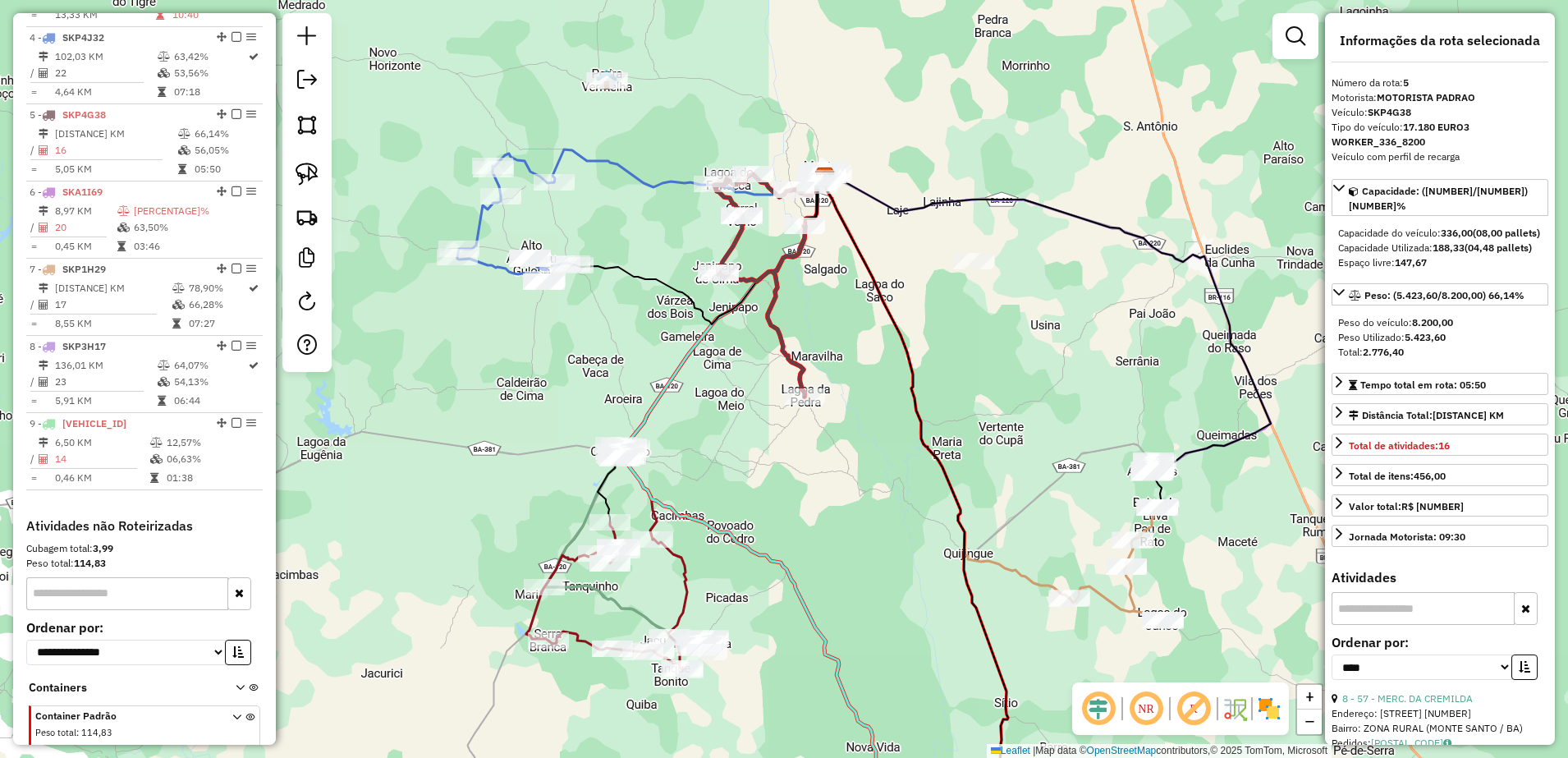 scroll, scrollTop: 922, scrollLeft: 0, axis: vertical 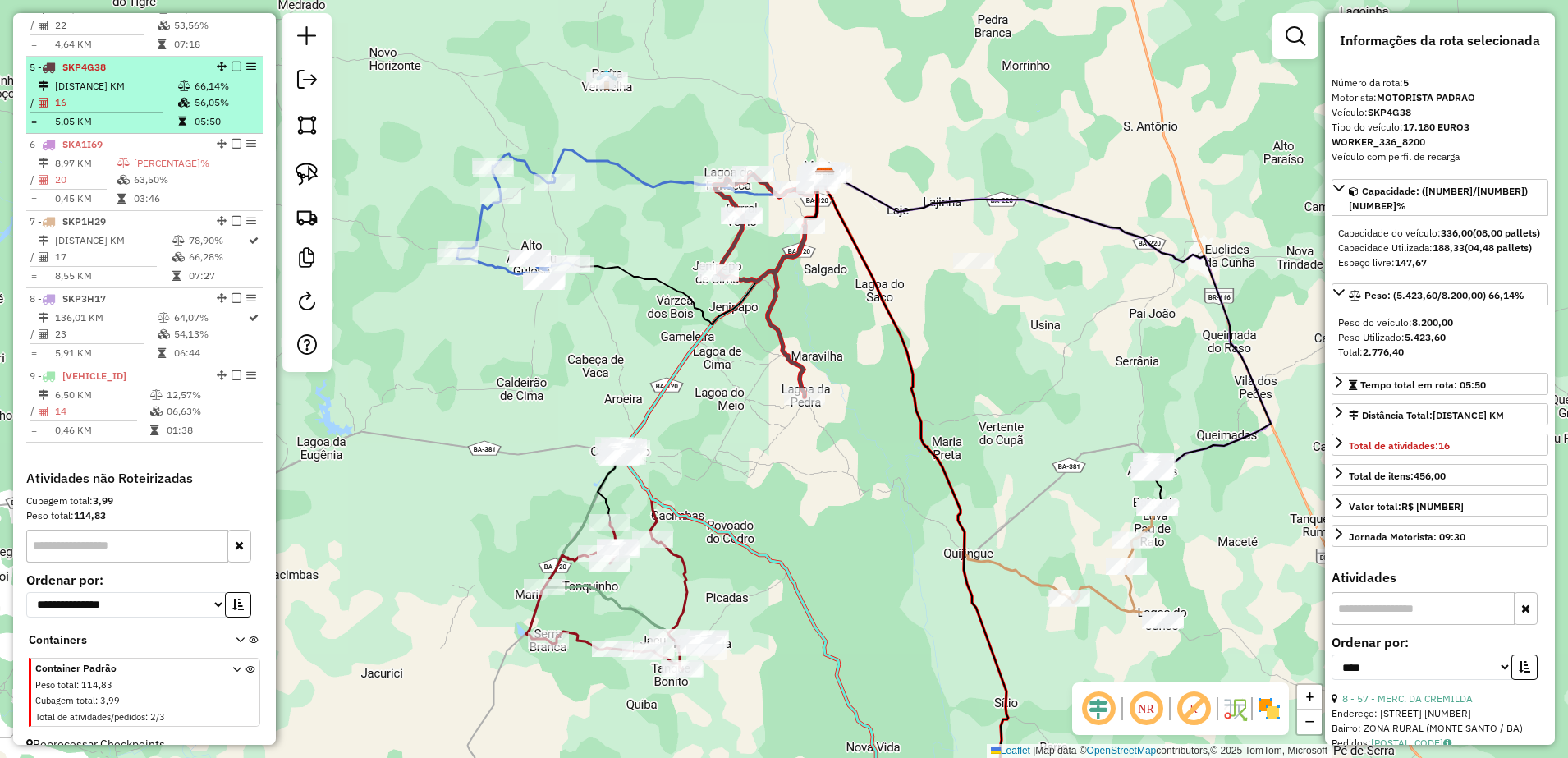 click on "80,74 KM" at bounding box center [116, 86] 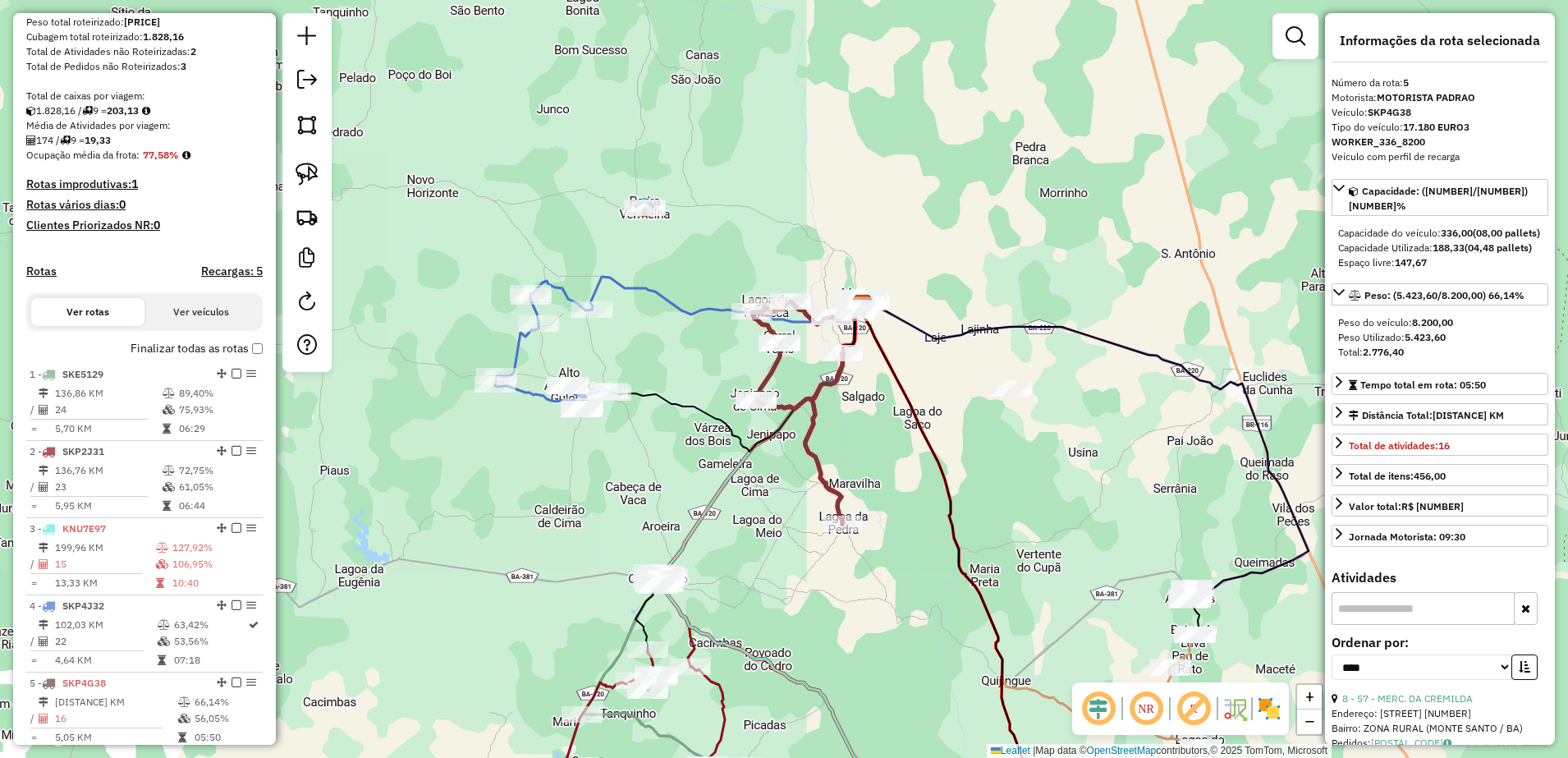 scroll, scrollTop: 204, scrollLeft: 0, axis: vertical 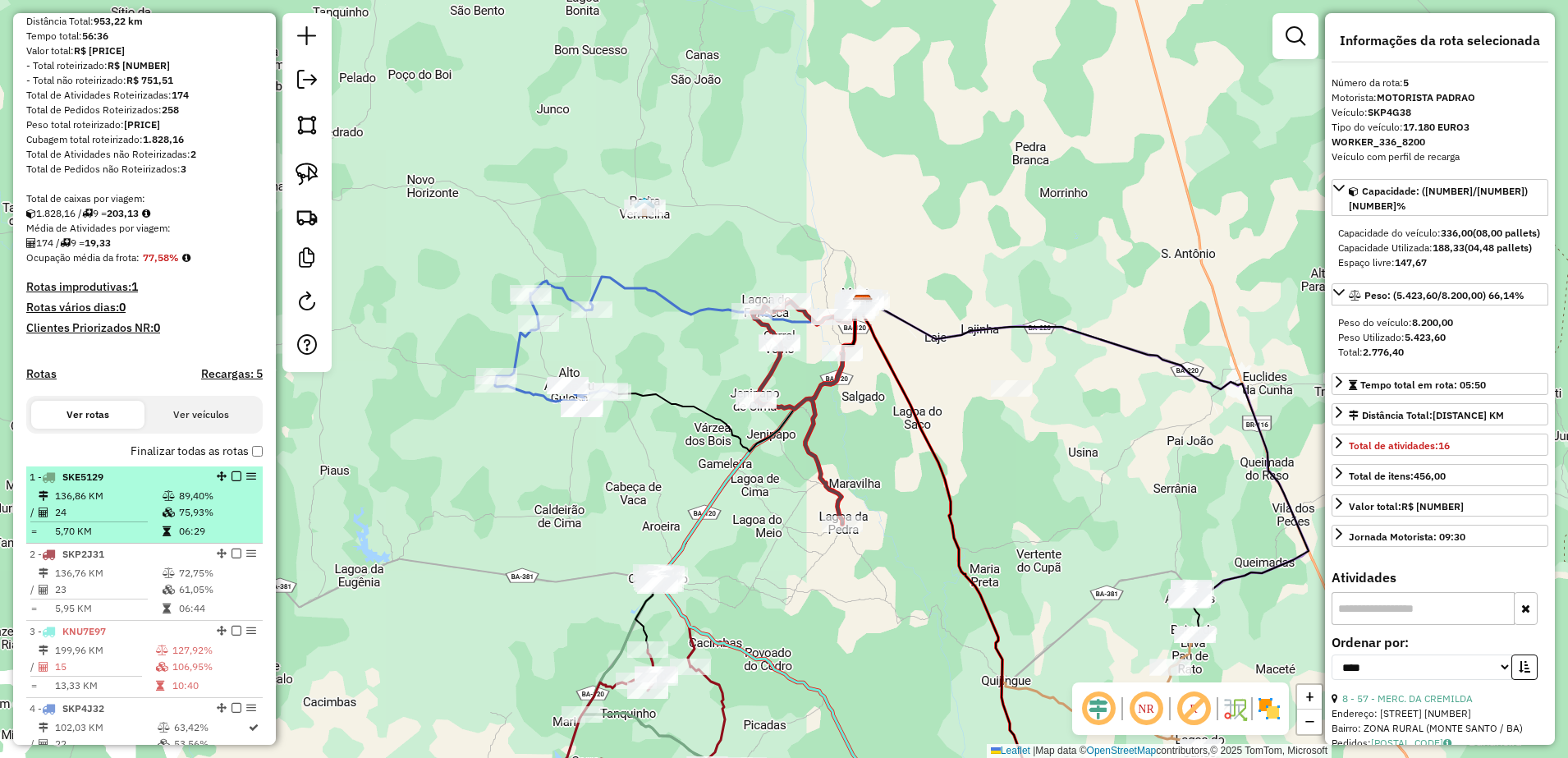 click at bounding box center [46, 512] 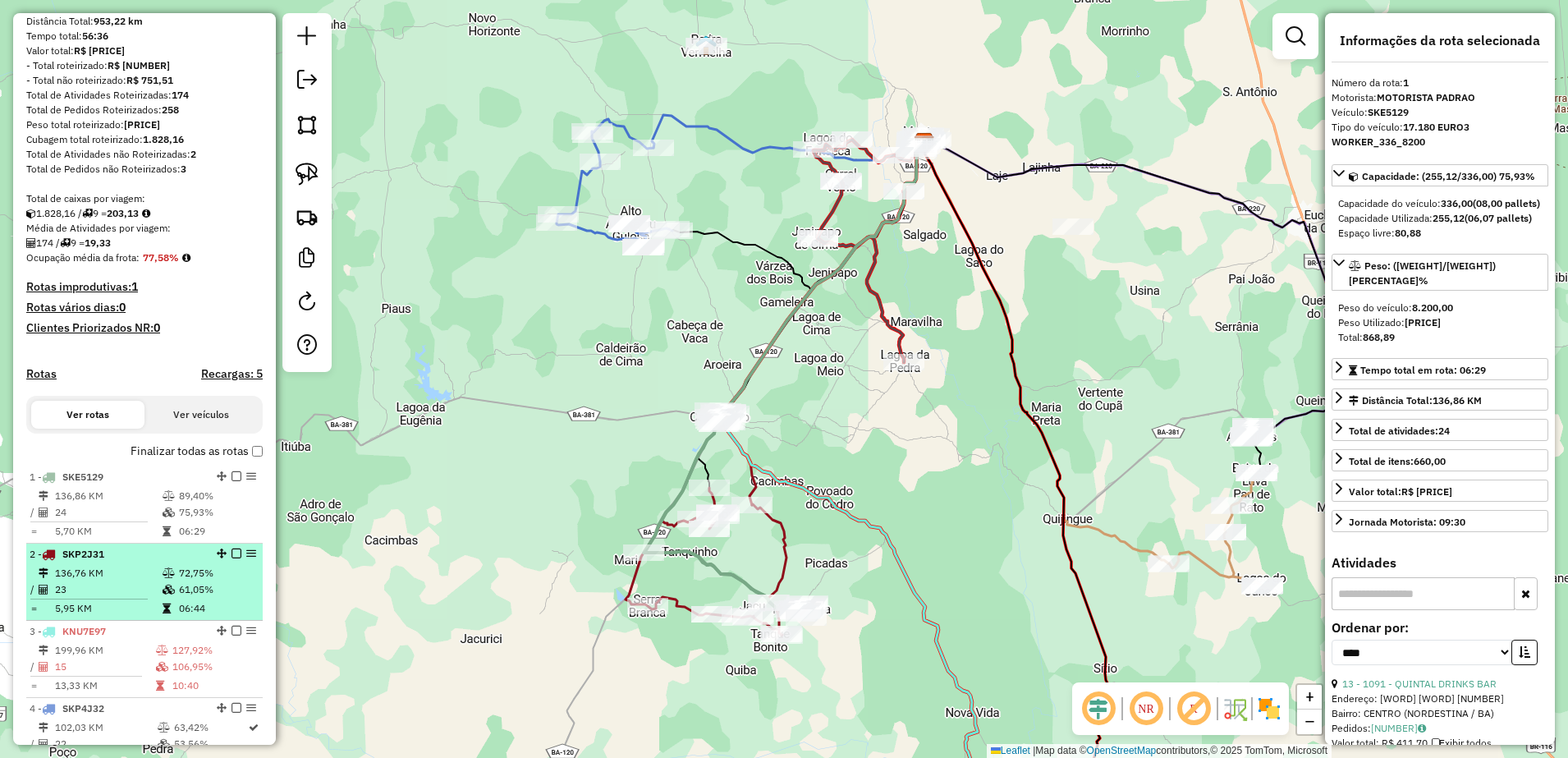 click on "2 -       [PLATE]   [NUMBER] KM   [PERCENT]  /  [NUMBER]   [PERCENT]     =  [NUMBER] KM   [TIME]" at bounding box center [144, 582] 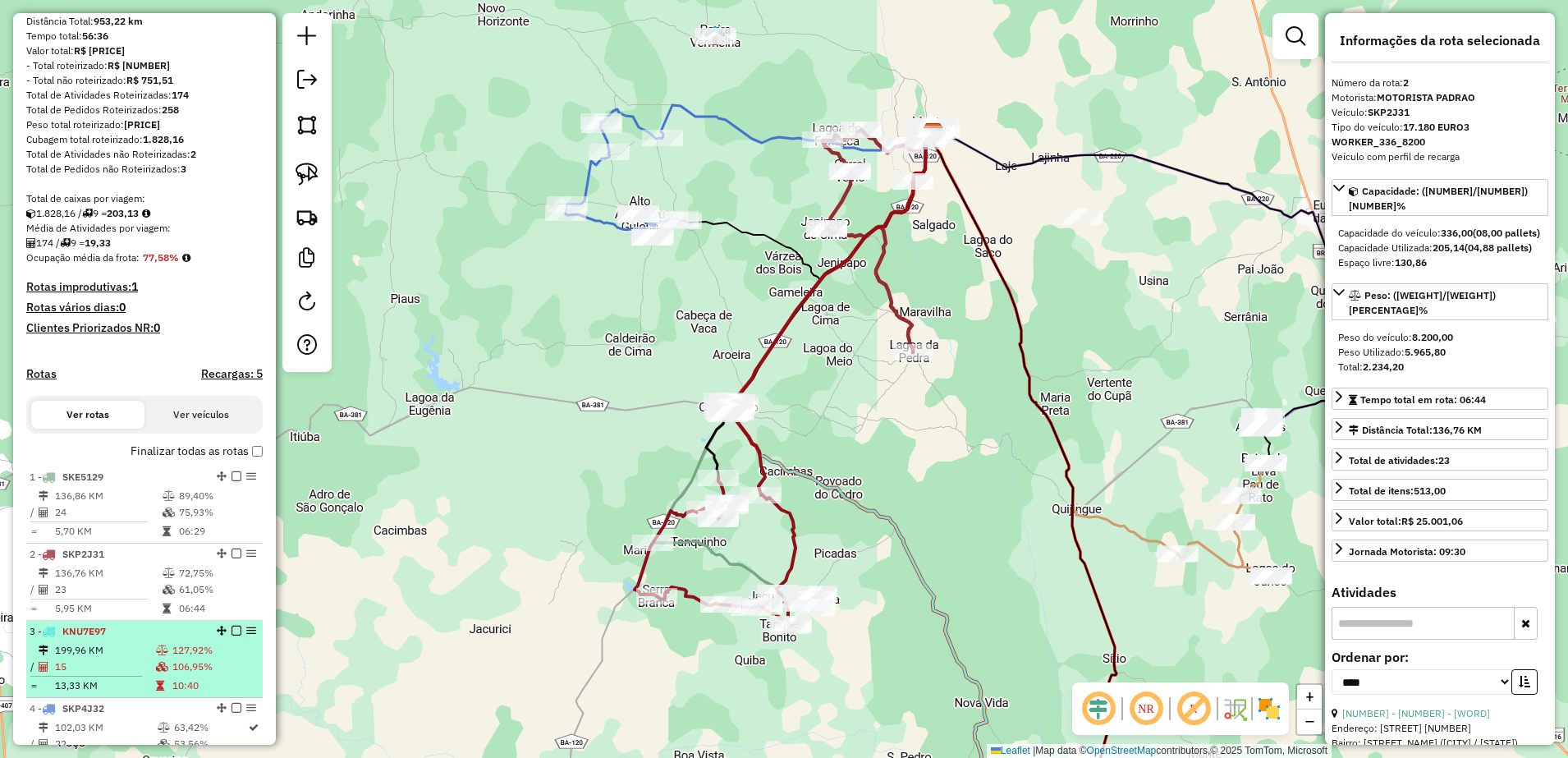click on "199,96 KM" at bounding box center [104, 650] 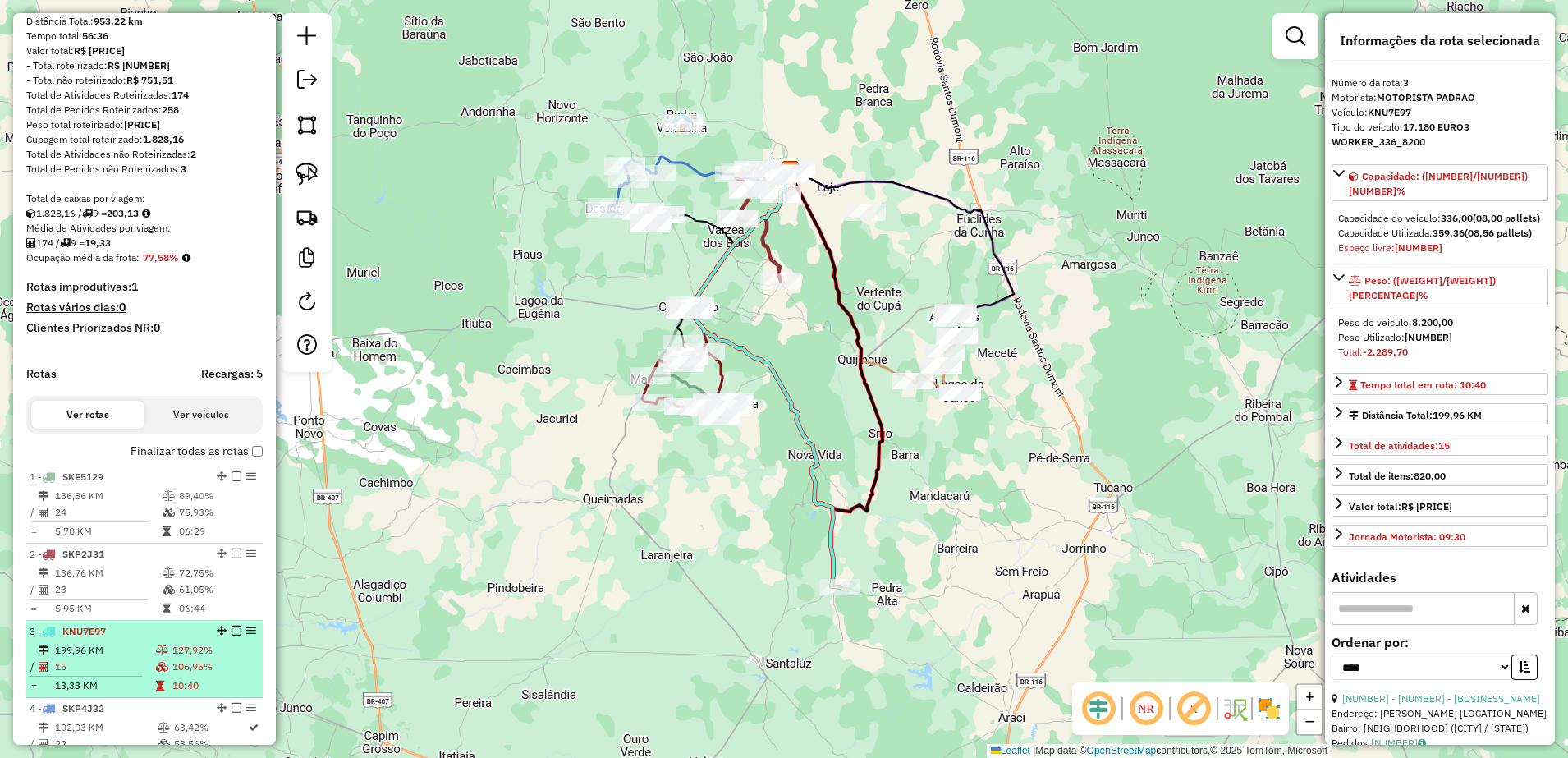 scroll, scrollTop: 306, scrollLeft: 0, axis: vertical 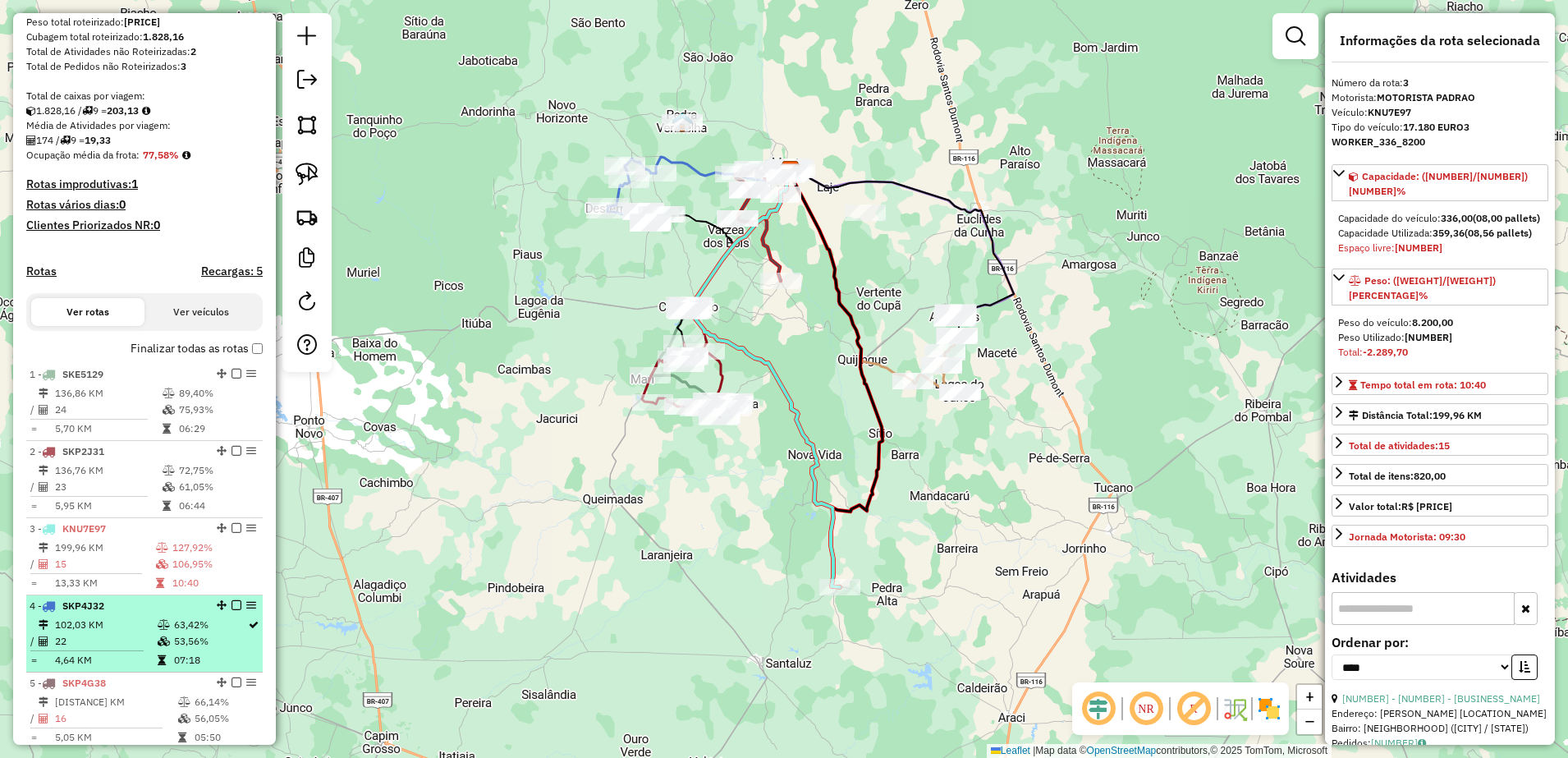 click on "22" at bounding box center (105, 641) 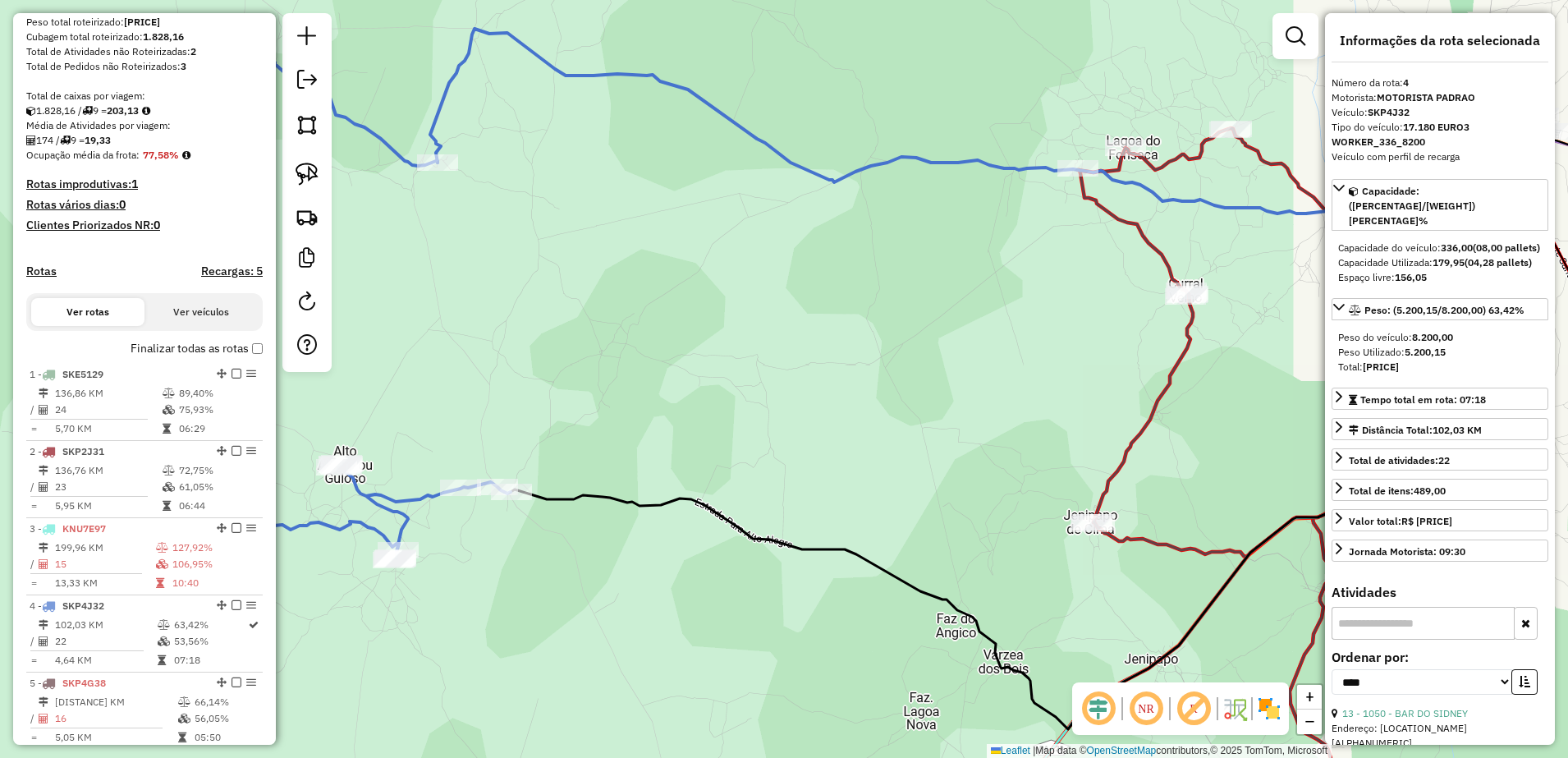 scroll, scrollTop: 512, scrollLeft: 0, axis: vertical 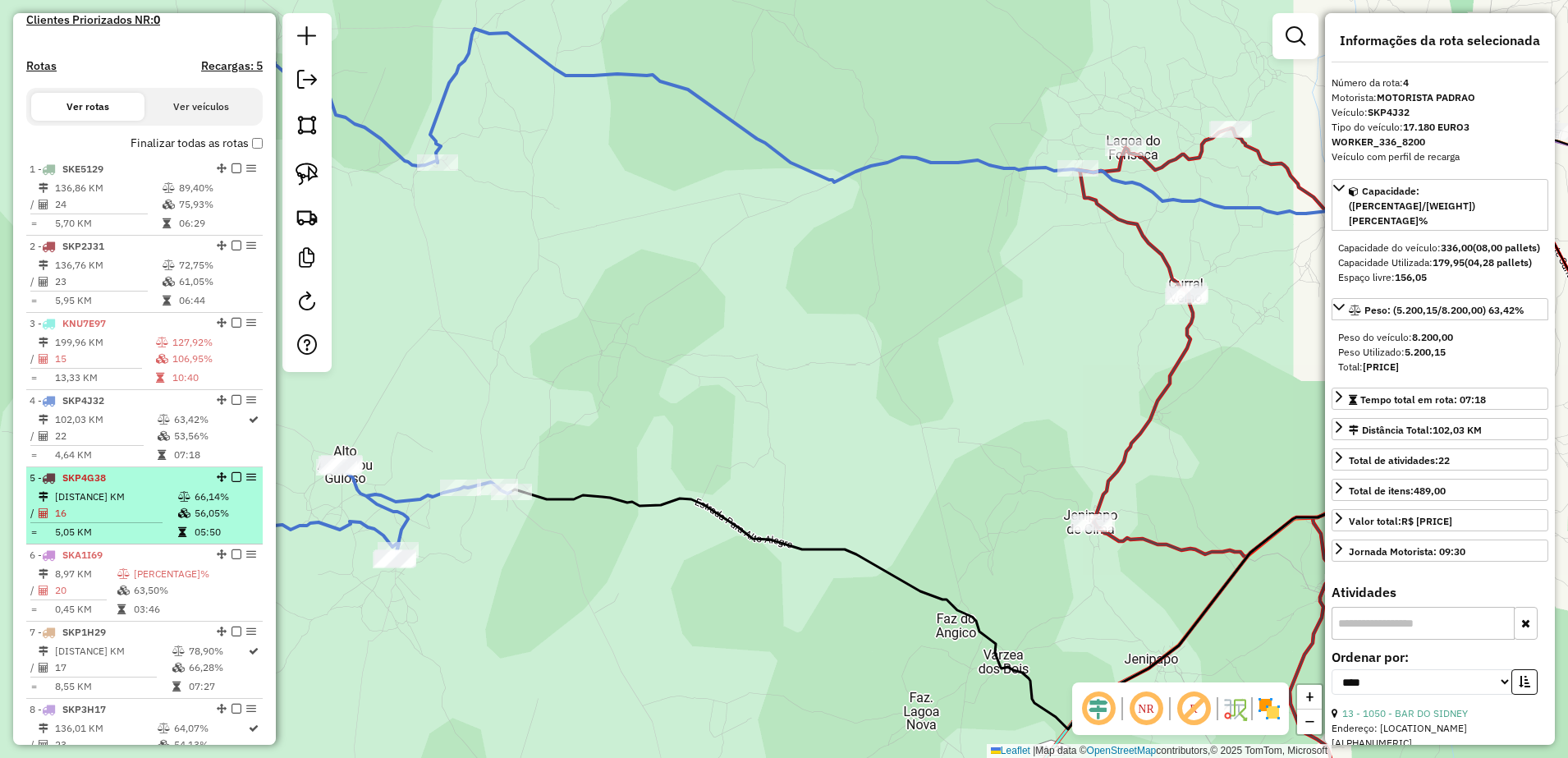 click on "80,74 KM" at bounding box center [116, 497] 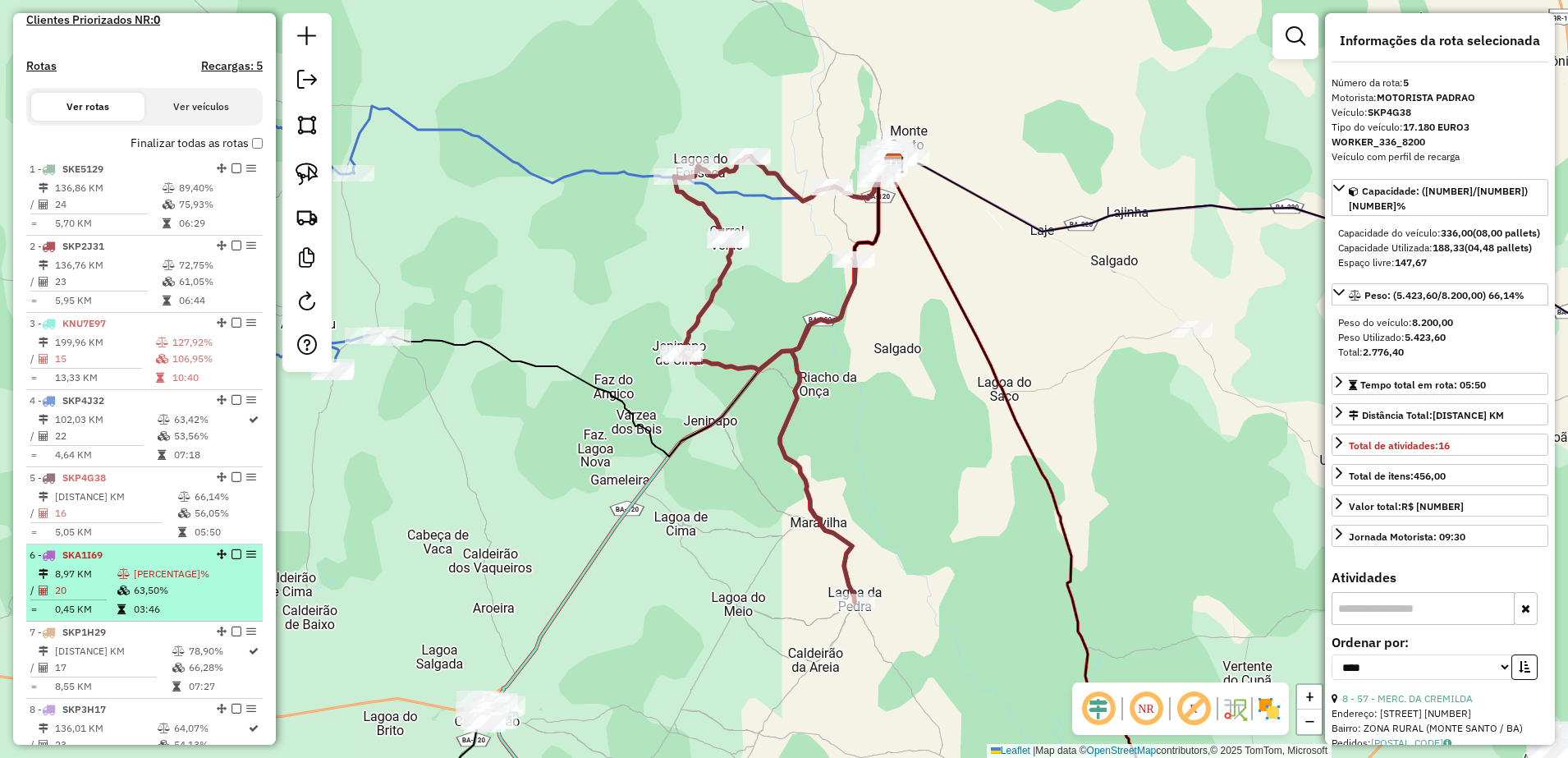 click on "8,97 KM" at bounding box center [85, 574] 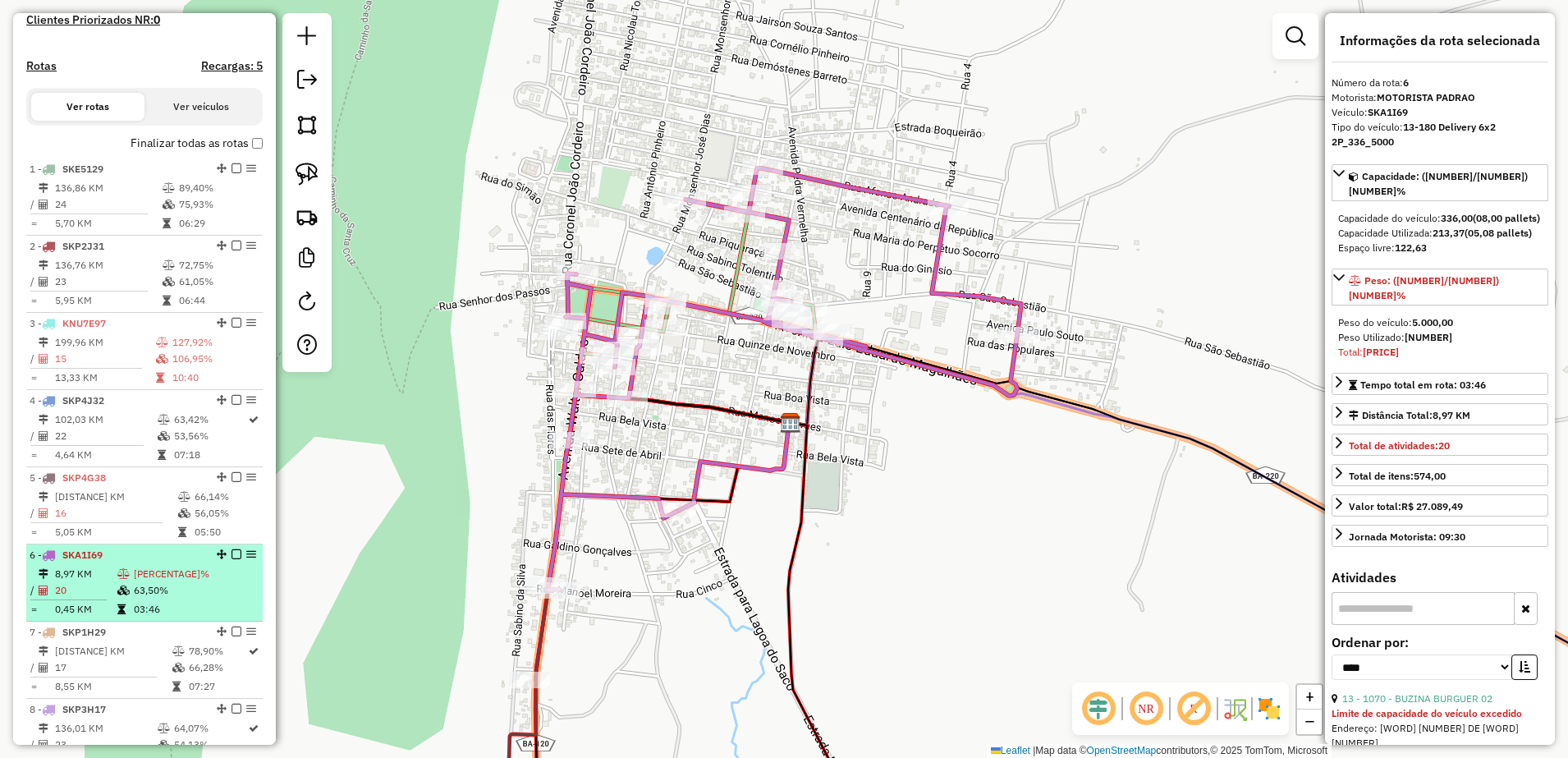 scroll, scrollTop: 614, scrollLeft: 0, axis: vertical 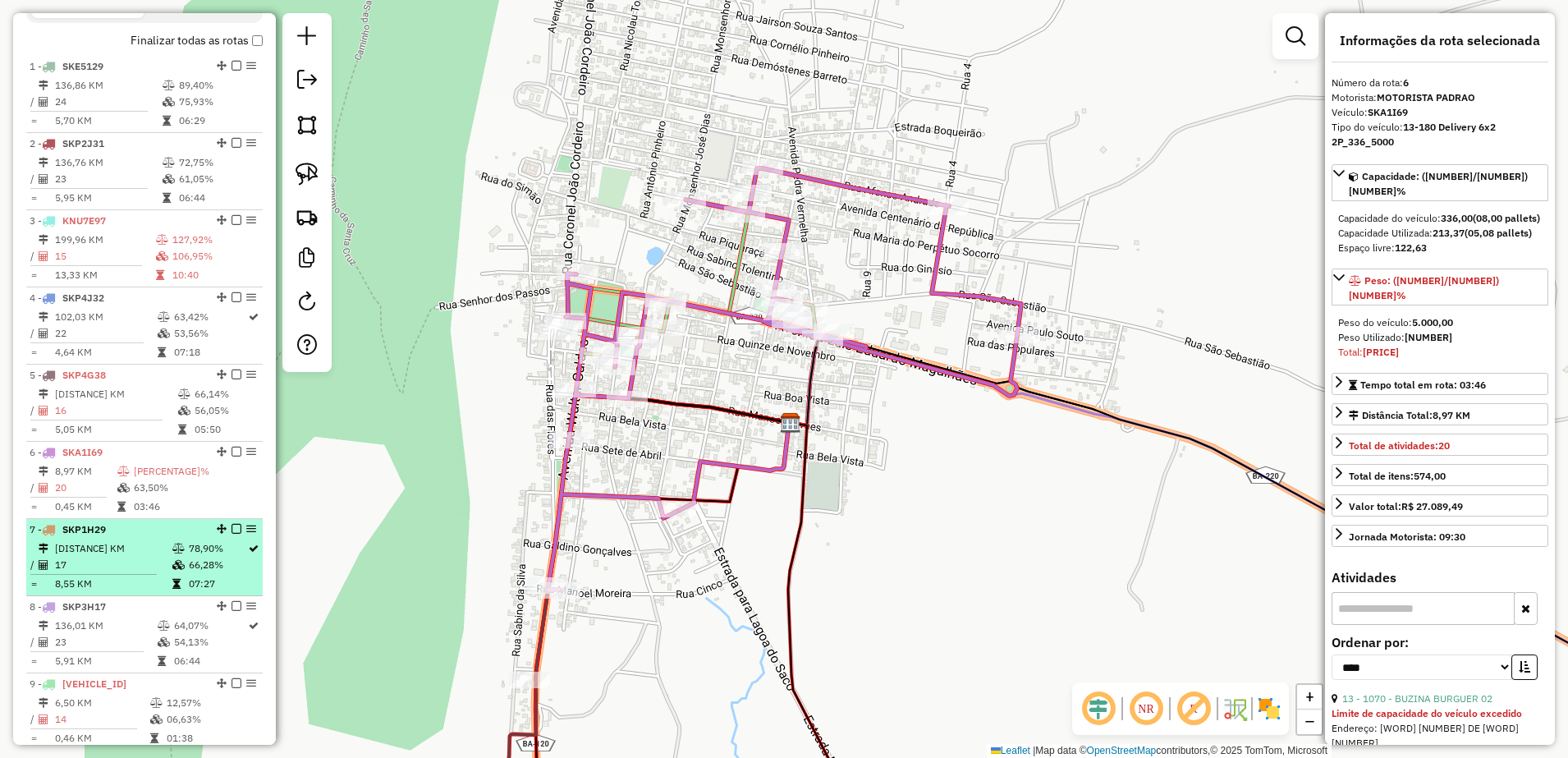 click on "[NUMBER] KM" at bounding box center [112, 549] 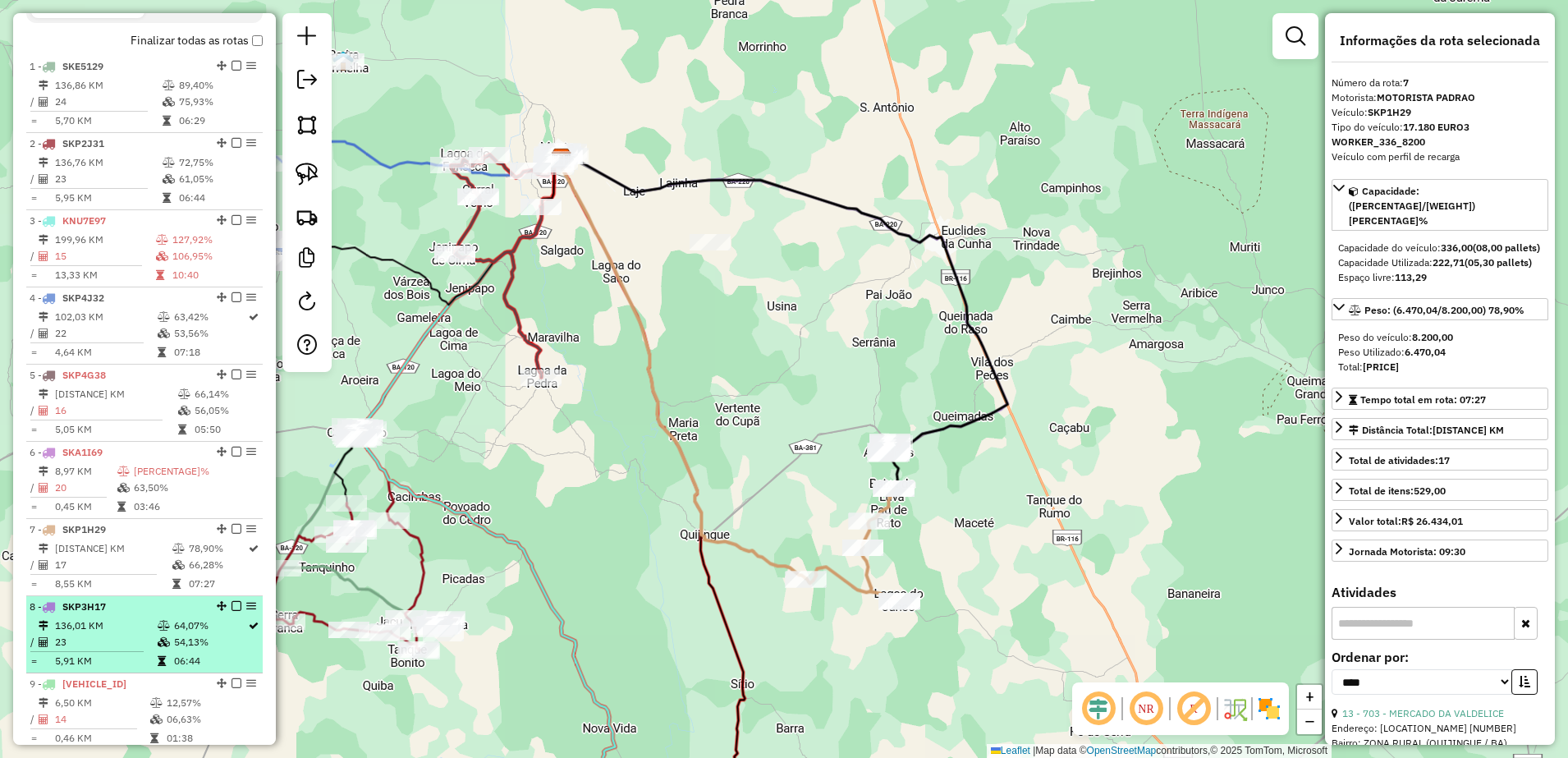 click on "23" at bounding box center (105, 642) 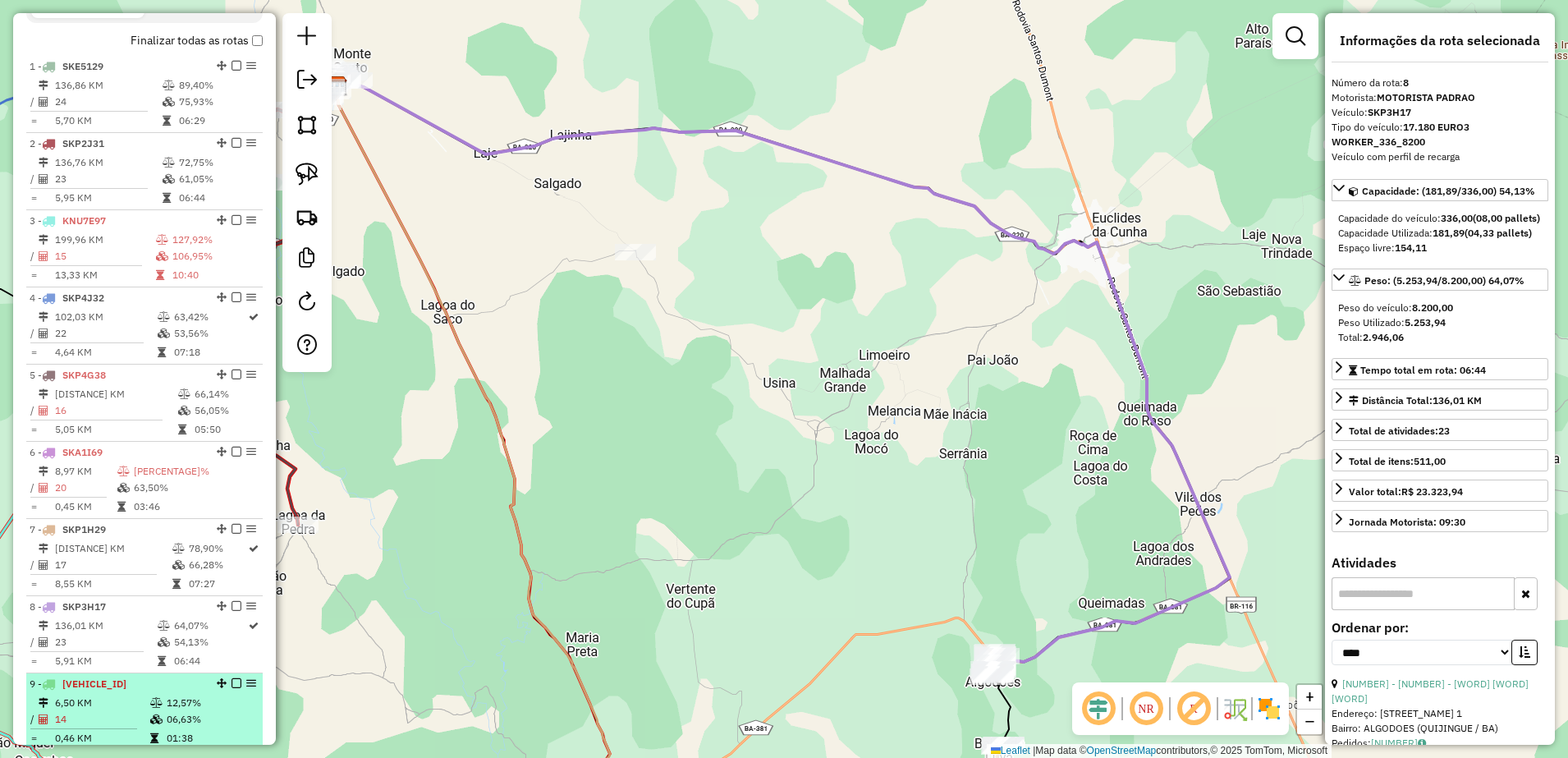 scroll, scrollTop: 717, scrollLeft: 0, axis: vertical 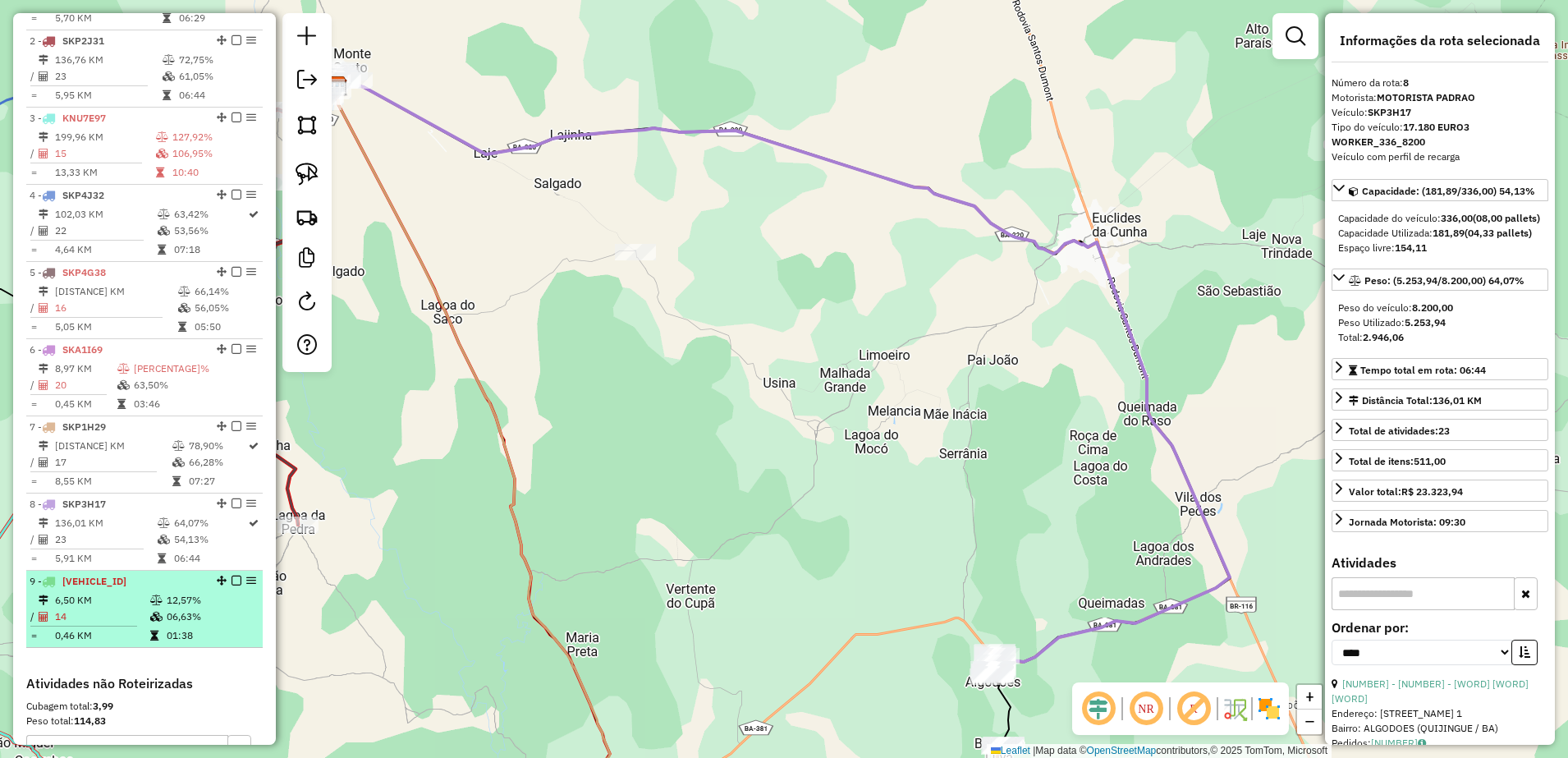 click on "6,50 KM" at bounding box center [102, 600] 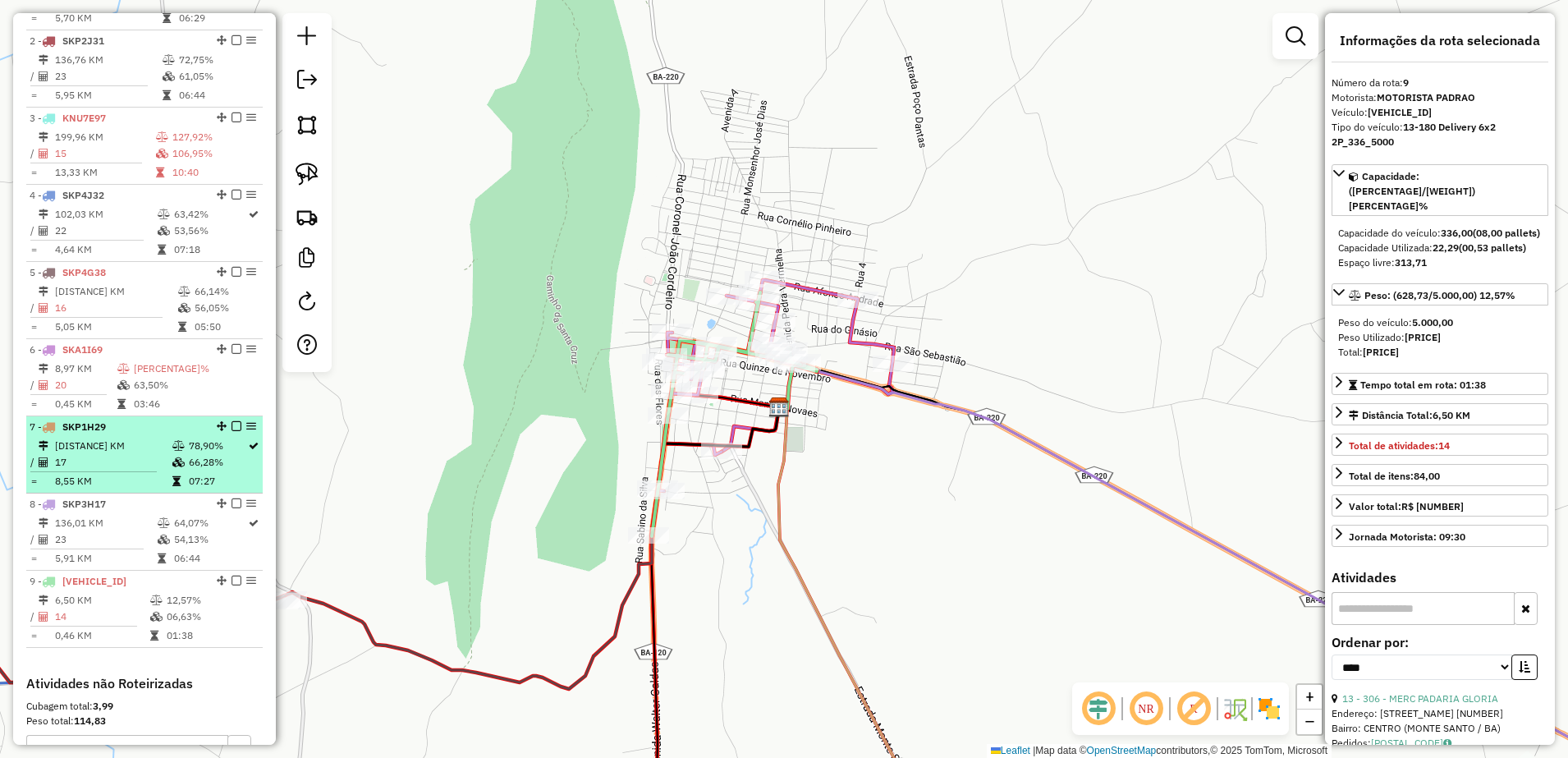 scroll, scrollTop: 306, scrollLeft: 0, axis: vertical 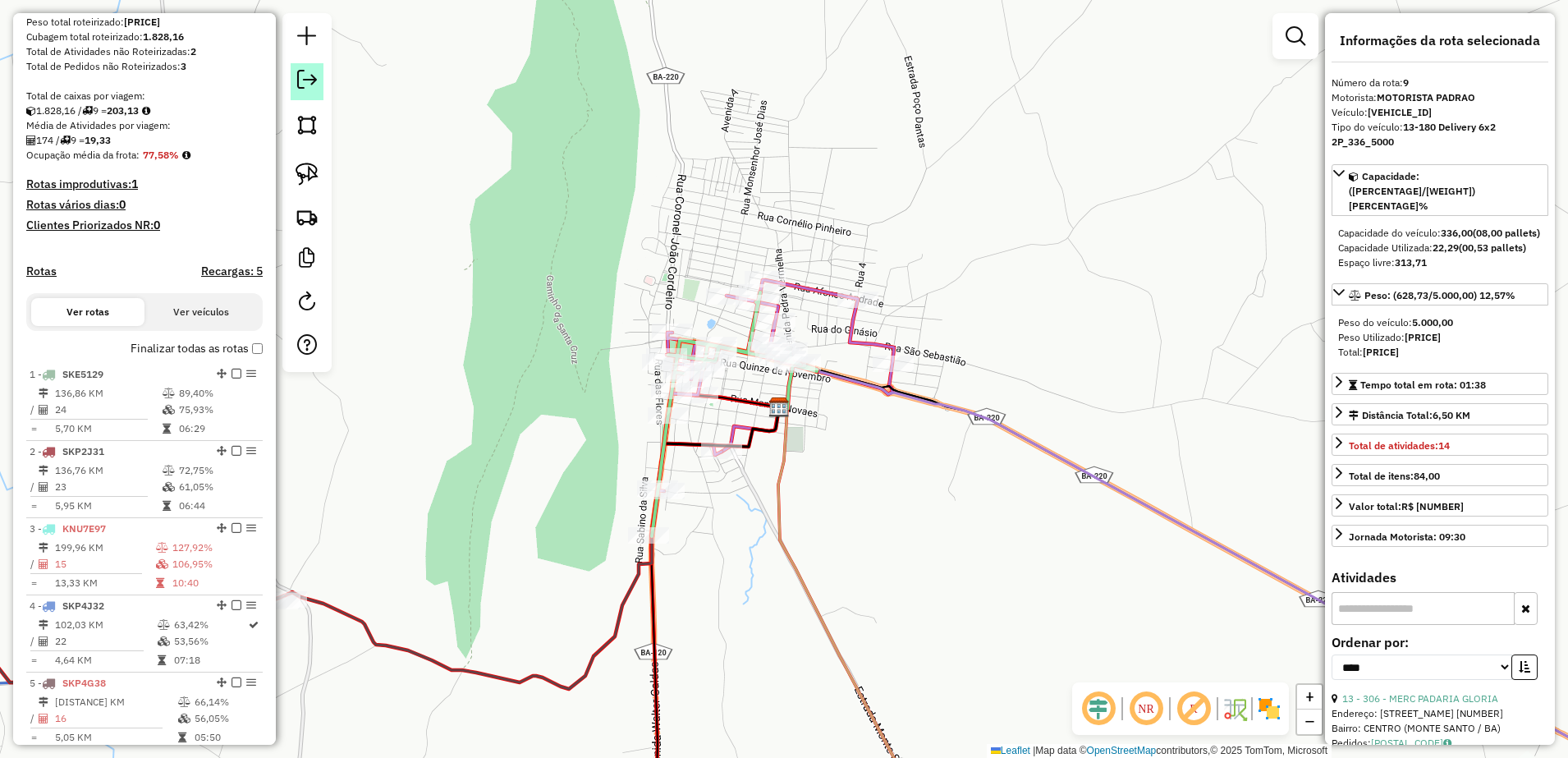 click 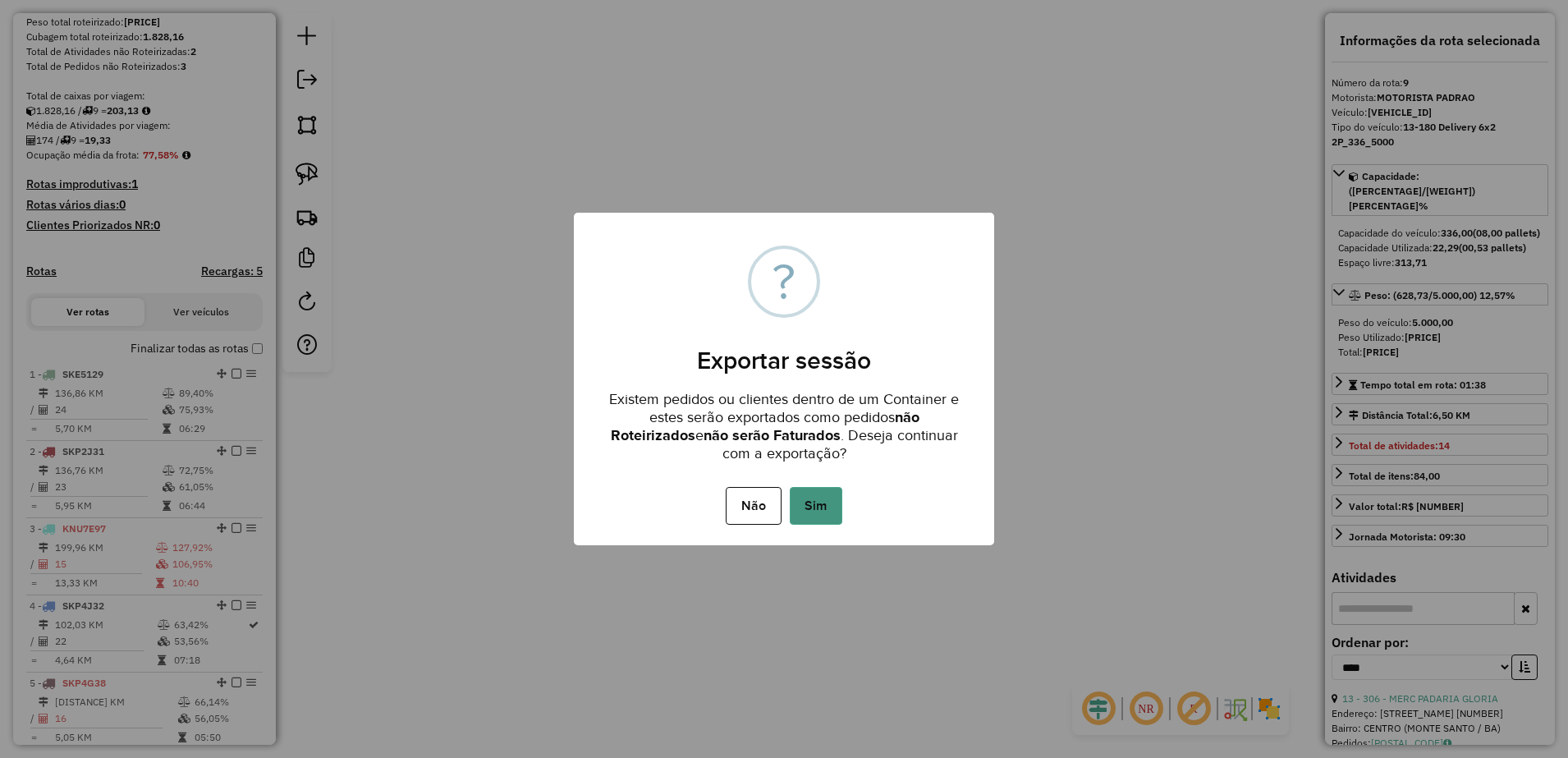 click on "Sim" at bounding box center (816, 506) 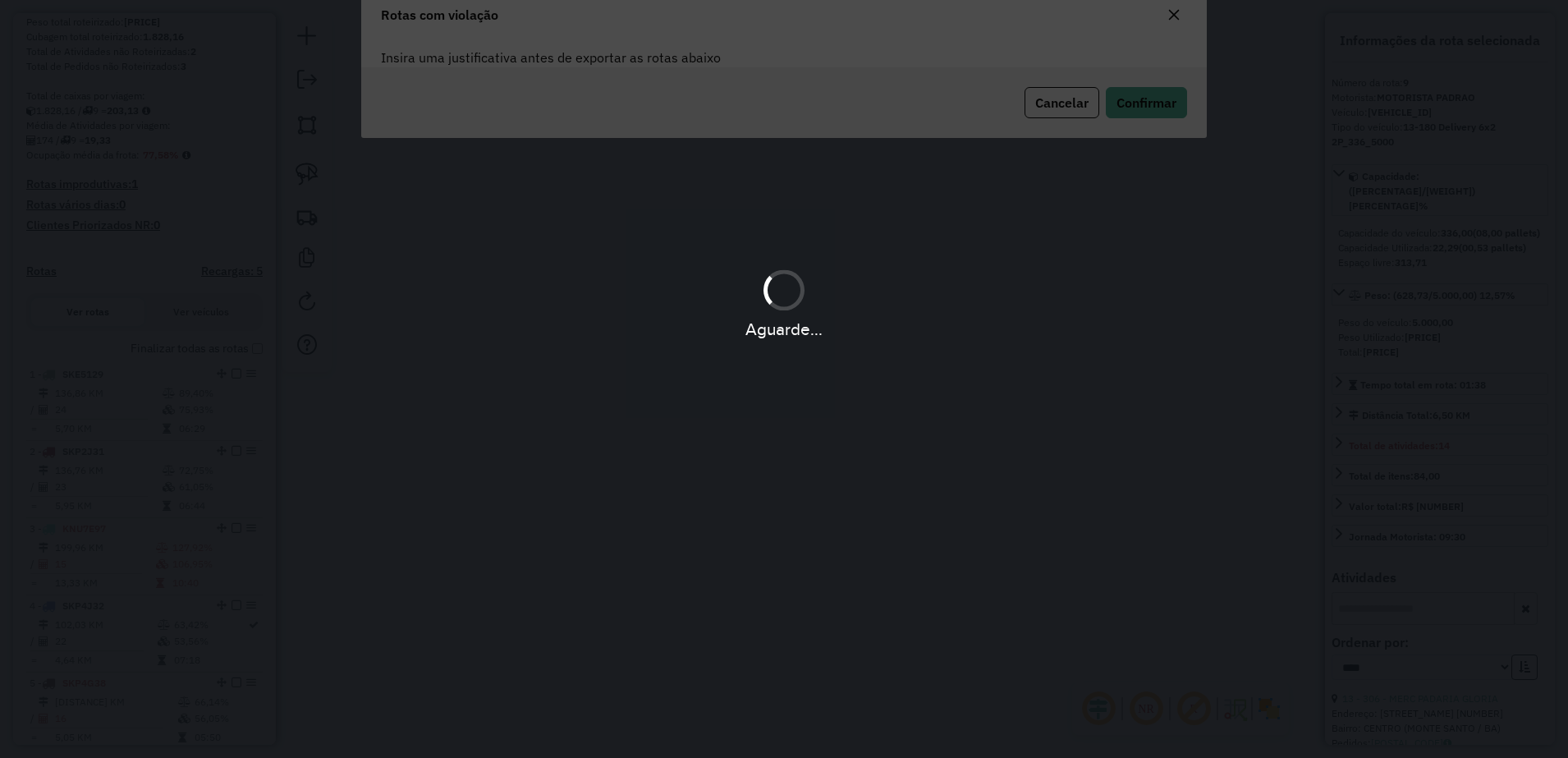 scroll, scrollTop: 0, scrollLeft: 0, axis: both 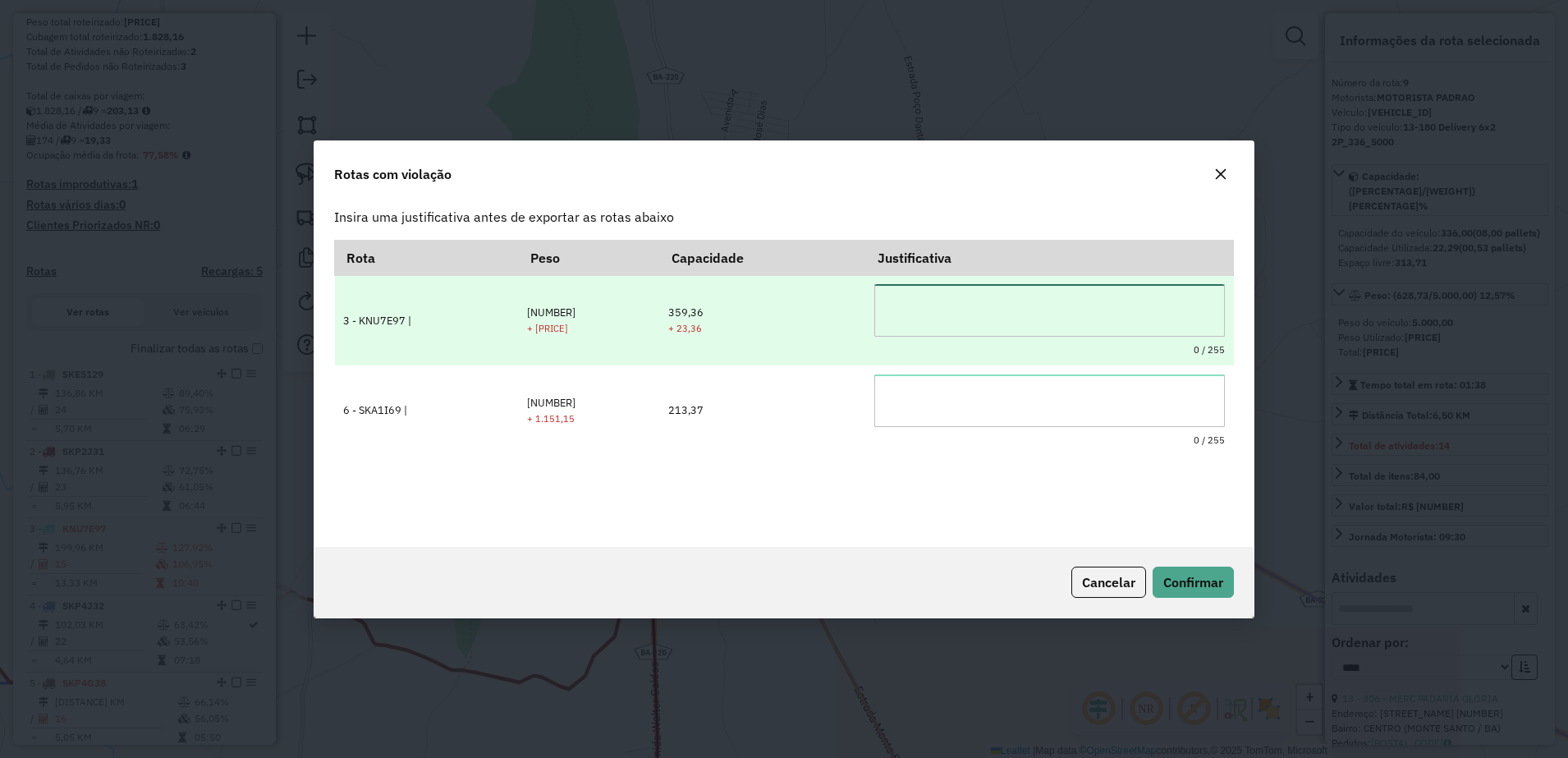 click at bounding box center [1049, 310] 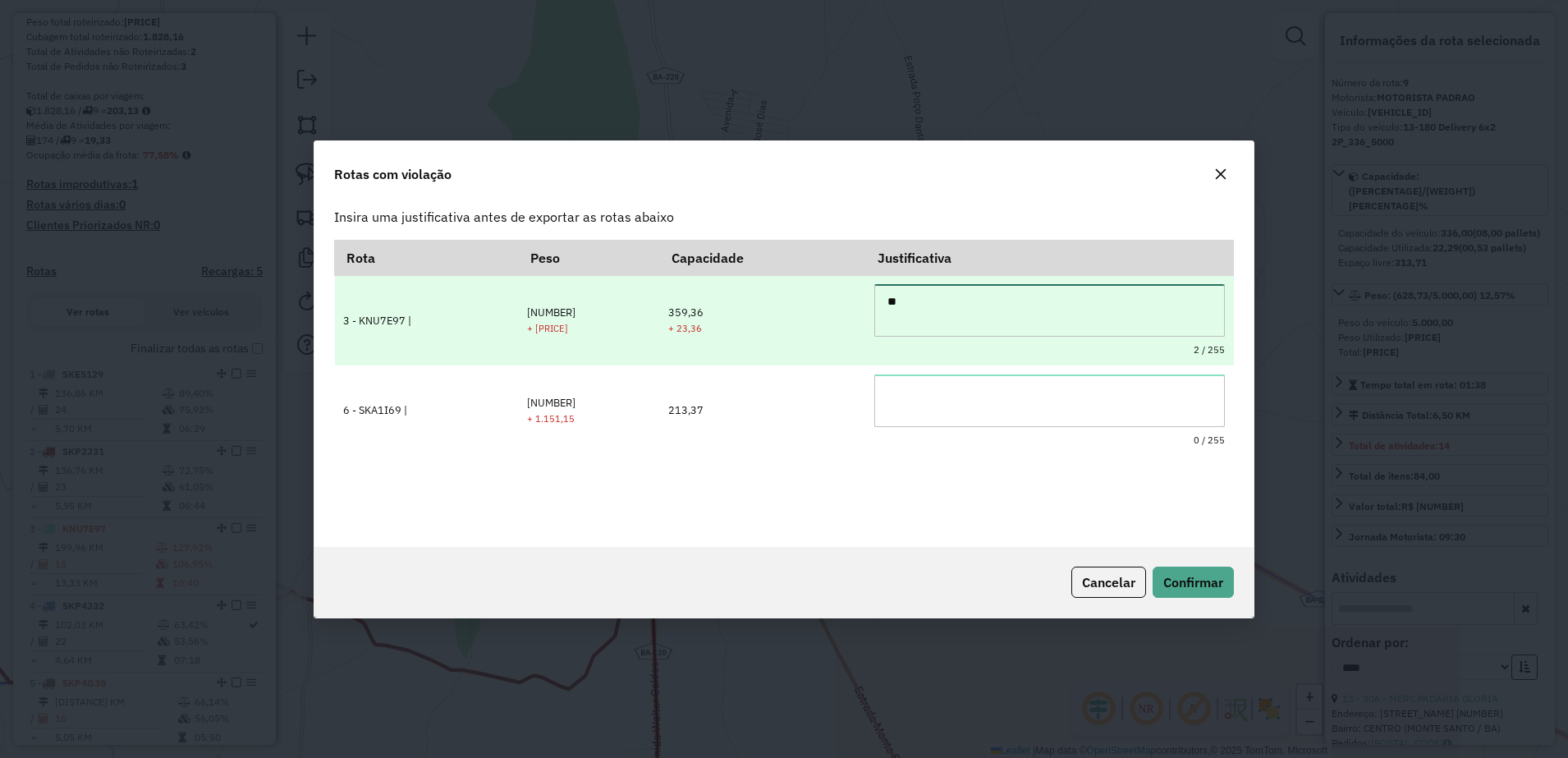 type on "*" 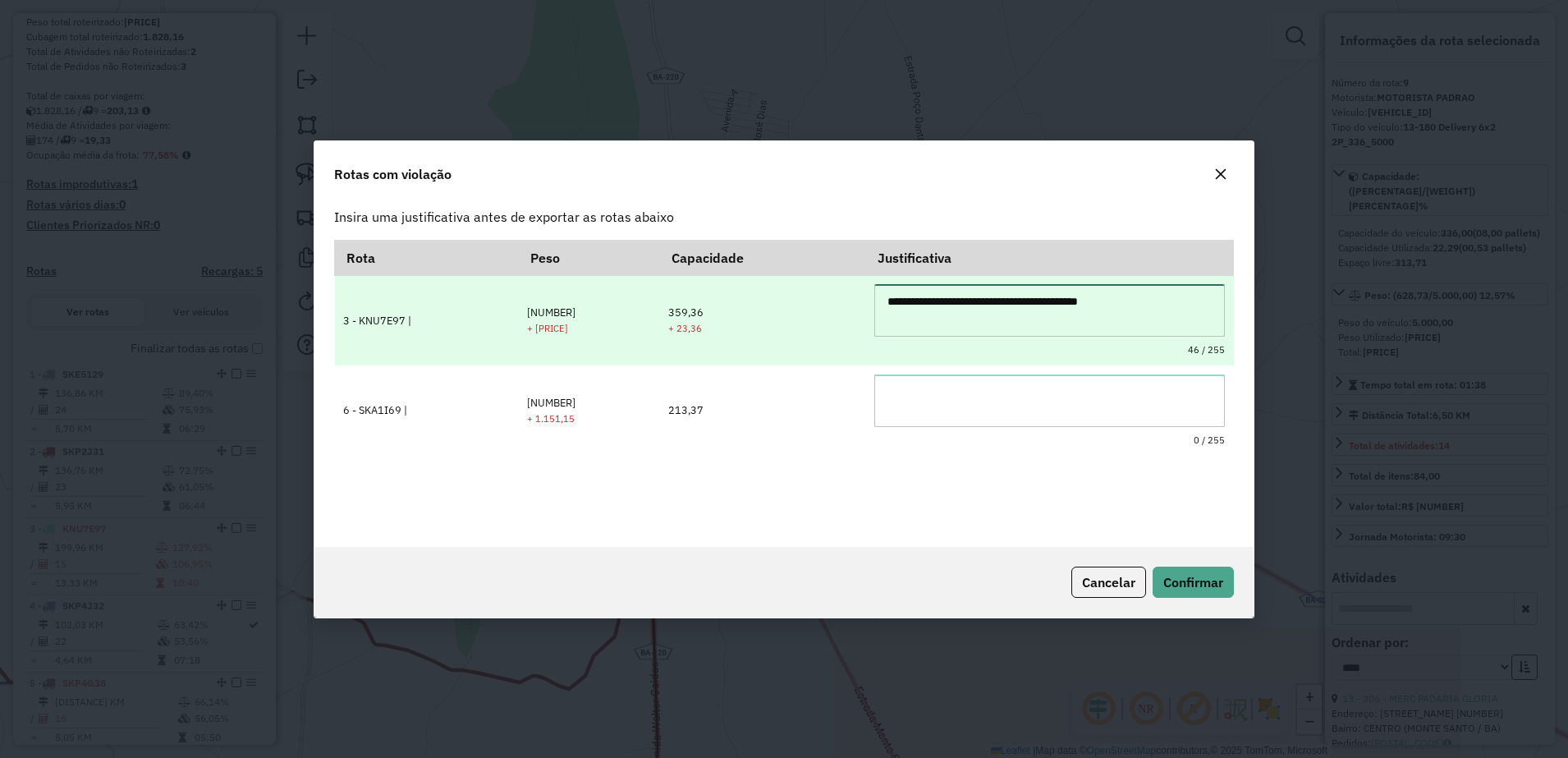 type on "**********" 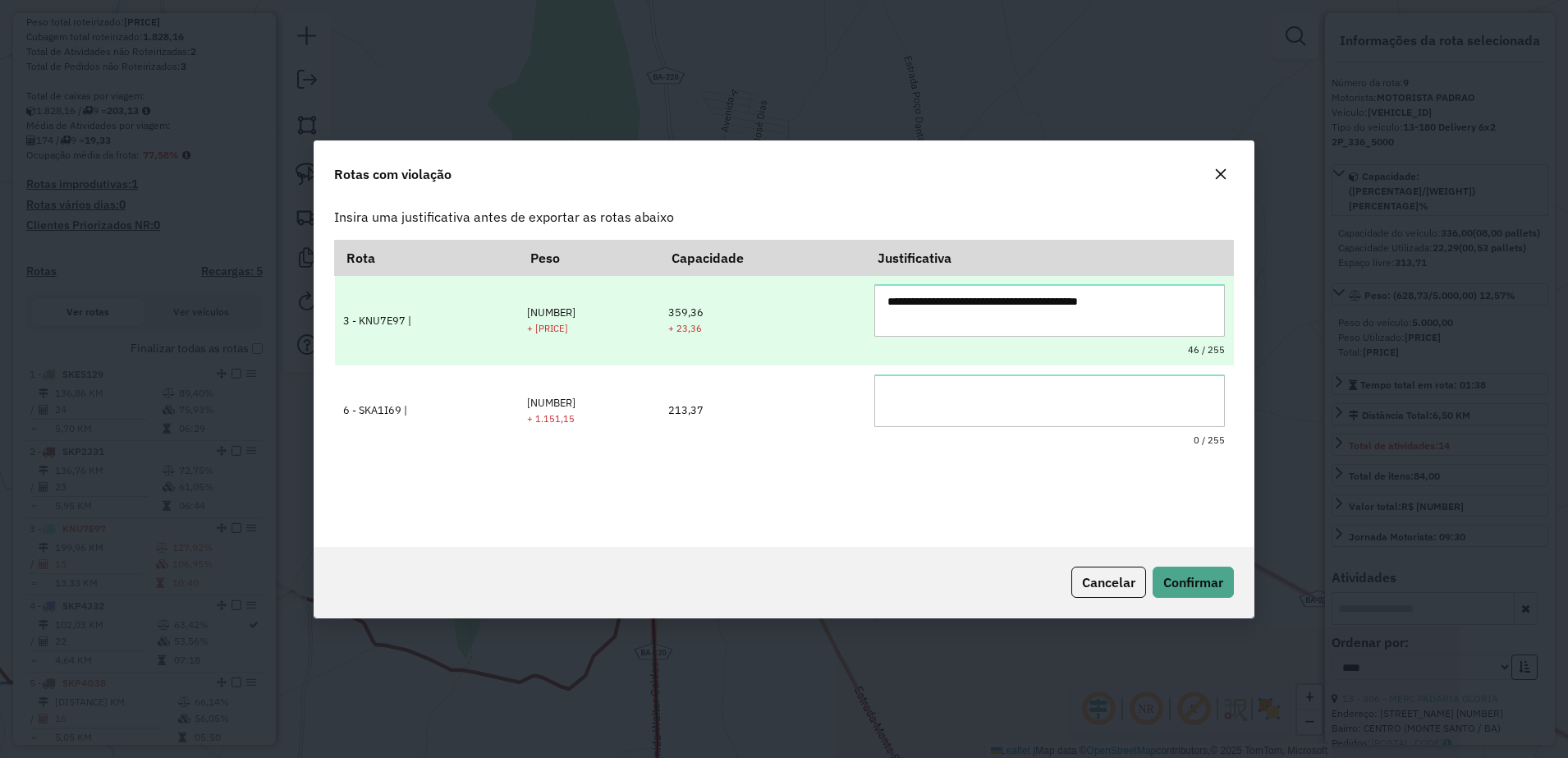 click on "**********" at bounding box center [1049, 320] 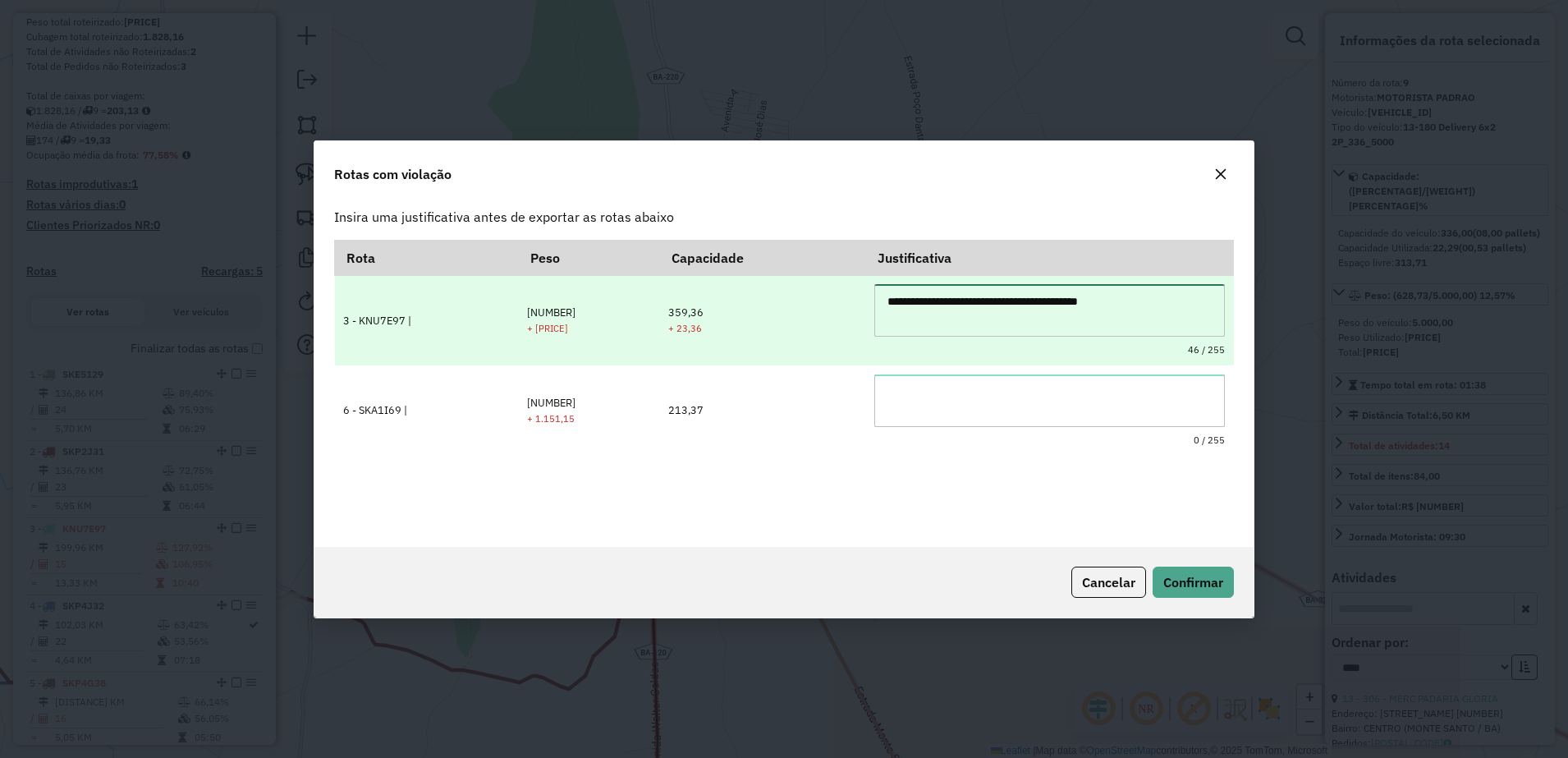 click on "**********" at bounding box center (1049, 310) 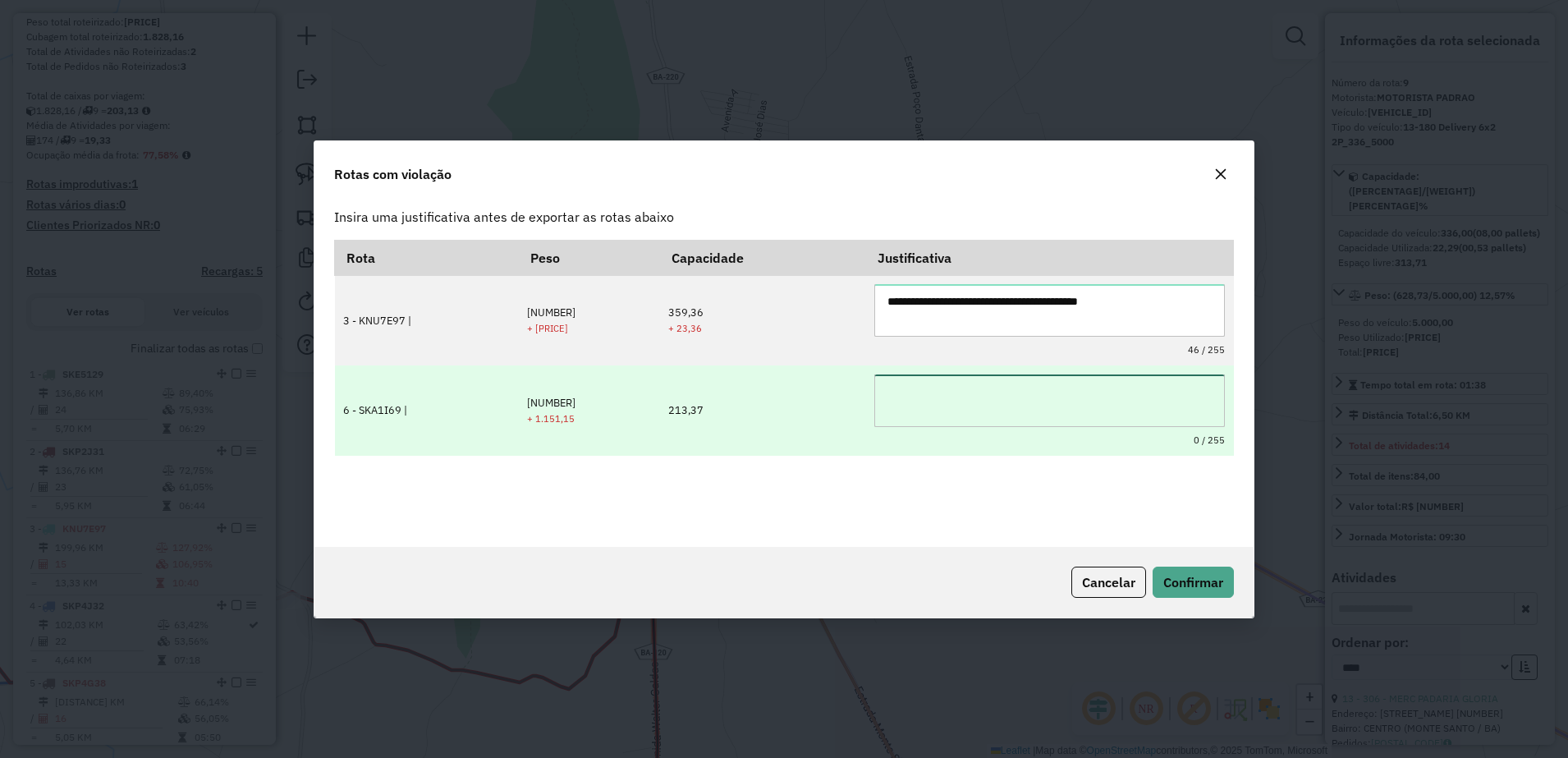 click at bounding box center [1049, 401] 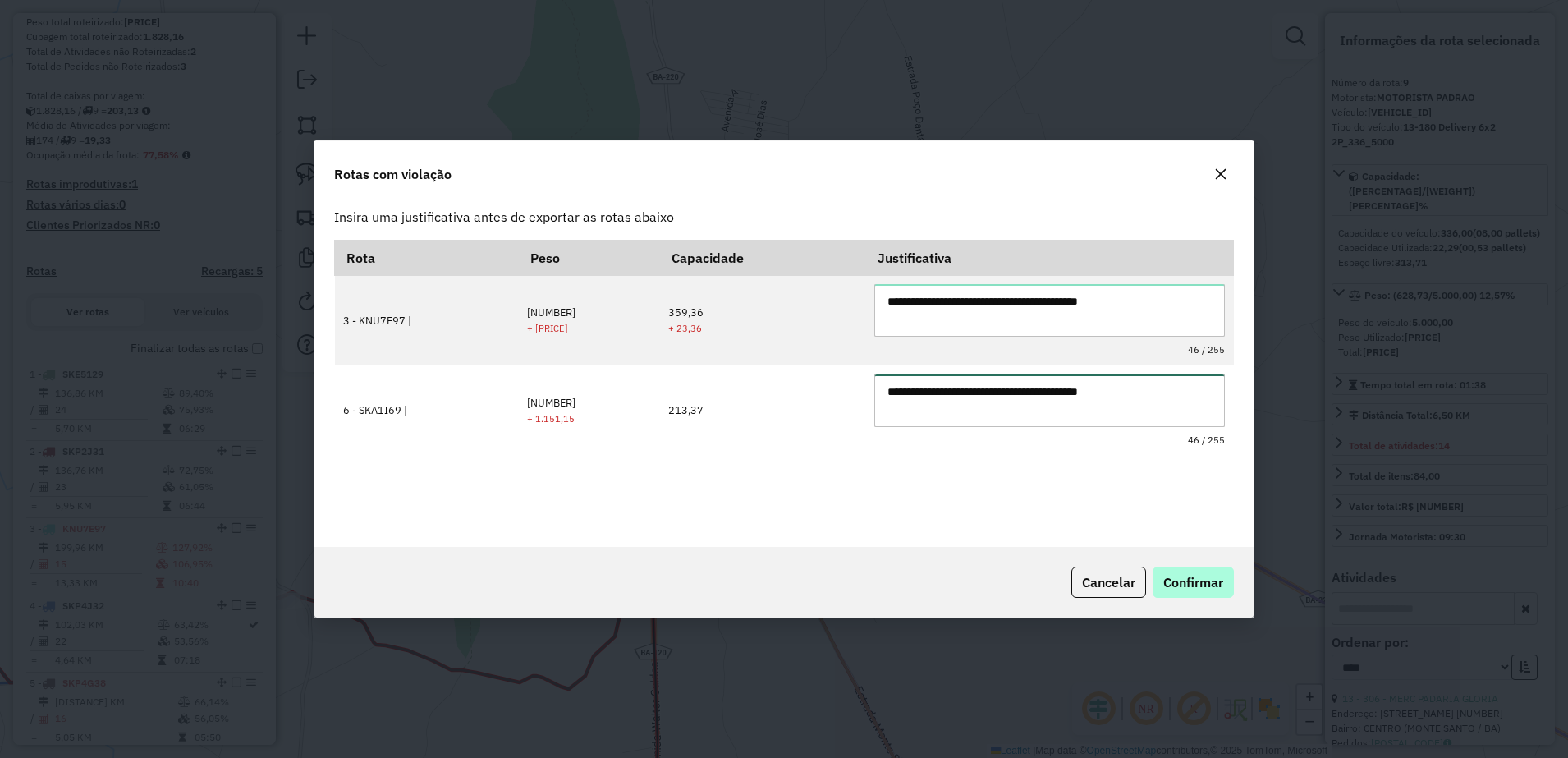 type on "**********" 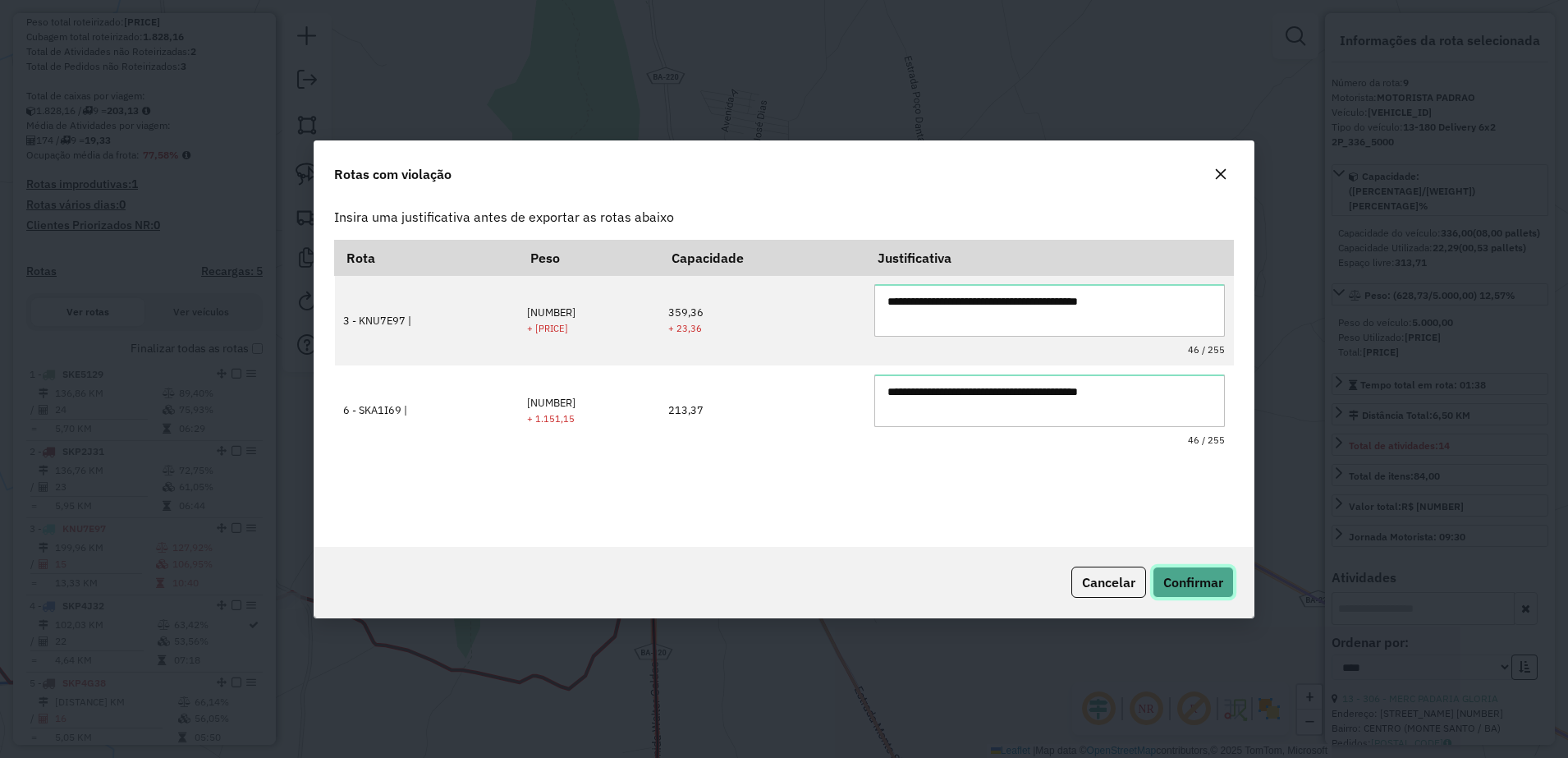 click on "Confirmar" 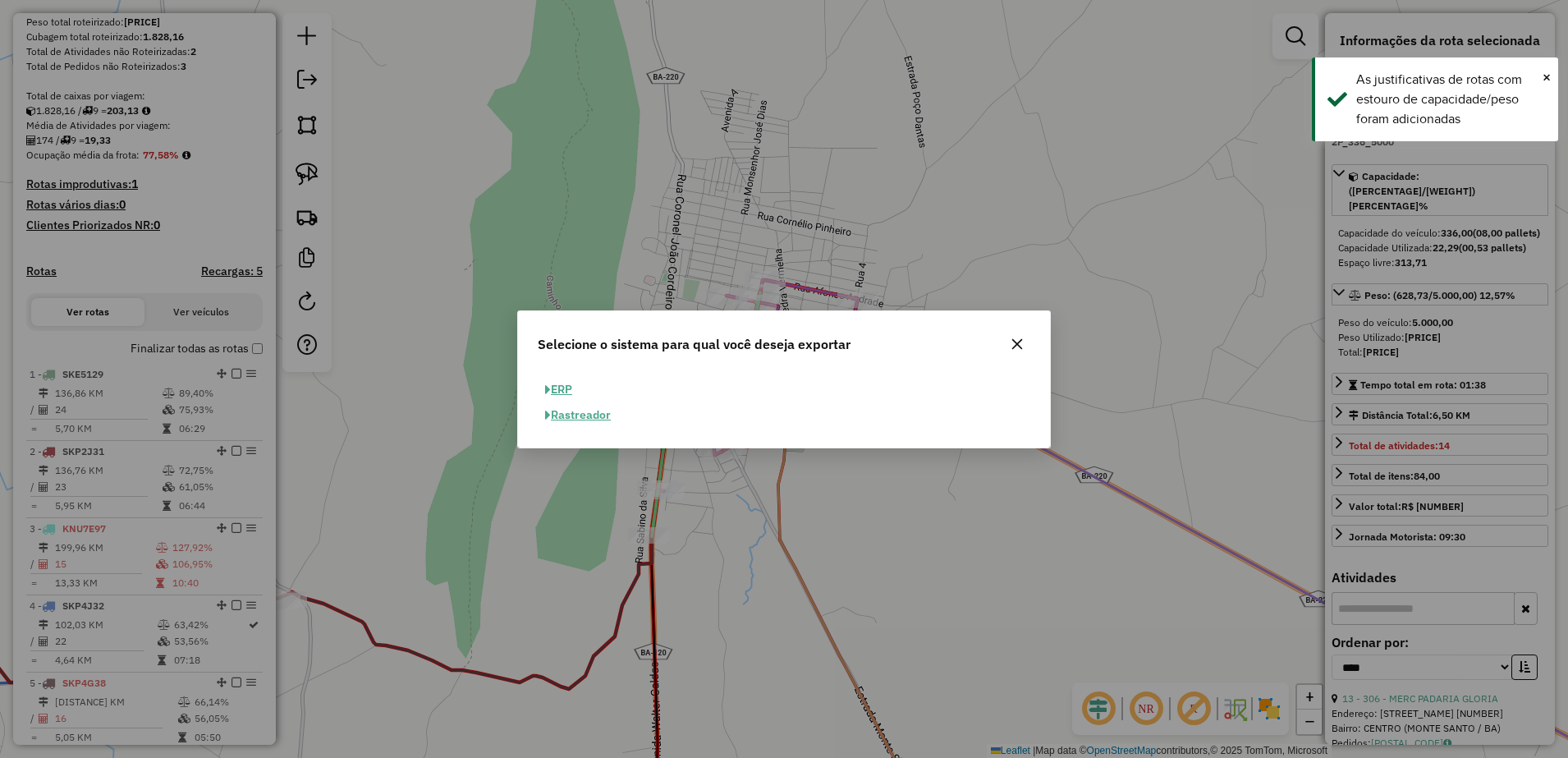 click on "ERP" 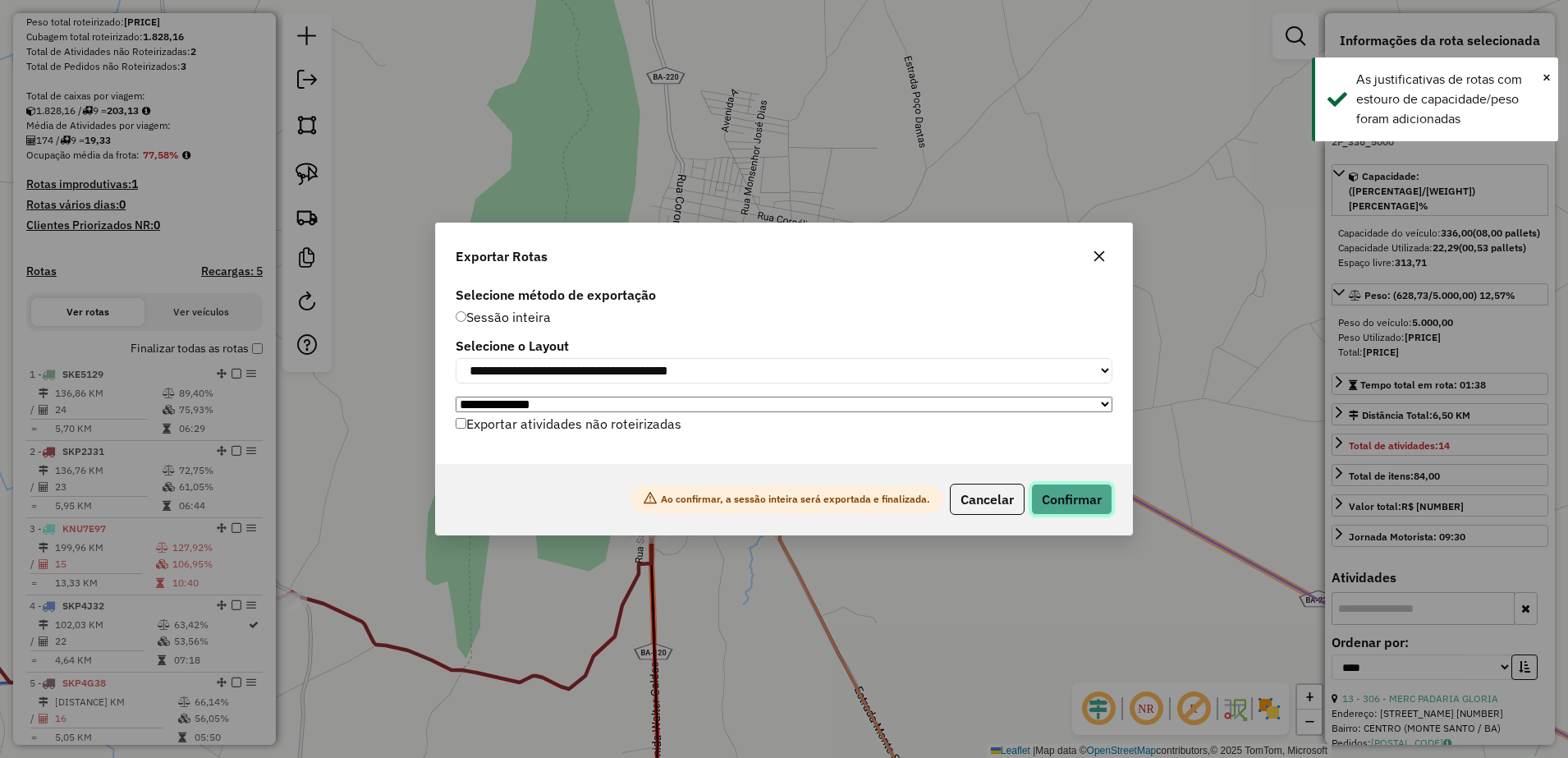 click on "Confirmar" 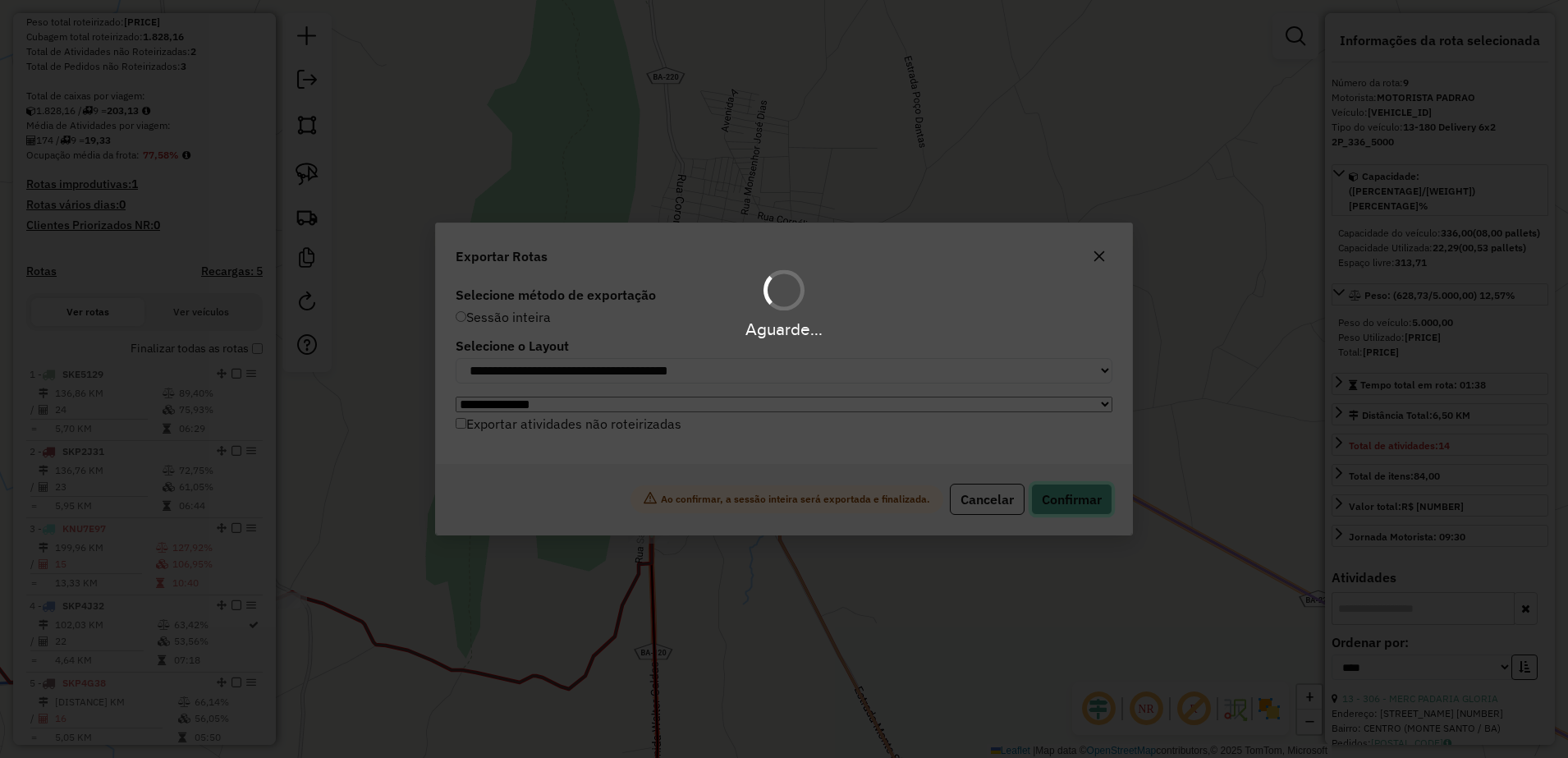 type 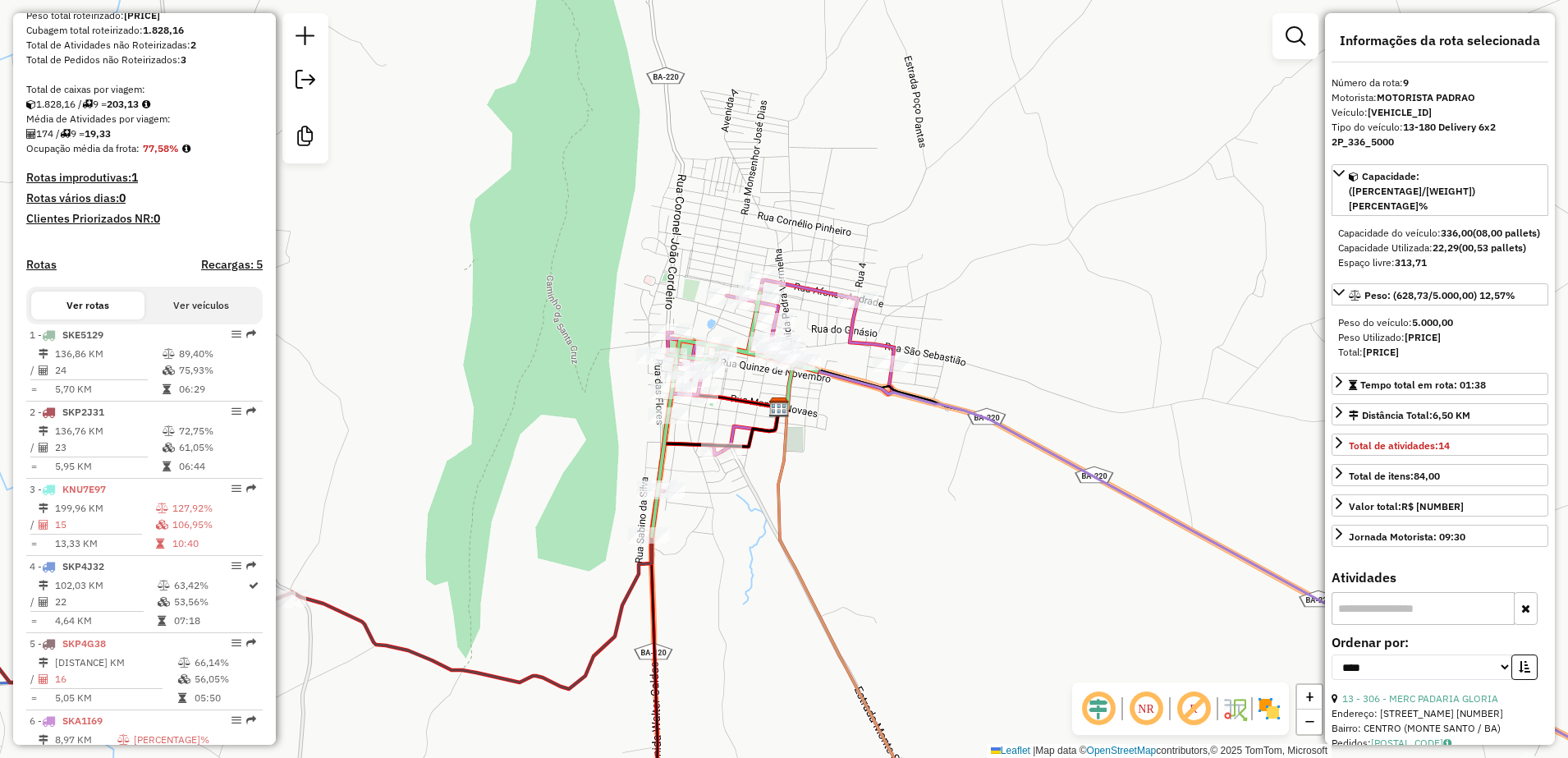 scroll, scrollTop: 897, scrollLeft: 0, axis: vertical 